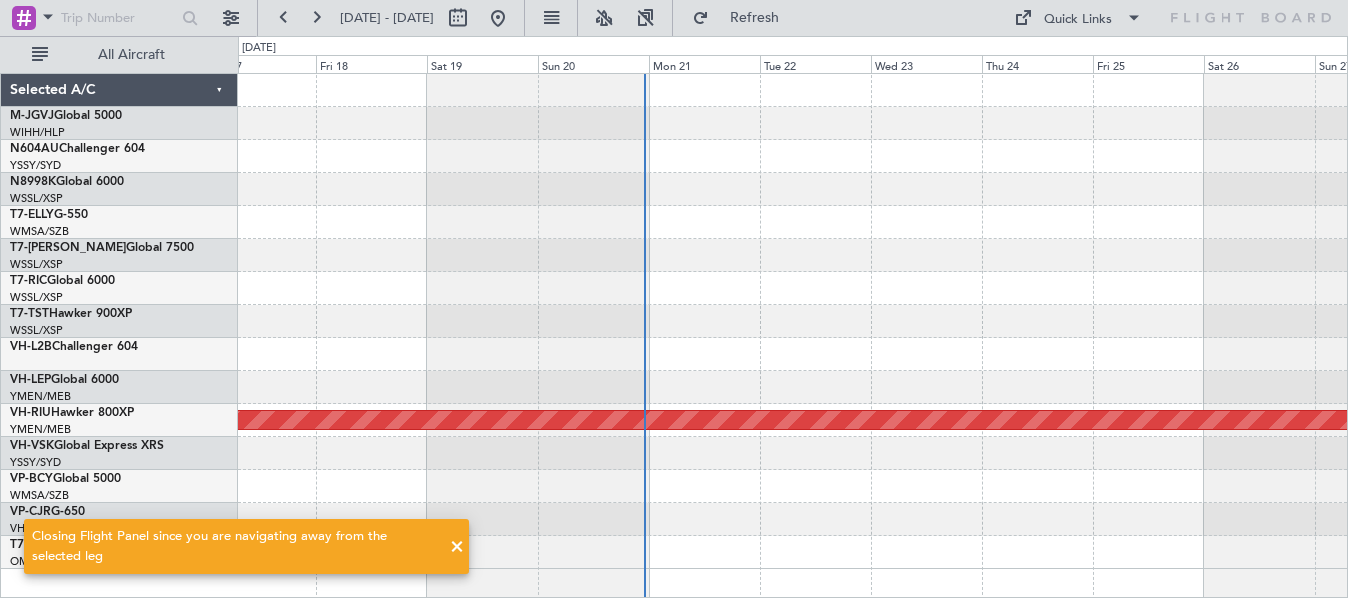 scroll, scrollTop: 0, scrollLeft: 0, axis: both 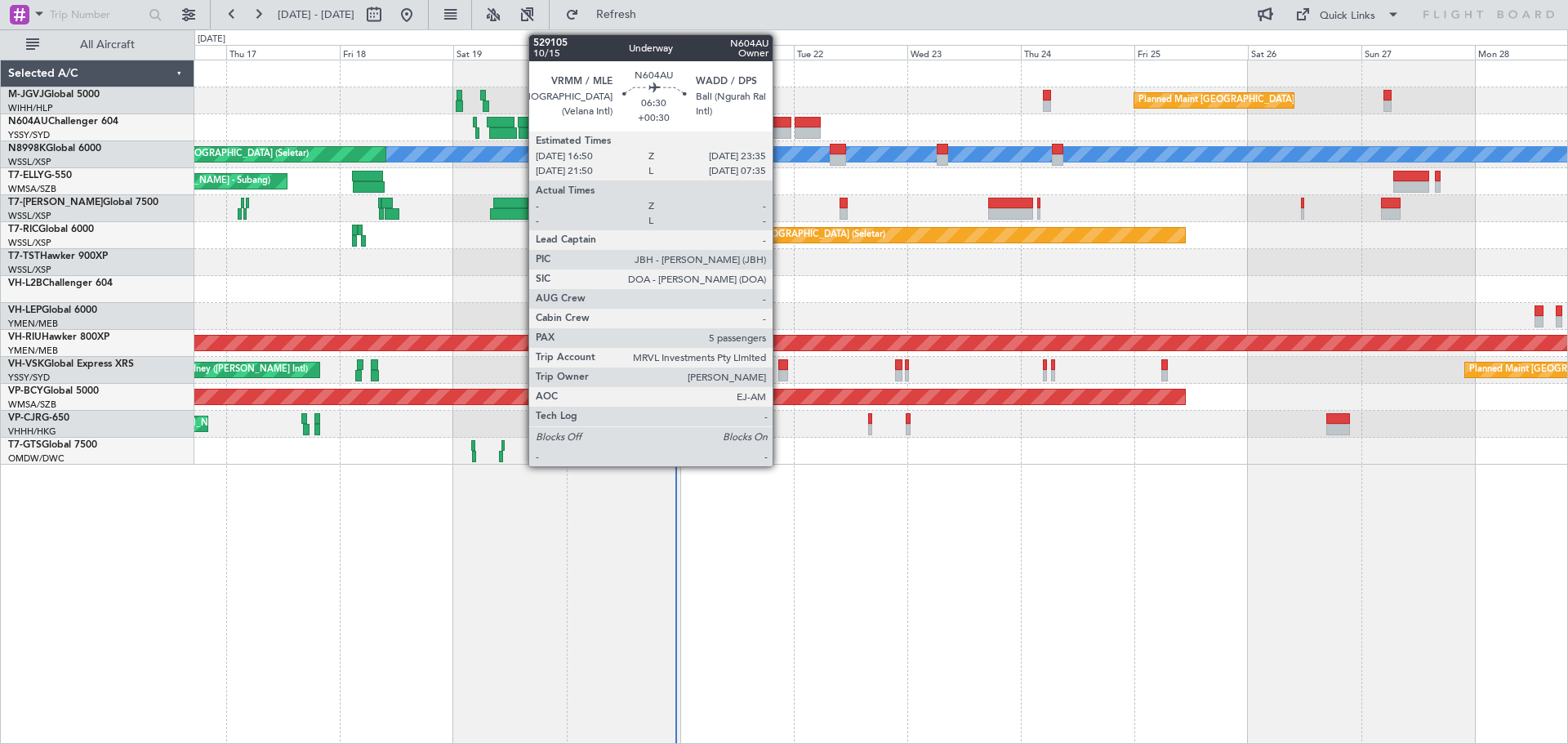 click 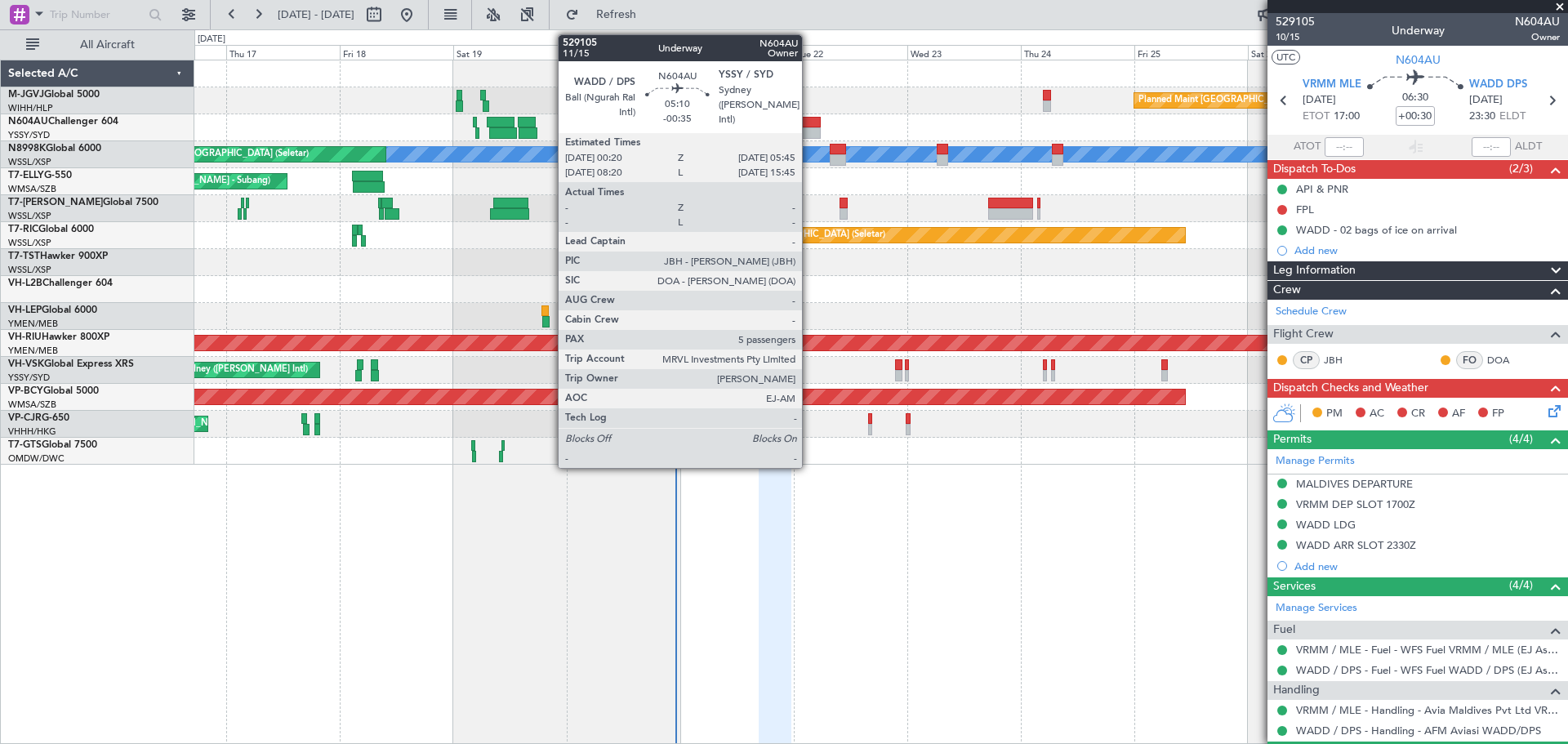 click 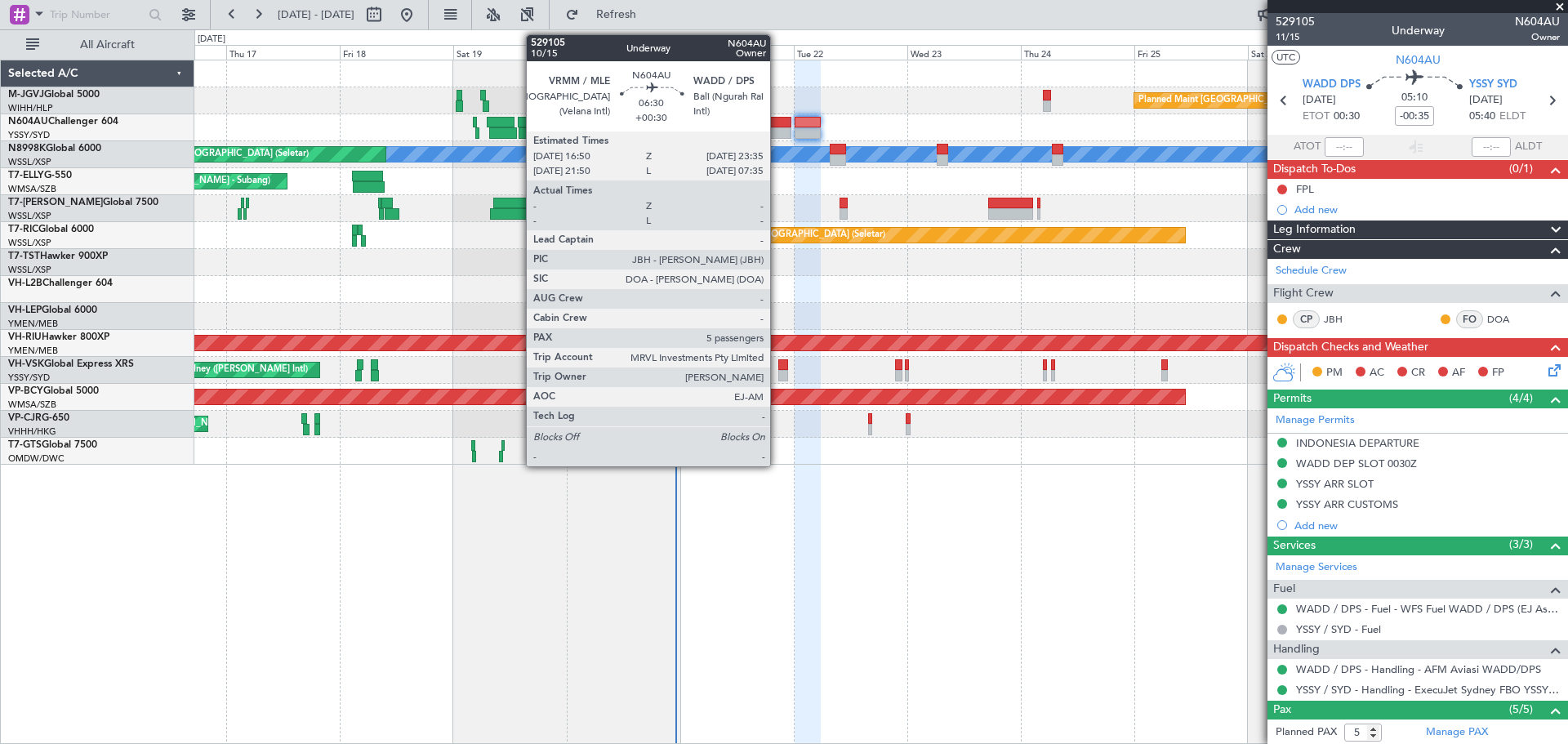 click 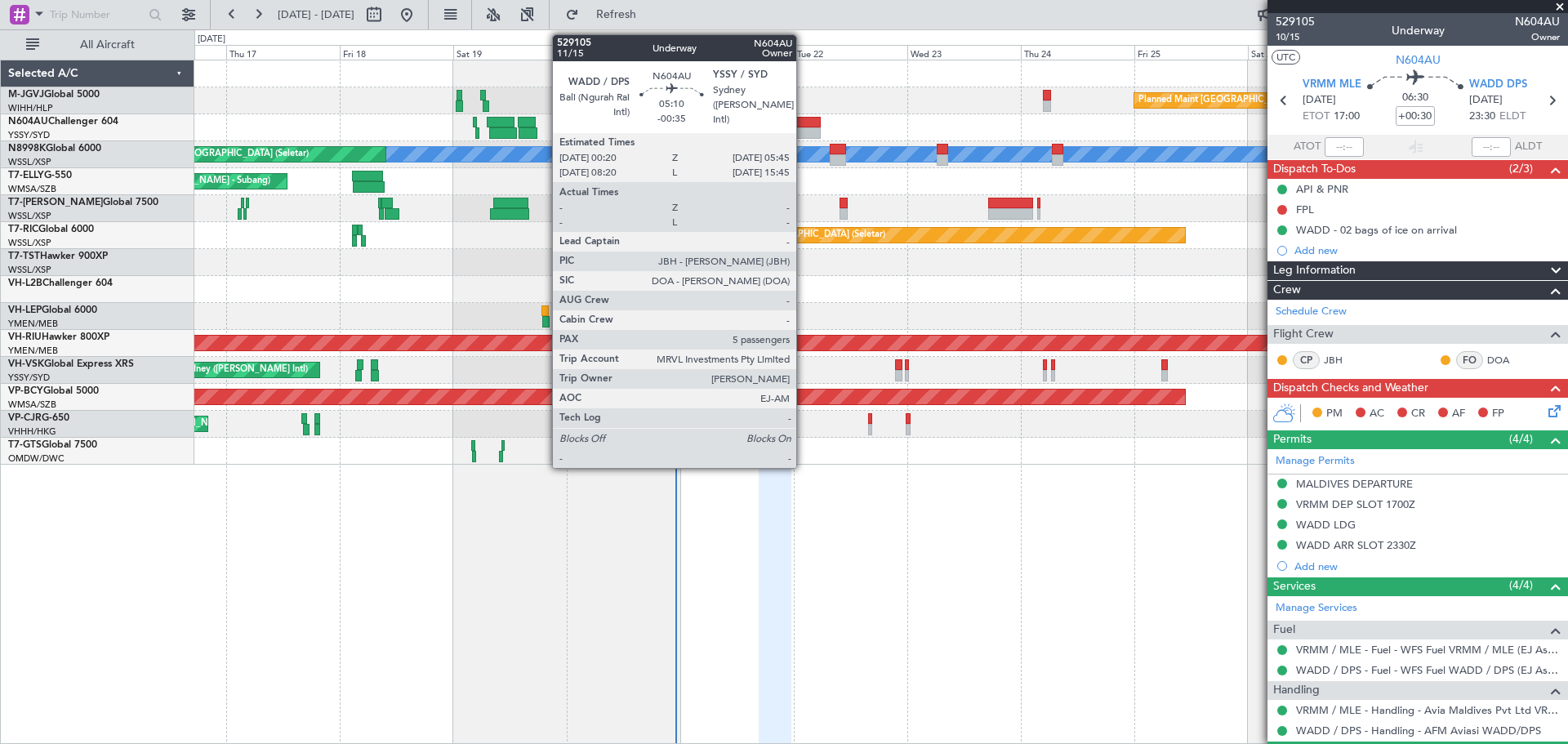 click 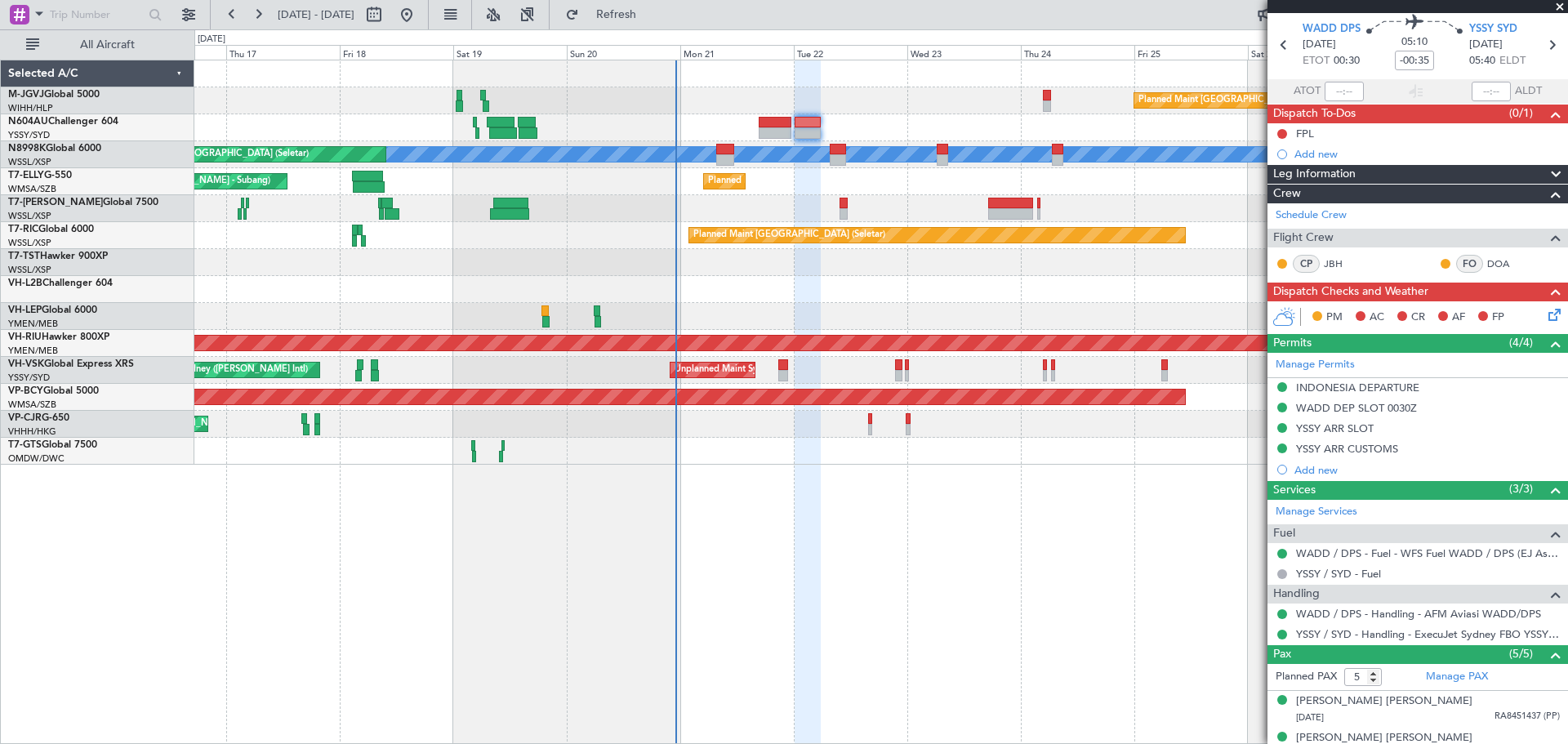 scroll, scrollTop: 0, scrollLeft: 0, axis: both 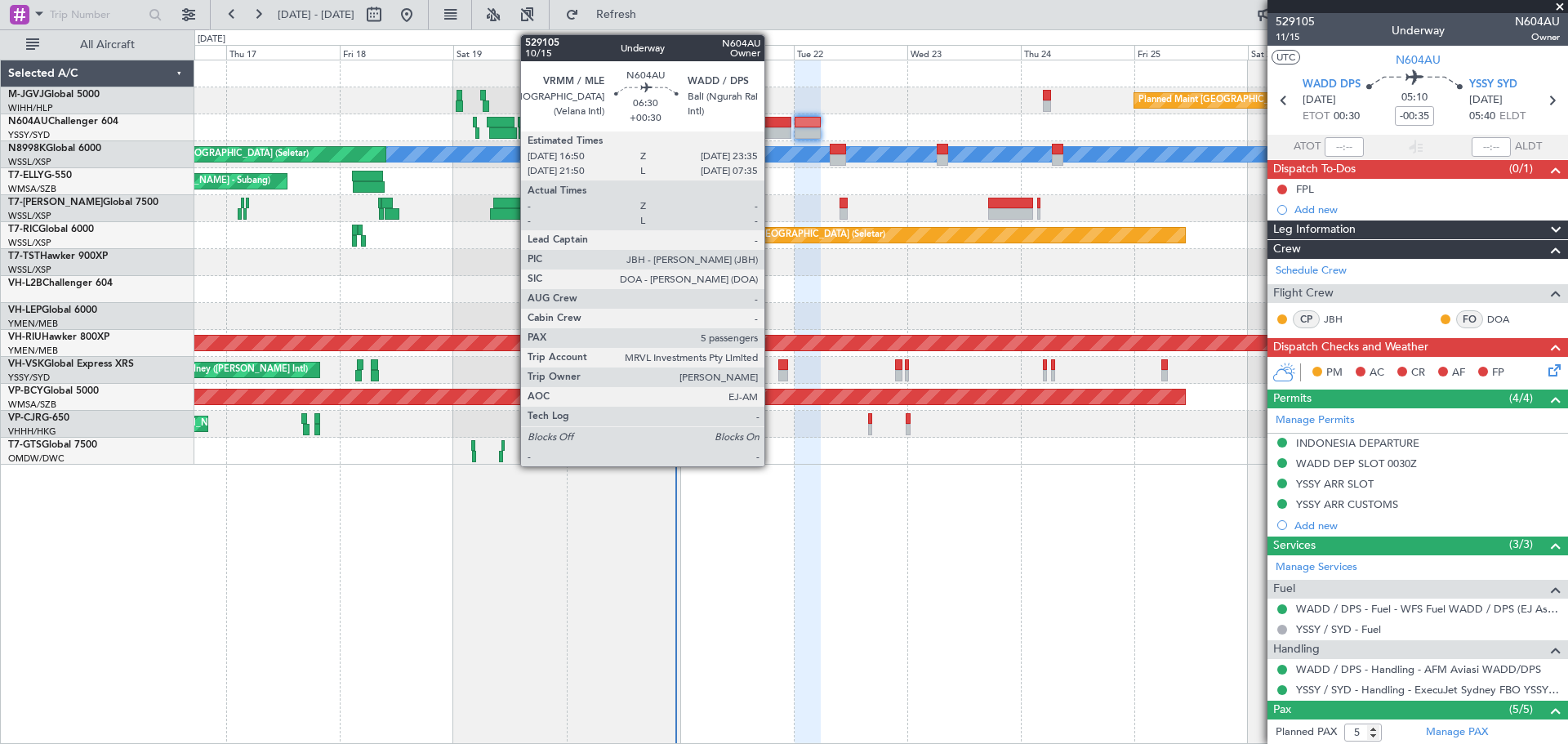 click 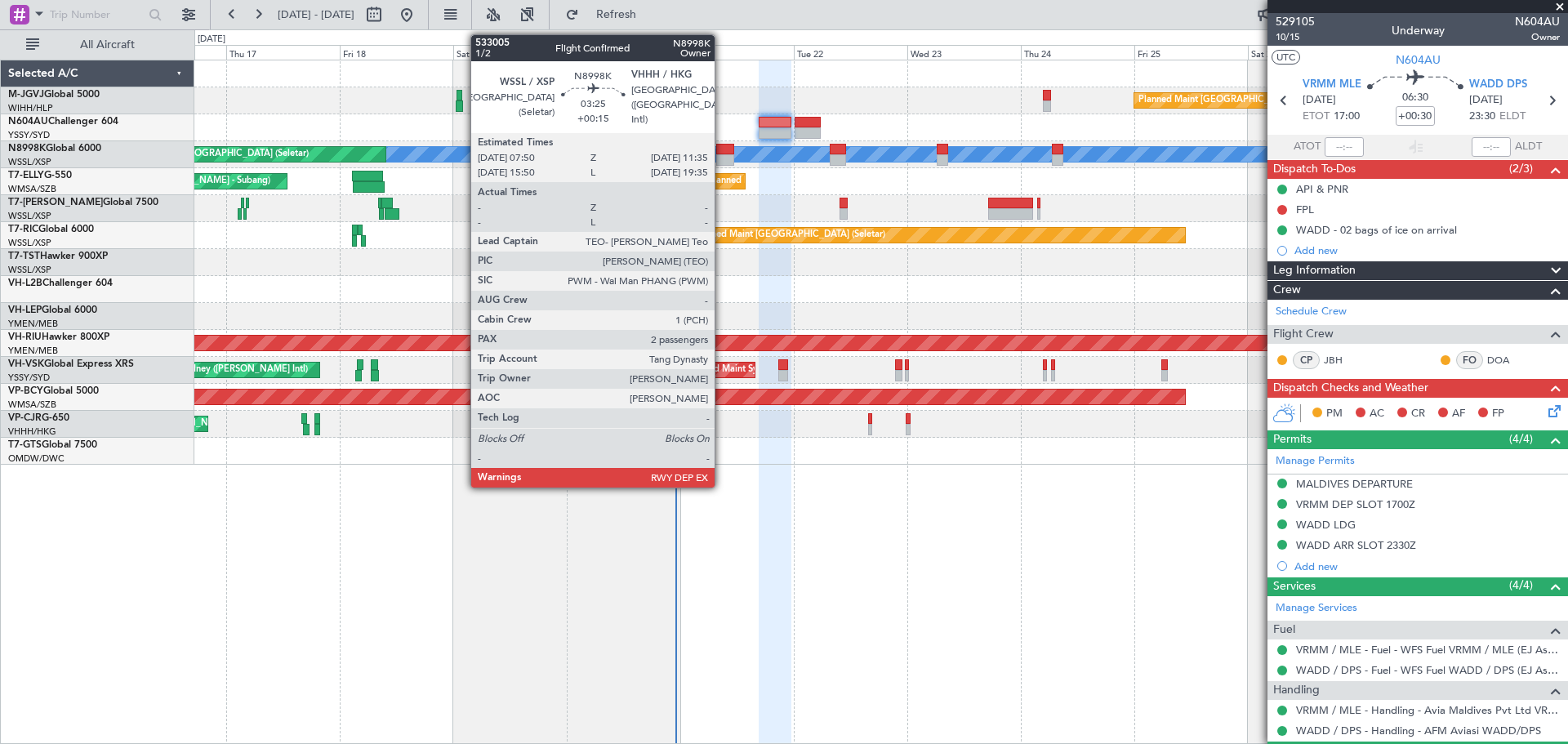click 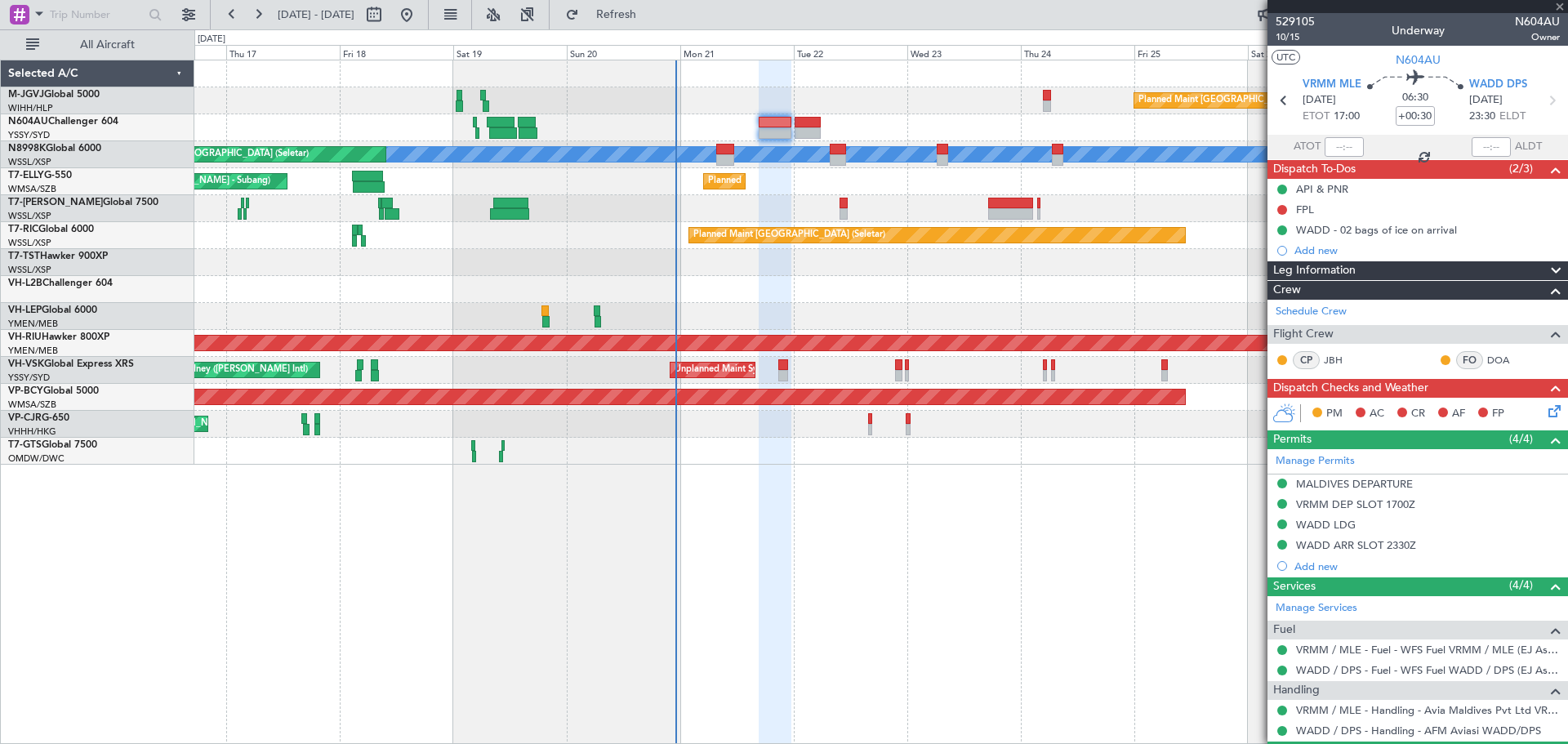 type on "+00:15" 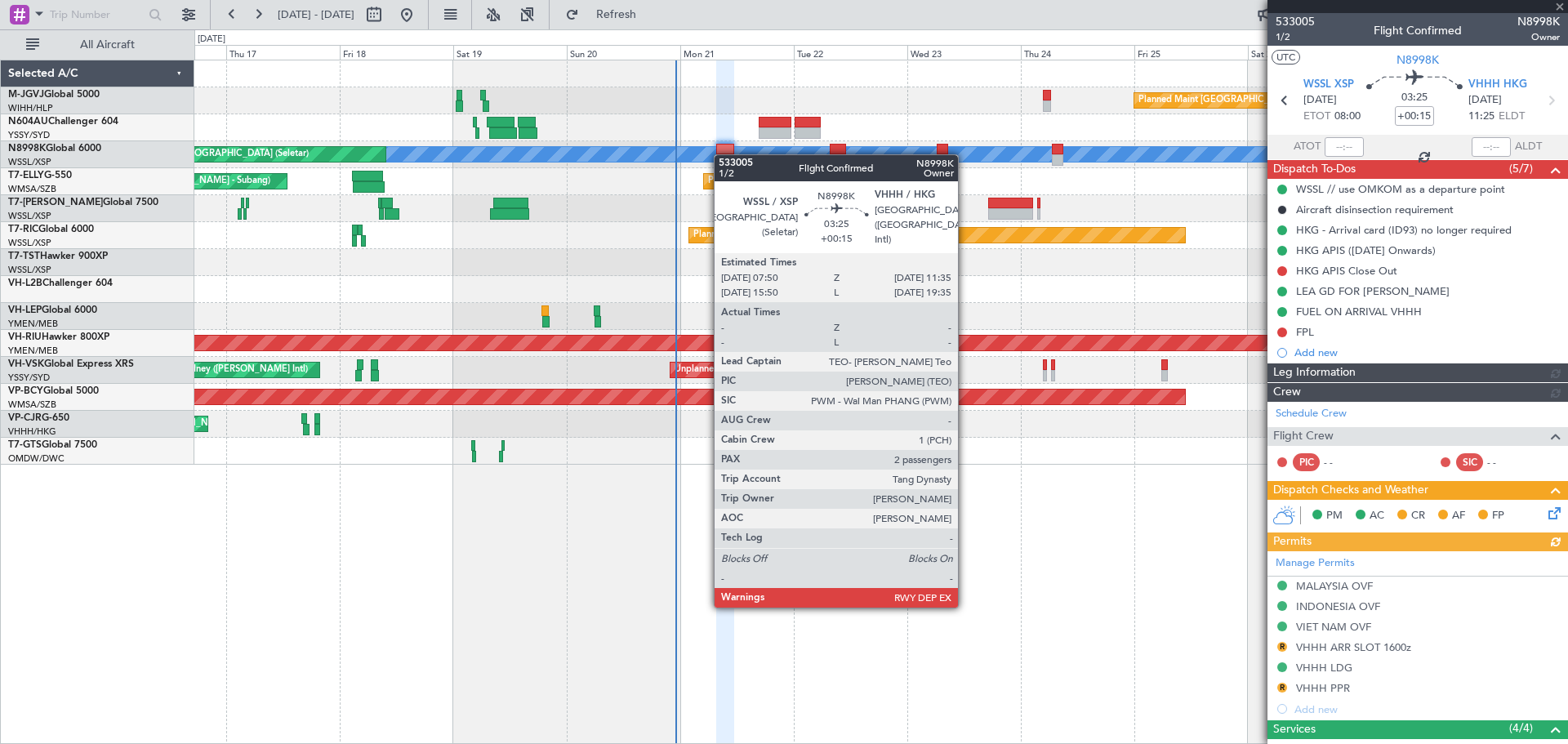 type on "[PERSON_NAME] (EYU)" 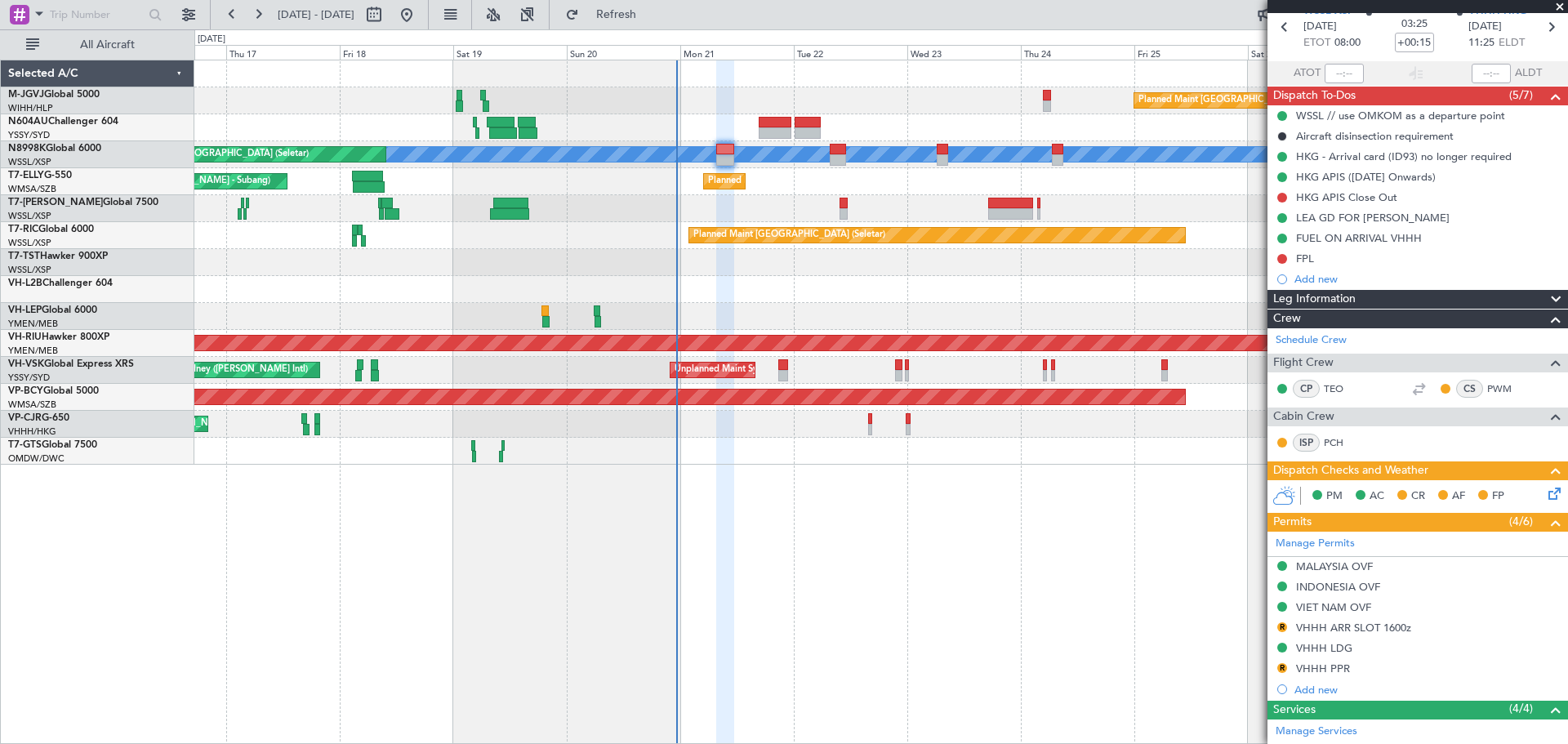 scroll, scrollTop: 0, scrollLeft: 0, axis: both 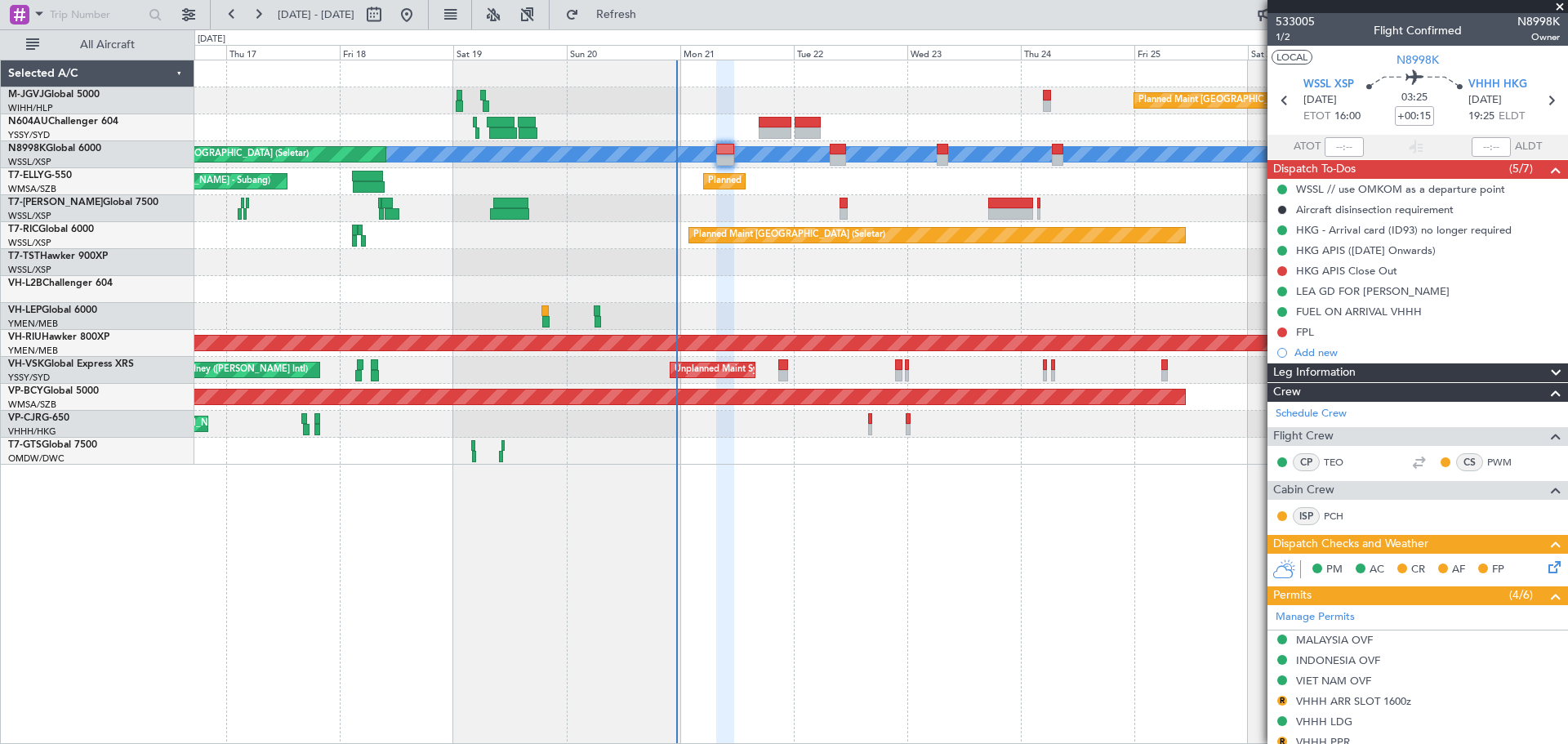 type 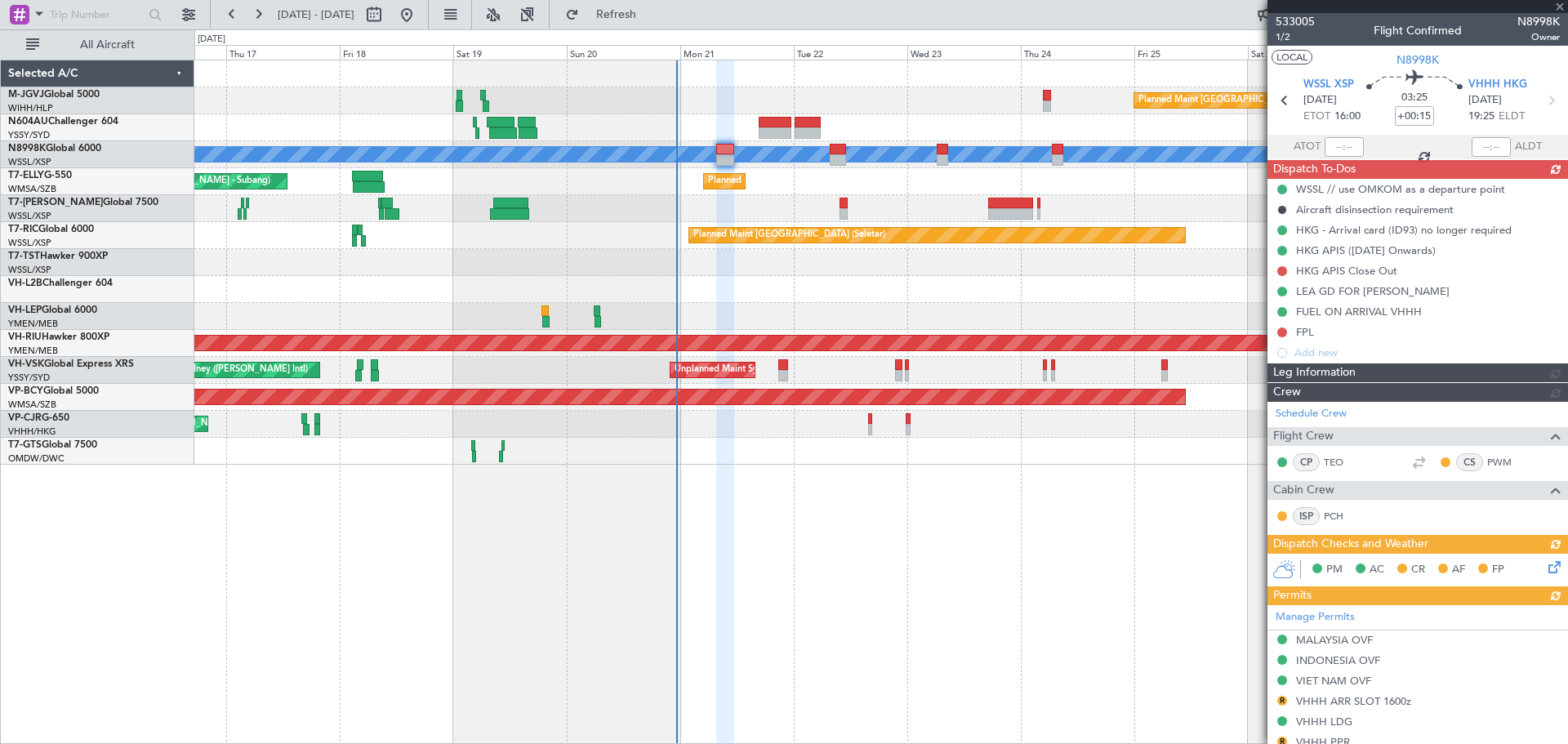 type on "[PERSON_NAME] (EYU)" 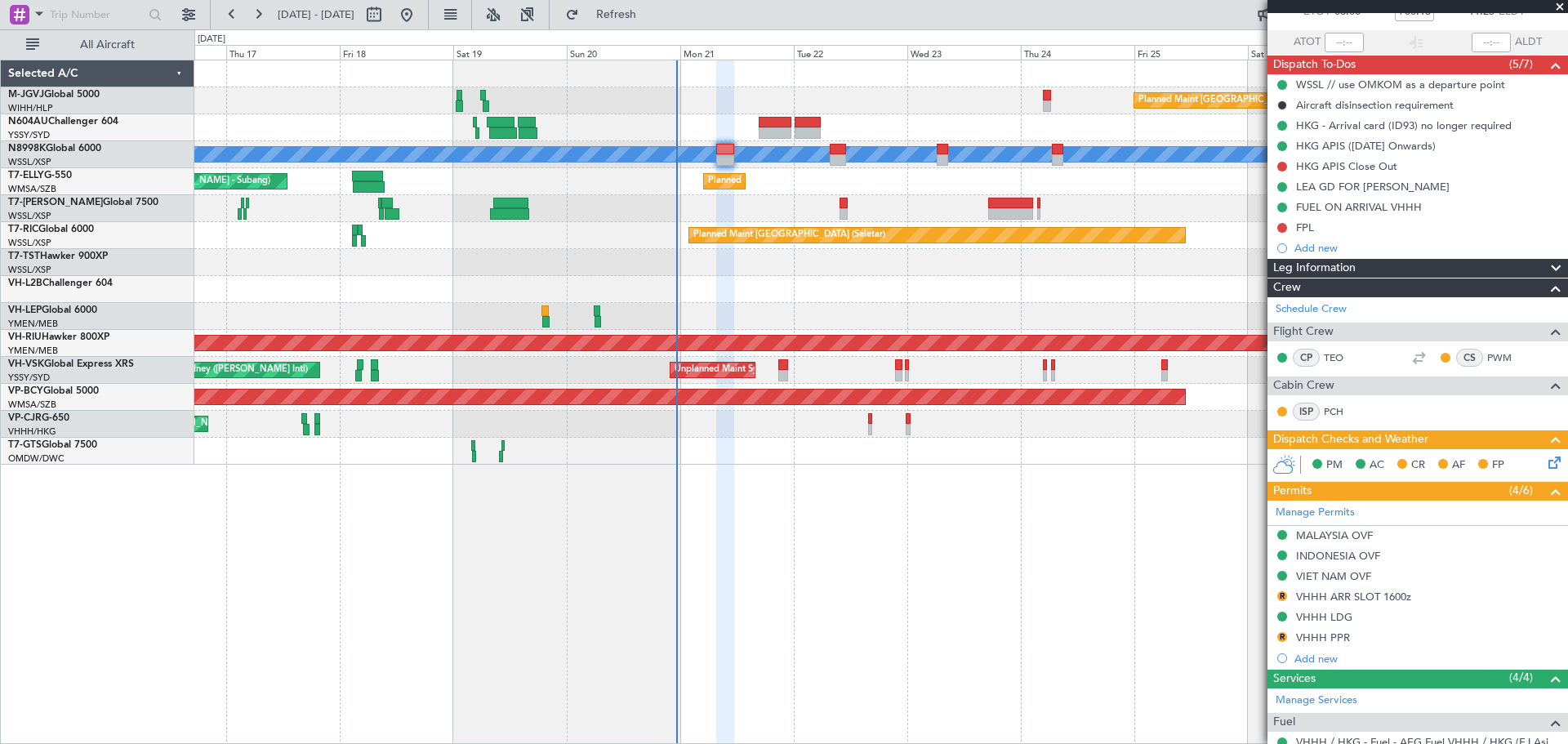 scroll, scrollTop: 136, scrollLeft: 0, axis: vertical 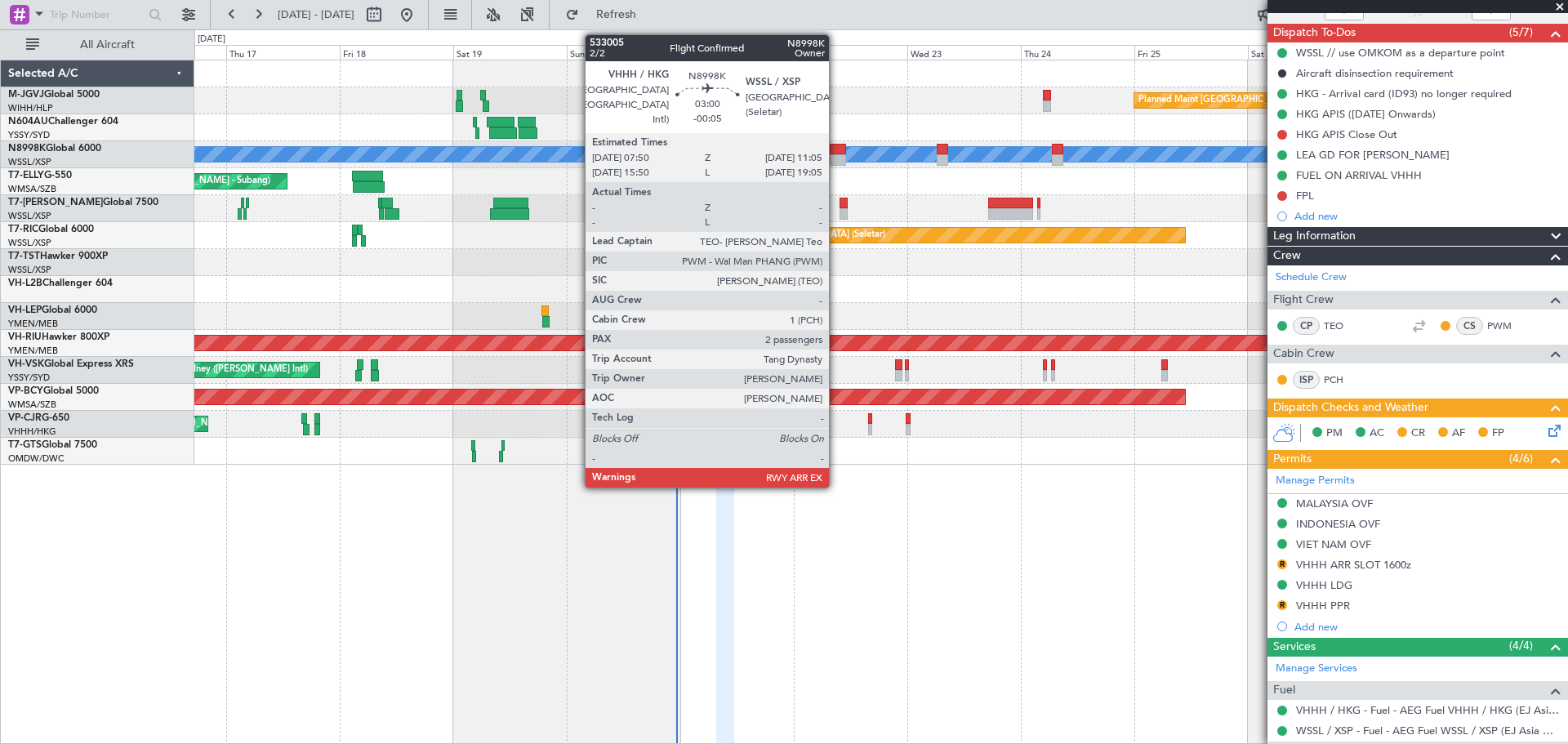 click 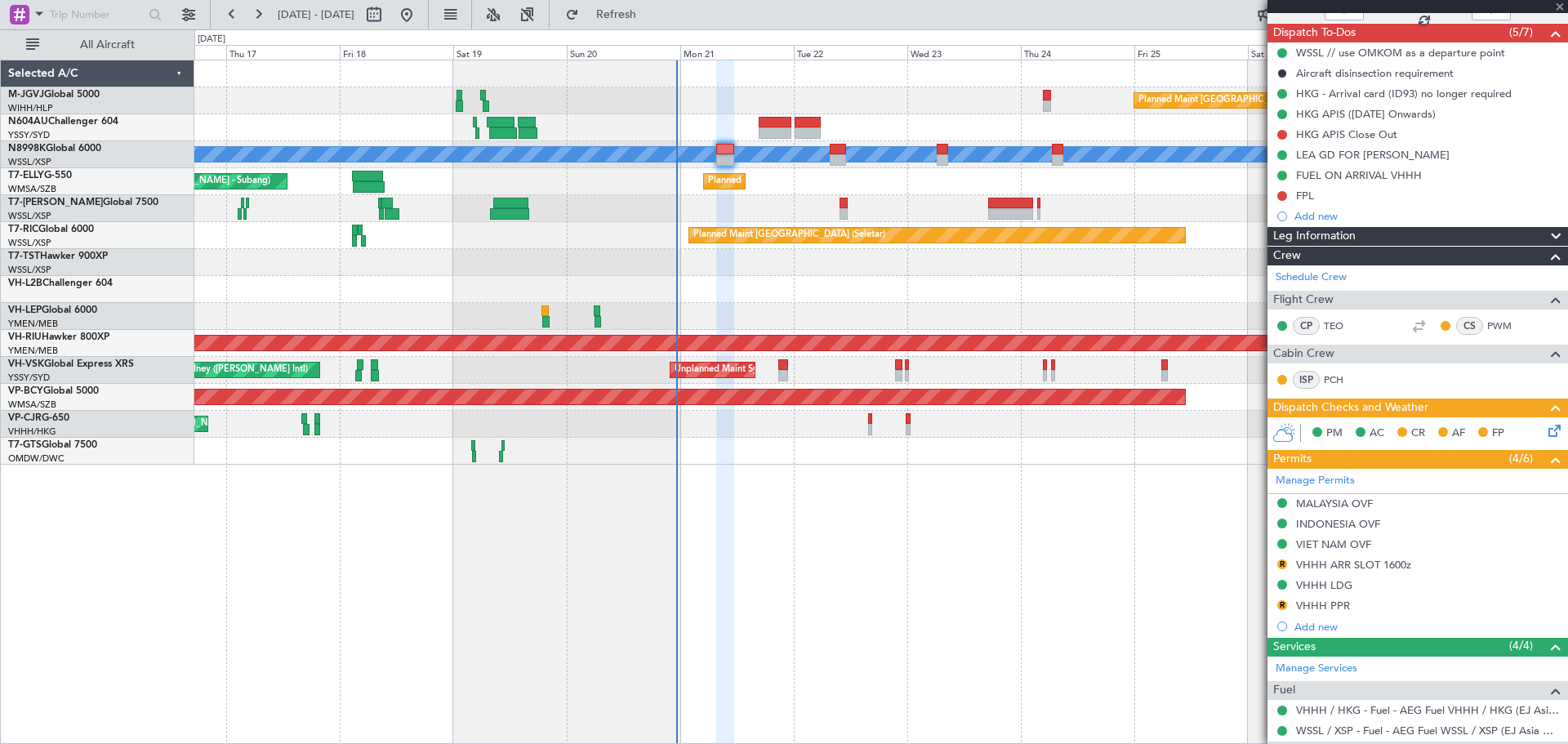 type on "-00:05" 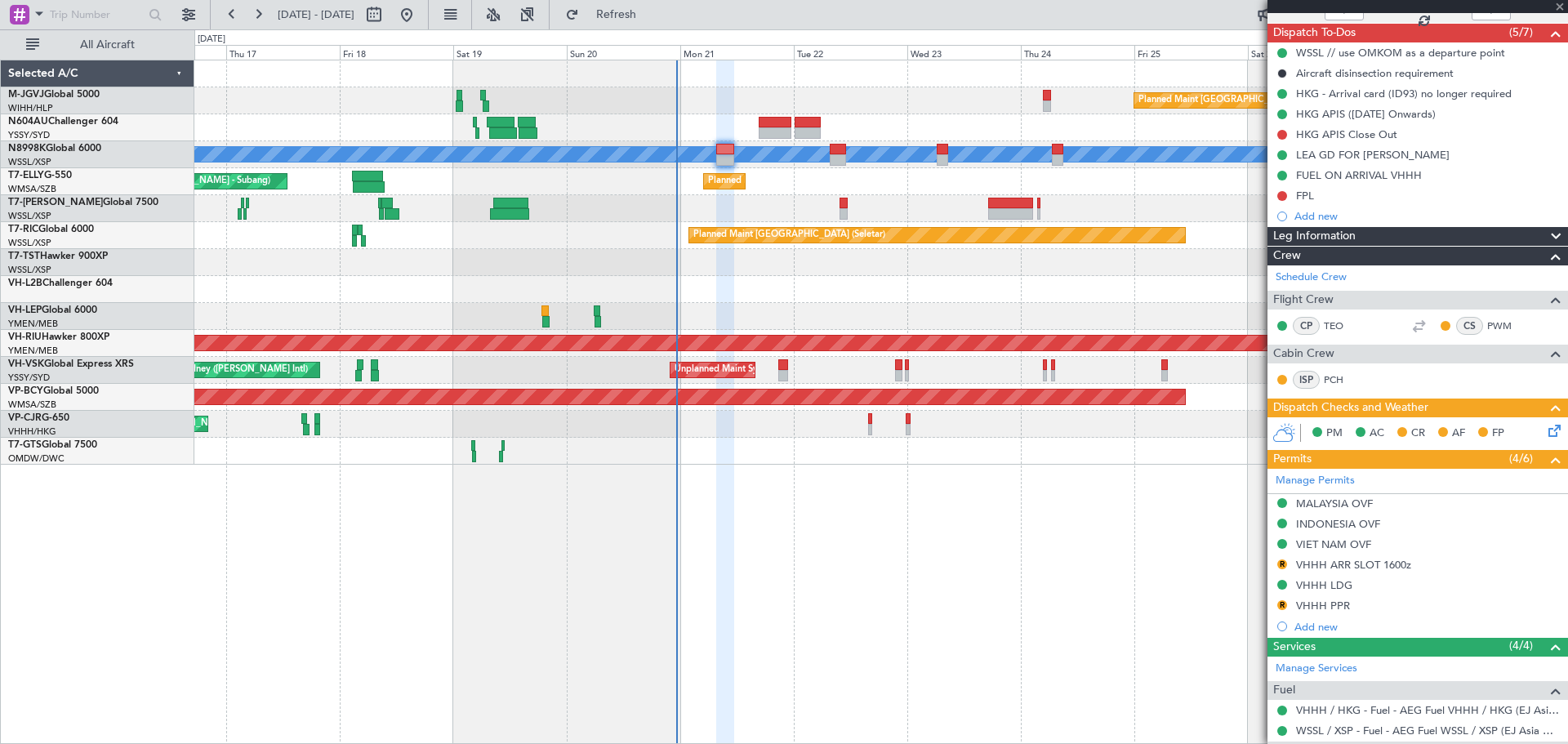 type 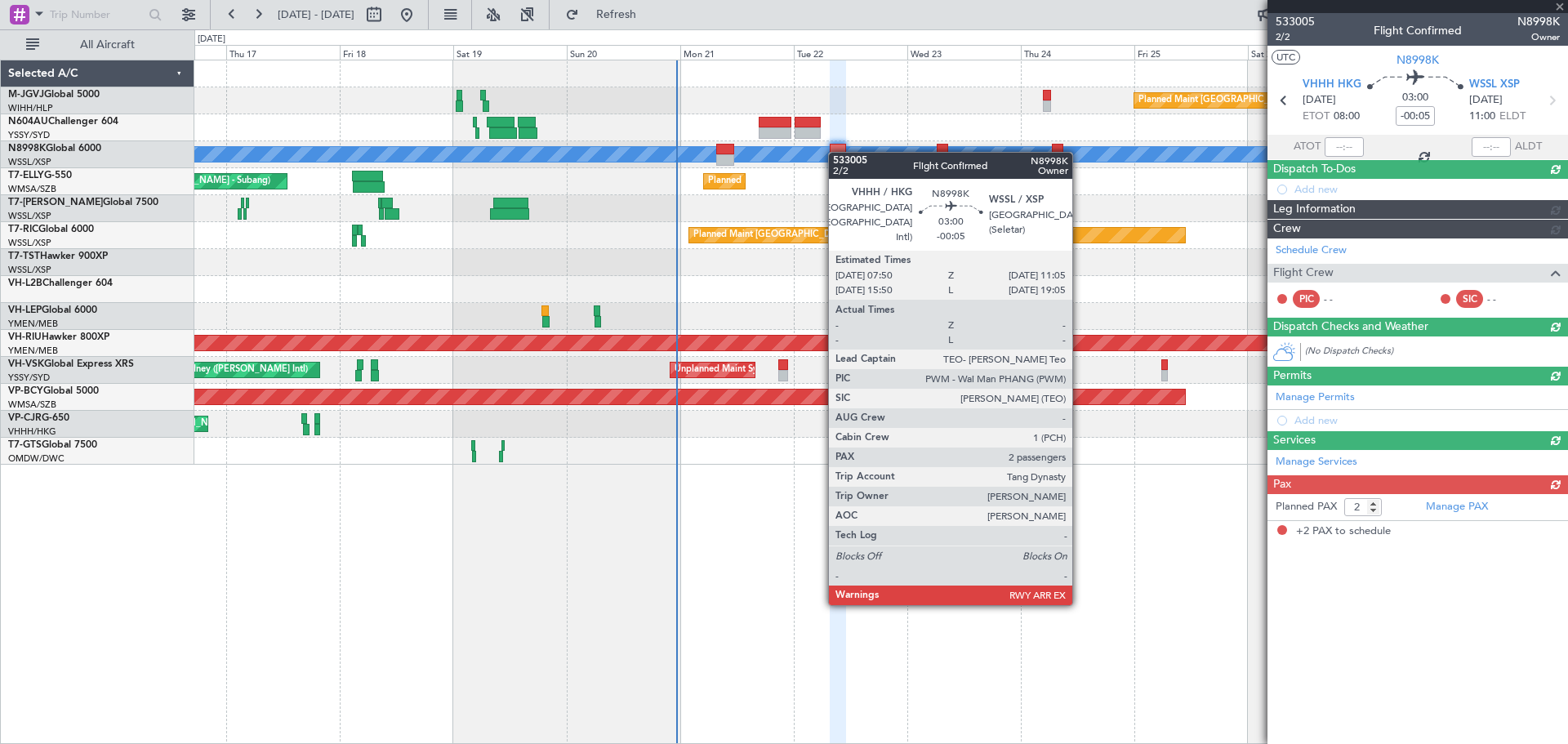 scroll, scrollTop: 0, scrollLeft: 0, axis: both 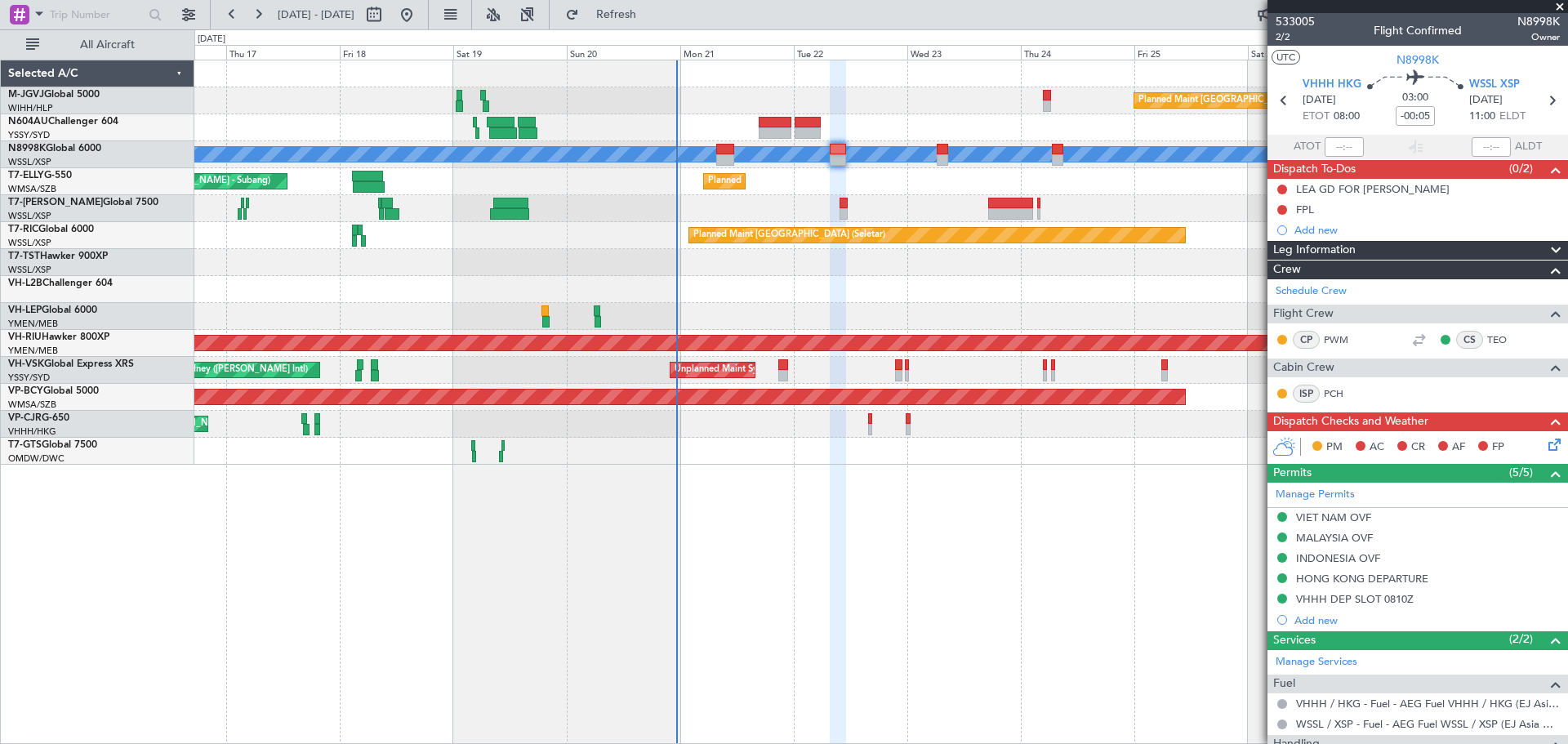 click 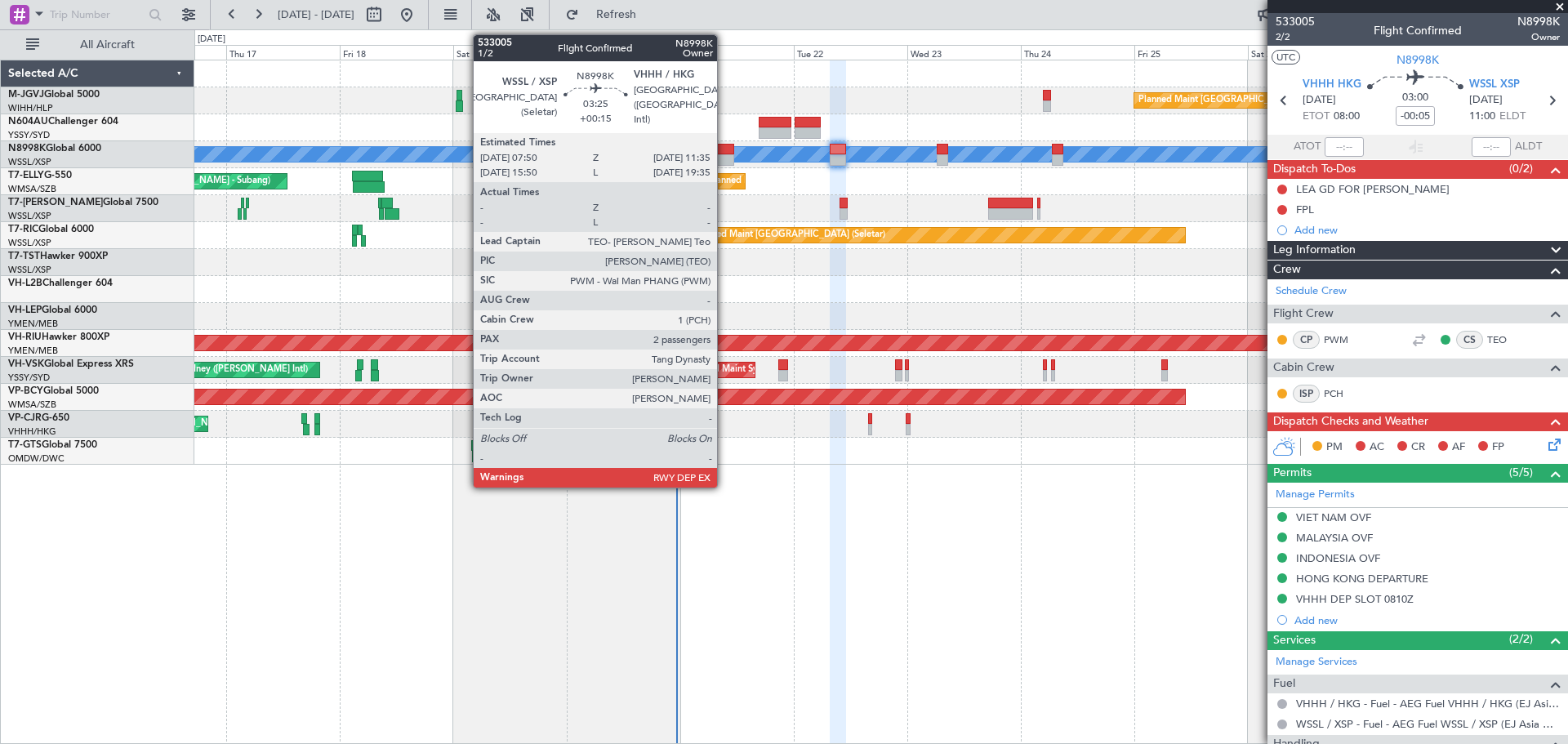 click 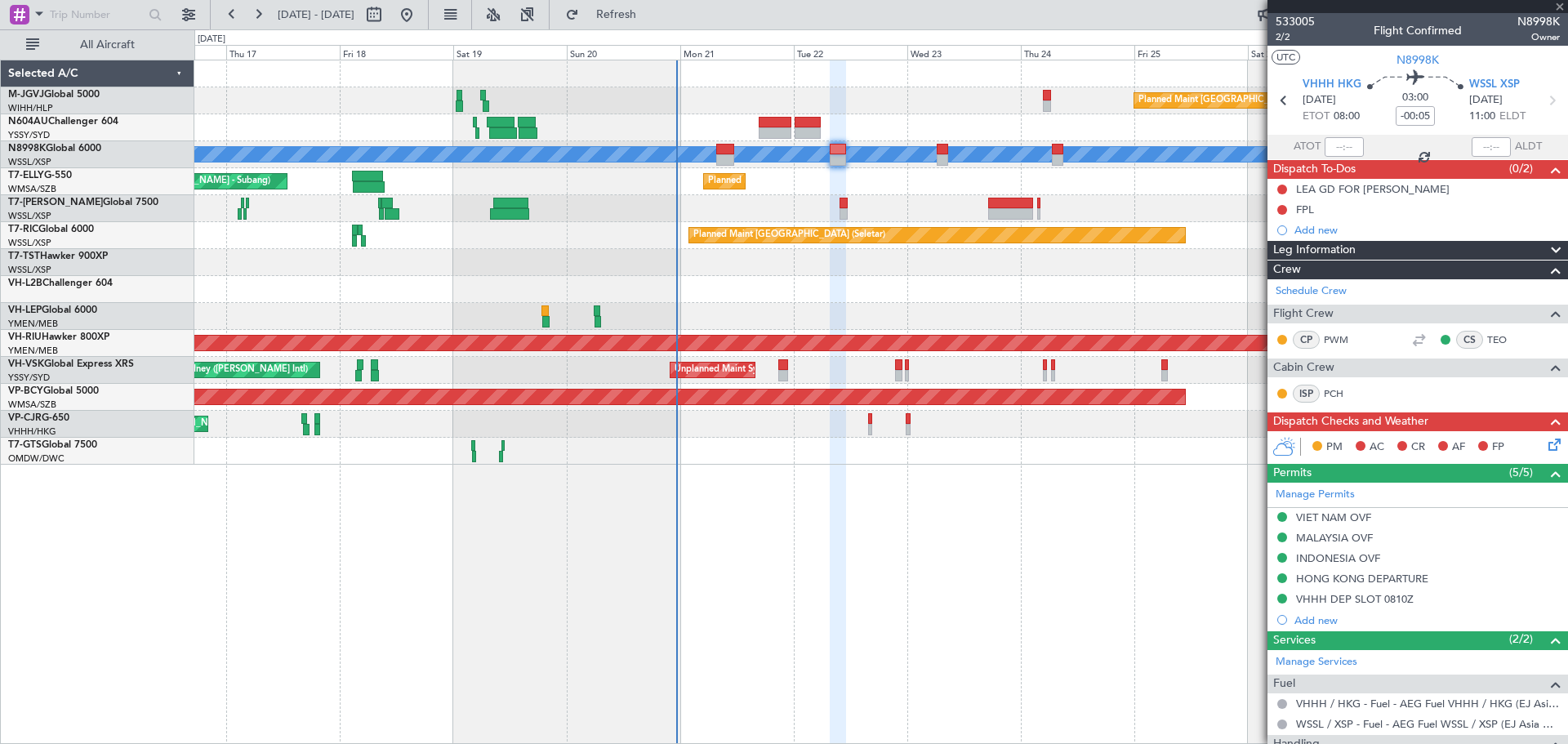 type on "+00:15" 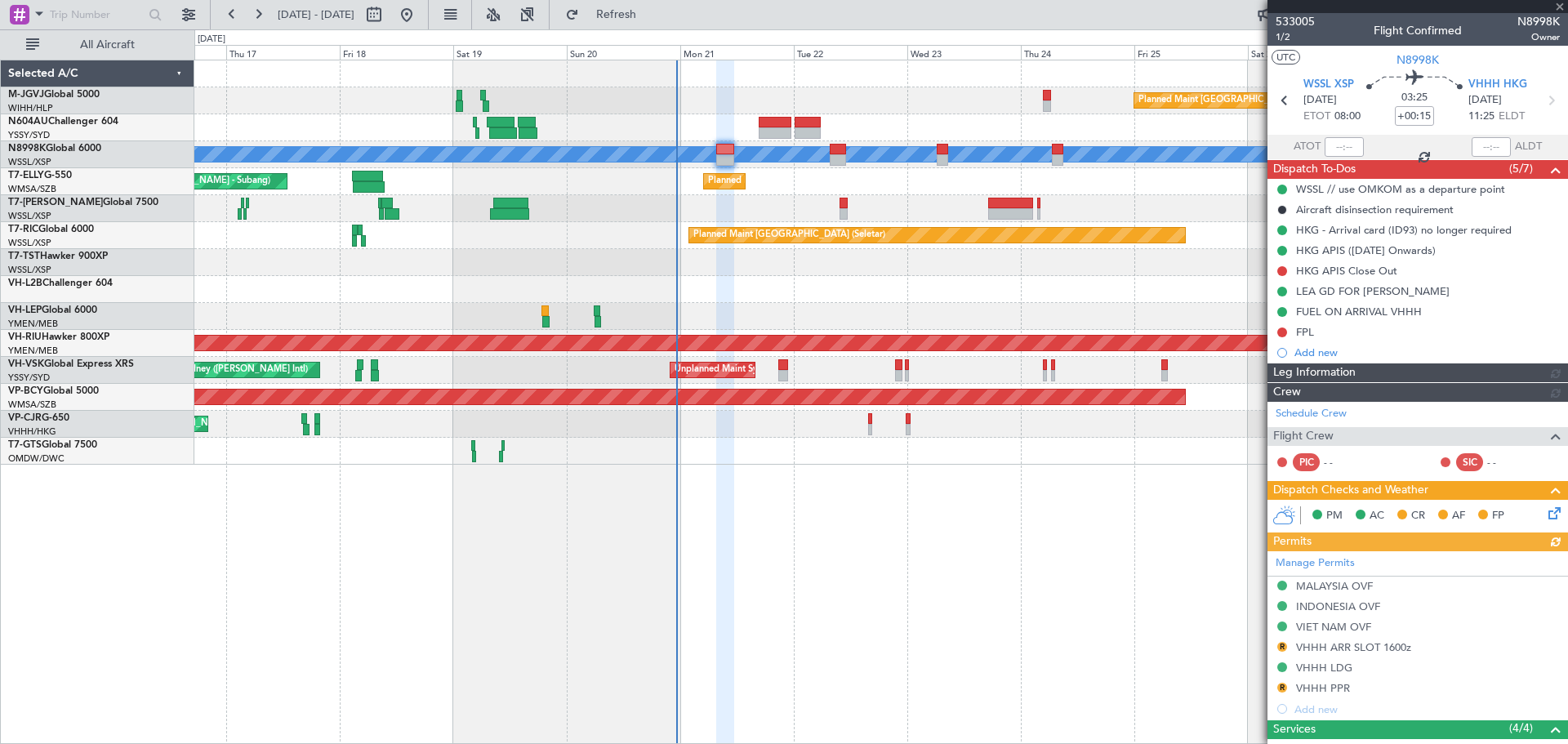 type on "[PERSON_NAME] (EYU)" 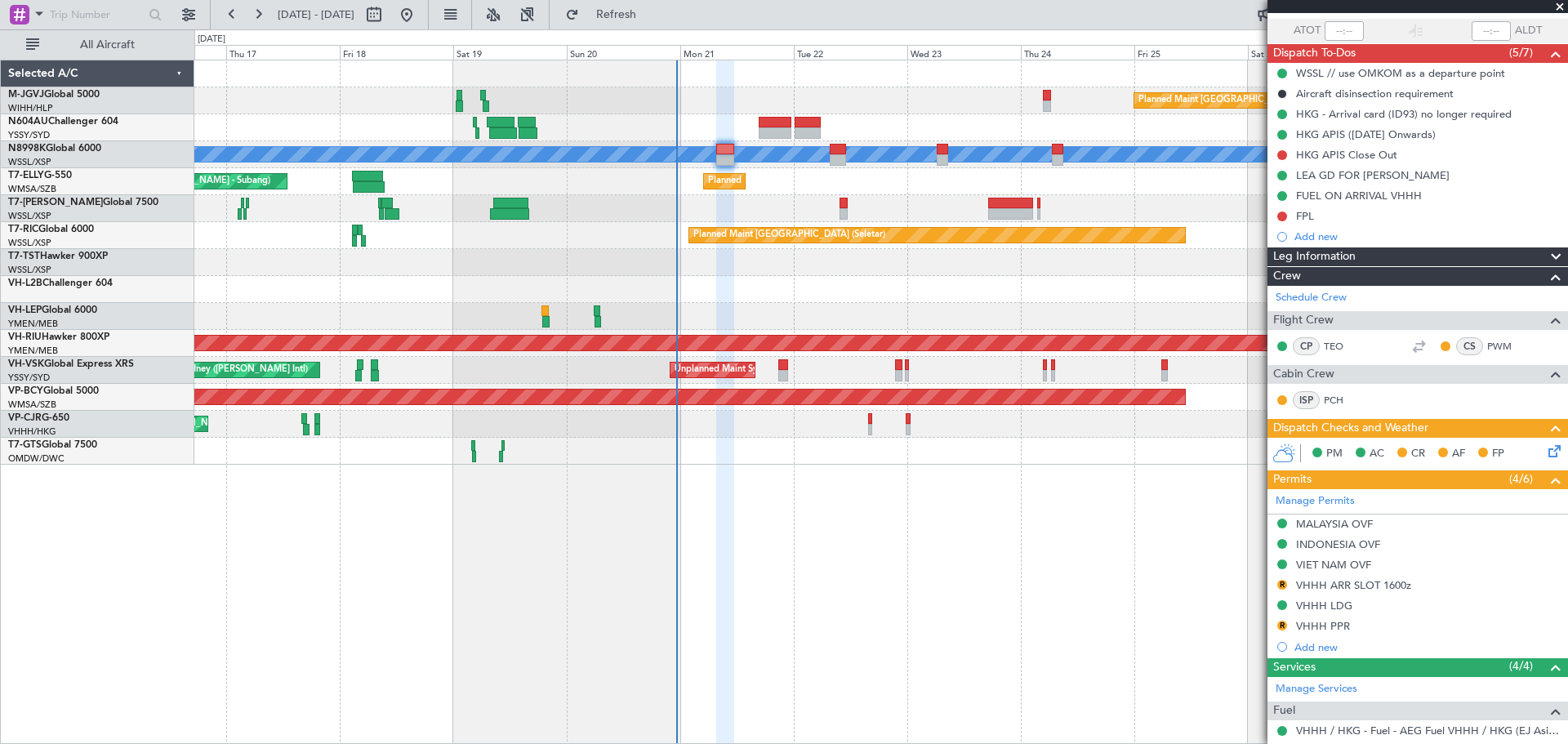 scroll, scrollTop: 41, scrollLeft: 0, axis: vertical 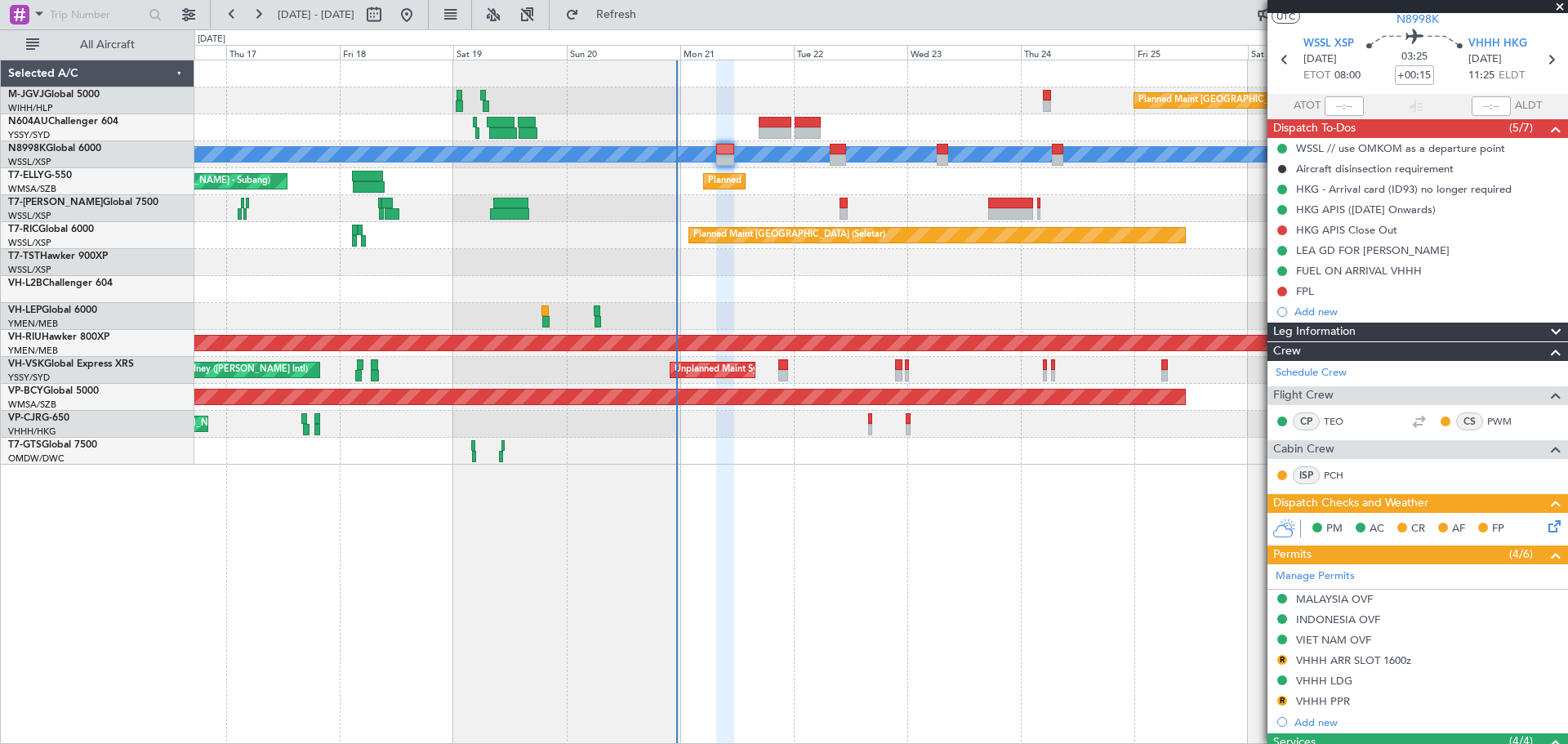 click on "Selected A/C
M-JGVJ  Global 5000
WIHH/HLP
Jakarta (Halim Intl)
N604AU  Challenger 604
YSSY/SYD
[GEOGRAPHIC_DATA] ([PERSON_NAME] Intl)
N8998K  Global 6000
WSSL/XSP
Singapore (Seletar)
T7-ELLY  G-550
WMSA/[GEOGRAPHIC_DATA] (Sultan [PERSON_NAME] [PERSON_NAME] - Subang)
T7-[PERSON_NAME]  Global 7500
WSSL/XSP
Singapore (Seletar)
T7-RIC  Global 6000
WSSL/XSP
Singapore (Seletar)
T7-TST  Hawker 900XP
WSSL/XSP
Singapore (Seletar)
VH-L2B  Challenger 604" 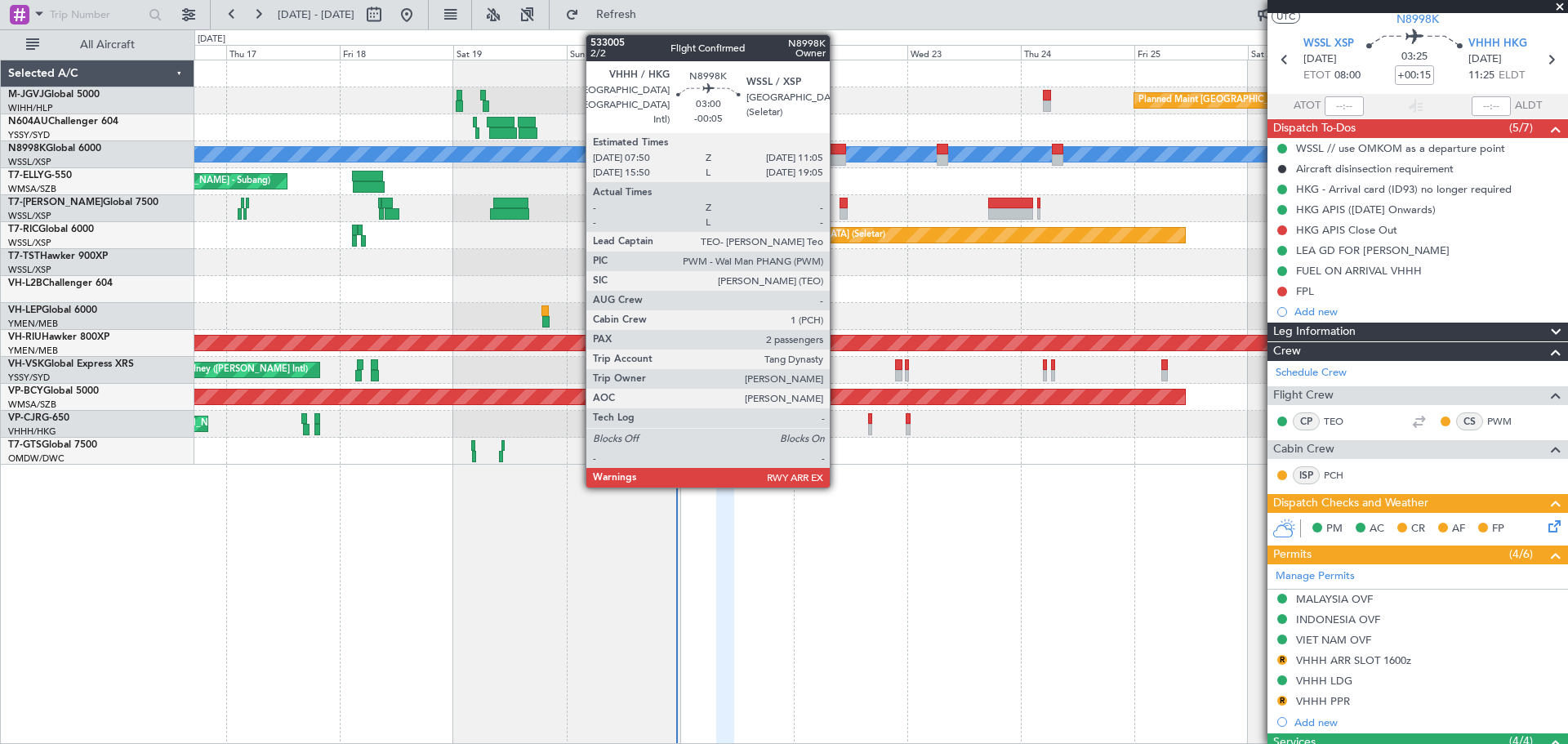 click 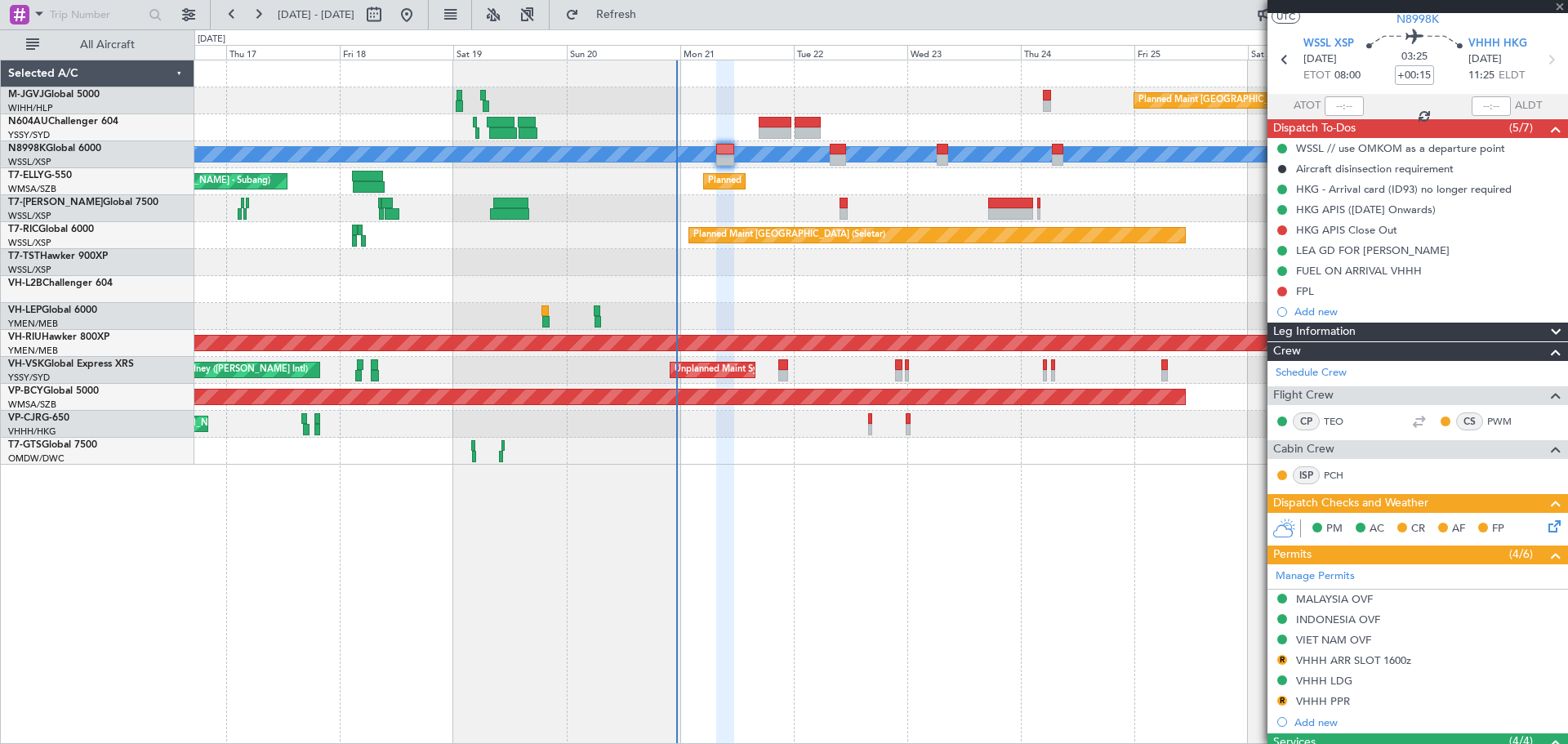 type on "-00:05" 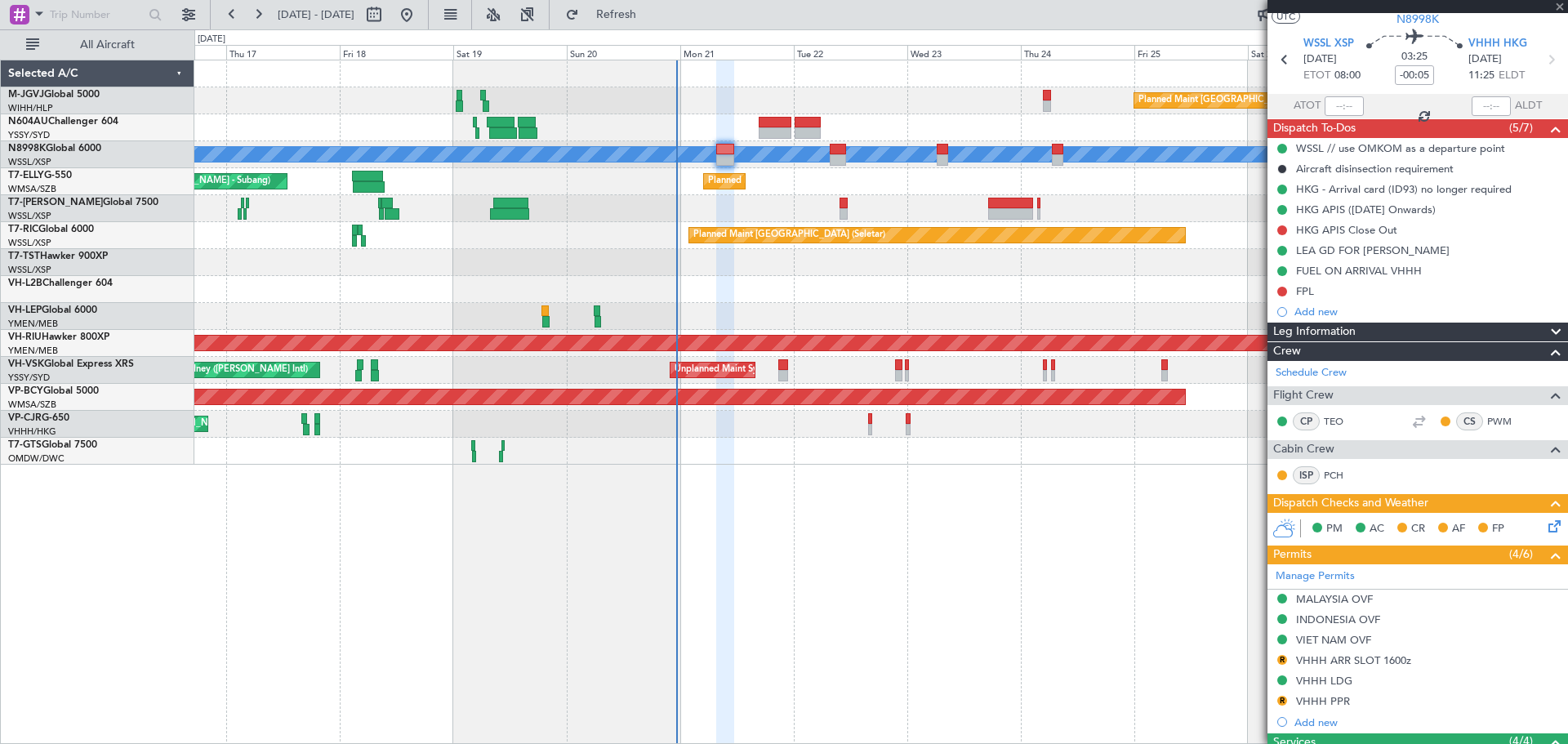 type 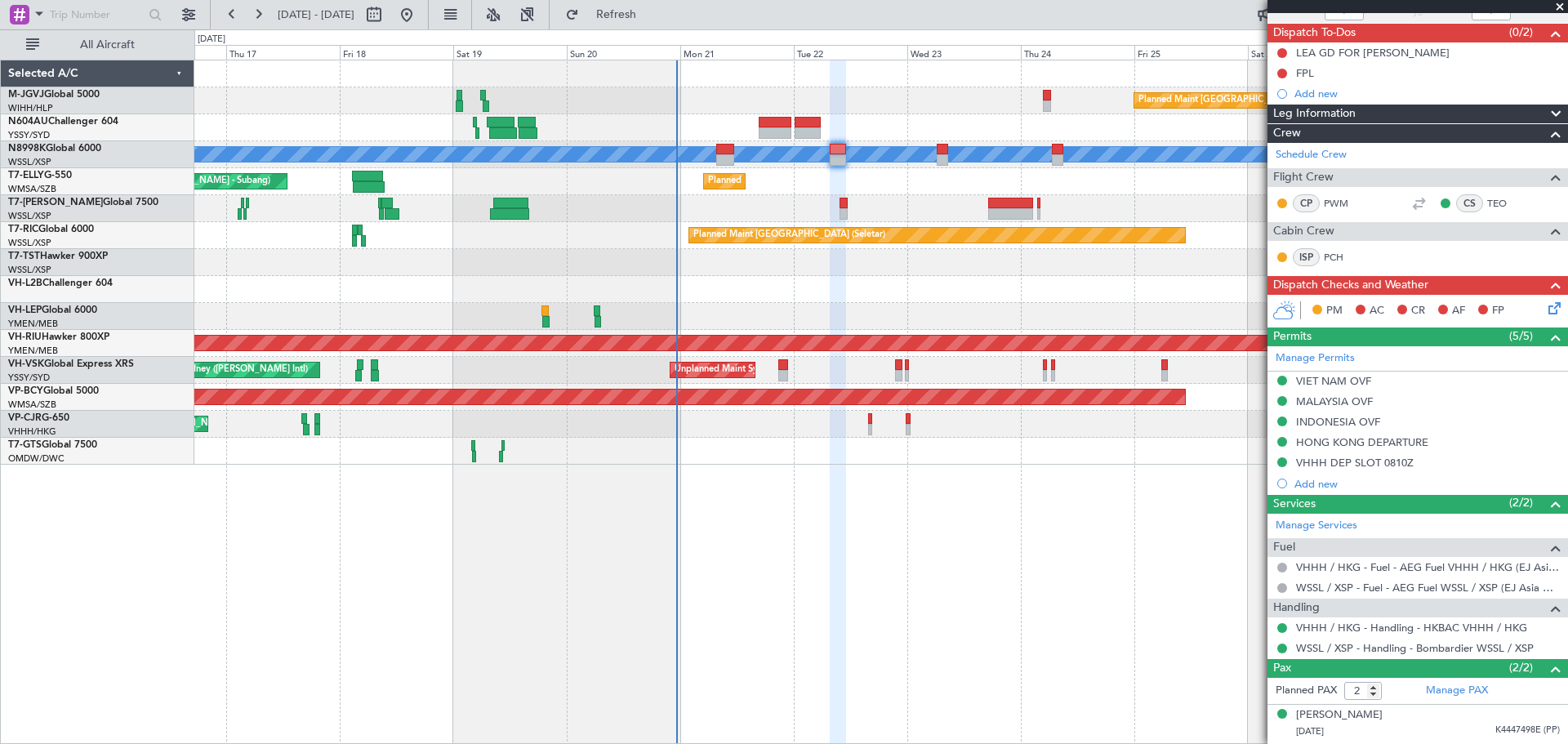 scroll, scrollTop: 170, scrollLeft: 0, axis: vertical 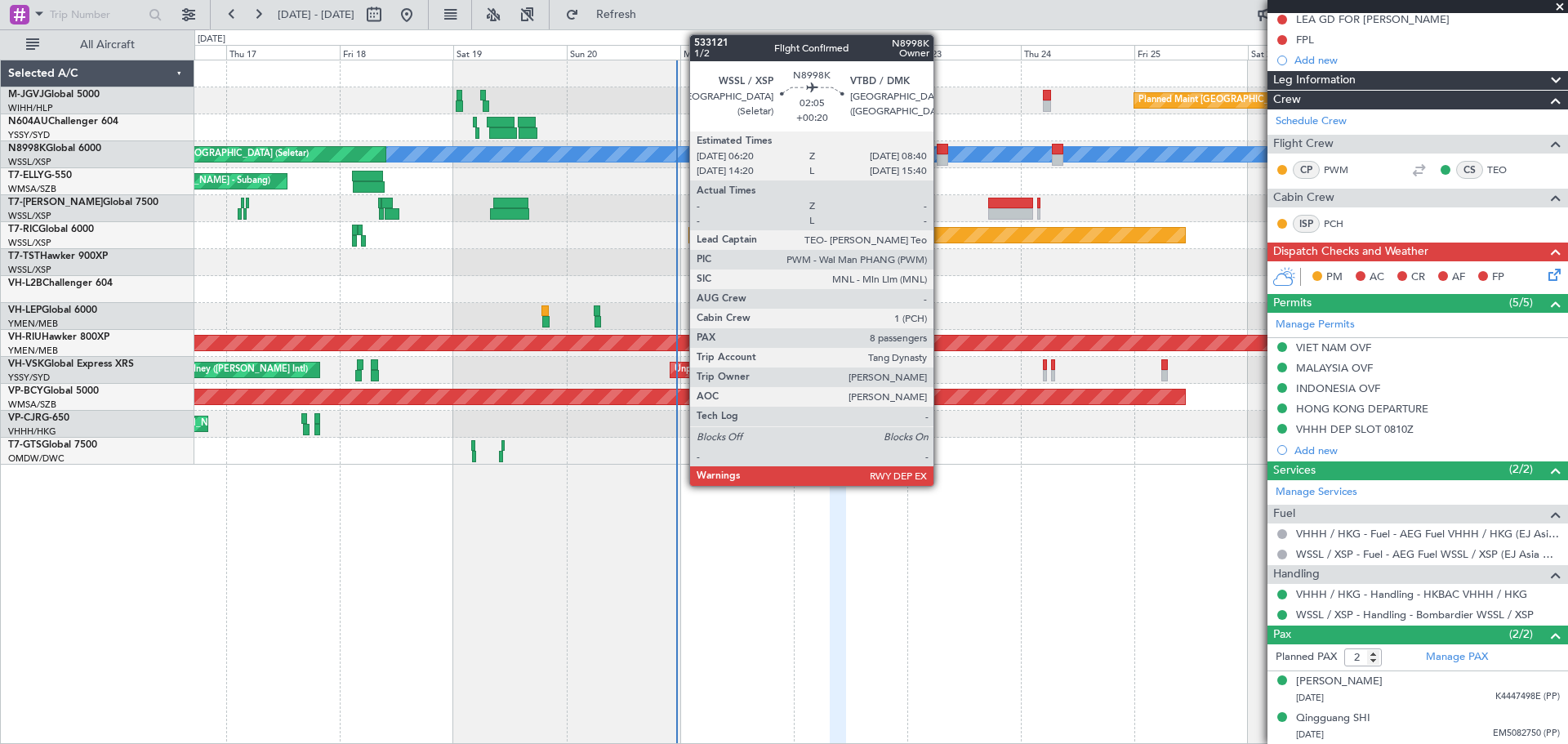 click 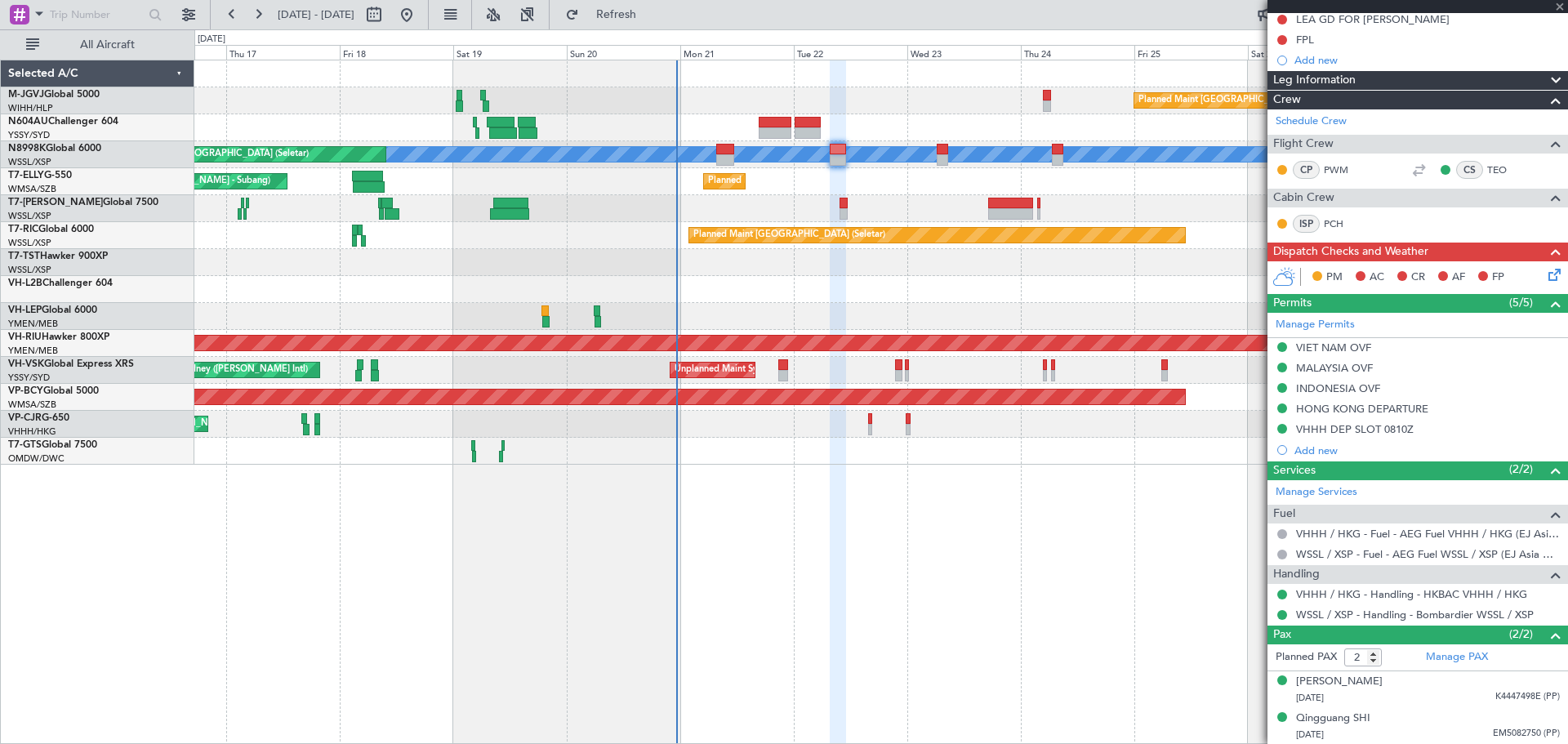type on "+00:20" 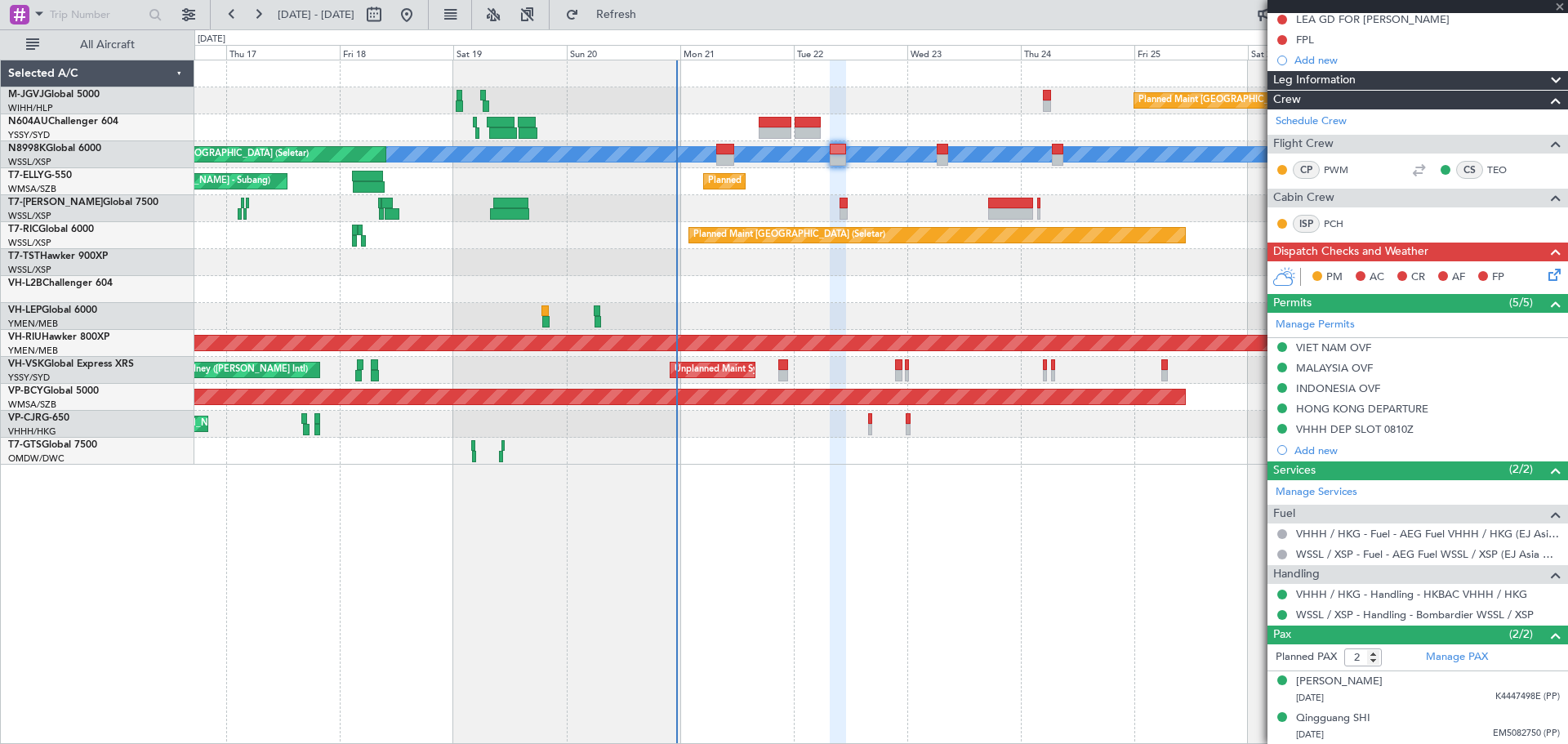 type on "8" 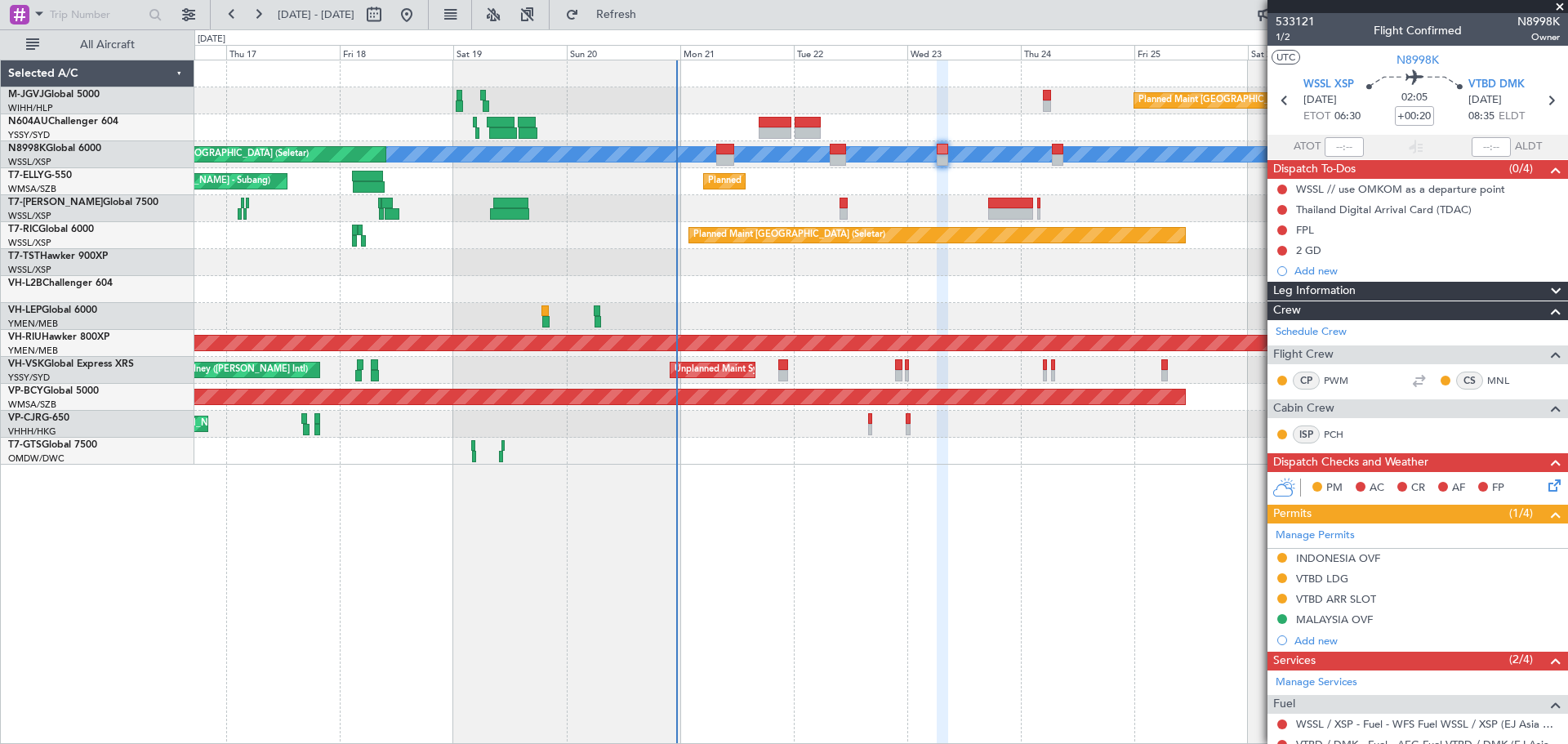 scroll, scrollTop: 136, scrollLeft: 0, axis: vertical 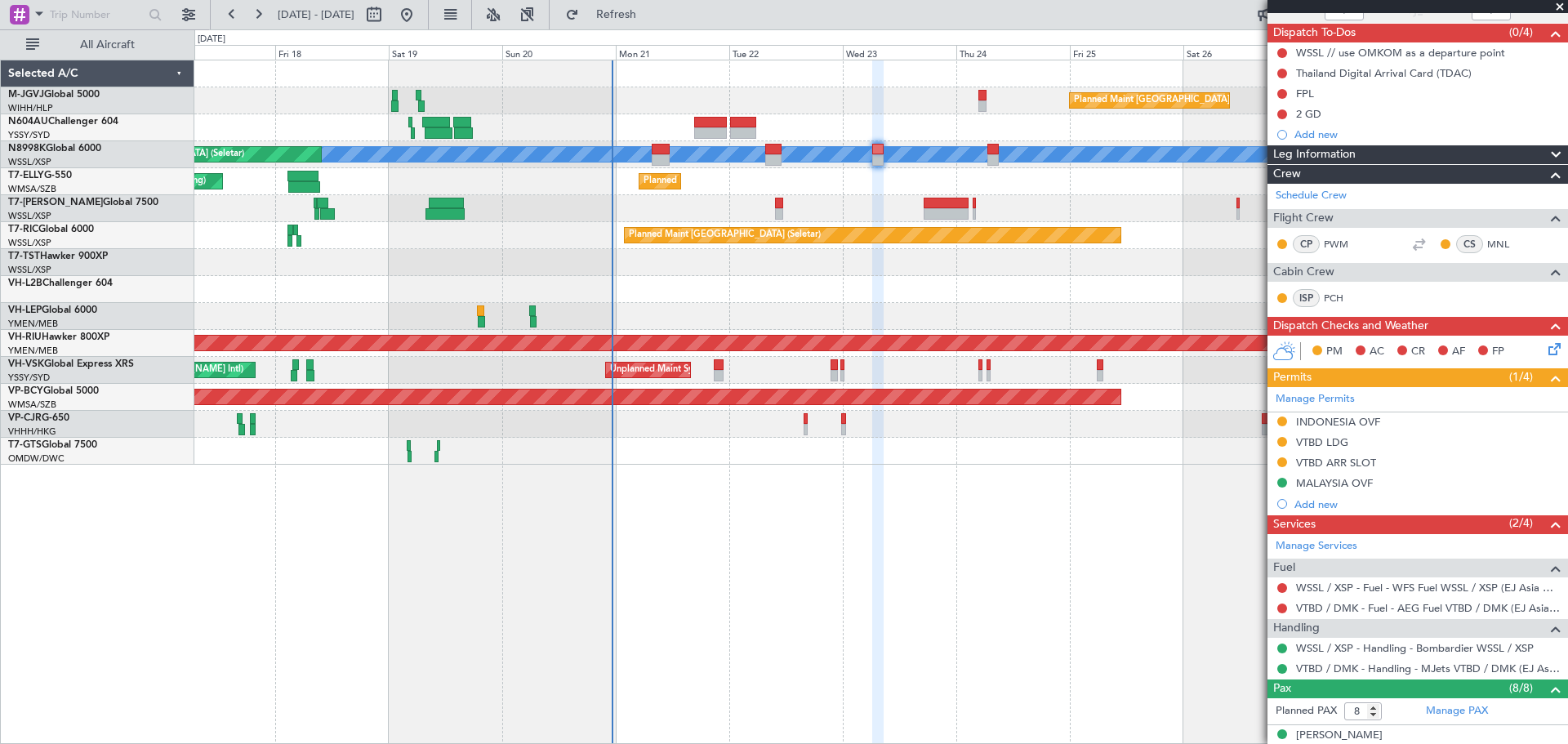click on "[PERSON_NAME] [GEOGRAPHIC_DATA] (Sultan [PERSON_NAME] [PERSON_NAME] - Subang)
[PERSON_NAME] (Sultan [PERSON_NAME] [PERSON_NAME] - Subang)
Planned Maint Sharjah (Sharjah Intl)
Planned Maint [GEOGRAPHIC_DATA] (Sultan [PERSON_NAME] [PERSON_NAME] - Subang)" 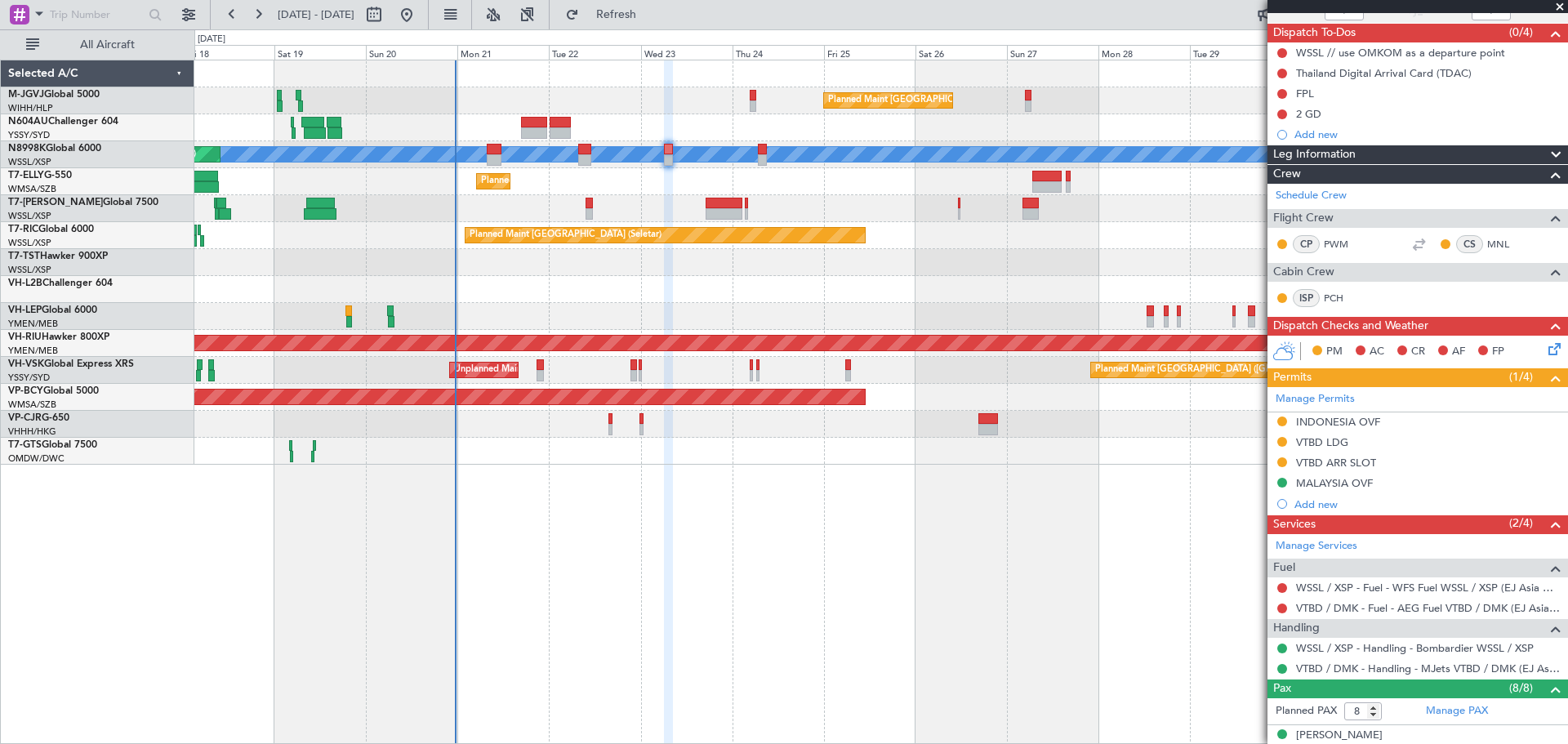 click on "Planned Maint Sharjah (Sharjah Intl)
Planned Maint [GEOGRAPHIC_DATA] (Sultan [PERSON_NAME] [PERSON_NAME] - Subang)
[PERSON_NAME] (Sultan [PERSON_NAME] [PERSON_NAME] - Subang)
[PERSON_NAME] (Sultan [PERSON_NAME] [PERSON_NAME] - Subang)" 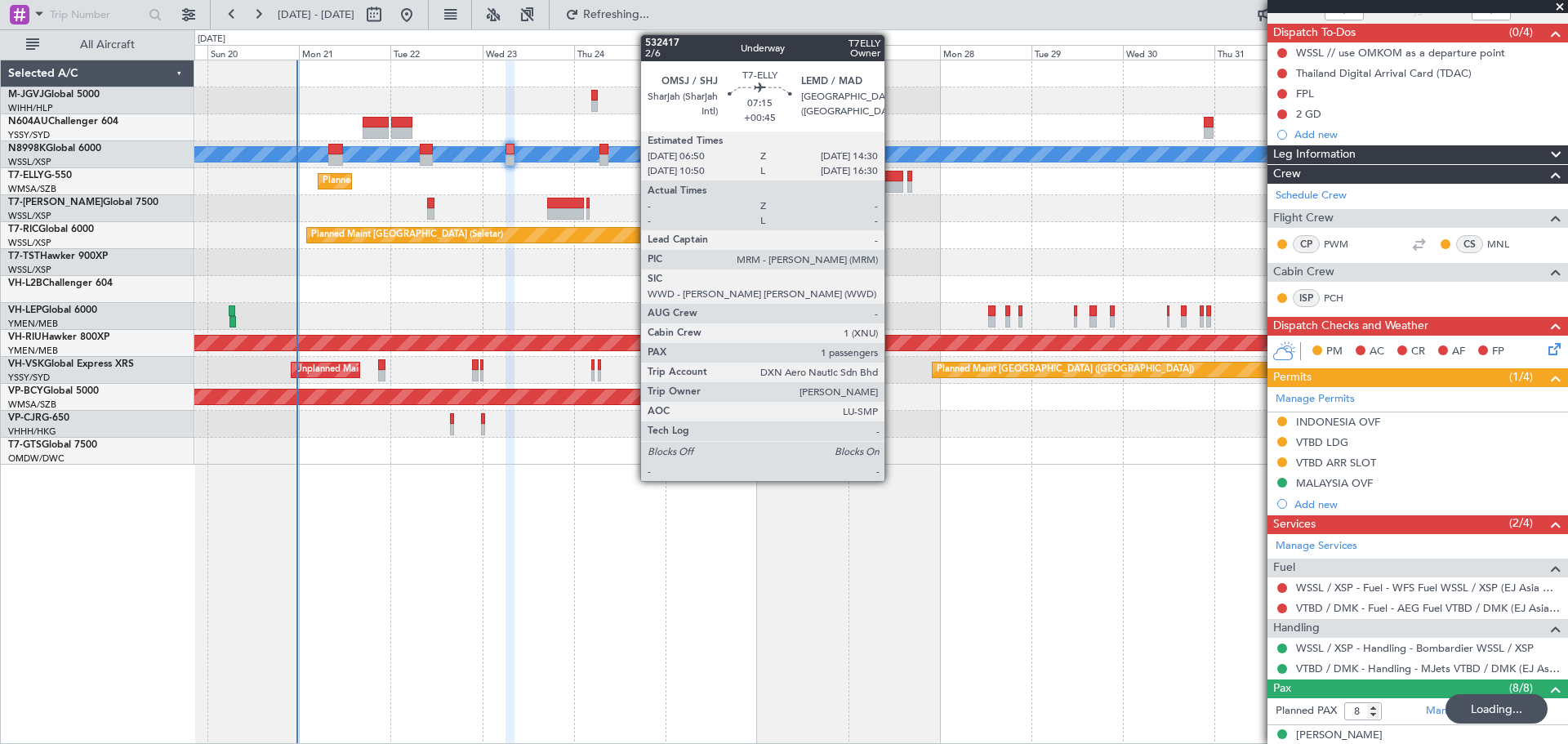click 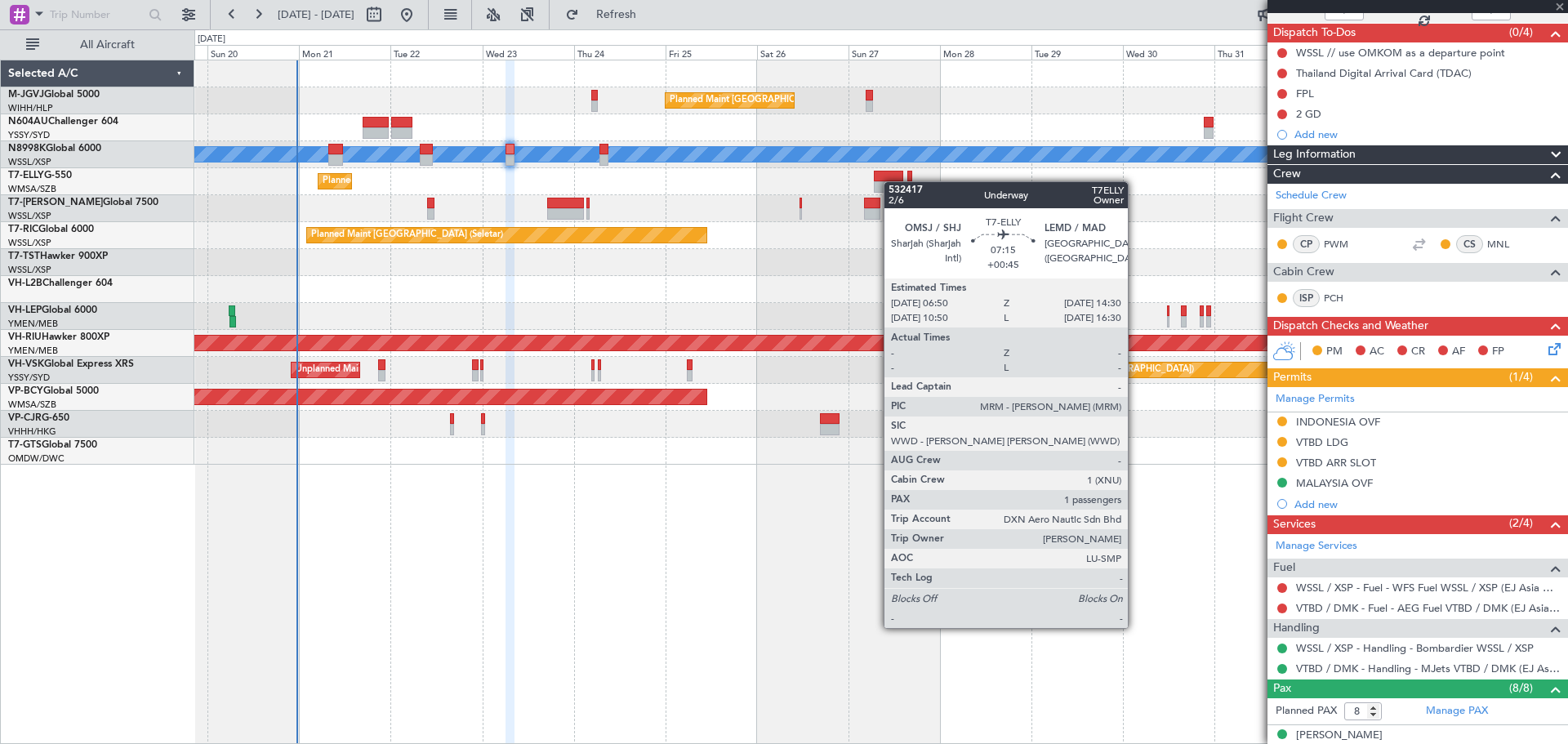 type on "+00:45" 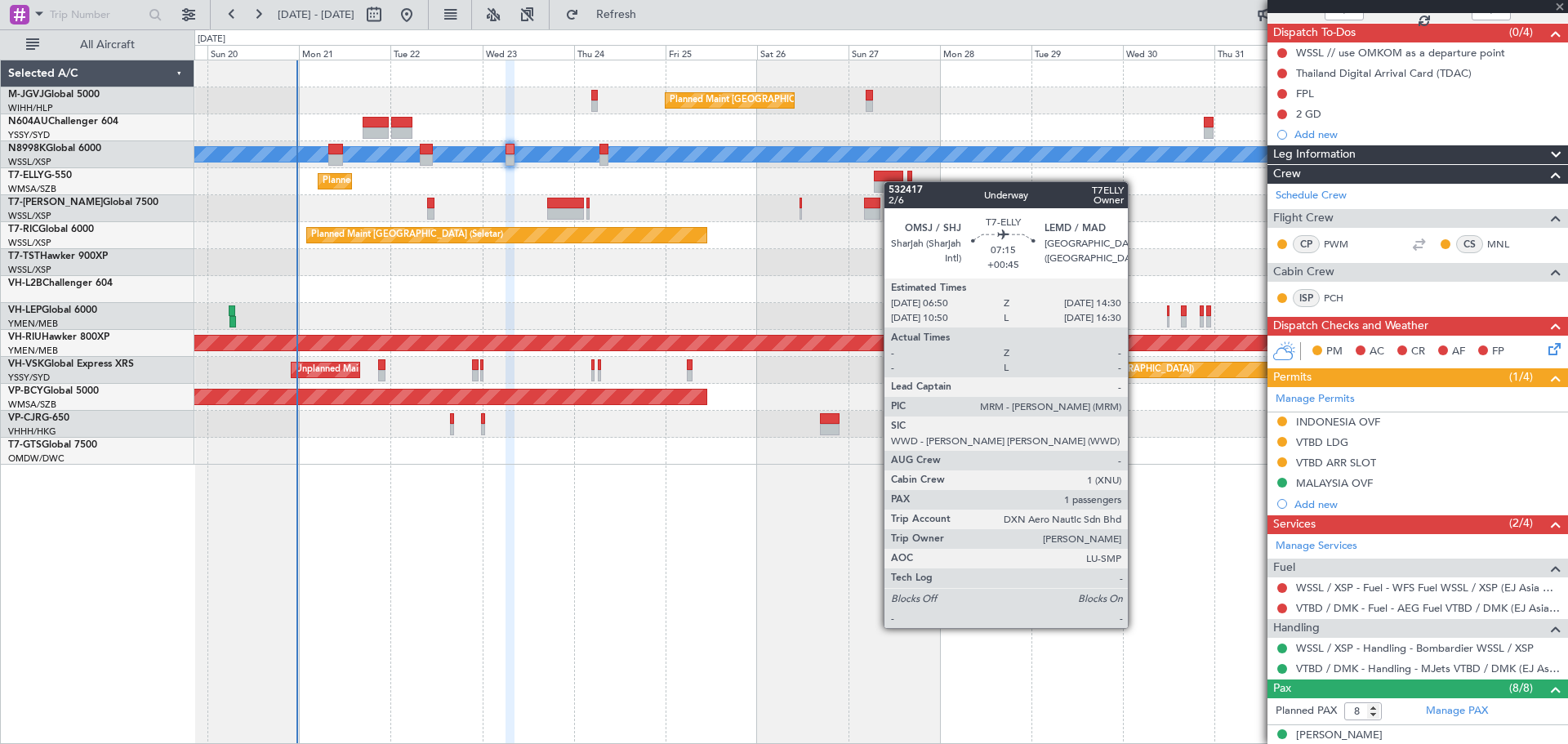 type on "1" 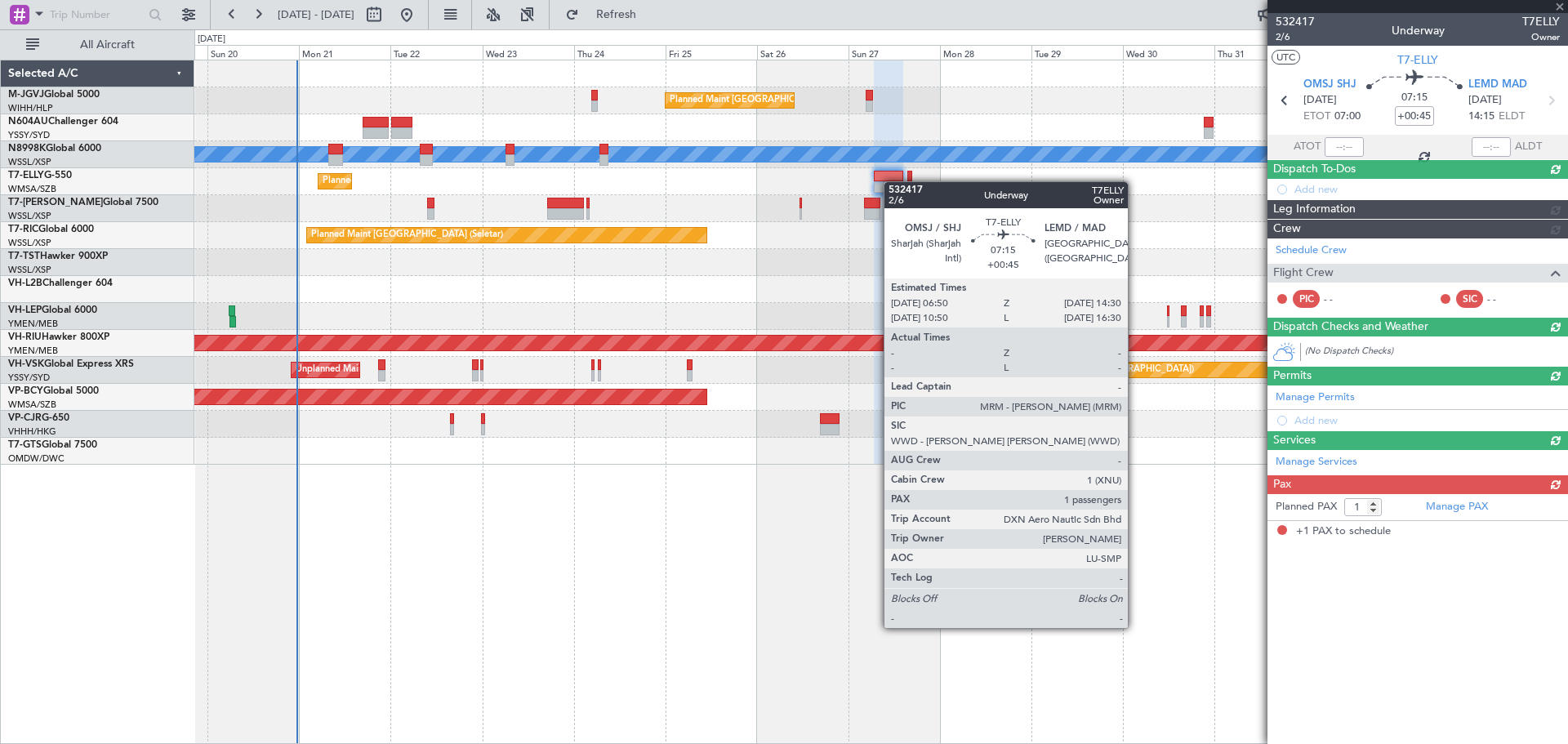 scroll, scrollTop: 0, scrollLeft: 0, axis: both 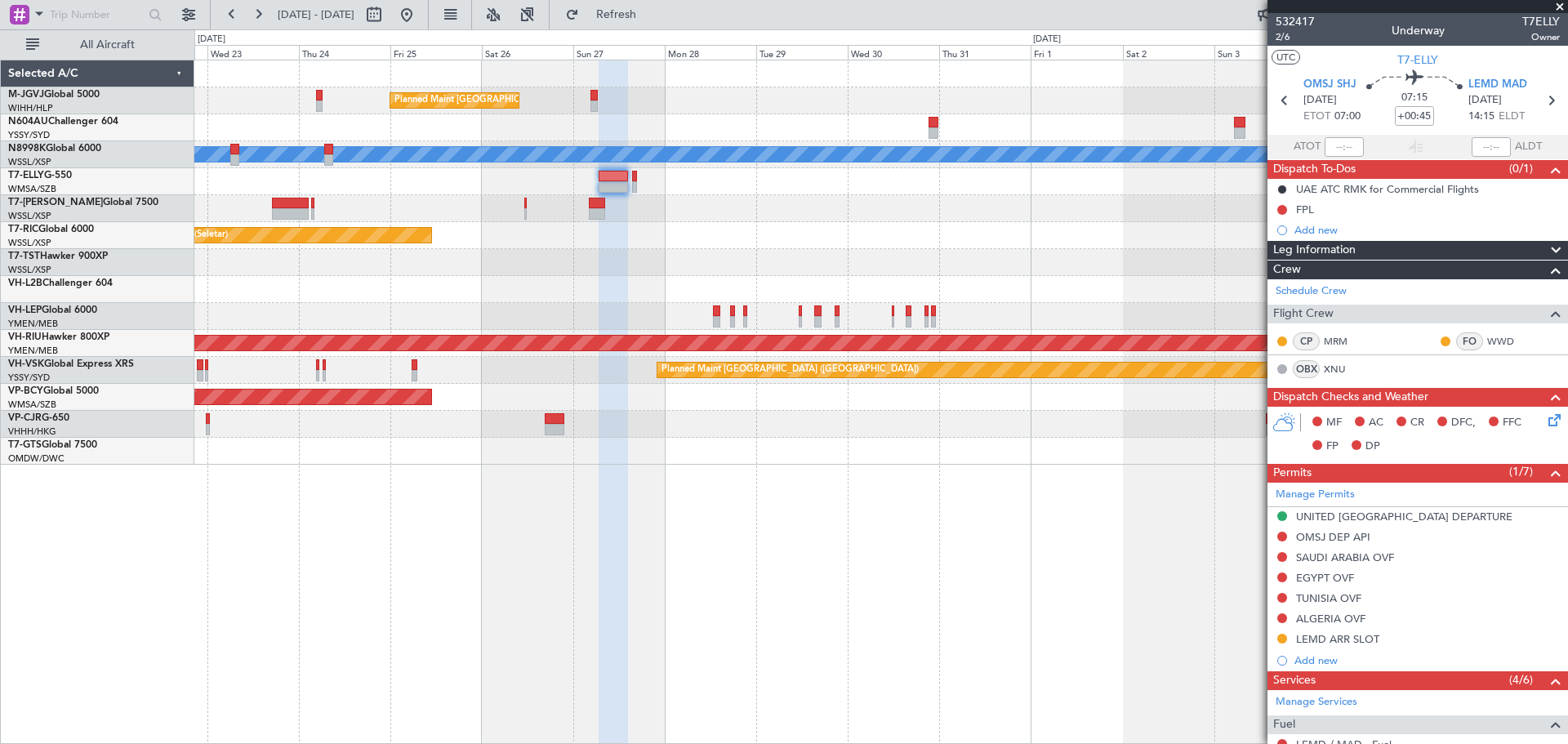 click 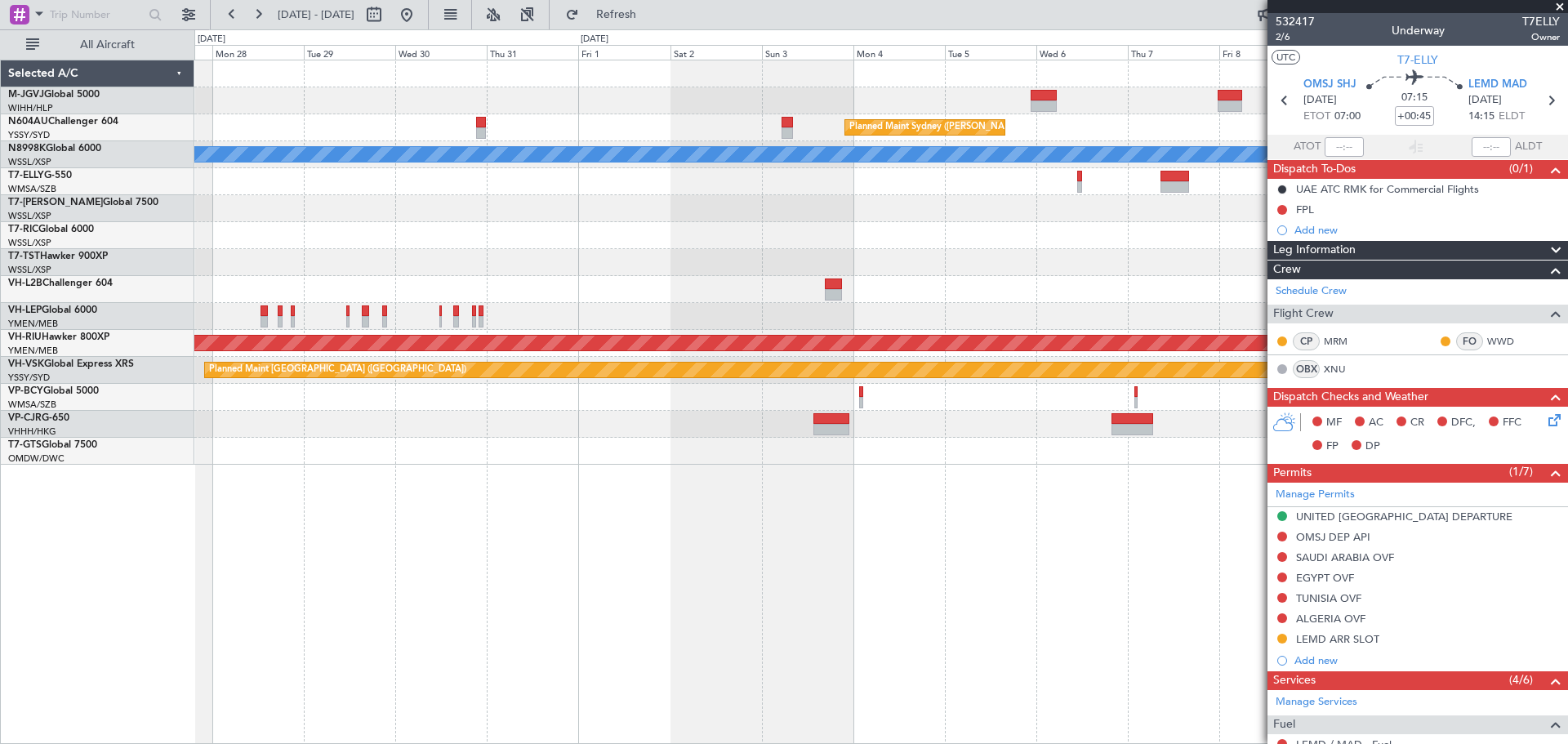 click on "Planned Maint [GEOGRAPHIC_DATA] (Seletar)
Planned Maint Sydney ([PERSON_NAME] Intl)
[PERSON_NAME]
Planned Maint [GEOGRAPHIC_DATA] (Seletar)
Planned Maint [GEOGRAPHIC_DATA] ([GEOGRAPHIC_DATA])
Planned Maint [GEOGRAPHIC_DATA] ([GEOGRAPHIC_DATA])
Planned Maint [GEOGRAPHIC_DATA] (Seletar)" 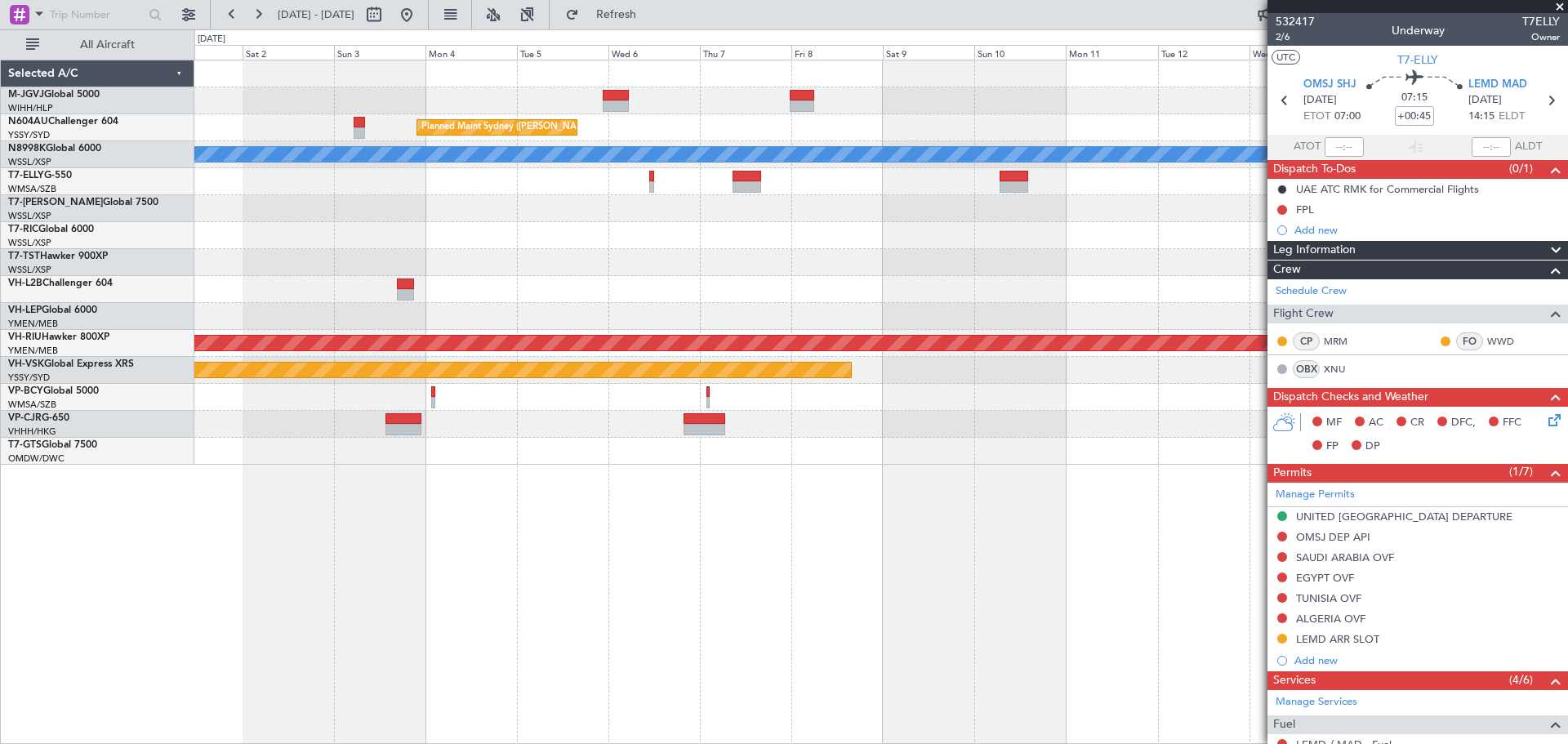 click on "Planned Maint Sydney (Kingsford Smith Intl)
MEL
Planned Maint Melbourne (Essendon)
Planned Maint Melbourne (Essendon)" 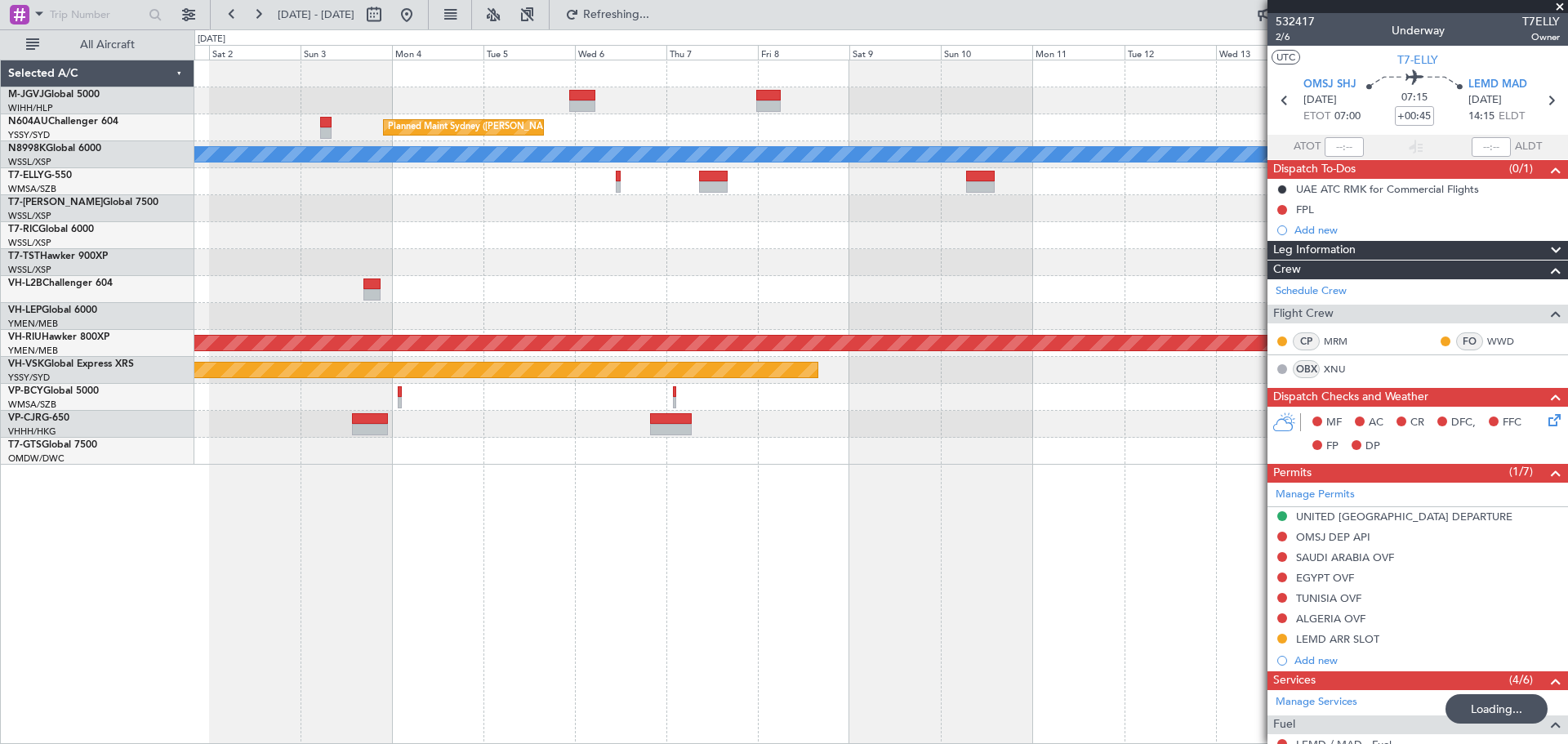 click 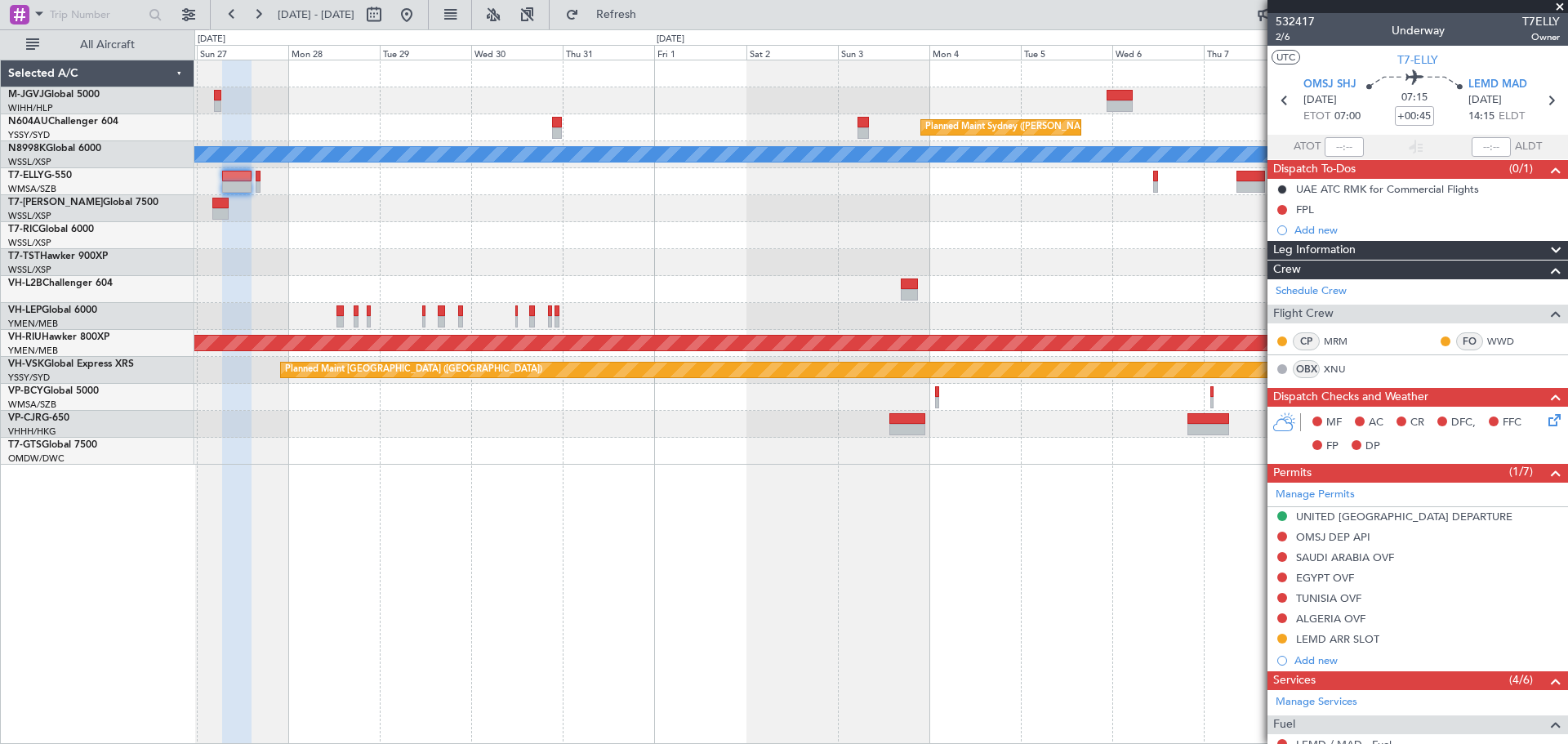 click on "Planned Maint [GEOGRAPHIC_DATA] (Seletar)" 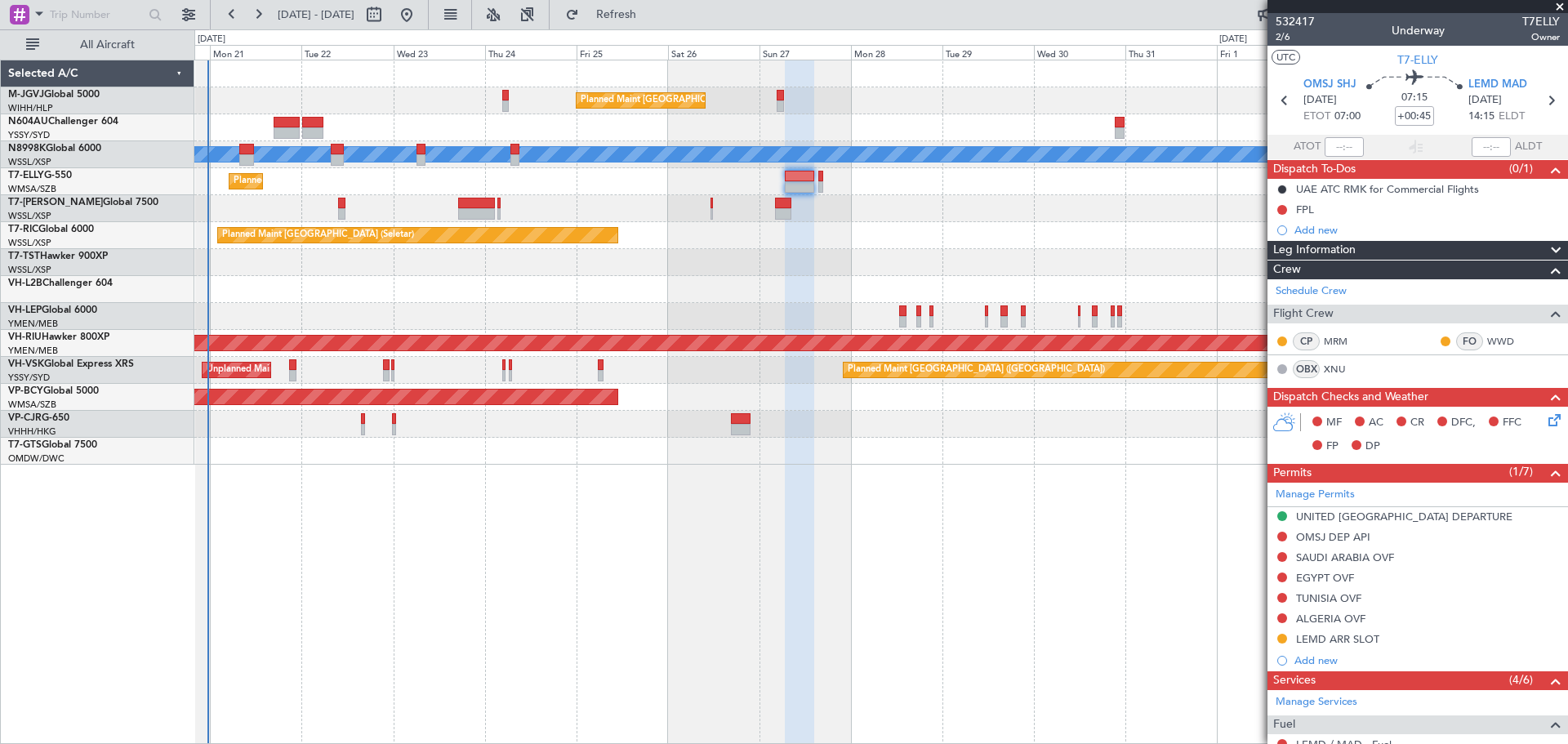 click on "Planned Maint [GEOGRAPHIC_DATA] (Seletar)" 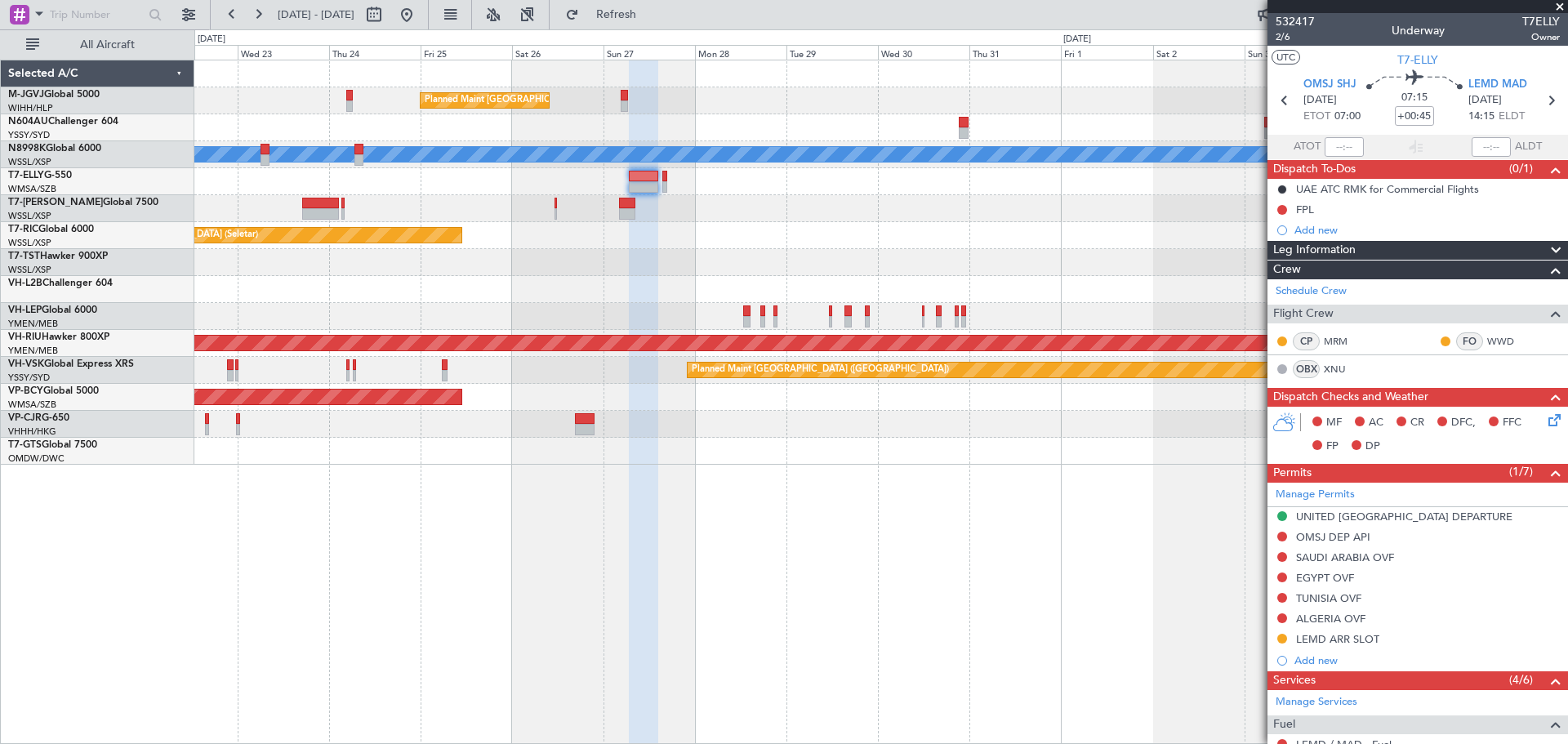 click on "Planned Maint [GEOGRAPHIC_DATA] (Seletar)" 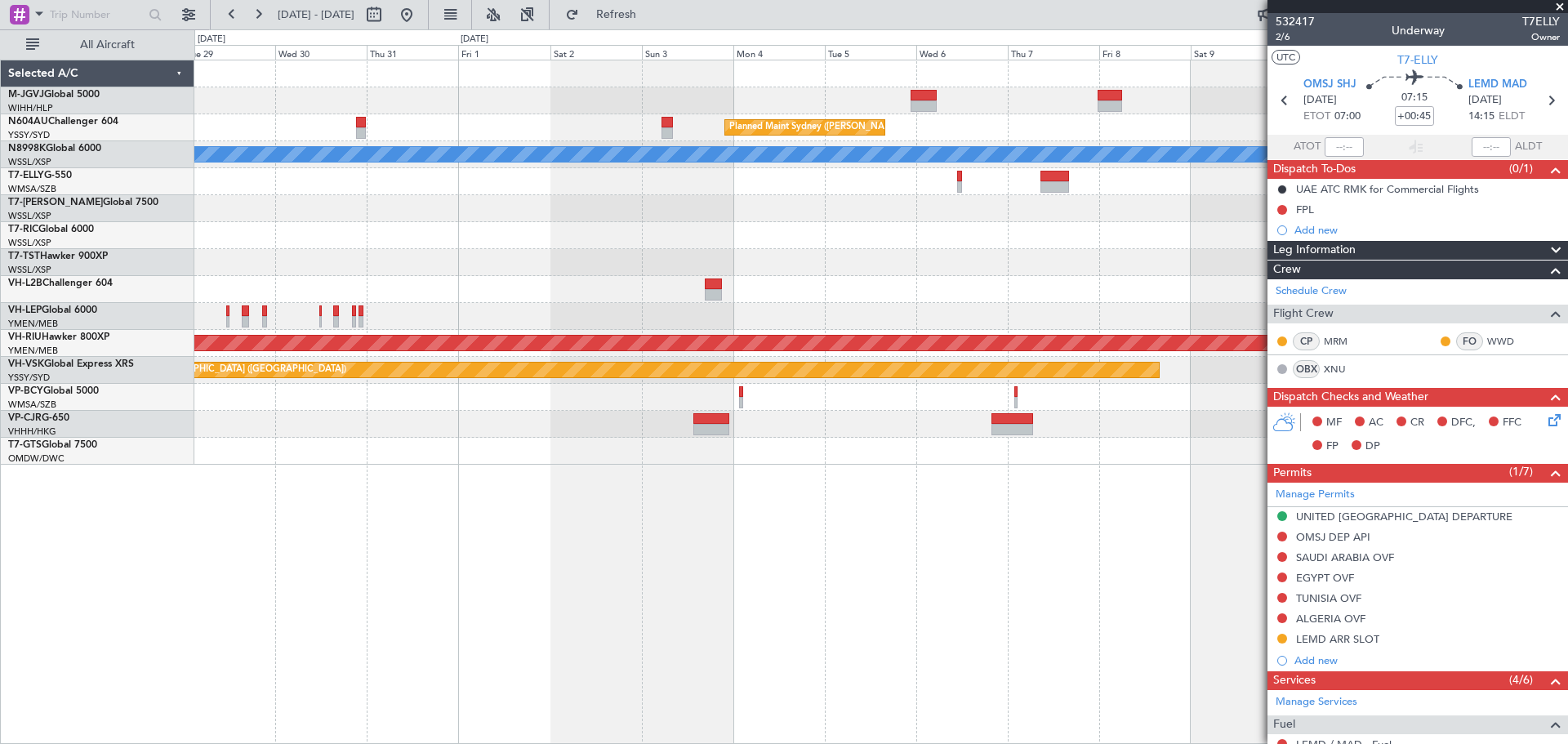 click on "Planned Maint [GEOGRAPHIC_DATA] (Seletar)" 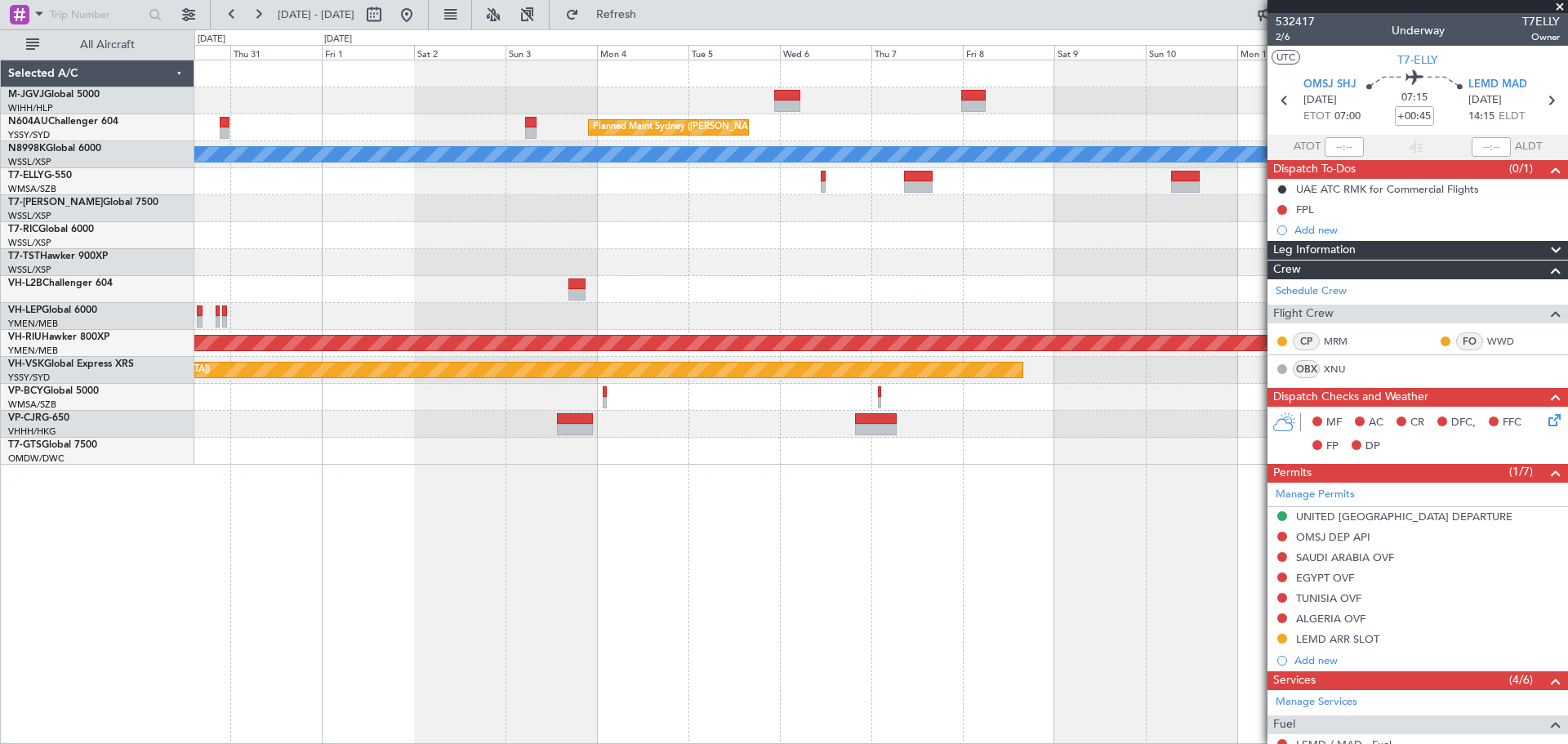 click 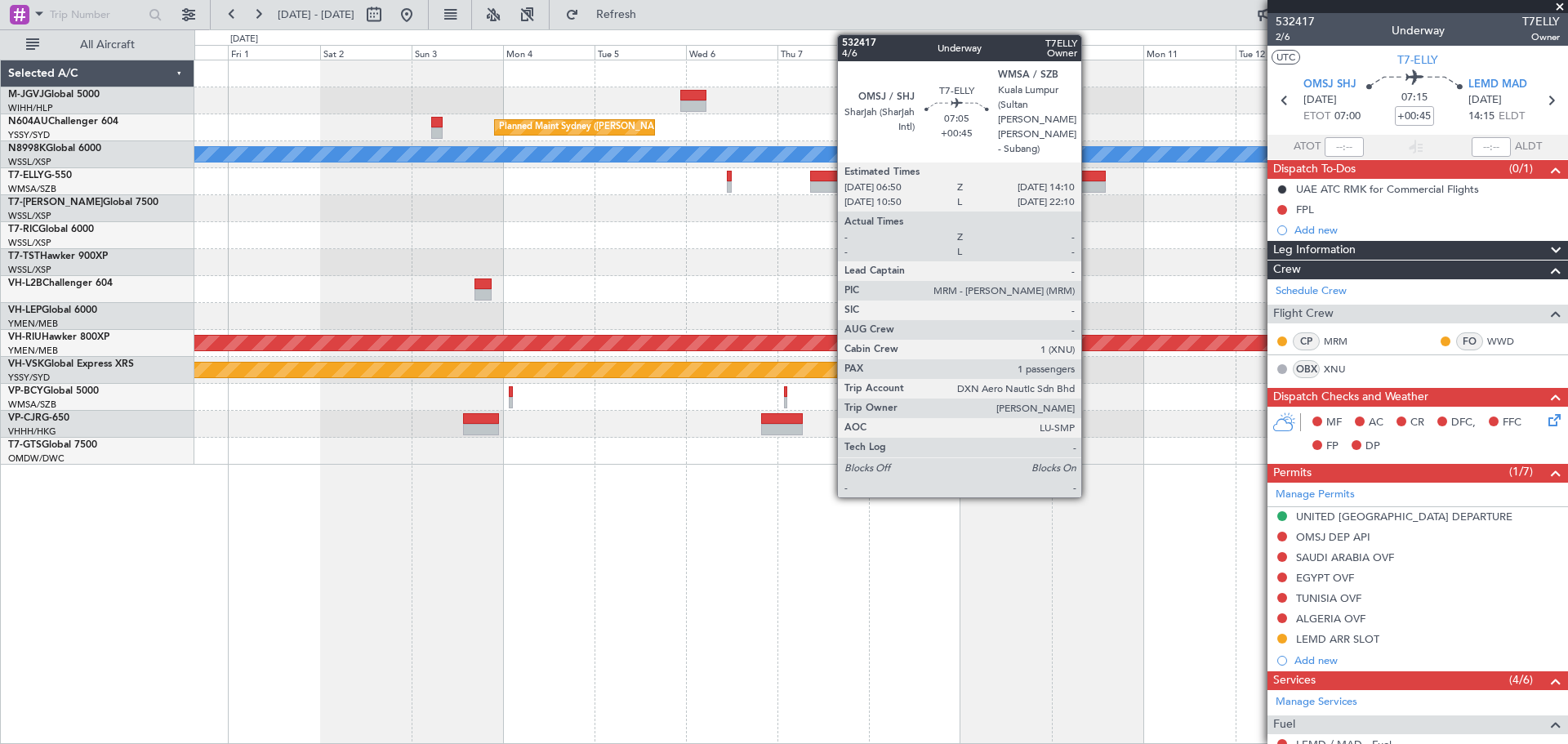 click 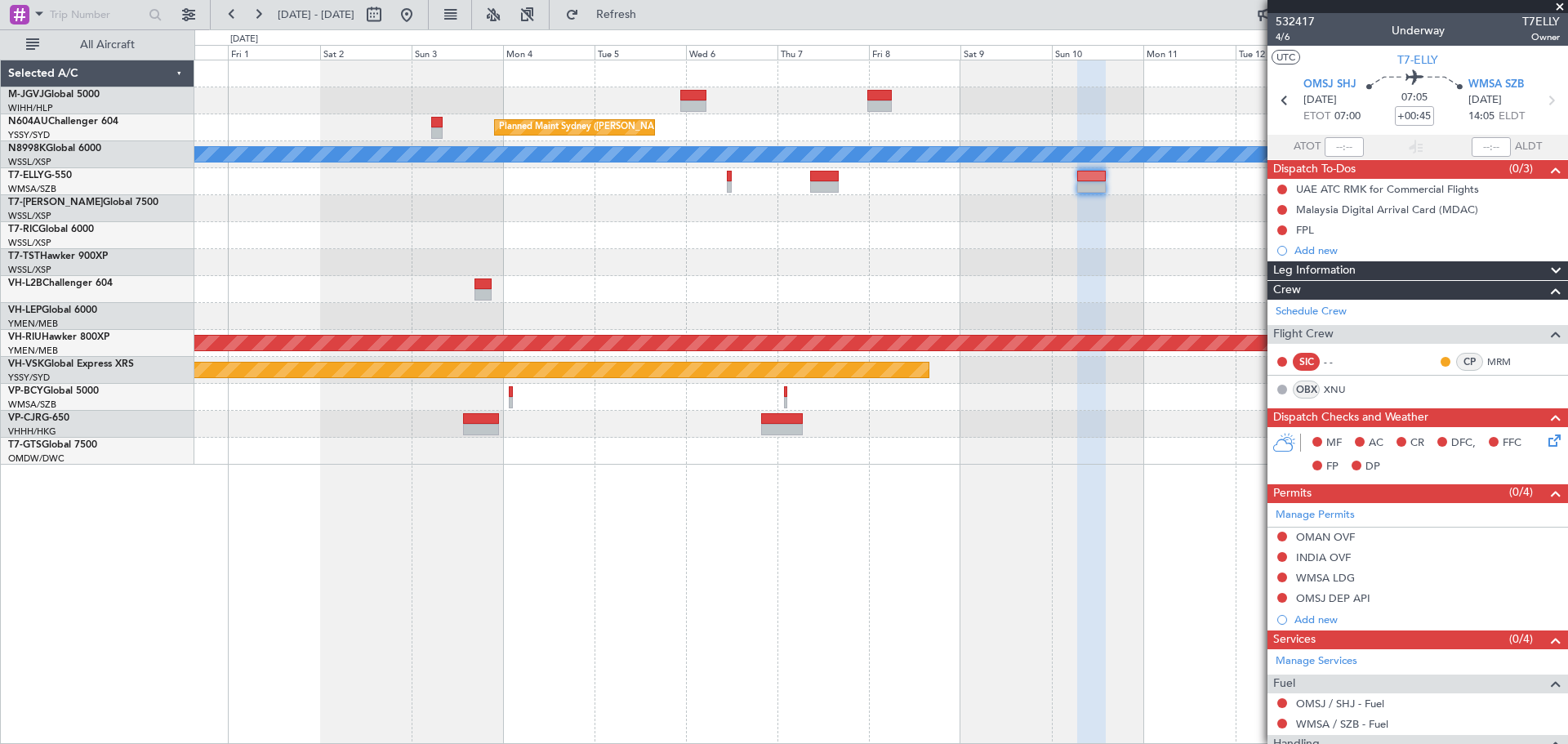 scroll, scrollTop: 133, scrollLeft: 0, axis: vertical 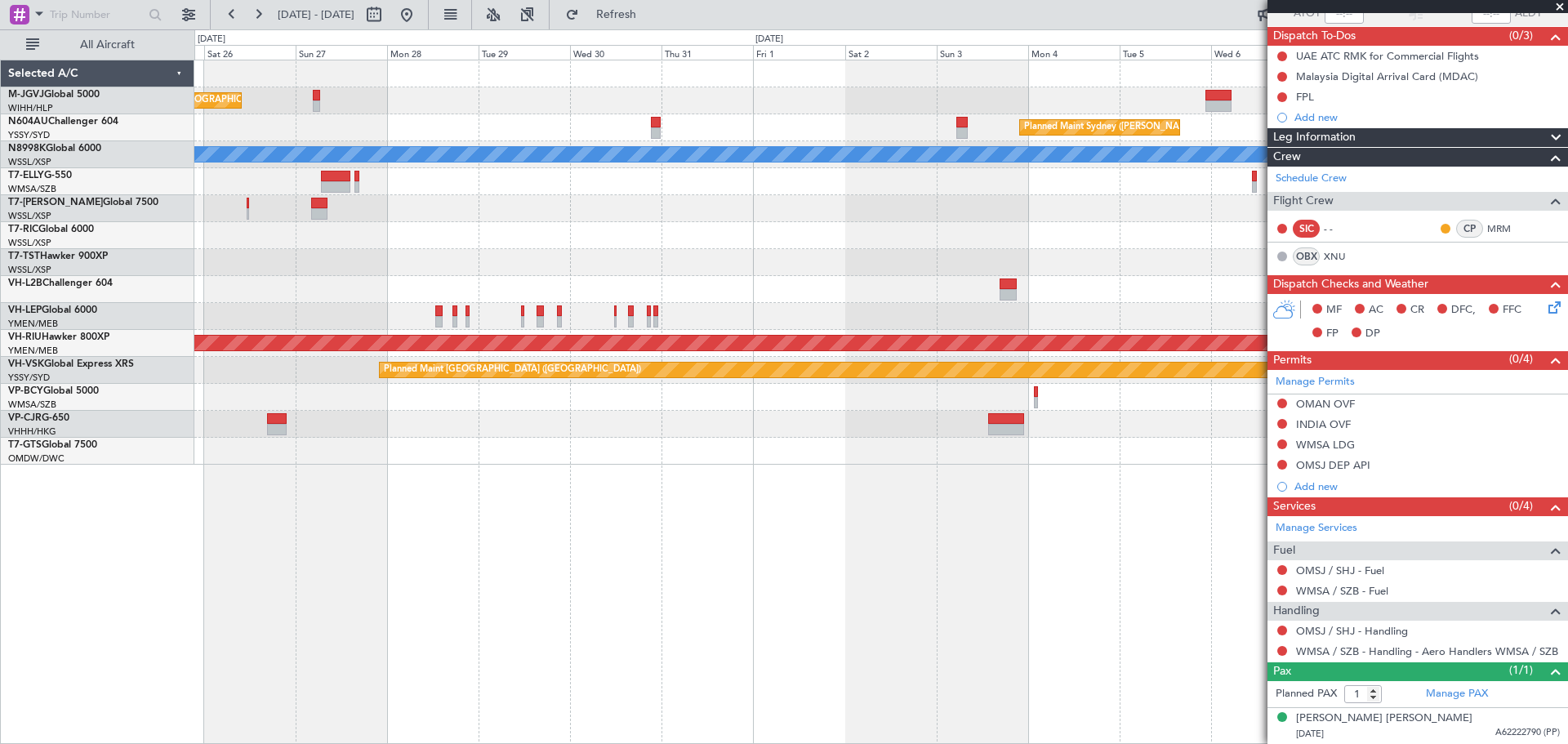 click on "Planned Maint Singapore (Seletar)
Planned Maint Sydney (Kingsford Smith Intl)
MEL
Planned Maint Singapore (Seletar)
Planned Maint Melbourne (Essendon)
Planned Maint Melbourne (Essendon)
Planned Maint Singapore (Seletar)" 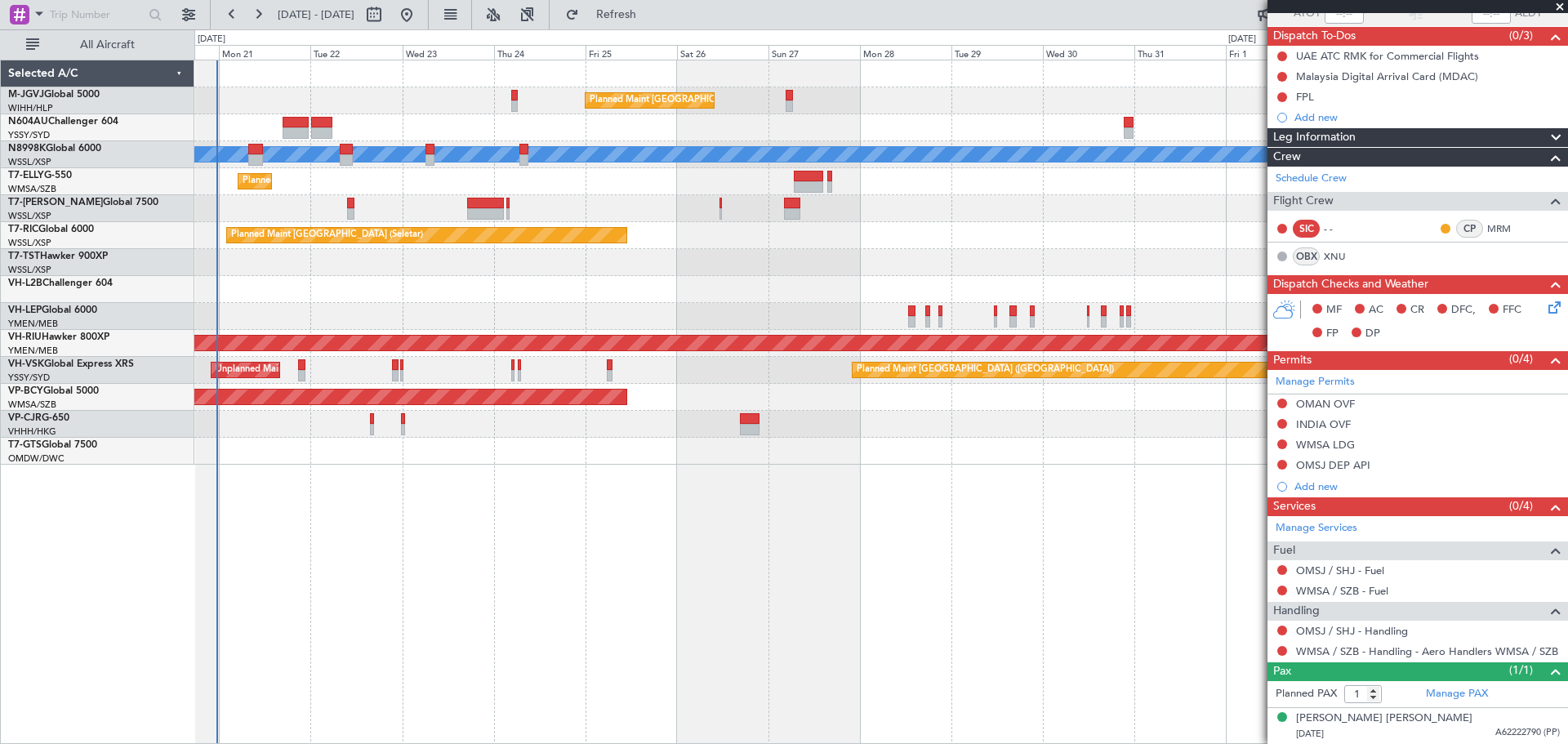 click on "Planned Maint Singapore (Seletar)
Planned Maint Sydney (Kingsford Smith Intl)
MEL
Planned Maint Singapore (Seletar)
Planned Maint Sharjah (Sharjah Intl)
Planned Maint Kuala Lumpur (Sultan Abdul Aziz Shah - Subang)
MEL Kuala Lumpur (Sultan Abdul Aziz Shah - Subang)
MEL Kuala Lumpur (Sultan Abdul Aziz Shah - Subang)
Planned Maint Singapore (Seletar)
Planned Maint Melbourne (Essendon)
Planned Maint Melbourne (Essendon)
Unplanned Maint Sydney (Kingsford Smith Intl)
Unplanned Maint Sydney (Kingsford Smith Intl)
Planned Maint Singapore (Seletar)" 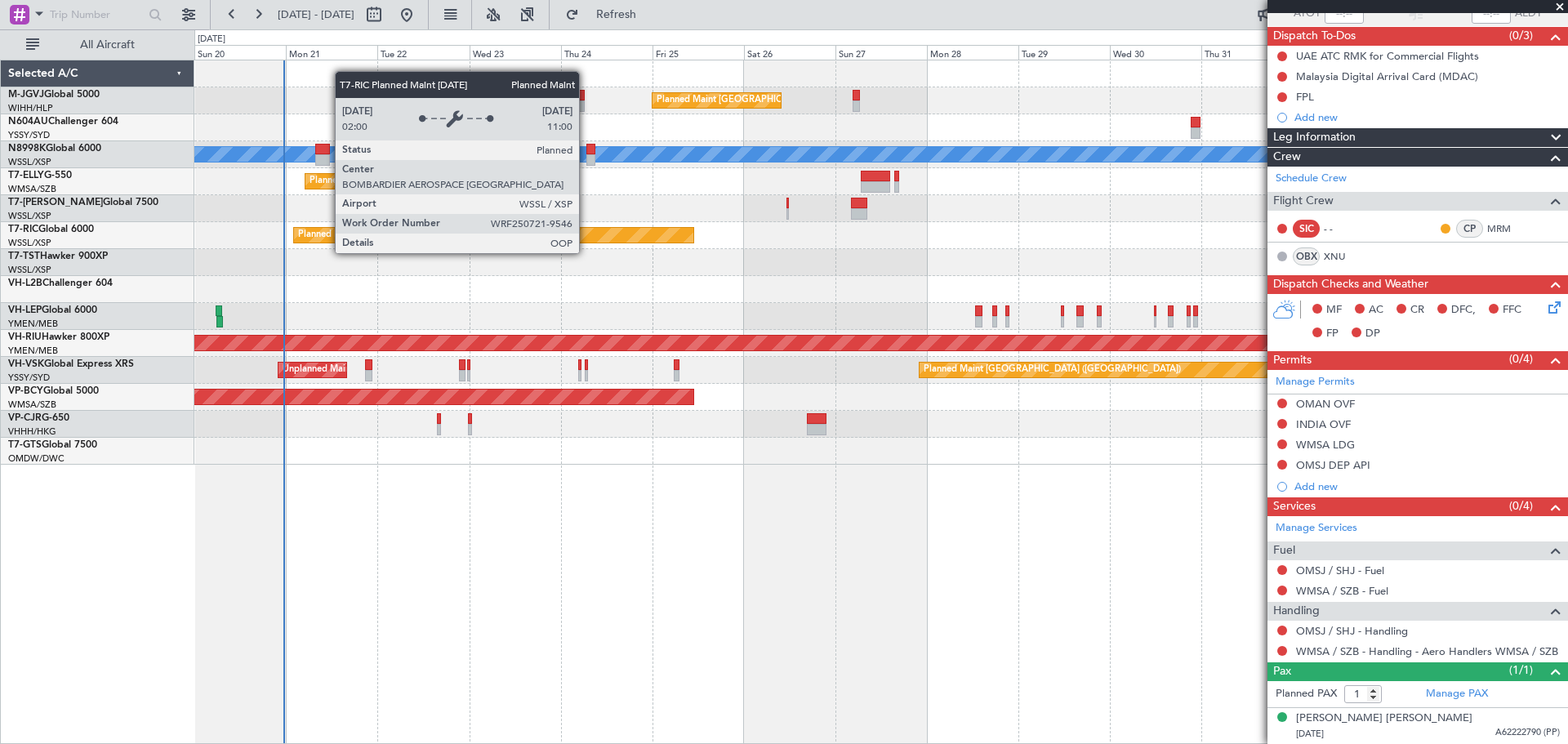 click on "Planned Maint [GEOGRAPHIC_DATA] (Seletar)
Planned Maint Sydney ([PERSON_NAME] Intl)
[PERSON_NAME]
Planned Maint [GEOGRAPHIC_DATA] (Seletar)
Planned Maint Sharjah (Sharjah Intl)
Planned Maint [GEOGRAPHIC_DATA] (Sultan [PERSON_NAME] [PERSON_NAME] - Subang)
[PERSON_NAME] (Sultan [PERSON_NAME] [PERSON_NAME] - Subang)
[PERSON_NAME] (Sultan [PERSON_NAME] [PERSON_NAME] - Subang)
Planned Maint [GEOGRAPHIC_DATA] (Seletar)
Planned Maint [GEOGRAPHIC_DATA] ([GEOGRAPHIC_DATA])
Planned Maint [GEOGRAPHIC_DATA] ([GEOGRAPHIC_DATA])
Unplanned Maint Sydney ([PERSON_NAME] Intl)
Unplanned Maint Sydney ([PERSON_NAME] Intl)
Planned Maint [GEOGRAPHIC_DATA] (Seletar)
[GEOGRAPHIC_DATA][PERSON_NAME] (Mineta [GEOGRAPHIC_DATA][PERSON_NAME])
[PERSON_NAME] San [PERSON_NAME] (Mineta [GEOGRAPHIC_DATA][PERSON_NAME])" 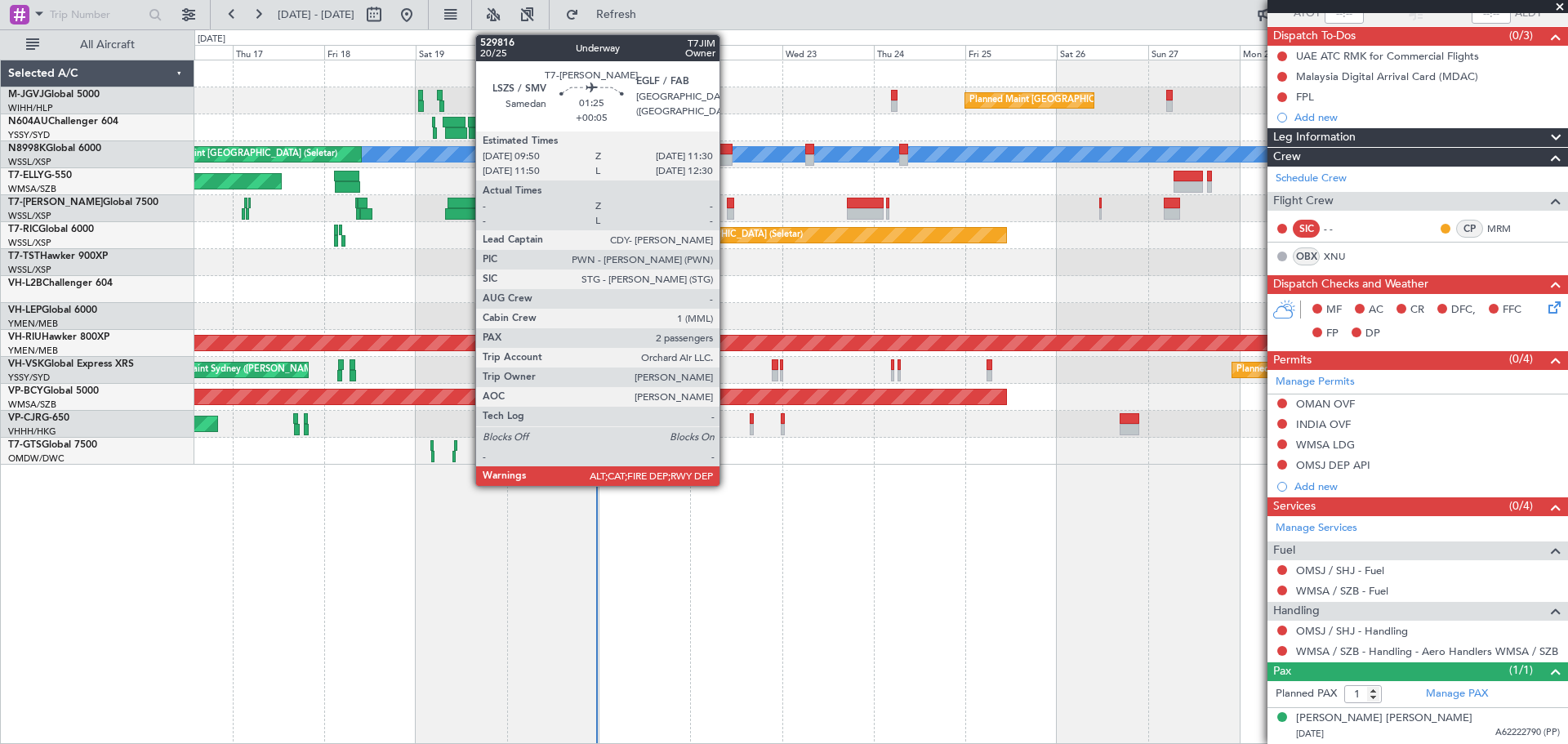 click 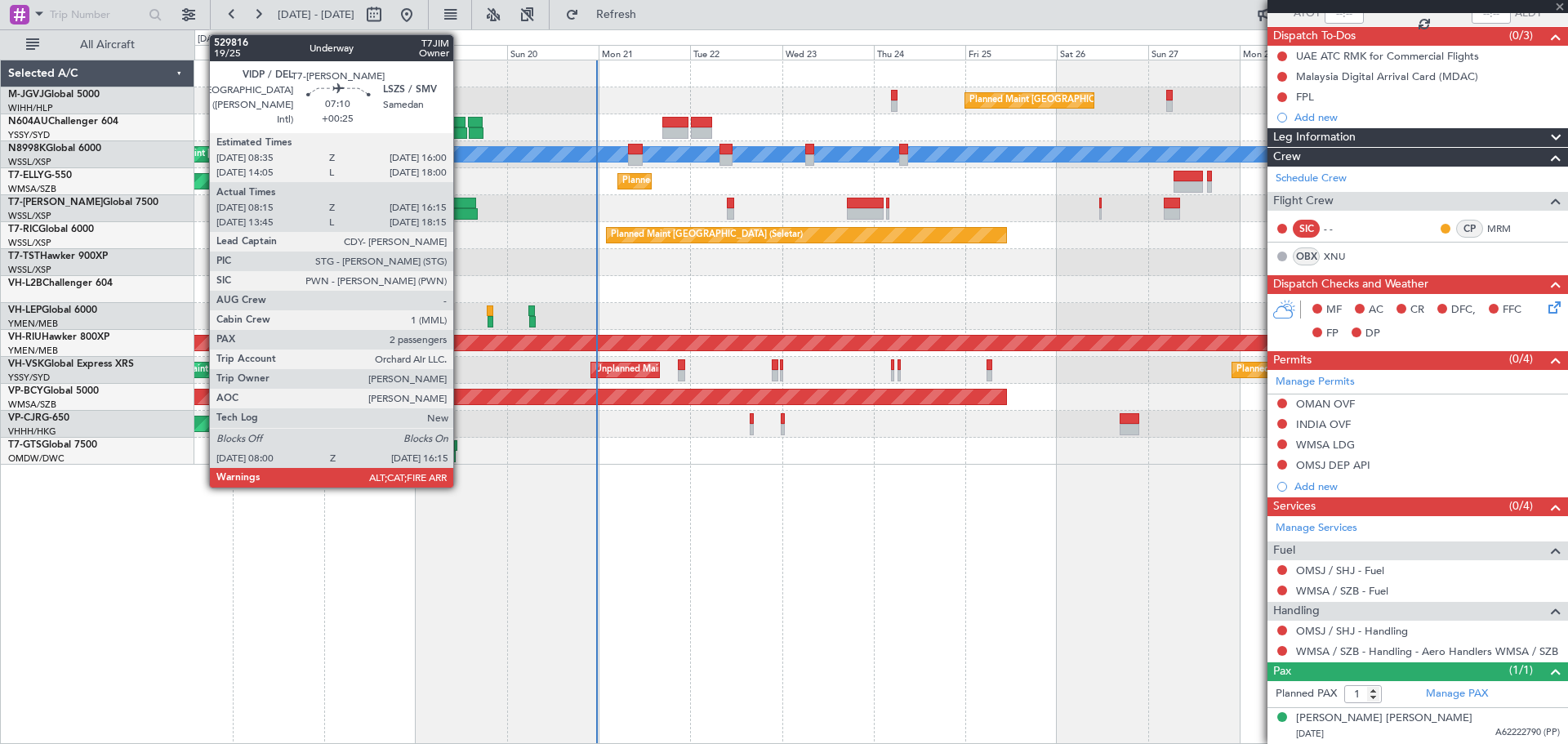 type on "+00:05" 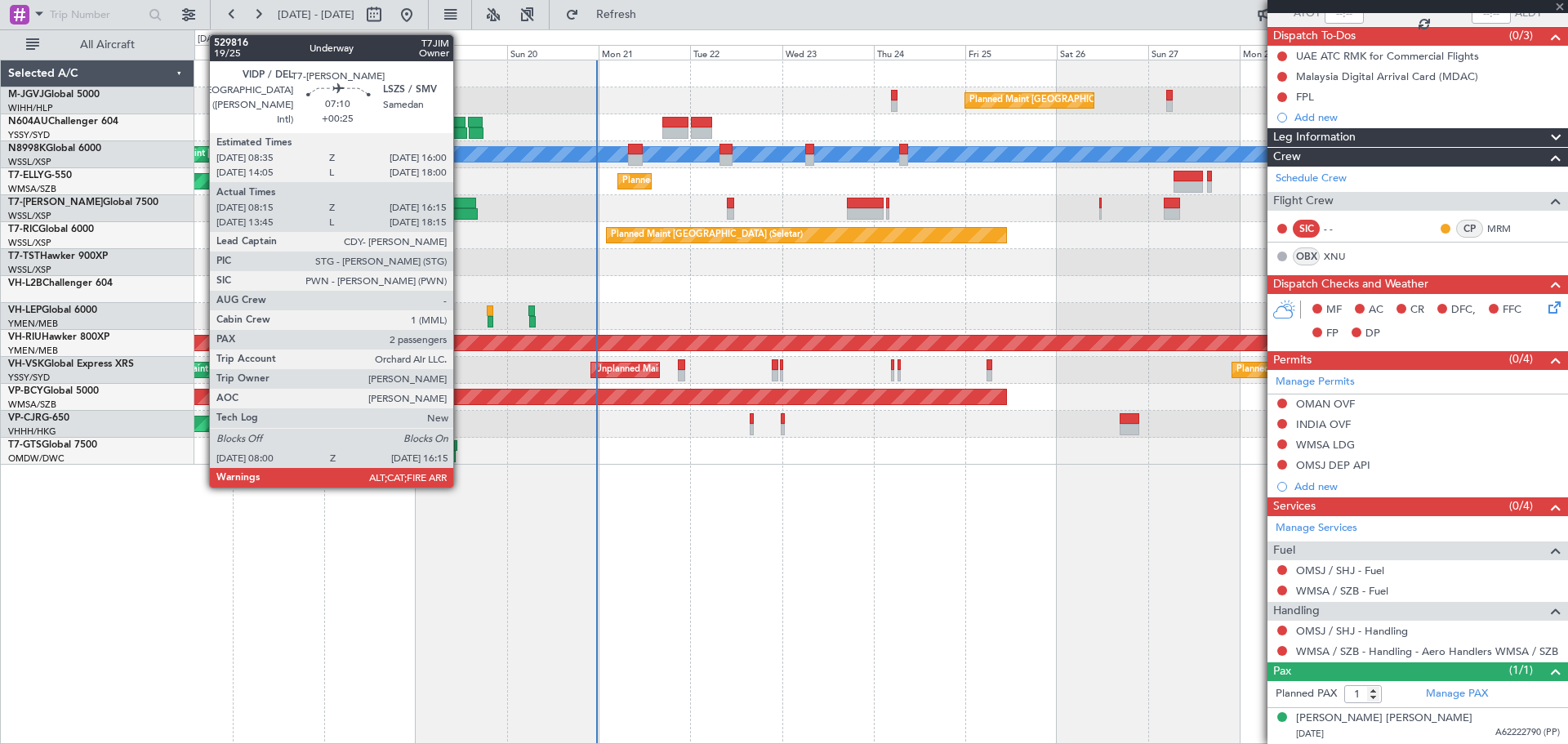 type on "2" 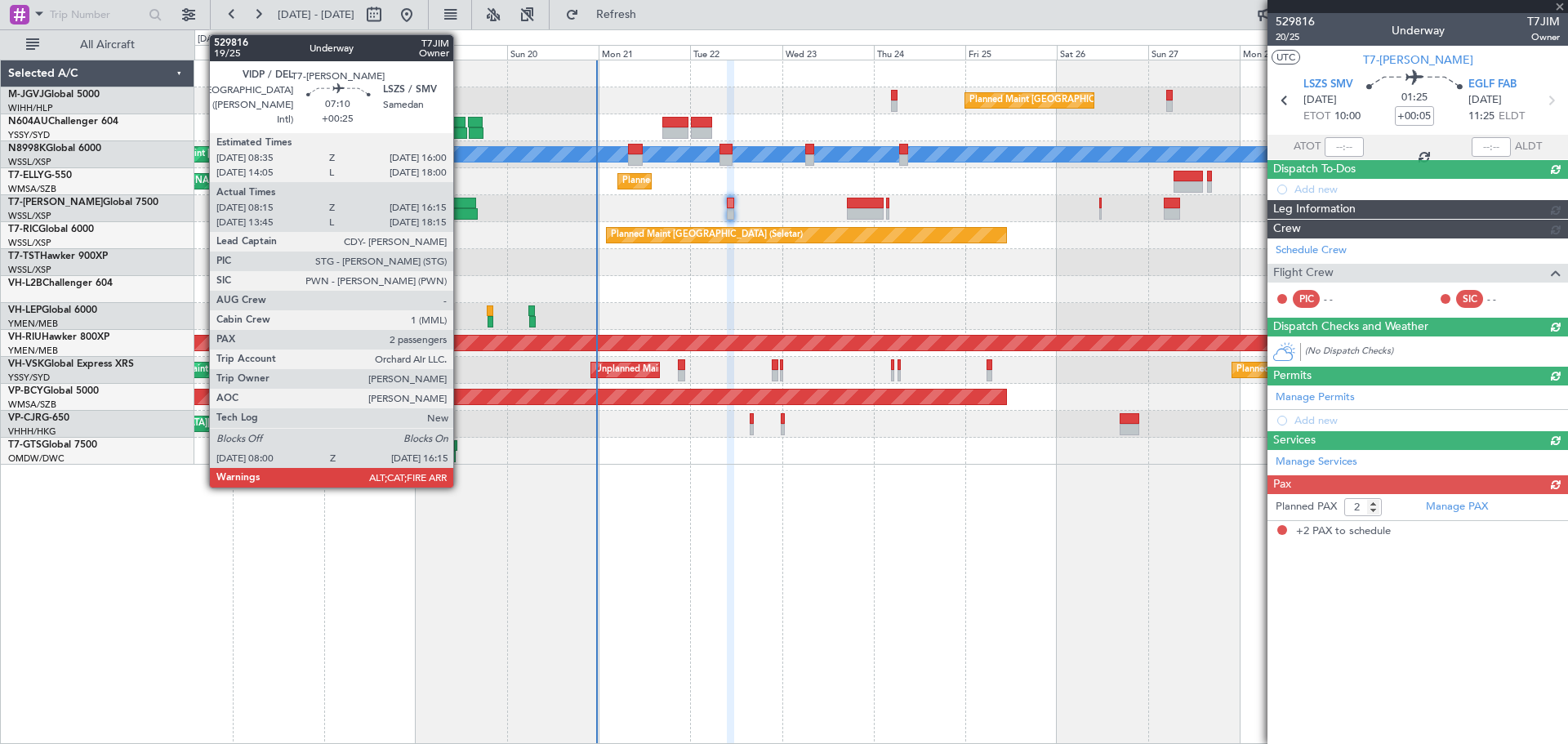 scroll, scrollTop: 0, scrollLeft: 0, axis: both 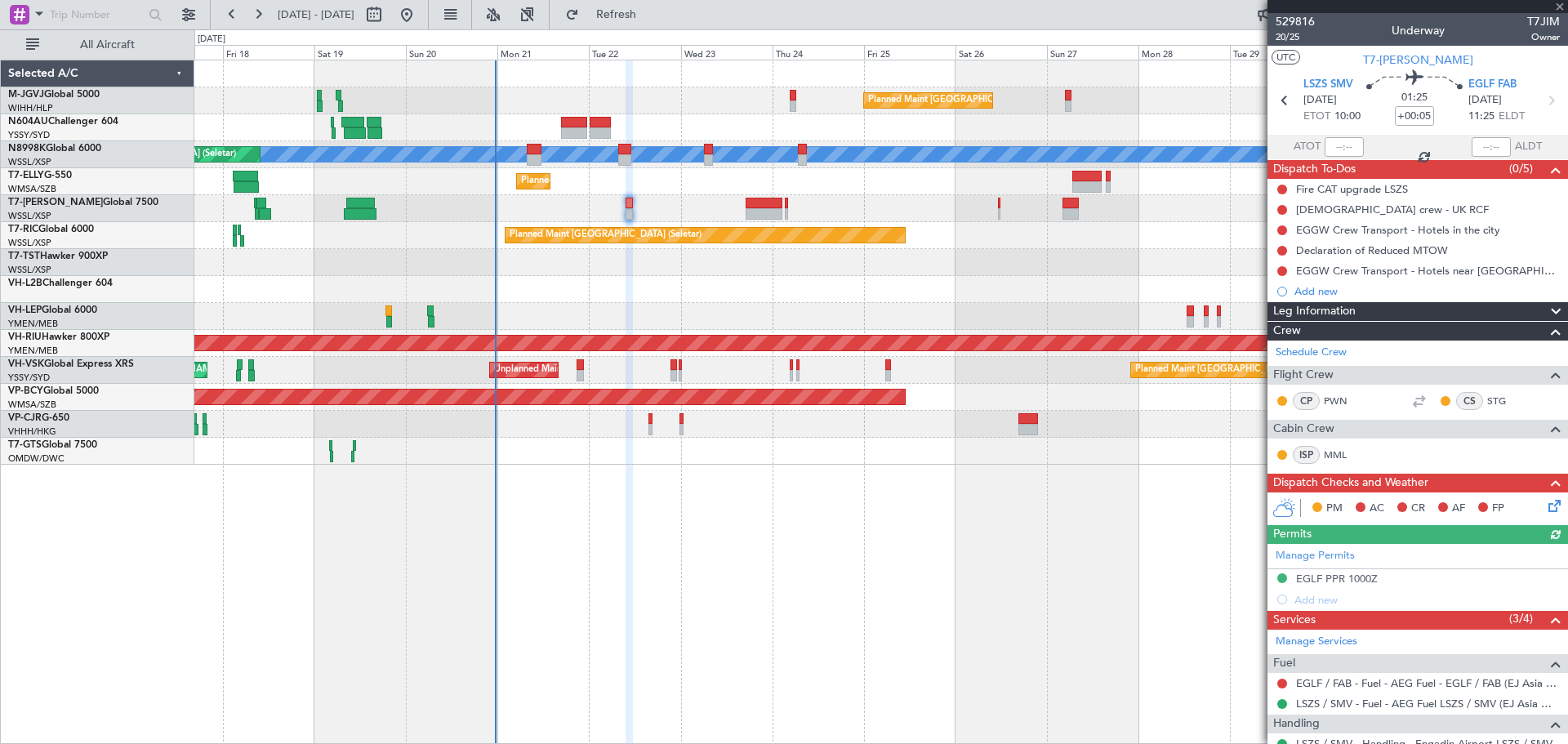 click 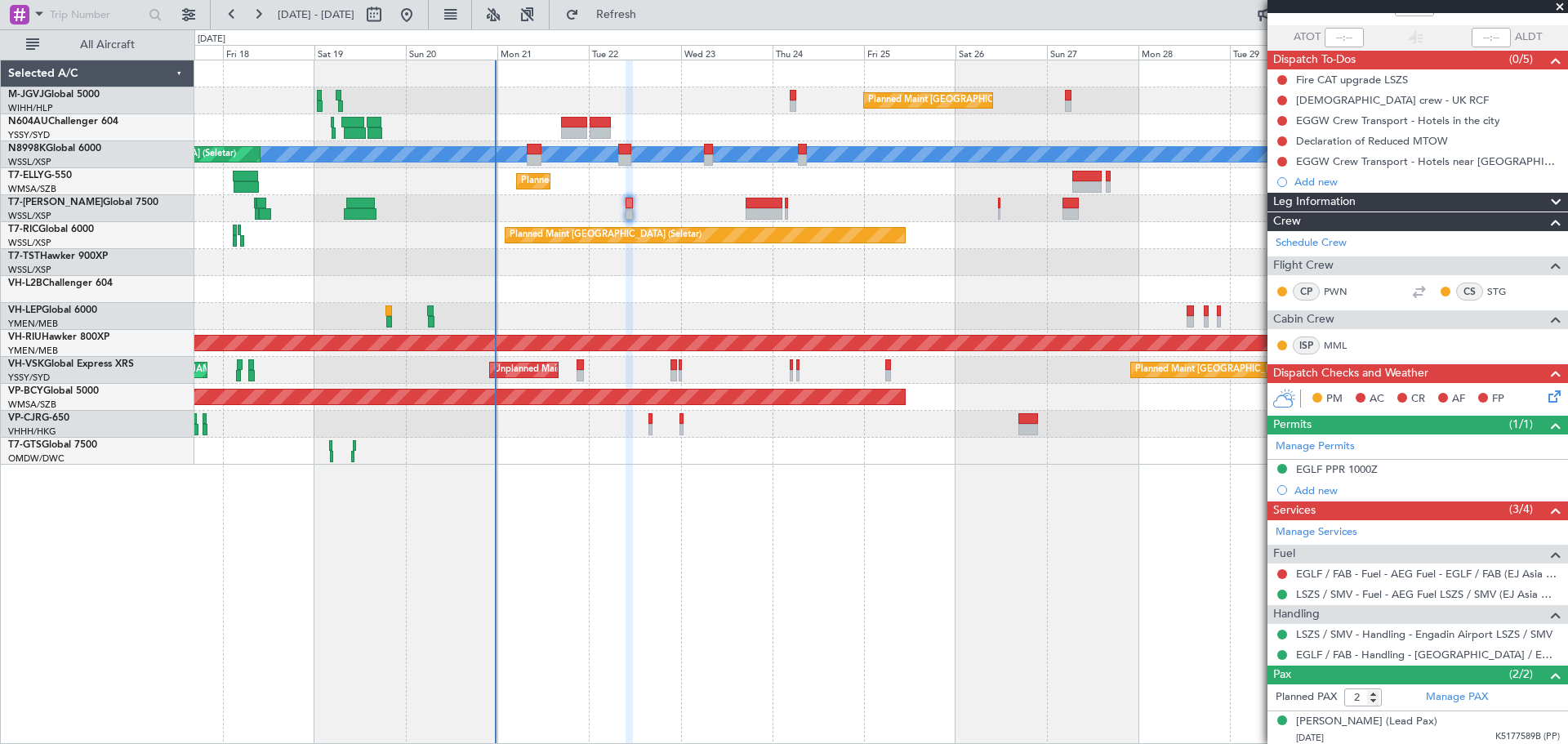 scroll, scrollTop: 149, scrollLeft: 0, axis: vertical 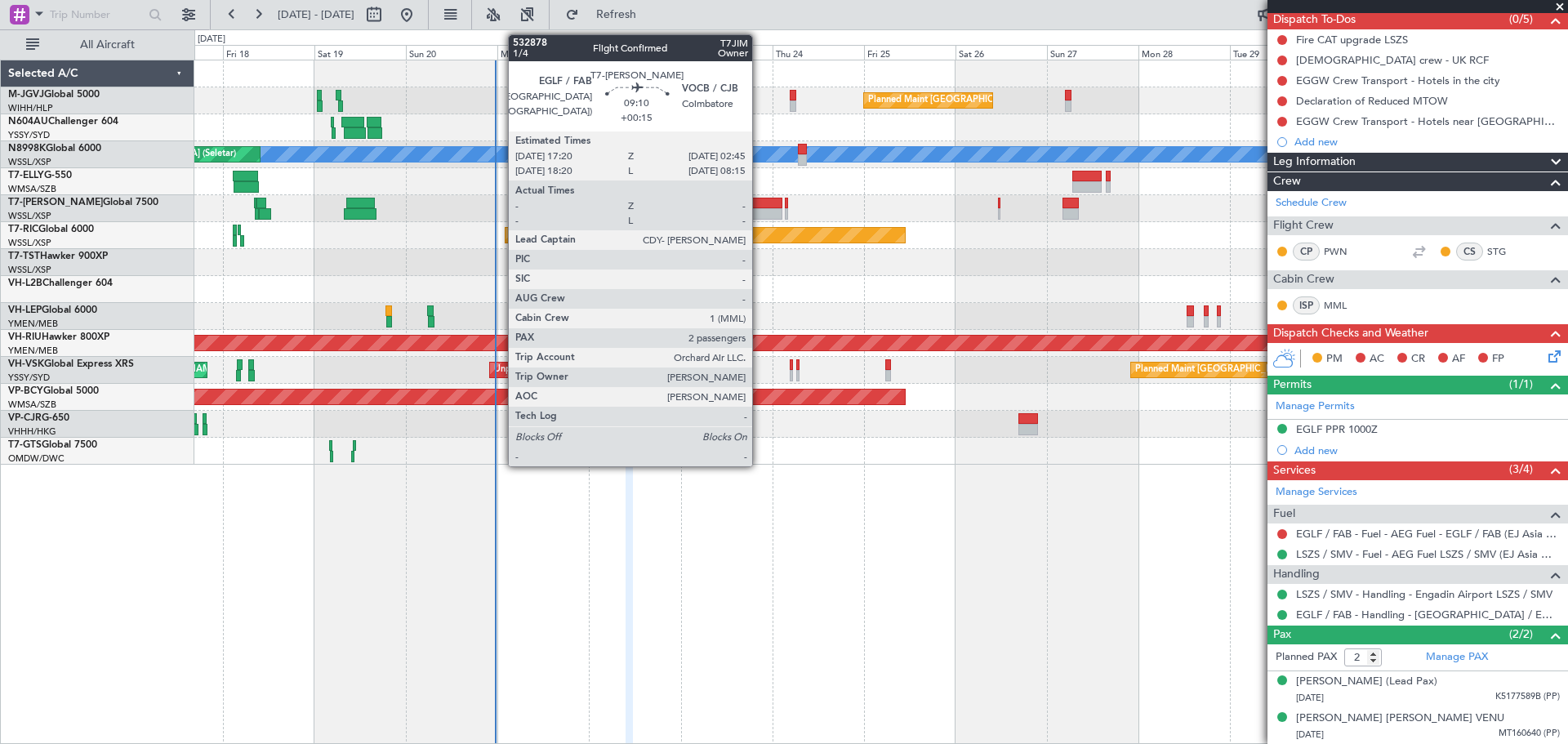 click 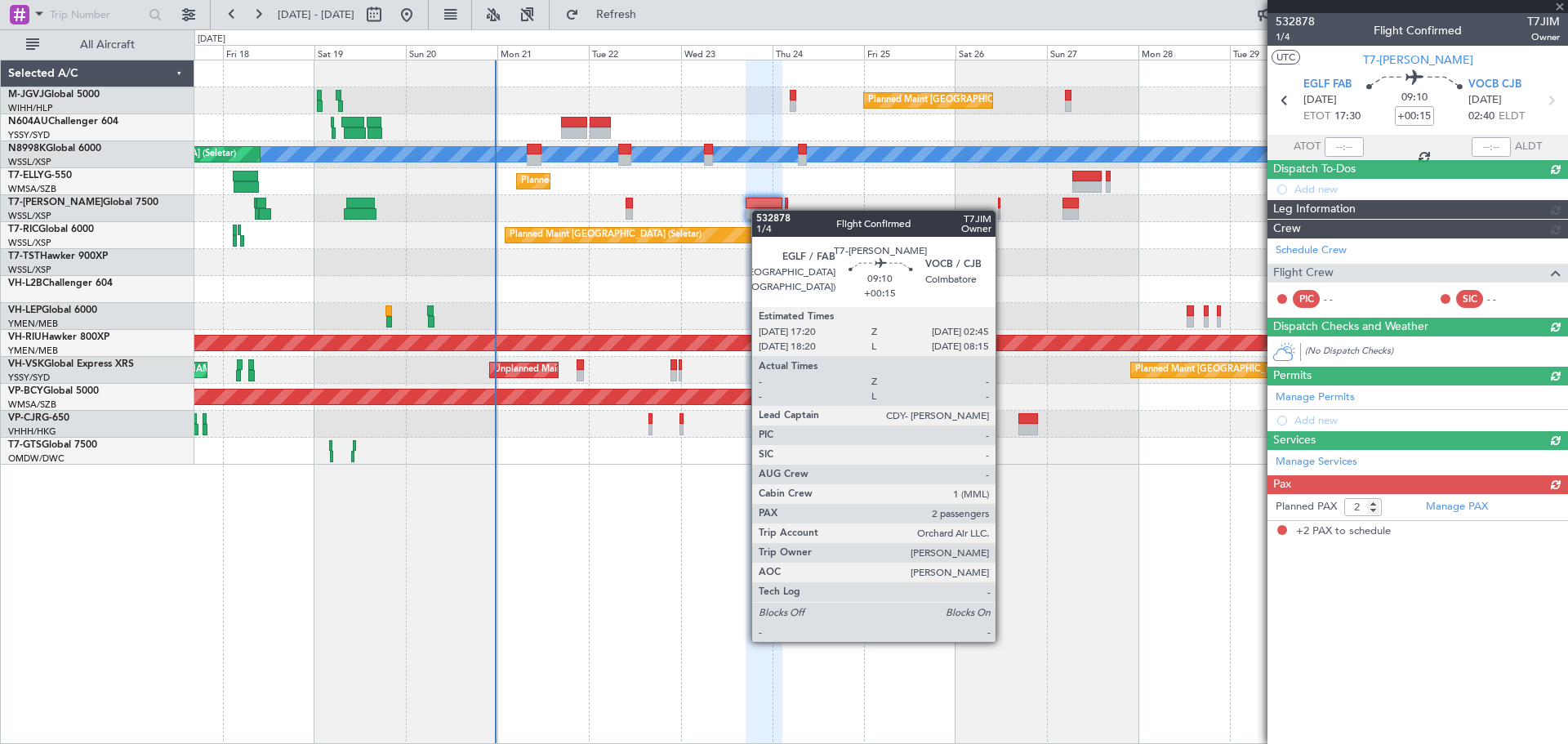 scroll, scrollTop: 0, scrollLeft: 0, axis: both 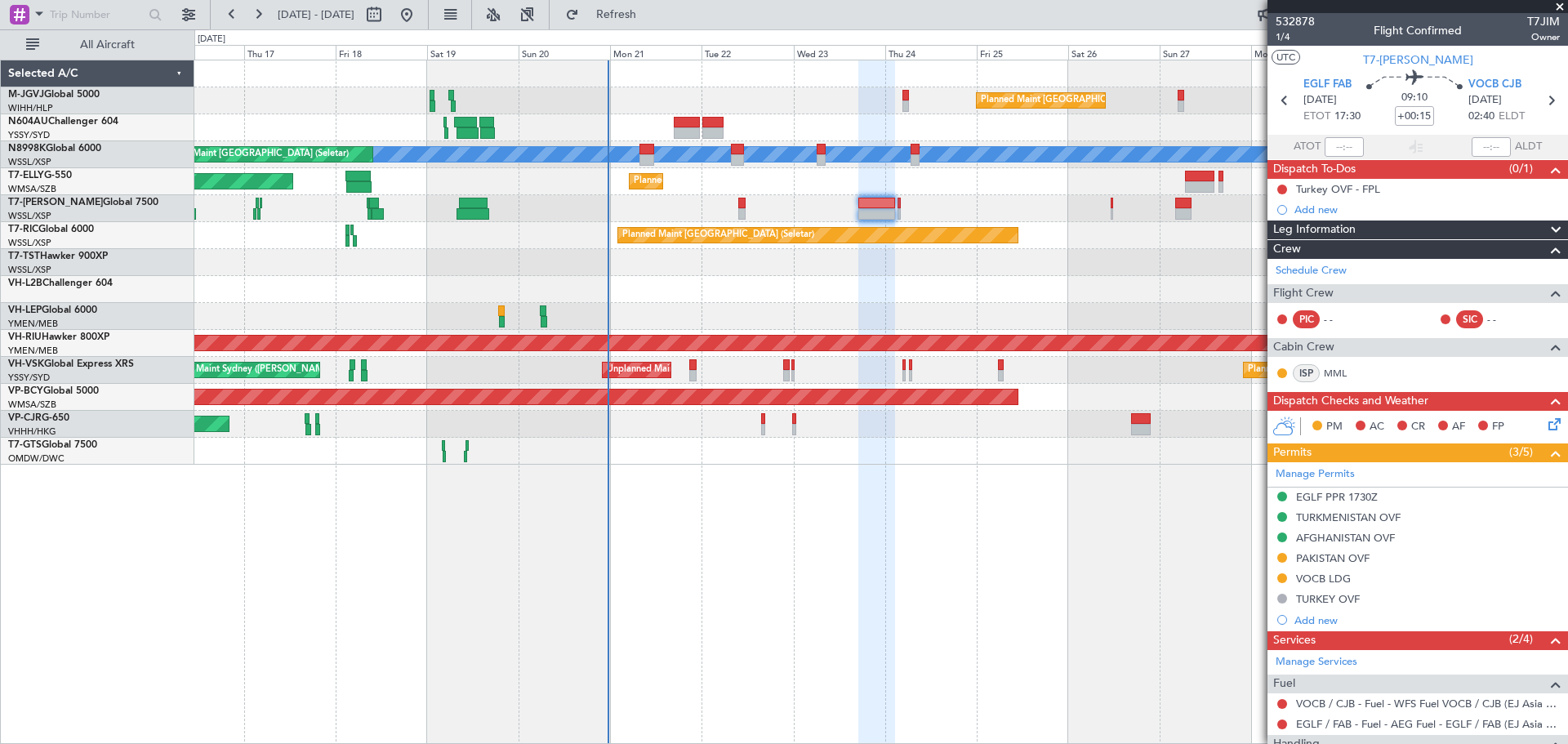 click 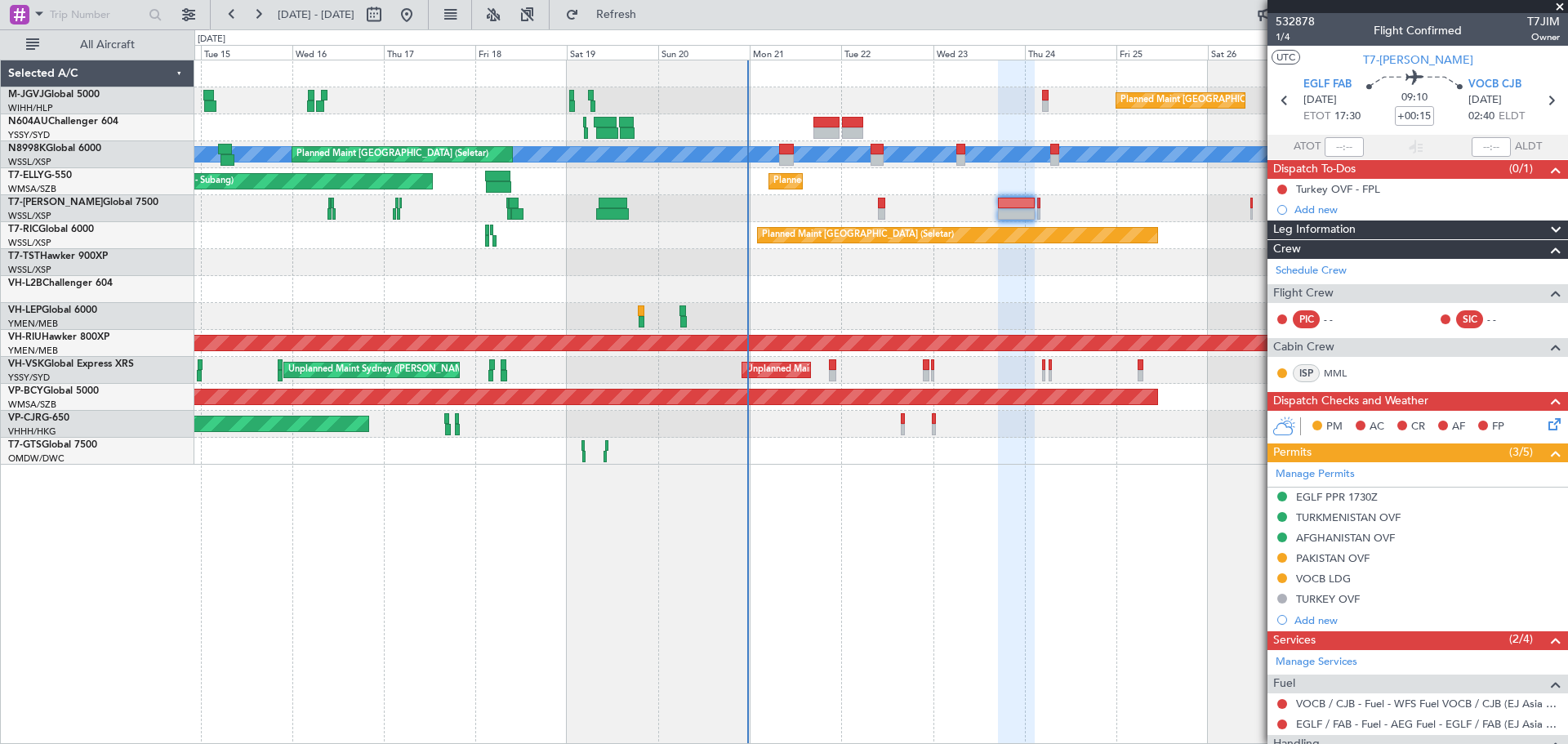 click 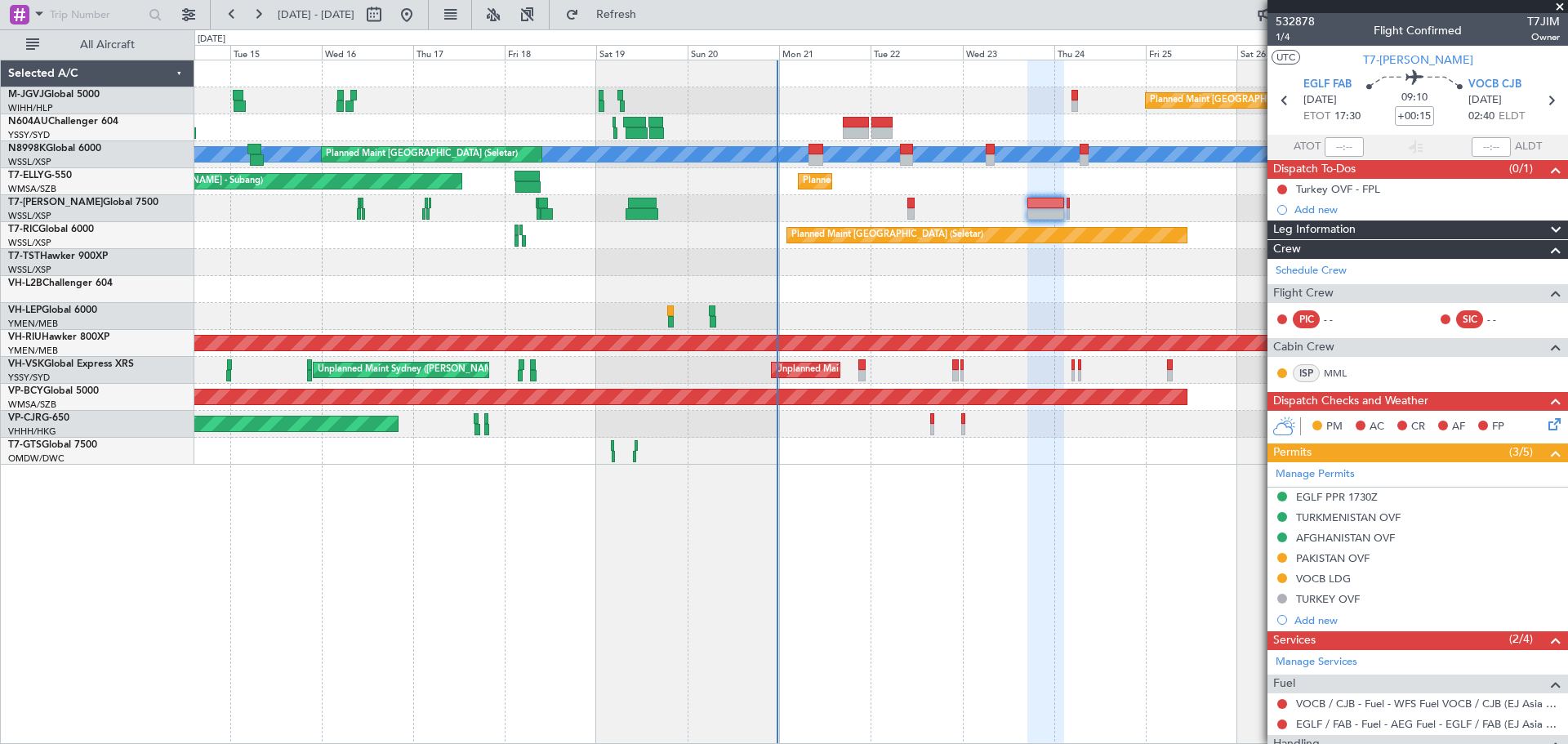 click 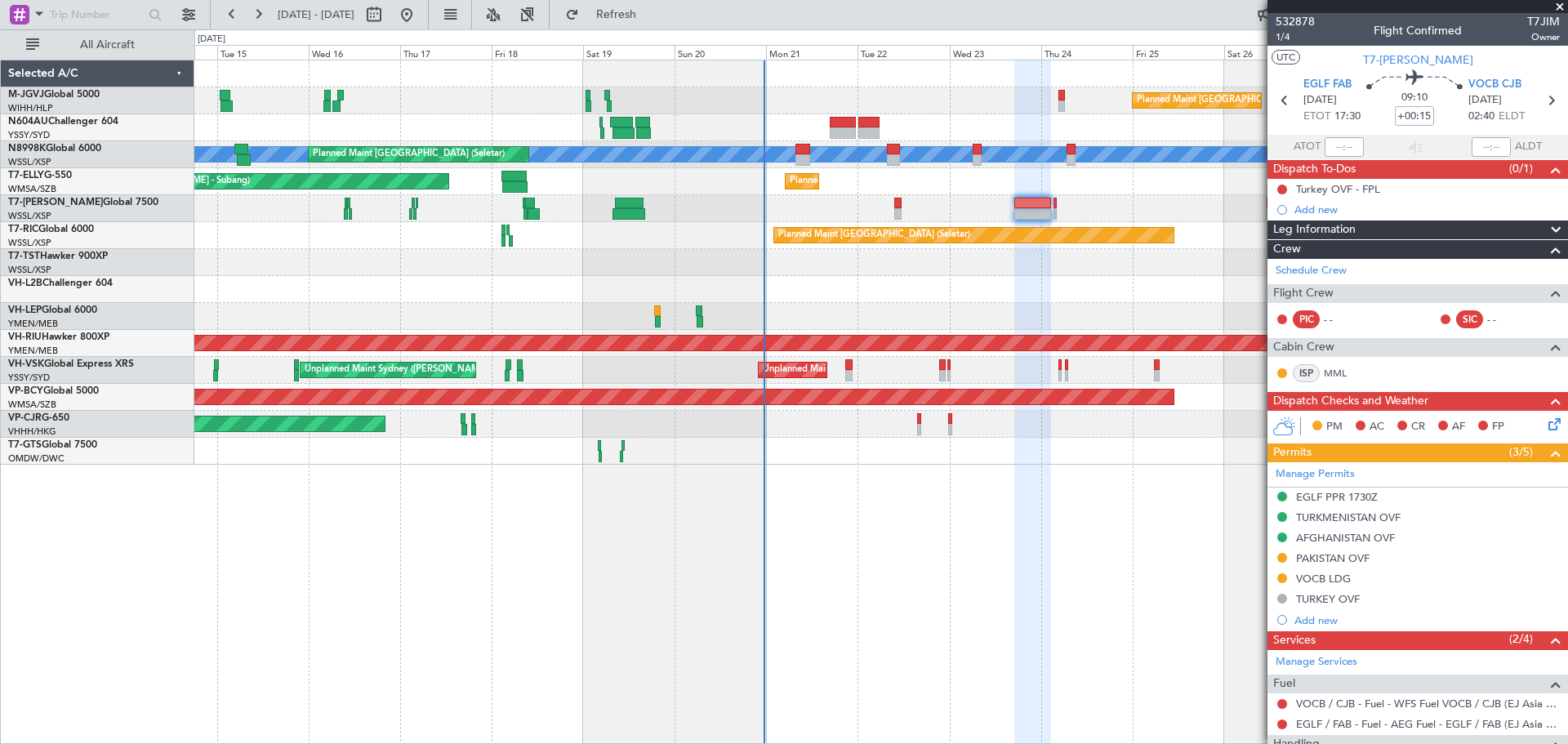 click 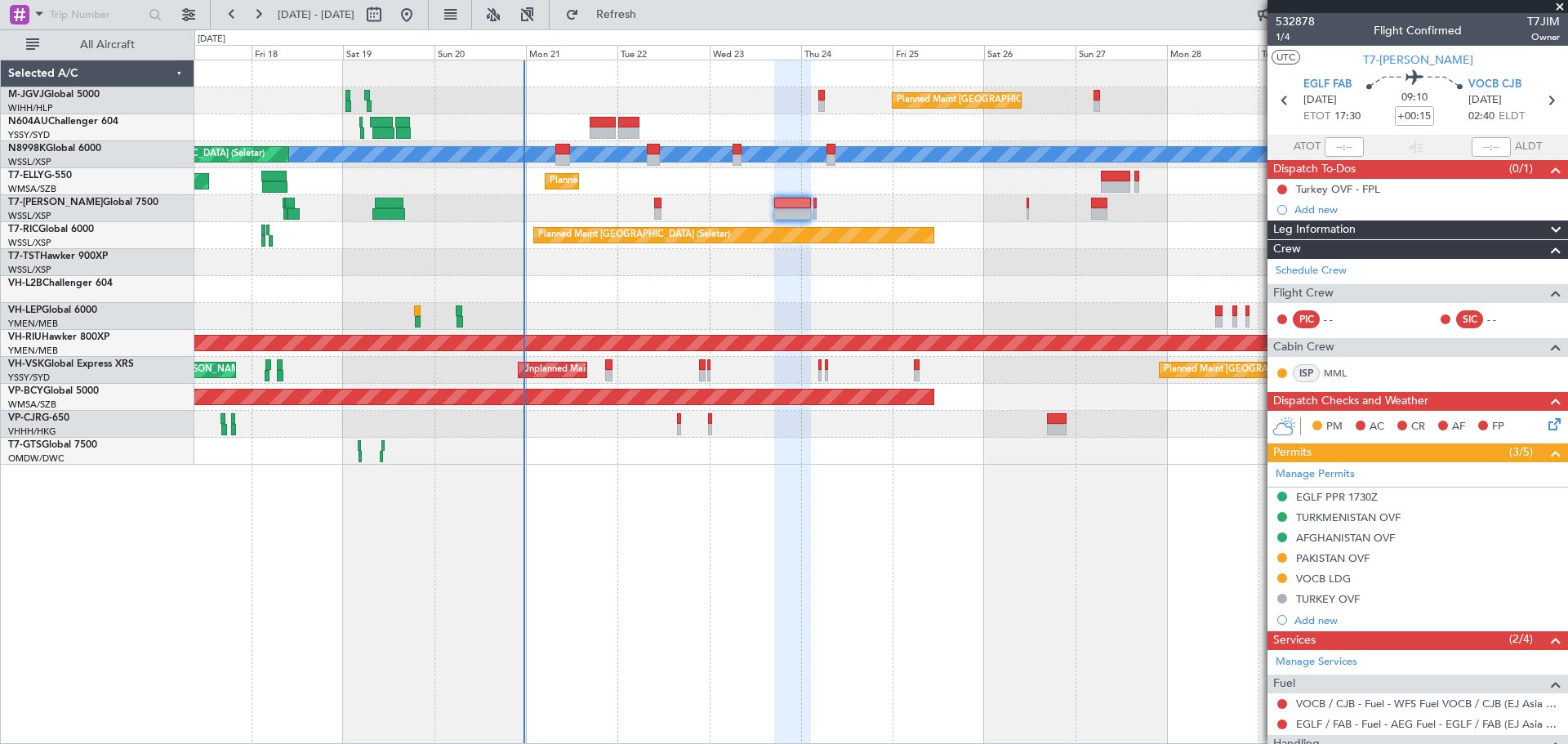 click 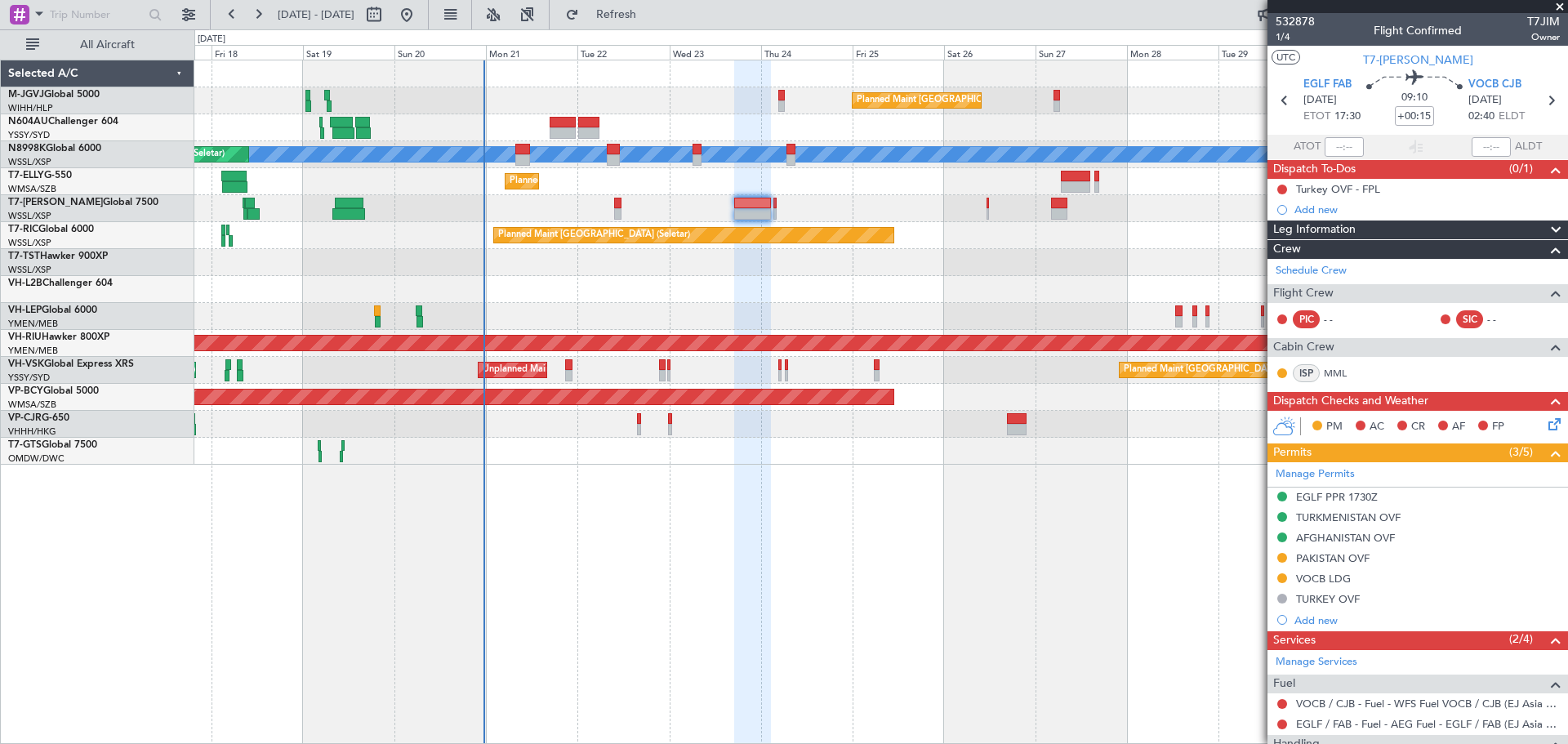 click on "Planned Maint [GEOGRAPHIC_DATA] (Seletar)
Planned Maint Sydney ([PERSON_NAME] Intl)
[PERSON_NAME]
Planned Maint [GEOGRAPHIC_DATA] (Seletar)
Planned Maint Sharjah (Sharjah Intl)
Planned Maint [GEOGRAPHIC_DATA] (Sultan [PERSON_NAME] [PERSON_NAME] - Subang)
[PERSON_NAME] (Sultan [PERSON_NAME] [PERSON_NAME] - Subang)
[PERSON_NAME] (Sultan [PERSON_NAME] [PERSON_NAME] - Subang)
Planned Maint [GEOGRAPHIC_DATA] (Seletar)
Planned Maint [GEOGRAPHIC_DATA] ([GEOGRAPHIC_DATA])
Planned Maint [GEOGRAPHIC_DATA] ([GEOGRAPHIC_DATA])
Unplanned Maint Sydney ([PERSON_NAME] Intl)
Unplanned Maint Sydney ([PERSON_NAME] Intl)
Planned Maint [GEOGRAPHIC_DATA] (Seletar)
[GEOGRAPHIC_DATA][PERSON_NAME] (Mineta [GEOGRAPHIC_DATA][PERSON_NAME])
[PERSON_NAME] San [PERSON_NAME] (Mineta [GEOGRAPHIC_DATA][PERSON_NAME])" 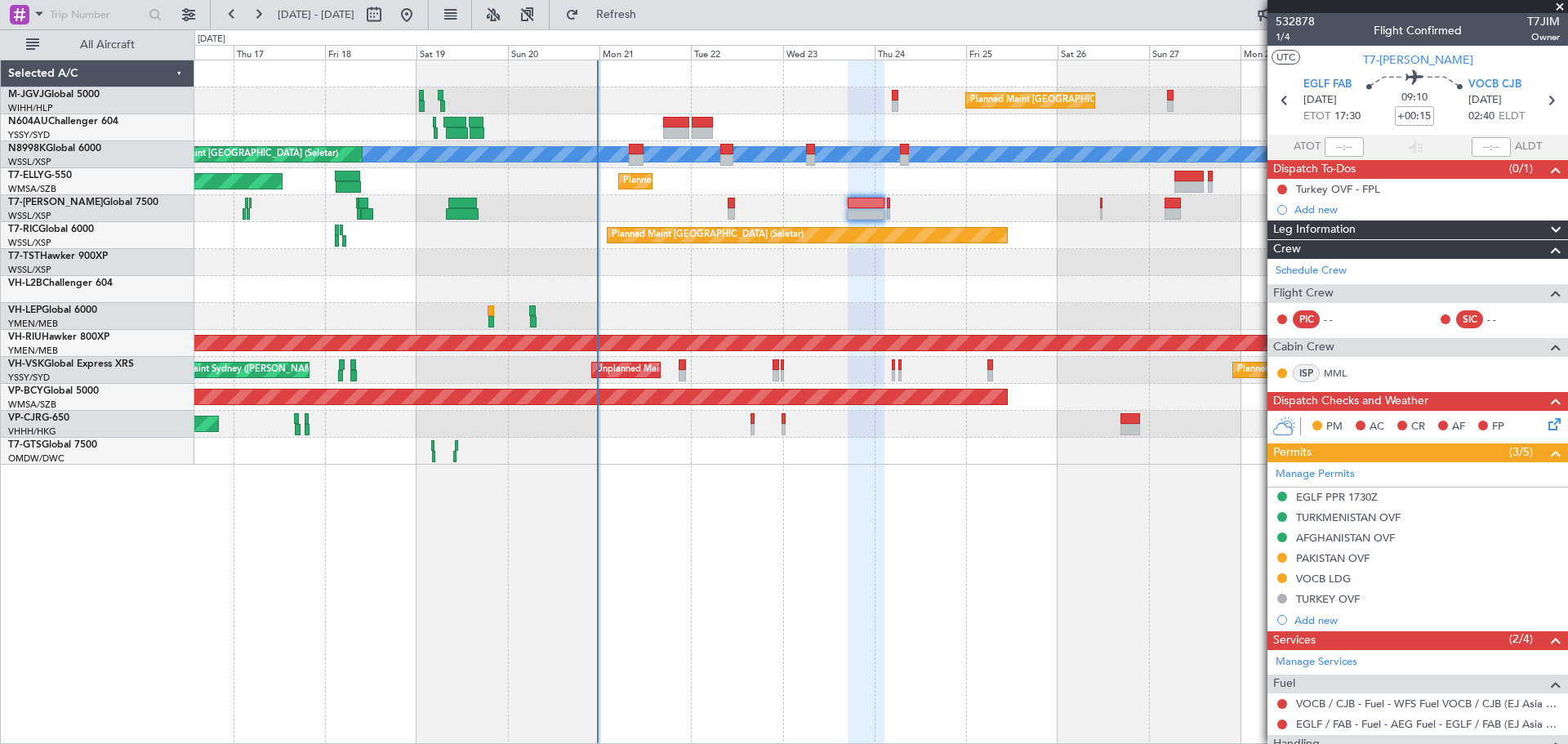 click 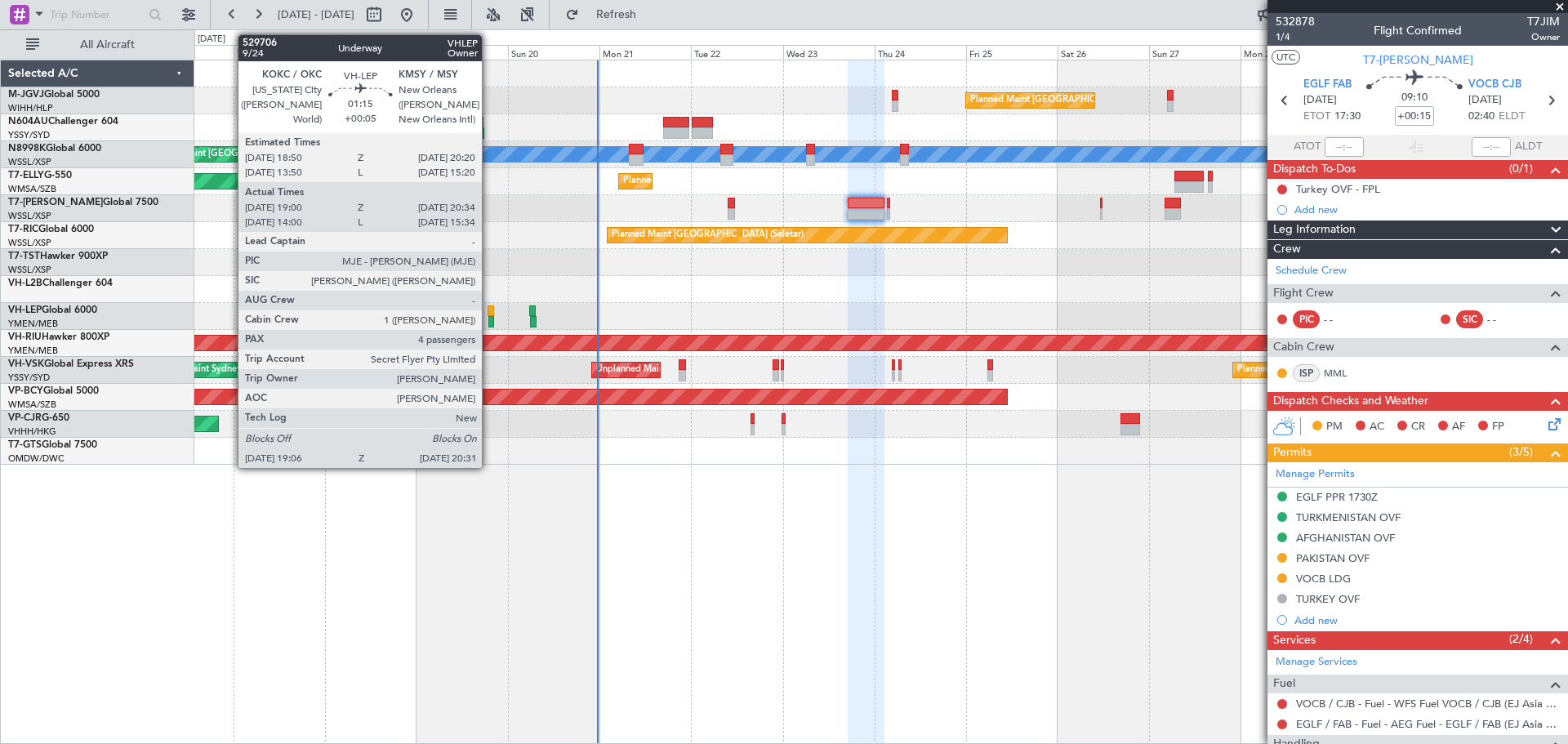 click 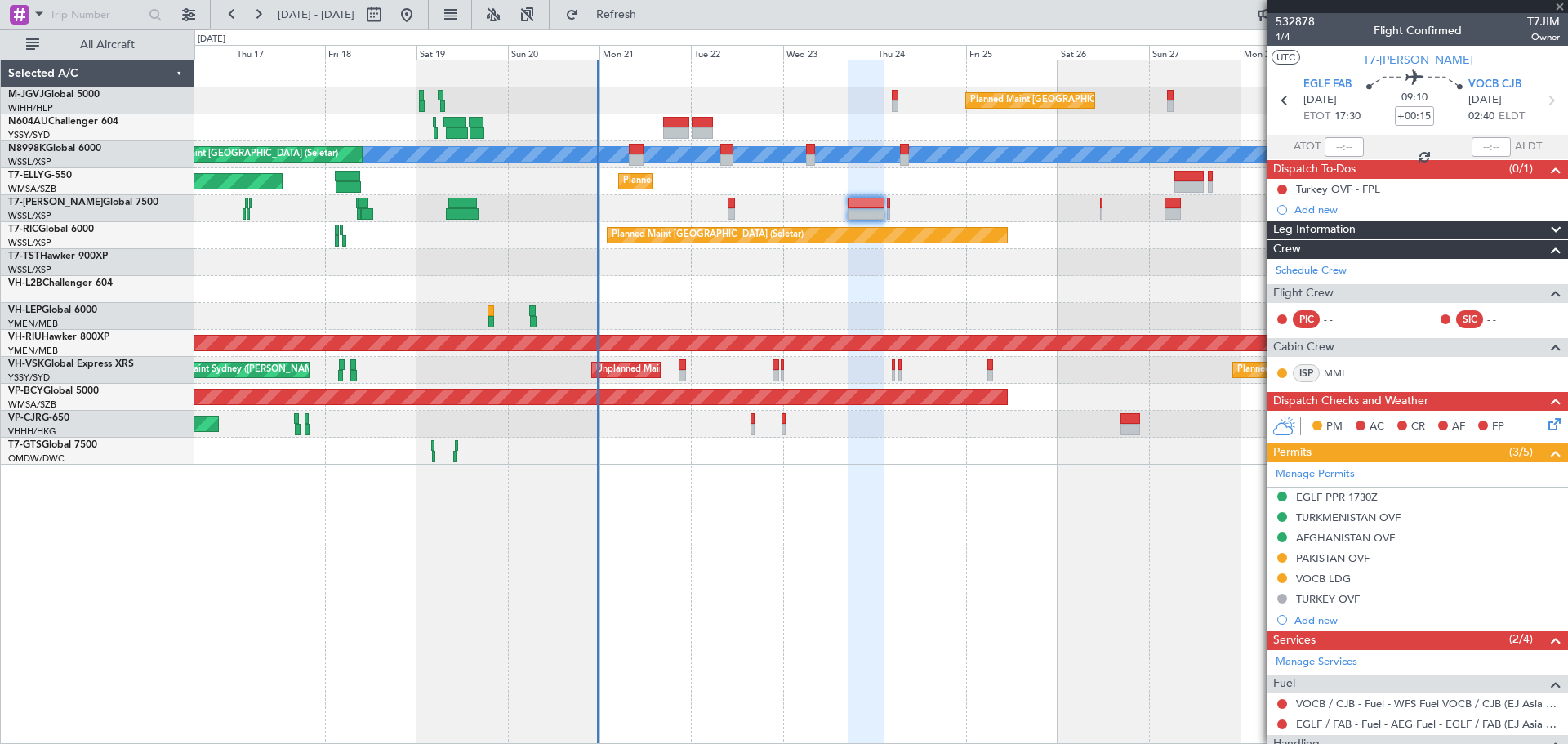 type on "+00:05" 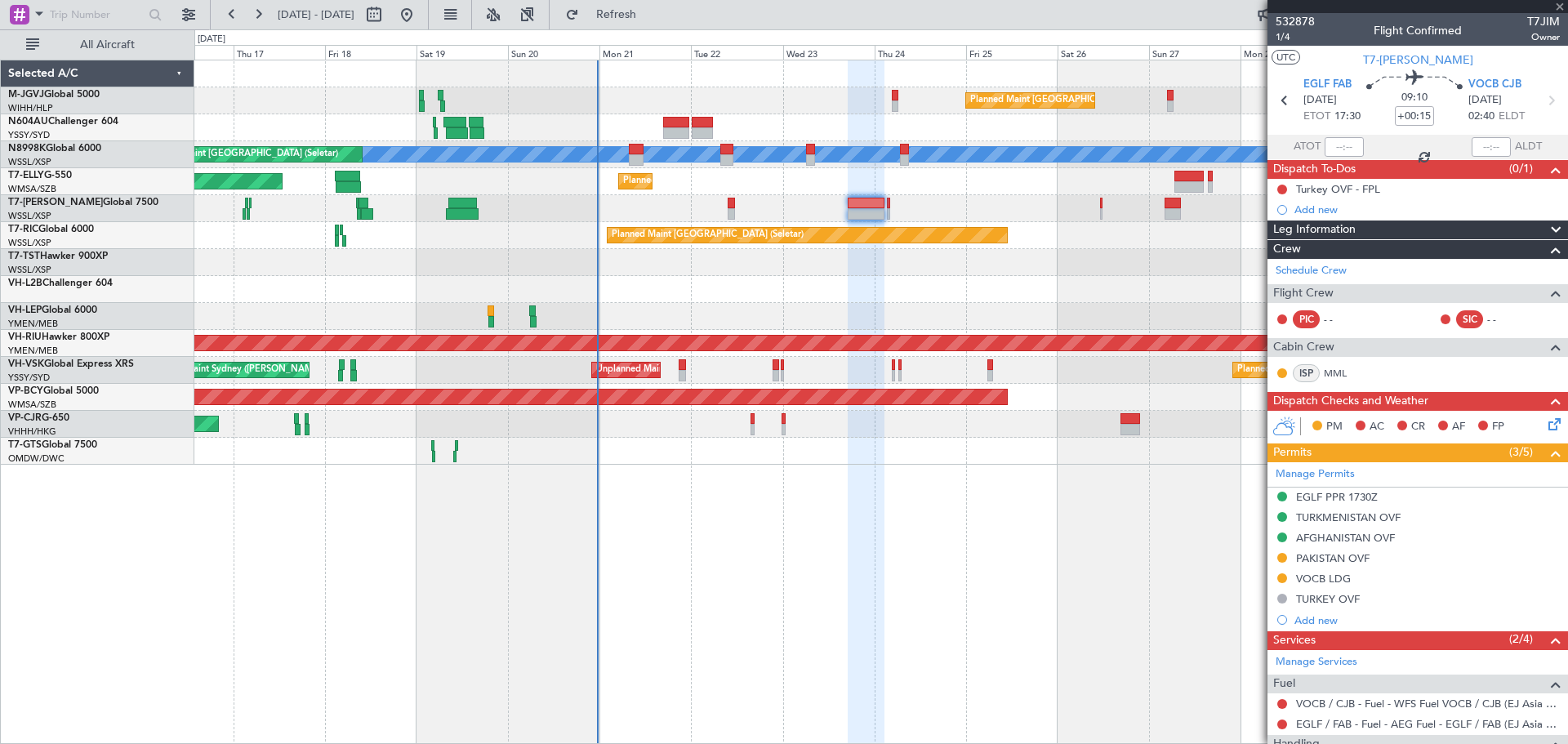 type on "19:10" 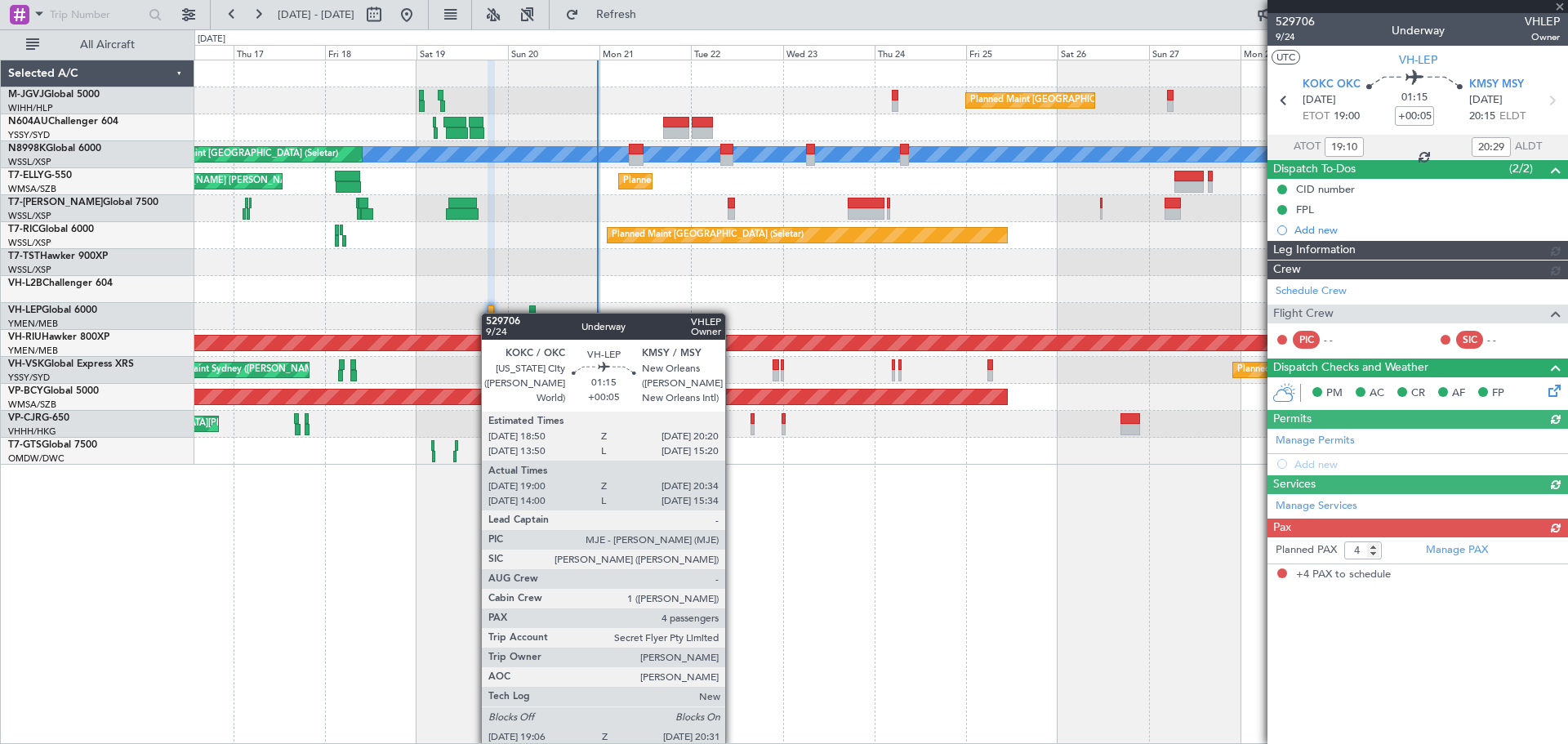 type on "Kennis Yau (KYA)" 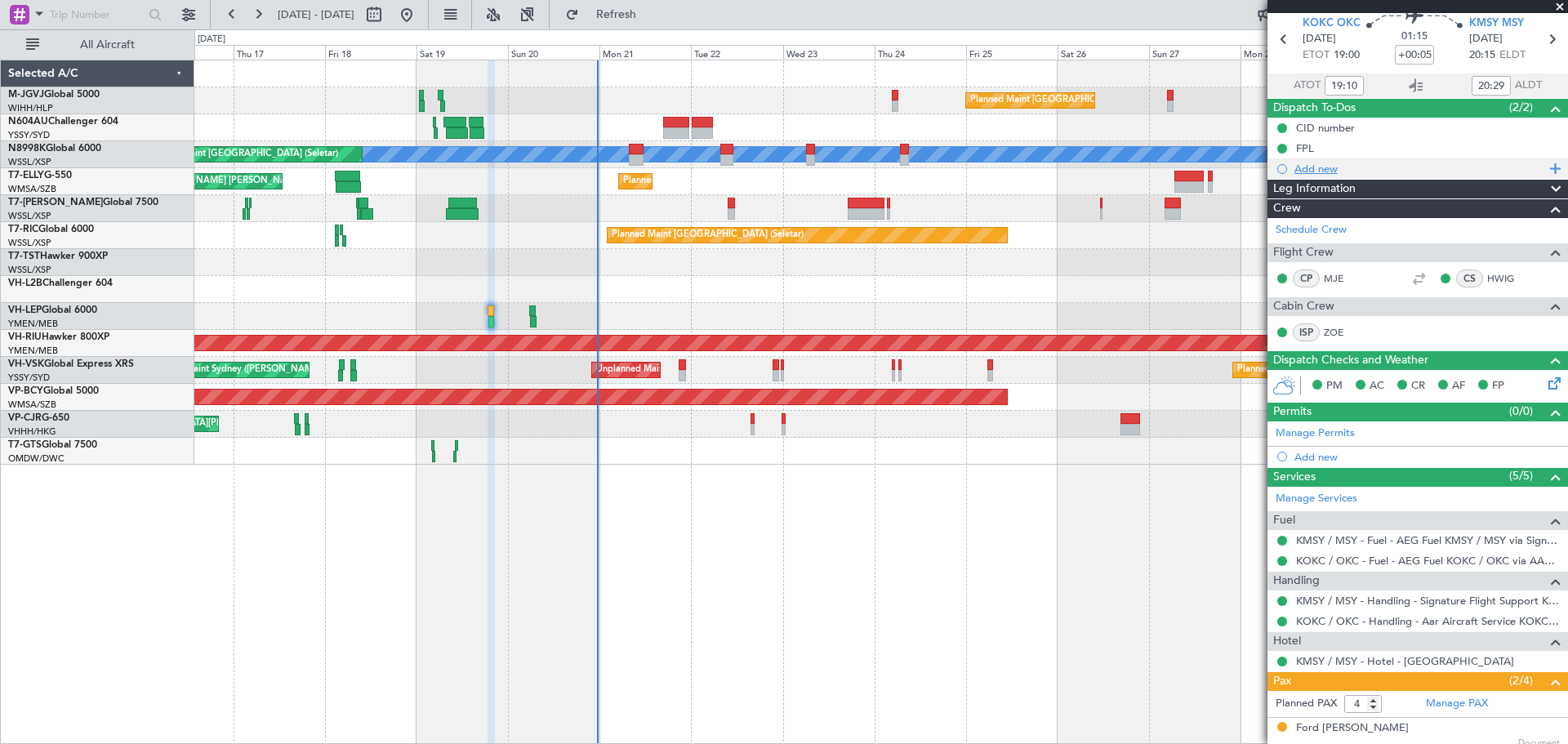 scroll, scrollTop: 0, scrollLeft: 0, axis: both 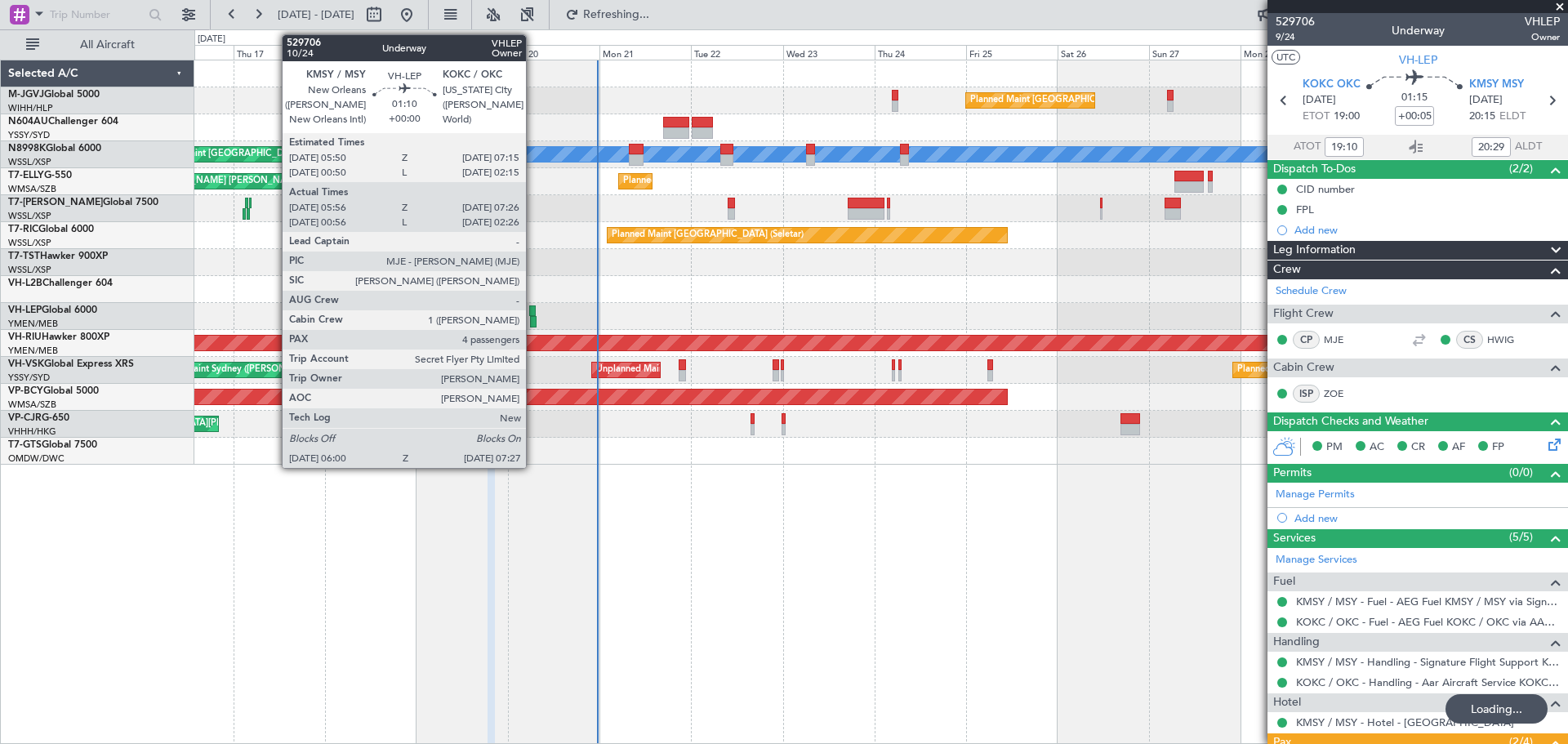 click 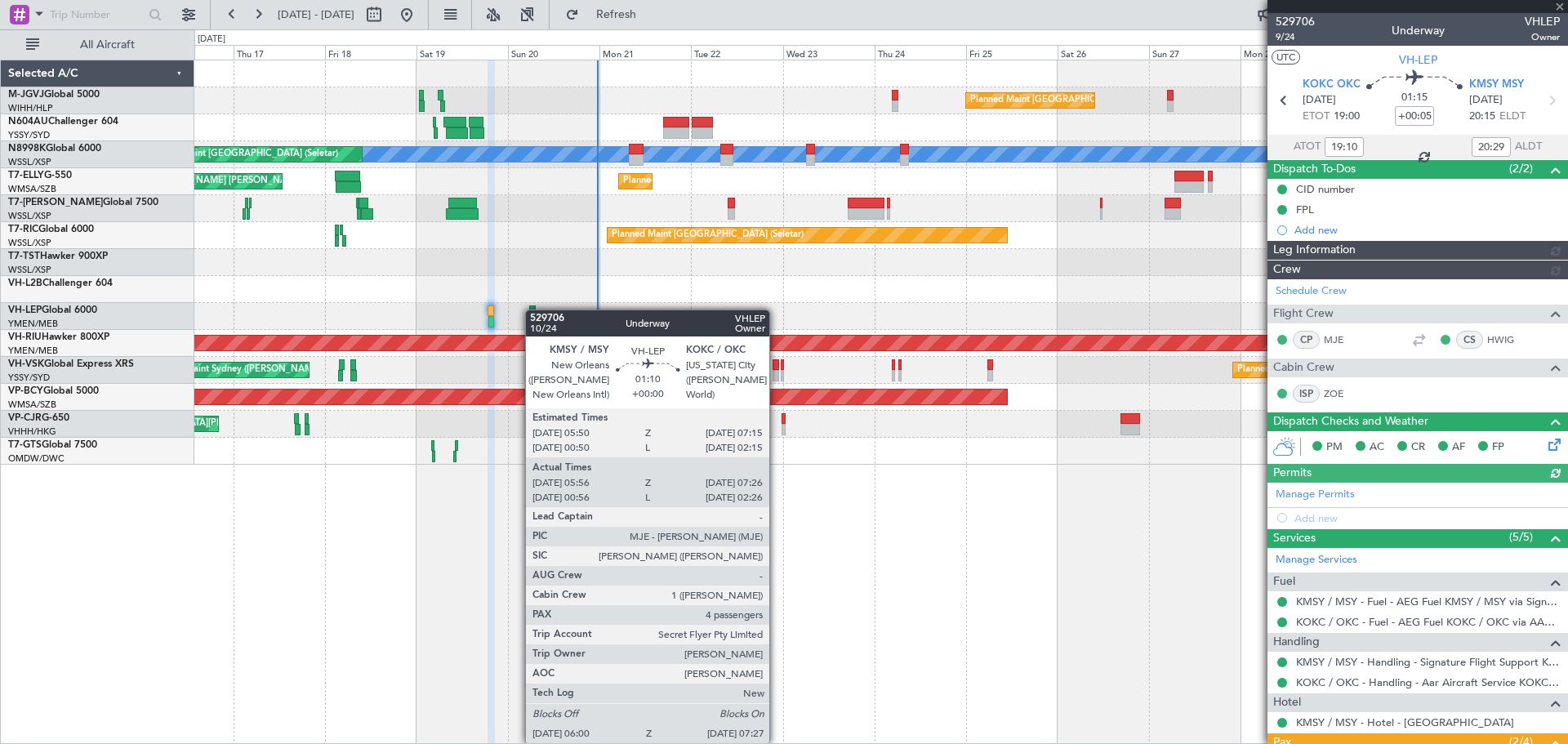 type on "Kennis Yau (KYA)" 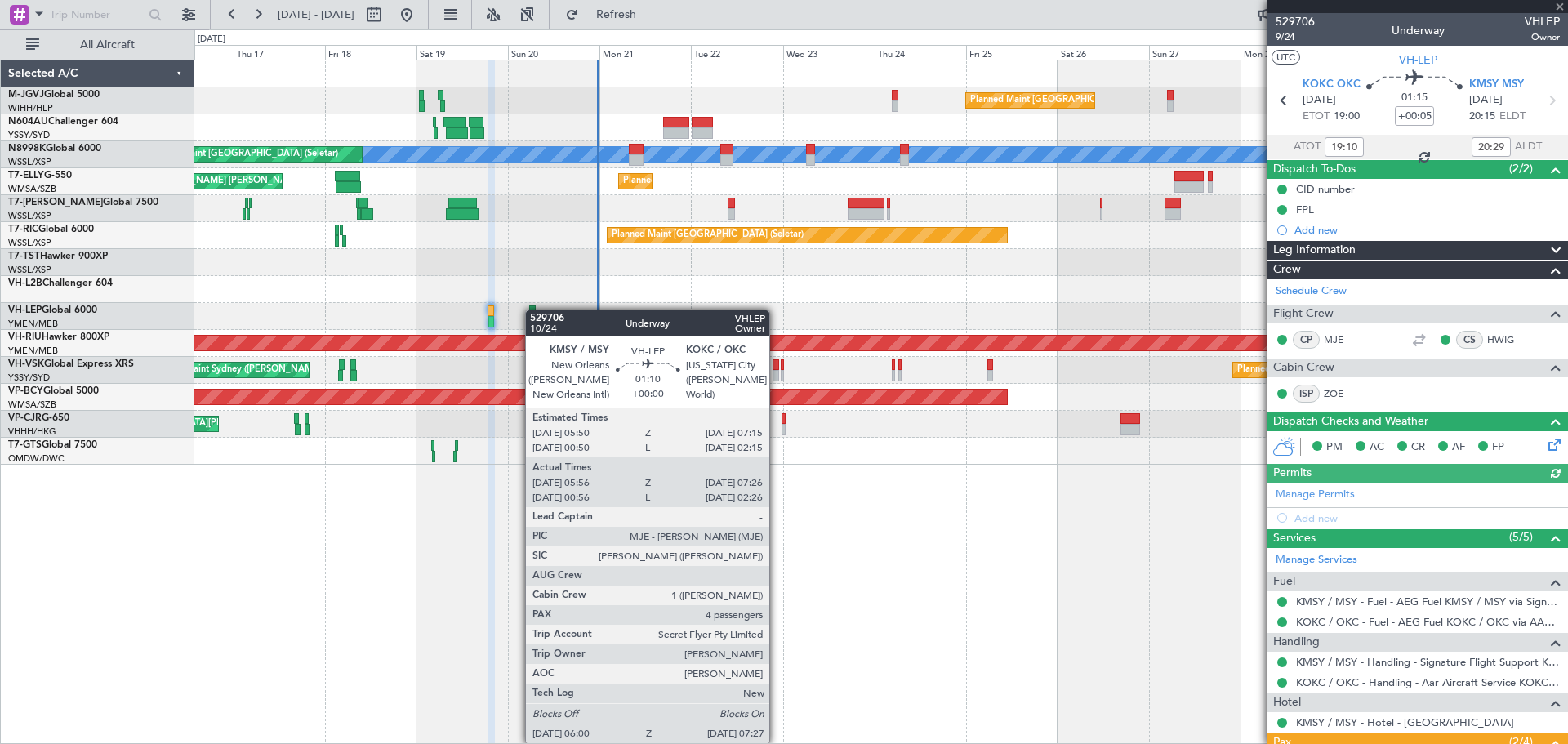 type 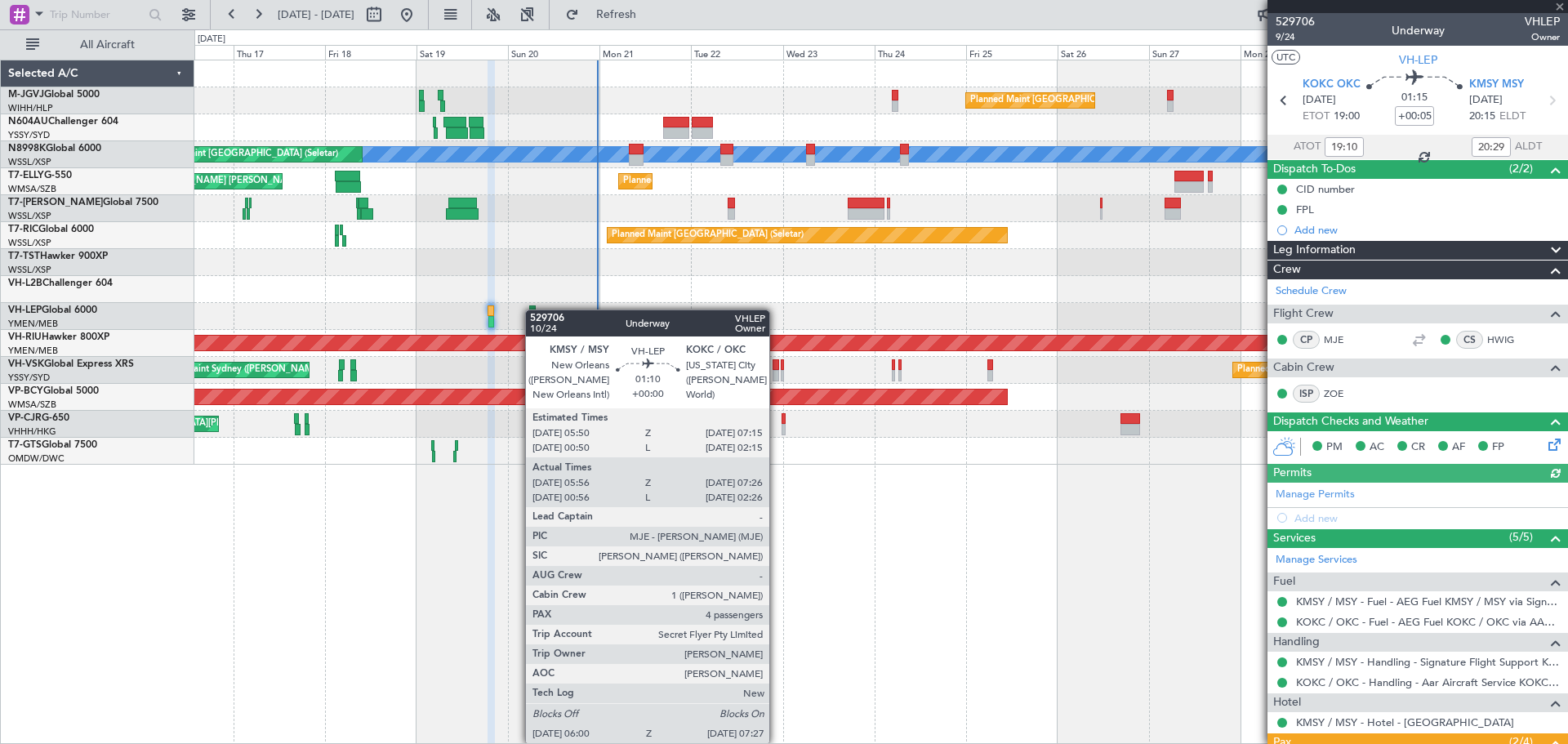 type on "06:06" 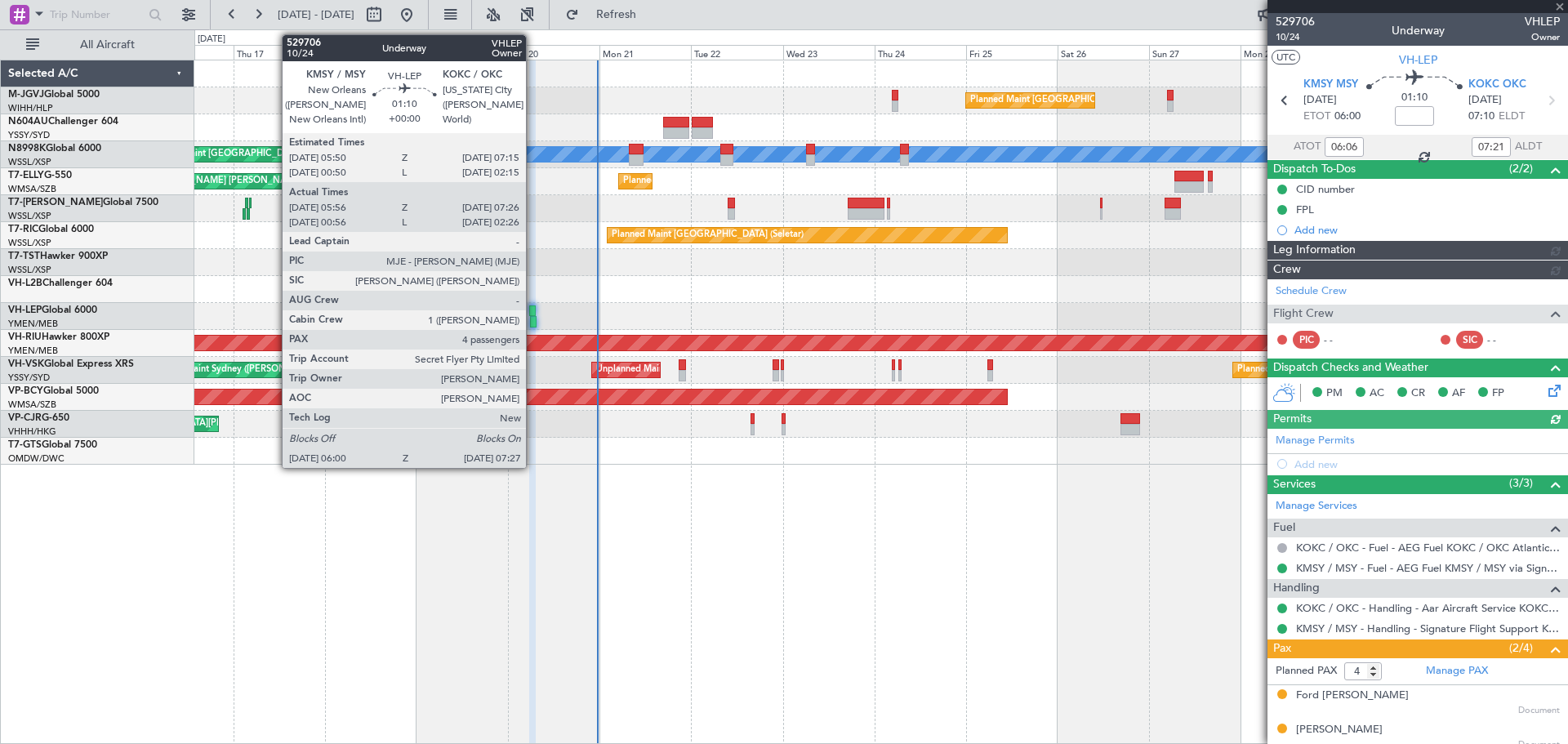 type on "Kennis Yau (KYA)" 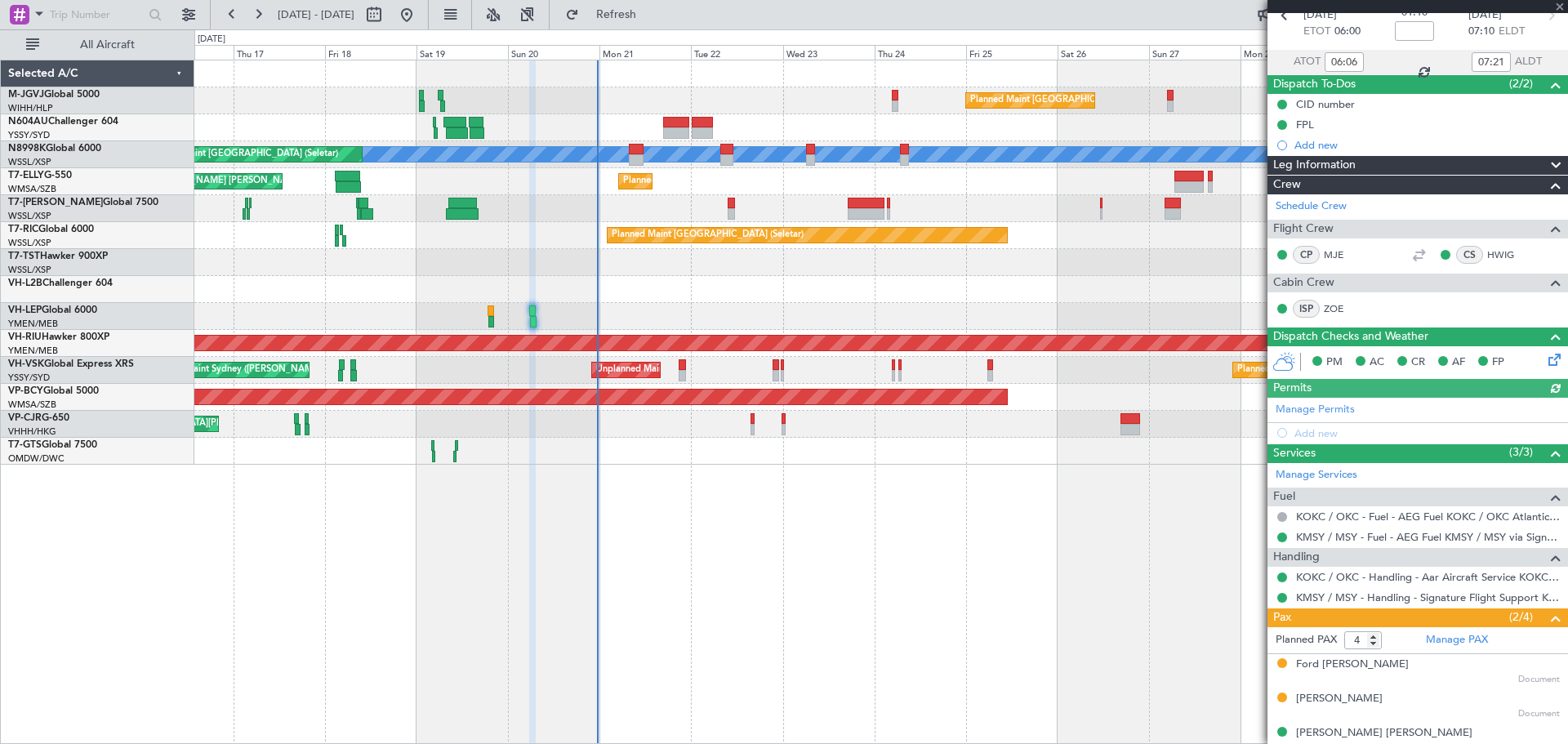 scroll, scrollTop: 136, scrollLeft: 0, axis: vertical 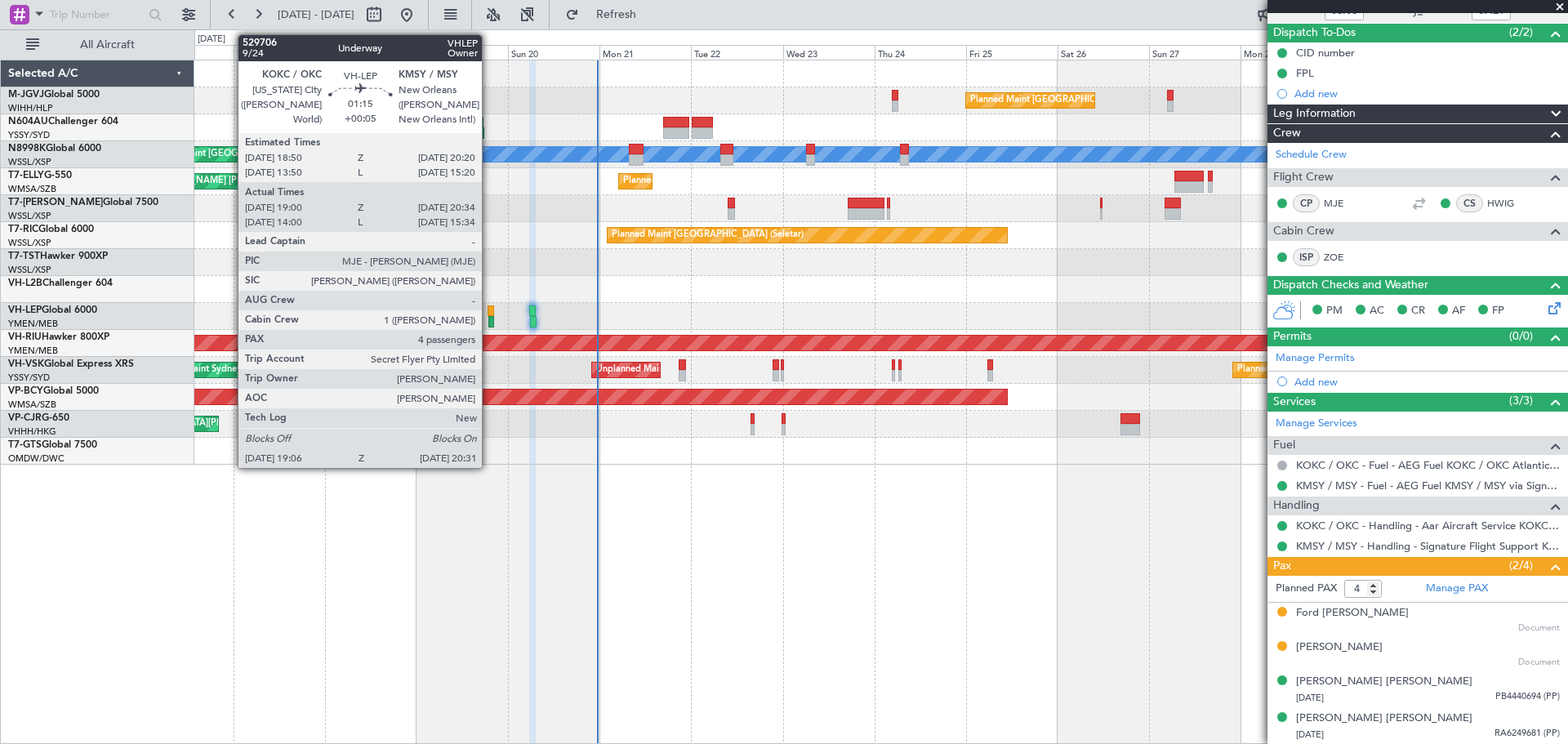 click 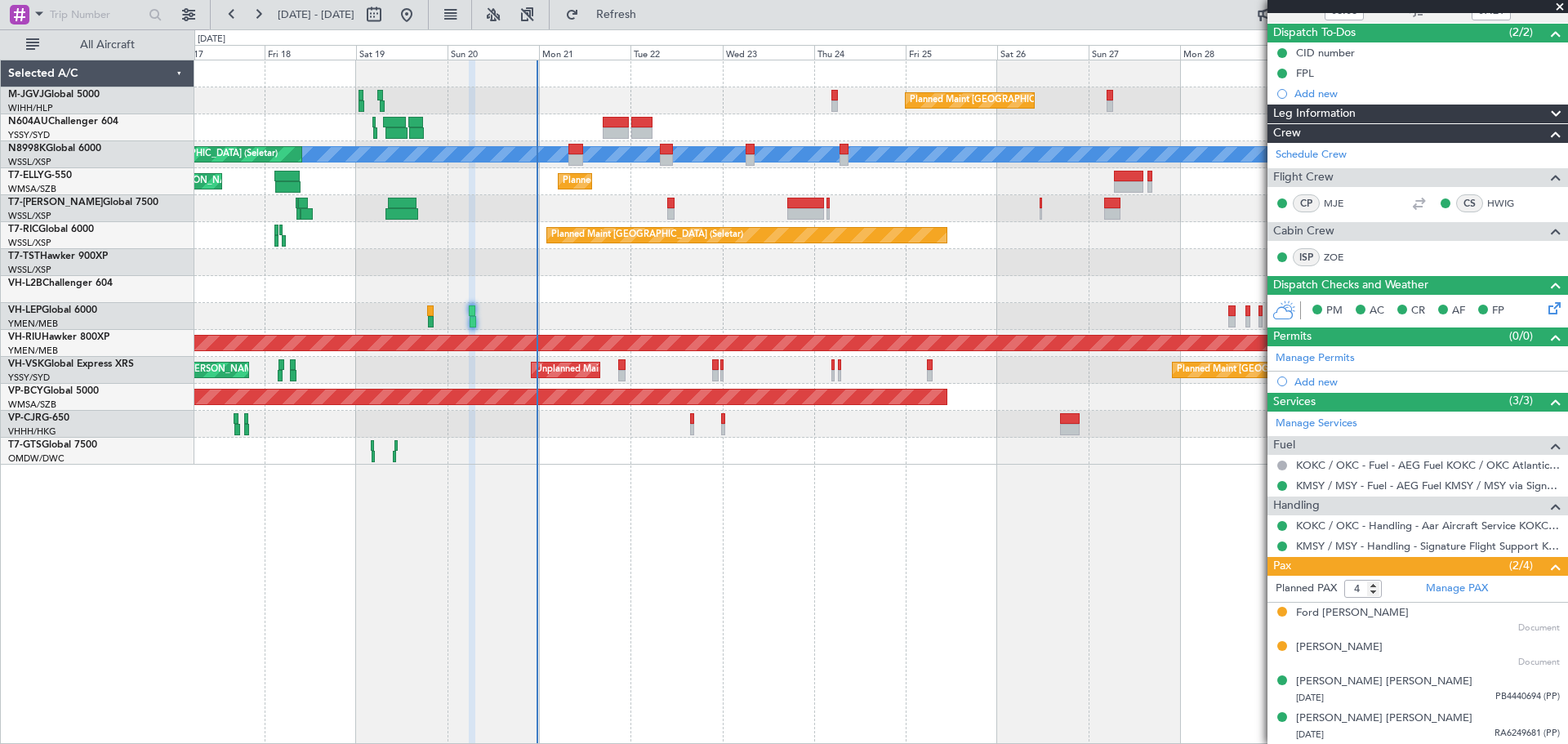 click 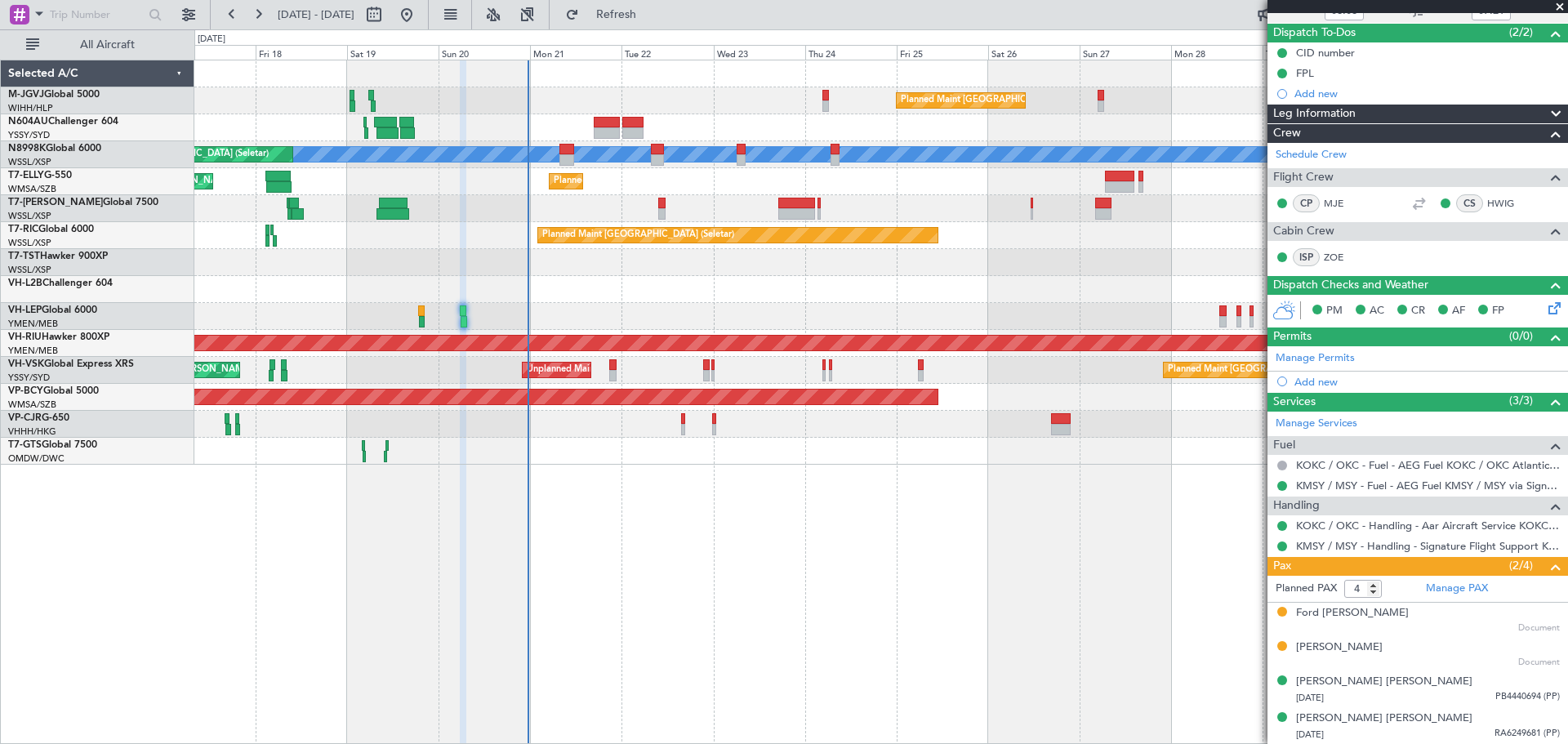 click 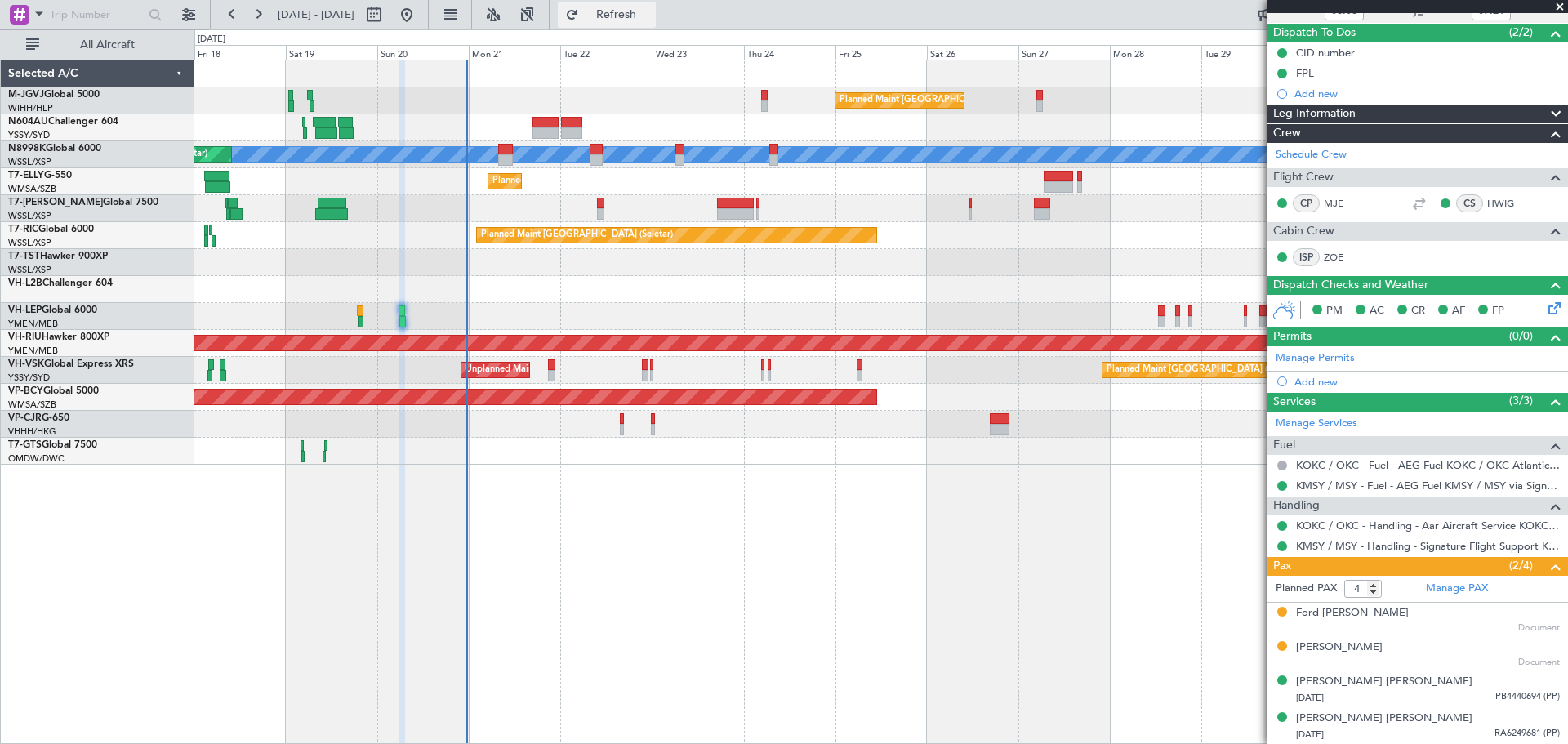 click on "Refresh" 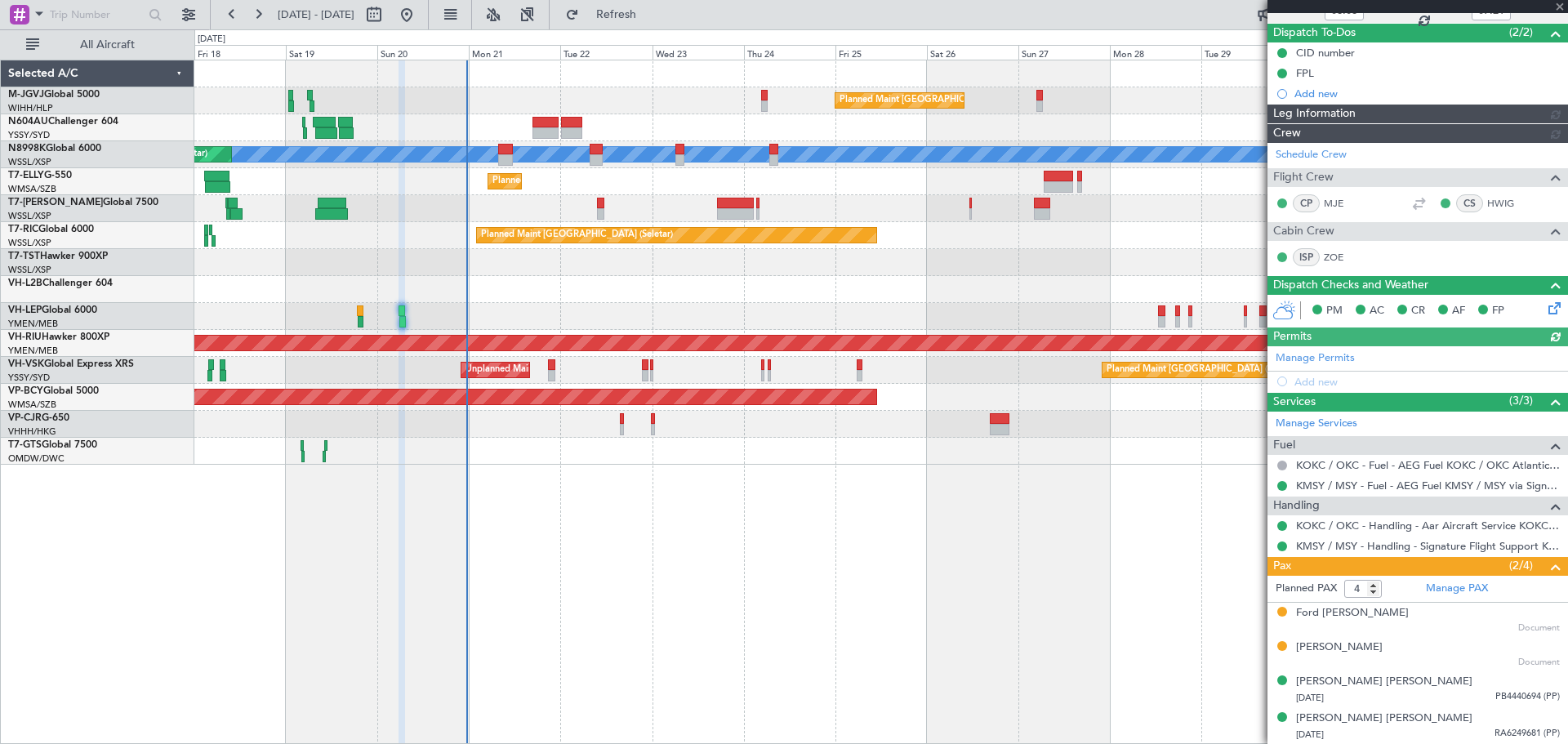 type on "Kennis Yau (KYA)" 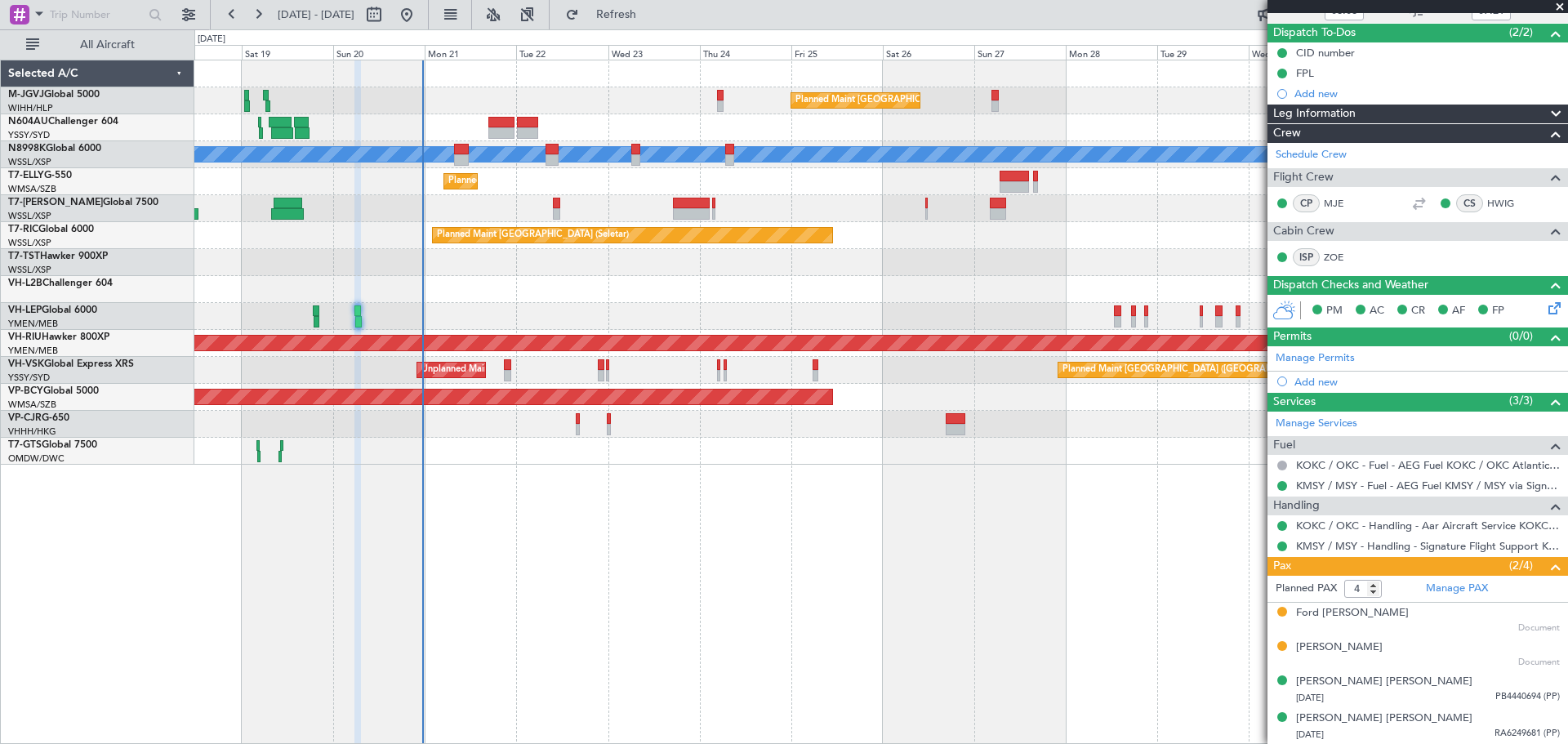click 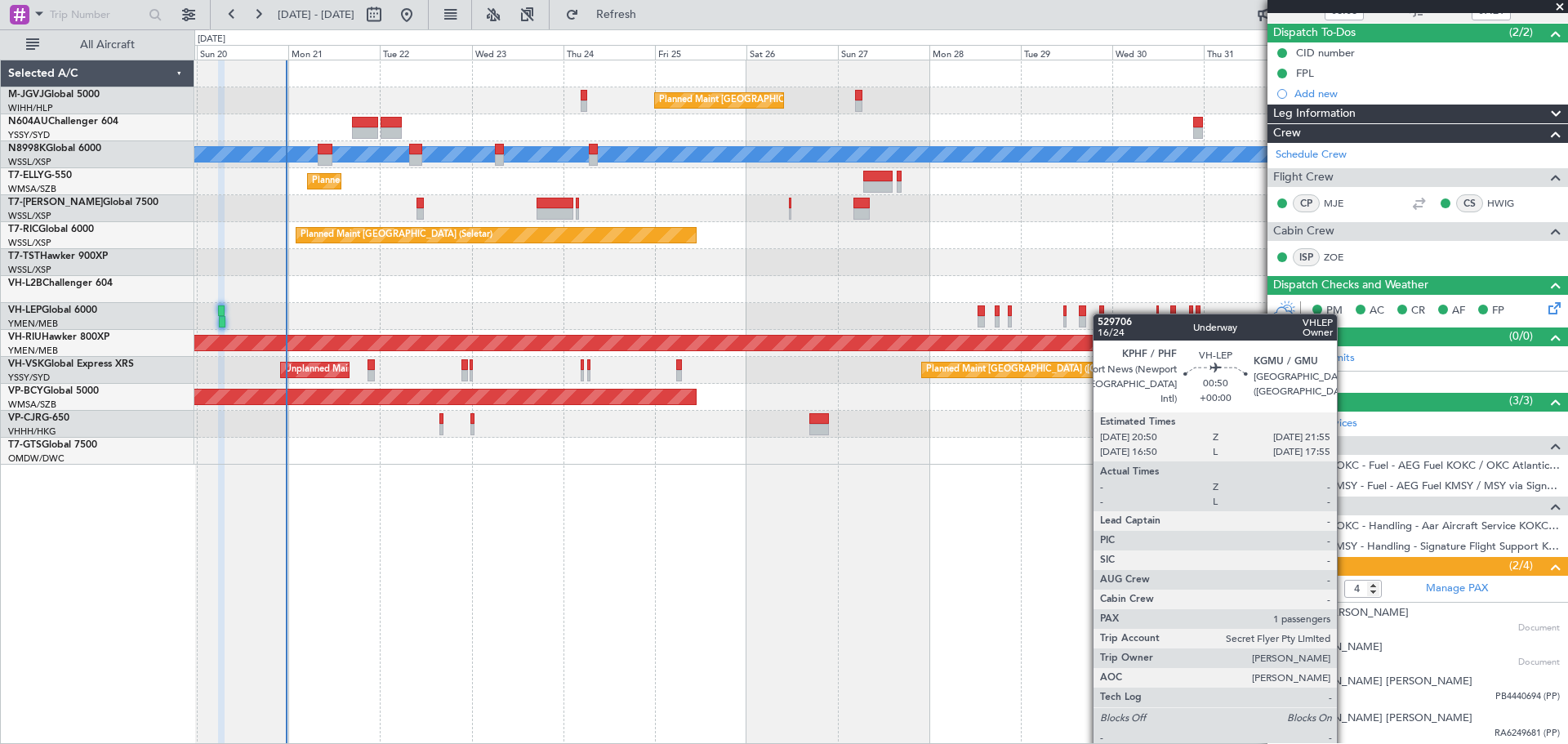 click 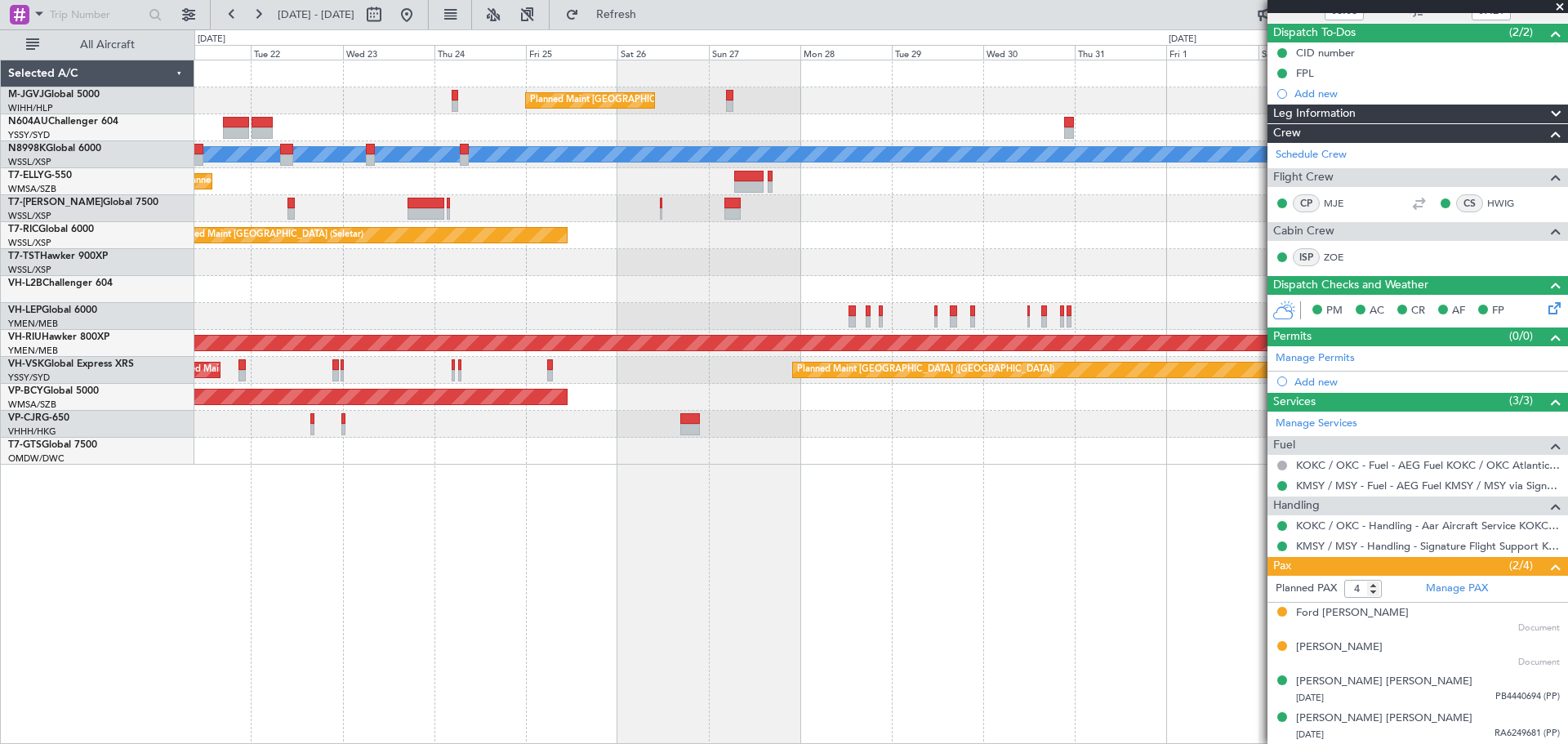 click on "Planned Maint [GEOGRAPHIC_DATA] (Seletar)" 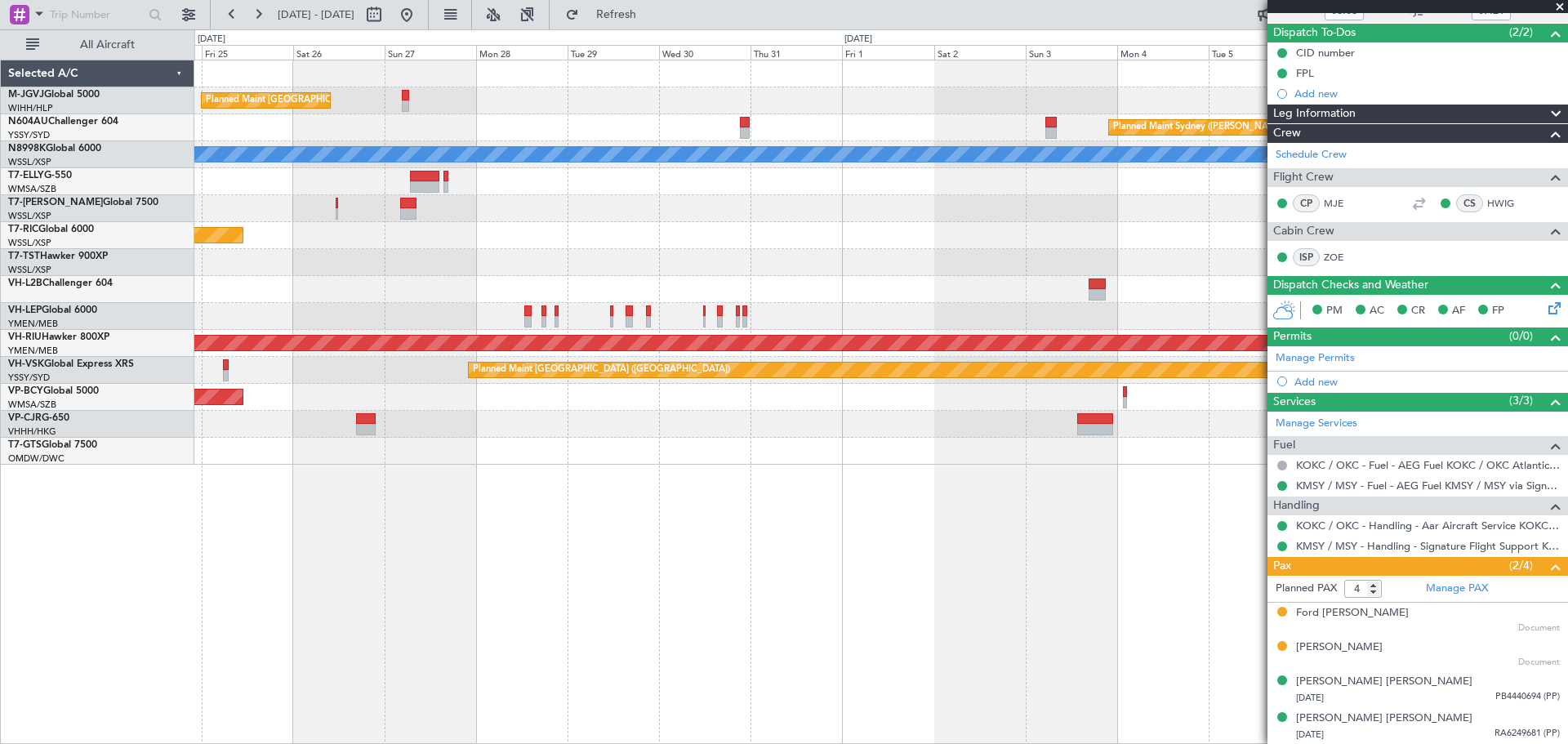 click on "Planned Maint [GEOGRAPHIC_DATA] (Seletar)" 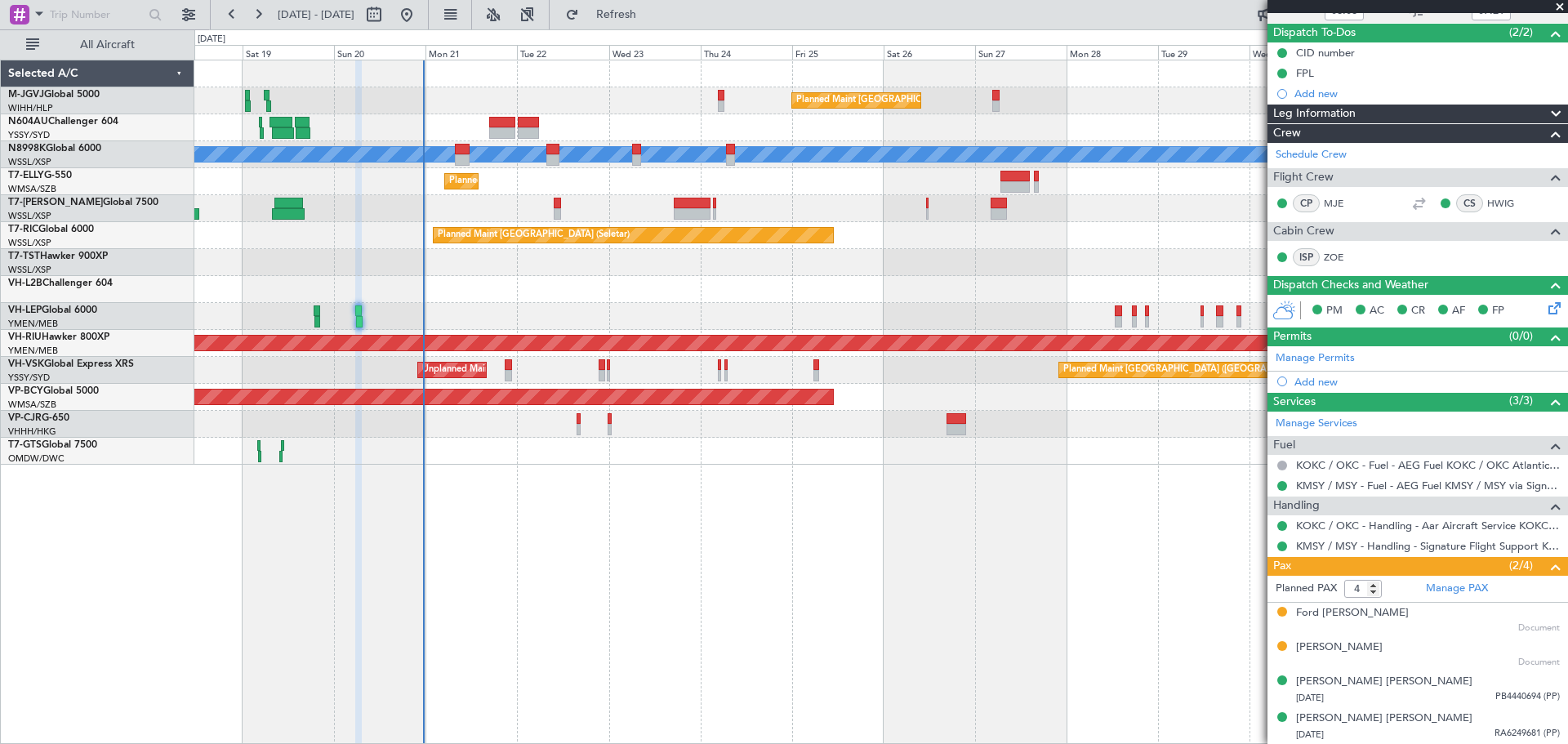 click on "Planned Maint [GEOGRAPHIC_DATA] (Seletar)" 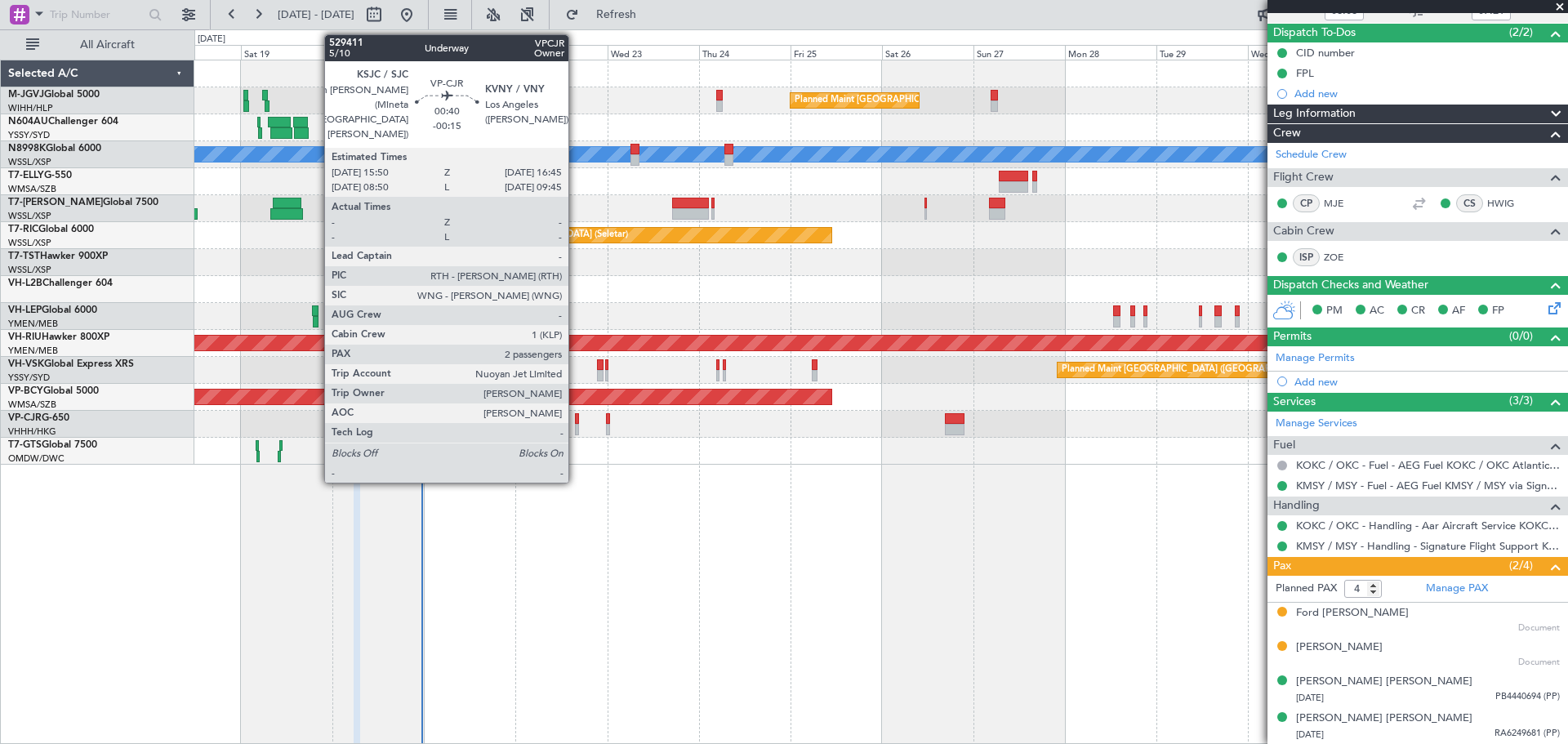 click 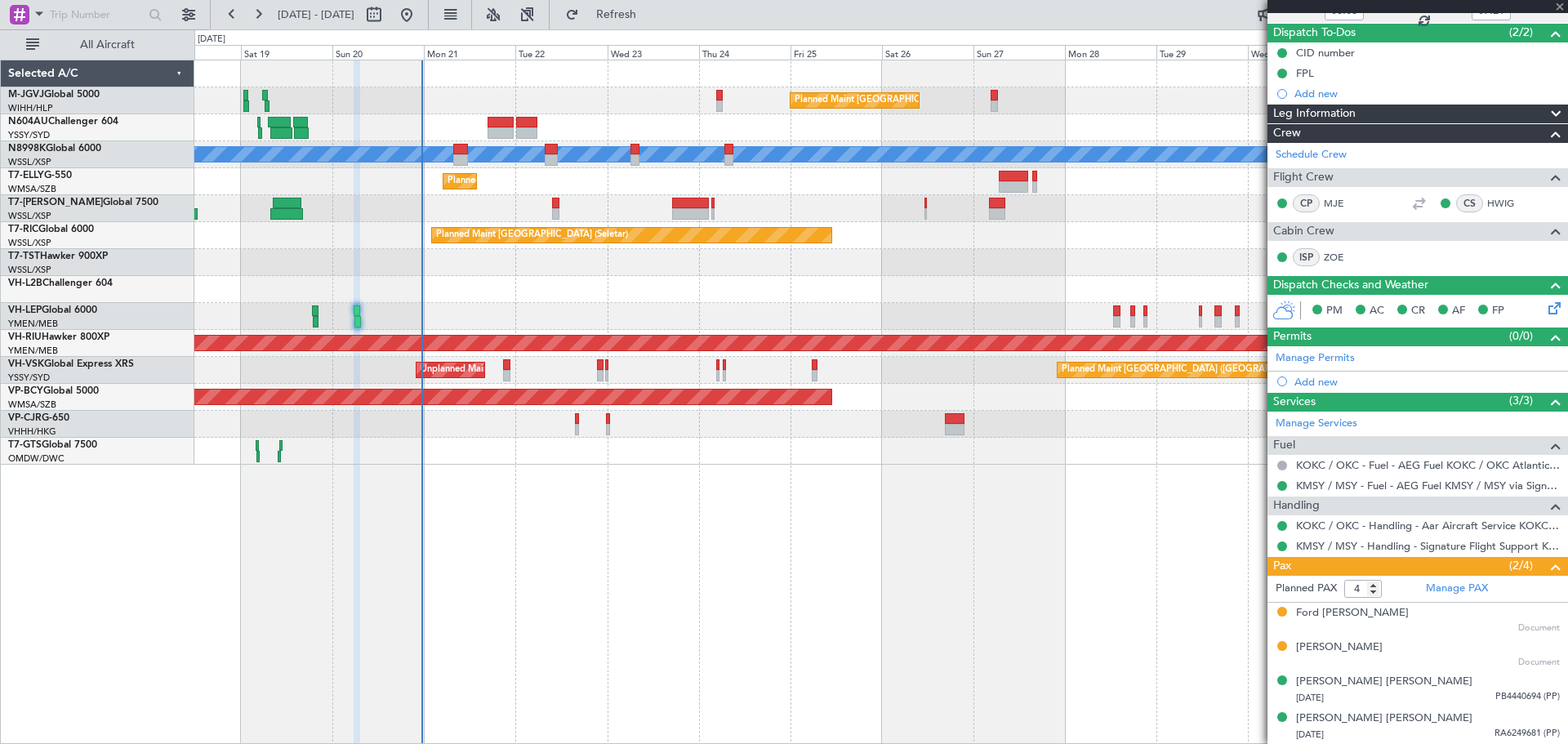 type on "-00:15" 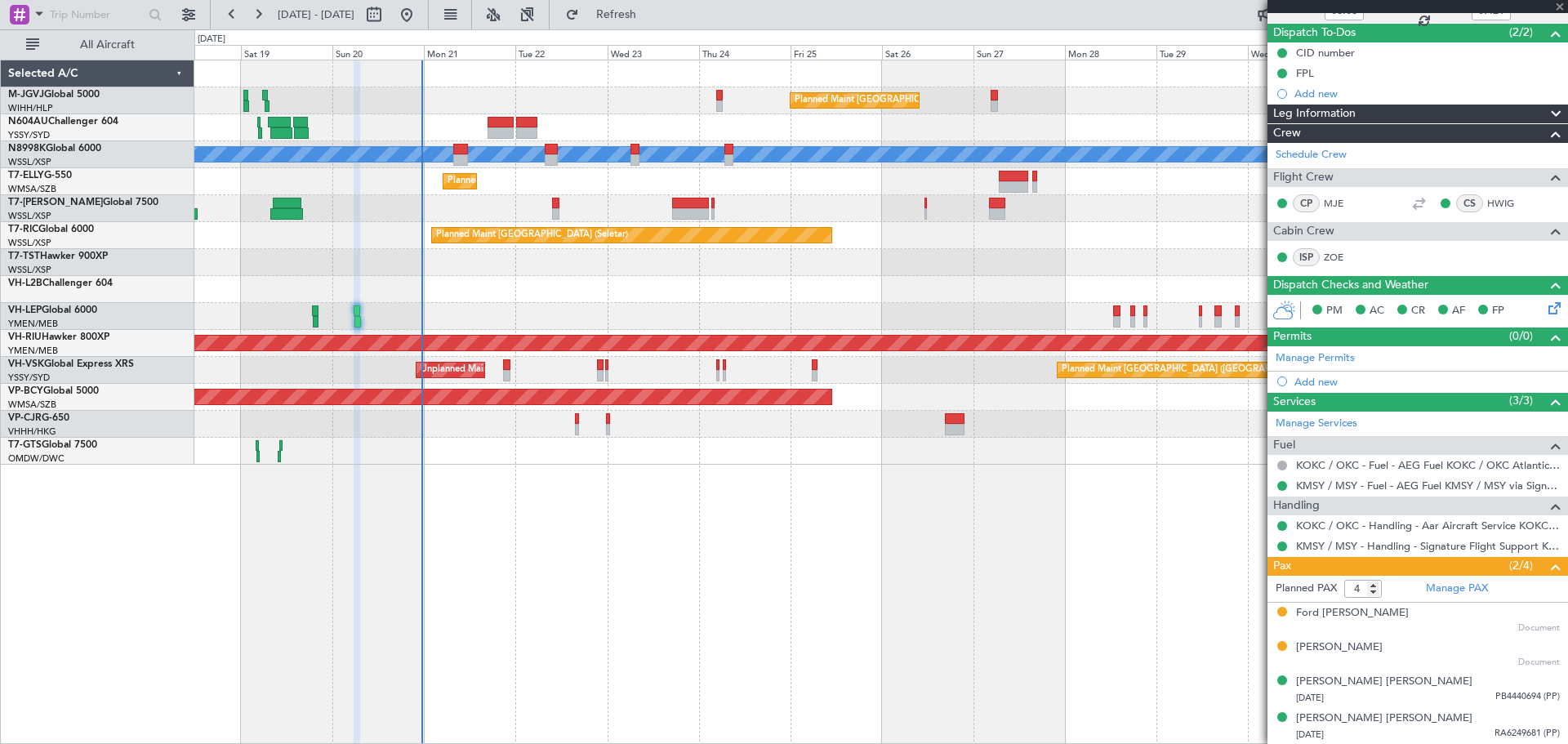 type 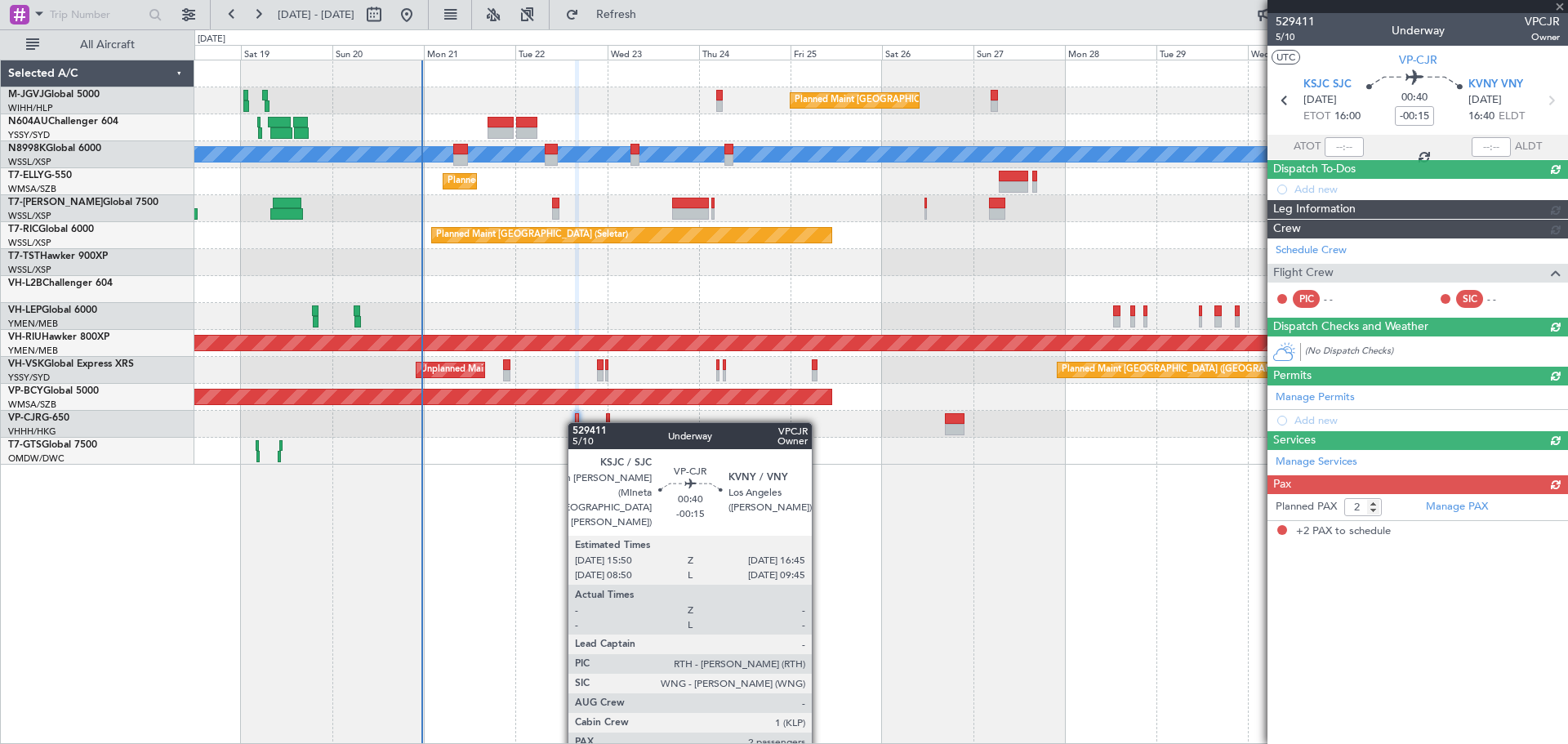 scroll, scrollTop: 0, scrollLeft: 0, axis: both 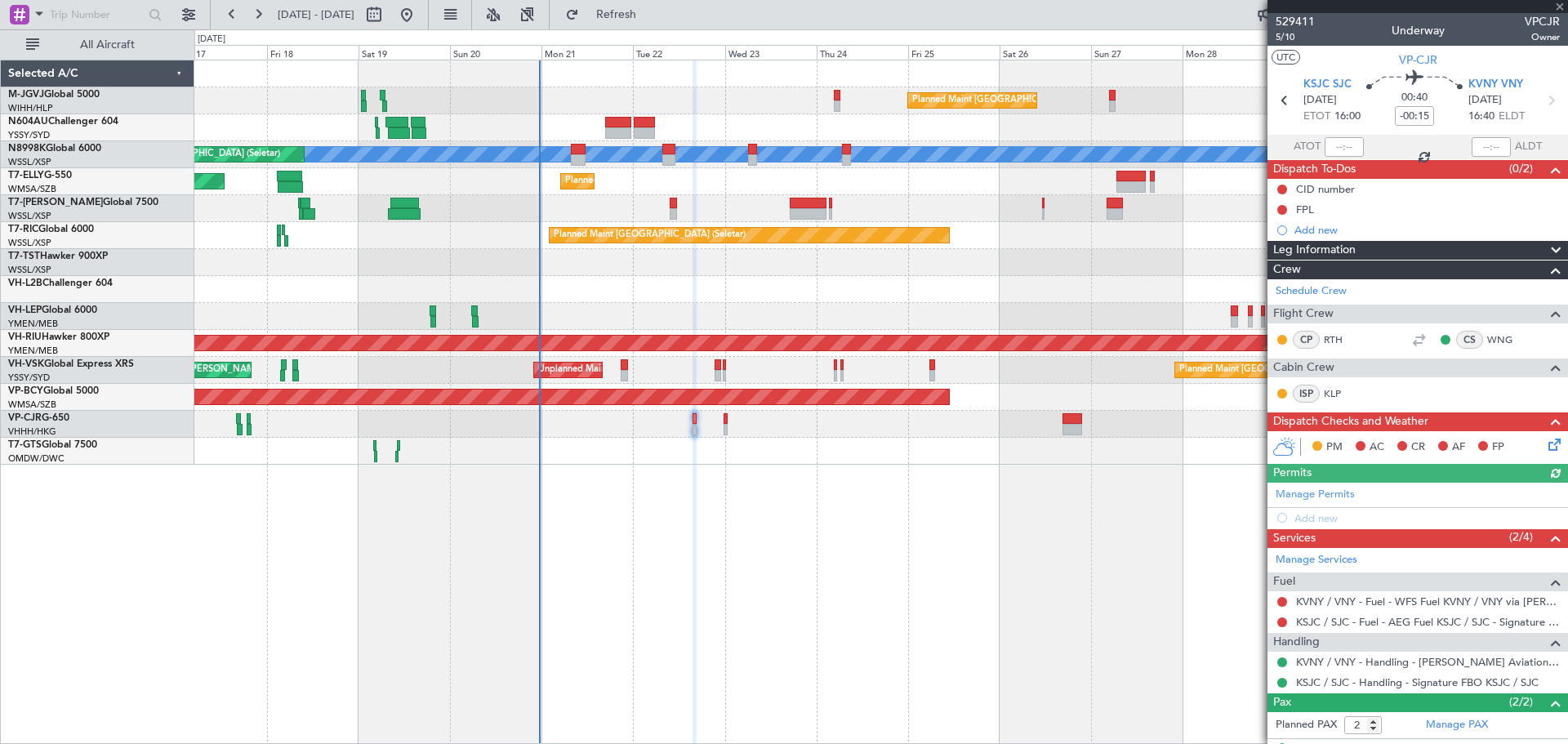 click on "Planned Maint Singapore (Seletar)
Planned Maint Sydney (Kingsford Smith Intl)
MEL
Planned Maint Singapore (Seletar)
Planned Maint Sharjah (Sharjah Intl)
Planned Maint Kuala Lumpur (Sultan Abdul Aziz Shah - Subang)
MEL Kuala Lumpur (Sultan Abdul Aziz Shah - Subang)
MEL Kuala Lumpur (Sultan Abdul Aziz Shah - Subang)
Planned Maint Singapore (Seletar)
Planned Maint Melbourne (Essendon)
Unplanned Maint Sydney (Kingsford Smith Intl)
Planned Maint Melbourne (Essendon)
Unplanned Maint Sydney (Kingsford Smith Intl)
Planned Maint Singapore (Seletar)
Planned Maint San Jose (Mineta San Jose Intl)
MEL San Jose (Mineta San Jose Intl)" 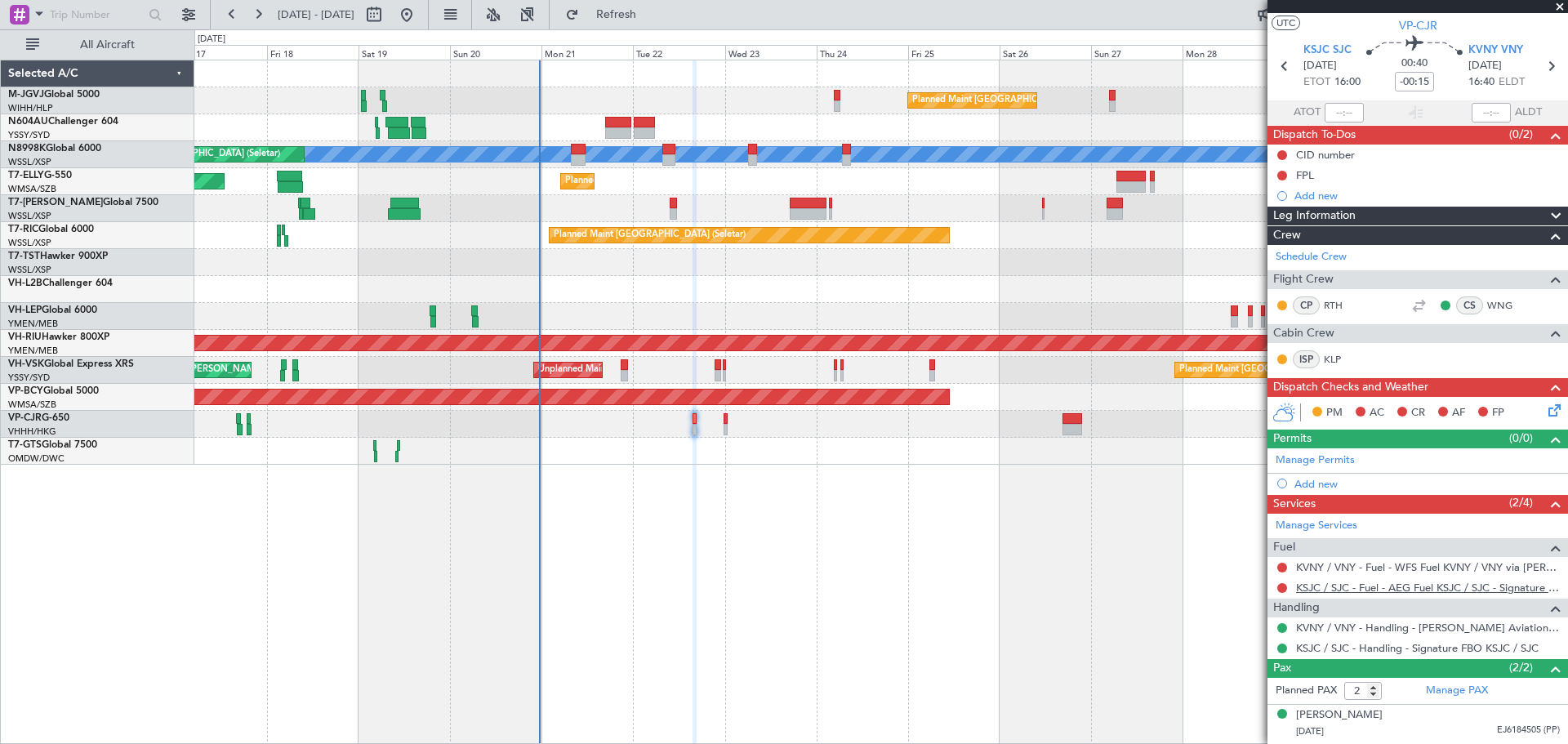 scroll, scrollTop: 68, scrollLeft: 0, axis: vertical 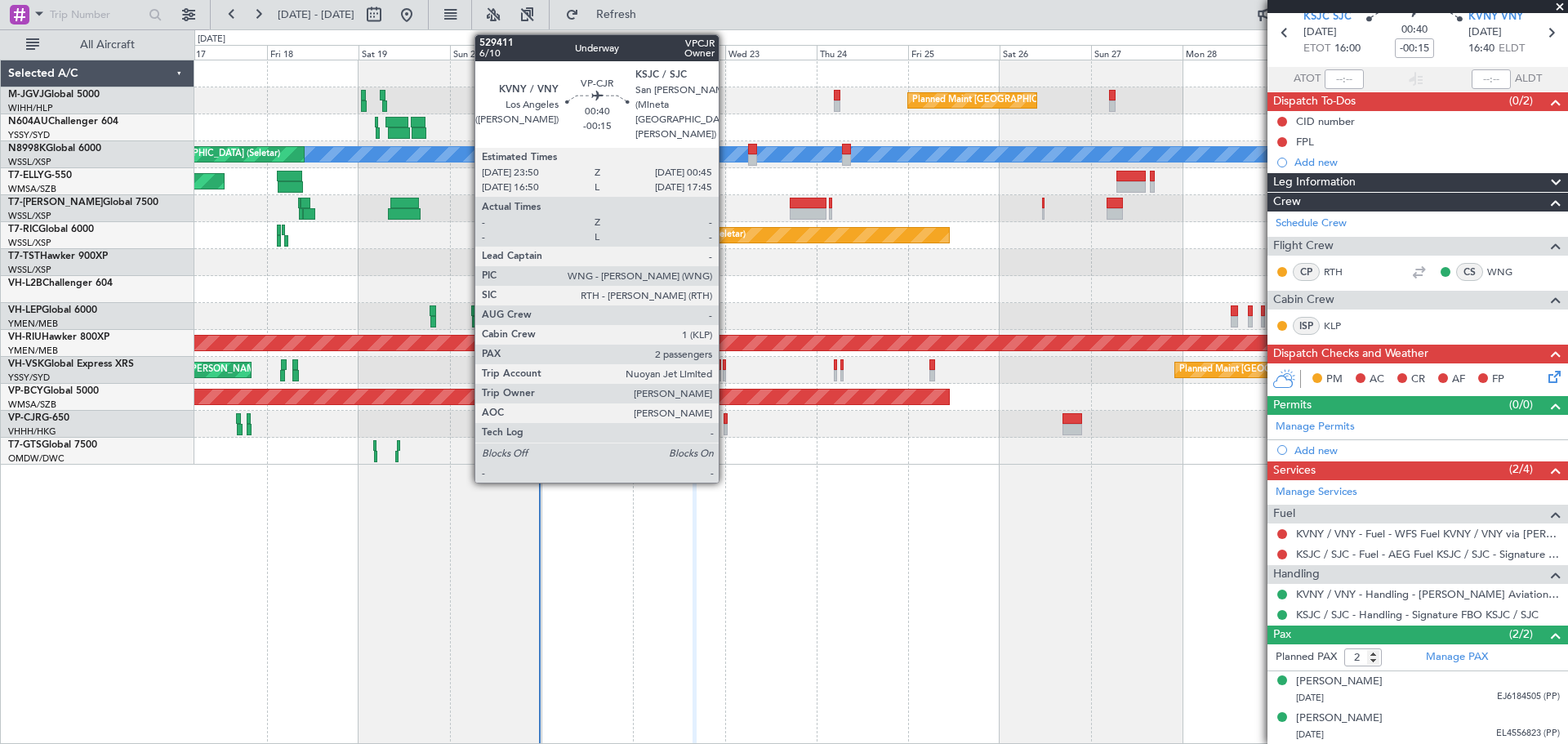 click 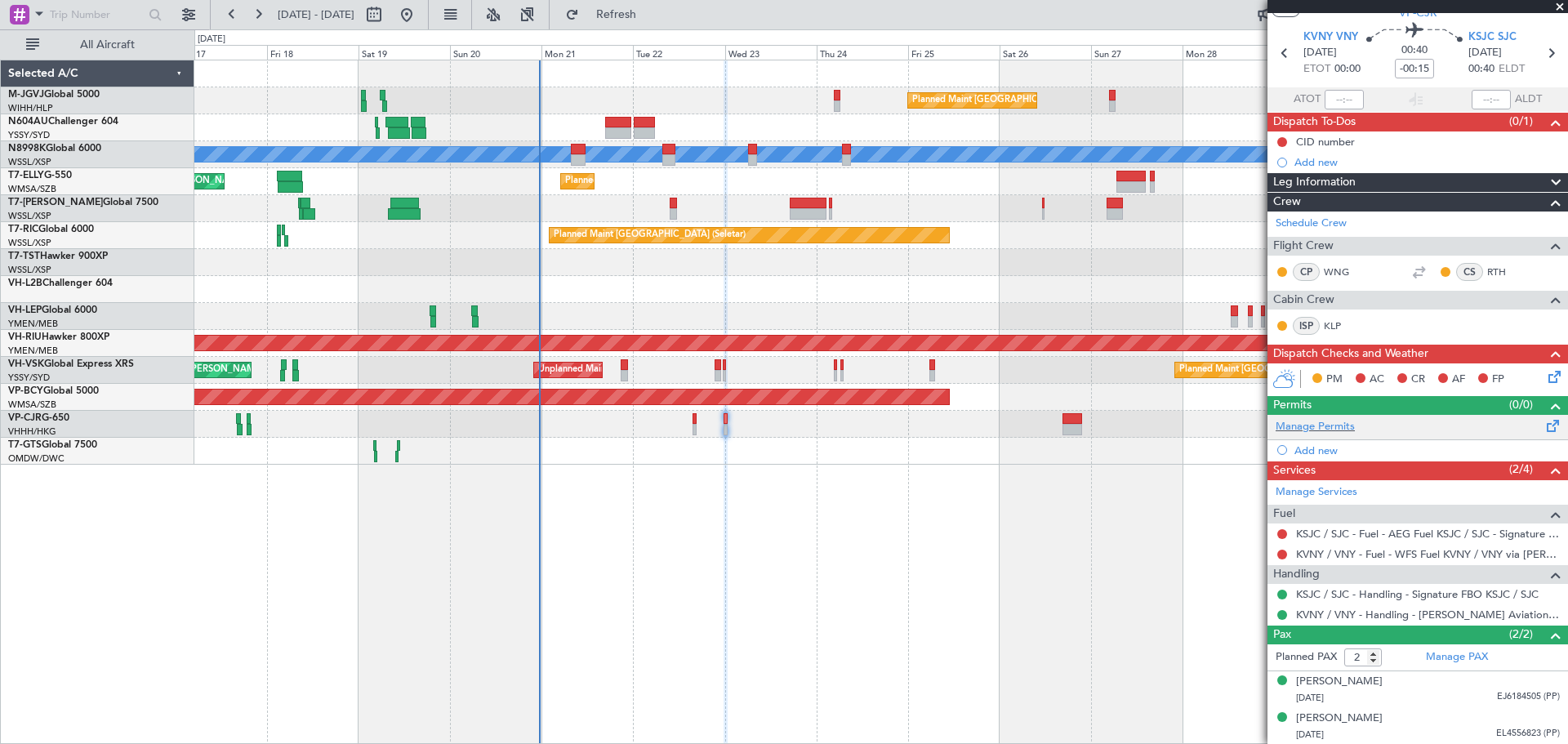 scroll, scrollTop: 0, scrollLeft: 0, axis: both 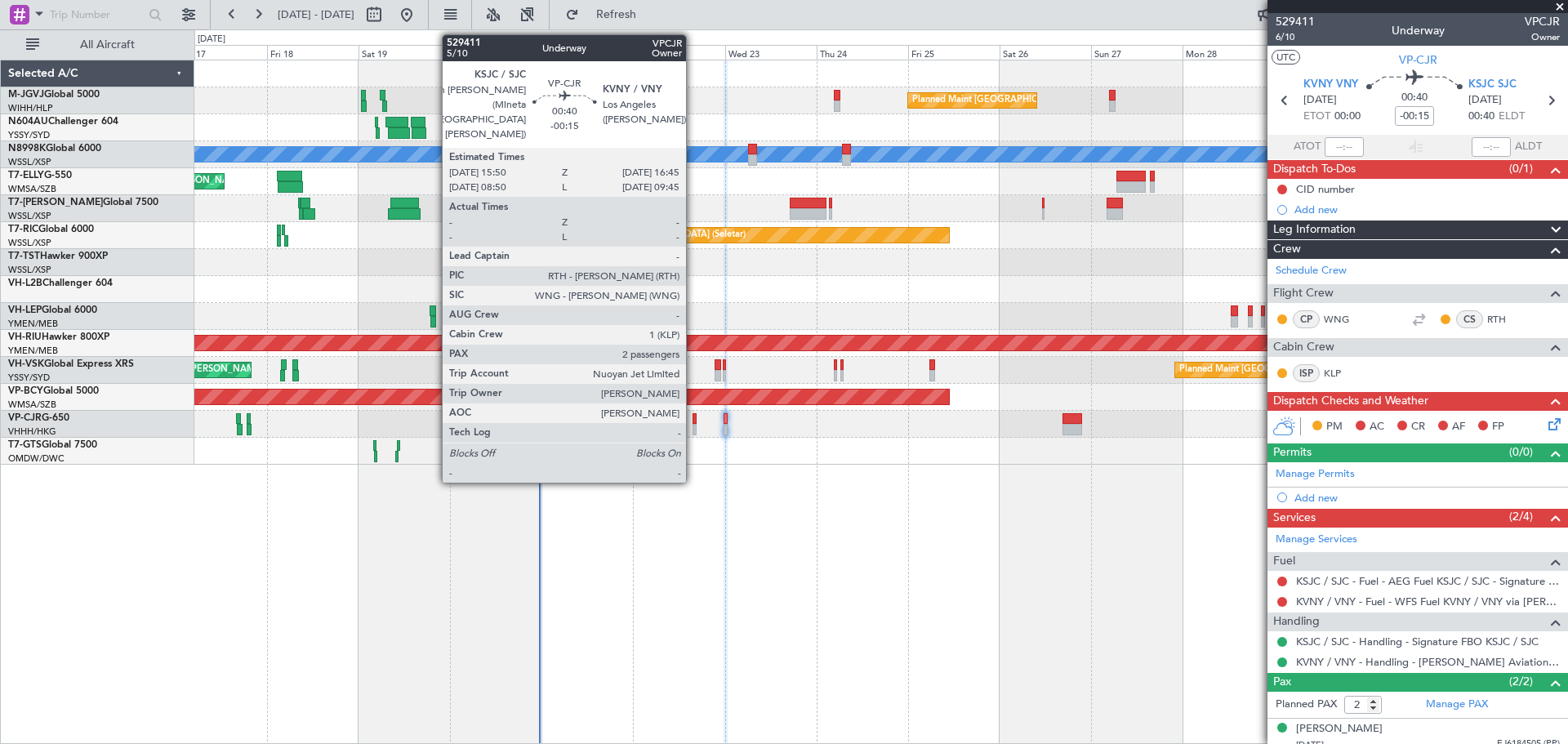 click 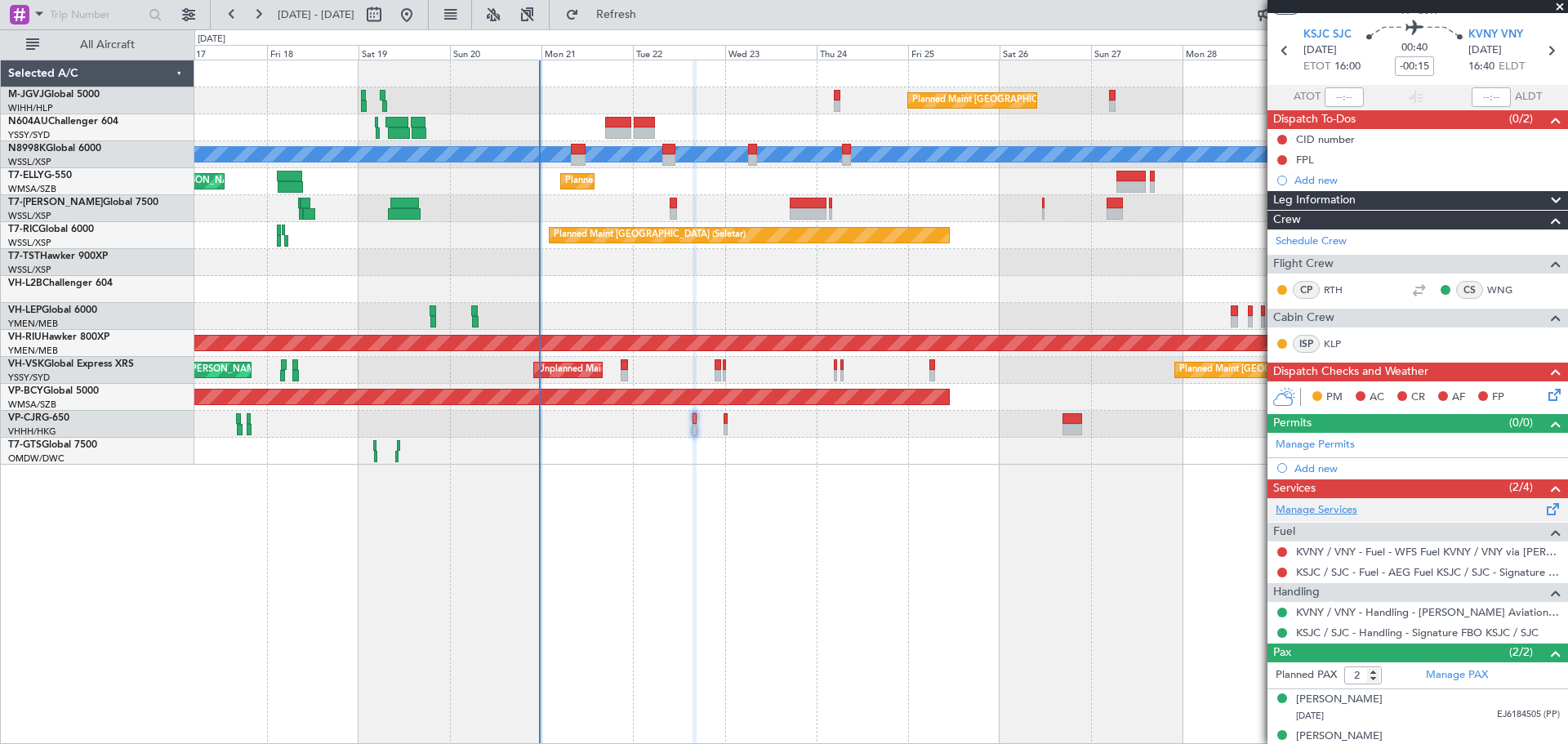 scroll, scrollTop: 68, scrollLeft: 0, axis: vertical 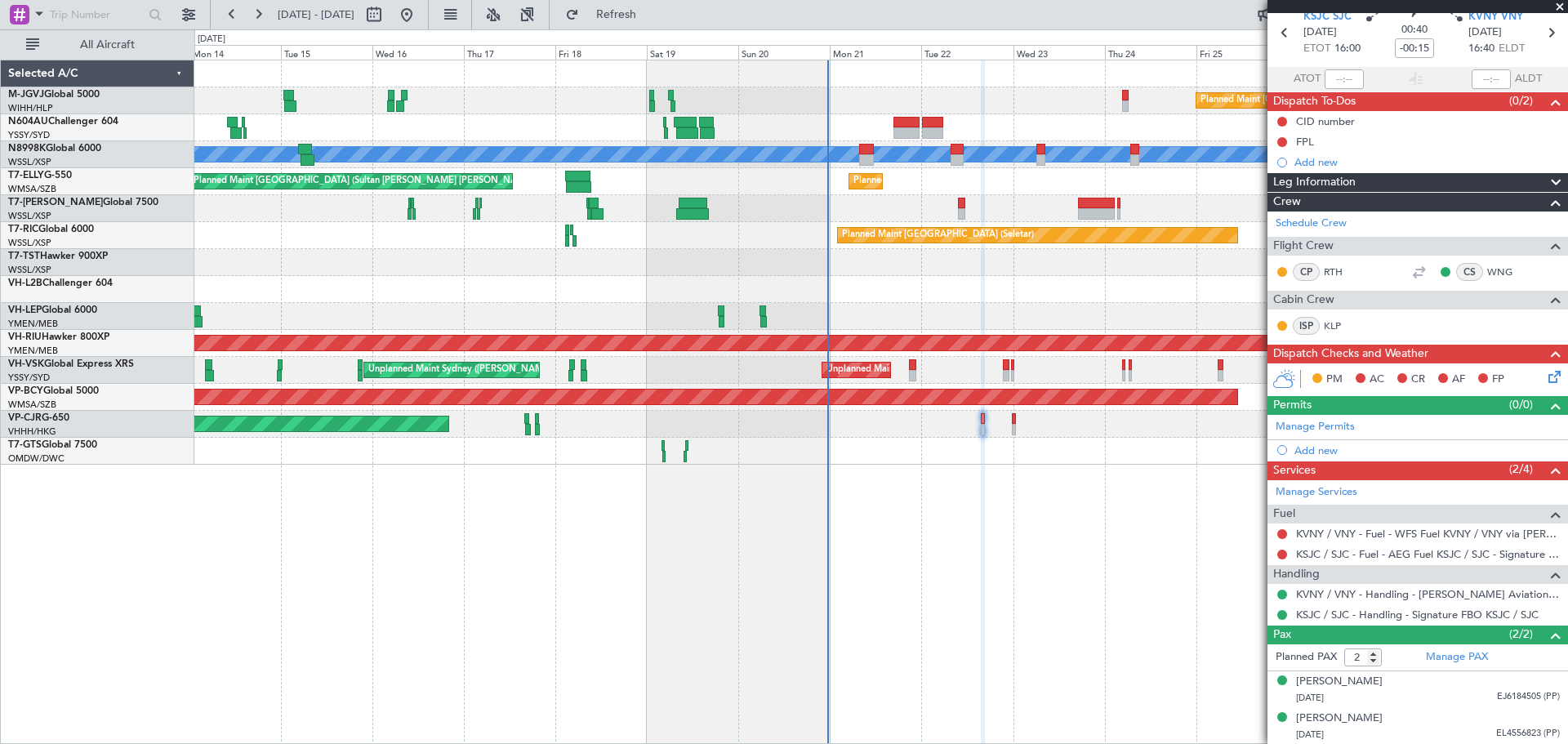 click on "Planned Maint Singapore (Seletar)
Planned Maint Singapore (Seletar)
MEL
Planned Maint Sharjah (Sharjah Intl)
MEL Kuala Lumpur (Sultan Abdul Aziz Shah - Subang)
MEL Kuala Lumpur (Sultan Abdul Aziz Shah - Subang)
Planned Maint Kuala Lumpur (Sultan Abdul Aziz Shah - Subang)
Planned Maint Kuala Lumpur (Sultan Abdul Aziz Shah - Subang)
Planned Maint Kuala Lumpur (Sultan Abdul Aziz Shah - Subang)
Planned Maint Singapore (Seletar)
Planned Maint Singapore (Seletar)
Planned Maint Melbourne (Essendon)
Unplanned Maint Sydney (Kingsford Smith Intl)
Unplanned Maint Sydney (Kingsford Smith Intl)
Planned Maint Melbourne (Essendon)
Unplanned Maint Sydney (Kingsford Smith Intl)
Planned Maint Singapore (Seletar)" 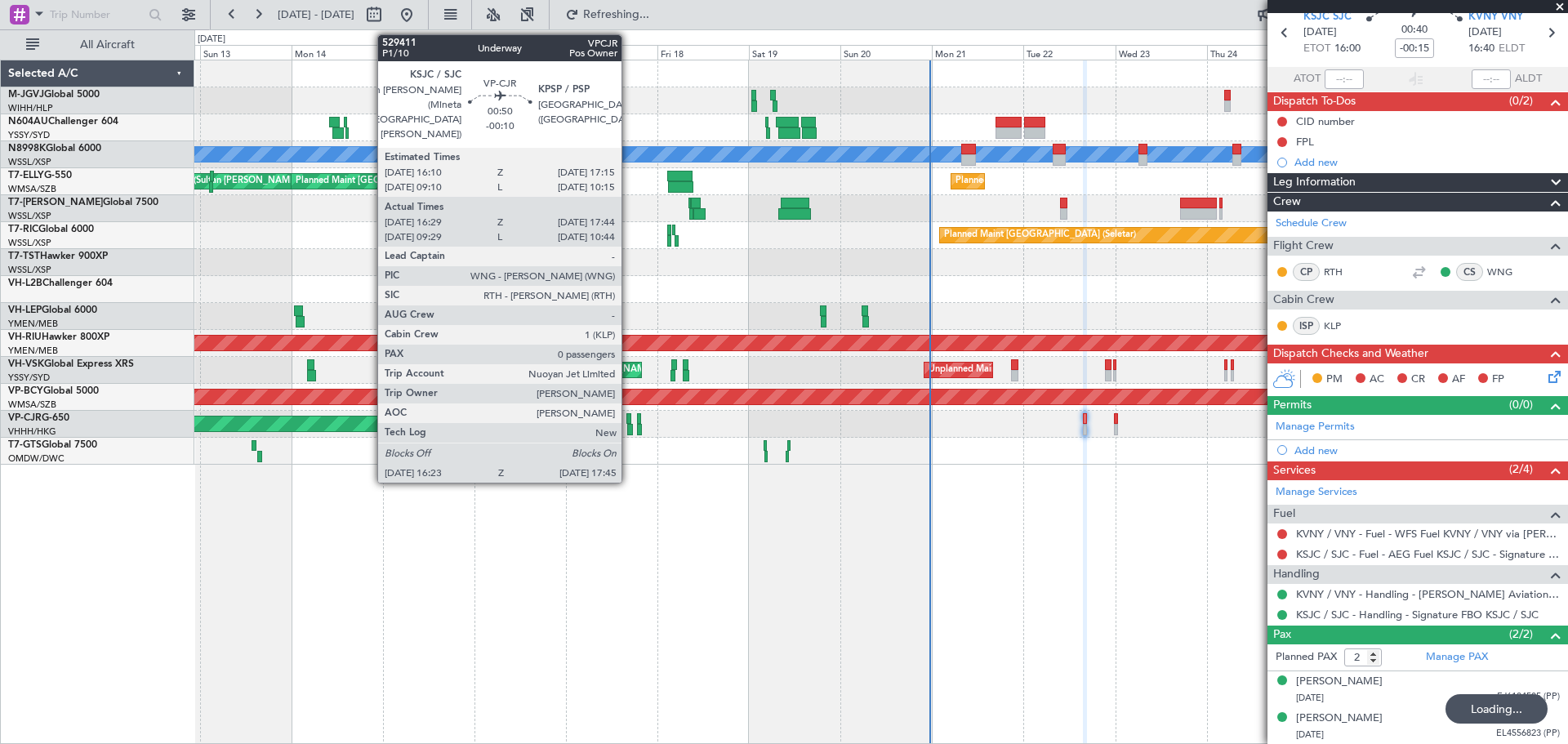 click 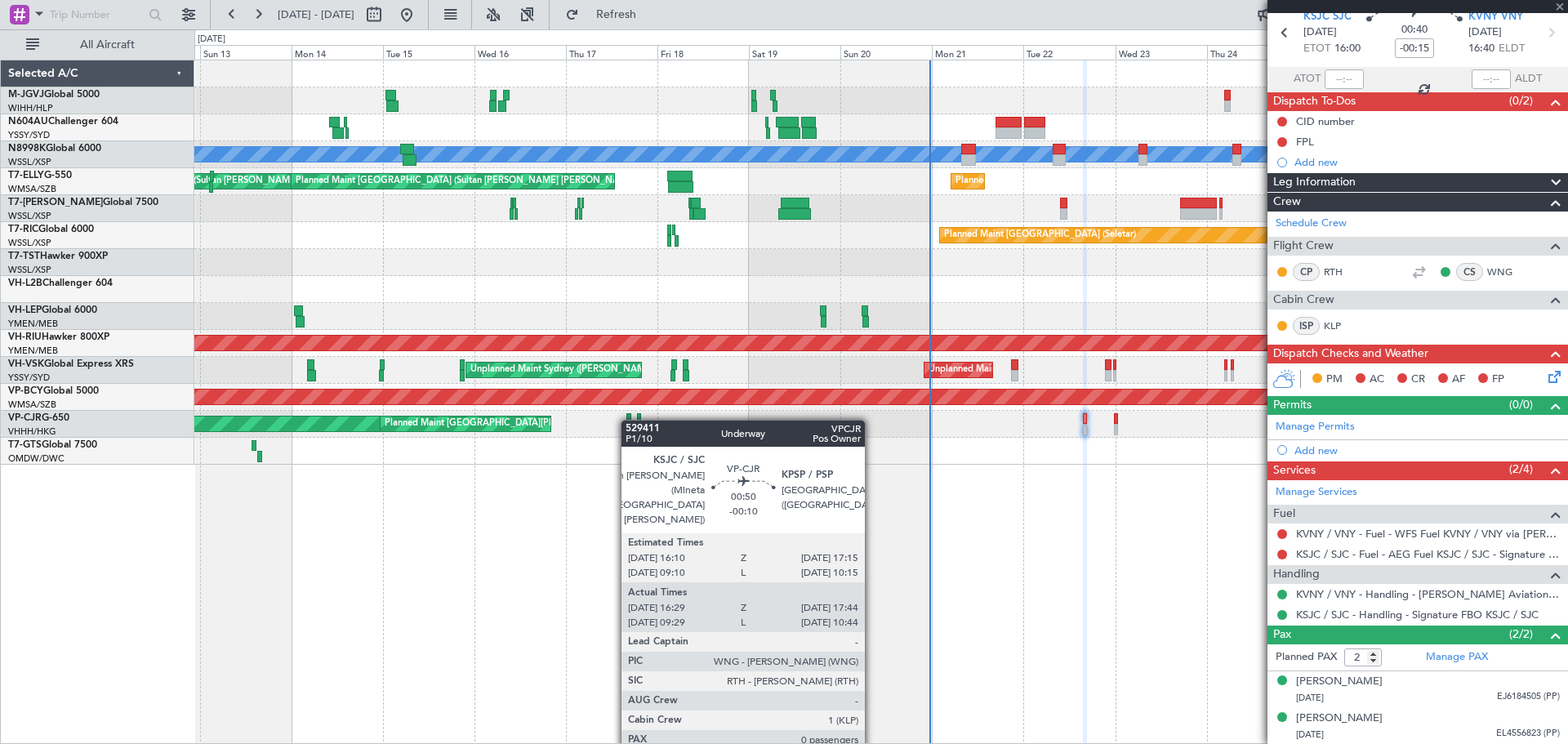 type on "-00:10" 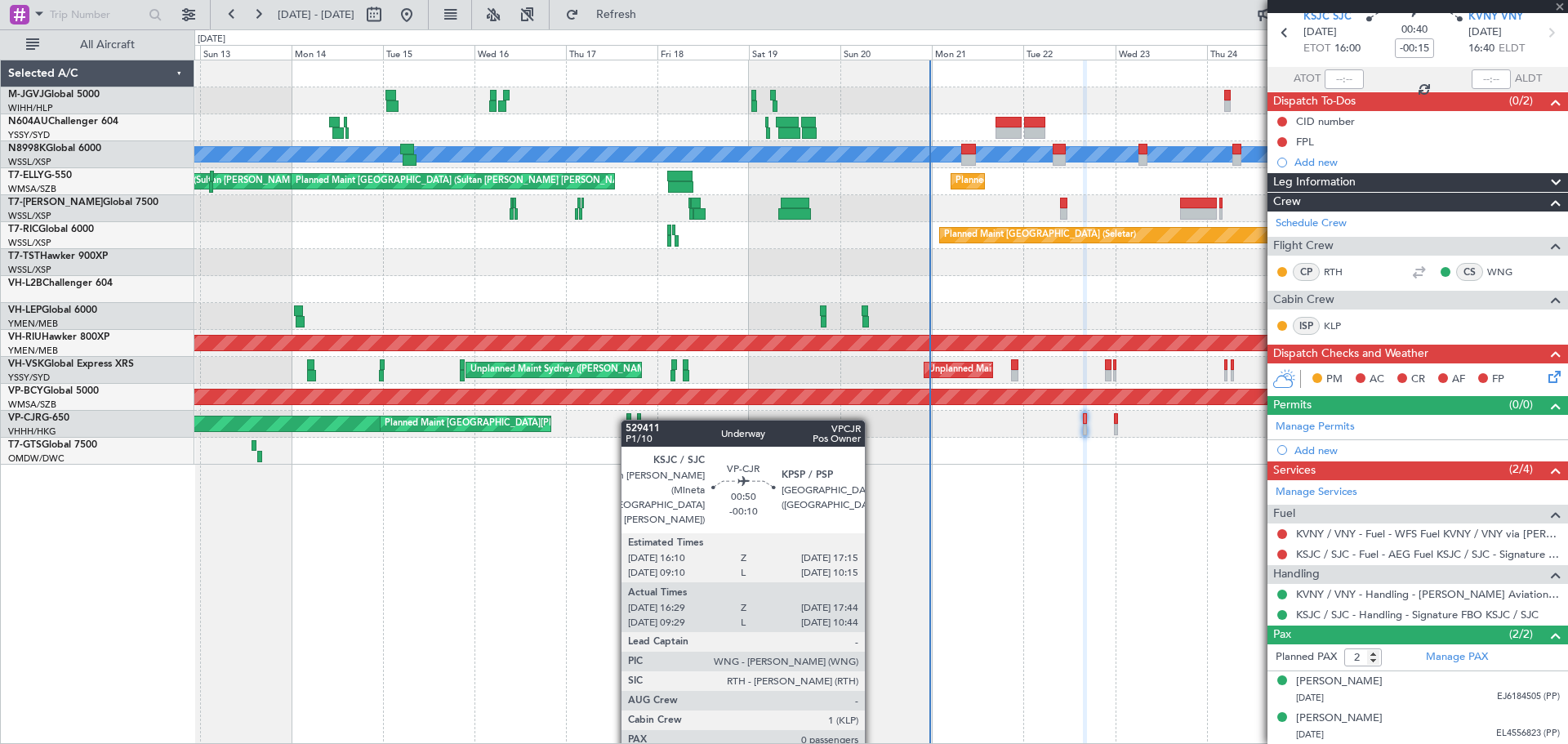 type on "0" 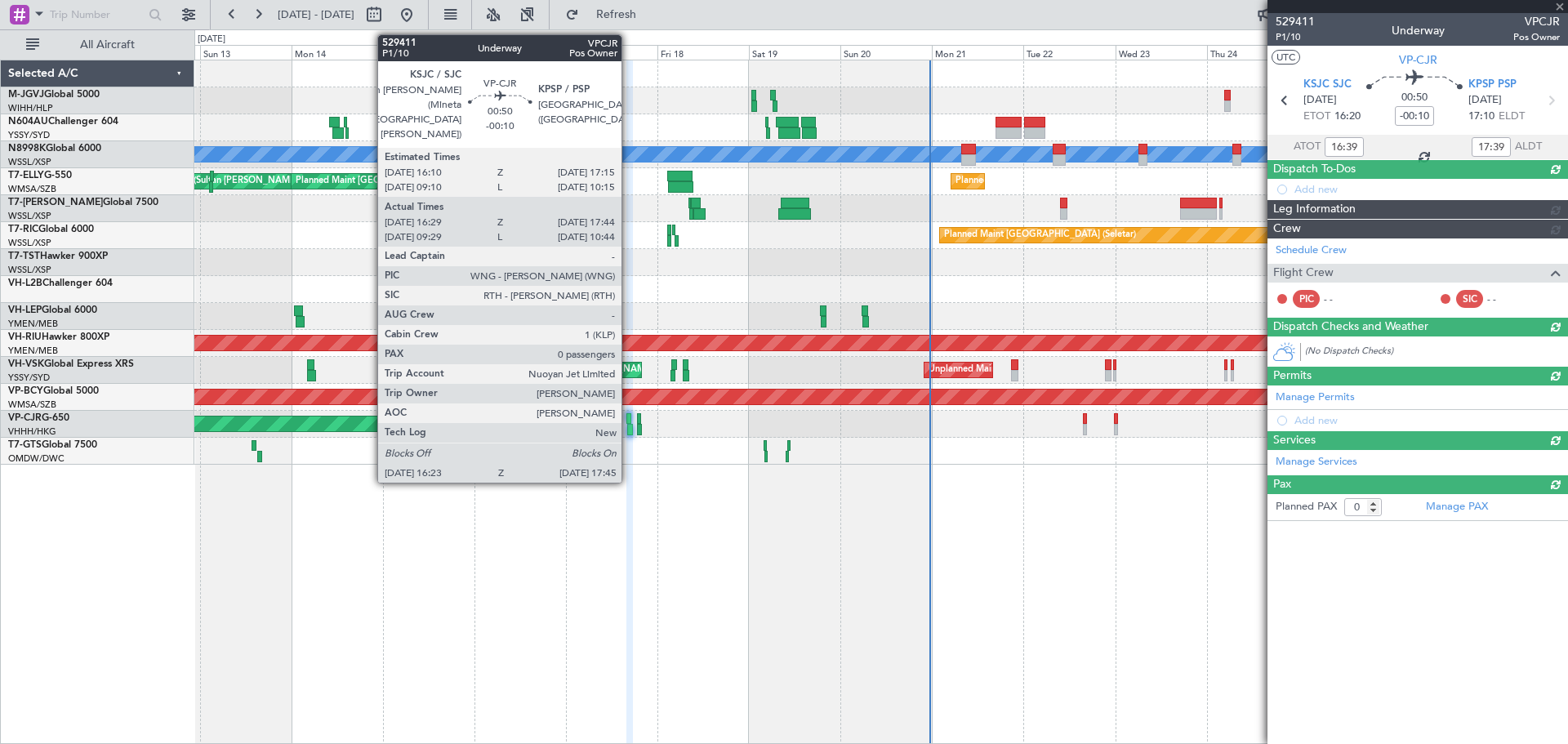 scroll, scrollTop: 0, scrollLeft: 0, axis: both 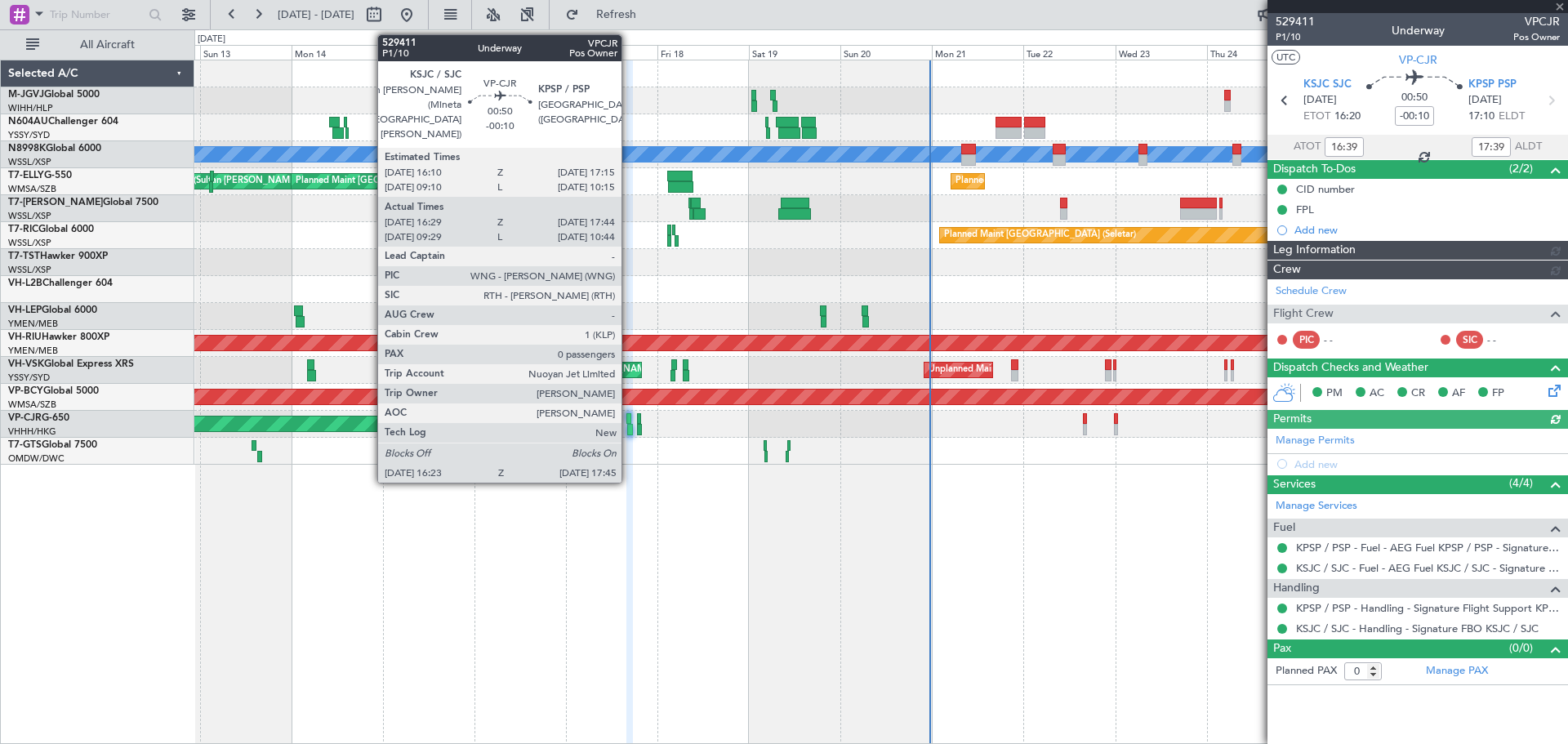 type on "Kennis Yau (KYA)" 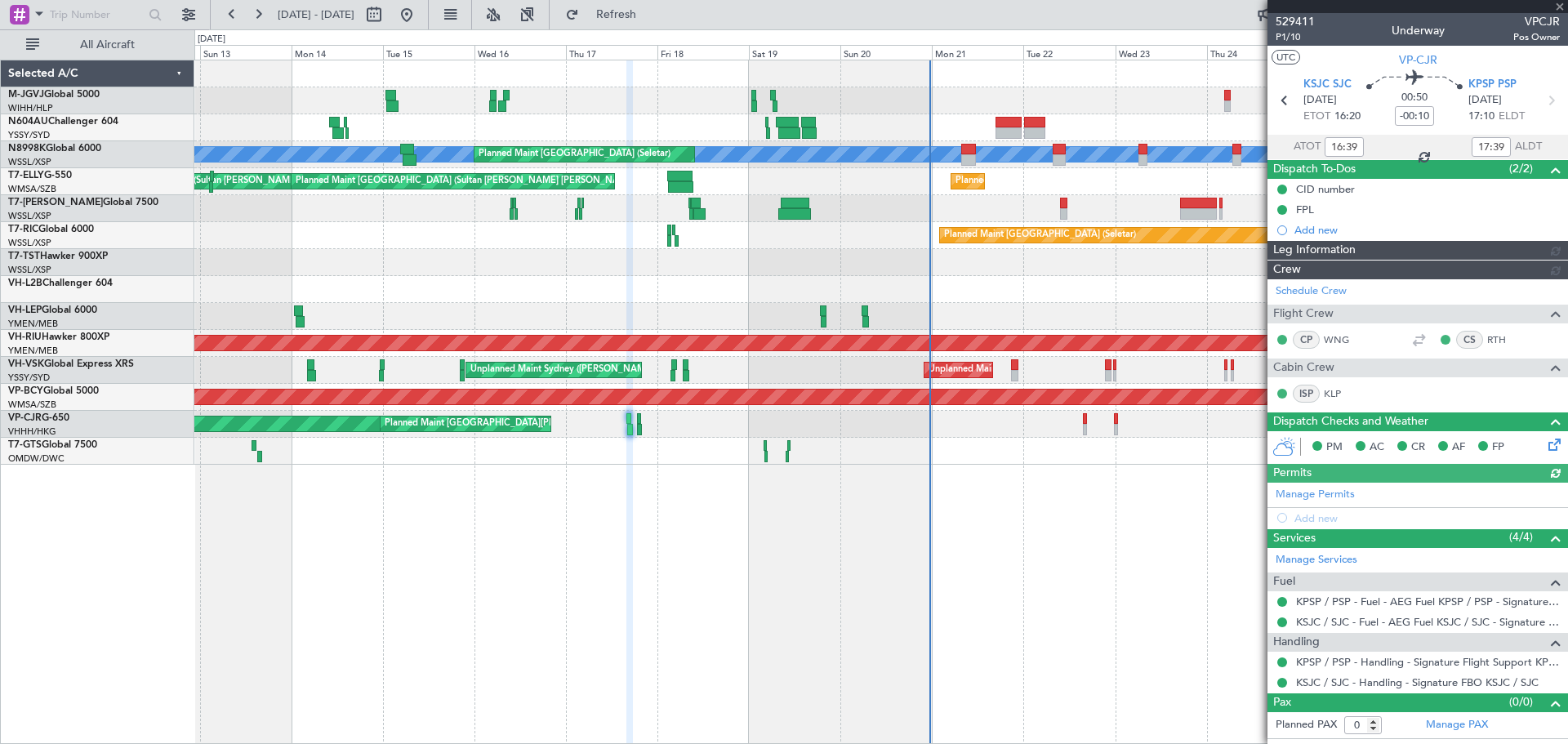 type on "Kennis Yau (KYA)" 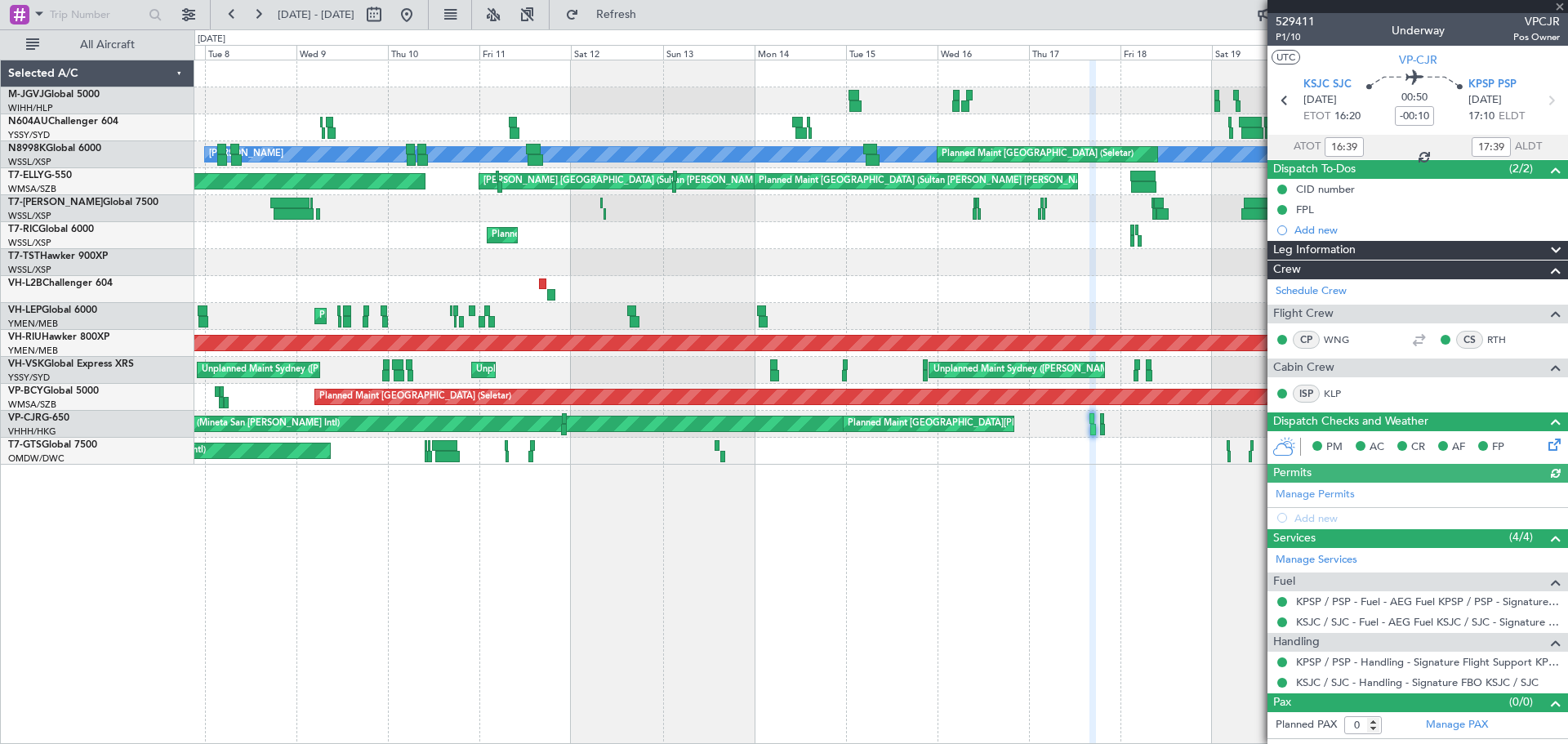 click on "Planned Maint Singapore (Seletar)
MEL
Planned Maint Singapore (Seletar)
Planned Maint Singapore (Seletar)
MEL Kuala Lumpur (Sultan Abdul Aziz Shah - Subang)
MEL Kuala Lumpur (Sultan Abdul Aziz Shah - Subang)
Planned Maint Sharjah (Sharjah Intl)
Planned Maint Kuala Lumpur (Sultan Abdul Aziz Shah - Subang)
Planned Maint Kuala Lumpur (Sultan Abdul Aziz Shah - Subang)
Planned Maint Kuala Lumpur (Sultan Abdul Aziz Shah - Subang)
Planned Maint Singapore (Seletar)
Planned Maint Singapore (Seletar)
Planned Maint Oklahoma City (Will Rogers World)
Planned Maint Camarillo
Planned Maint Melbourne (Essendon)
Unplanned Maint Sydney (Kingsford Smith Intl)
Unplanned Maint Sydney (Kingsford Smith Intl)
Unplanned Maint Sydney (Kingsford Smith Intl)" 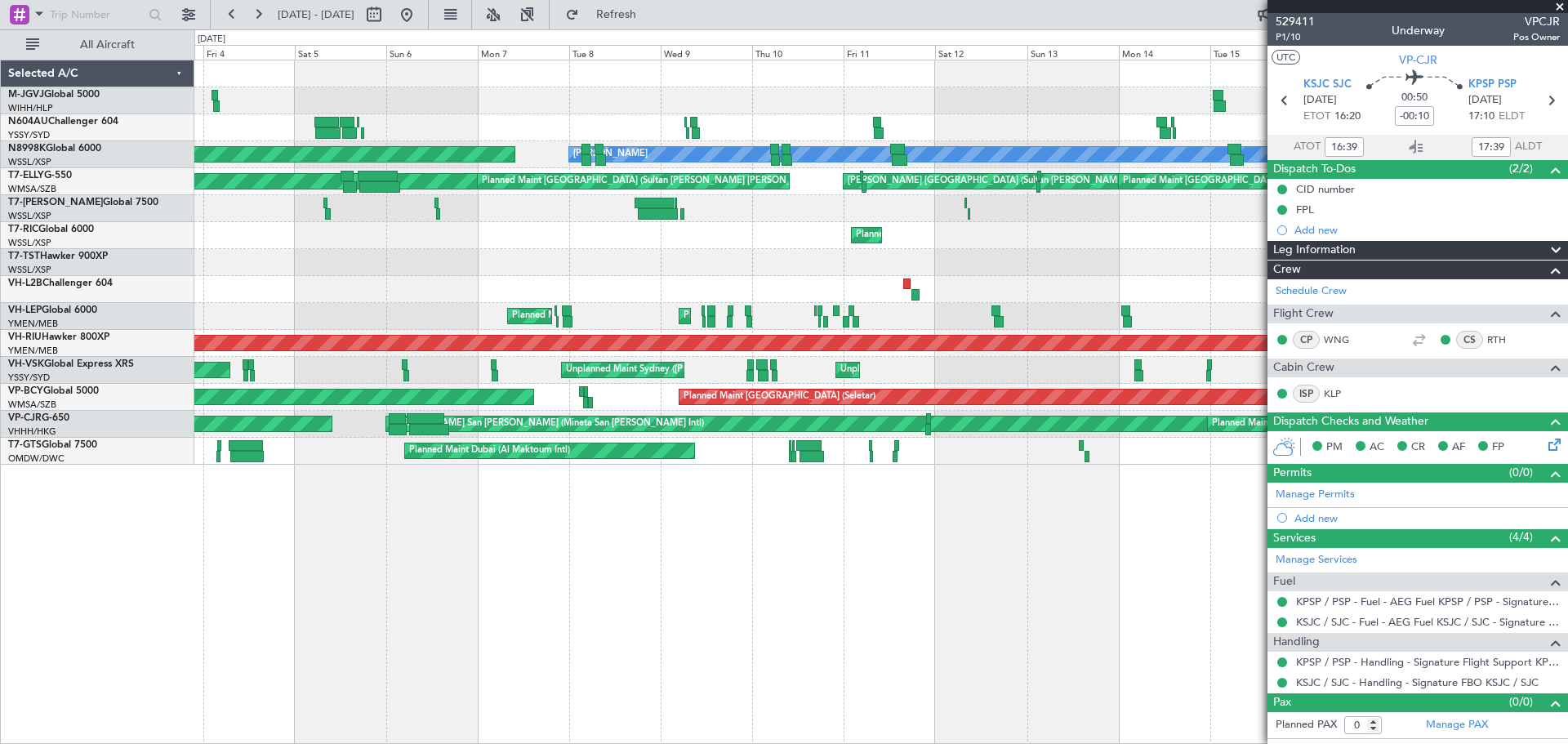 click on "Planned Maint Singapore (Seletar)
Planned Maint Singapore (Seletar)
MEL
Planned Maint Singapore (Seletar)
Planned Maint Kuala Lumpur (Sultan Abdul Aziz Shah - Subang)
Planned Maint Kuala Lumpur (Sultan Abdul Aziz Shah - Subang)
MEL Kuala Lumpur (Sultan Abdul Aziz Shah - Subang)
MEL Kuala Lumpur (Sultan Abdul Aziz Shah - Subang)
Planned Maint Kuala Lumpur (Sultan Abdul Aziz Shah - Subang)
Planned Maint Sharjah (Sharjah Intl)
Planned Maint London (Luton)
Unplanned Maint Birmingham
Planned Maint Singapore (Seletar)
Planned Maint Singapore (Seletar)
Planned Maint Singapore (Seletar)
Planned Maint Camarillo
Planned Maint Oklahoma City (Will Rogers World)
Planned Maint Melbourne (Essendon)" 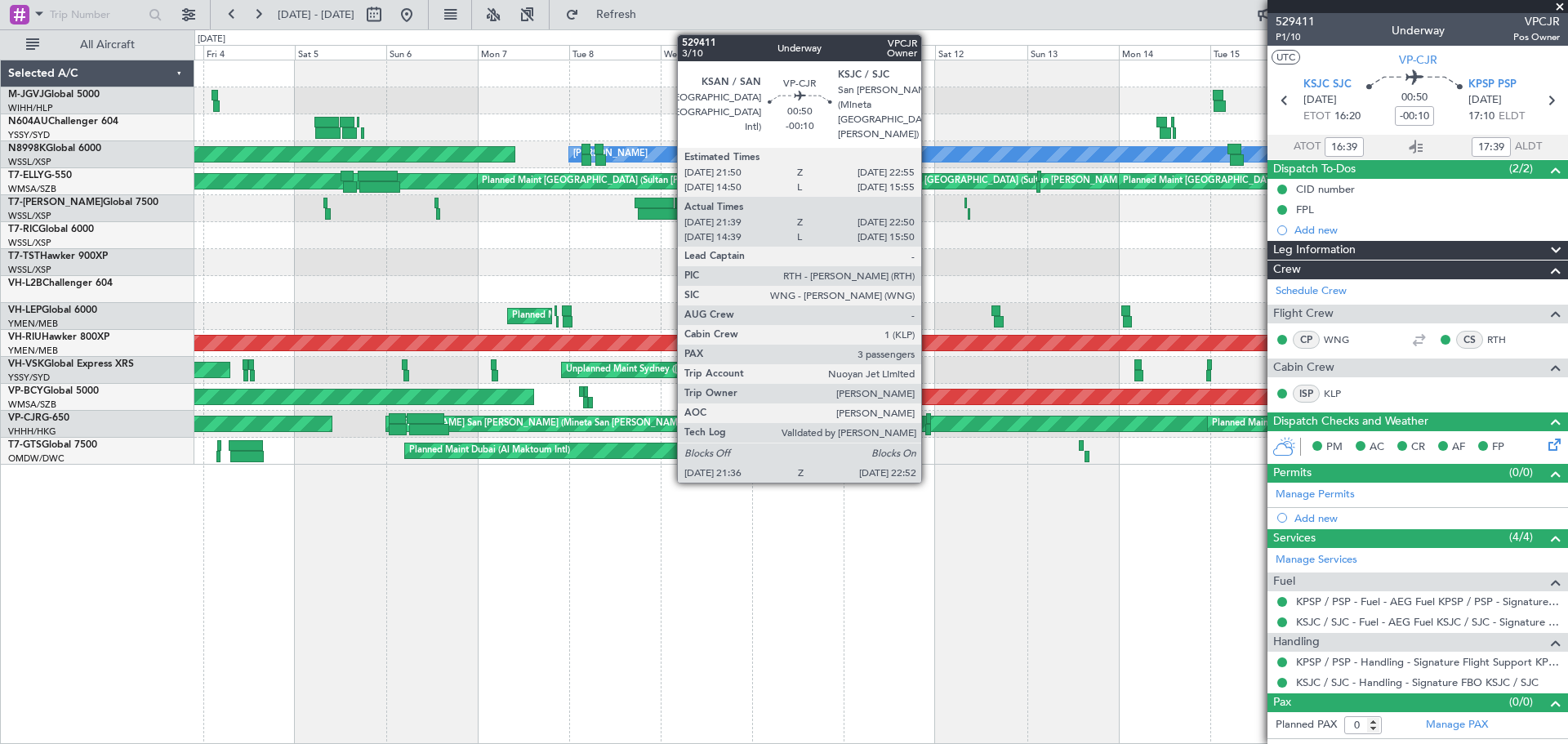 click 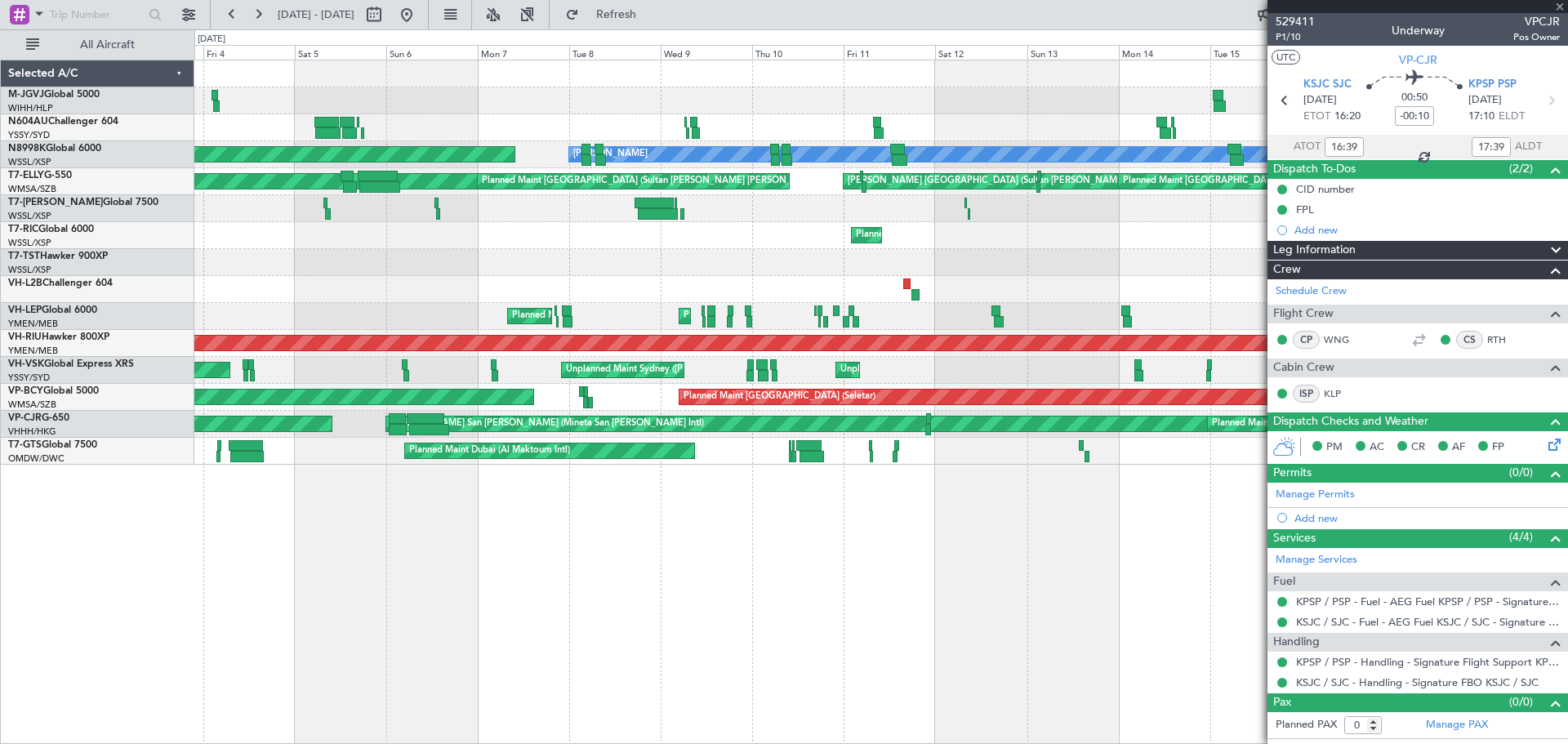 type on "21:49" 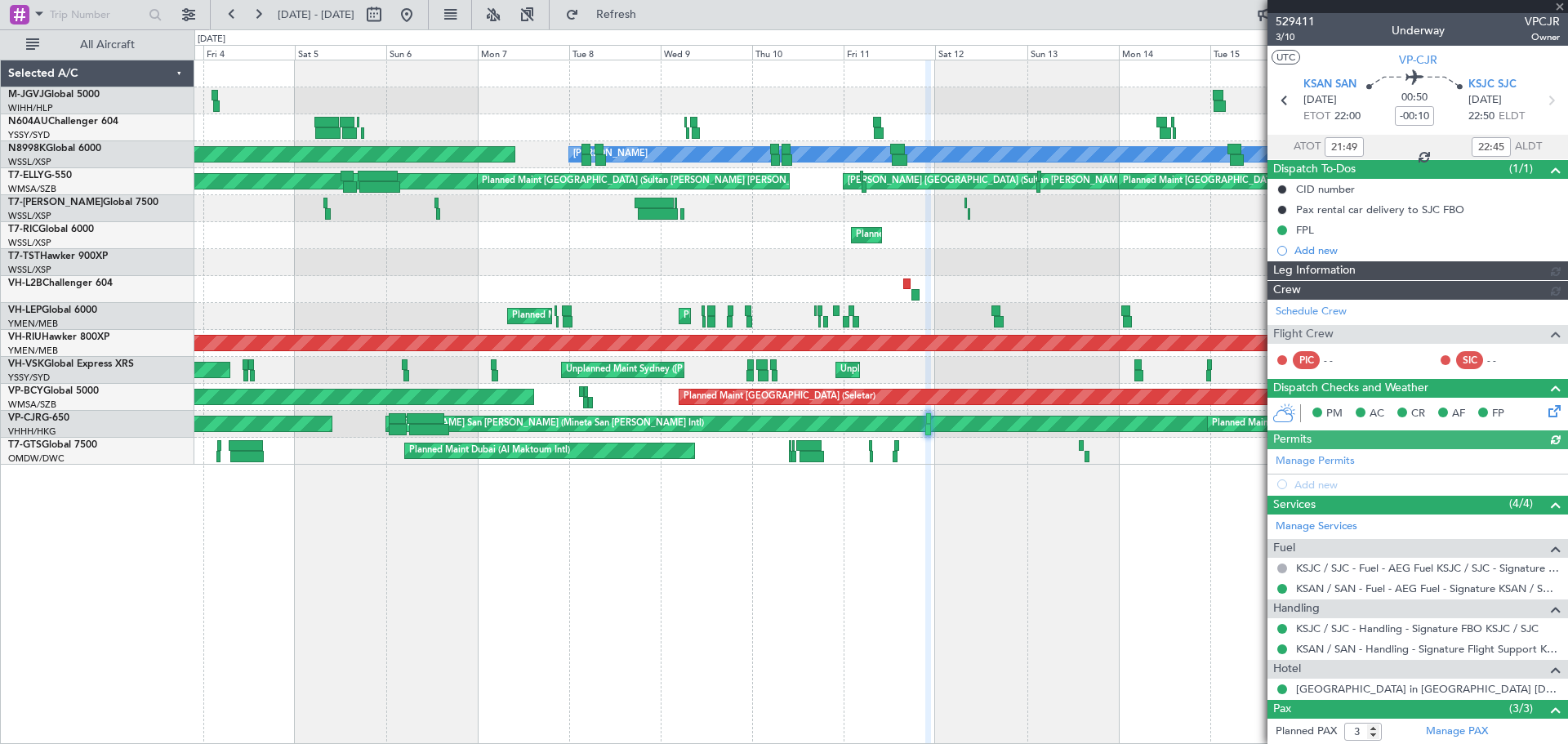 type on "Brien Tan (BTA)" 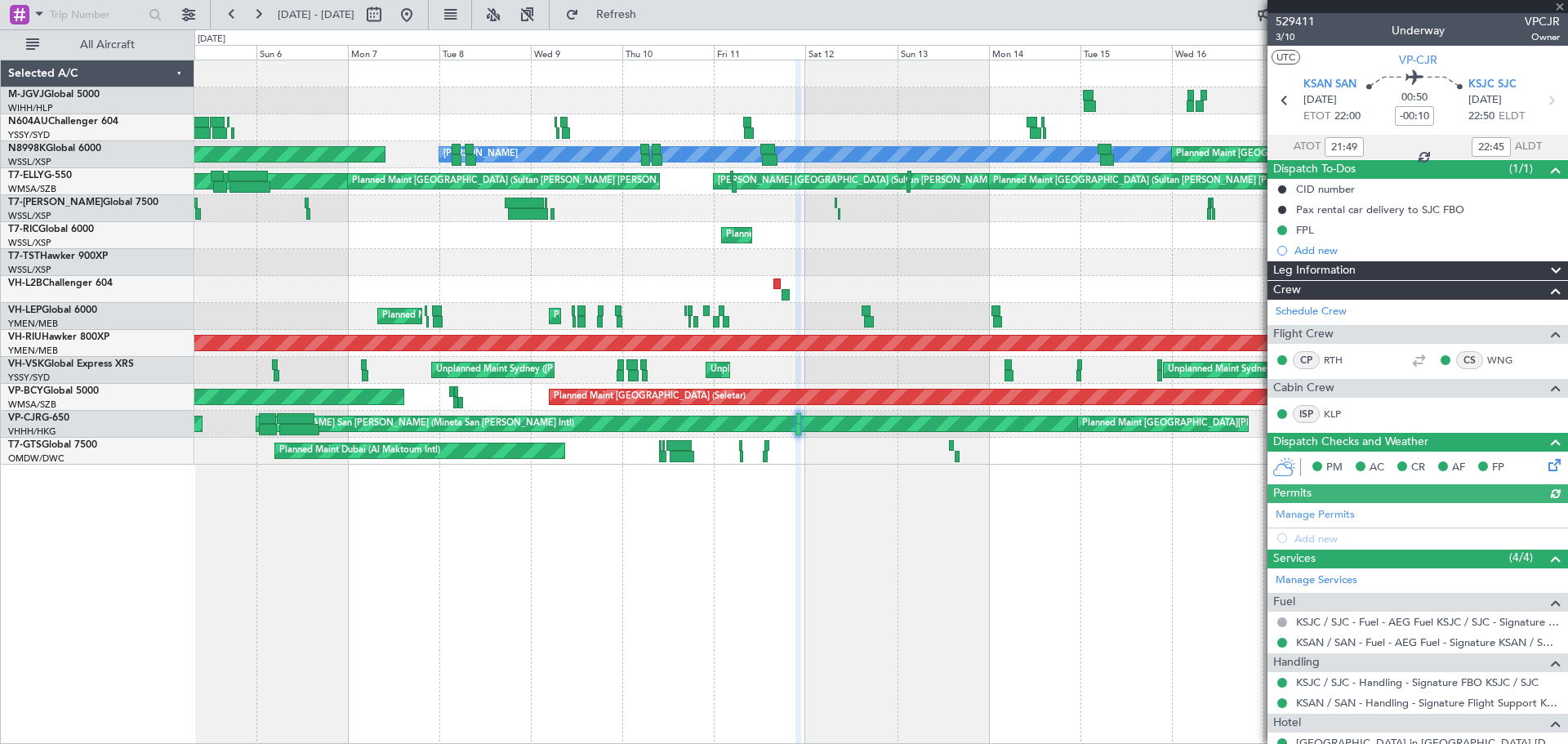 click on "Planned Maint Singapore (Seletar)
Planned Maint Singapore (Seletar)
MEL
Planned Maint Singapore (Seletar)
Planned Maint Kuala Lumpur (Sultan Abdul Aziz Shah - Subang)
Planned Maint Kuala Lumpur (Sultan Abdul Aziz Shah - Subang)
MEL Kuala Lumpur (Sultan Abdul Aziz Shah - Subang)
MEL Kuala Lumpur (Sultan Abdul Aziz Shah - Subang)
Planned Maint Kuala Lumpur (Sultan Abdul Aziz Shah - Subang)
Planned Maint Sharjah (Sharjah Intl)
Planned Maint London (Luton)
Unplanned Maint Birmingham
Planned Maint Singapore (Seletar)
Planned Maint Singapore (Seletar)
Planned Maint Camarillo
Planned Maint Oklahoma City (Will Rogers World)
Planned Maint Melbourne (Essendon)
Unplanned Maint Sydney (Kingsford Smith Intl)" 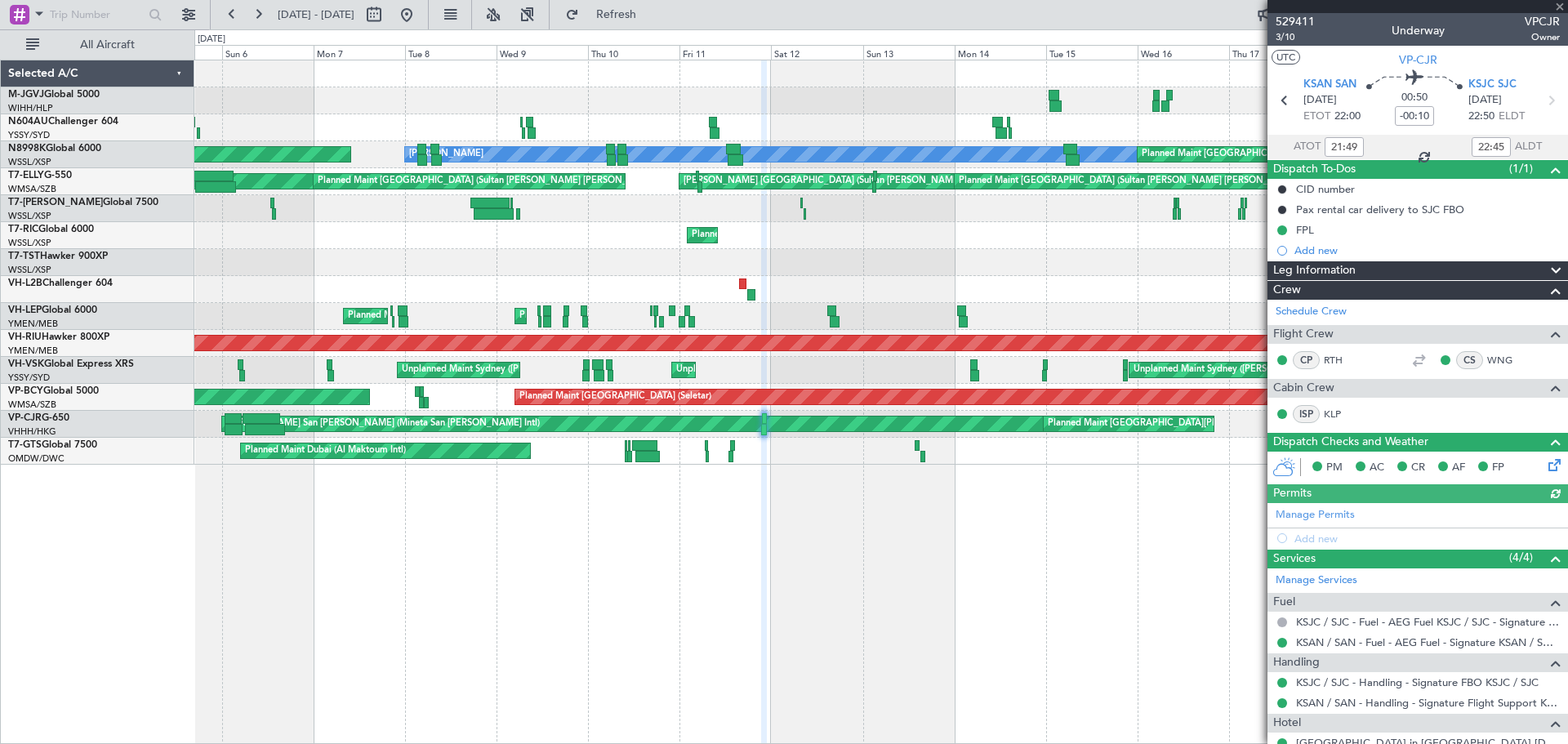 type on "Brien Tan (BTA)" 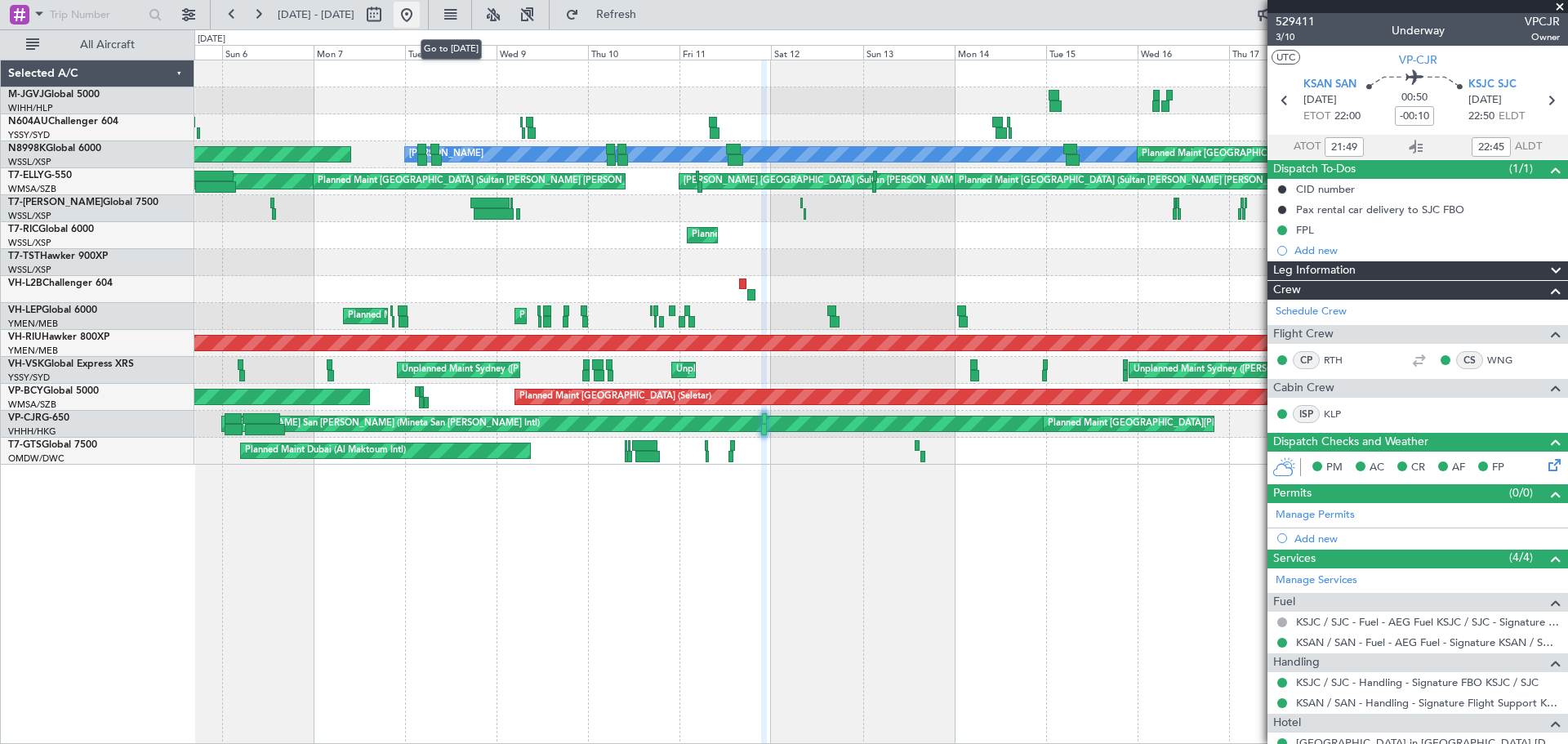 click at bounding box center [407, 15] 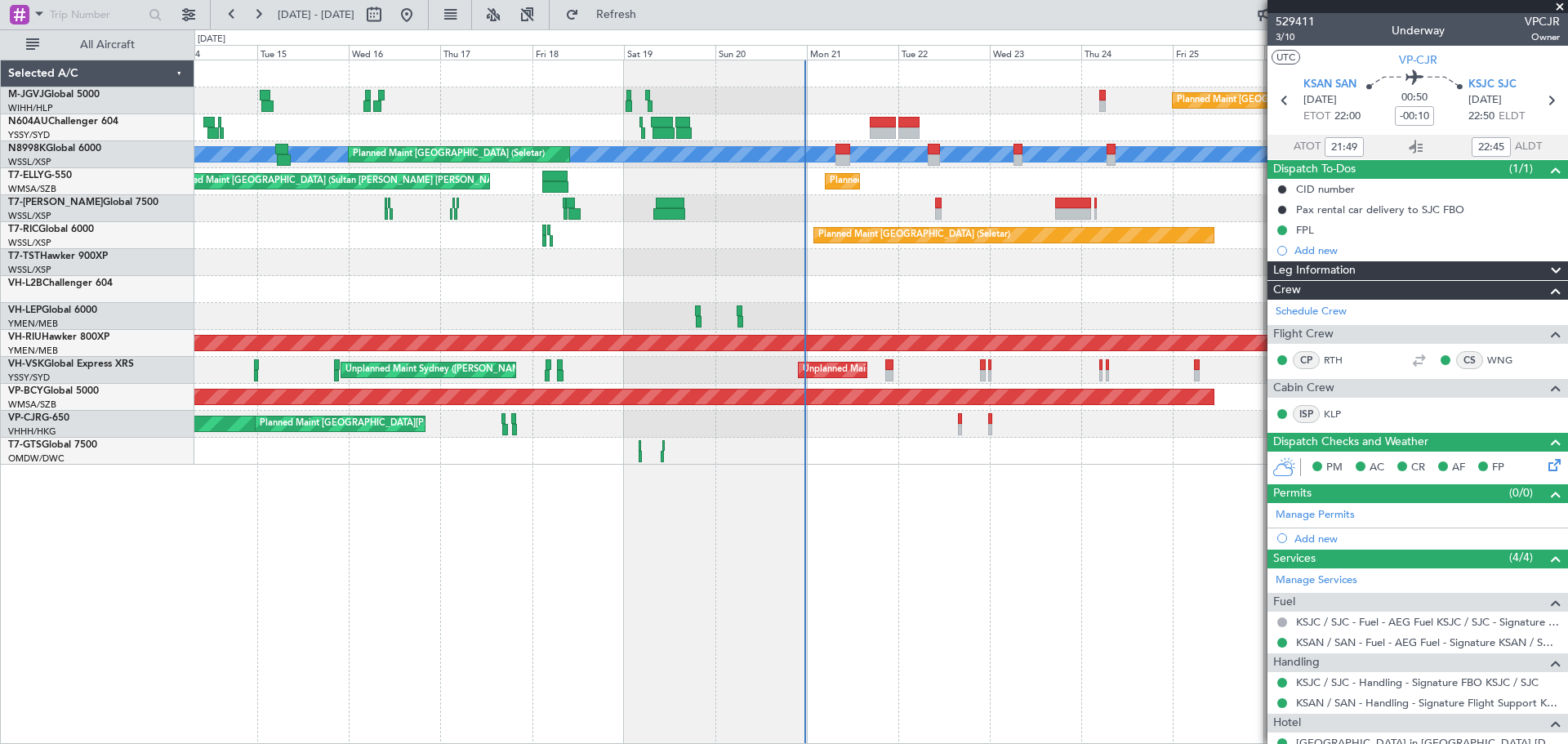 click on "Planned Maint Singapore (Seletar)
MEL
Planned Maint Singapore (Seletar)
MEL Kuala Lumpur (Sultan Abdul Aziz Shah - Subang)
MEL Kuala Lumpur (Sultan Abdul Aziz Shah - Subang)
Planned Maint Kuala Lumpur (Sultan Abdul Aziz Shah - Subang)
Planned Maint Sharjah (Sharjah Intl)
Planned Maint Singapore (Seletar)
Planned Maint Singapore (Seletar)
Planned Maint Melbourne (Essendon)
Unplanned Maint Sydney (Kingsford Smith Intl)
Unplanned Maint Sydney (Kingsford Smith Intl)
Planned Maint Melbourne (Essendon)
Unplanned Maint Sydney (Kingsford Smith Intl)
Planned Maint Singapore (Seletar)
MEL San Jose (Mineta San Jose Intl)
Planned Maint San Jose (Mineta San Jose Intl)" 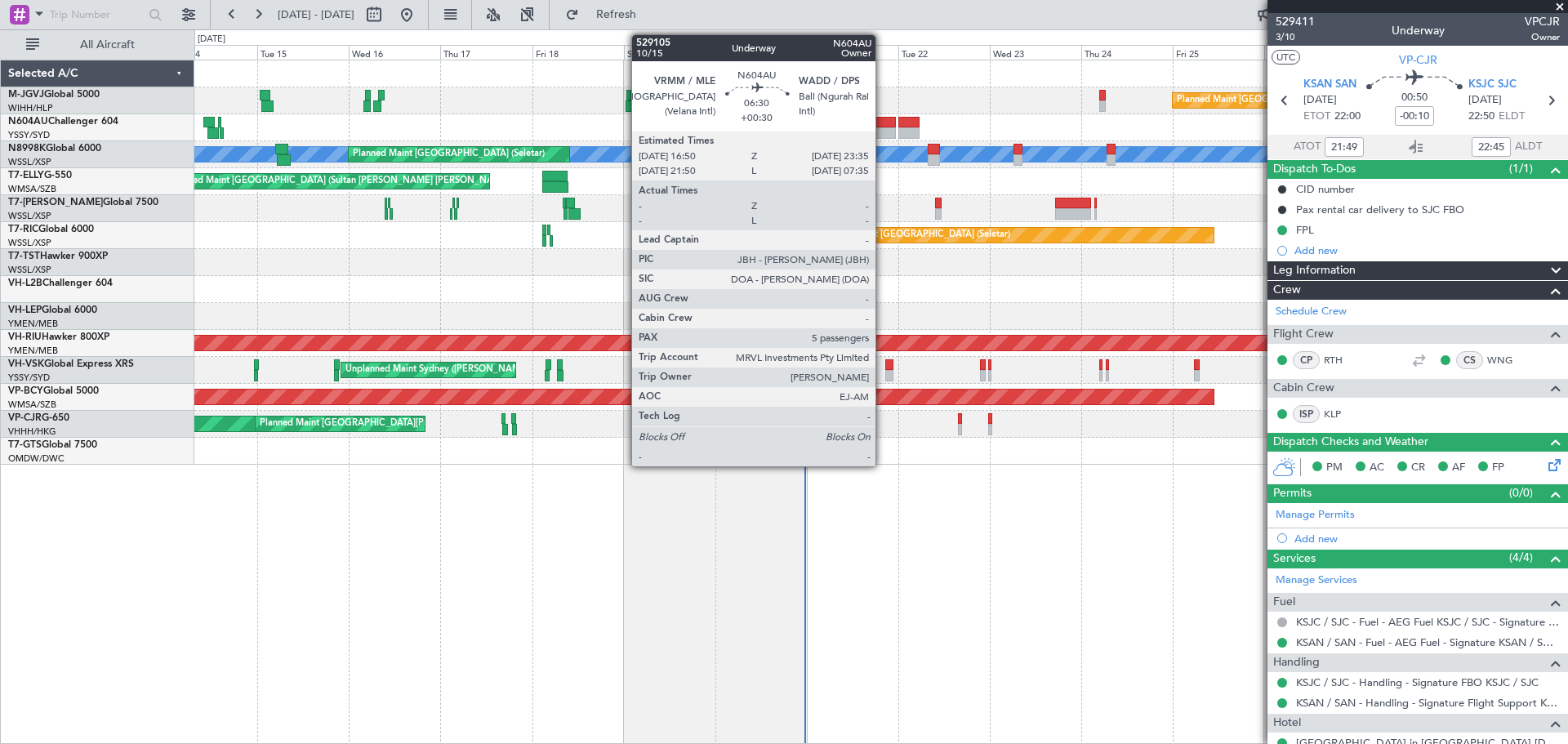 click 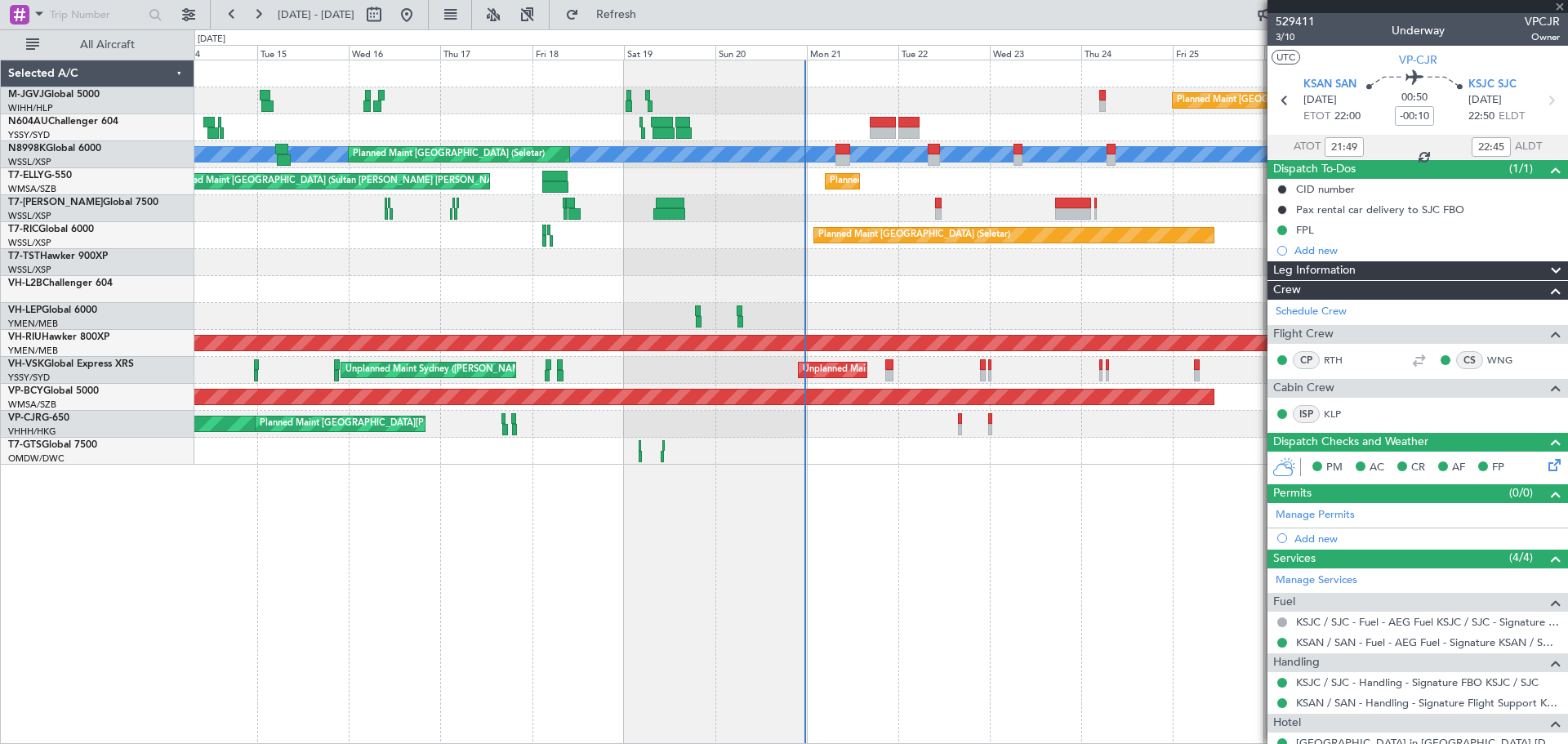 type on "+00:30" 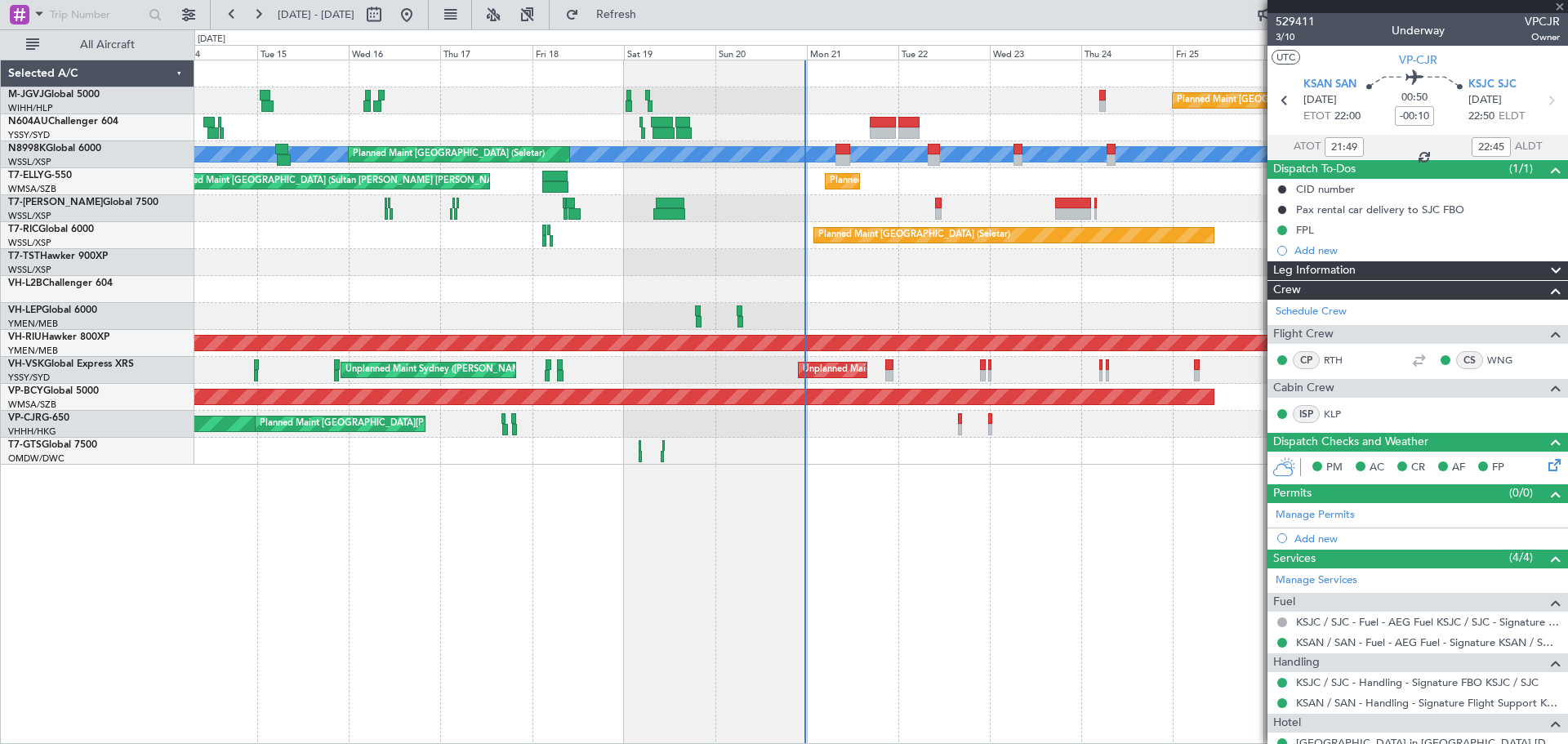 type 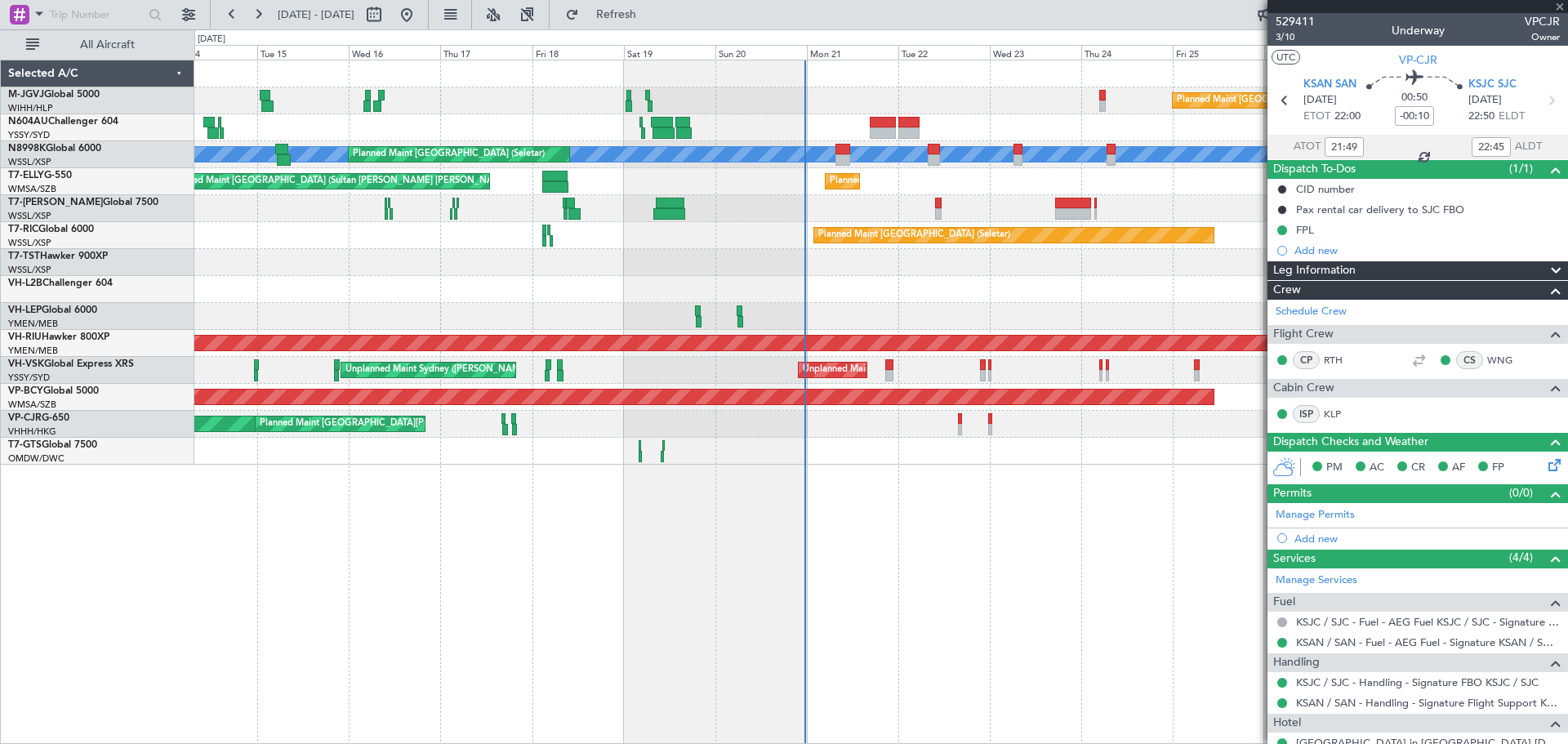 type on "5" 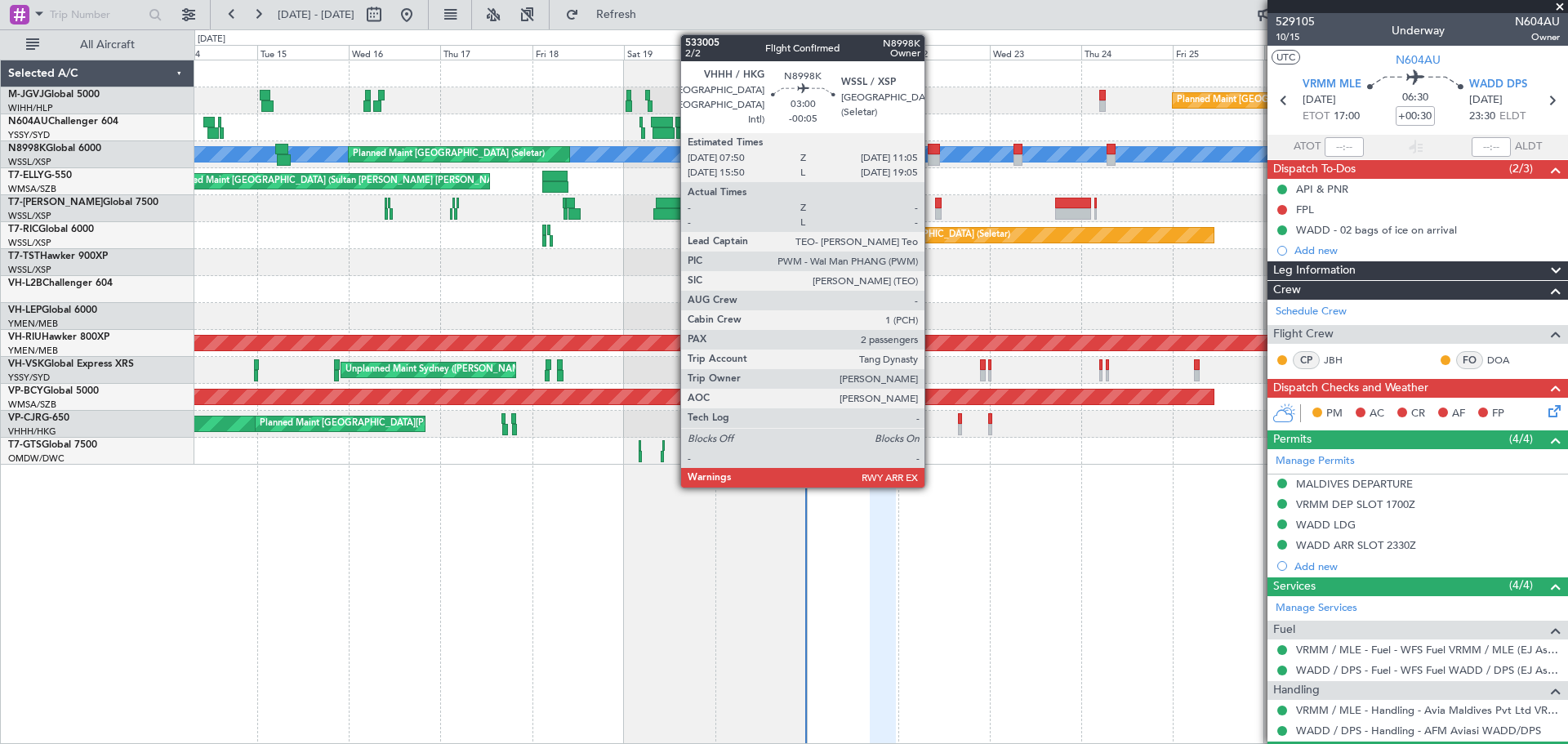 click 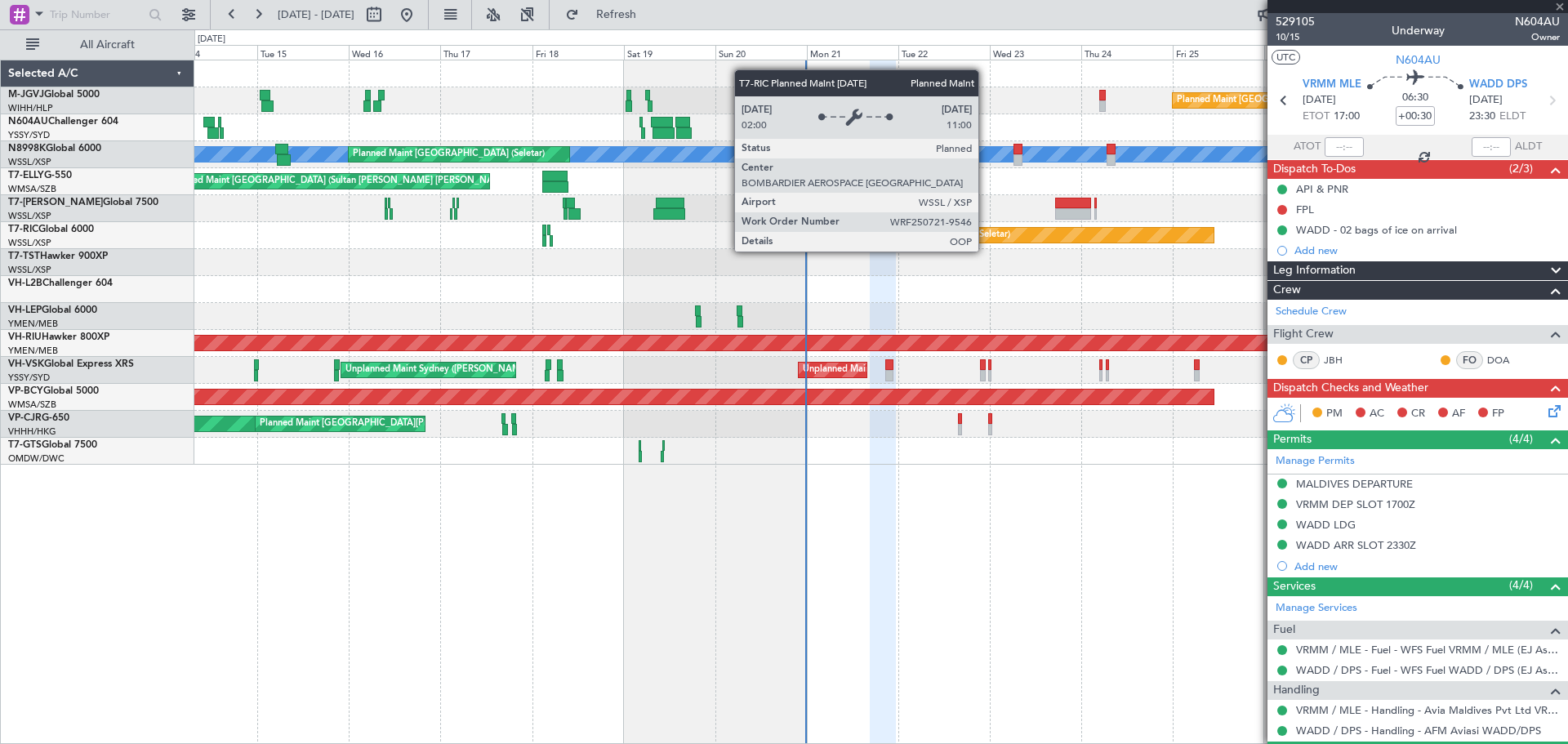 type on "-00:05" 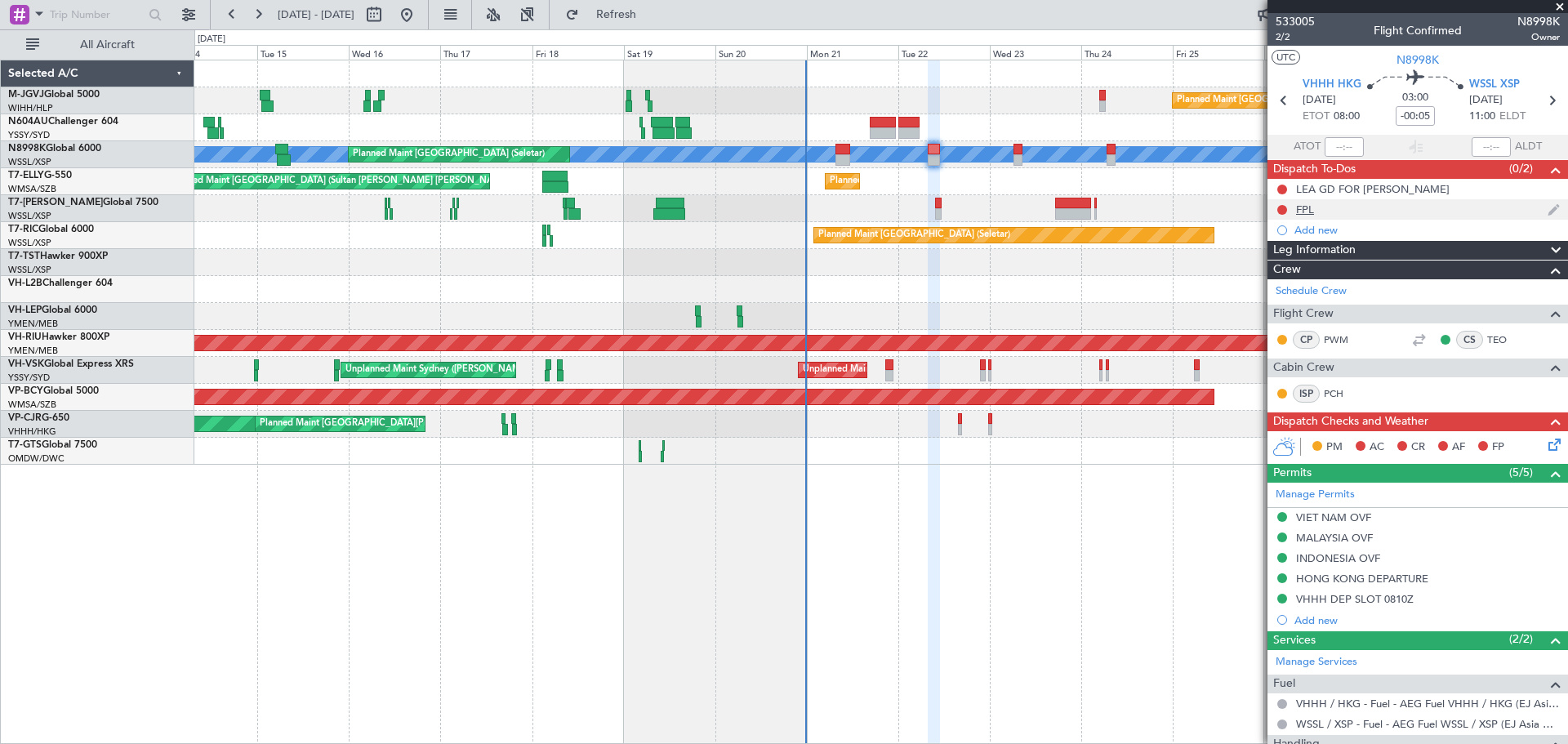 click on "FPL" 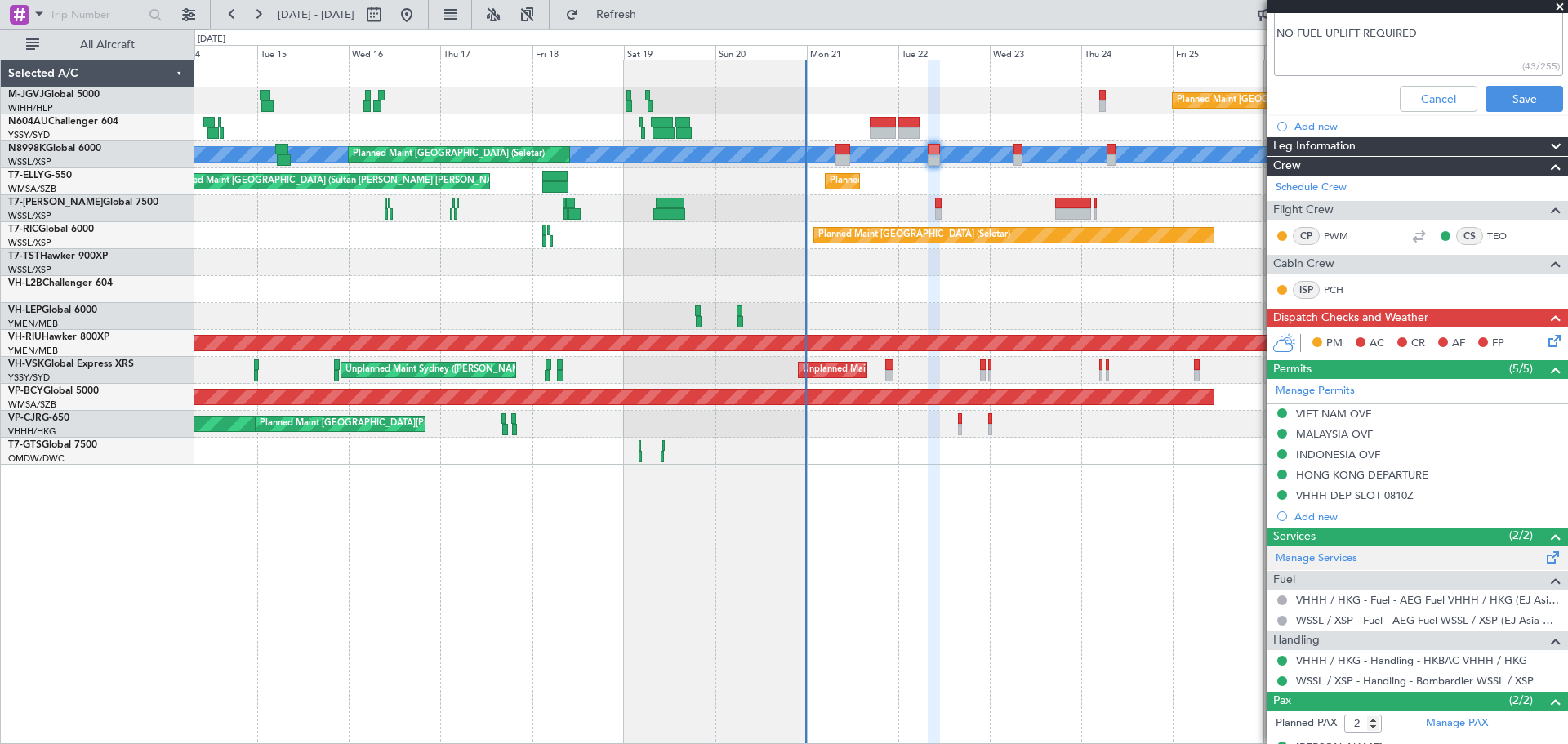 scroll, scrollTop: 424, scrollLeft: 0, axis: vertical 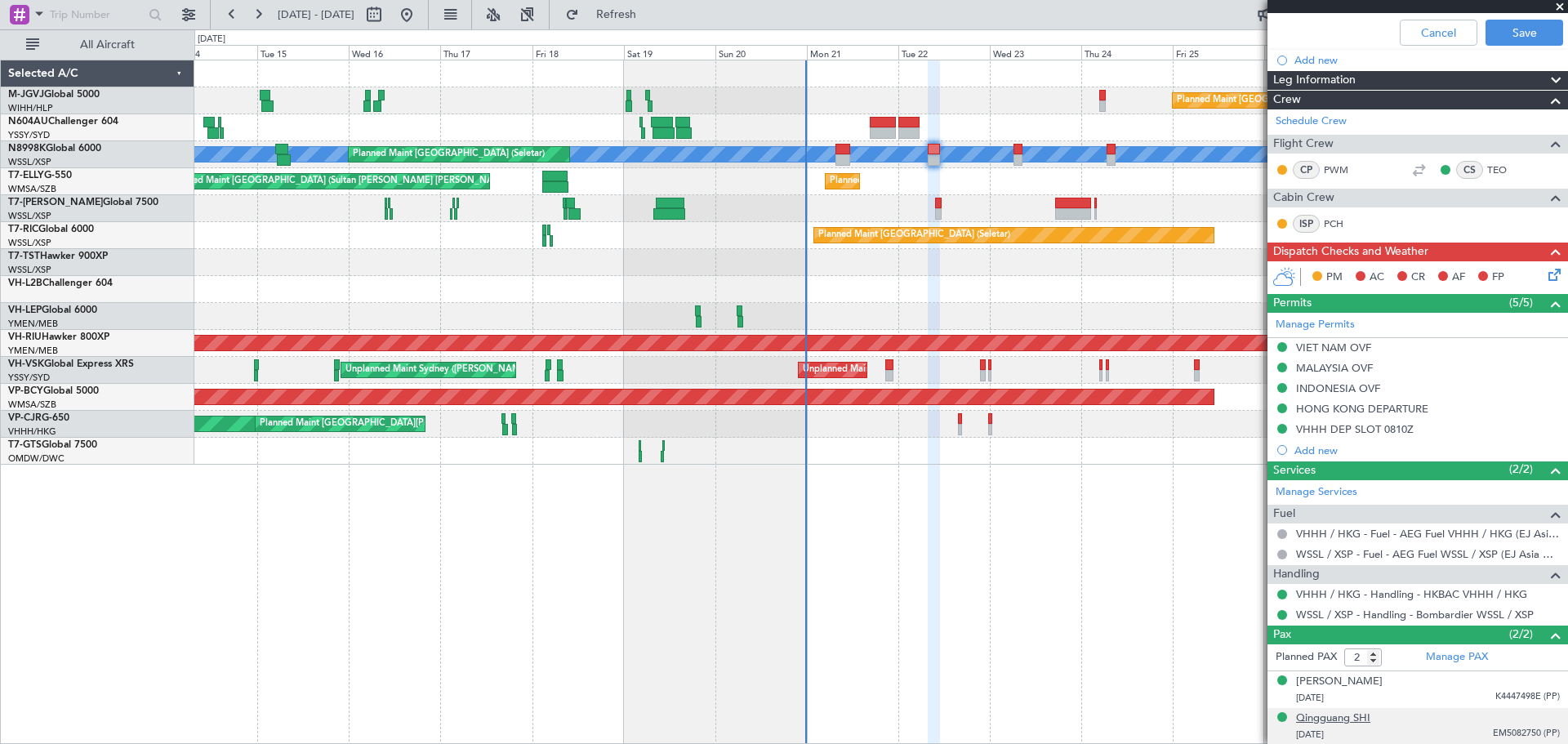 click on "Qingguang SHI" 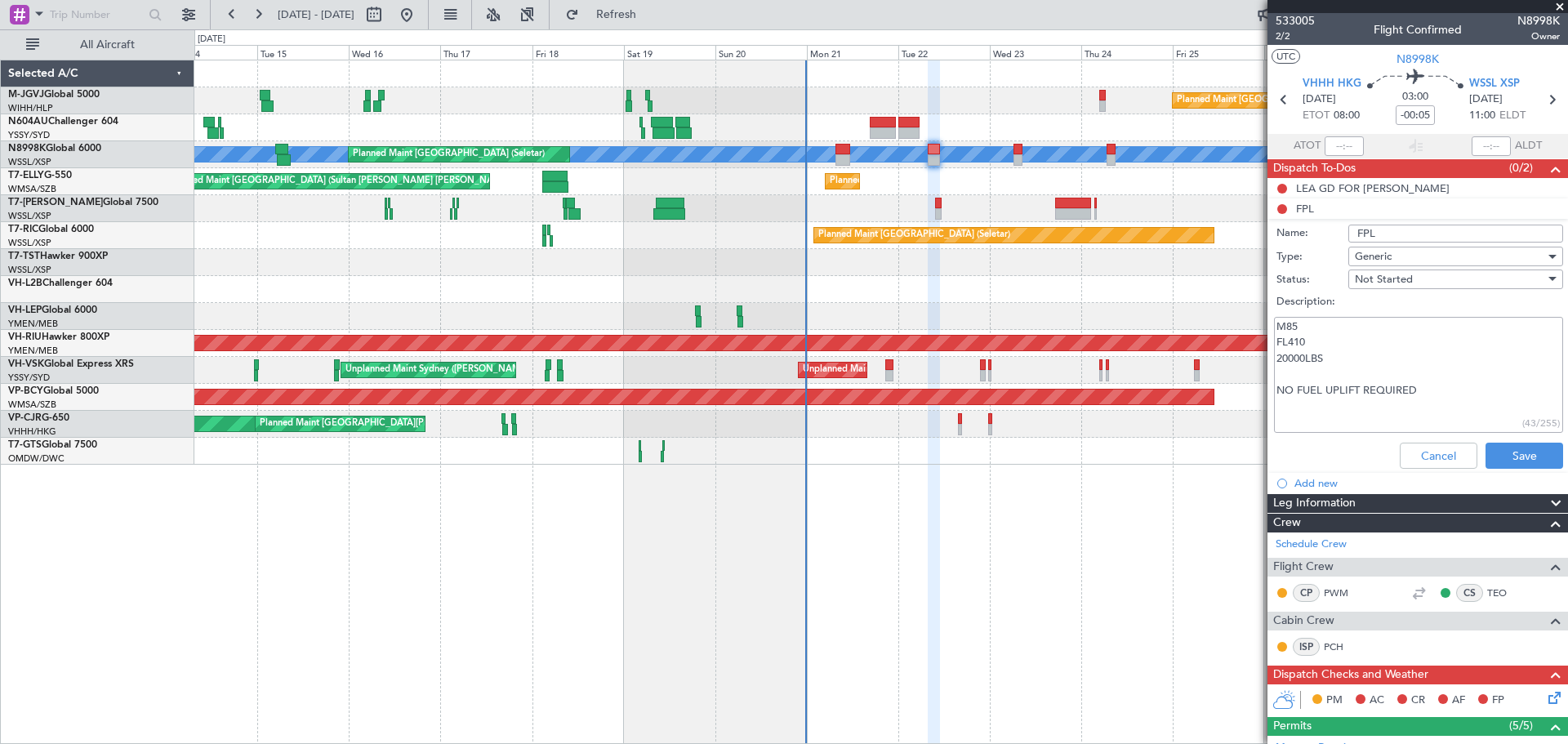 scroll, scrollTop: 0, scrollLeft: 0, axis: both 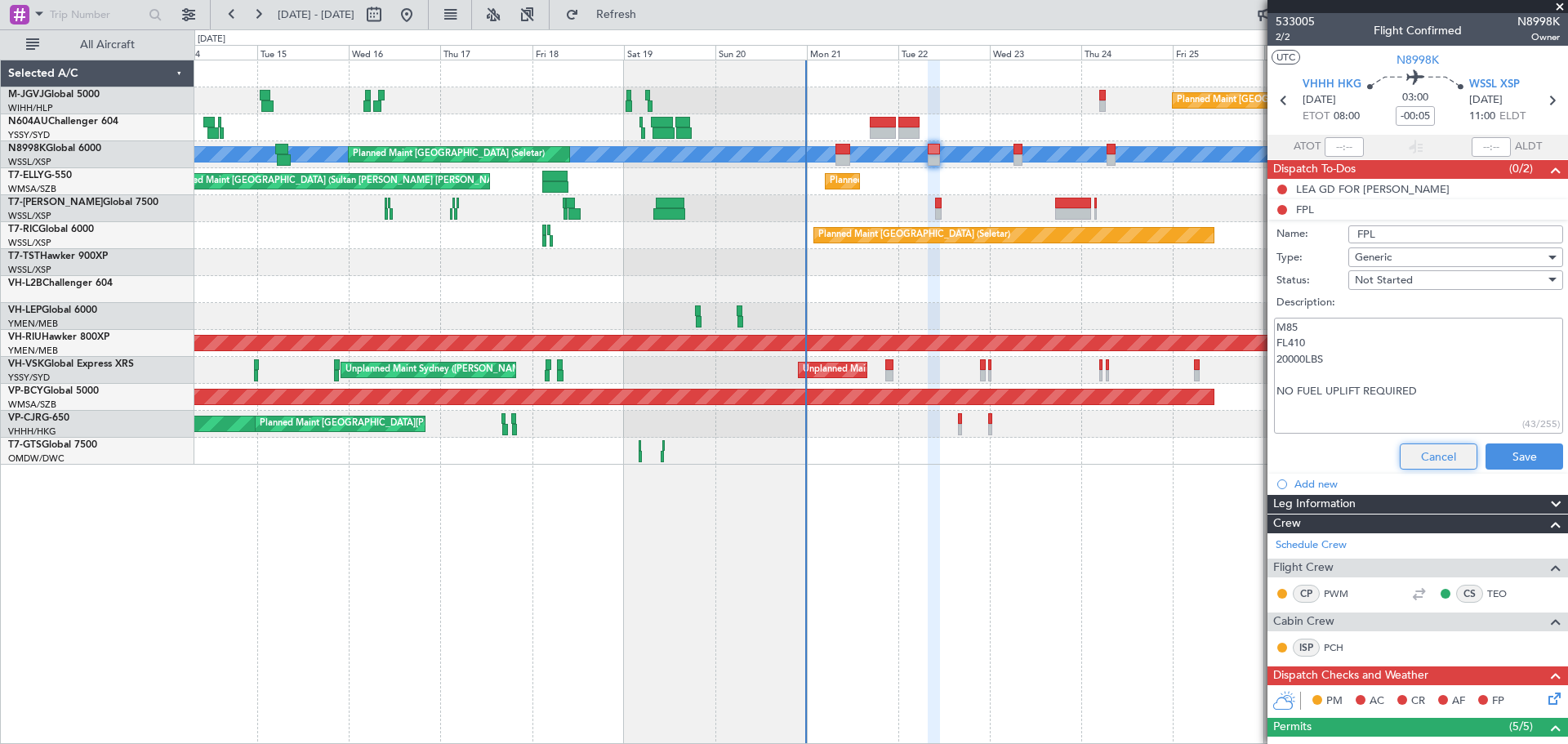 click on "Cancel" 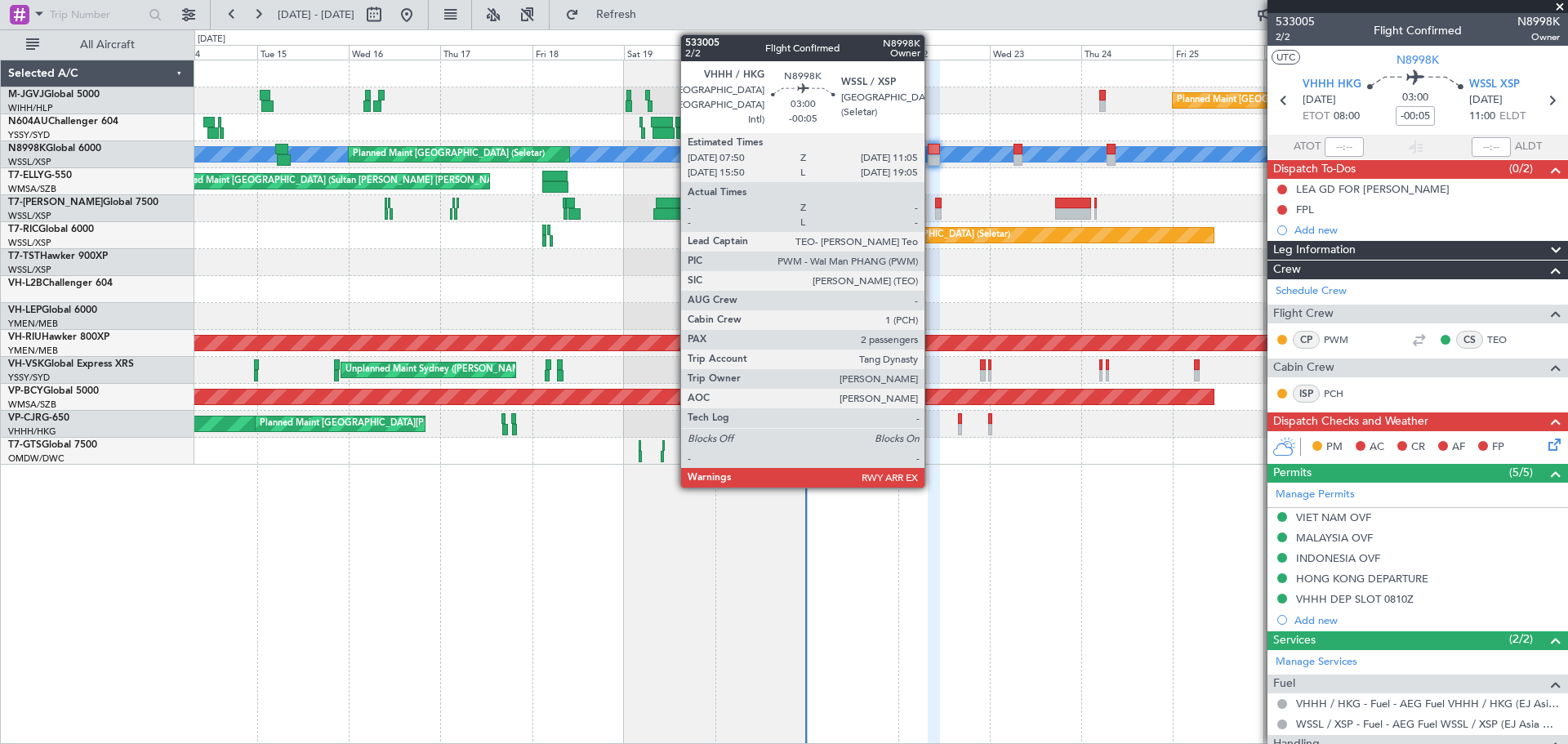click 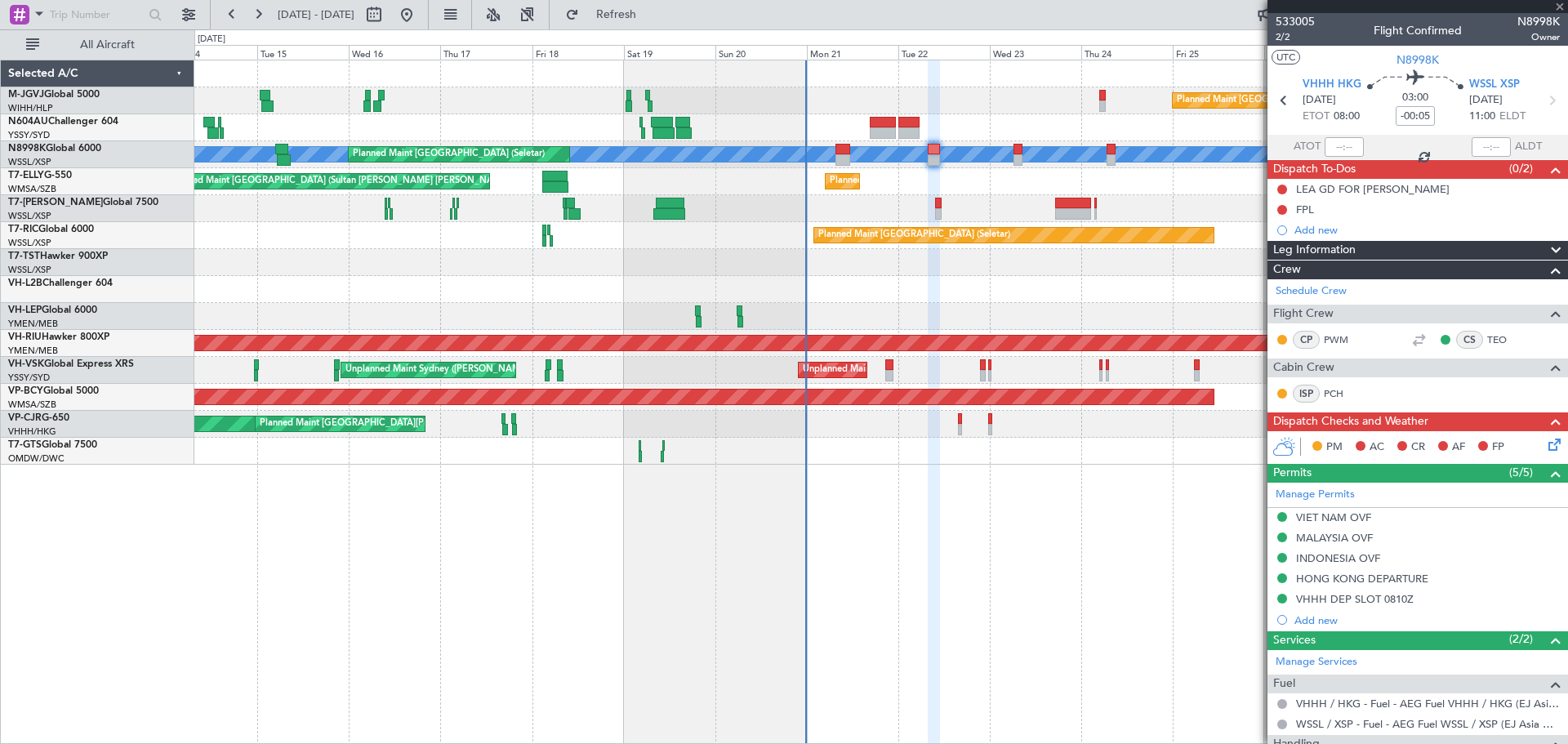 click 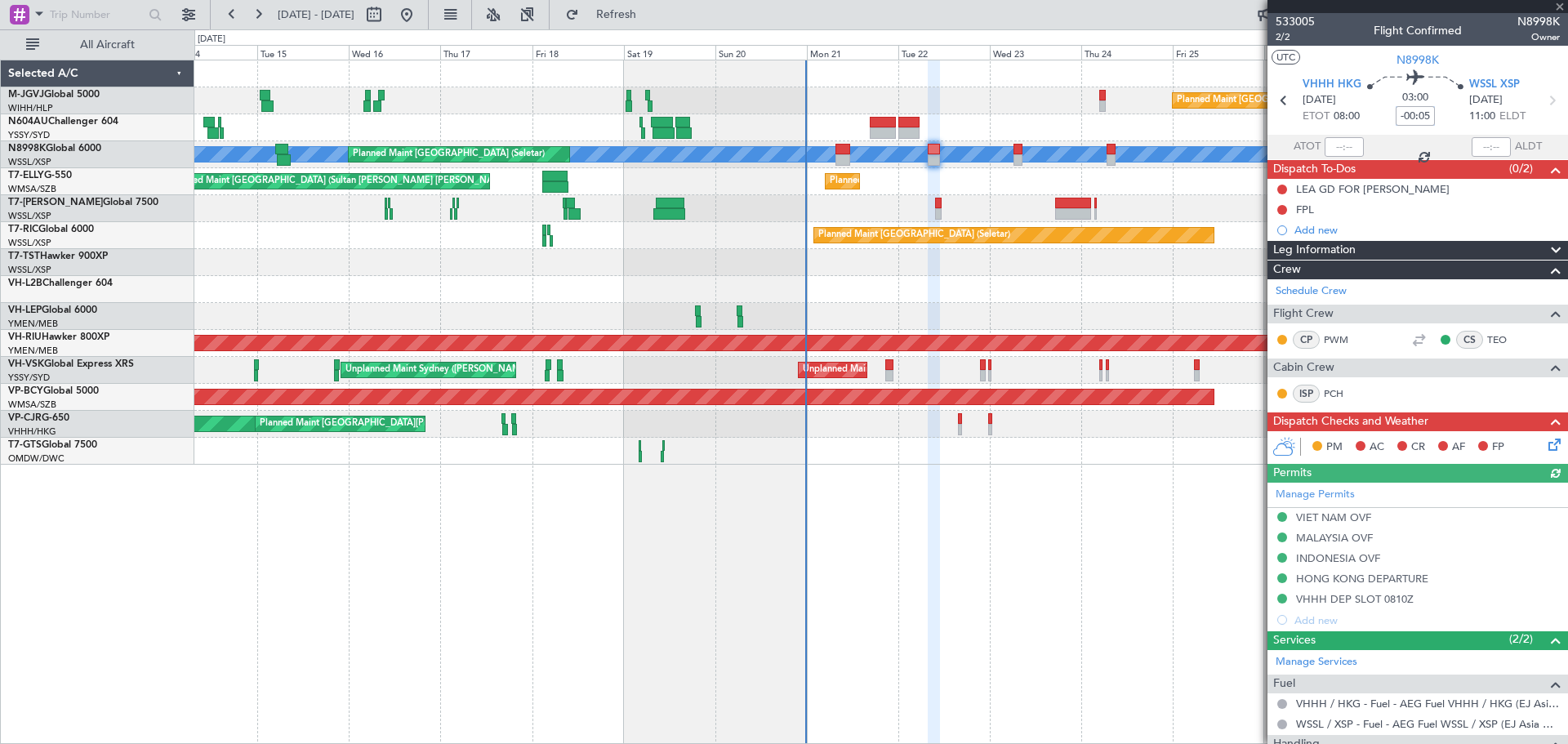 click on "-00:05" at bounding box center (1415, 116) 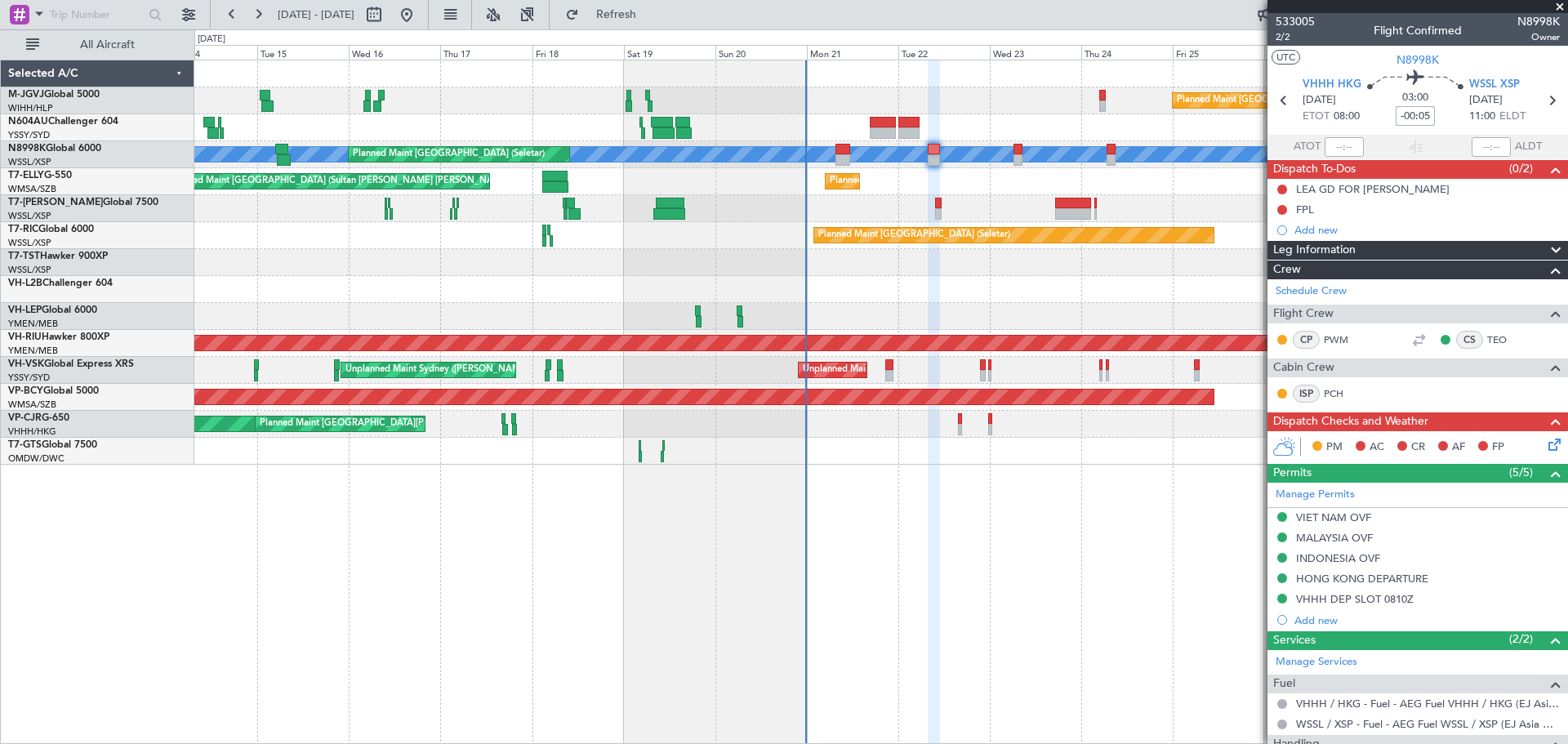 type on "-" 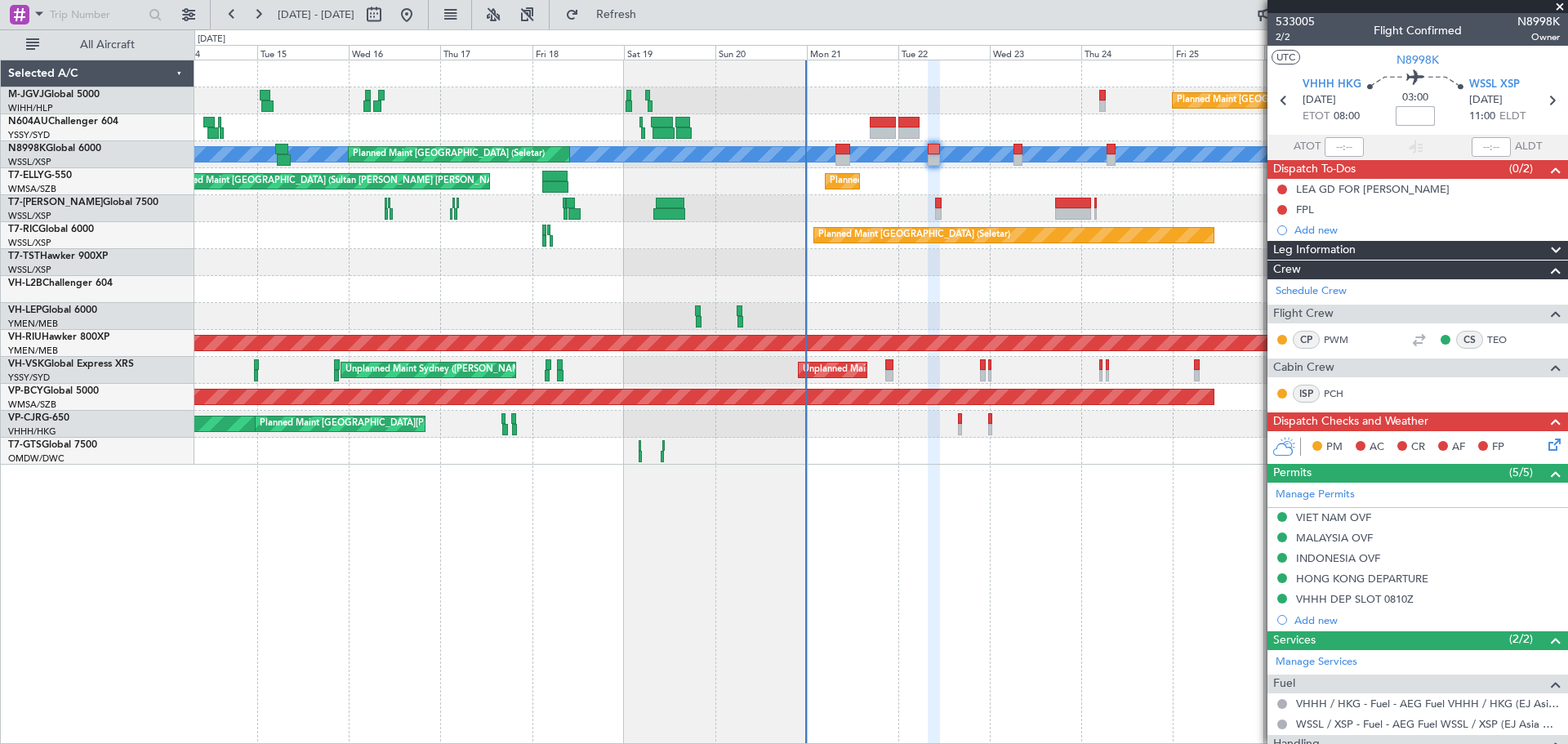 type 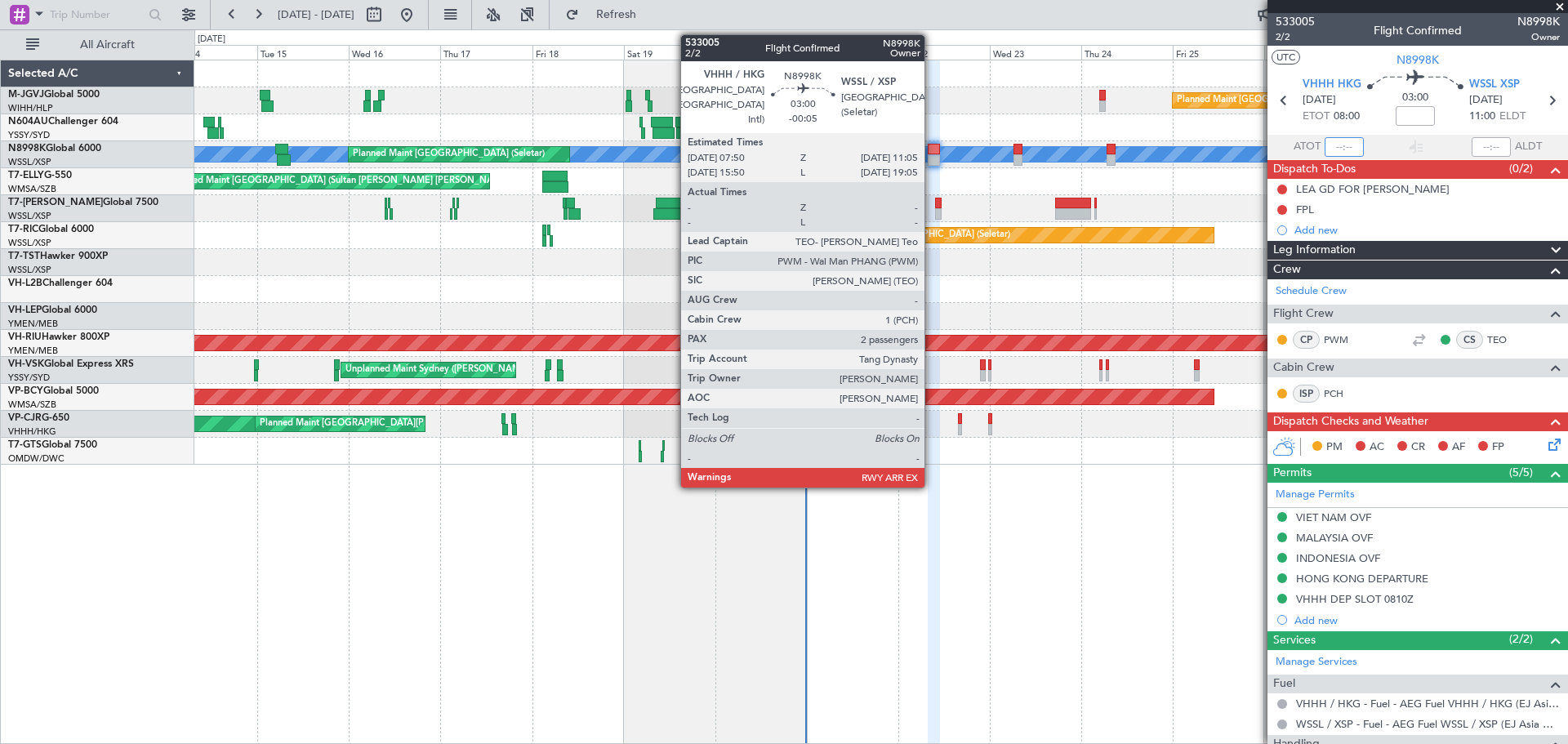 click 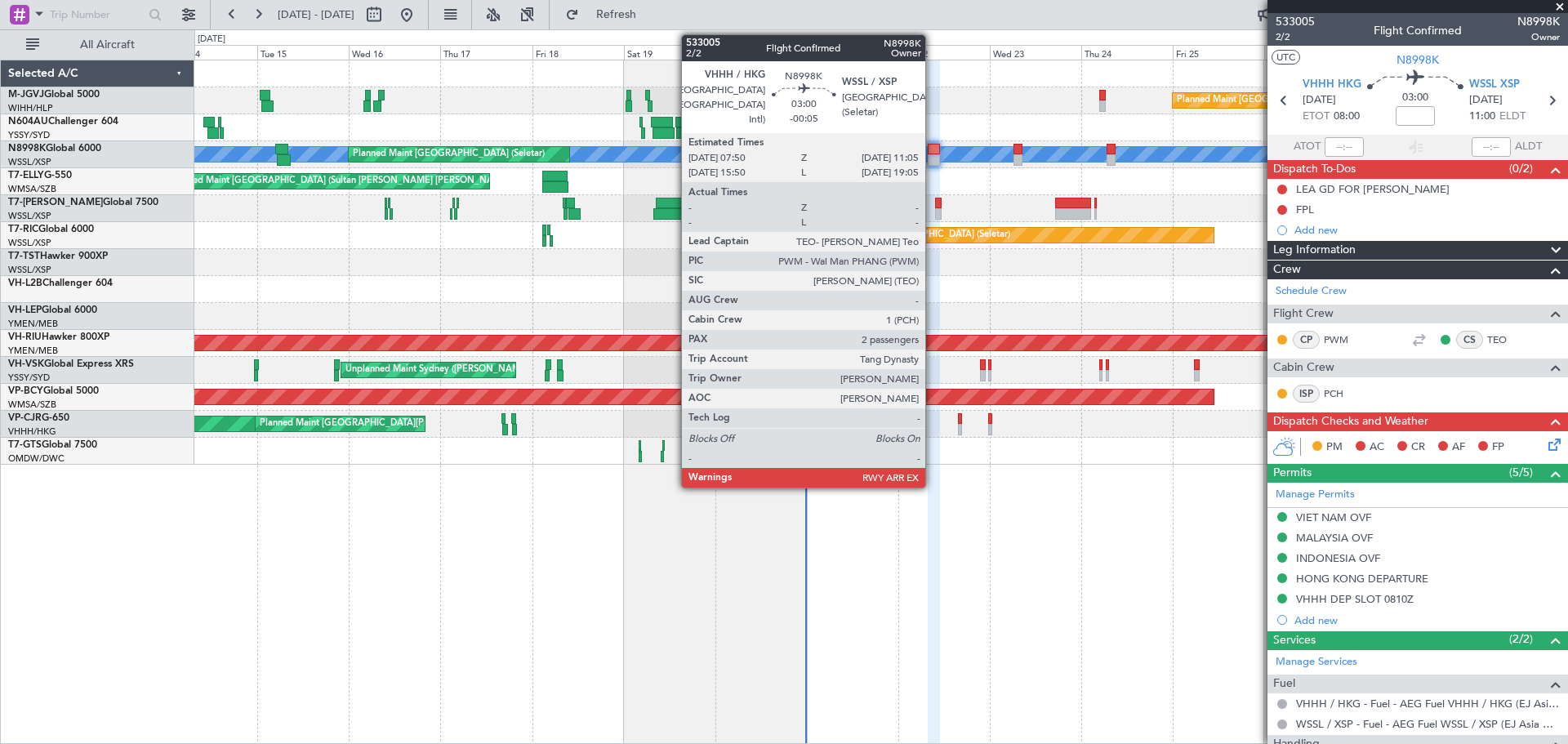type 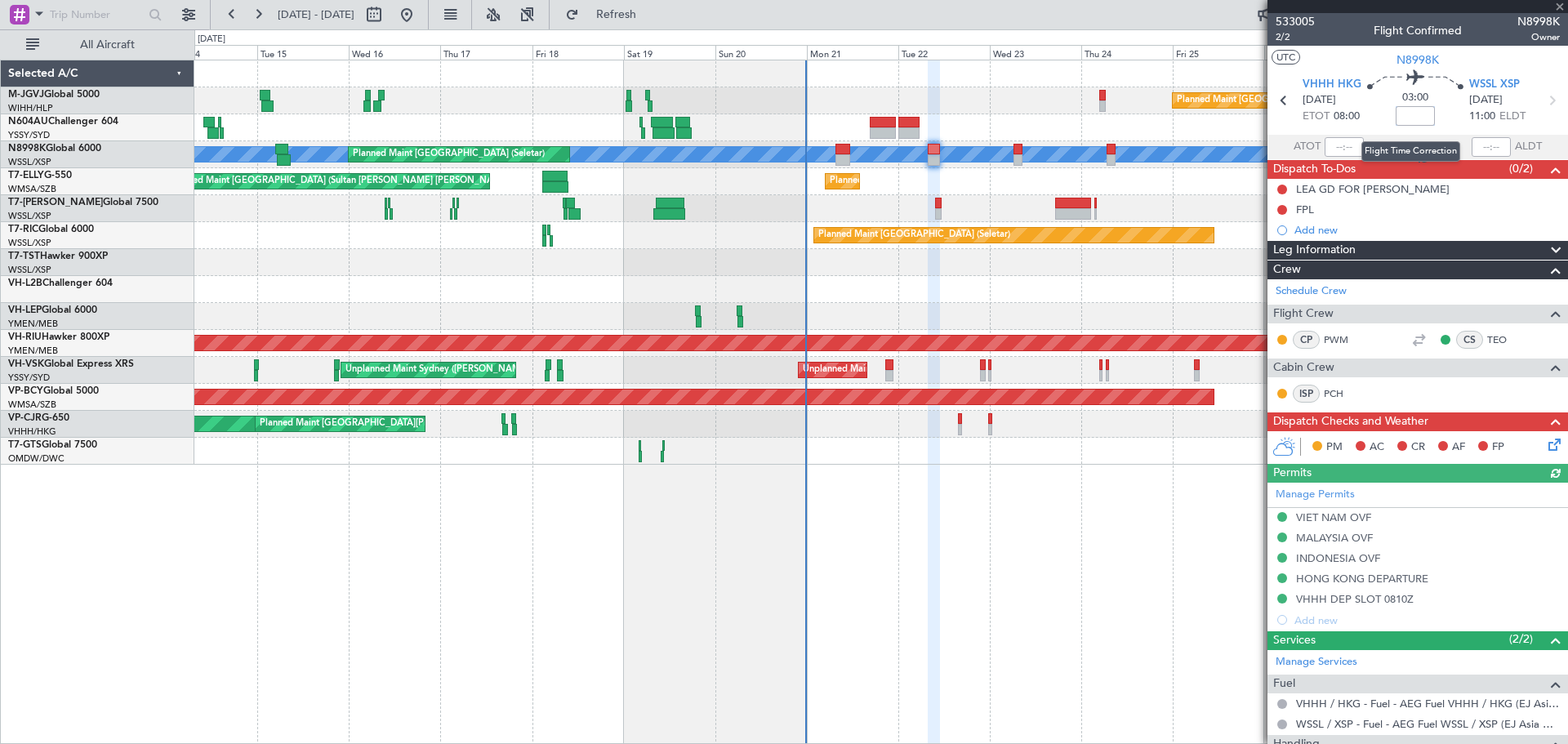 click at bounding box center (1415, 116) 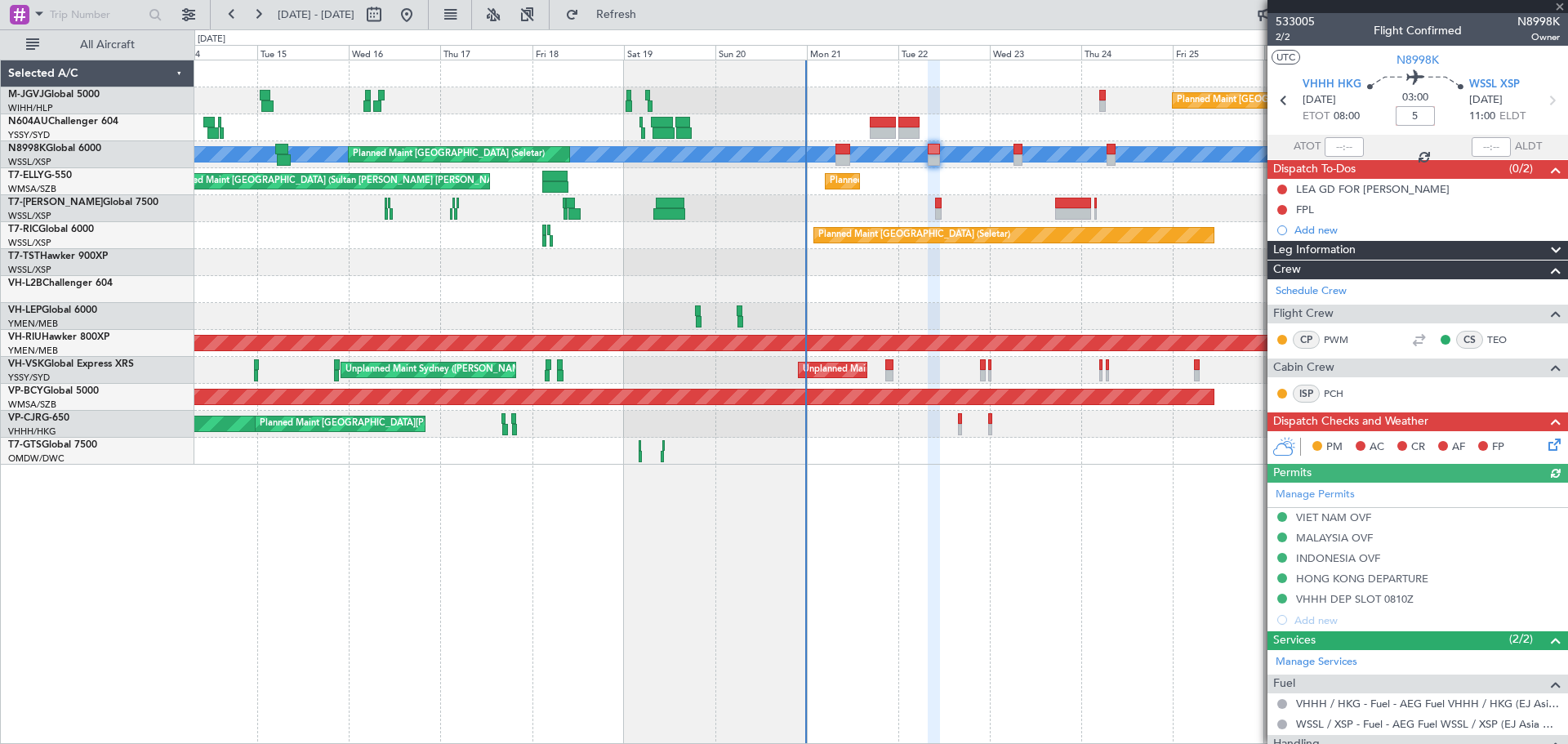 type on "5" 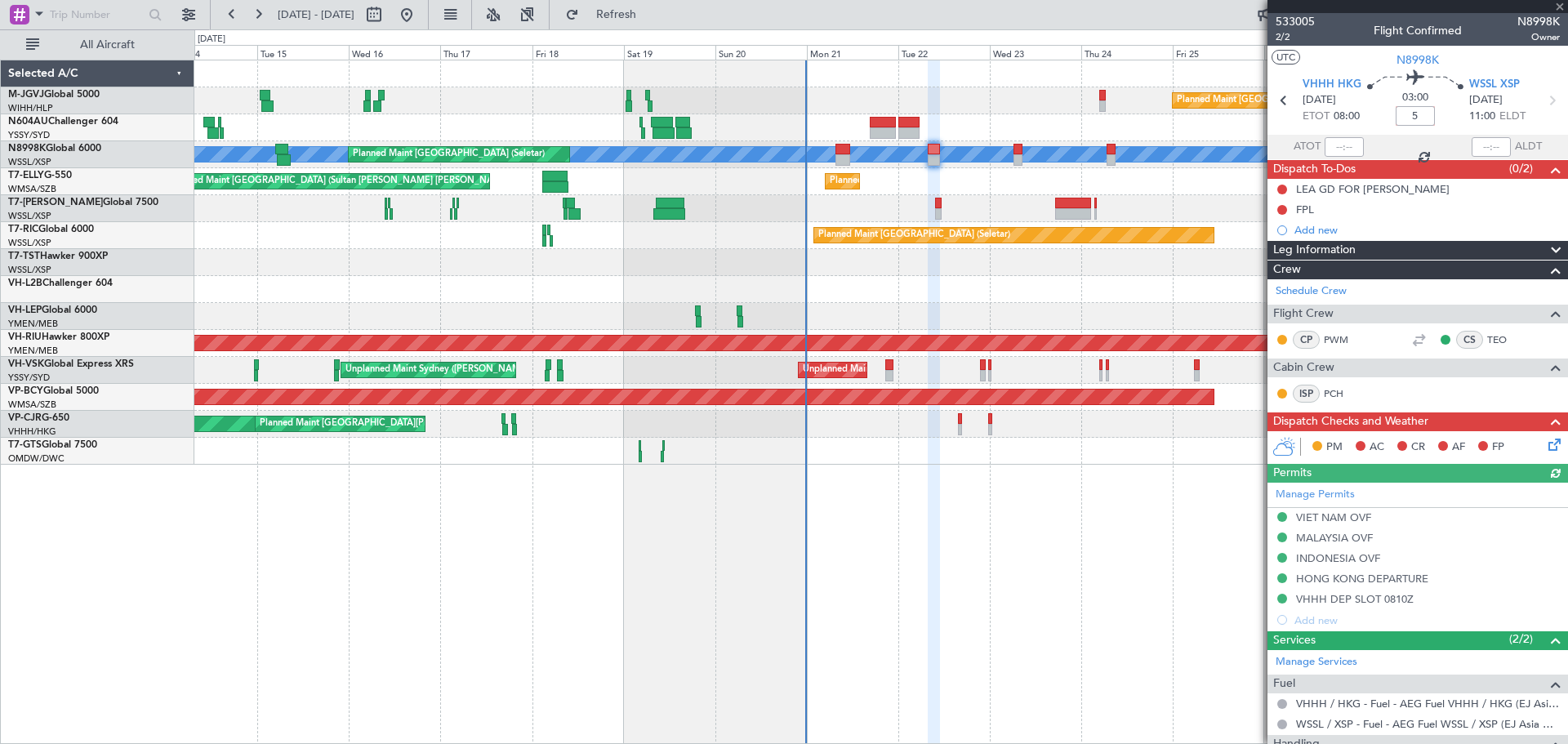 type 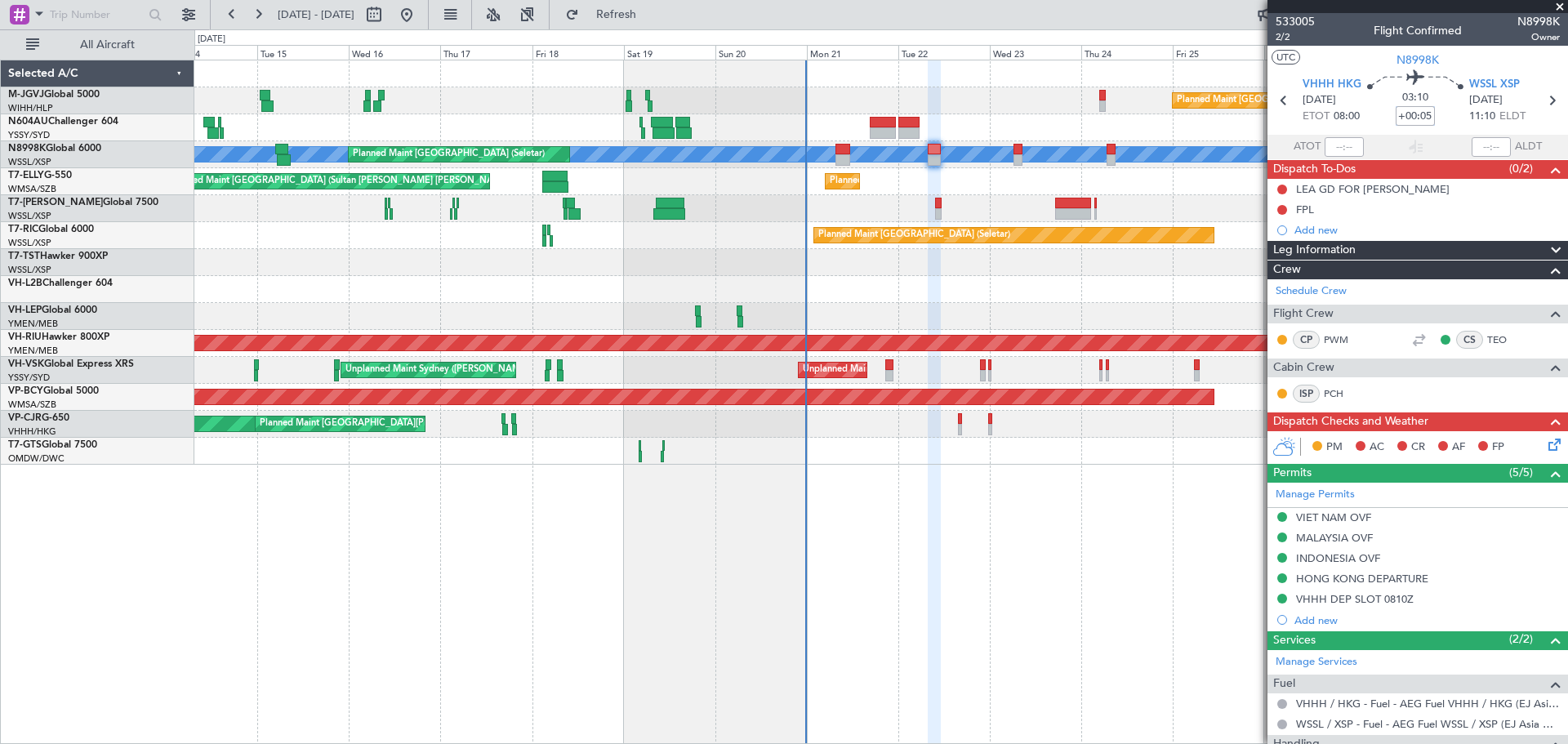 click on "+00:05" at bounding box center [1415, 116] 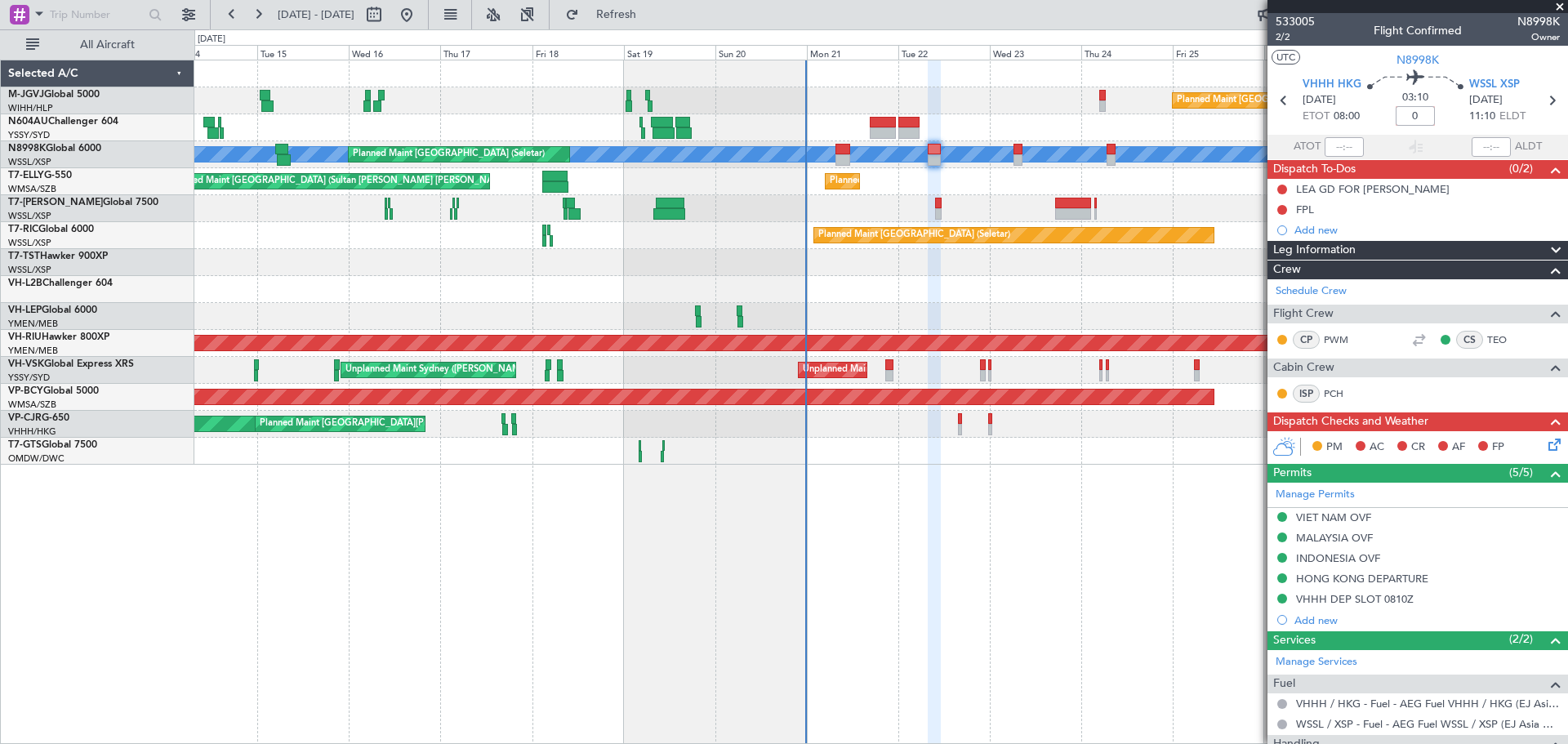 type on "+00:00" 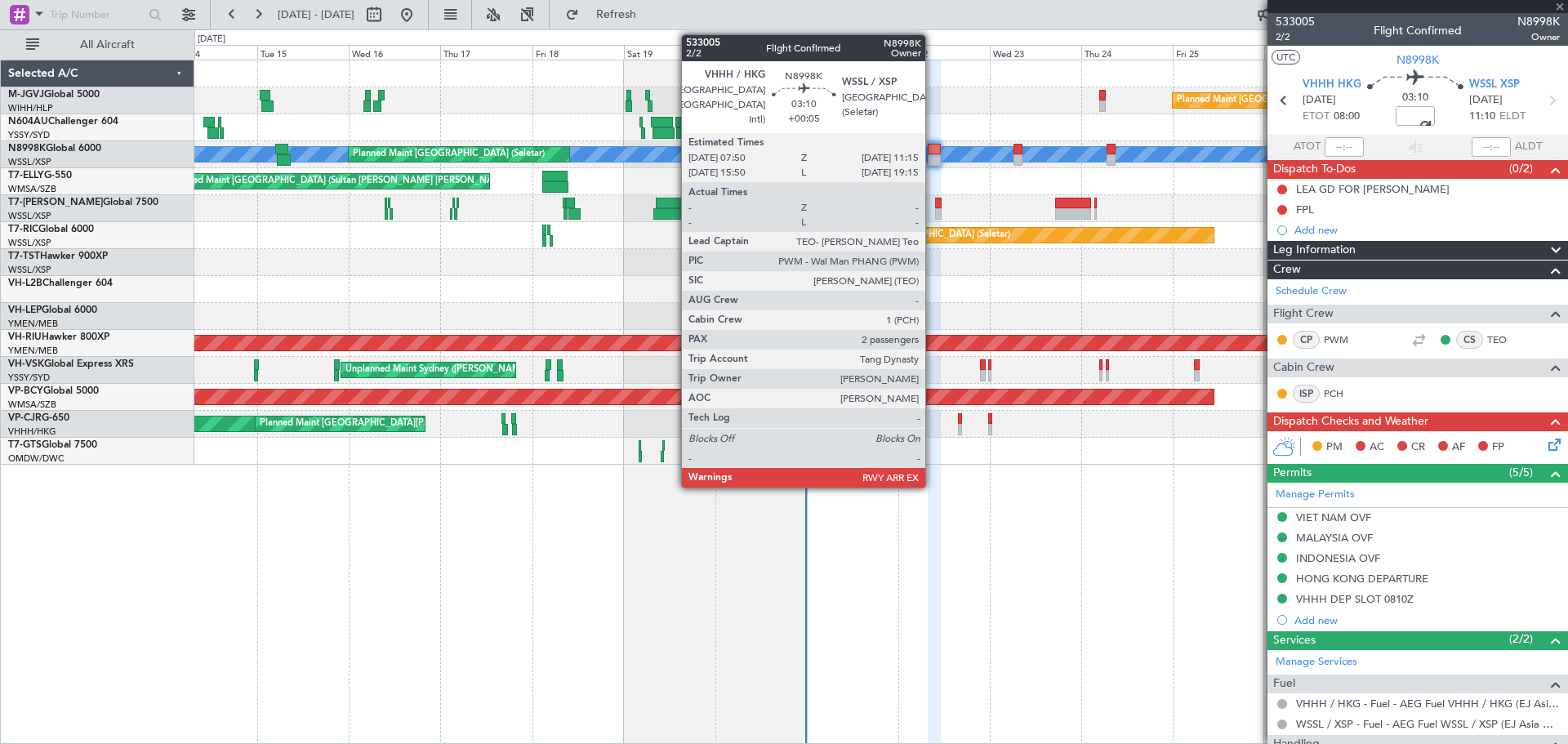 type 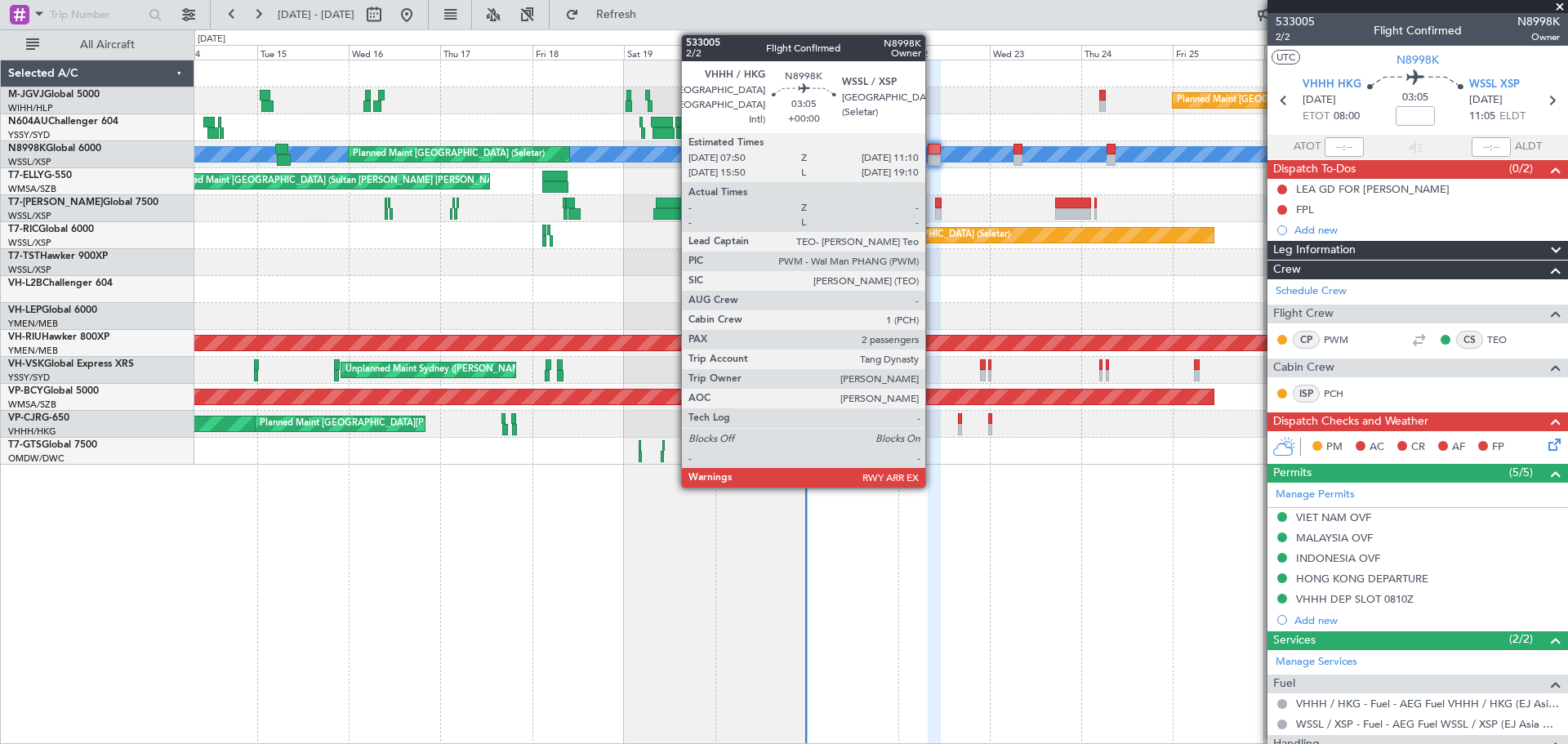 click 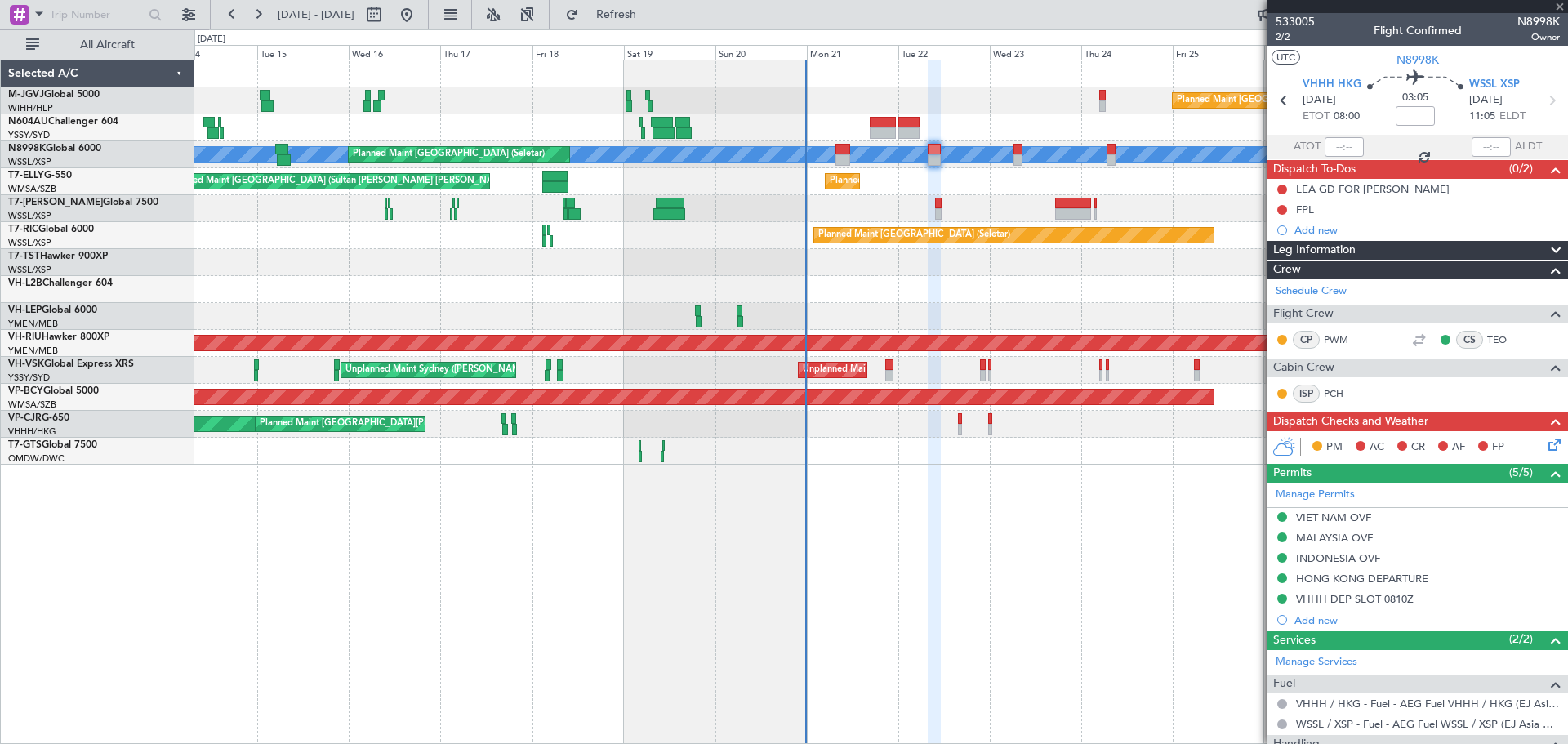 click 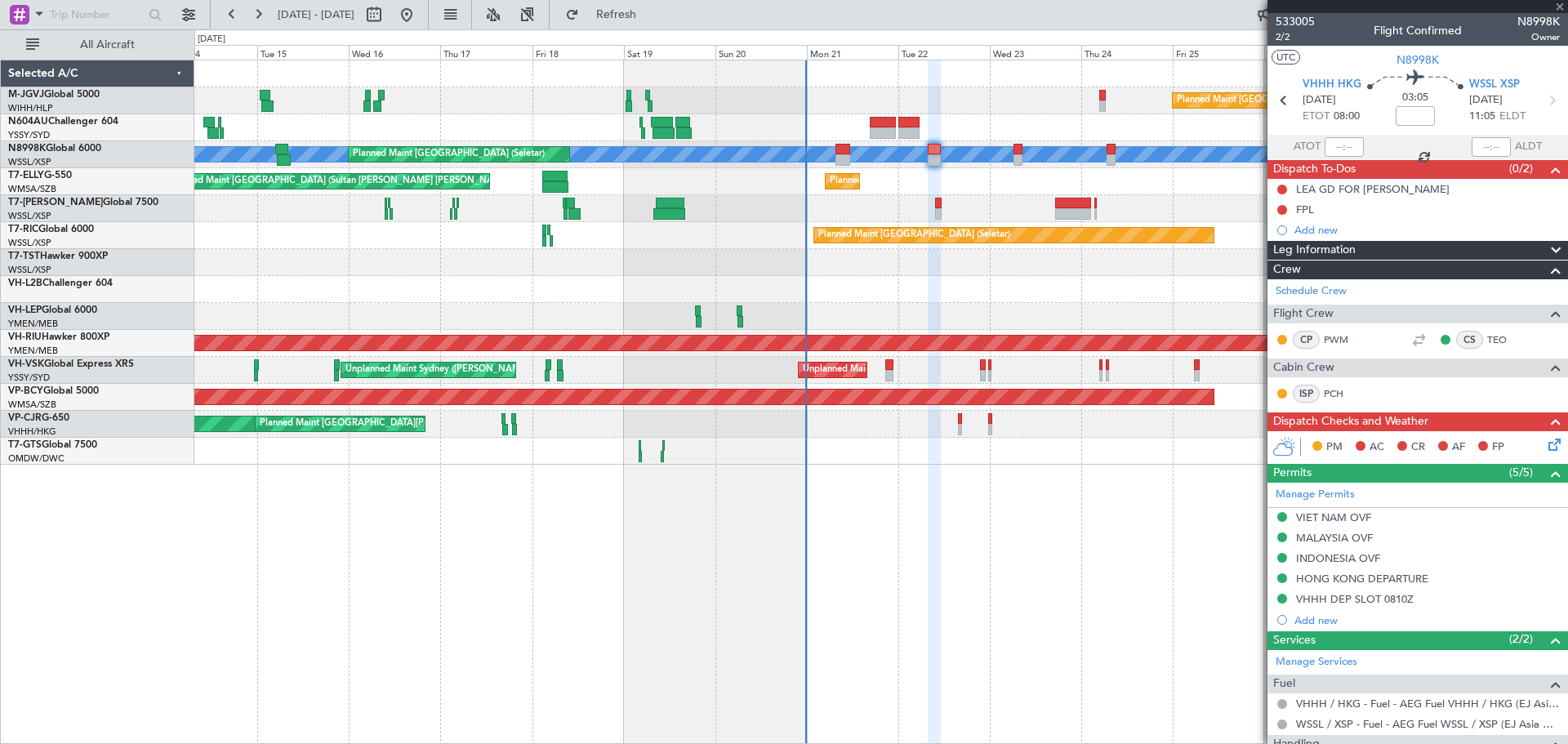 scroll, scrollTop: 0, scrollLeft: 0, axis: both 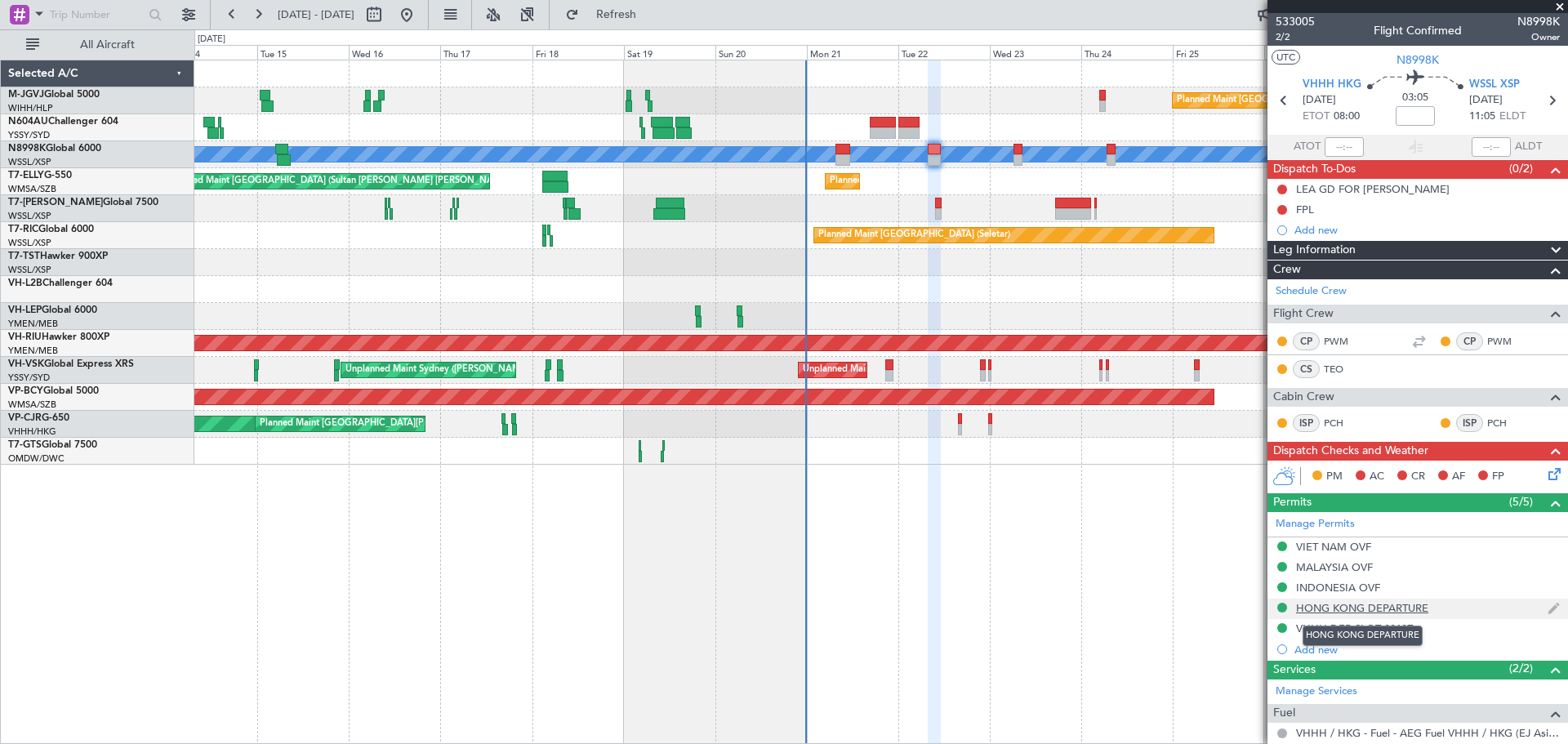 click on "HONG KONG DEPARTURE" at bounding box center [1362, 608] 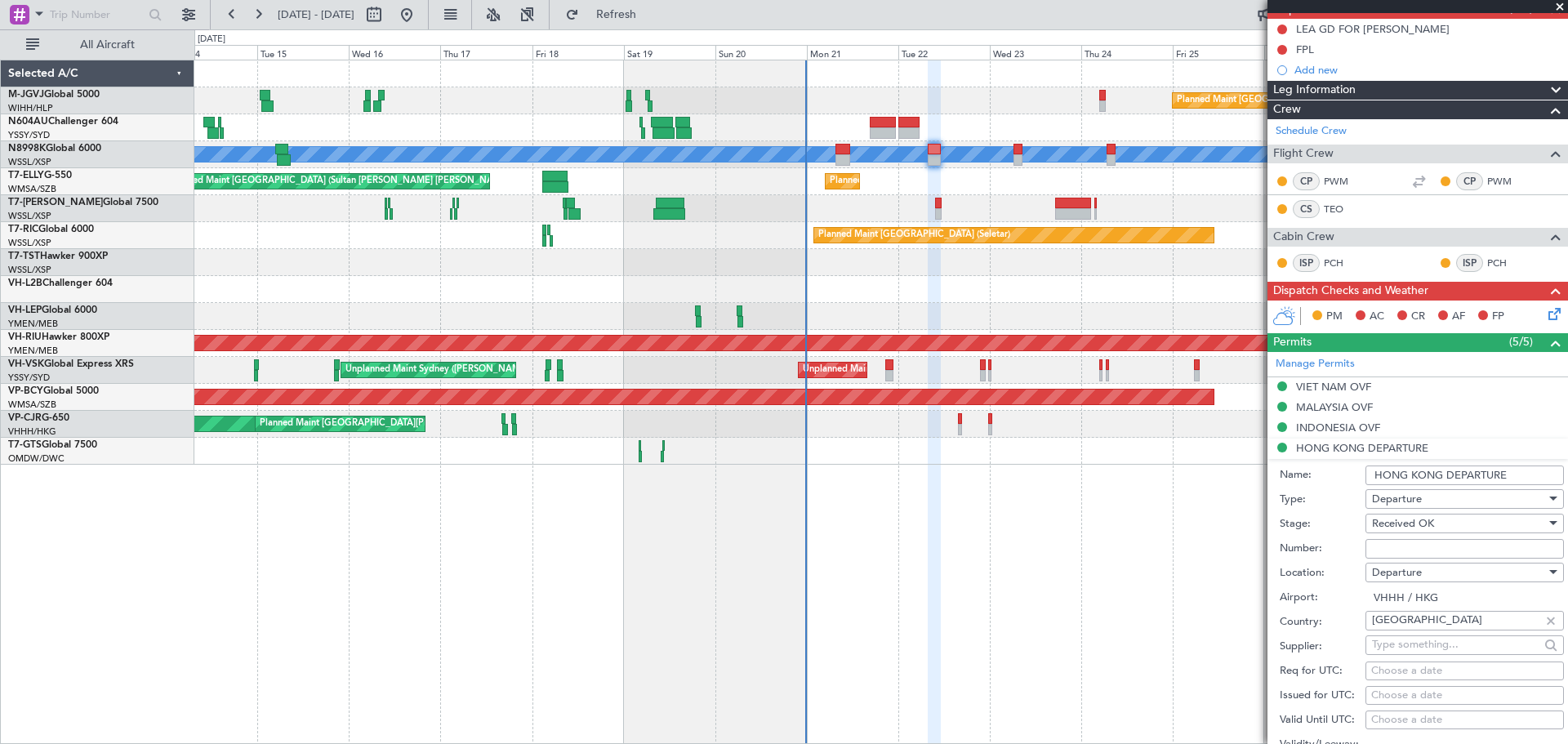 scroll, scrollTop: 272, scrollLeft: 0, axis: vertical 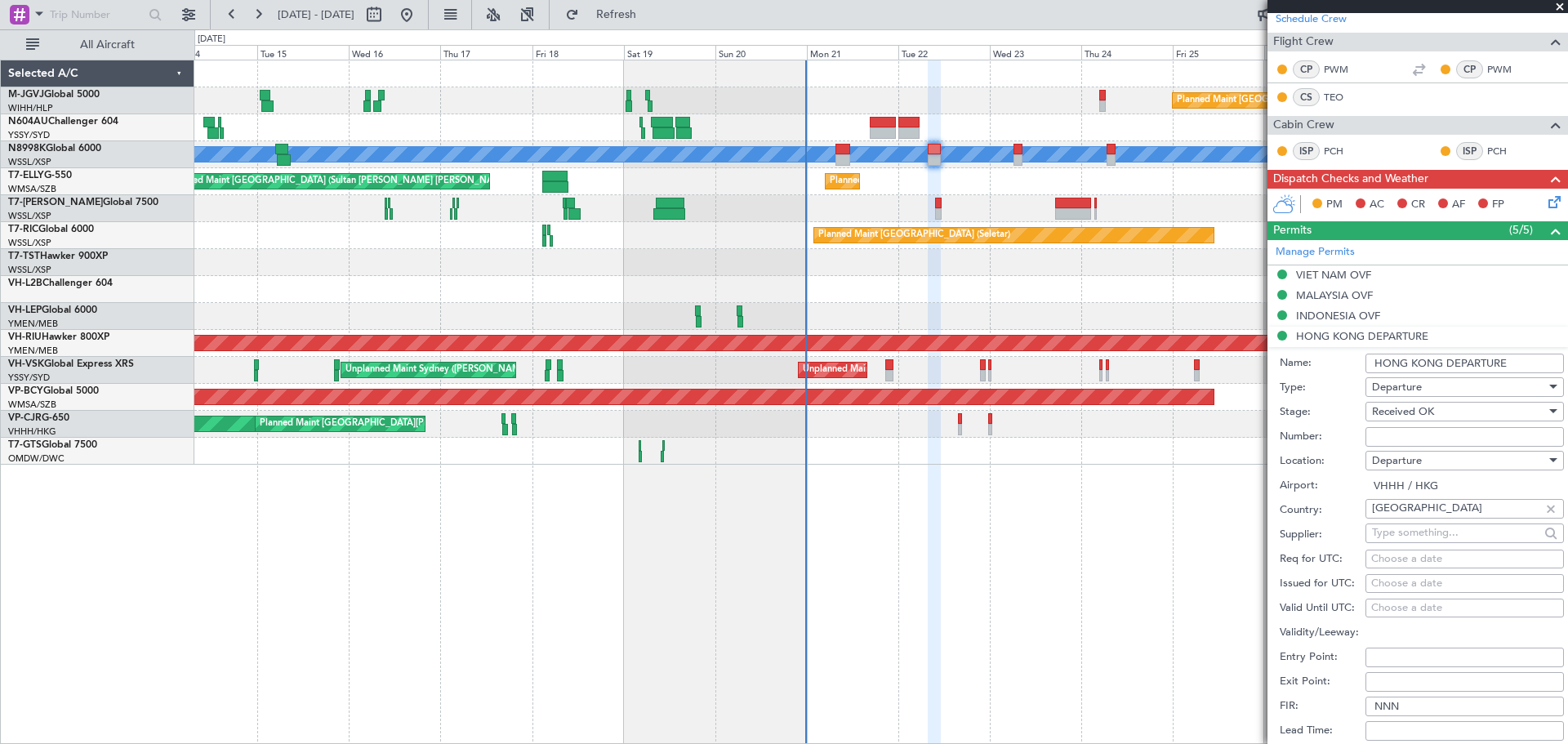 click on "Number:" at bounding box center [1464, 437] 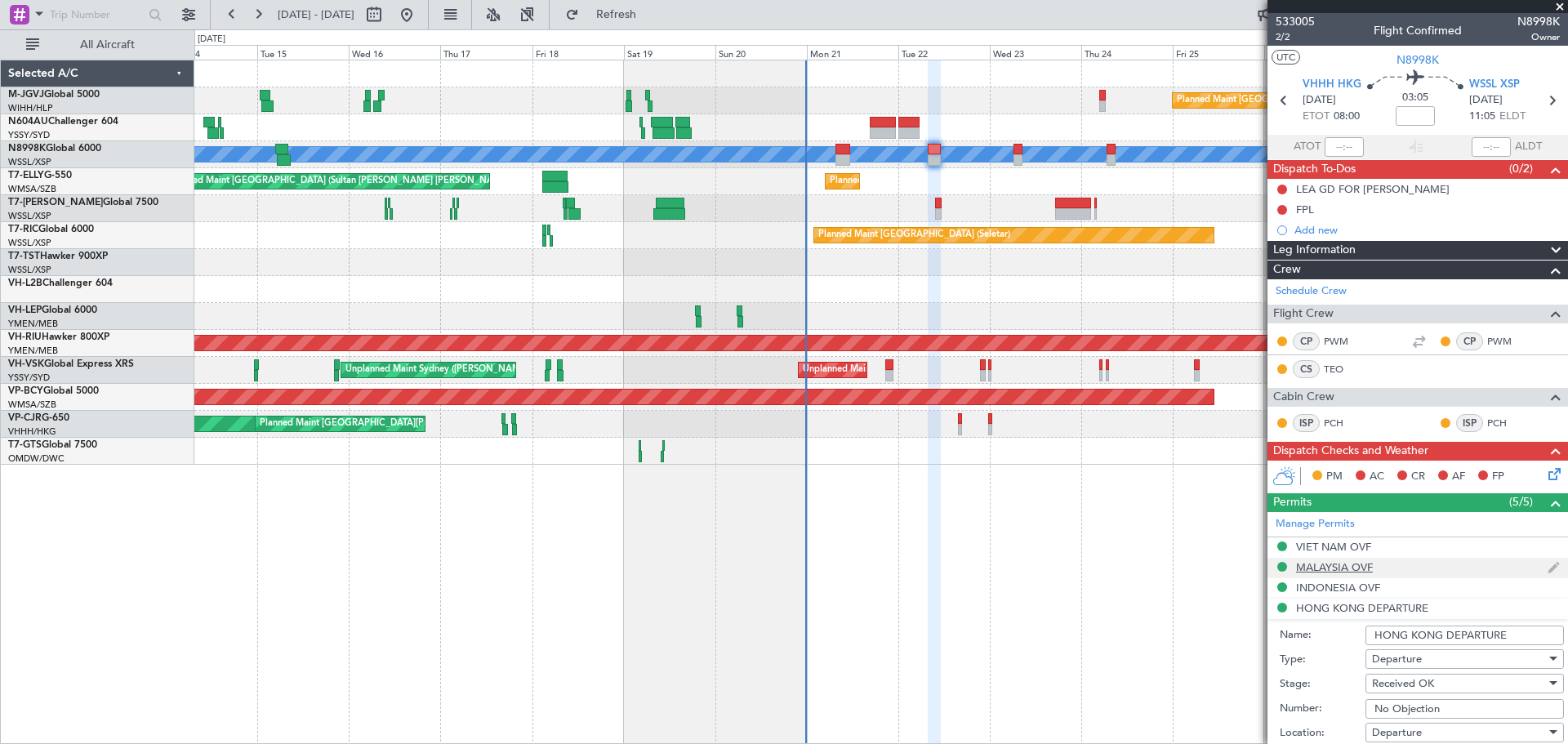 scroll, scrollTop: 545, scrollLeft: 0, axis: vertical 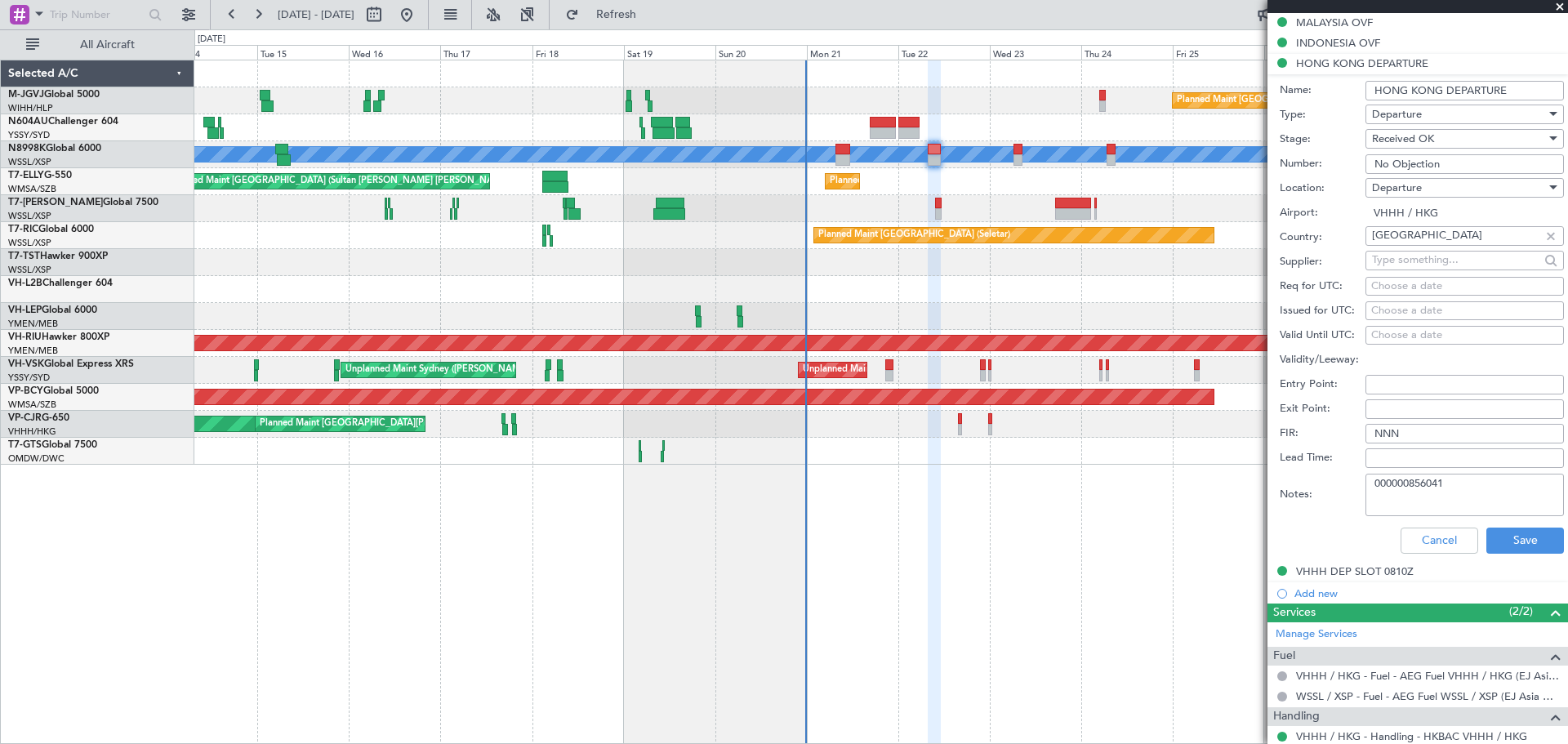click on "Choose a date" at bounding box center [1464, 311] 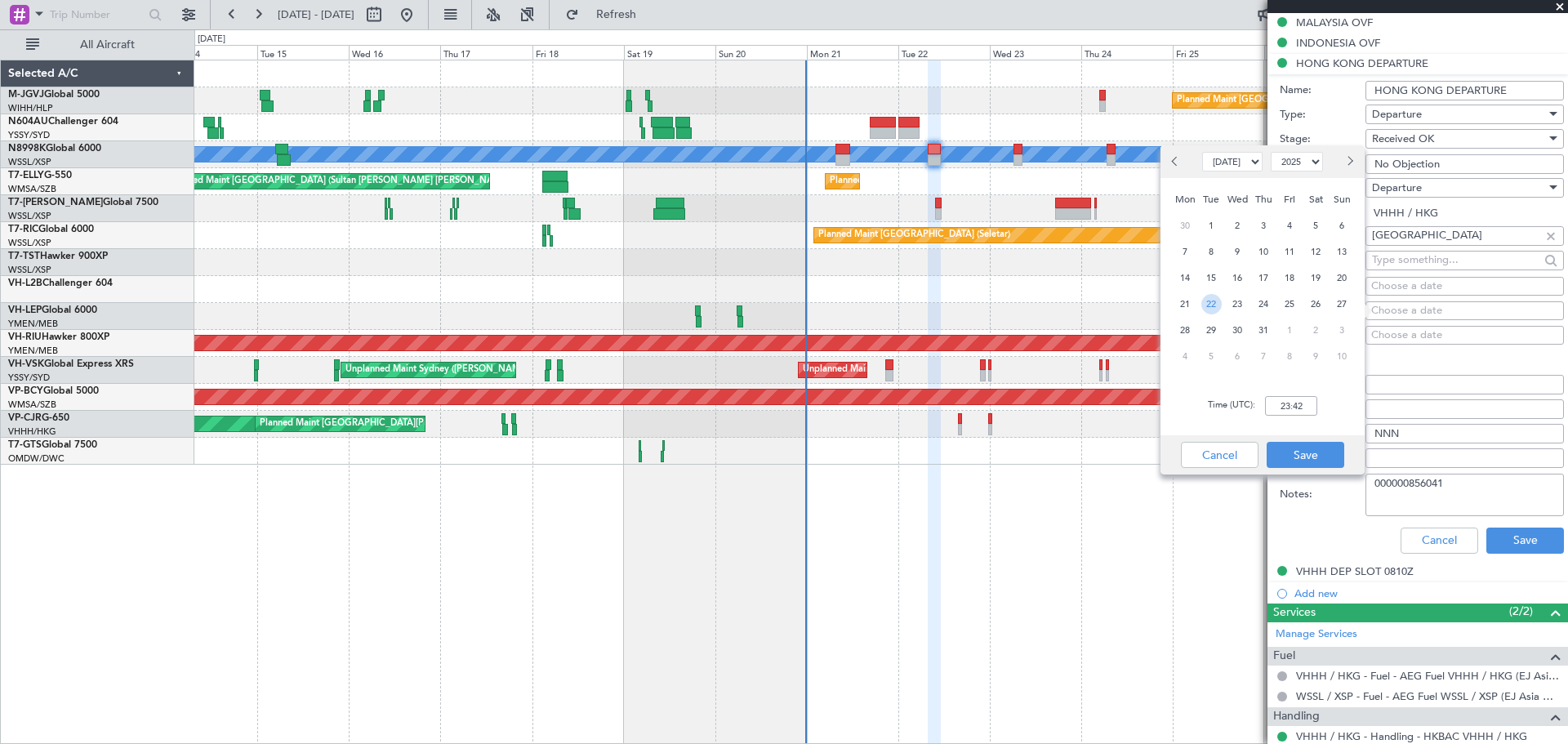 click on "22" at bounding box center (1211, 304) 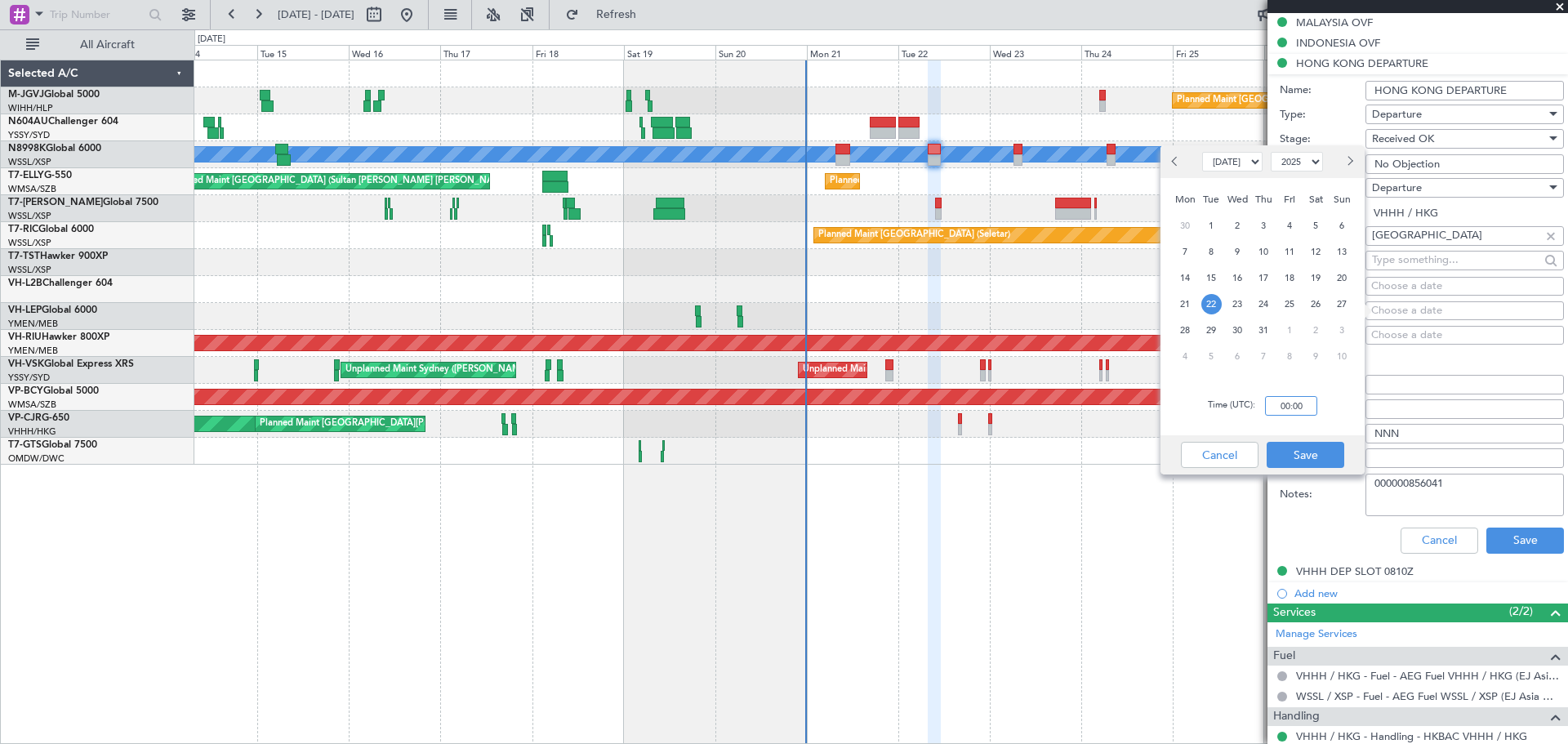 click on "00:00" at bounding box center [1291, 406] 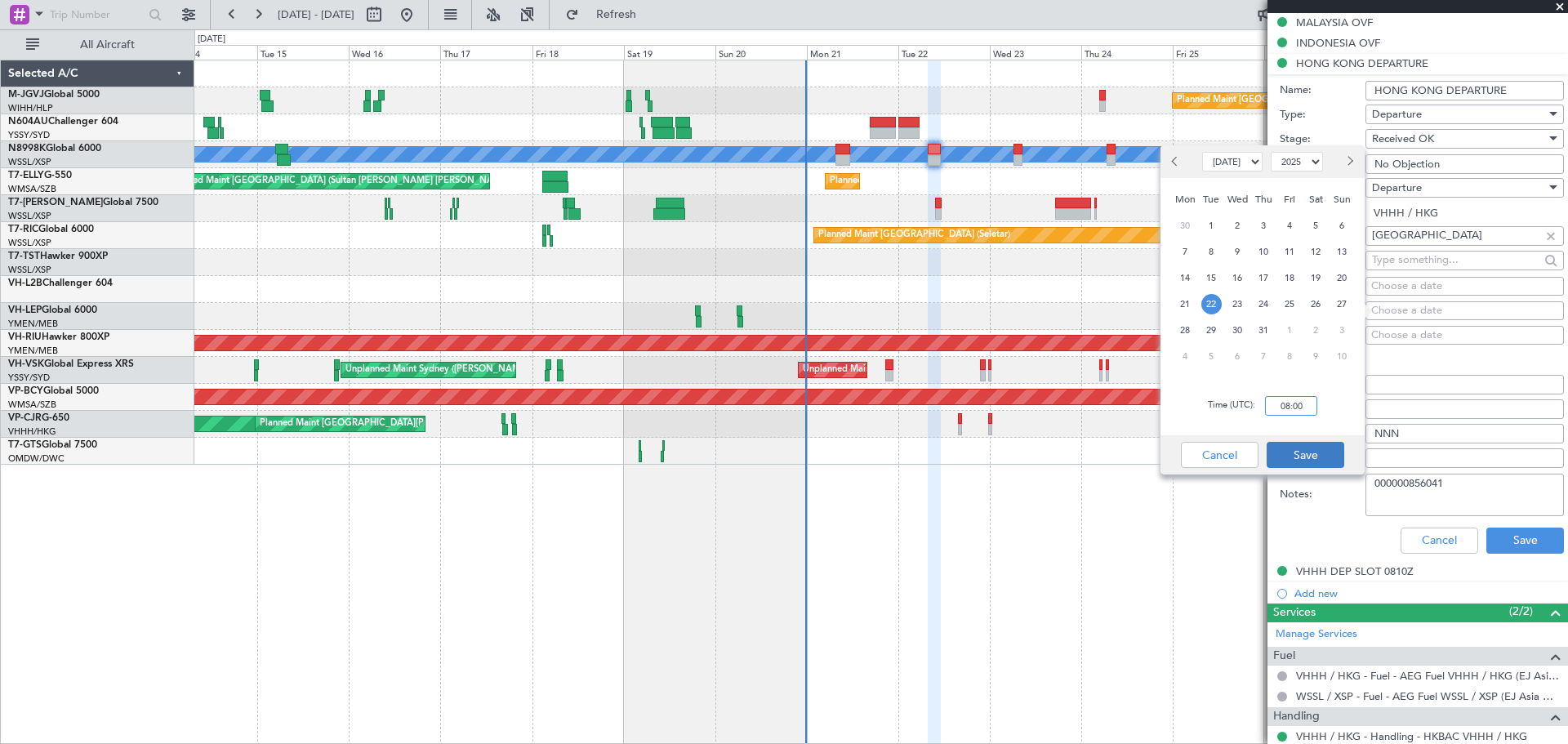 type on "08:00" 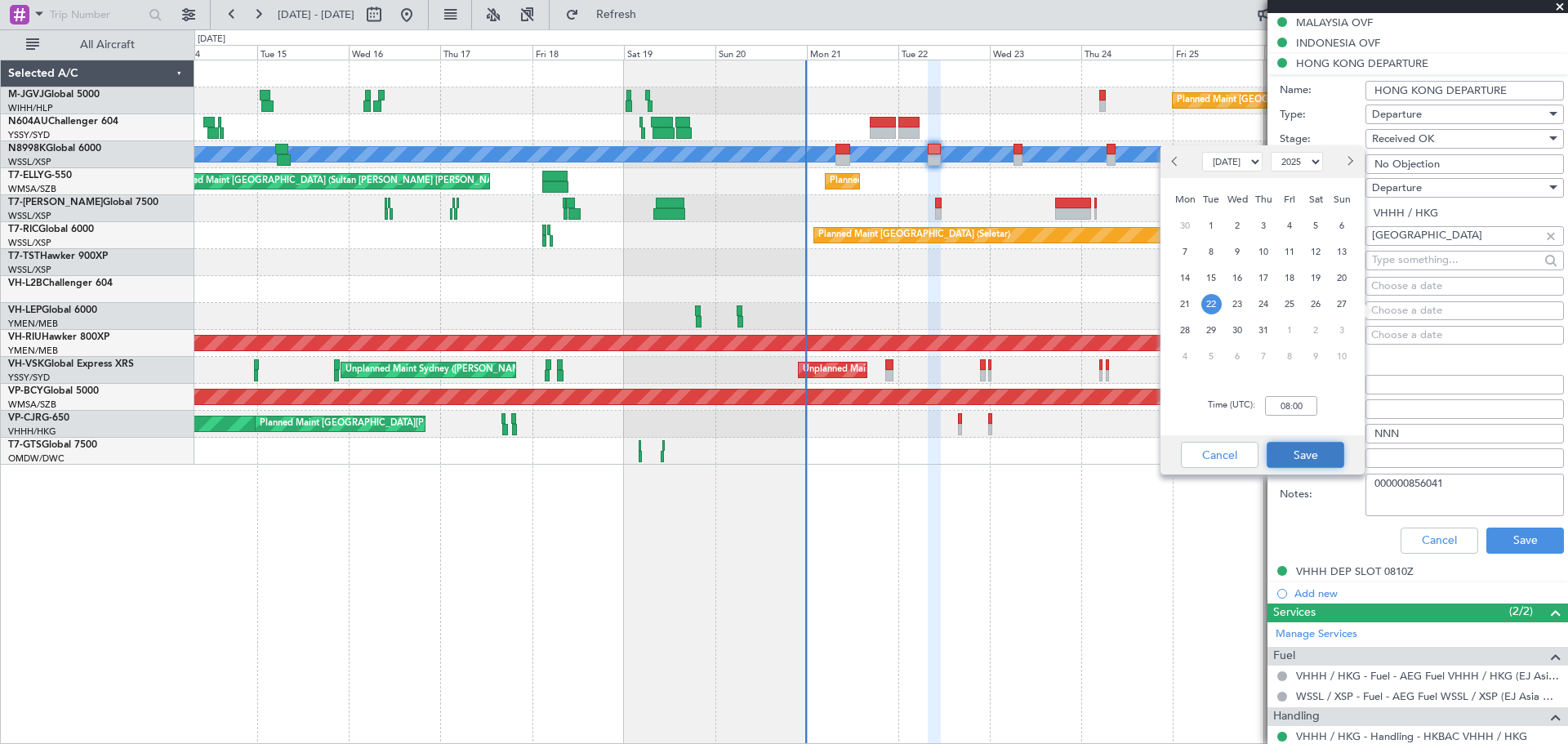 click on "Save" at bounding box center (1305, 455) 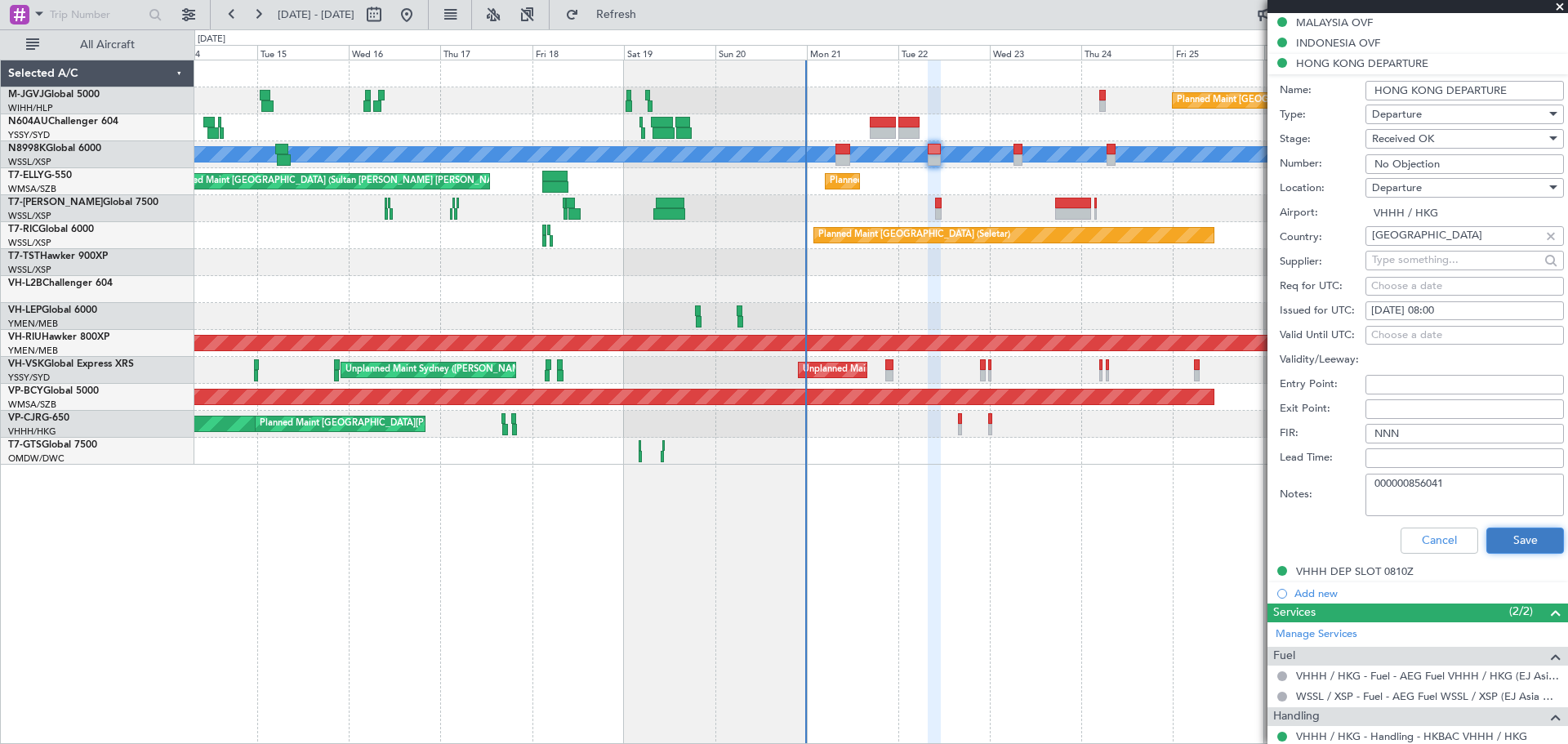 click on "Save" at bounding box center [1525, 541] 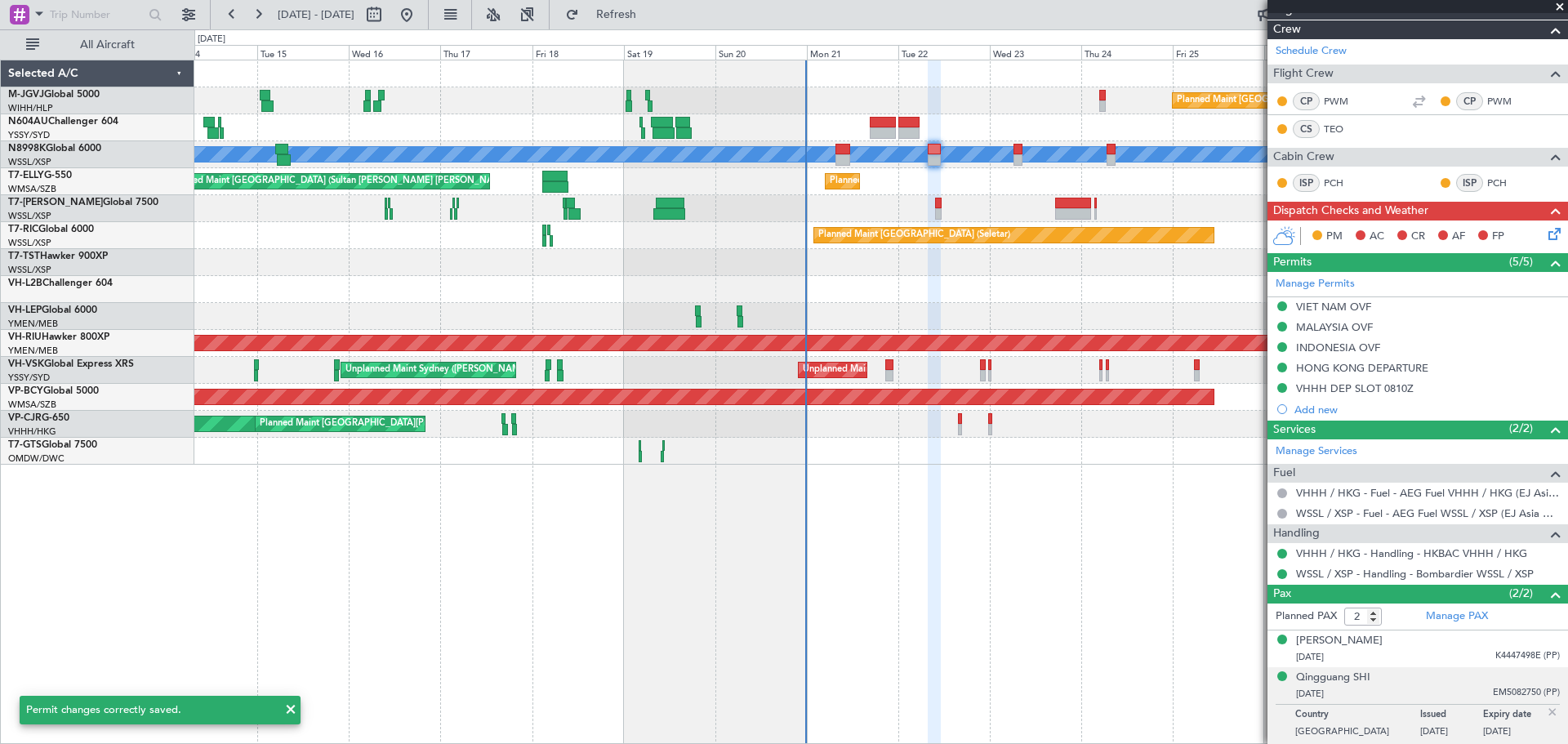 scroll, scrollTop: 239, scrollLeft: 0, axis: vertical 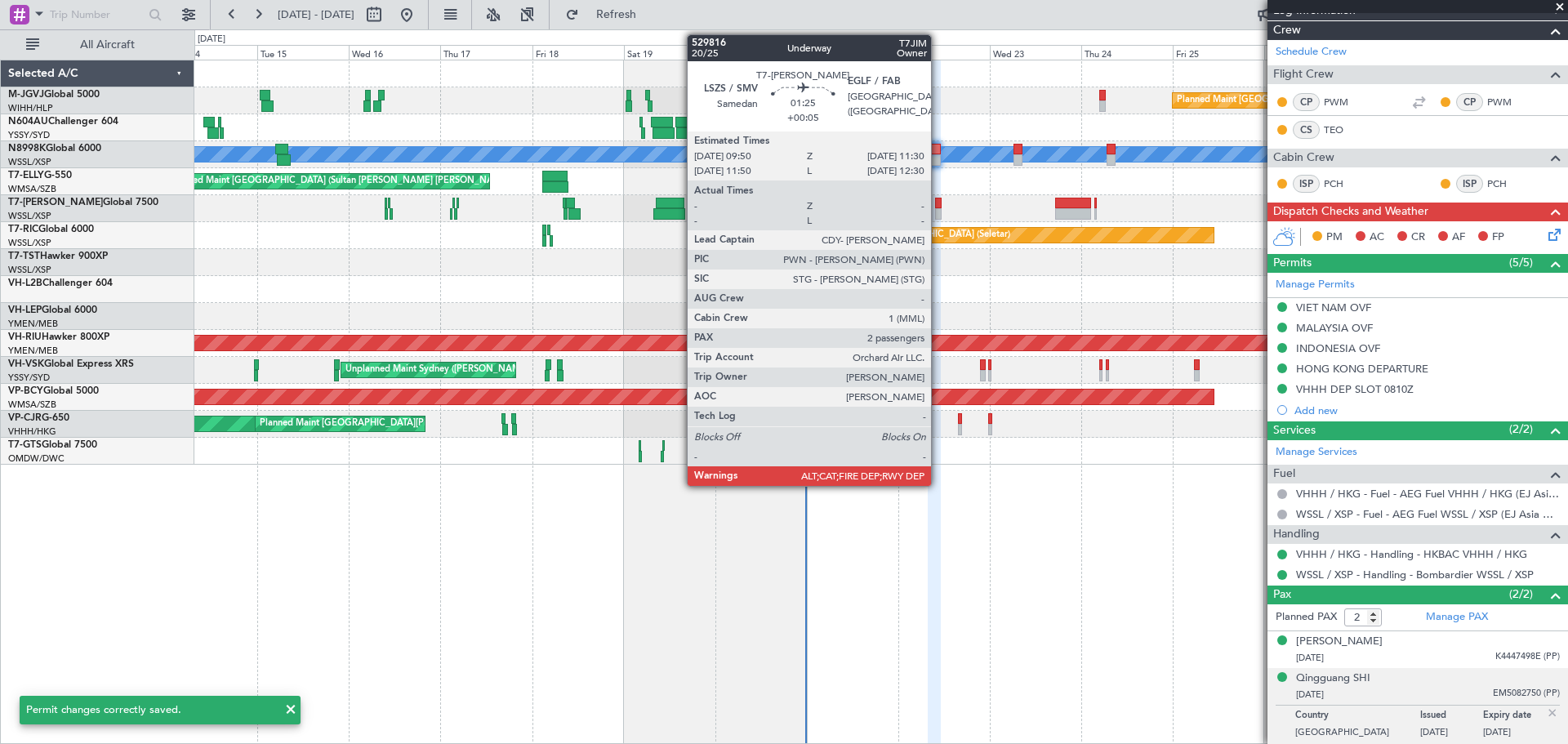 click 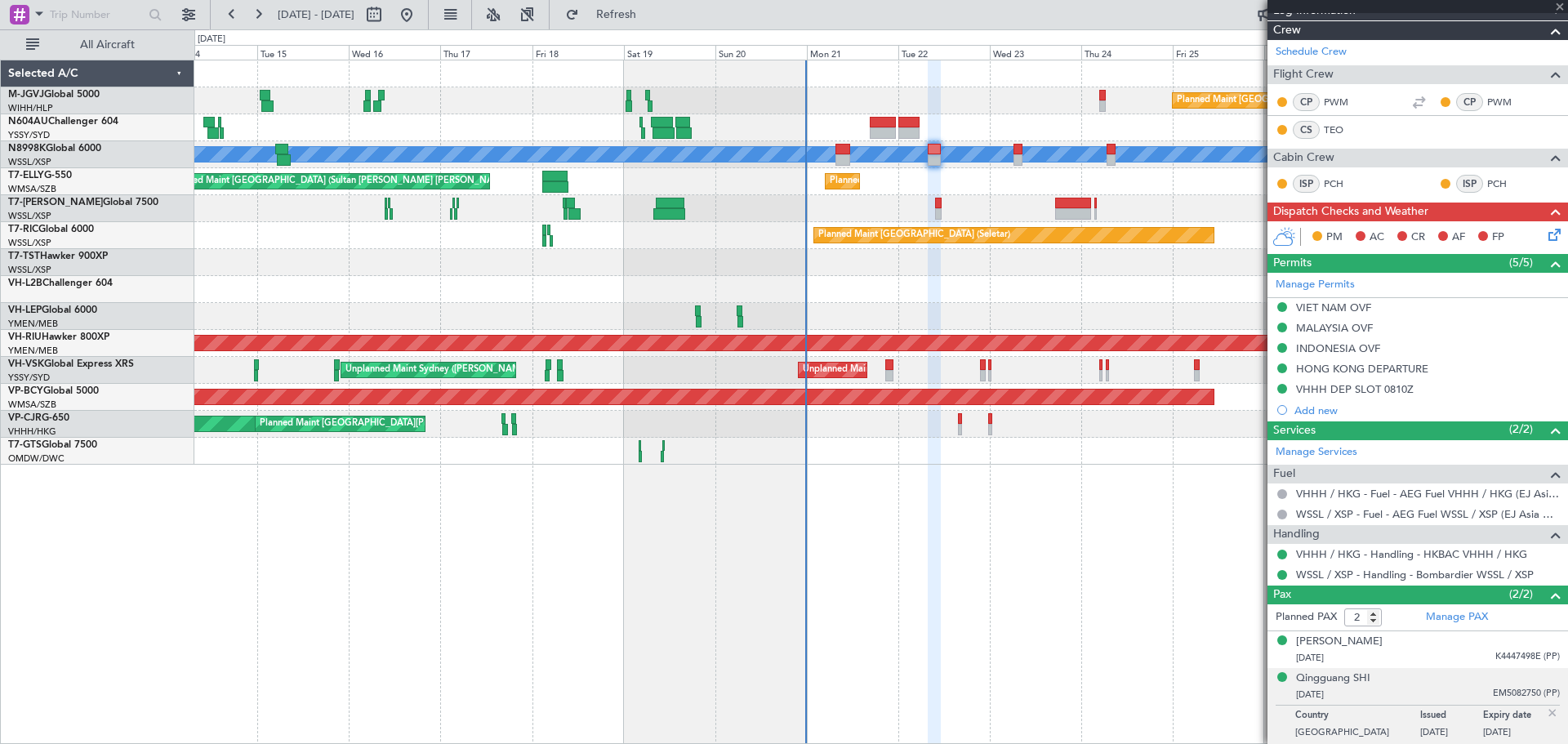 type on "+00:05" 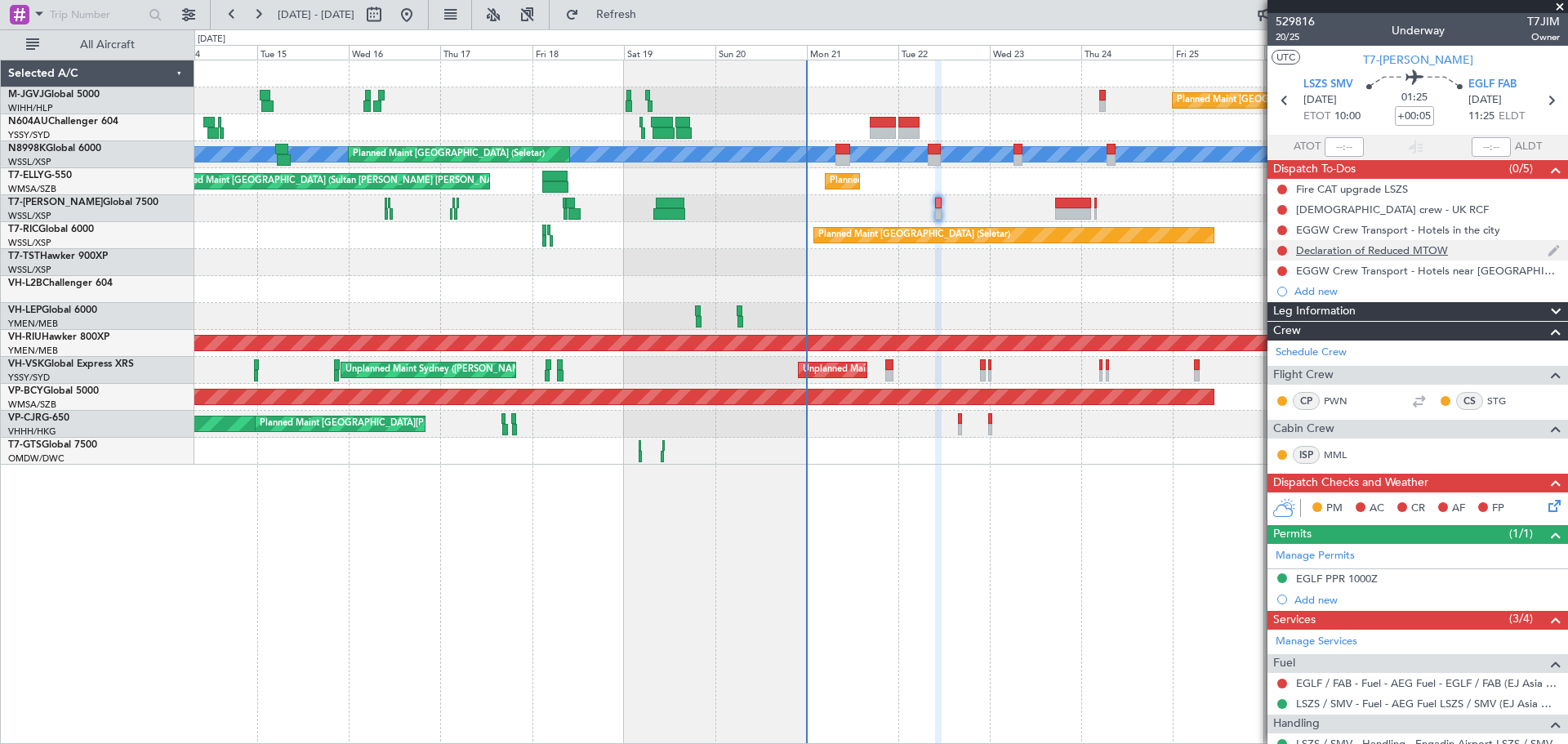 scroll, scrollTop: 136, scrollLeft: 0, axis: vertical 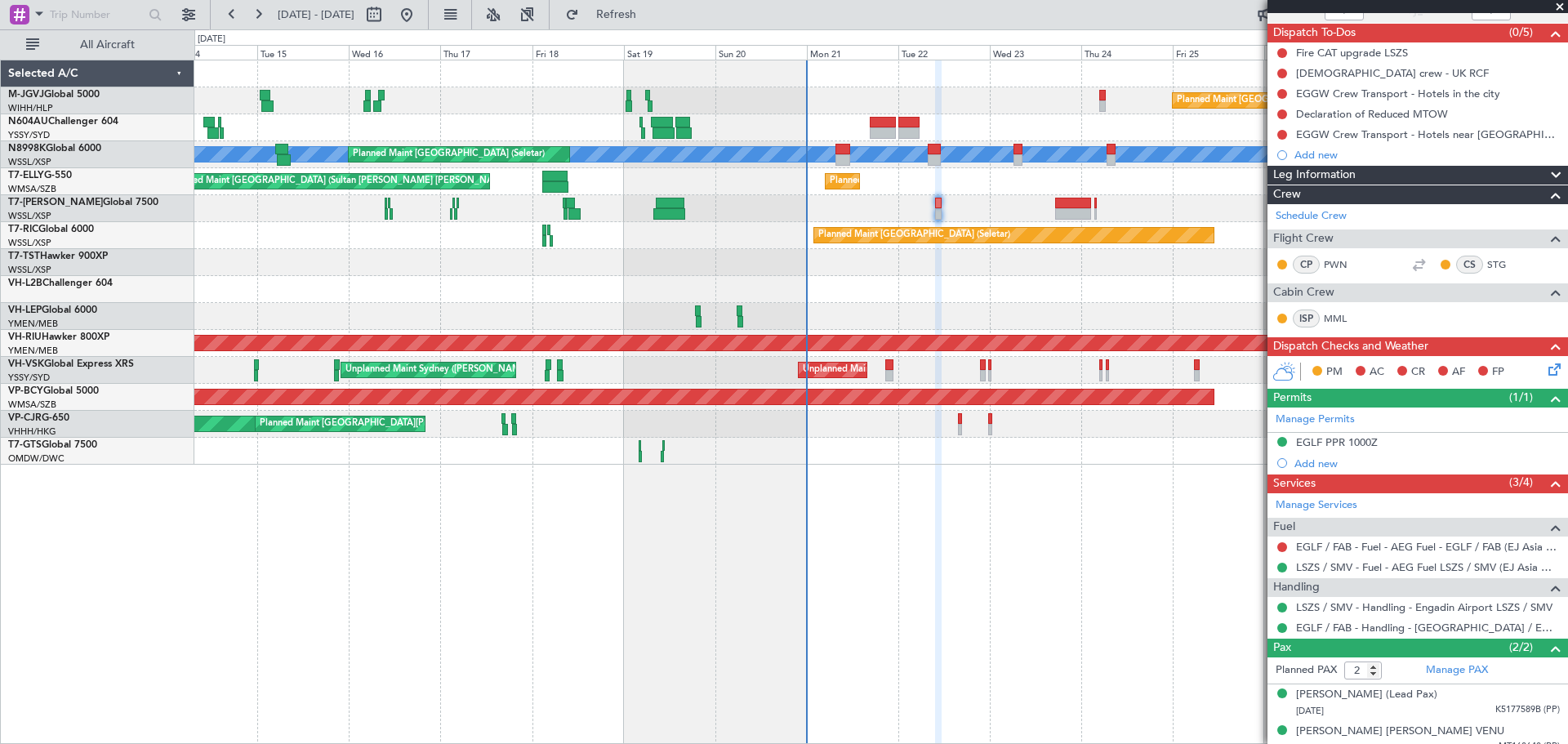 click on "Planned Maint [GEOGRAPHIC_DATA] (Seletar)
[PERSON_NAME]
Planned Maint [GEOGRAPHIC_DATA] (Seletar)
Planned Maint Sharjah (Sharjah Intl)
[PERSON_NAME] (Sultan [PERSON_NAME] [PERSON_NAME] - Subang)
[PERSON_NAME] (Sultan [PERSON_NAME] [PERSON_NAME] - Subang)
Planned Maint [GEOGRAPHIC_DATA] (Sultan [PERSON_NAME] [PERSON_NAME] - Subang)
Planned Maint [GEOGRAPHIC_DATA] (Seletar)
Planned Maint [GEOGRAPHIC_DATA] (Seletar)
Planned Maint [GEOGRAPHIC_DATA] ([GEOGRAPHIC_DATA])
Planned Maint [GEOGRAPHIC_DATA] ([GEOGRAPHIC_DATA])
Unplanned Maint Sydney ([PERSON_NAME] Intl)
Unplanned Maint Sydney ([PERSON_NAME] Intl)
Unplanned Maint Sydney ([PERSON_NAME] Intl)
Planned Maint [GEOGRAPHIC_DATA] (Seletar)
[PERSON_NAME] San [PERSON_NAME] (Mineta [GEOGRAPHIC_DATA][PERSON_NAME])
[GEOGRAPHIC_DATA][PERSON_NAME] (Mineta [GEOGRAPHIC_DATA][PERSON_NAME])" 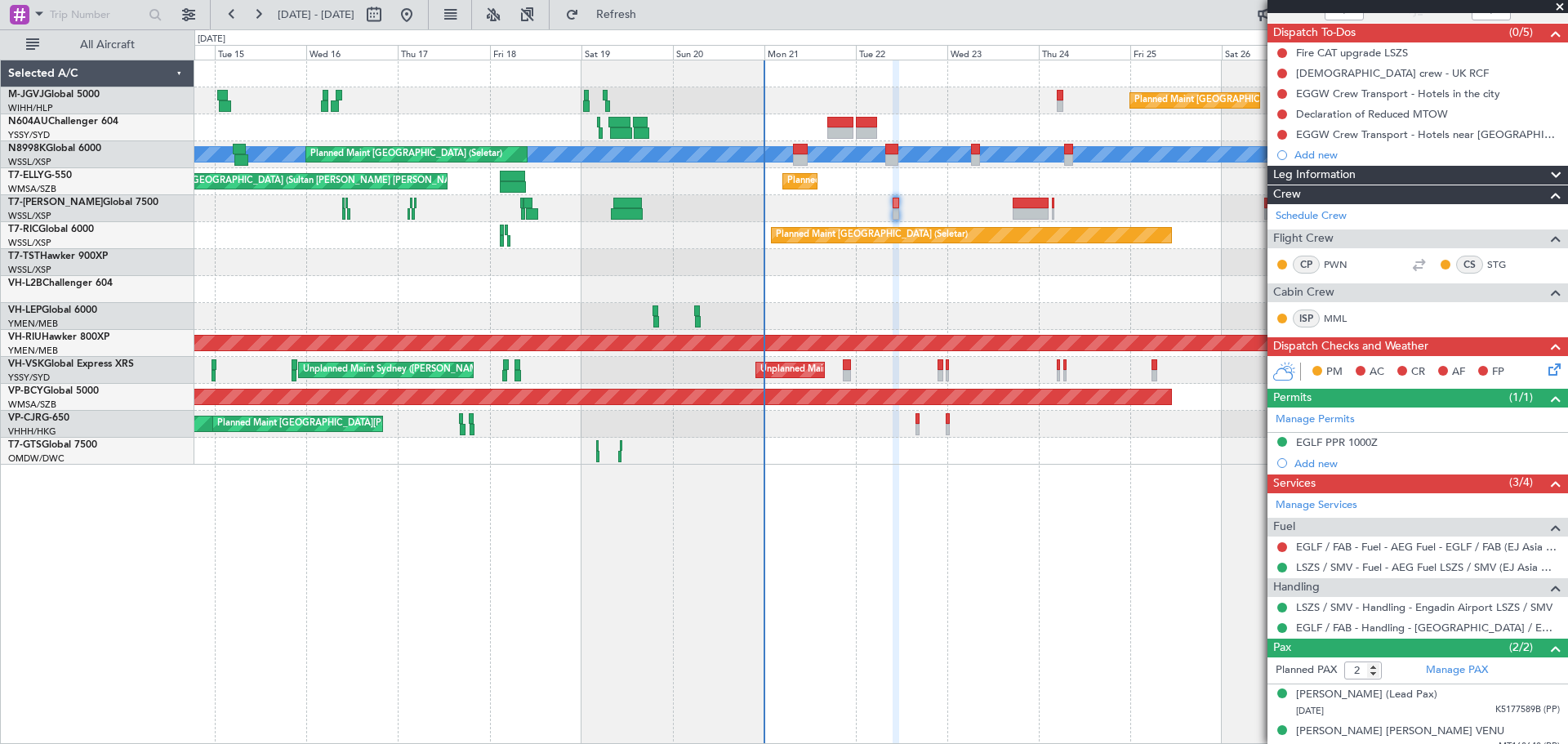 click 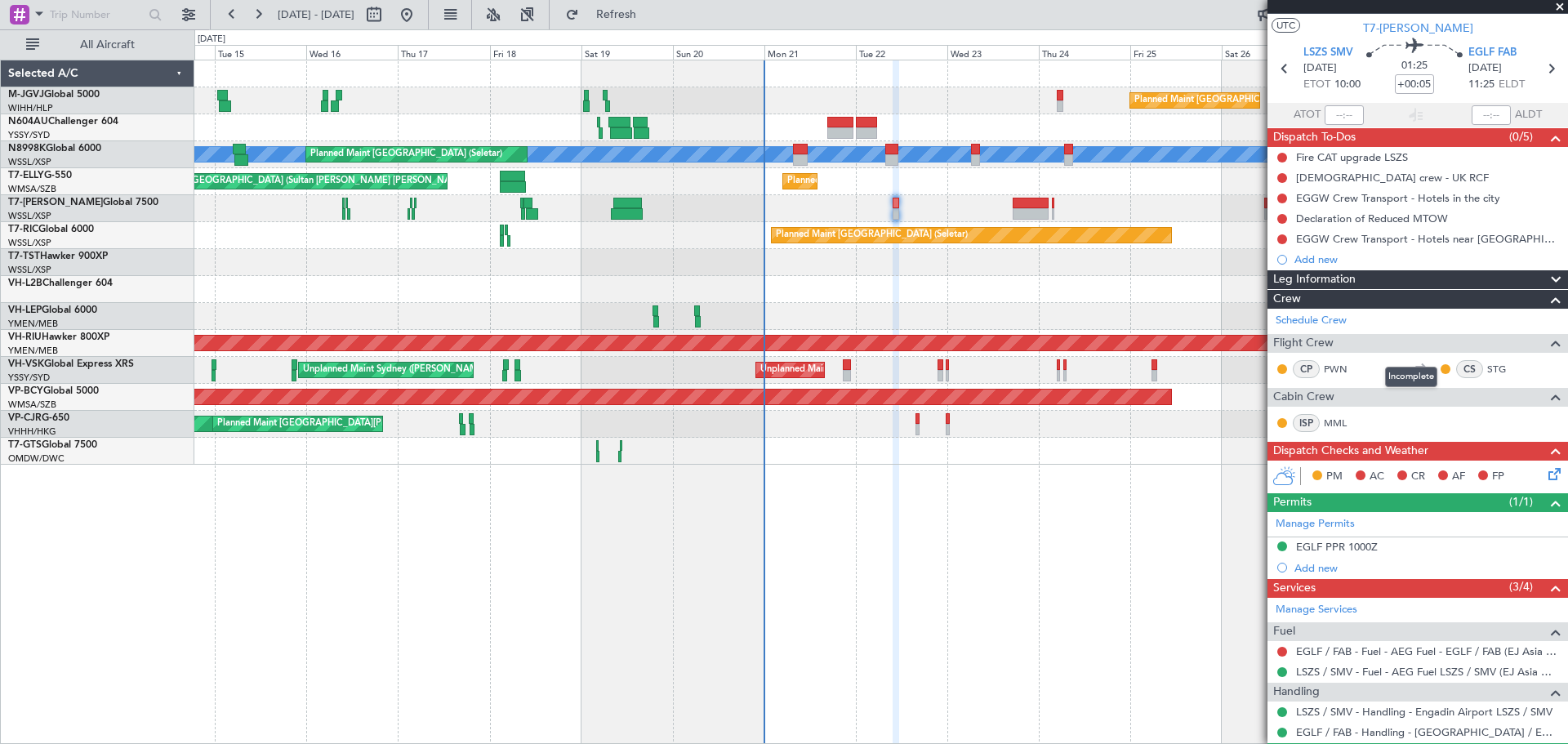 scroll, scrollTop: 0, scrollLeft: 0, axis: both 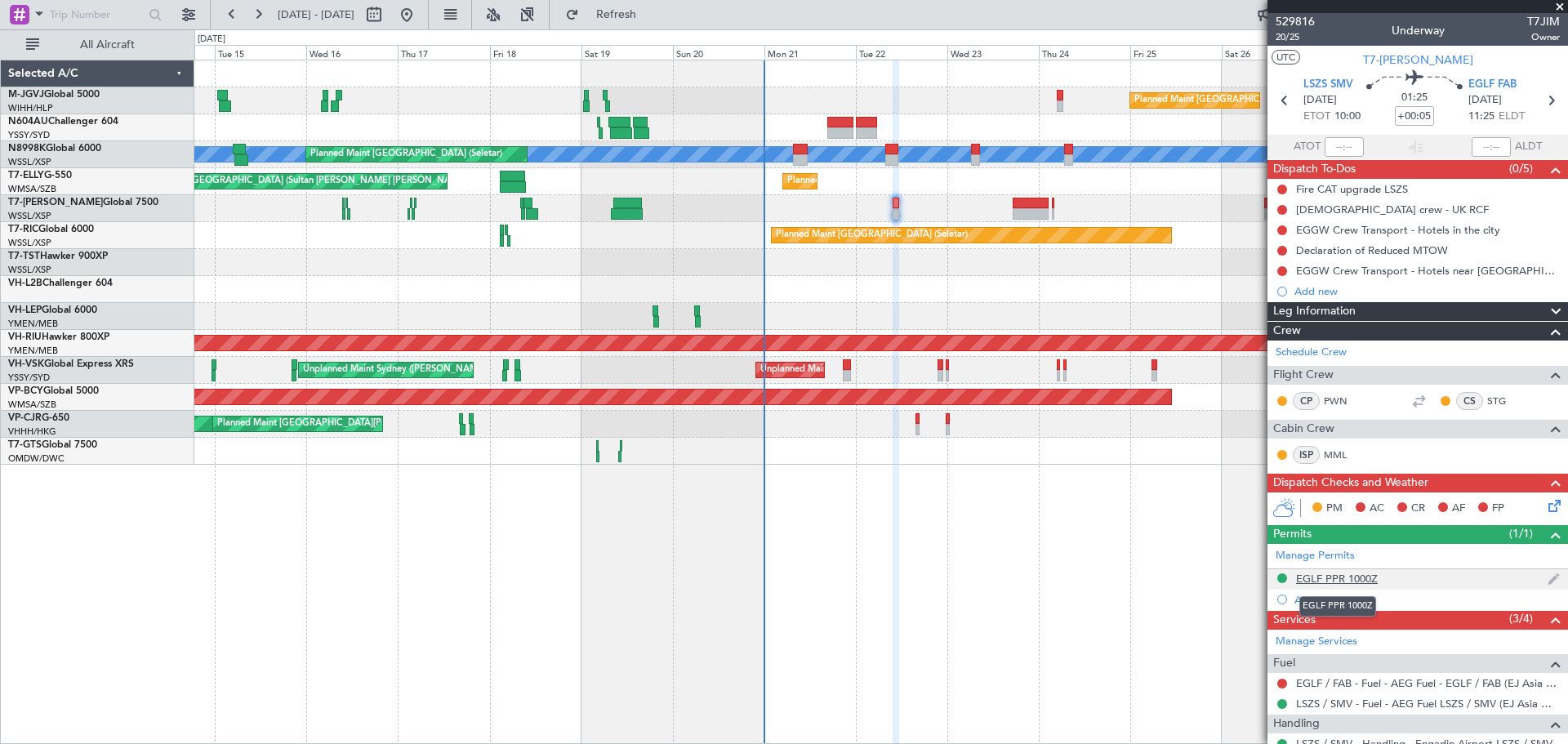 click on "EGLF PPR 1000Z" at bounding box center (1337, 578) 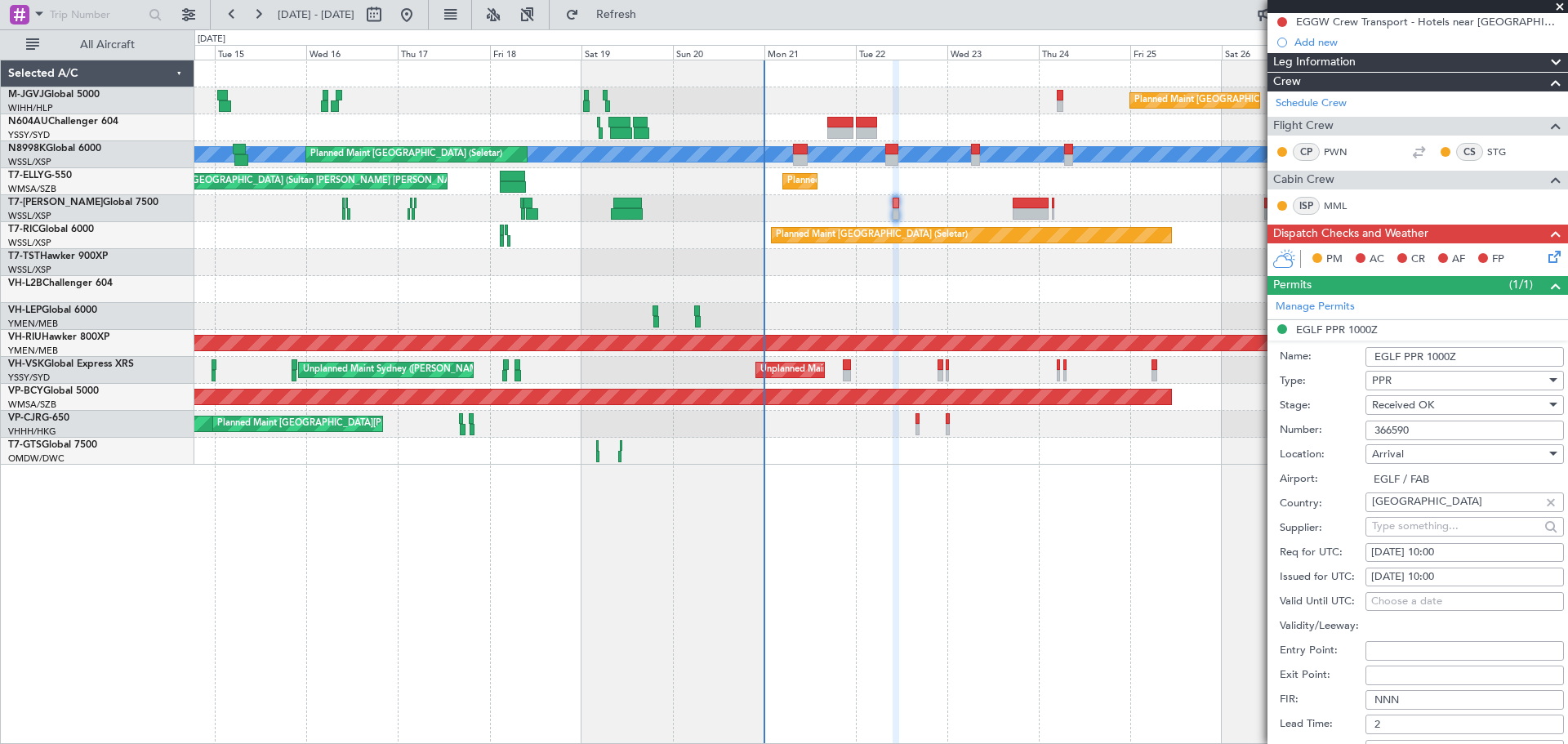 scroll, scrollTop: 545, scrollLeft: 0, axis: vertical 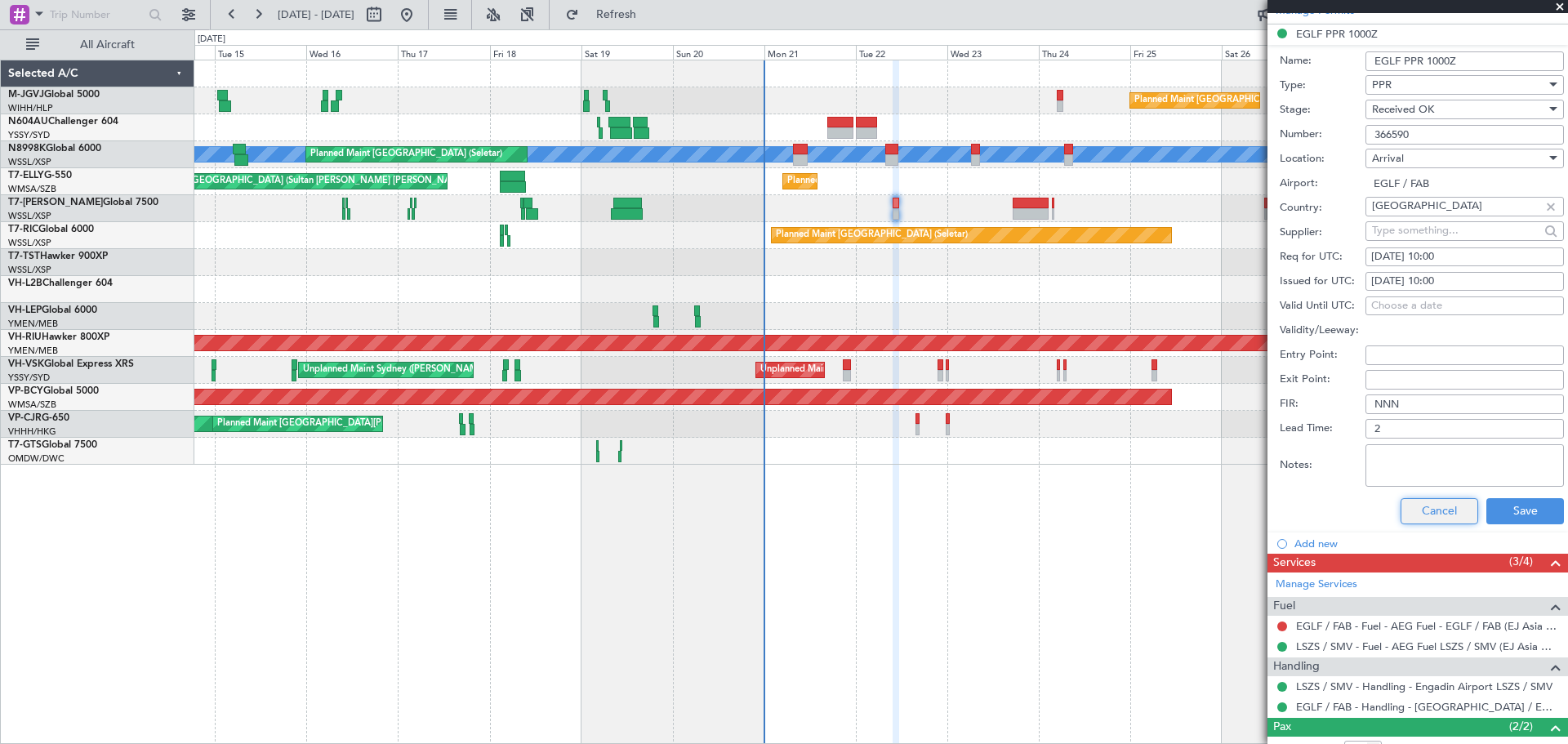 click on "Cancel" at bounding box center (1439, 511) 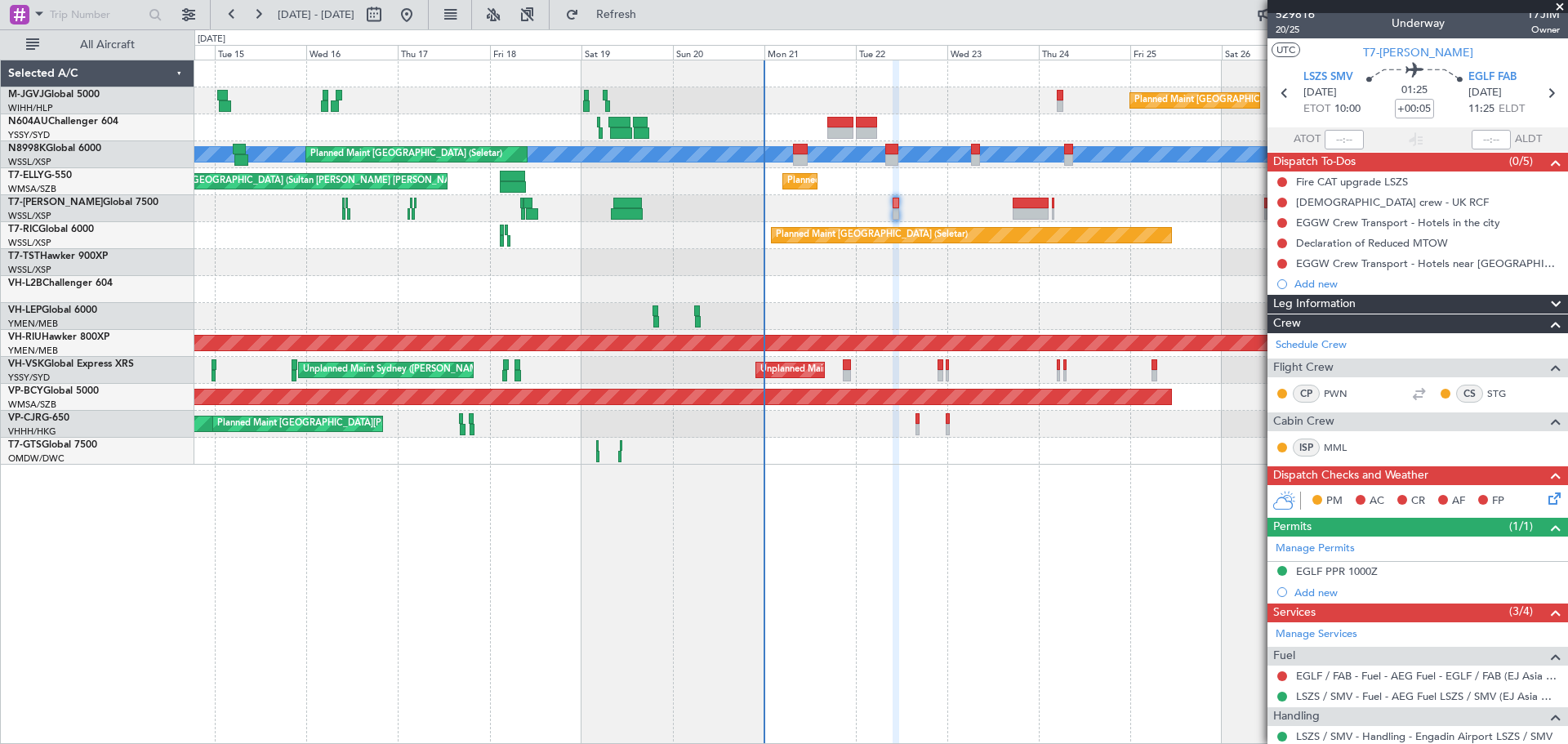 scroll, scrollTop: 0, scrollLeft: 0, axis: both 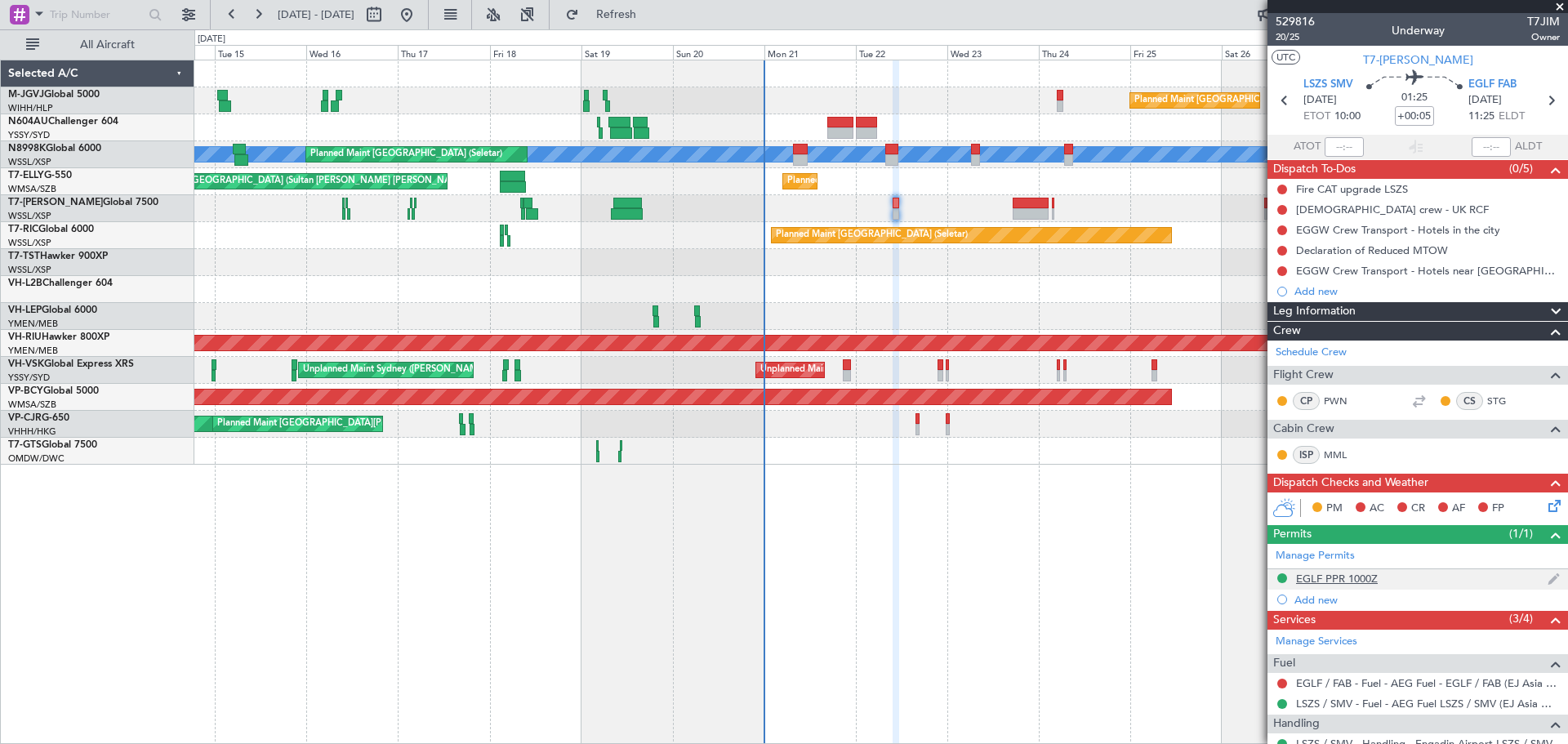 click on "EGLF PPR 1000Z" at bounding box center [1337, 578] 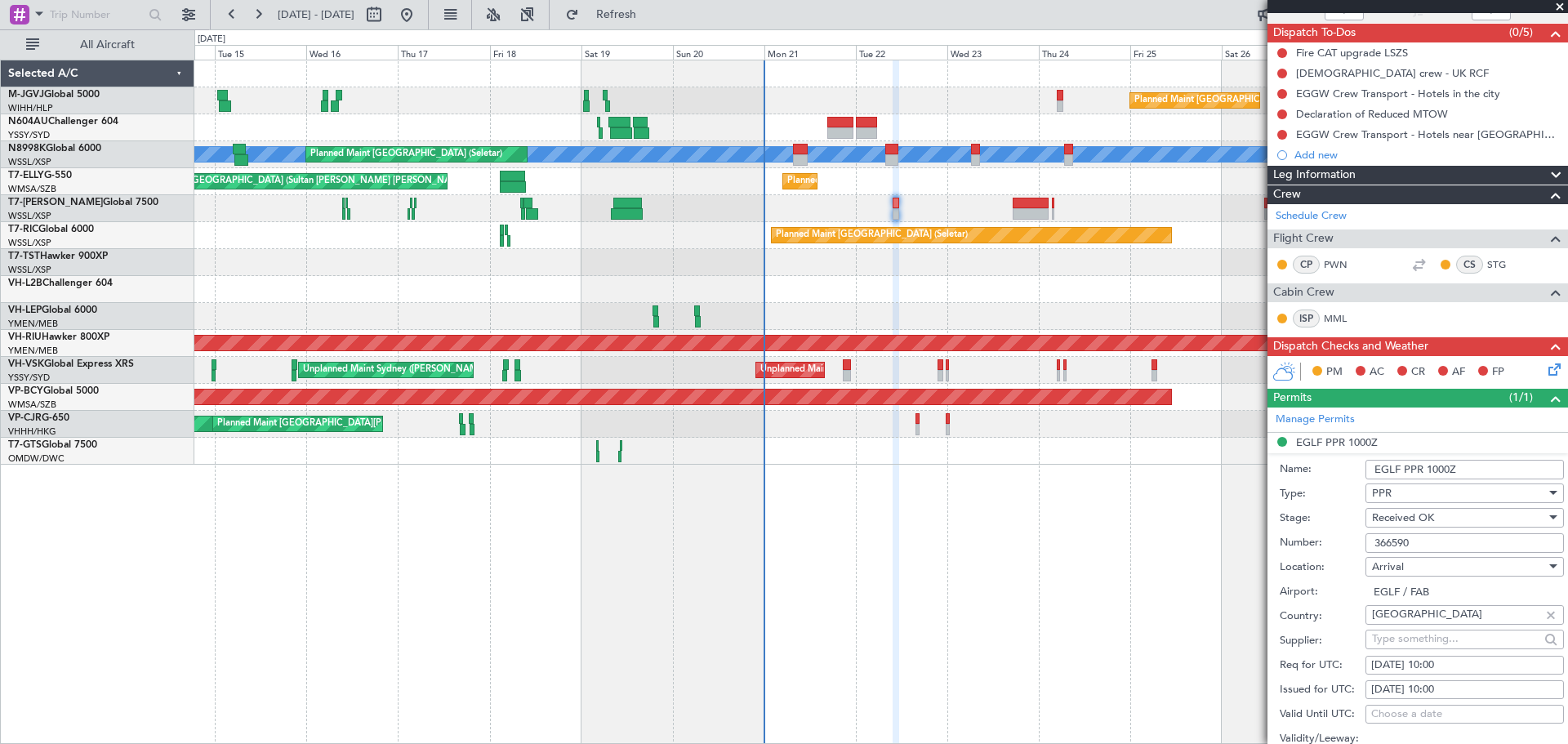 scroll, scrollTop: 272, scrollLeft: 0, axis: vertical 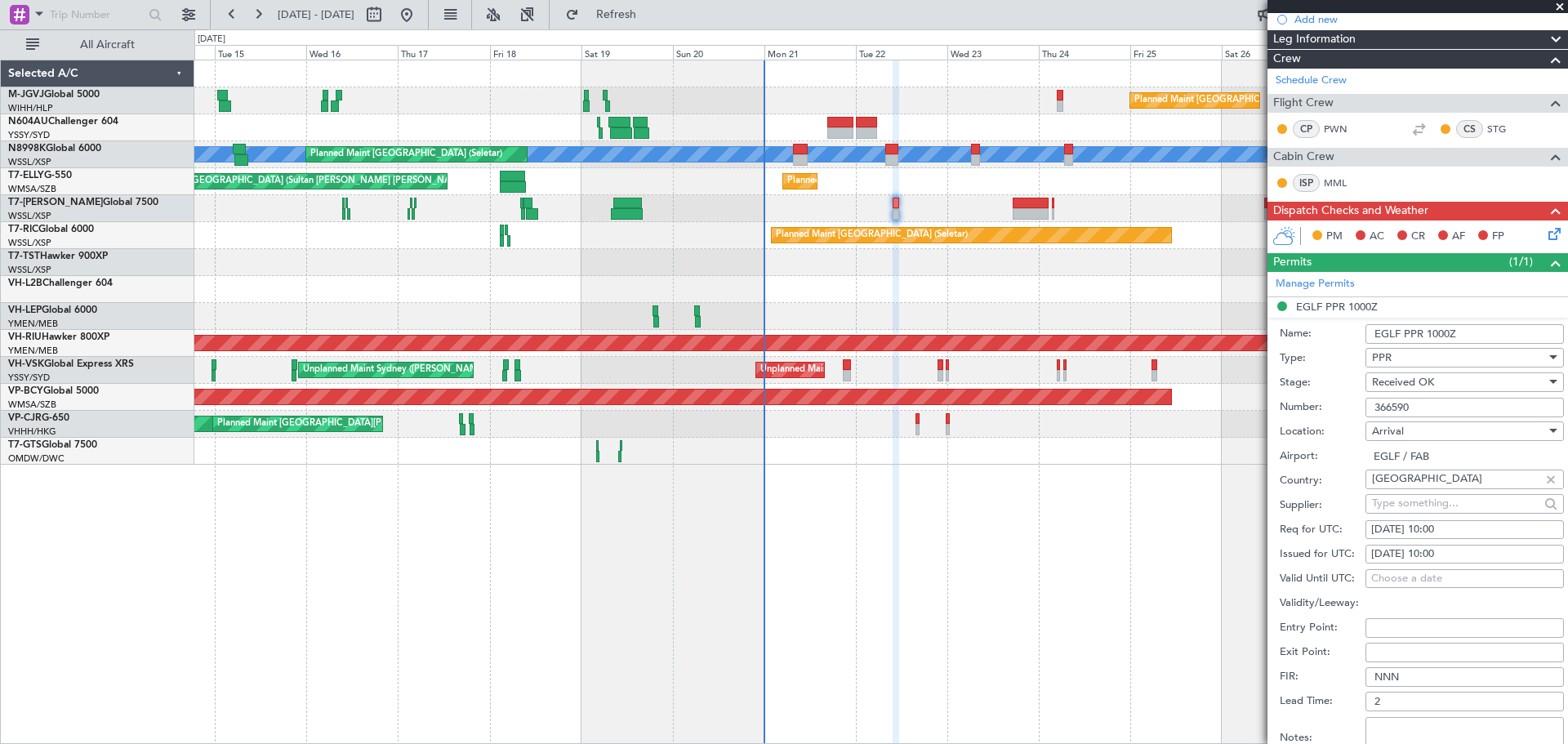 click on "[DATE] 10:00" at bounding box center [1464, 555] 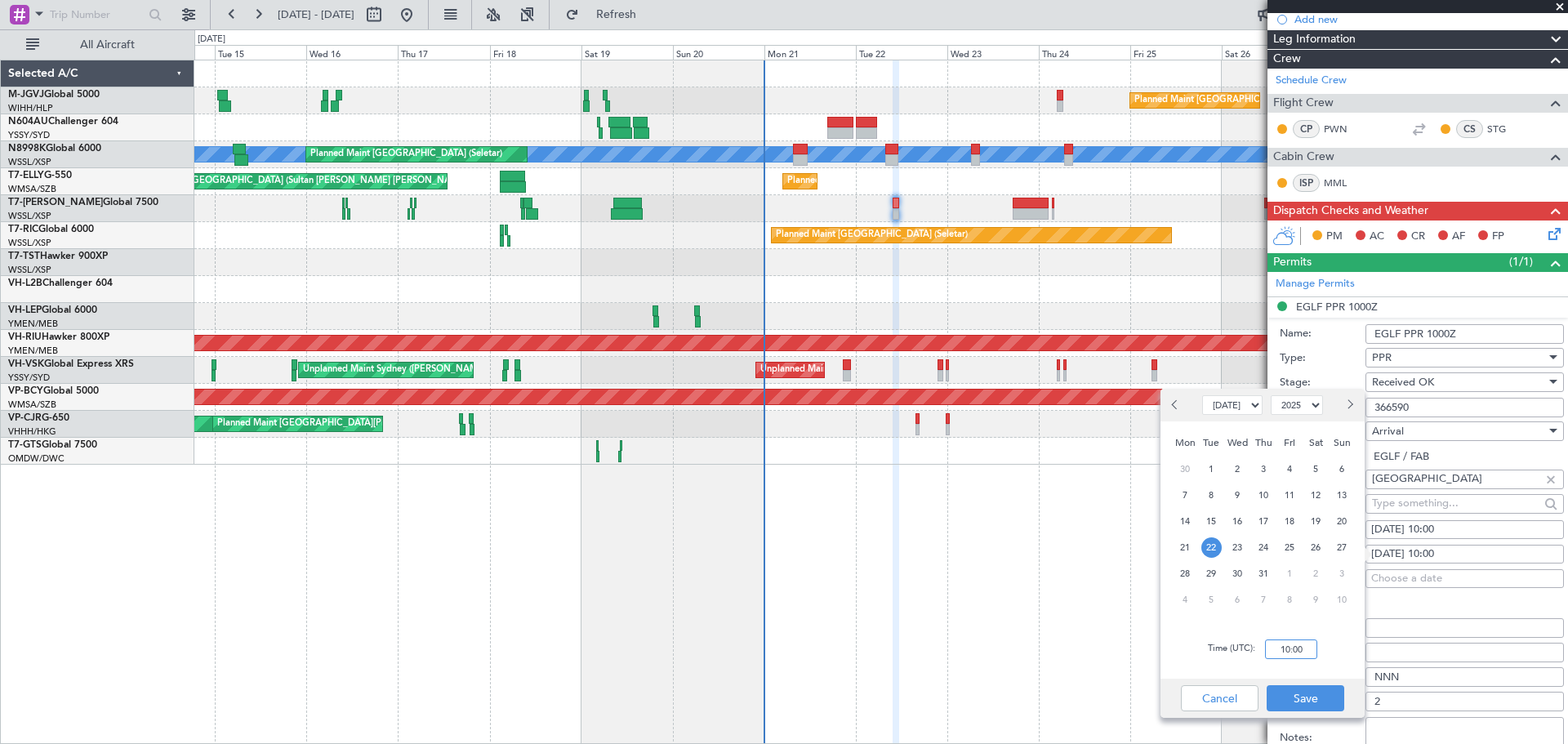 click on "10:00" at bounding box center [1291, 649] 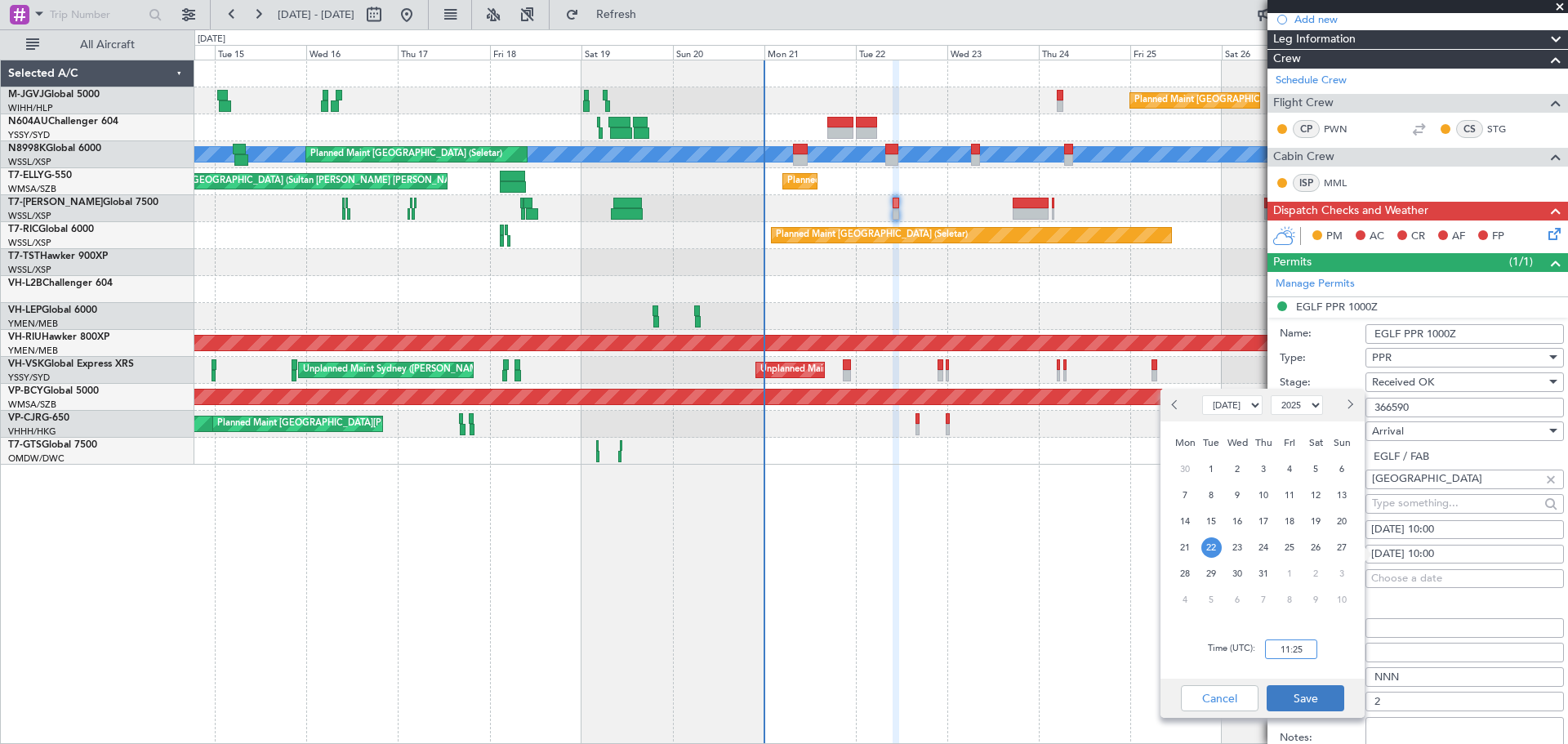 type on "11:25" 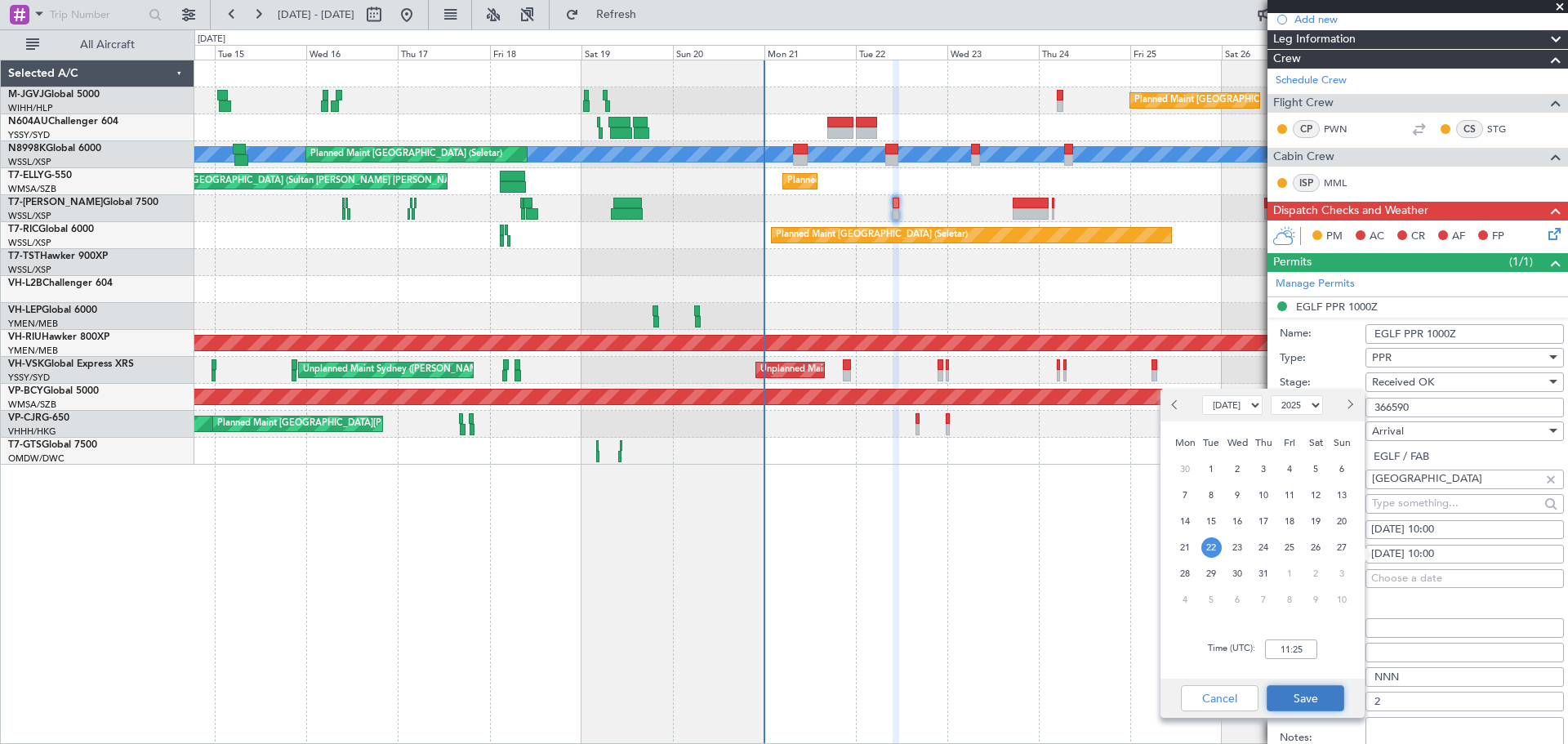 click on "Save" at bounding box center [1305, 698] 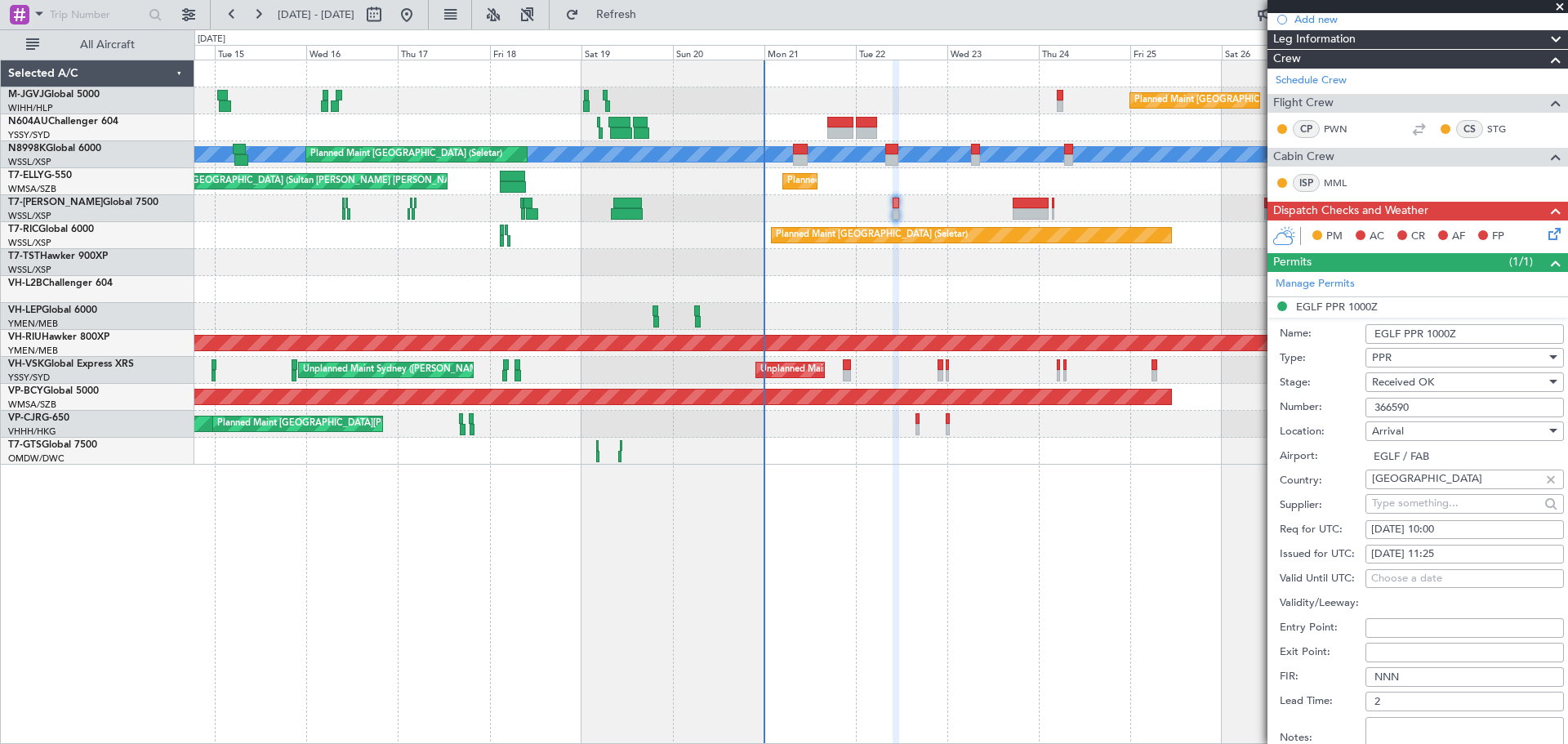 click on "[DATE] 10:00" at bounding box center [1464, 530] 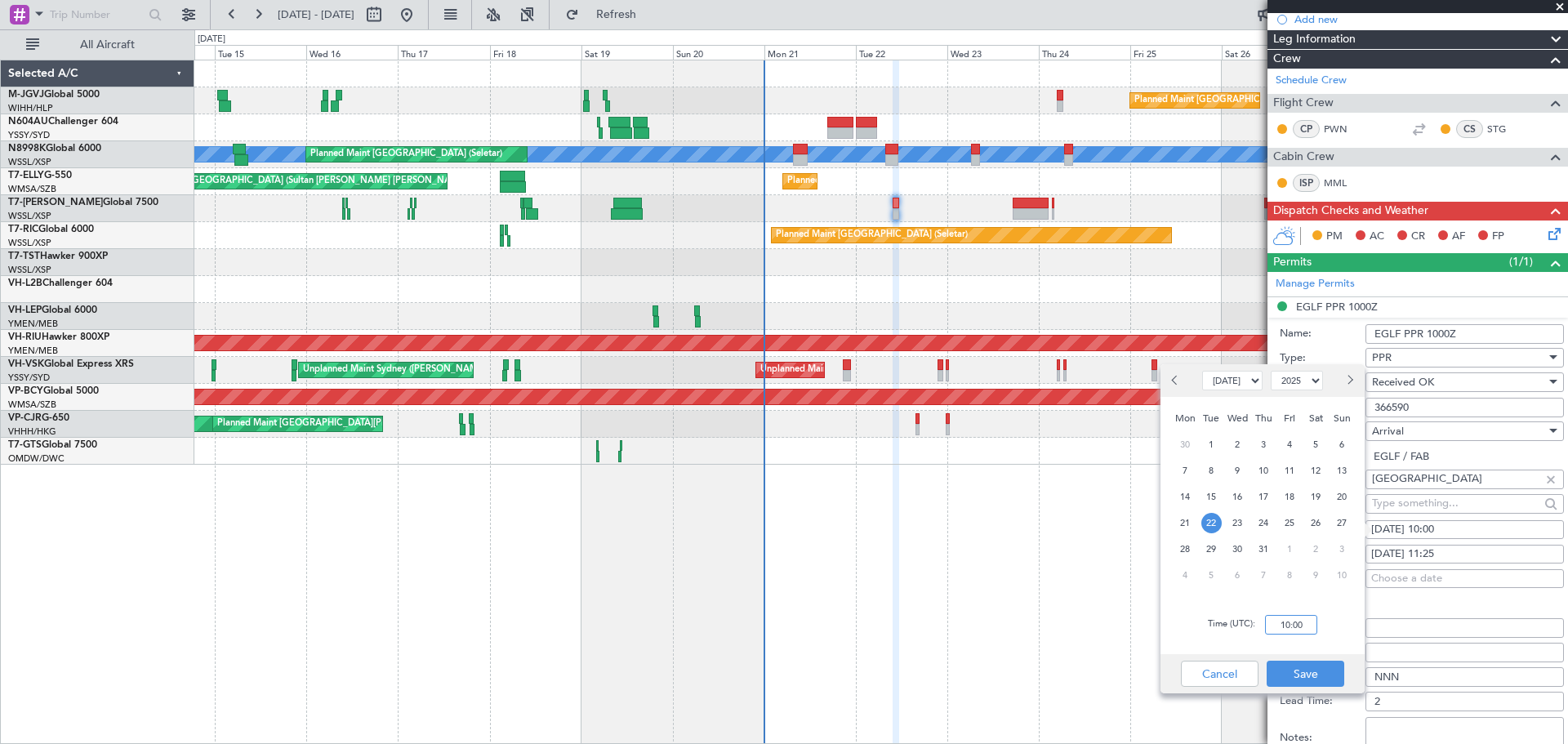 click on "10:00" at bounding box center (1291, 625) 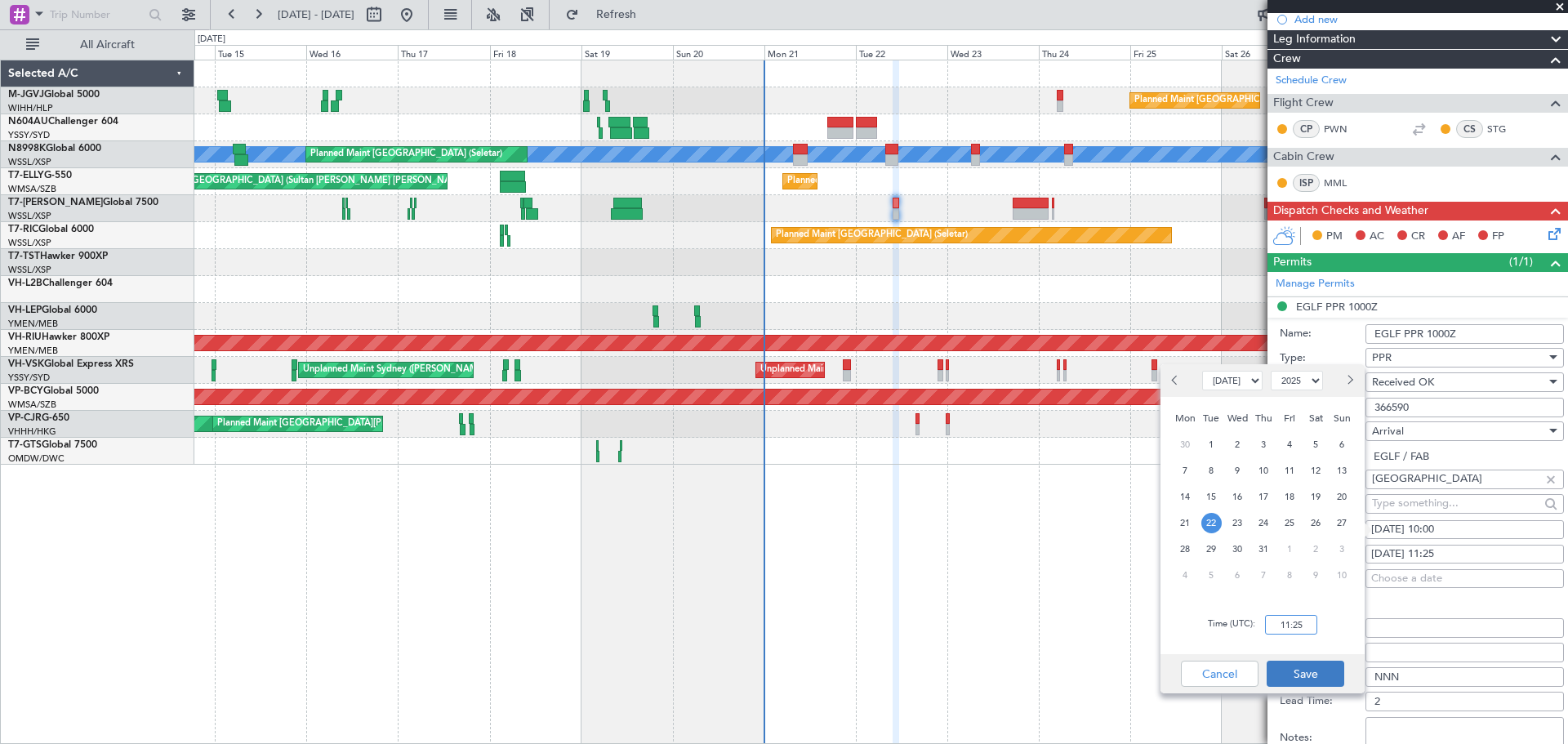 type on "11:25" 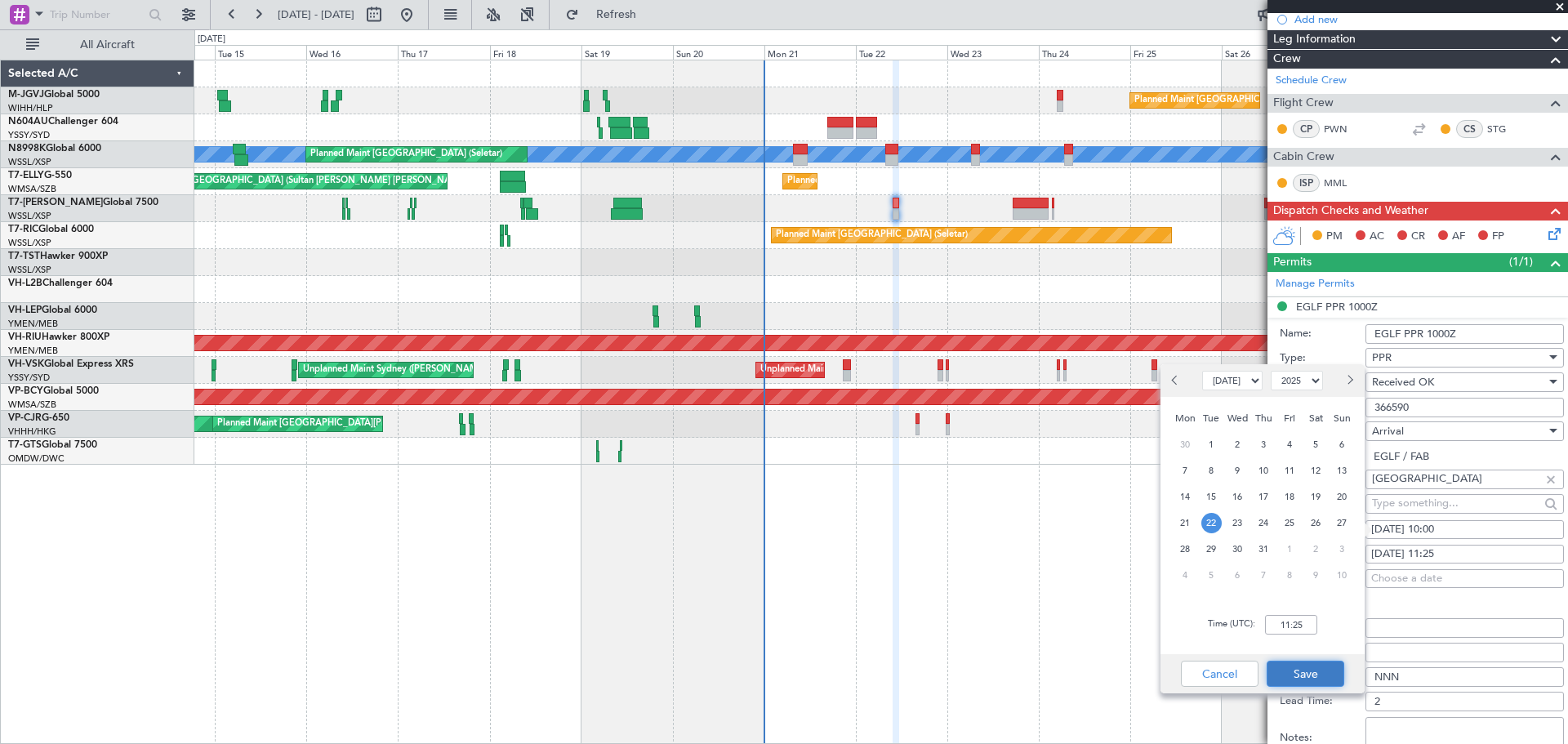 click on "Save" at bounding box center [1305, 674] 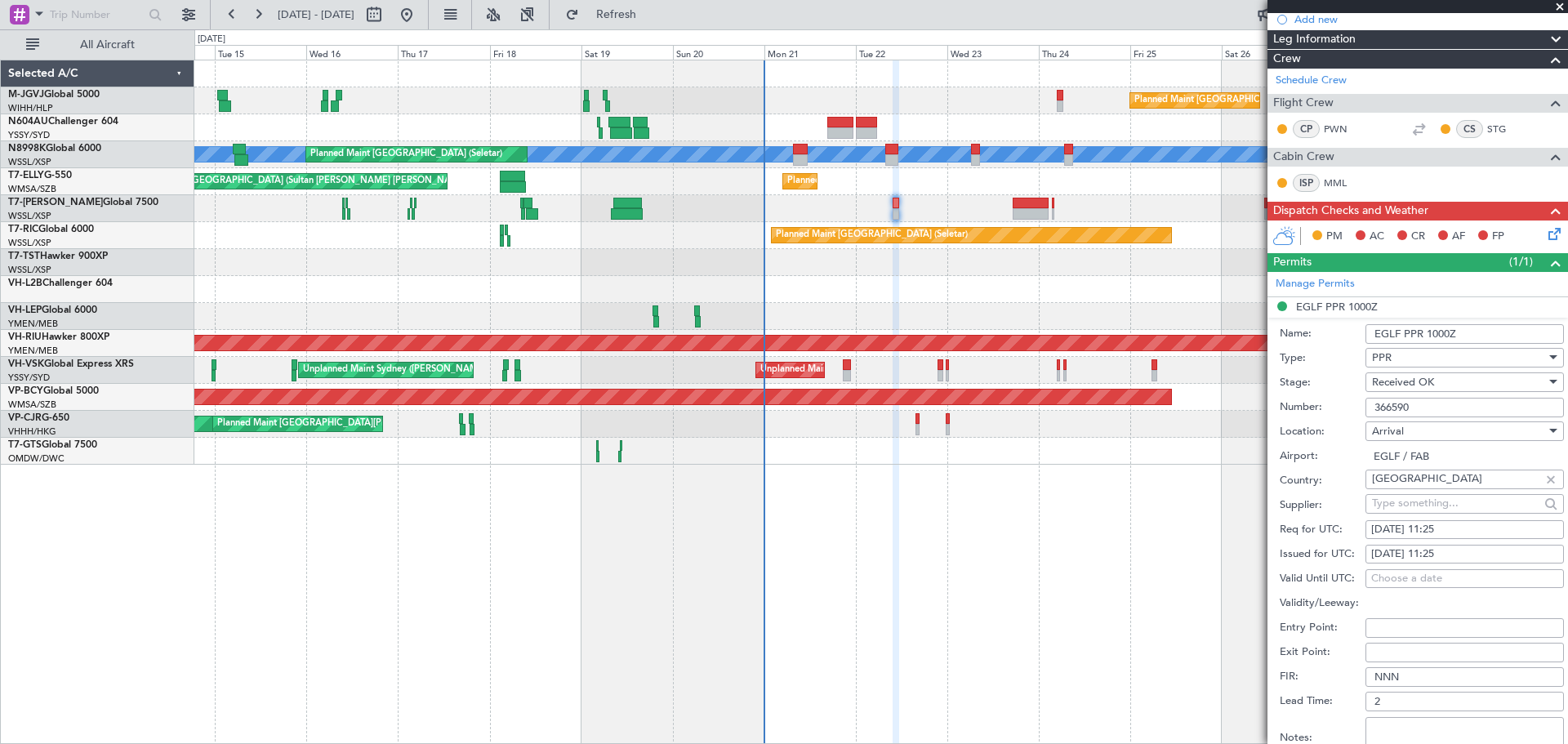 scroll, scrollTop: 545, scrollLeft: 0, axis: vertical 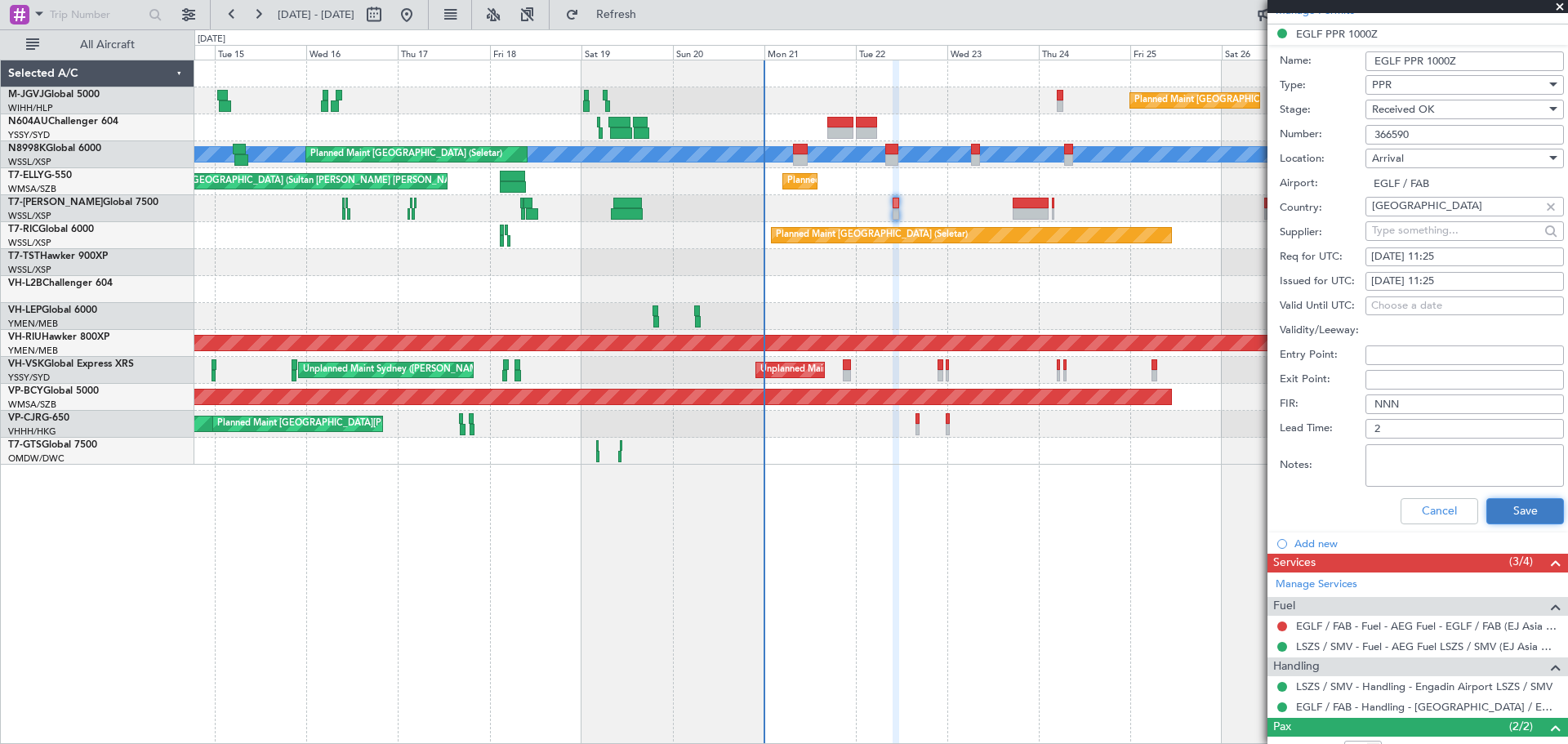 click on "Save" at bounding box center (1525, 511) 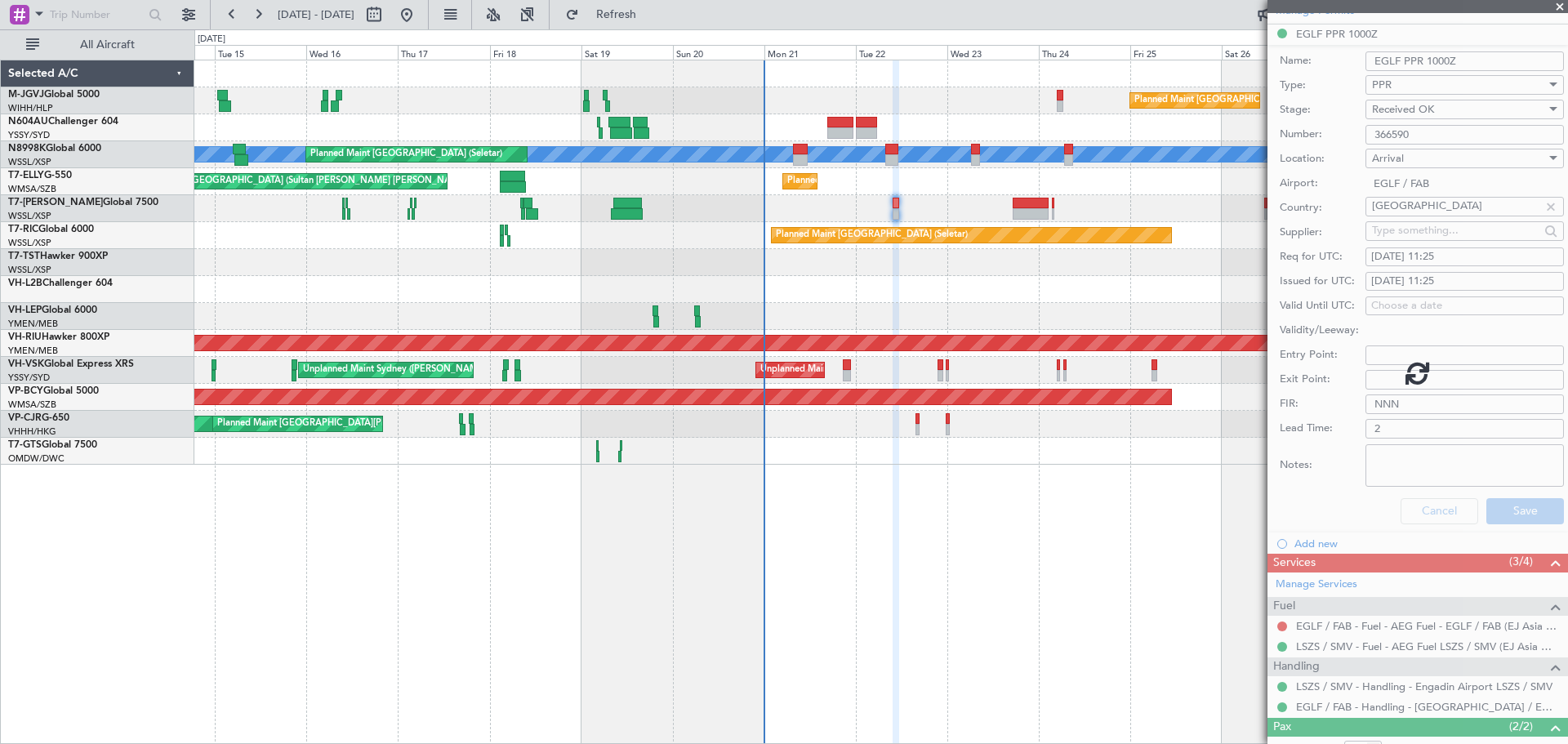 scroll, scrollTop: 149, scrollLeft: 0, axis: vertical 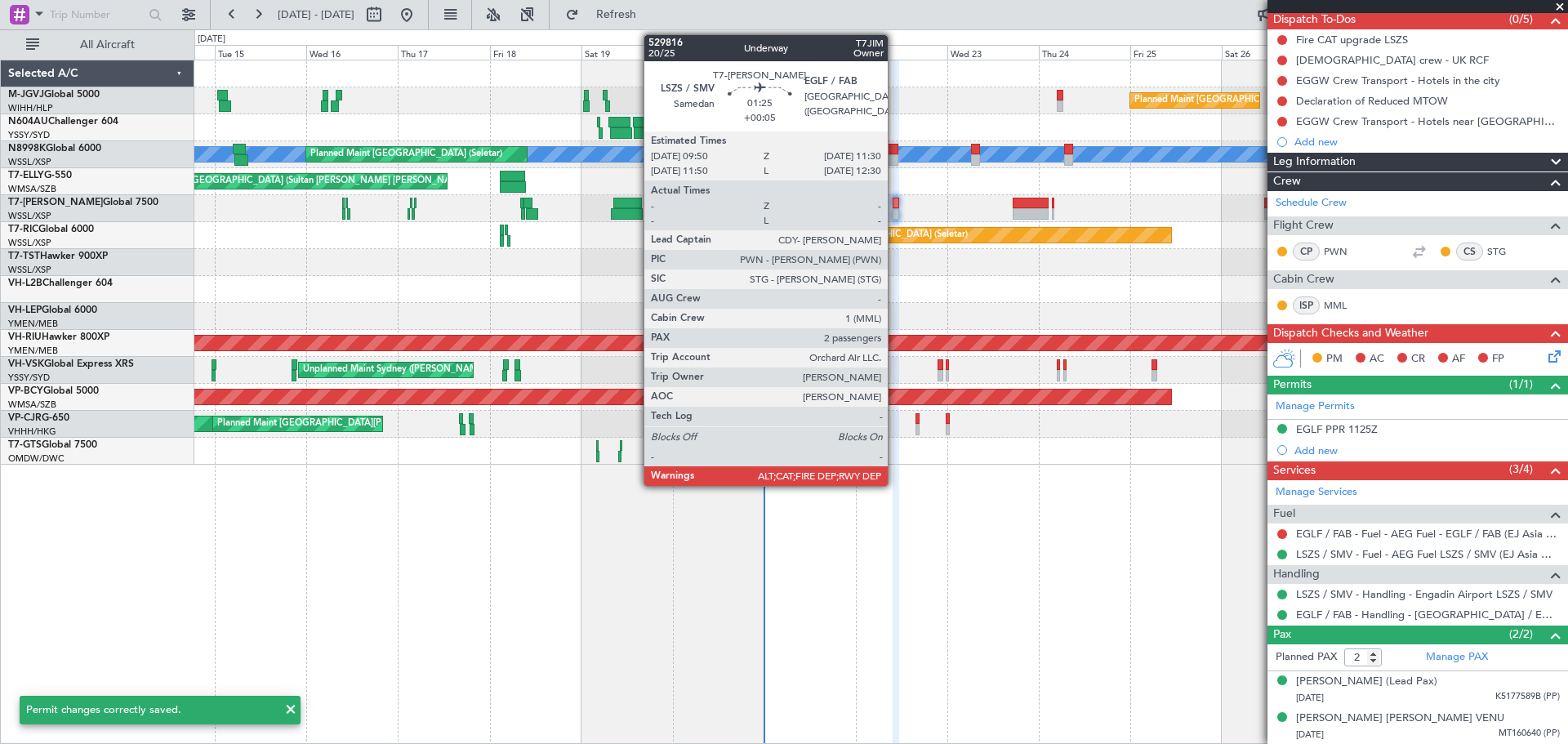 click 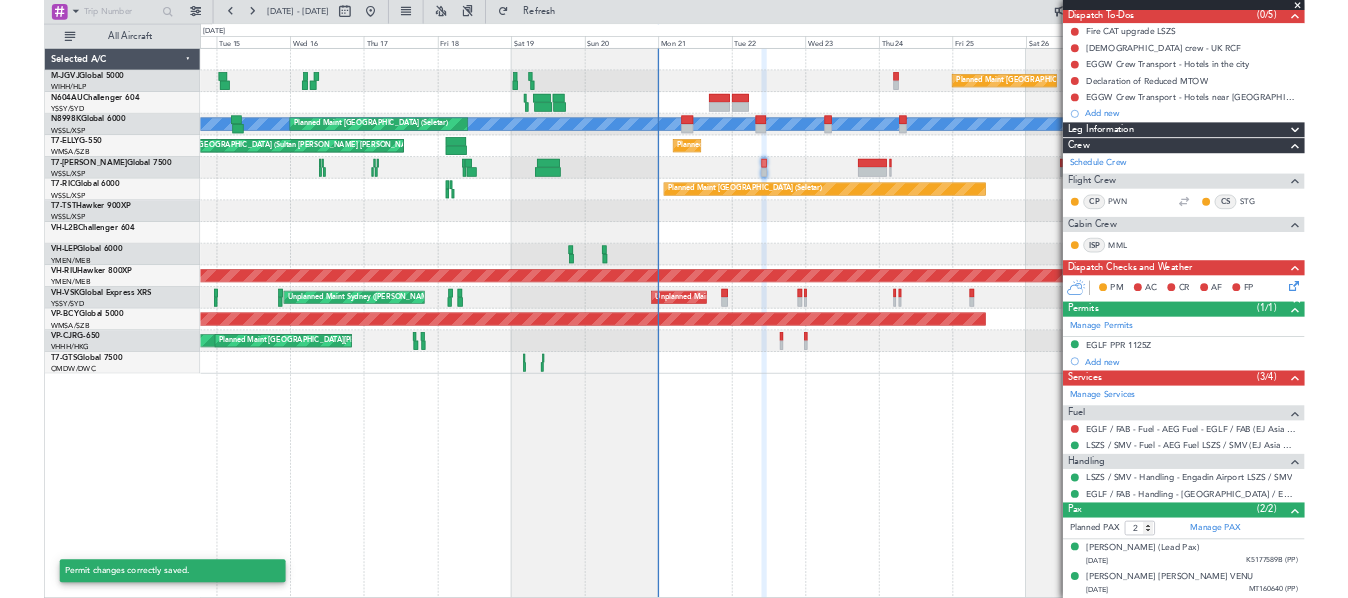 scroll, scrollTop: 0, scrollLeft: 0, axis: both 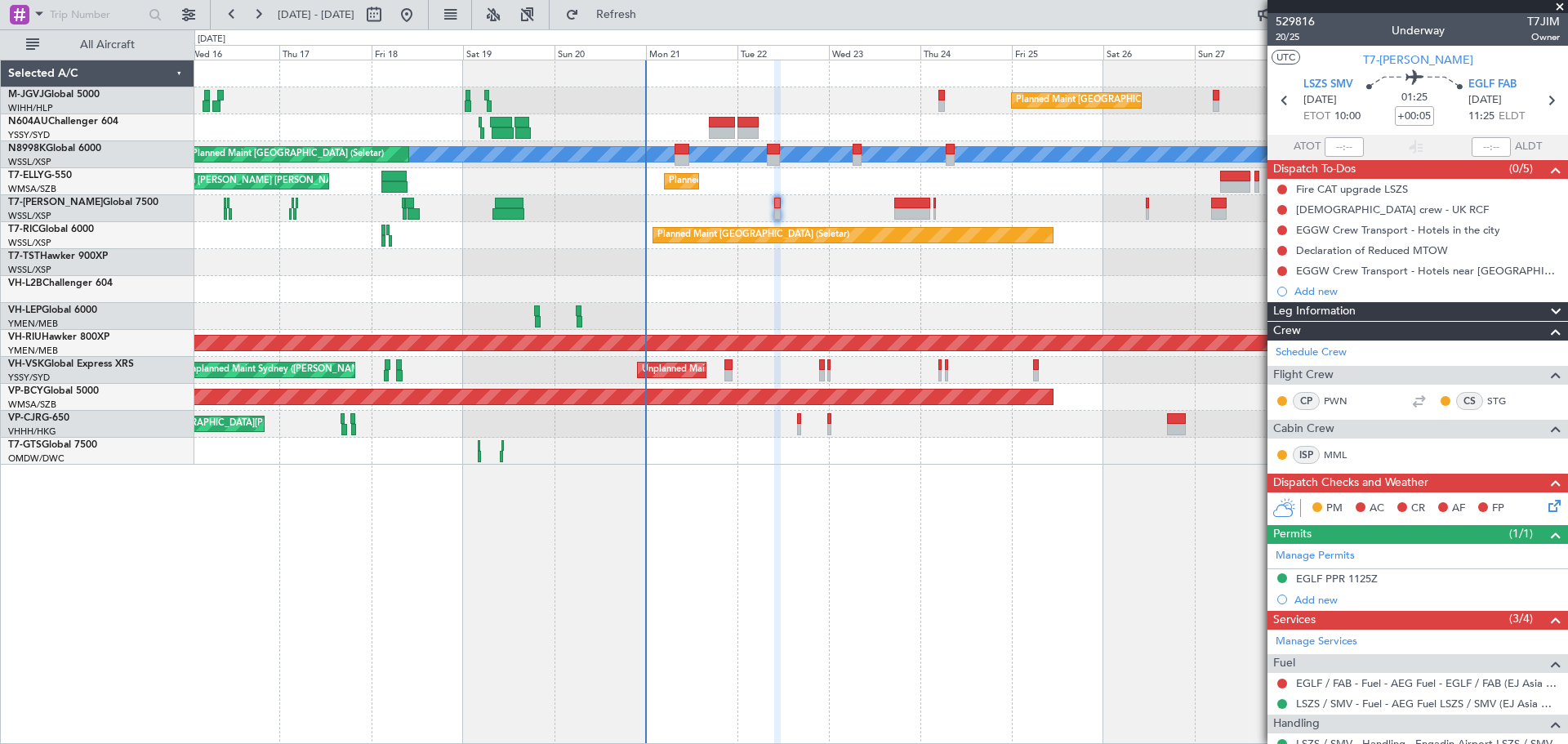 click on "Planned Maint [GEOGRAPHIC_DATA] (Seletar)
[PERSON_NAME]
Planned Maint [GEOGRAPHIC_DATA] (Seletar)
[PERSON_NAME] (Sultan [PERSON_NAME] [PERSON_NAME] - Subang)
[PERSON_NAME] (Sultan [PERSON_NAME] [PERSON_NAME] - Subang)
Planned Maint [GEOGRAPHIC_DATA] (Sultan [PERSON_NAME] [PERSON_NAME] - Subang)
Planned Maint Sharjah (Sharjah Intl)
Planned Maint [GEOGRAPHIC_DATA] (Seletar)
Planned Maint [GEOGRAPHIC_DATA] ([GEOGRAPHIC_DATA])
Unplanned Maint Sydney ([PERSON_NAME] Intl)
Planned Maint [GEOGRAPHIC_DATA] ([GEOGRAPHIC_DATA])
Unplanned Maint Sydney ([PERSON_NAME] Intl)
Planned Maint [GEOGRAPHIC_DATA] (Seletar)
[PERSON_NAME] San [PERSON_NAME] (Mineta [GEOGRAPHIC_DATA][PERSON_NAME])
[GEOGRAPHIC_DATA][PERSON_NAME] (Mineta [GEOGRAPHIC_DATA][PERSON_NAME])" 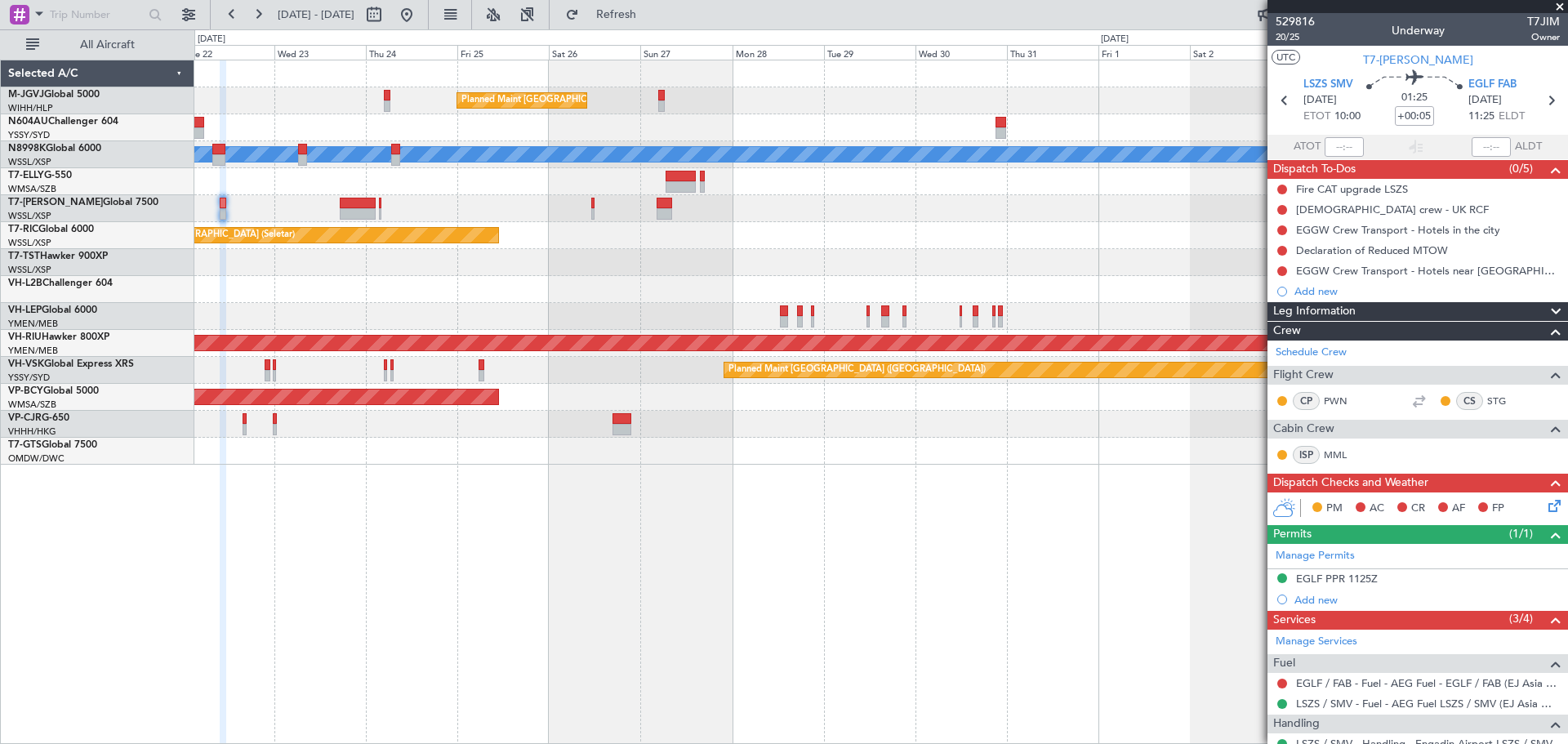 click on "Planned Maint [GEOGRAPHIC_DATA] (Seletar)
Planned Maint Sydney ([PERSON_NAME] Intl)
[PERSON_NAME]
Planned Maint [GEOGRAPHIC_DATA] (Seletar)
Planned Maint Sharjah (Sharjah Intl)
Planned Maint [GEOGRAPHIC_DATA] (Seletar)
Planned Maint [GEOGRAPHIC_DATA] ([GEOGRAPHIC_DATA])
Planned Maint [GEOGRAPHIC_DATA] ([GEOGRAPHIC_DATA])
Unplanned Maint Sydney ([PERSON_NAME] Intl)
Planned Maint [GEOGRAPHIC_DATA] (Seletar)" 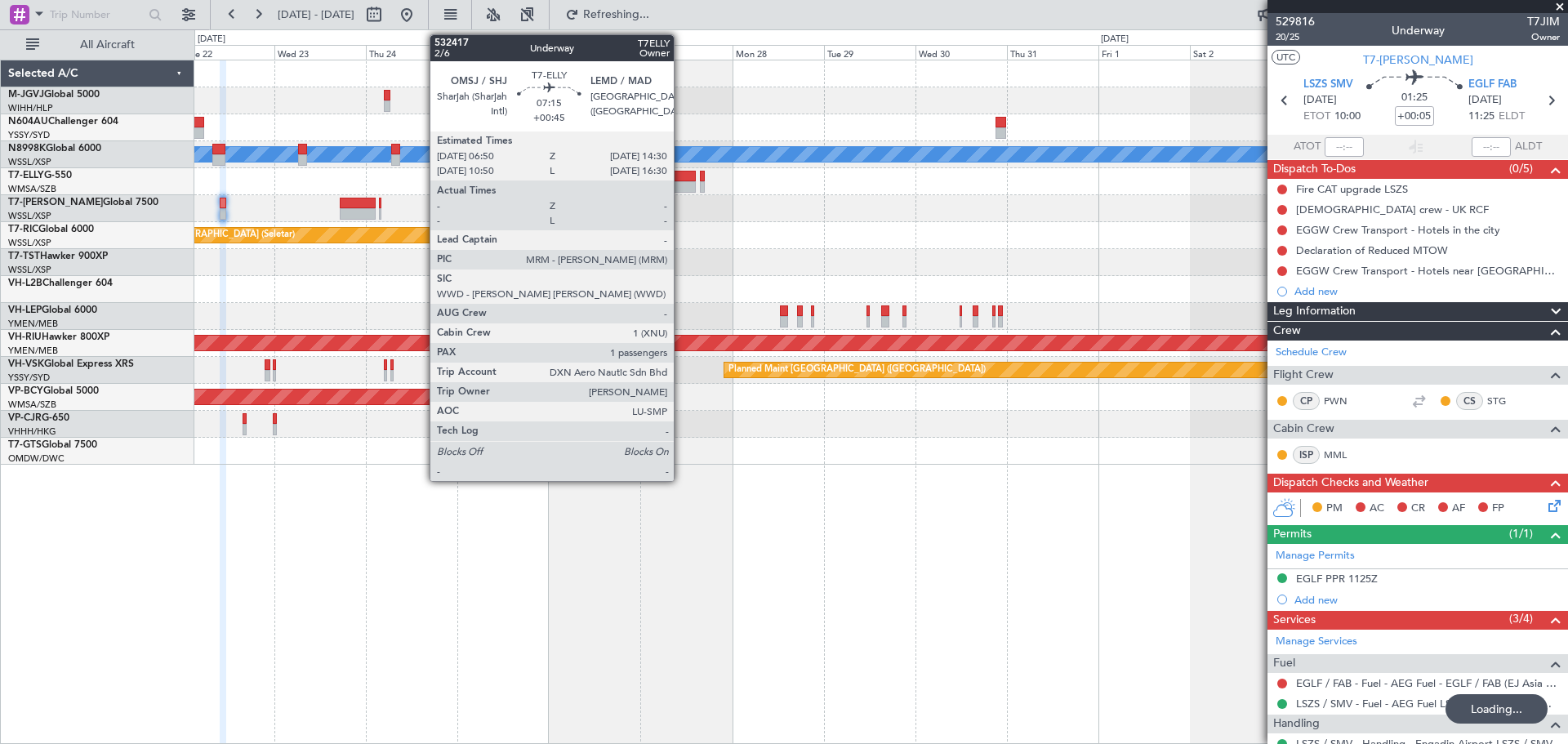 click 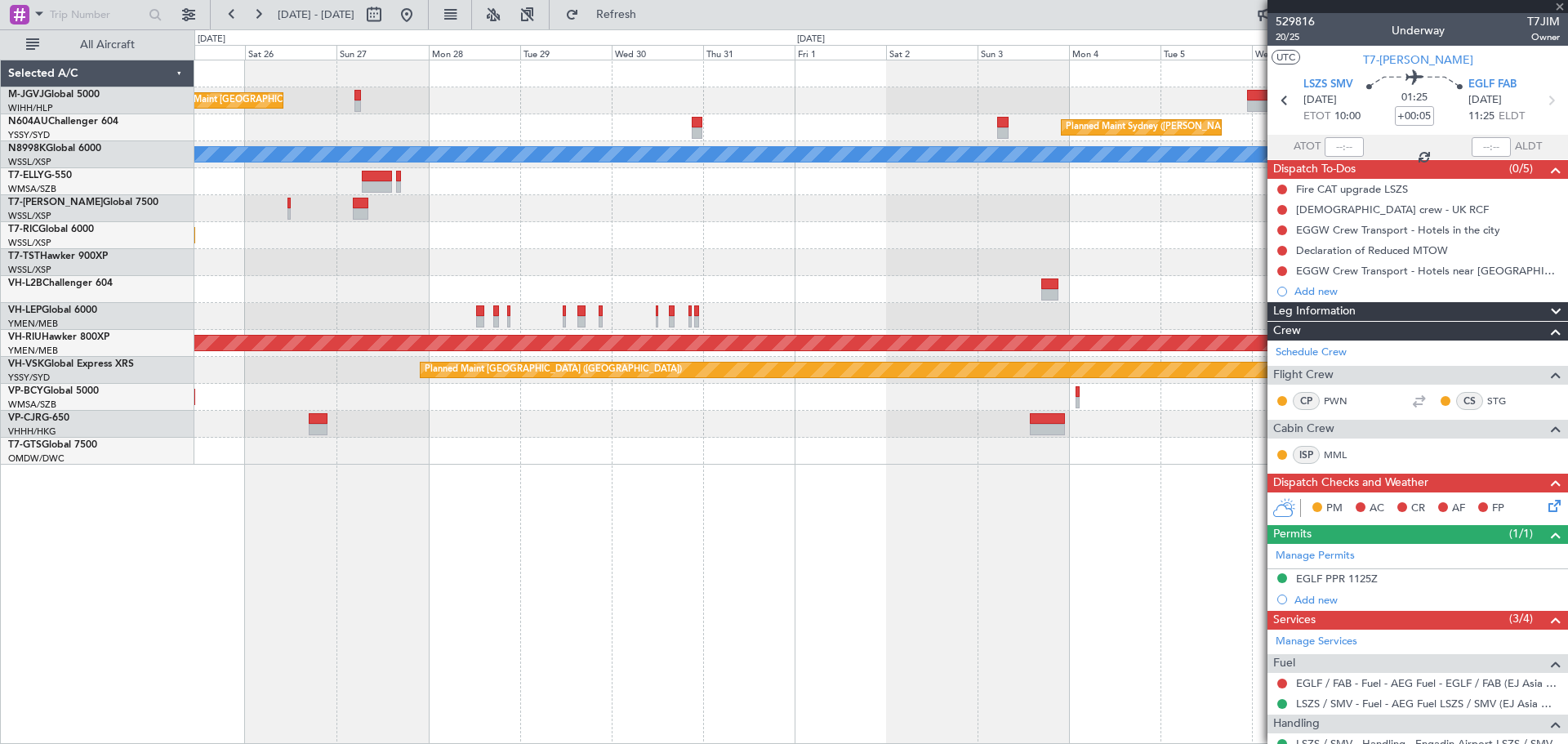 type on "+00:45" 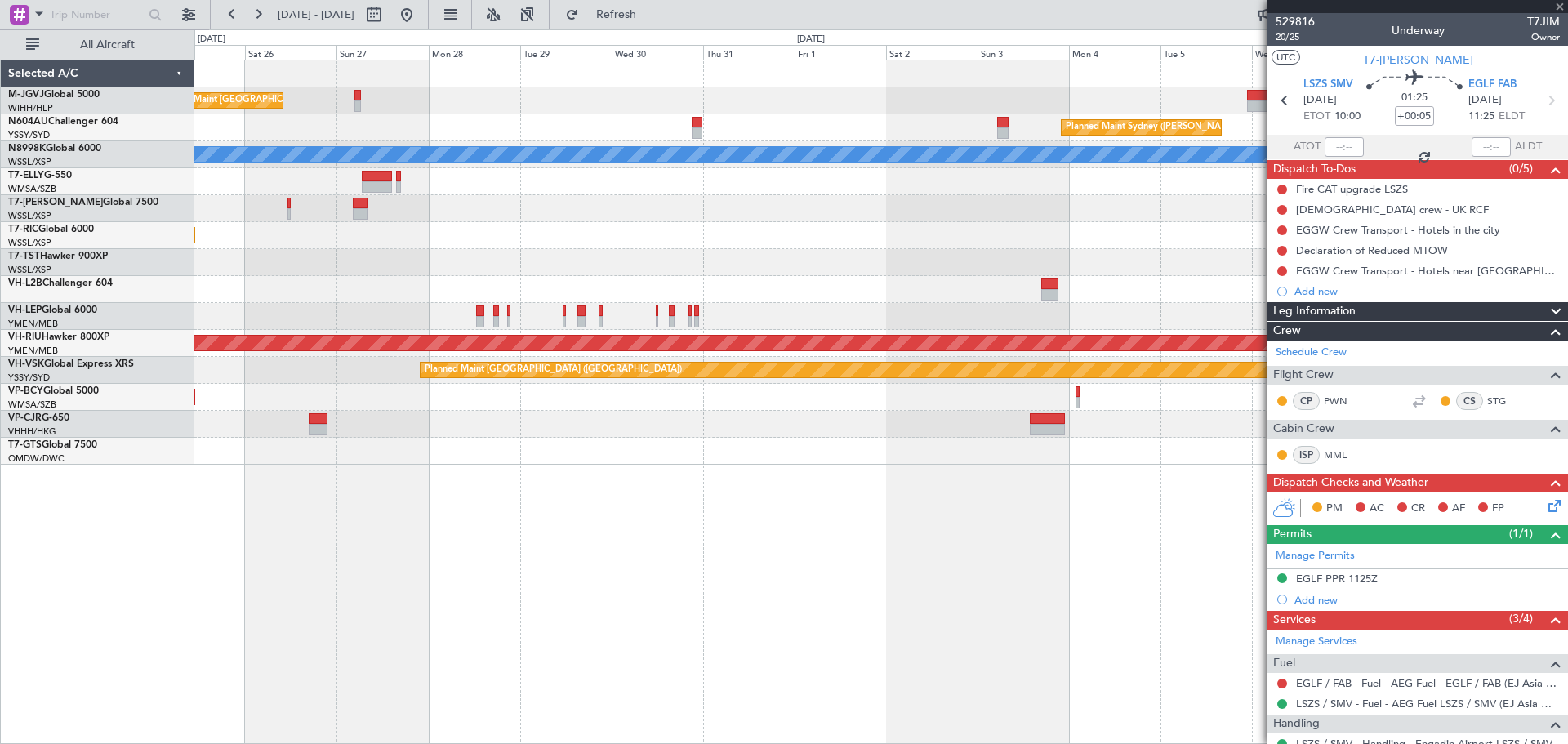 type on "1" 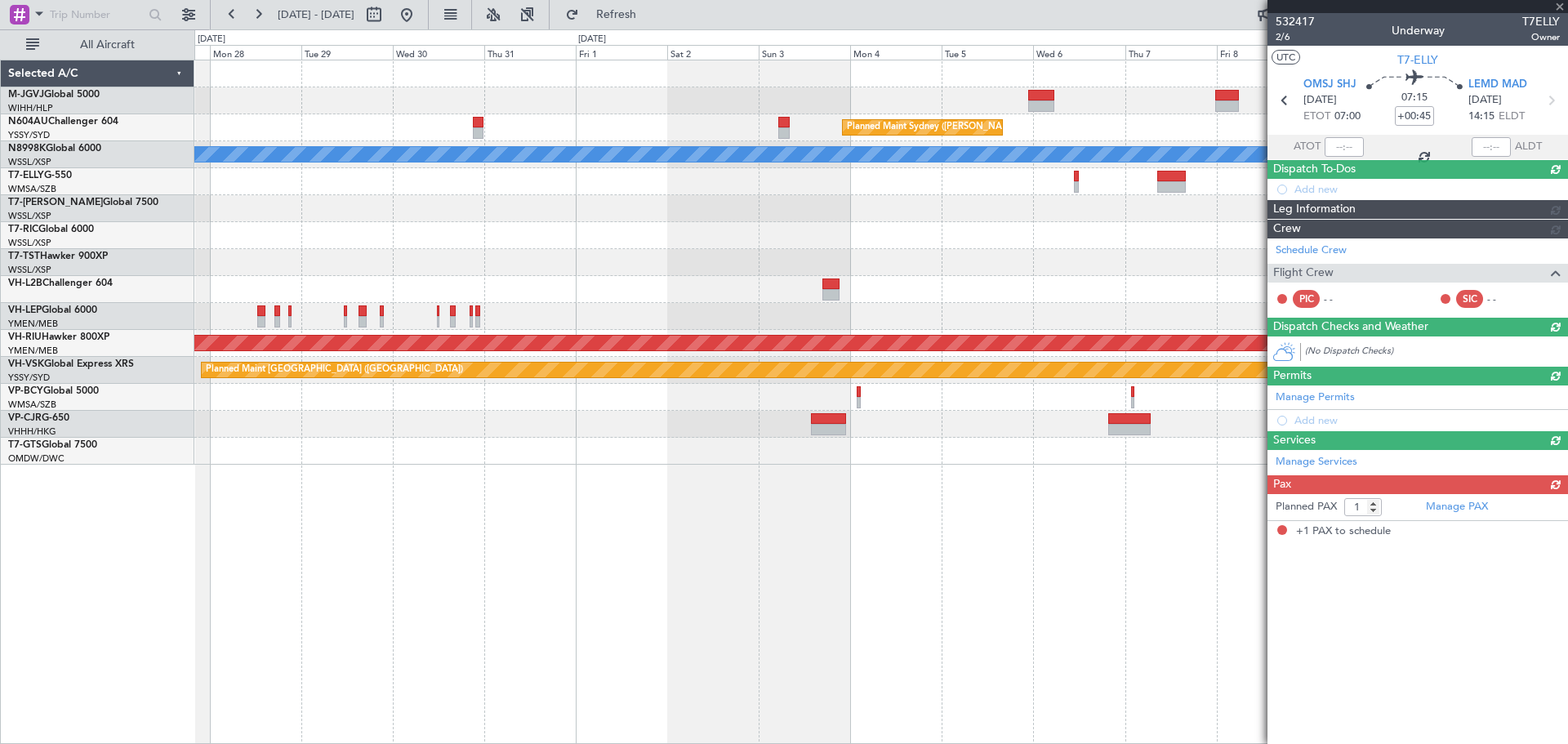 click 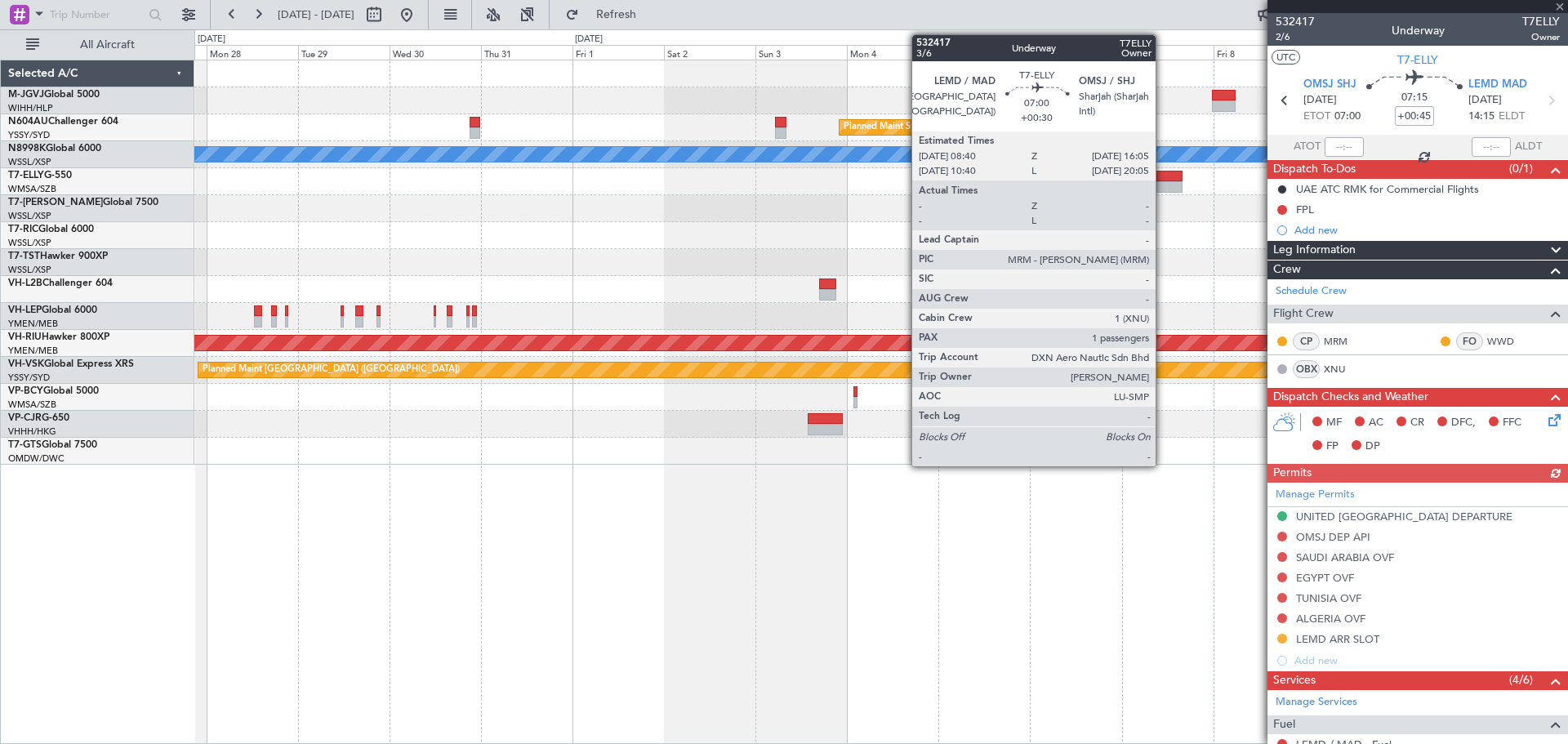 click 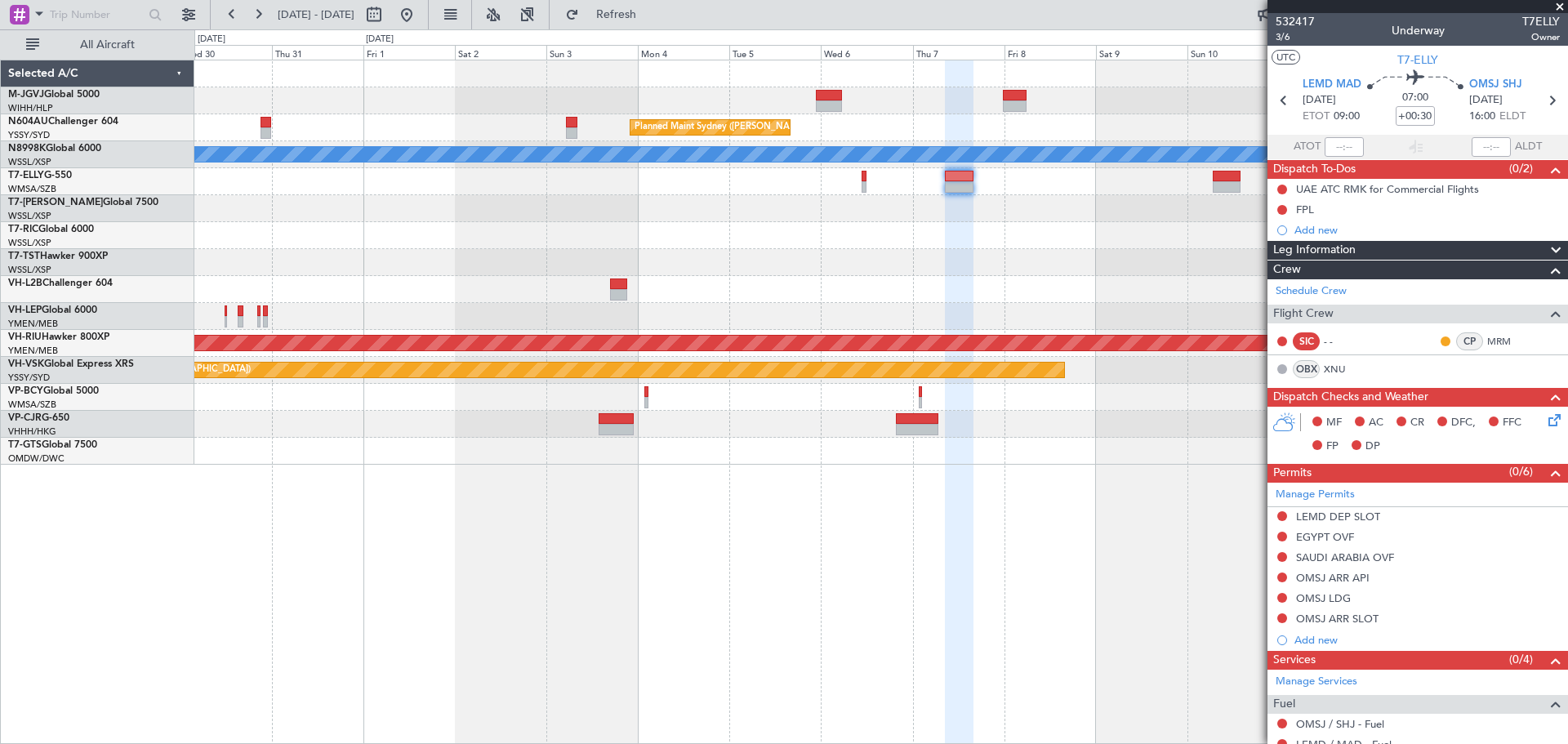 click on "Planned Maint [GEOGRAPHIC_DATA] (Seletar)
Planned Maint Sydney ([PERSON_NAME] Intl)
[PERSON_NAME]
Planned Maint [GEOGRAPHIC_DATA] ([GEOGRAPHIC_DATA])
Planned Maint [GEOGRAPHIC_DATA] ([GEOGRAPHIC_DATA])" 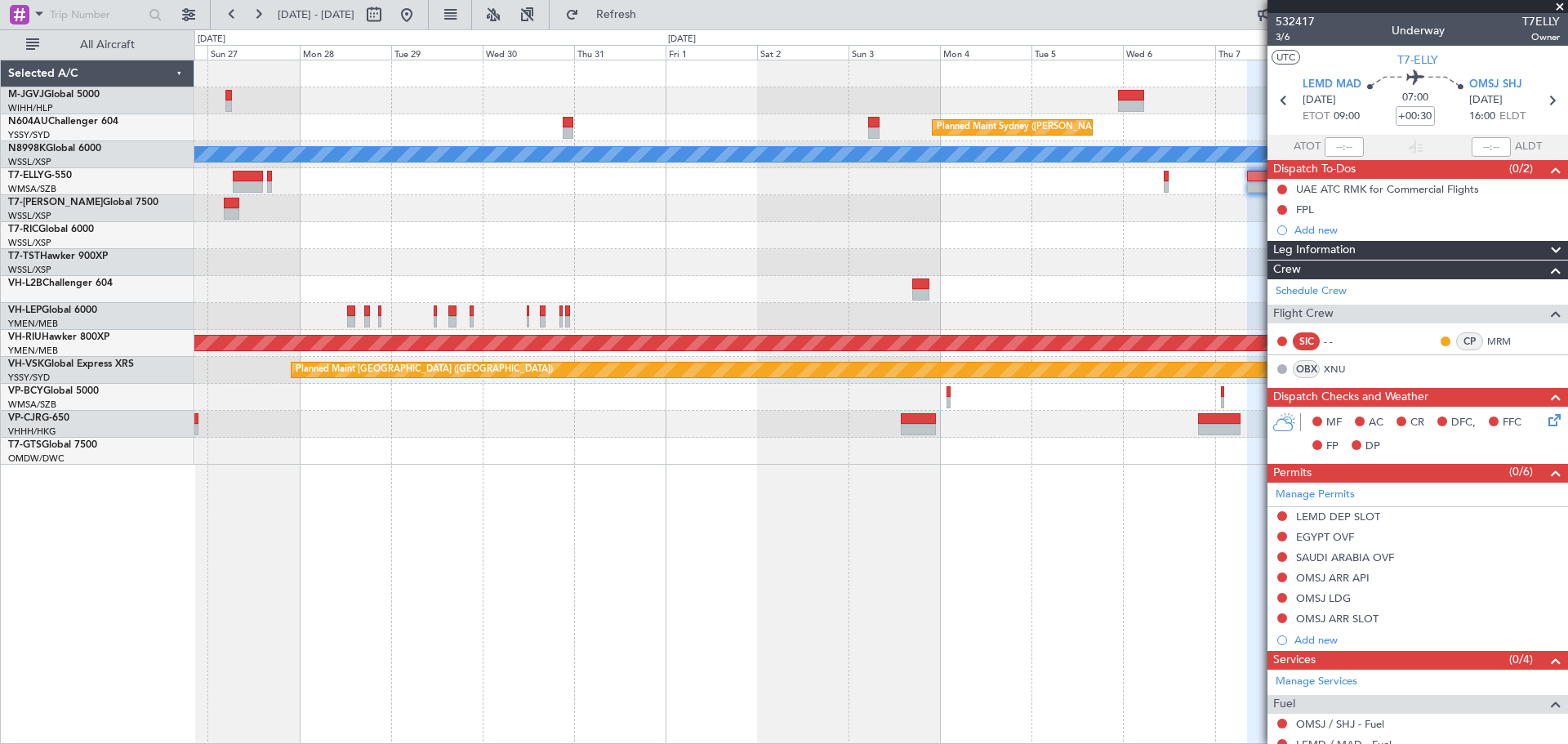 click on "Planned Maint [GEOGRAPHIC_DATA] (Seletar)" 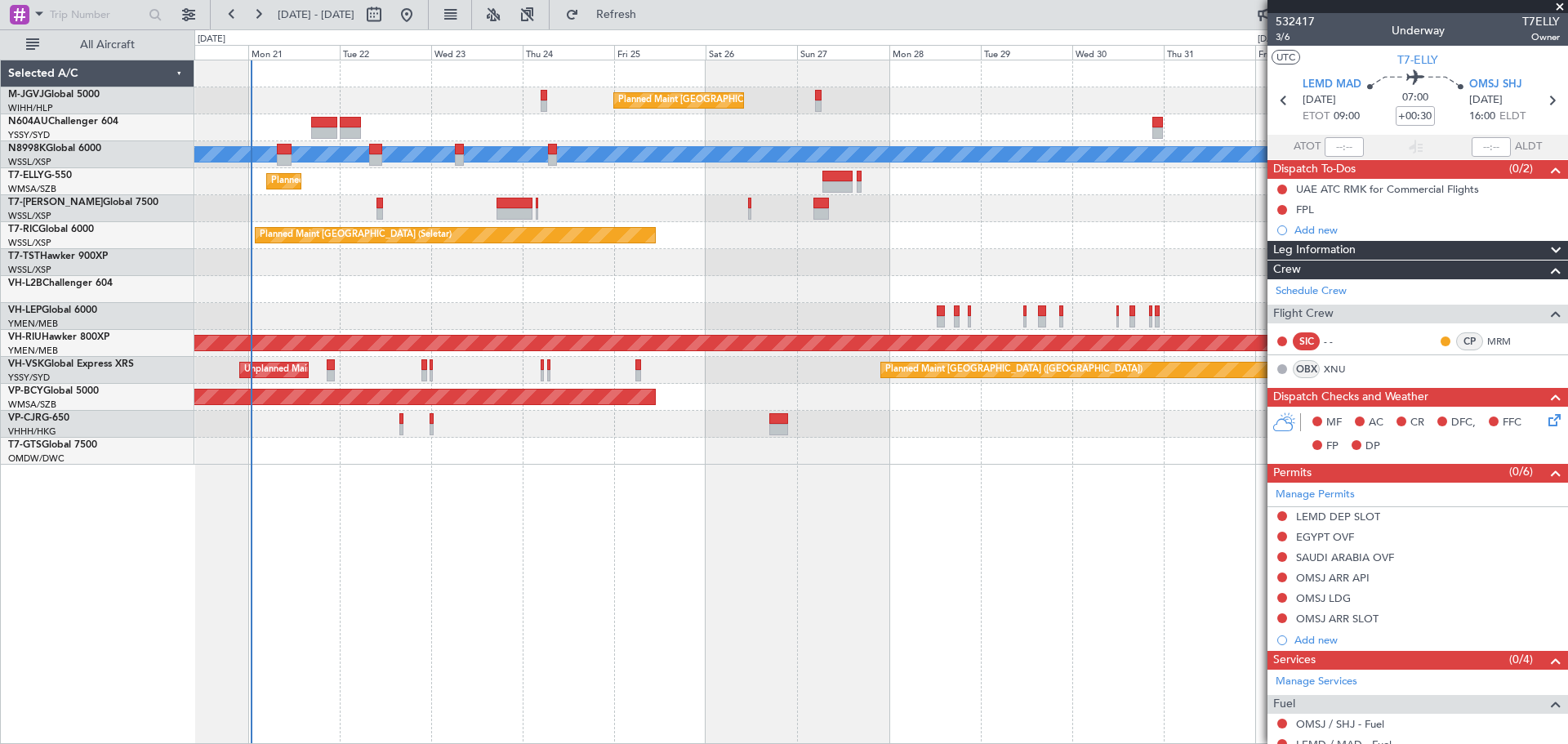 click on "Planned Maint [GEOGRAPHIC_DATA] (Seletar)
Planned Maint Sydney ([PERSON_NAME] Intl)
[PERSON_NAME]
Planned Maint [GEOGRAPHIC_DATA] (Seletar)
Planned Maint Sharjah (Sharjah Intl)
Planned Maint [GEOGRAPHIC_DATA] (Sultan [PERSON_NAME] [PERSON_NAME] - Subang)
[PERSON_NAME] (Sultan [PERSON_NAME] [PERSON_NAME] - Subang)
[PERSON_NAME] (Sultan [PERSON_NAME] [PERSON_NAME] - Subang)
Planned Maint [GEOGRAPHIC_DATA] (Seletar)
Planned Maint [GEOGRAPHIC_DATA] ([GEOGRAPHIC_DATA])
Planned Maint [GEOGRAPHIC_DATA] ([GEOGRAPHIC_DATA])
Unplanned Maint Sydney ([PERSON_NAME] Intl)
Unplanned Maint Sydney ([PERSON_NAME] Intl)
Planned Maint [GEOGRAPHIC_DATA] (Seletar)
[GEOGRAPHIC_DATA][PERSON_NAME] (Mineta [GEOGRAPHIC_DATA][PERSON_NAME])
[PERSON_NAME] San [PERSON_NAME] (Mineta [GEOGRAPHIC_DATA][PERSON_NAME])" 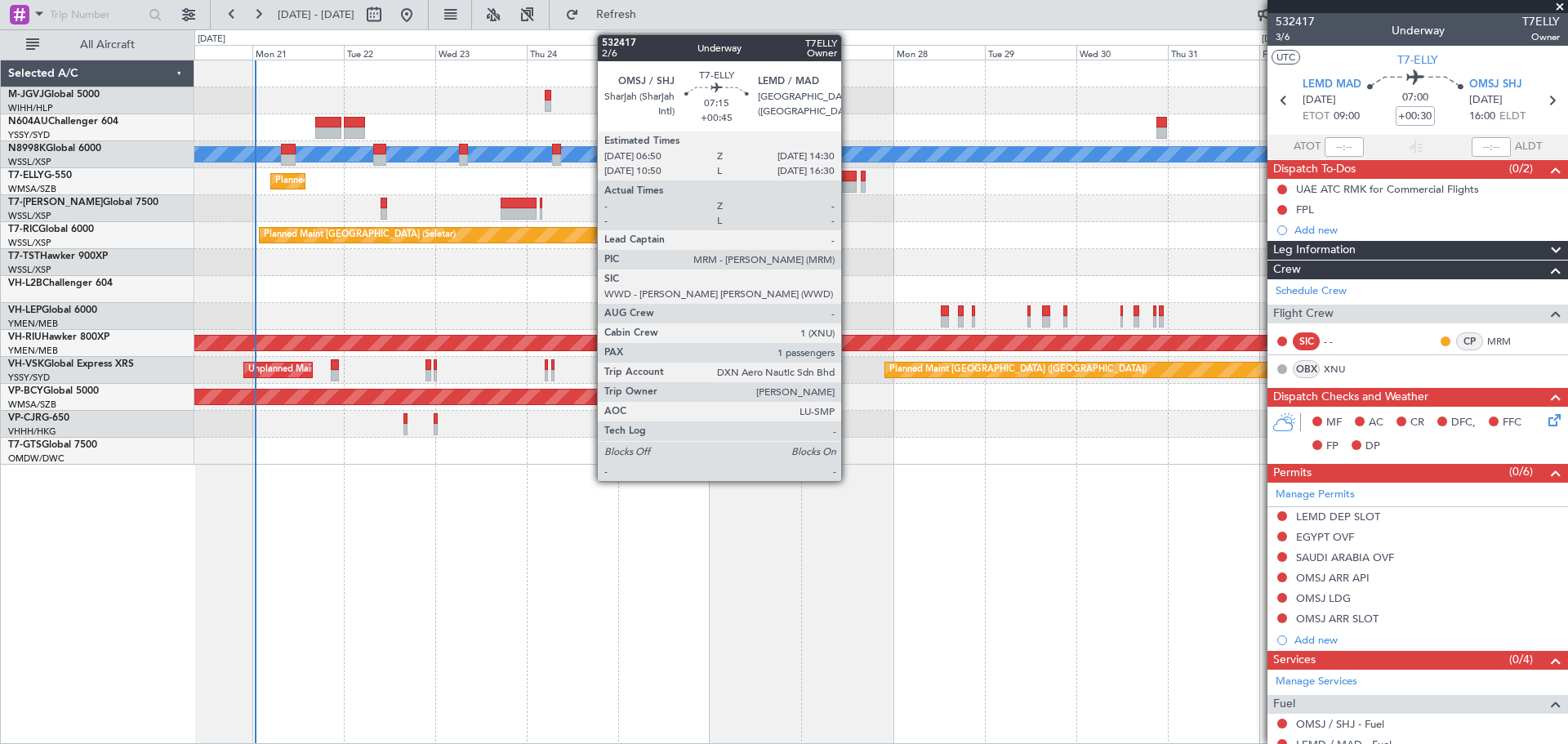 click 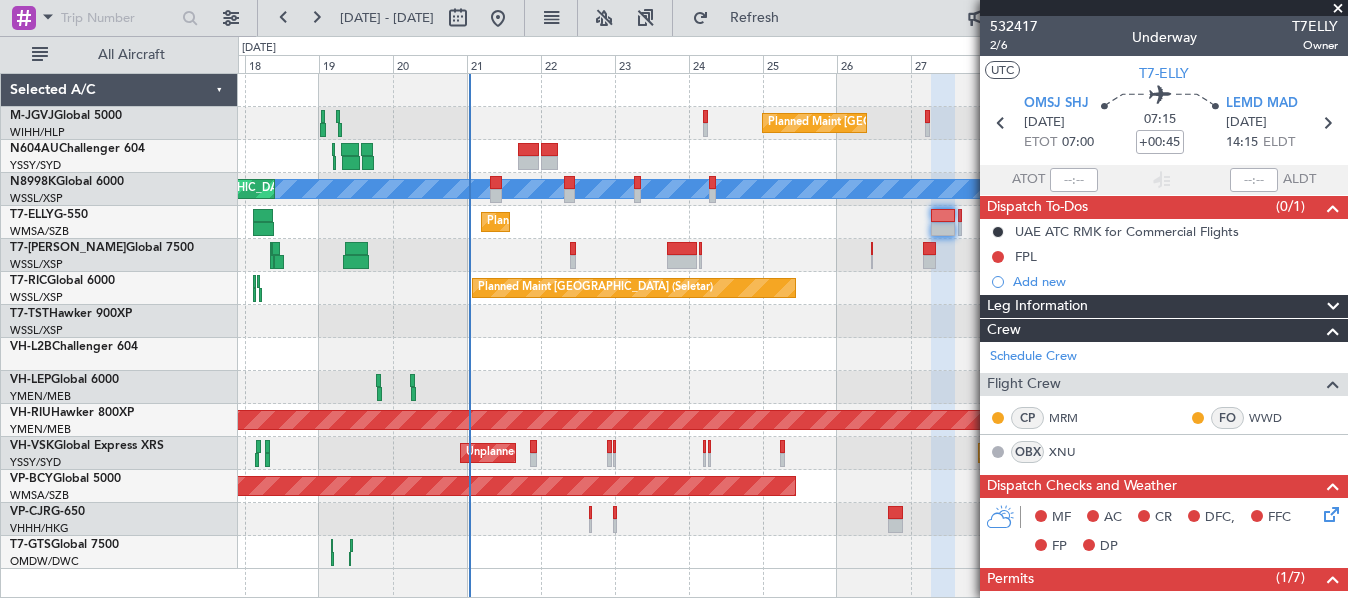 click on "Planned Maint [GEOGRAPHIC_DATA] (Seletar)
Planned Maint Sydney ([PERSON_NAME] Intl)
[PERSON_NAME]
Planned Maint [GEOGRAPHIC_DATA] (Seletar)
Planned Maint Sharjah (Sharjah Intl)
Planned Maint [GEOGRAPHIC_DATA] (Sultan [PERSON_NAME] [PERSON_NAME] - Subang)
[PERSON_NAME] (Sultan [PERSON_NAME] [PERSON_NAME] - Subang)
[PERSON_NAME] (Sultan [PERSON_NAME] [PERSON_NAME] - Subang)
Planned Maint [GEOGRAPHIC_DATA] (Seletar)
Planned Maint [GEOGRAPHIC_DATA] ([GEOGRAPHIC_DATA])
Planned Maint [GEOGRAPHIC_DATA] ([GEOGRAPHIC_DATA])
Unplanned Maint Sydney ([PERSON_NAME] Intl)
Unplanned Maint Sydney ([PERSON_NAME] Intl)
Planned Maint [GEOGRAPHIC_DATA] (Seletar)
[GEOGRAPHIC_DATA][PERSON_NAME] (Mineta [GEOGRAPHIC_DATA][PERSON_NAME])
[PERSON_NAME] San [PERSON_NAME] (Mineta [GEOGRAPHIC_DATA][PERSON_NAME])" 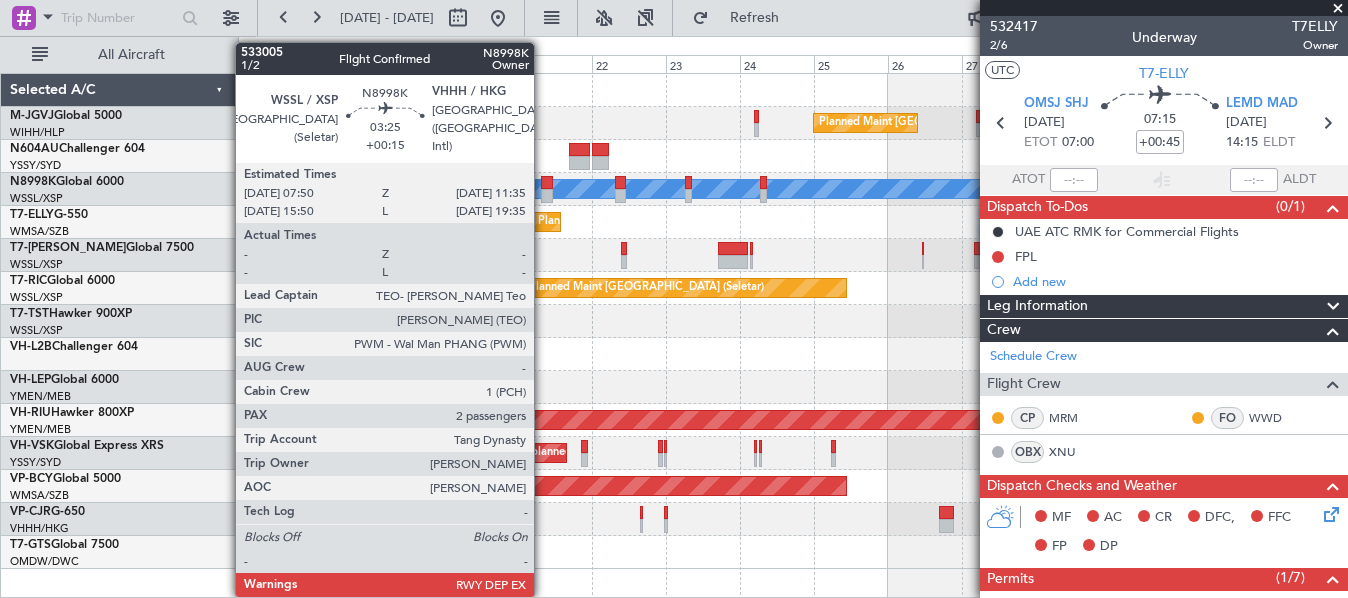 click 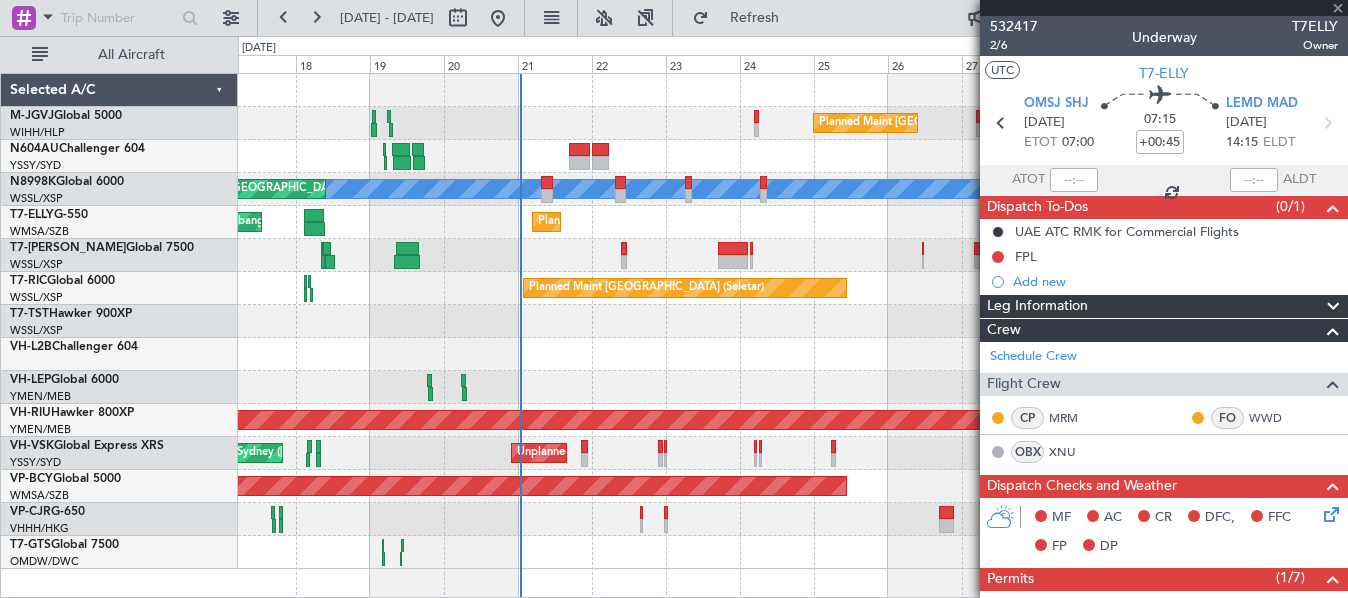 type on "+00:15" 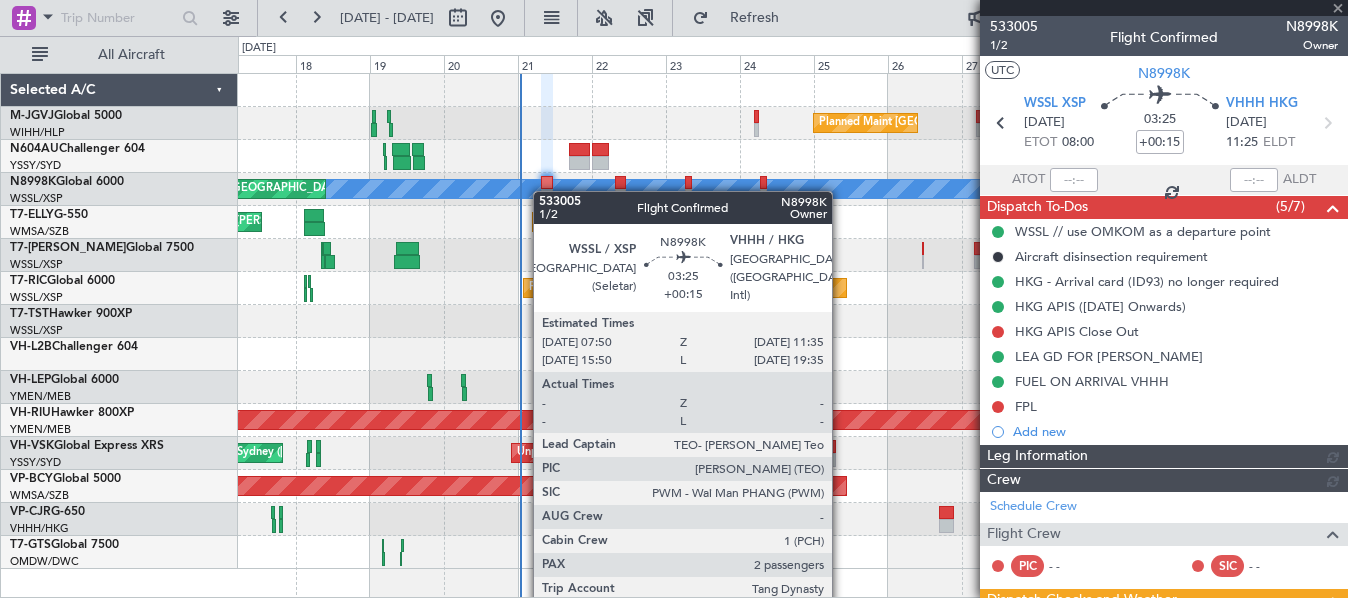type on "[PERSON_NAME] (EYU)" 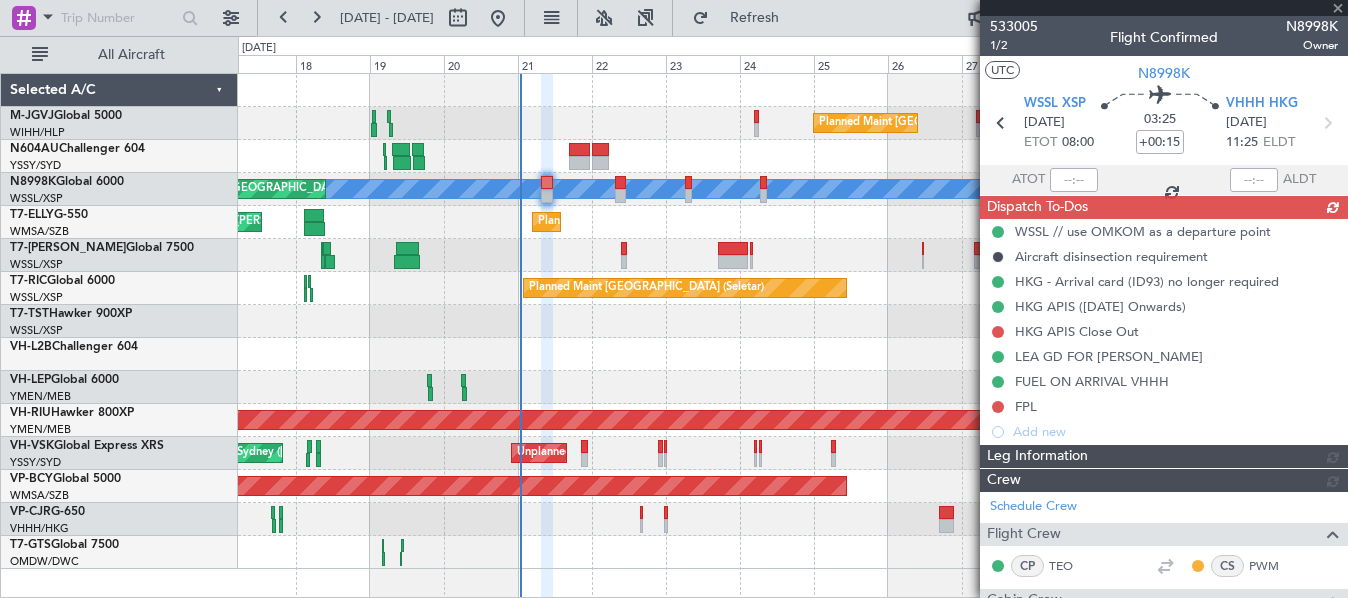 type 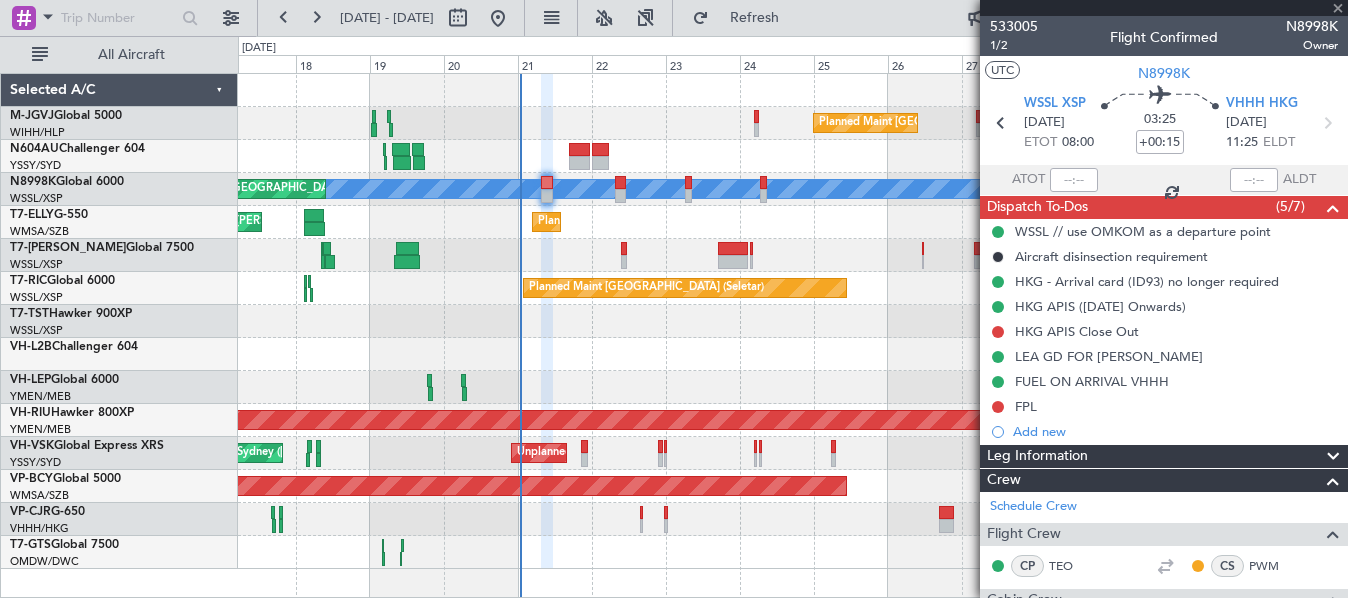 type on "[PERSON_NAME] (EYU)" 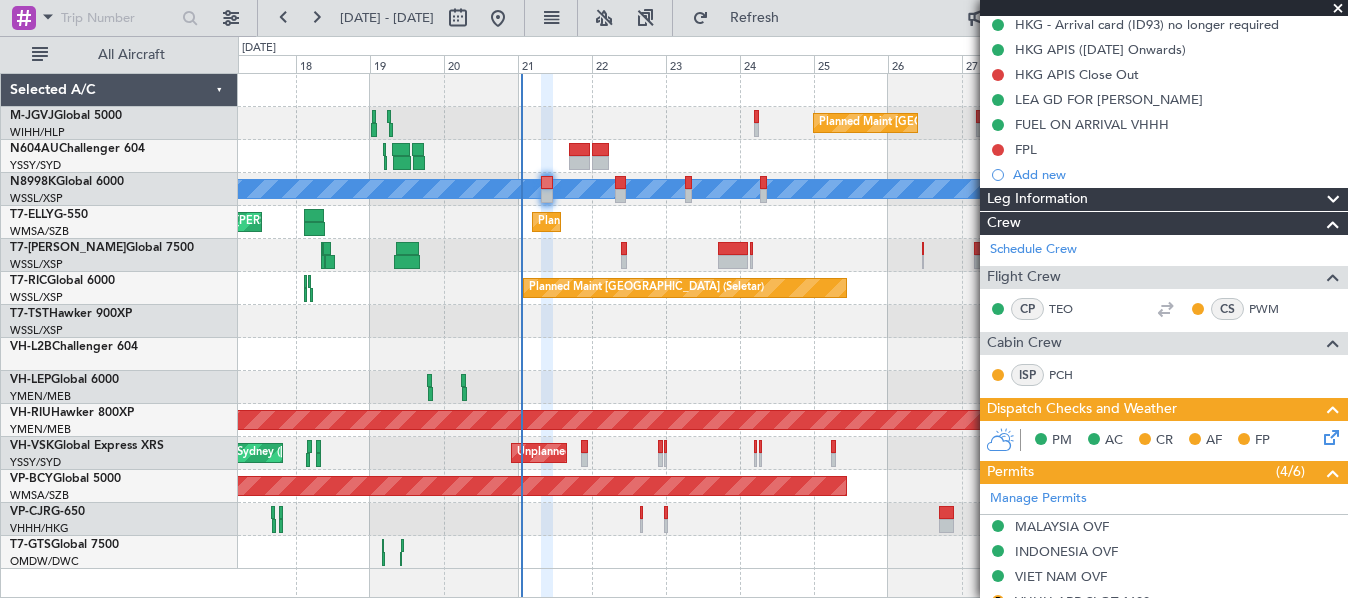 scroll, scrollTop: 333, scrollLeft: 0, axis: vertical 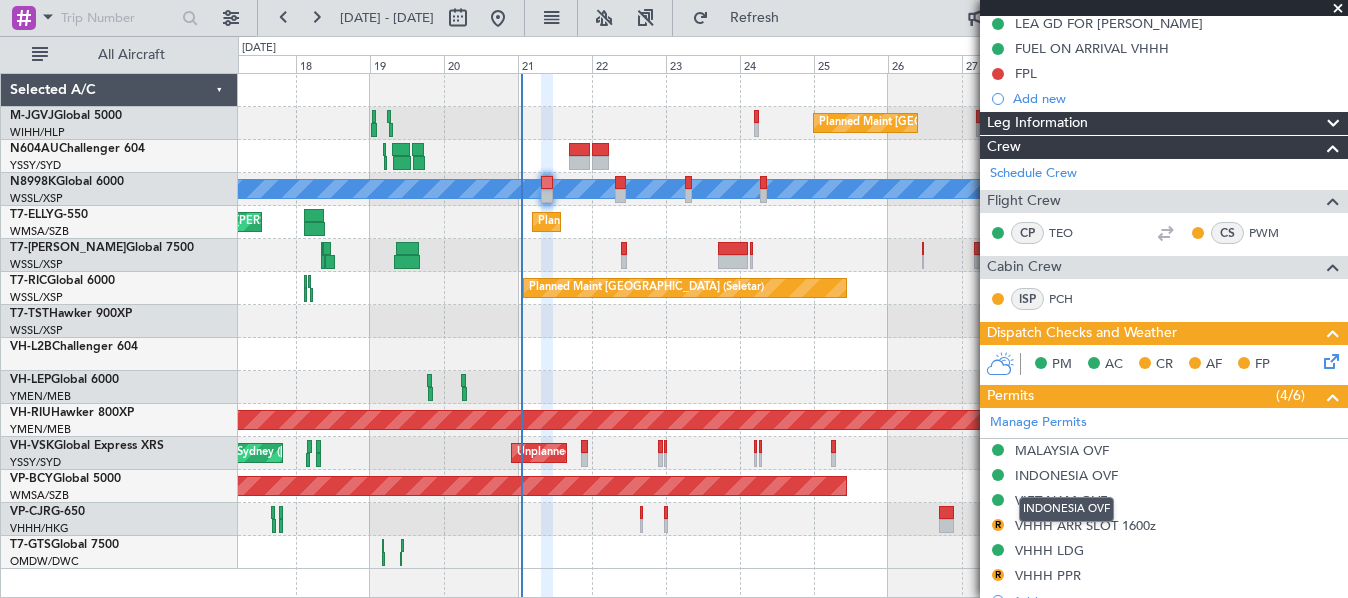 click on "INDONESIA OVF" at bounding box center [1066, 509] 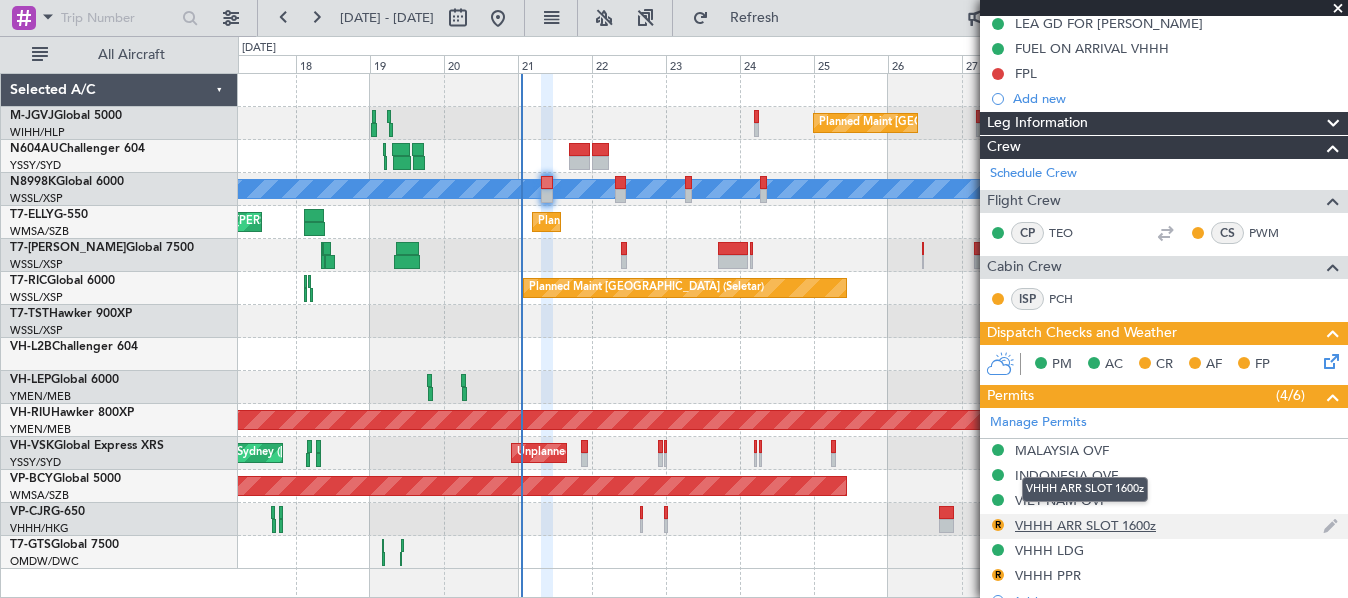 click on "VHHH ARR SLOT 1600z" at bounding box center (1085, 525) 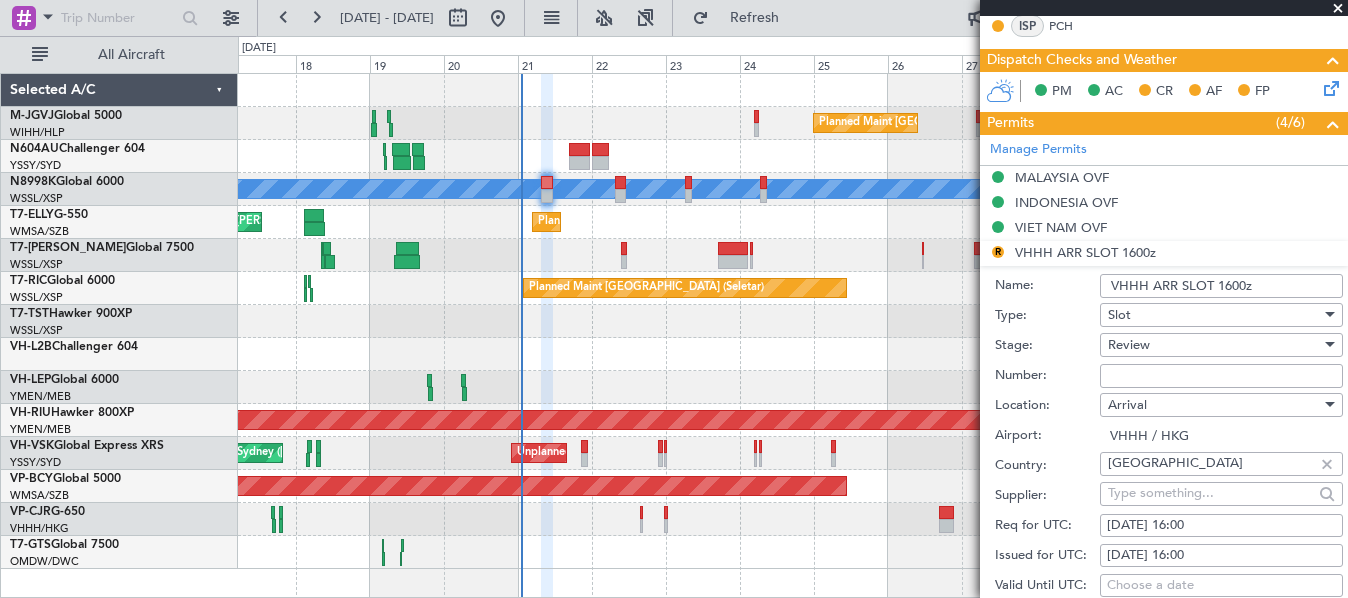 scroll, scrollTop: 833, scrollLeft: 0, axis: vertical 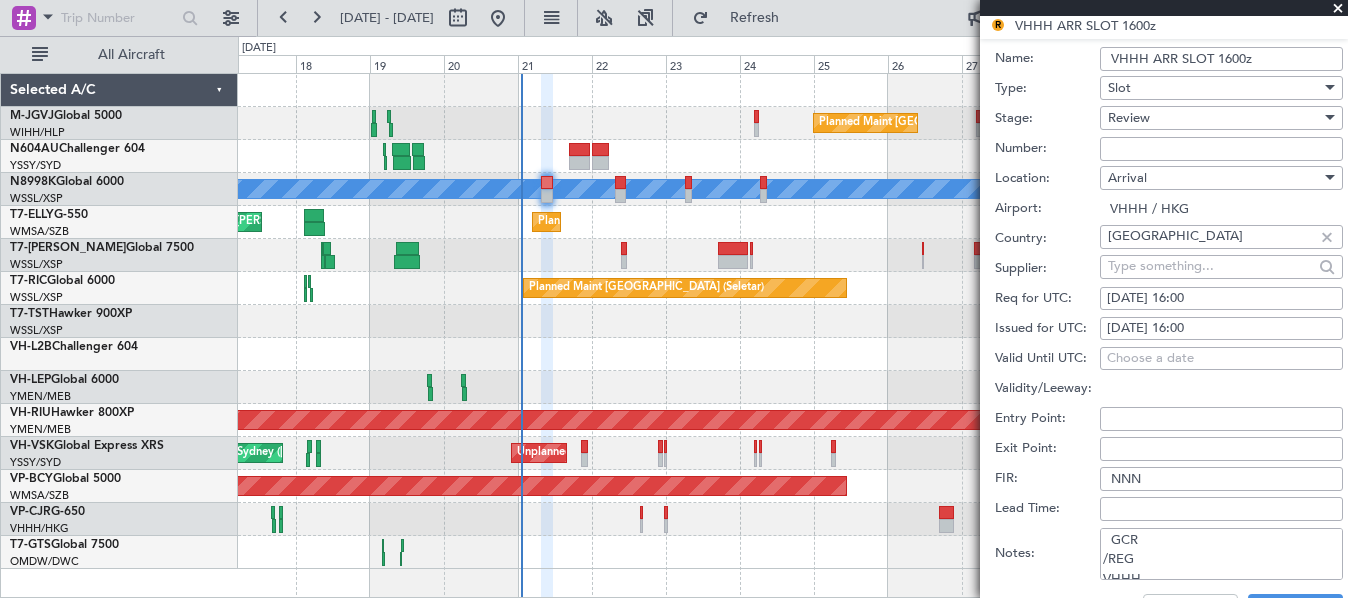 click on "[DATE] 16:00" at bounding box center (1221, 329) 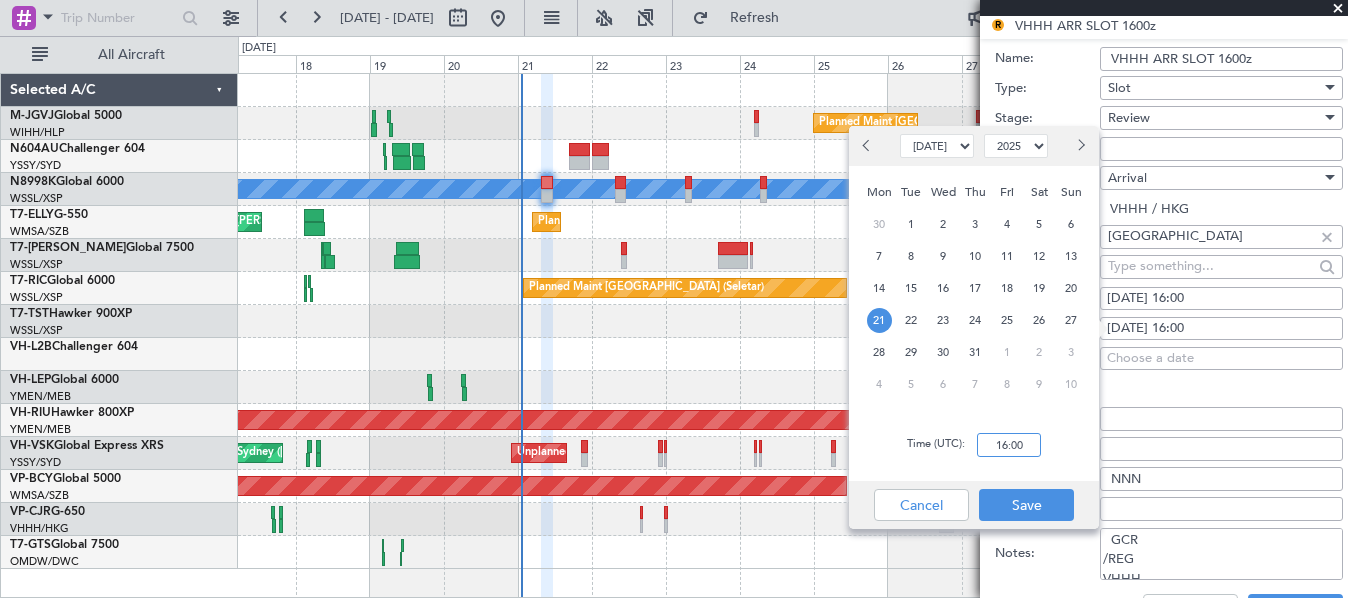 click on "16:00" at bounding box center [1009, 445] 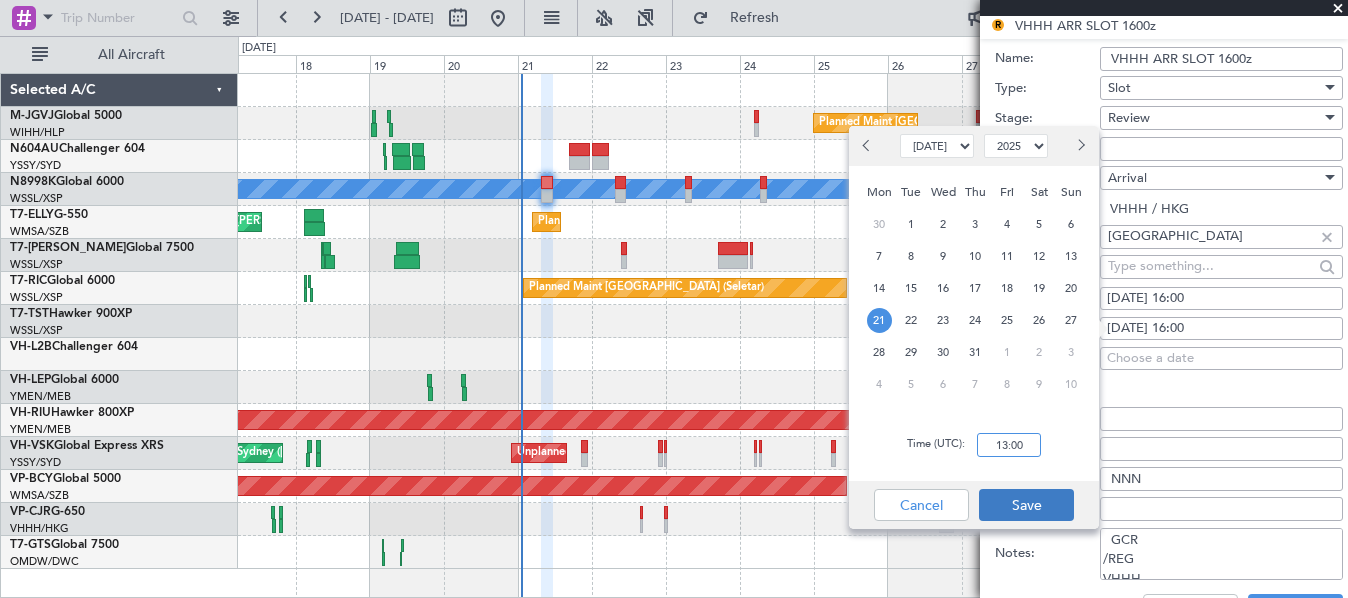 type on "13:00" 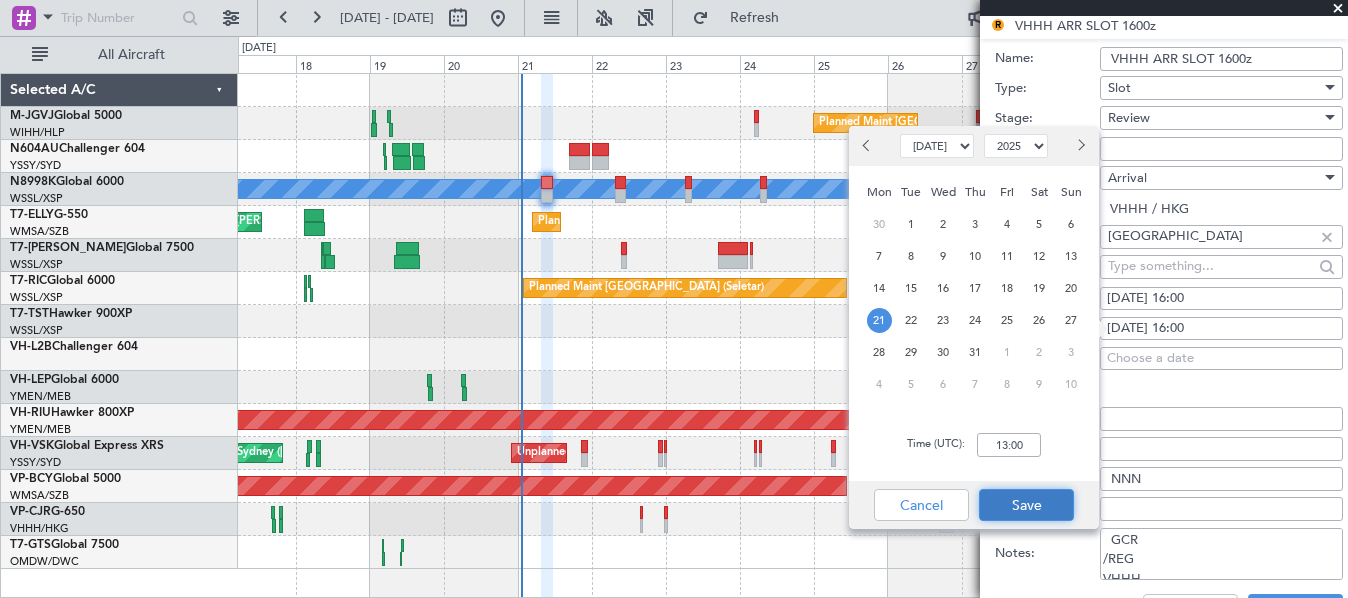 click on "Save" at bounding box center (1026, 505) 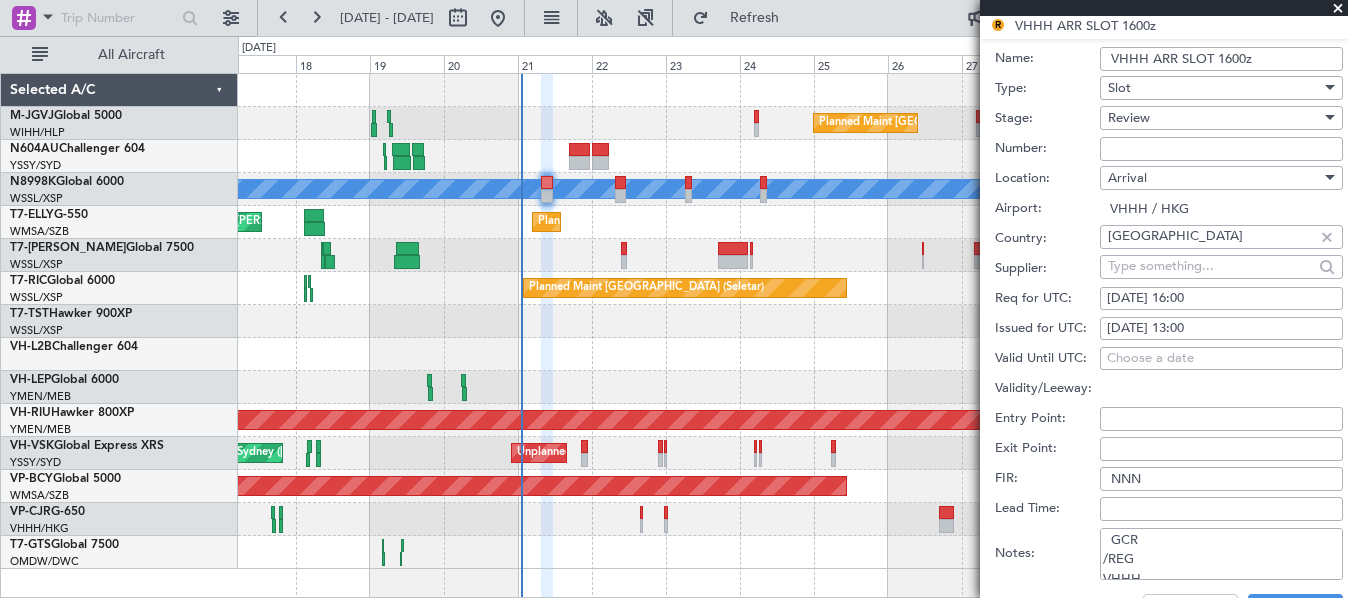 click on "[DATE] 16:00" at bounding box center [1221, 299] 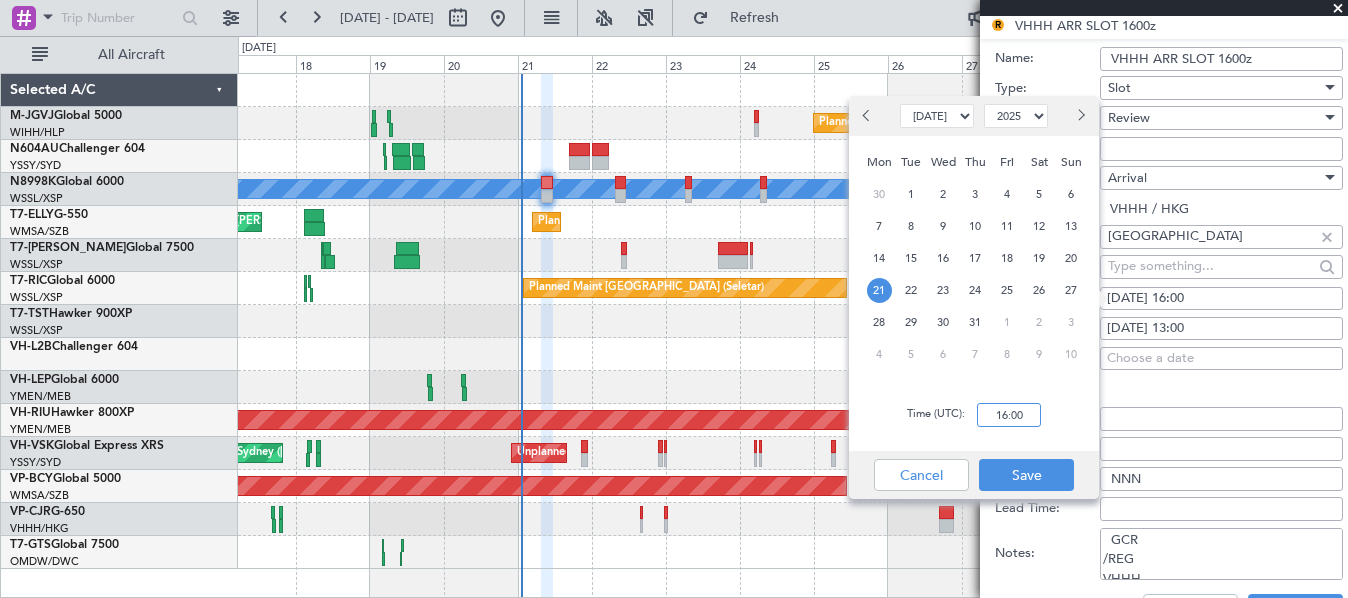 click on "16:00" at bounding box center [1009, 415] 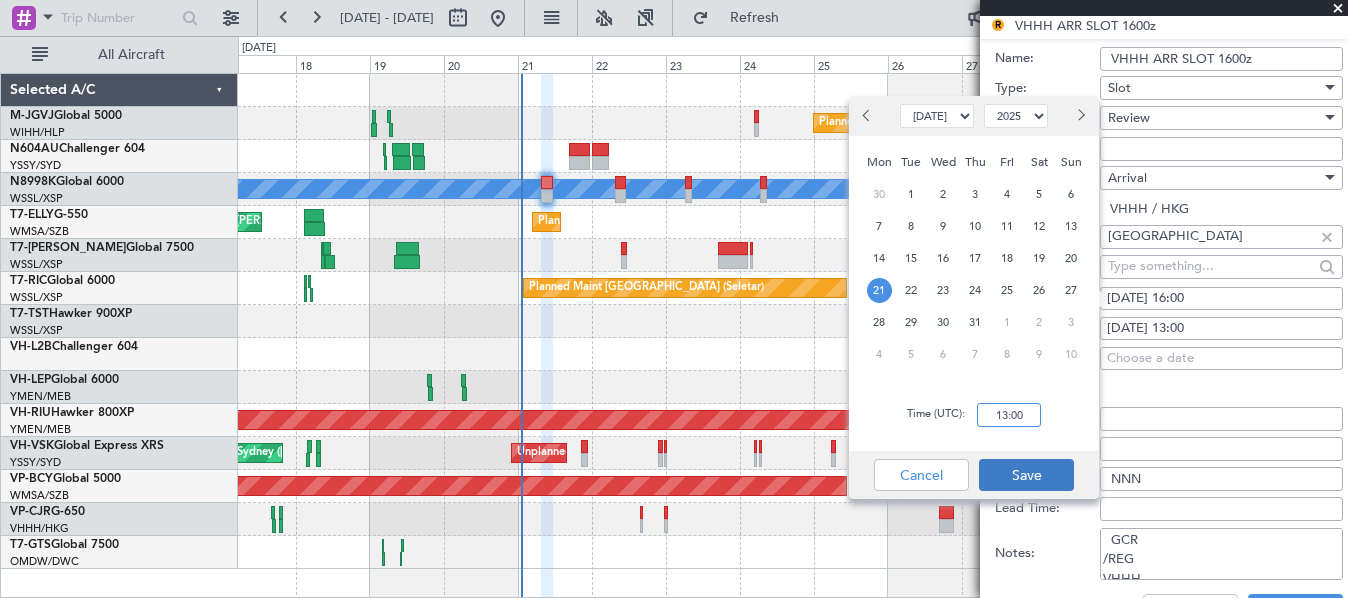 type on "13:00" 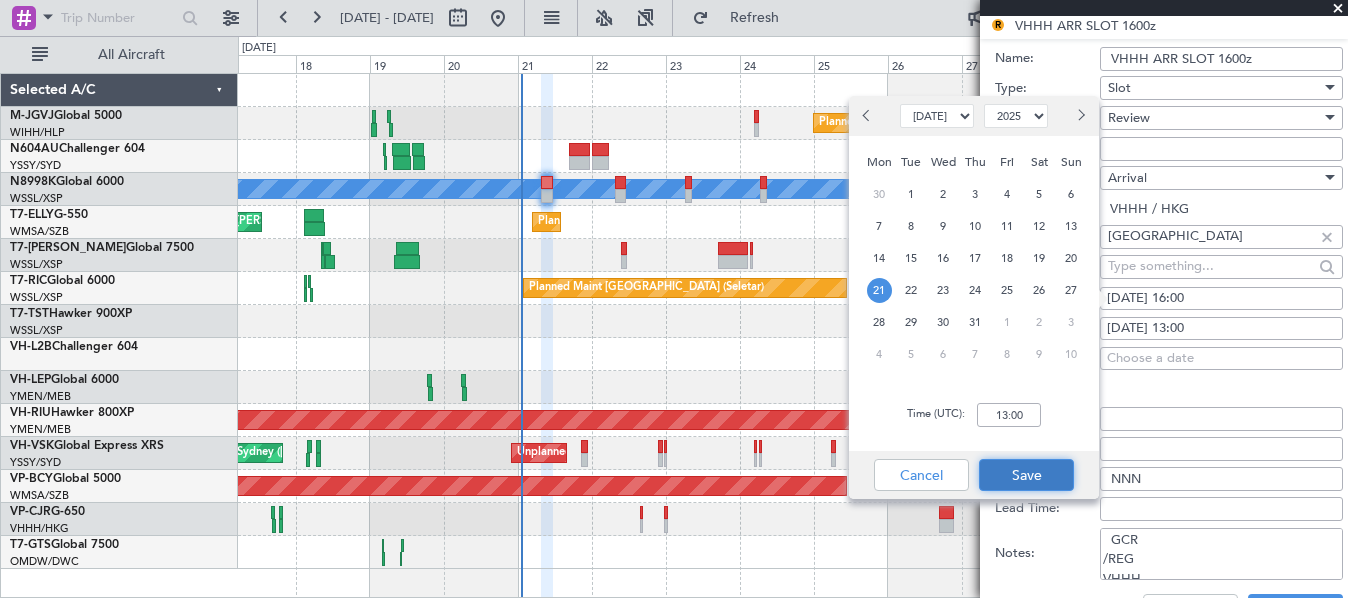 click on "Save" at bounding box center [1026, 475] 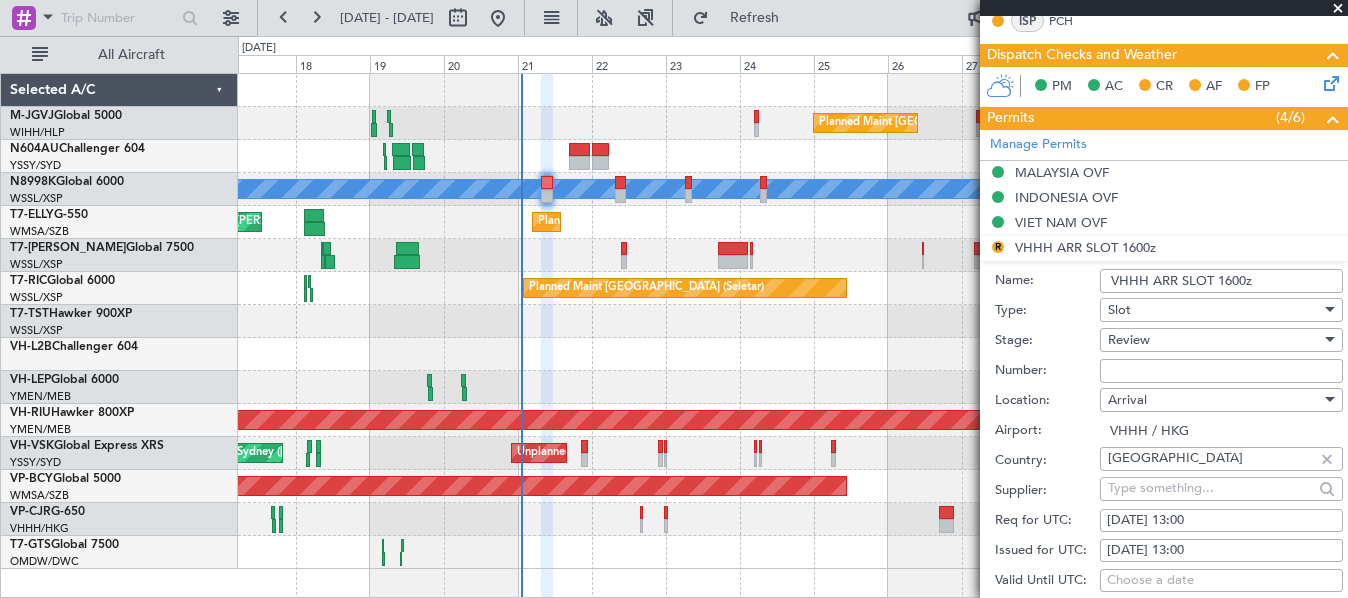 scroll, scrollTop: 667, scrollLeft: 0, axis: vertical 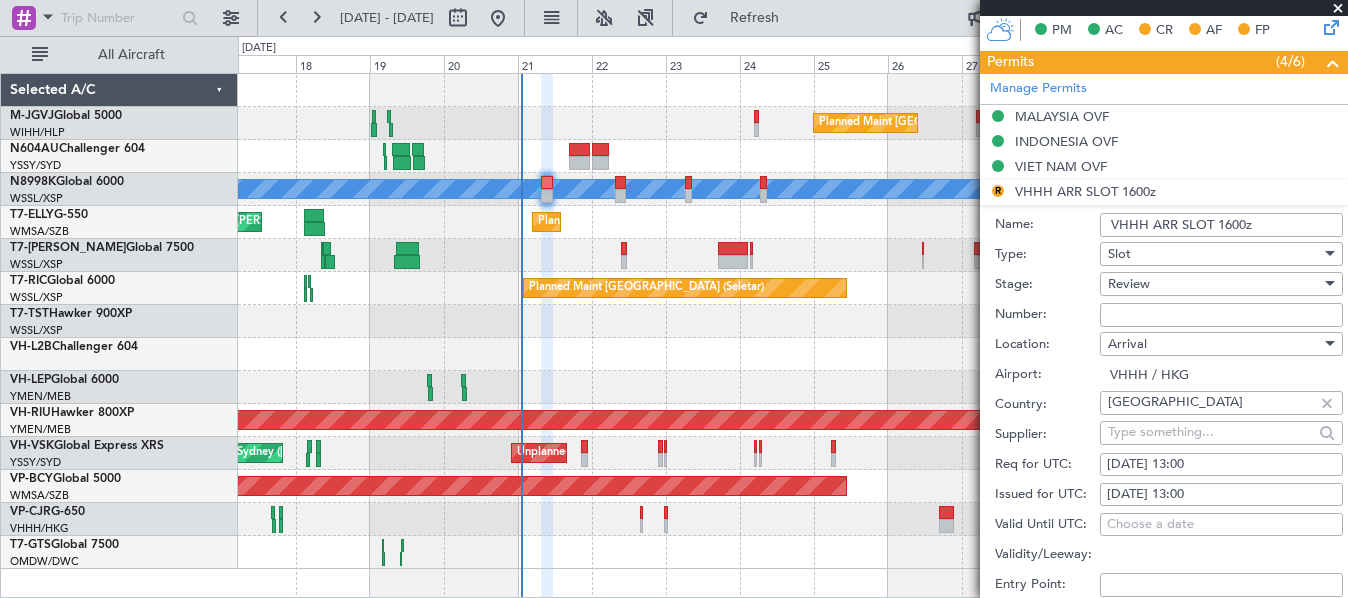 click on "Review" at bounding box center (1129, 284) 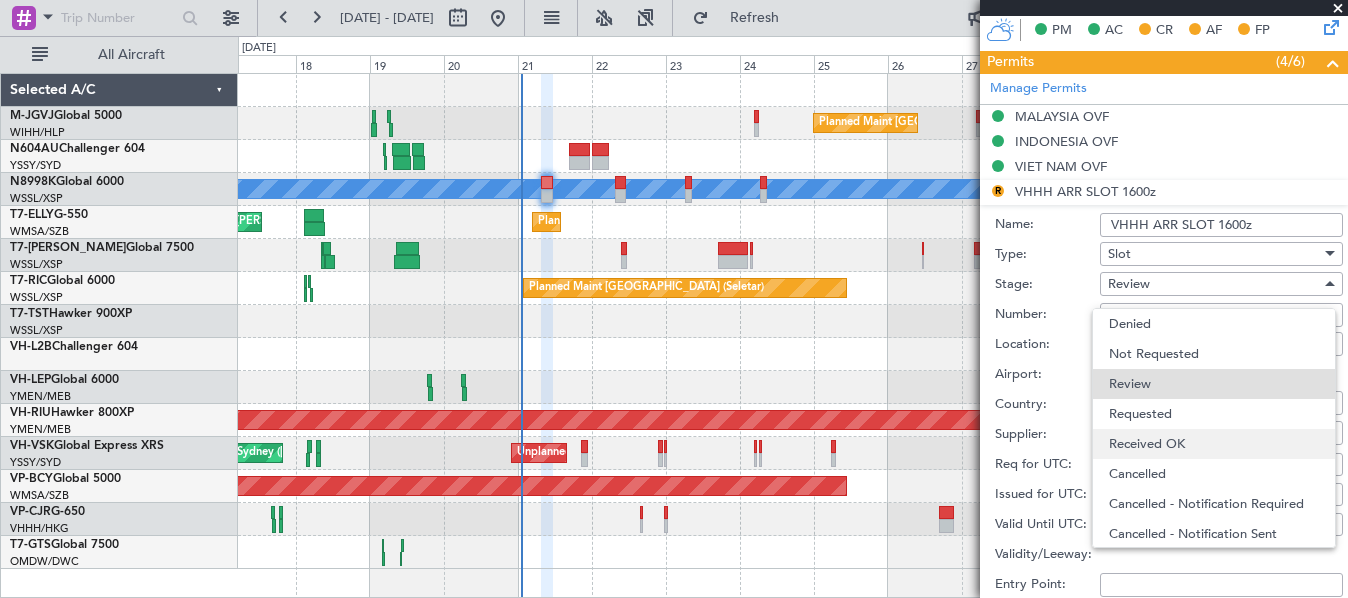 click on "Received OK" at bounding box center (1214, 444) 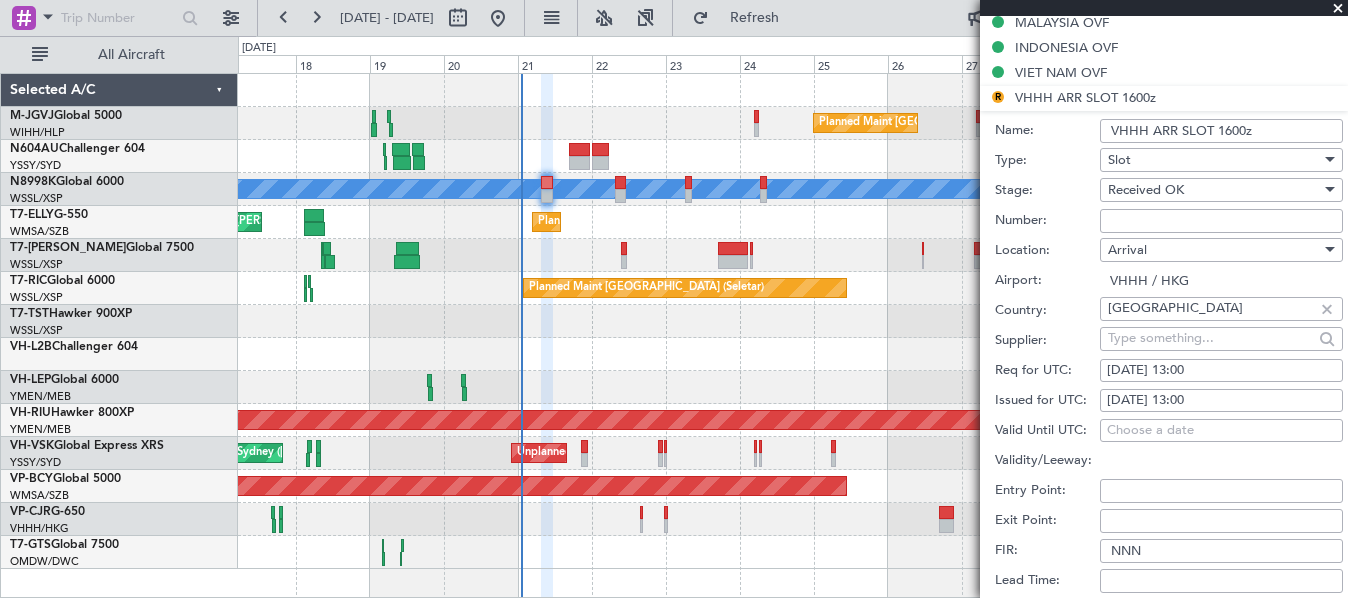 scroll, scrollTop: 833, scrollLeft: 0, axis: vertical 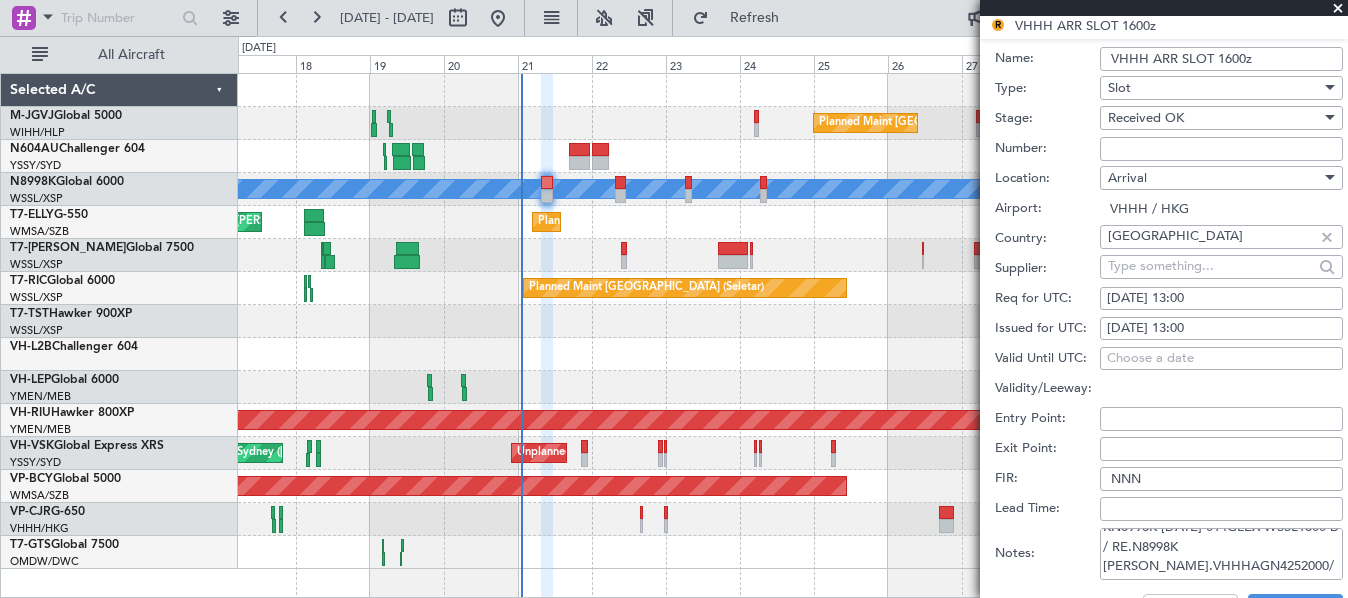 click on "GCR
/REG
VHHH
KN8998K [DATE] 014GLEX WSSL1600 D / RE.N8998K [PERSON_NAME].VHHHAGN4252000/" at bounding box center [1221, 554] 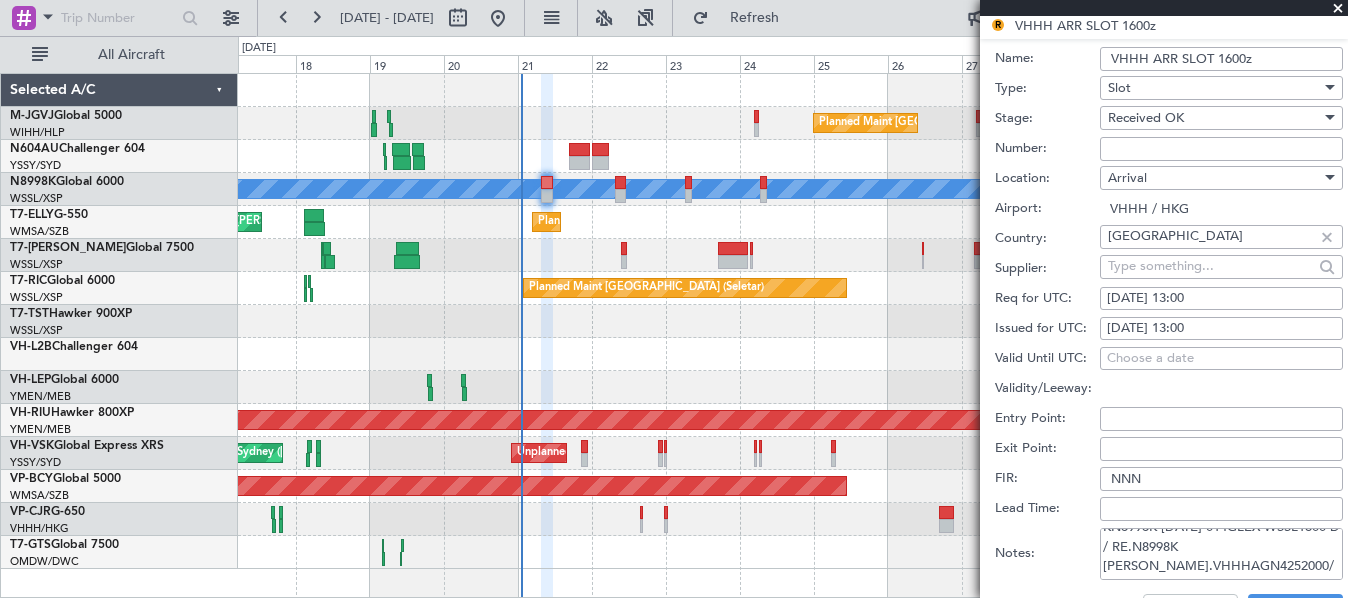 click on "GCR
/REG
VHHH
KN8998K [DATE] 014GLEX WSSL1600 D / RE.N8998K [PERSON_NAME].VHHHAGN4252000/" at bounding box center (1221, 554) 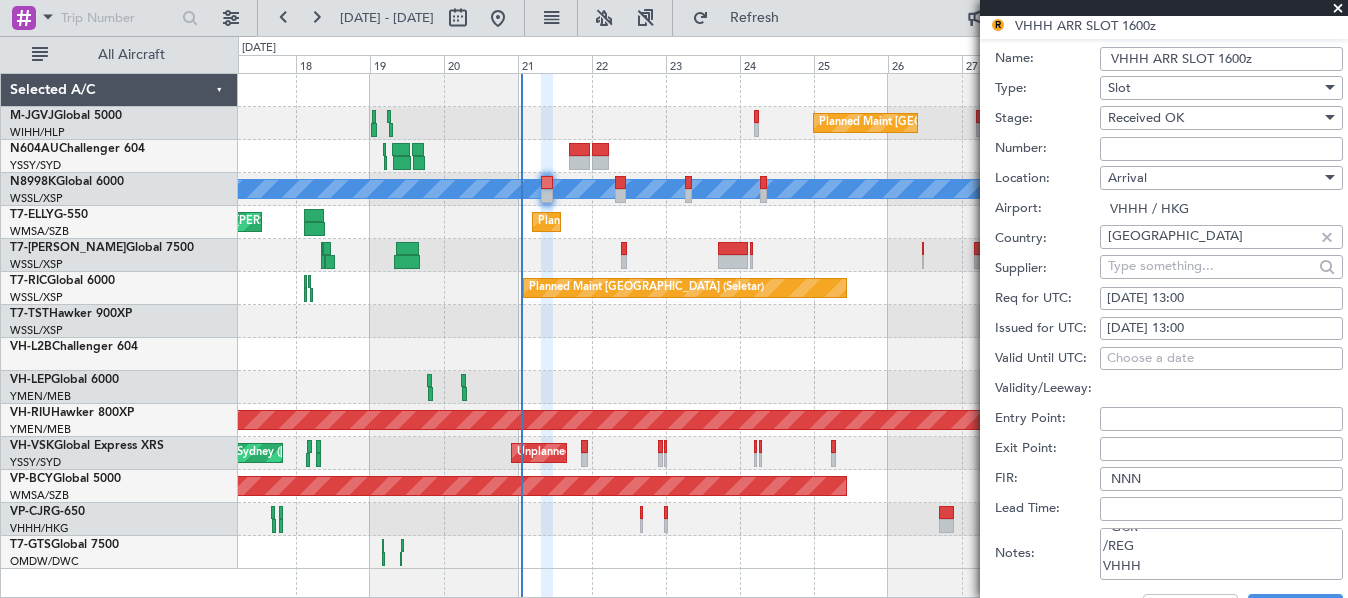 scroll, scrollTop: 0, scrollLeft: 0, axis: both 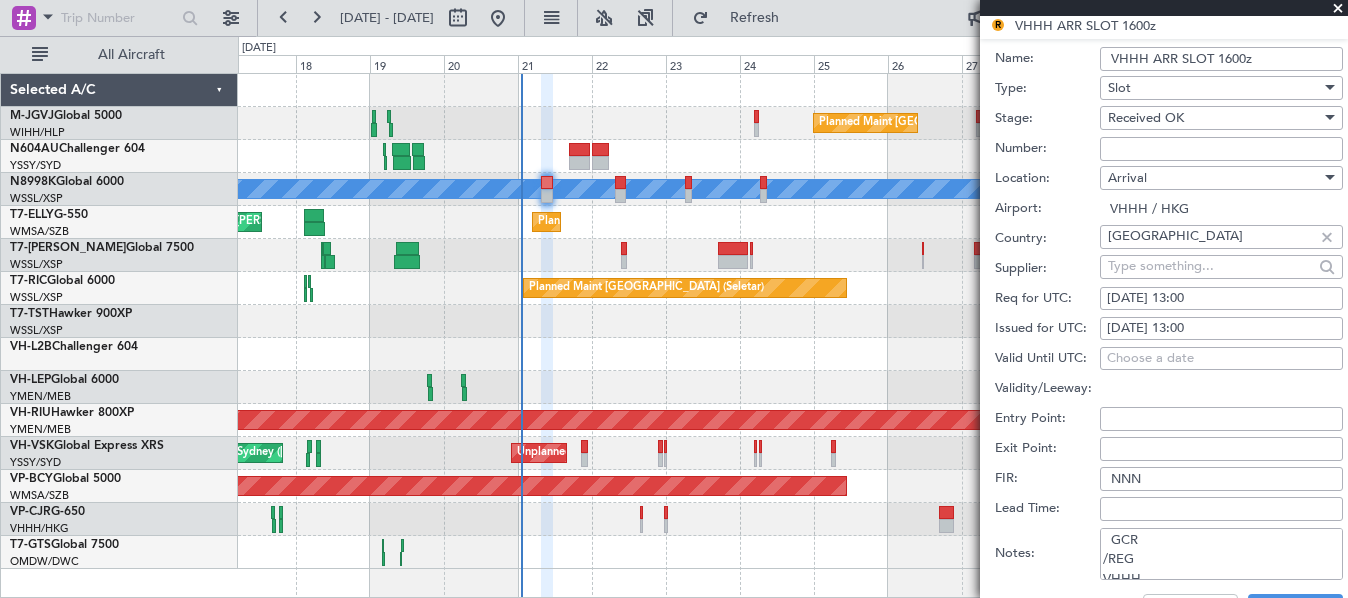 drag, startPoint x: 1155, startPoint y: 562, endPoint x: 983, endPoint y: 468, distance: 196.01021 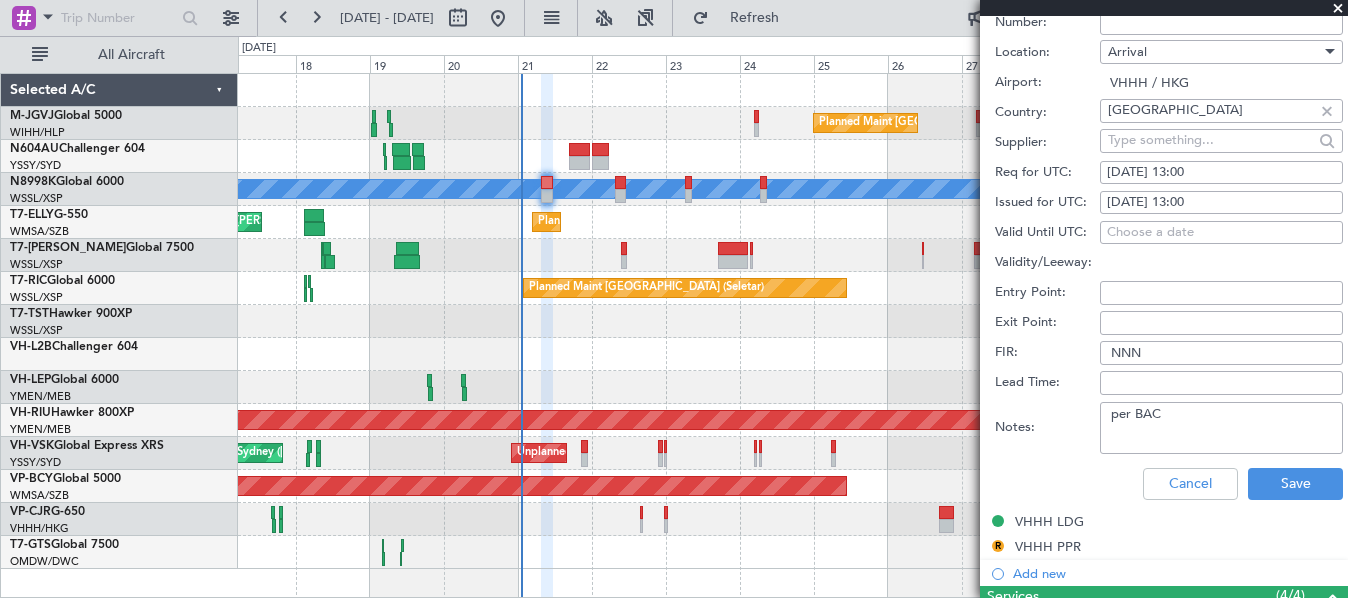 scroll, scrollTop: 1000, scrollLeft: 0, axis: vertical 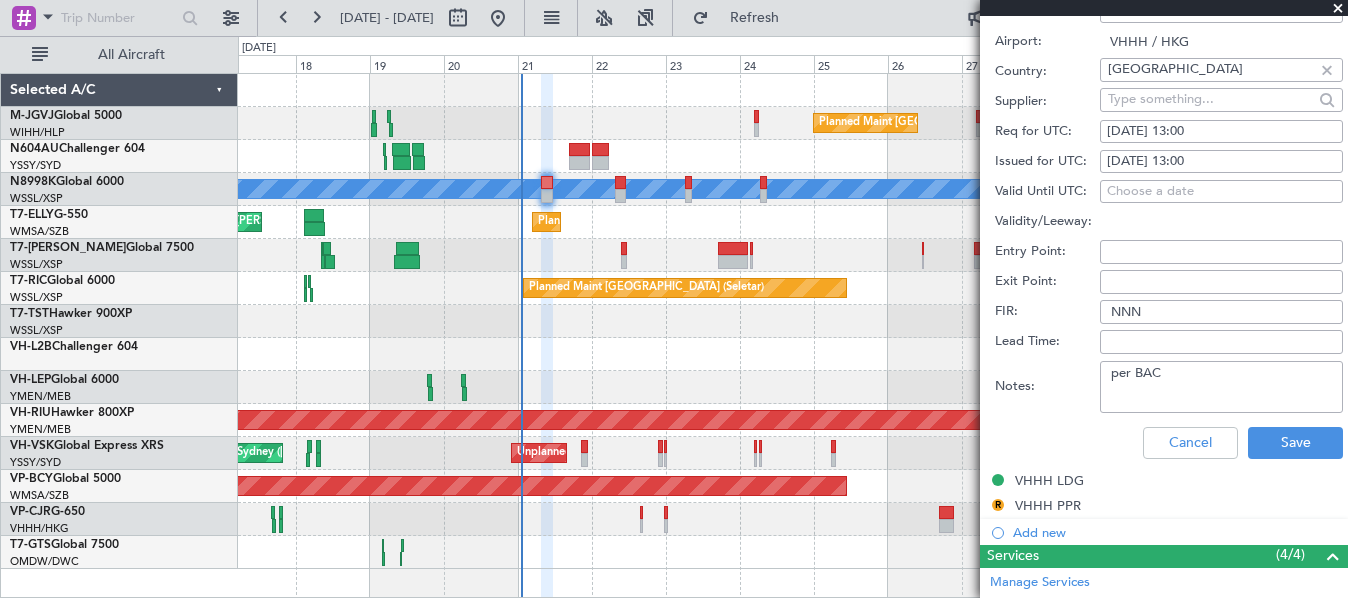 click on "per BAC" at bounding box center [1221, 387] 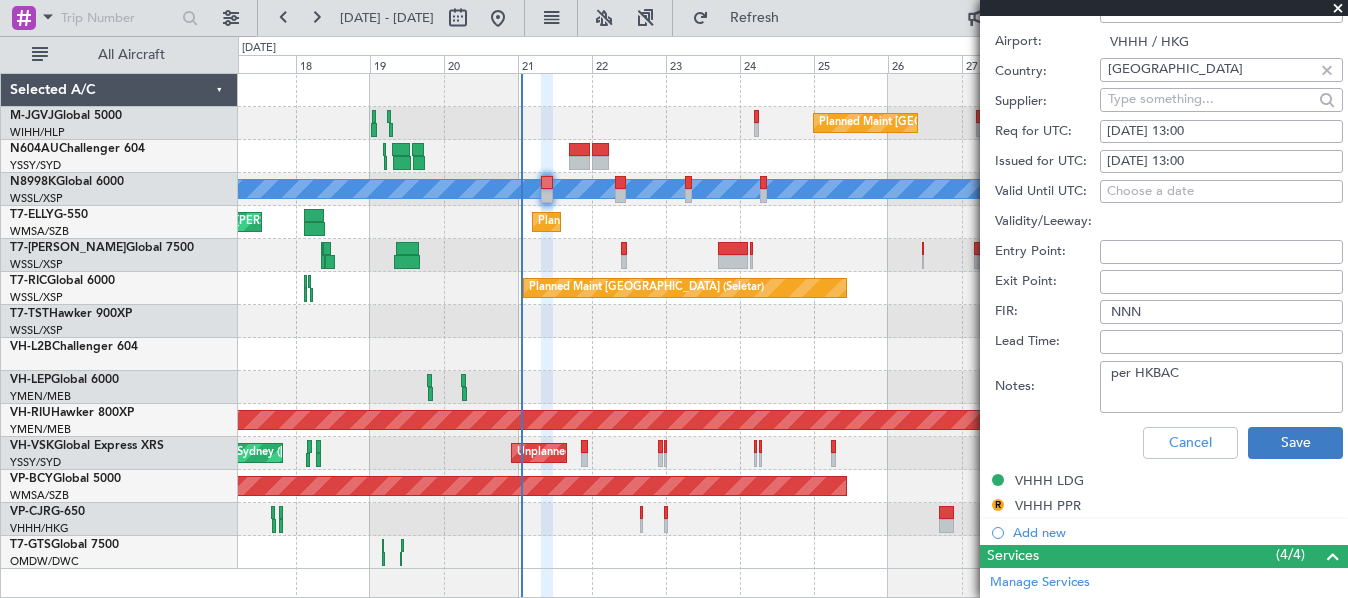 type on "per HKBAC" 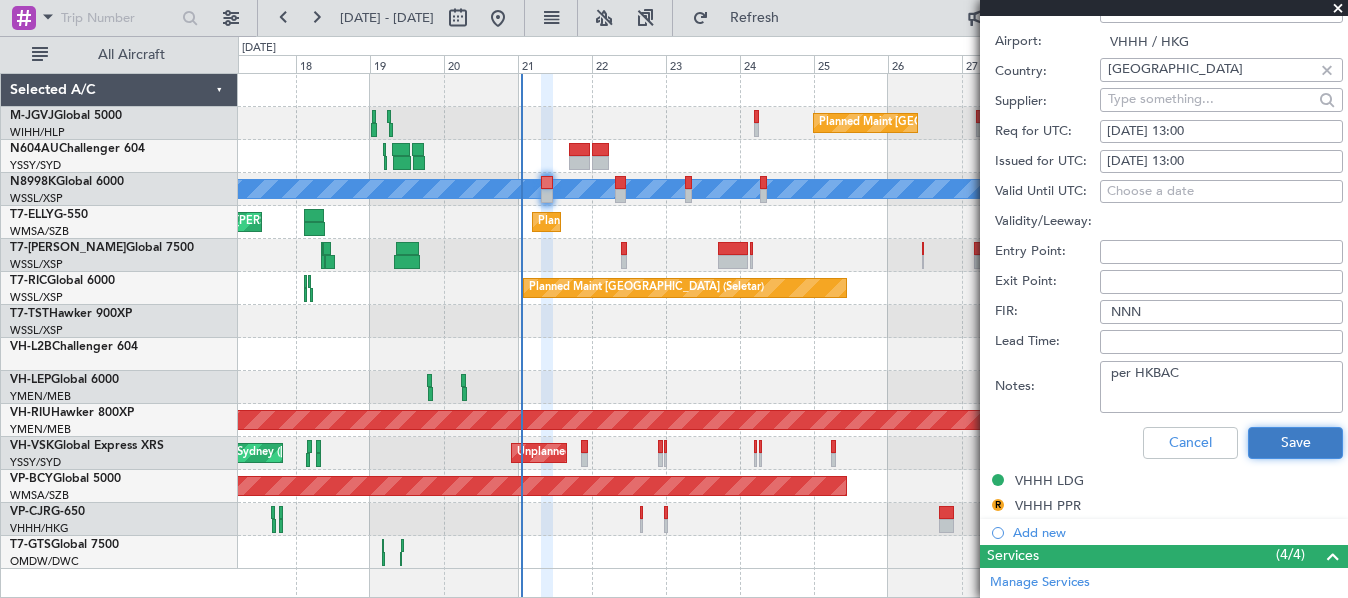 click on "Save" at bounding box center [1295, 443] 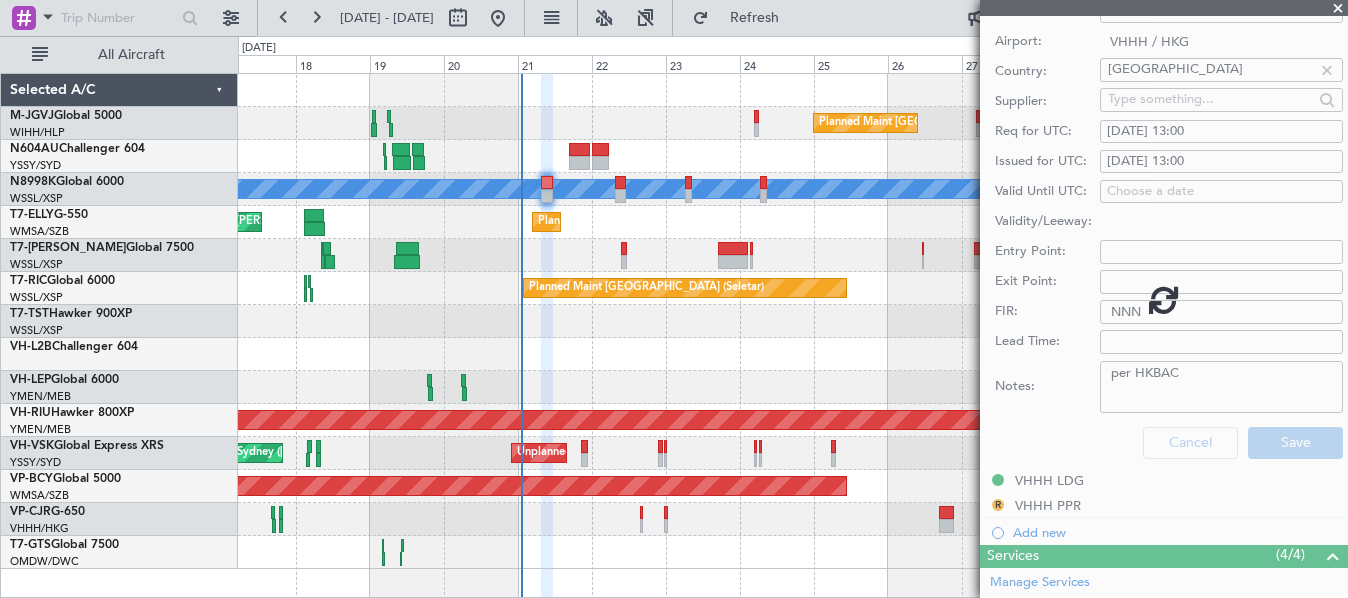scroll, scrollTop: 403, scrollLeft: 0, axis: vertical 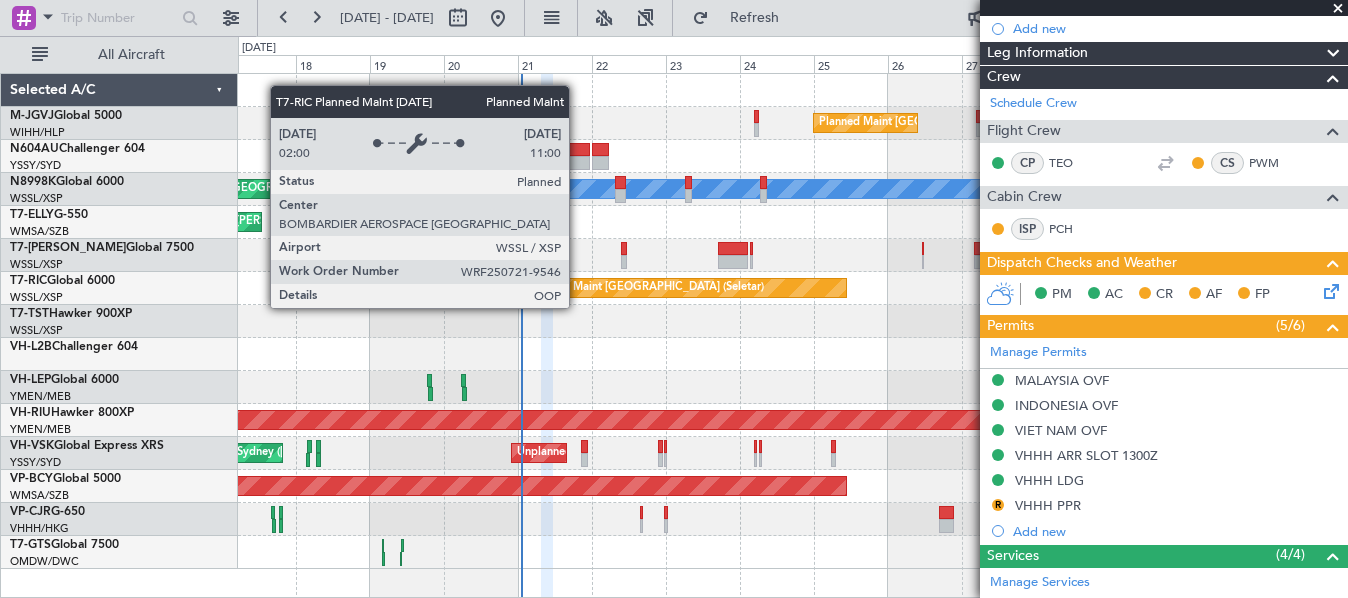 type 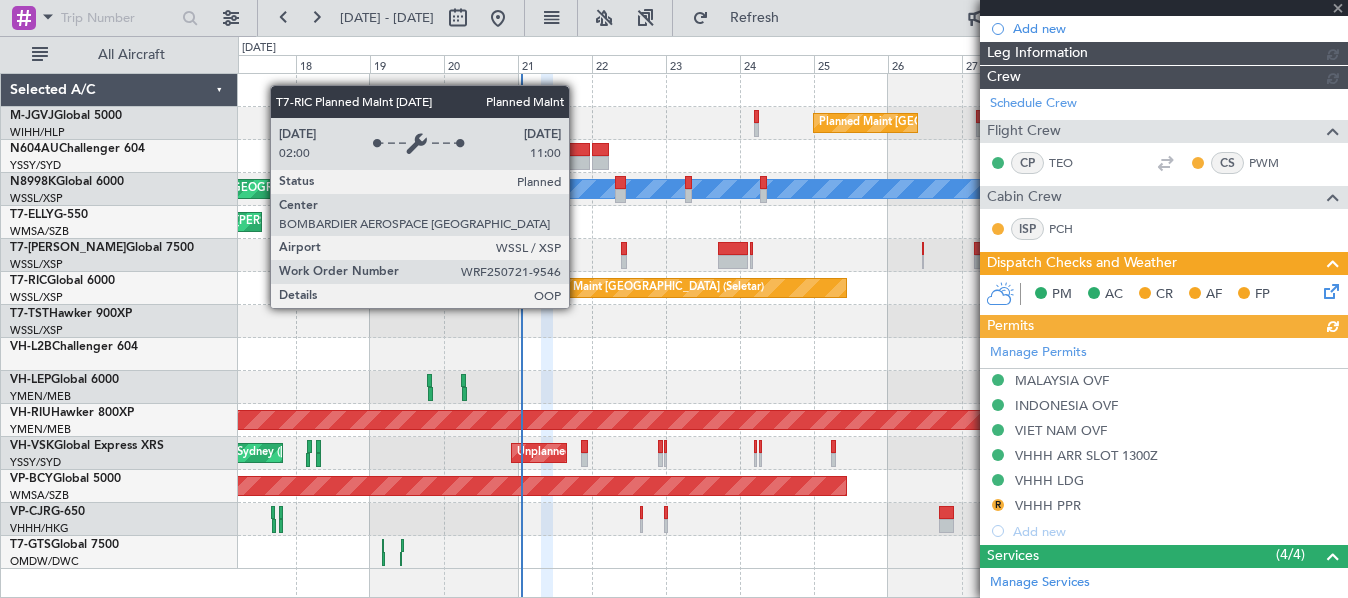 type on "[PERSON_NAME] (EYU)" 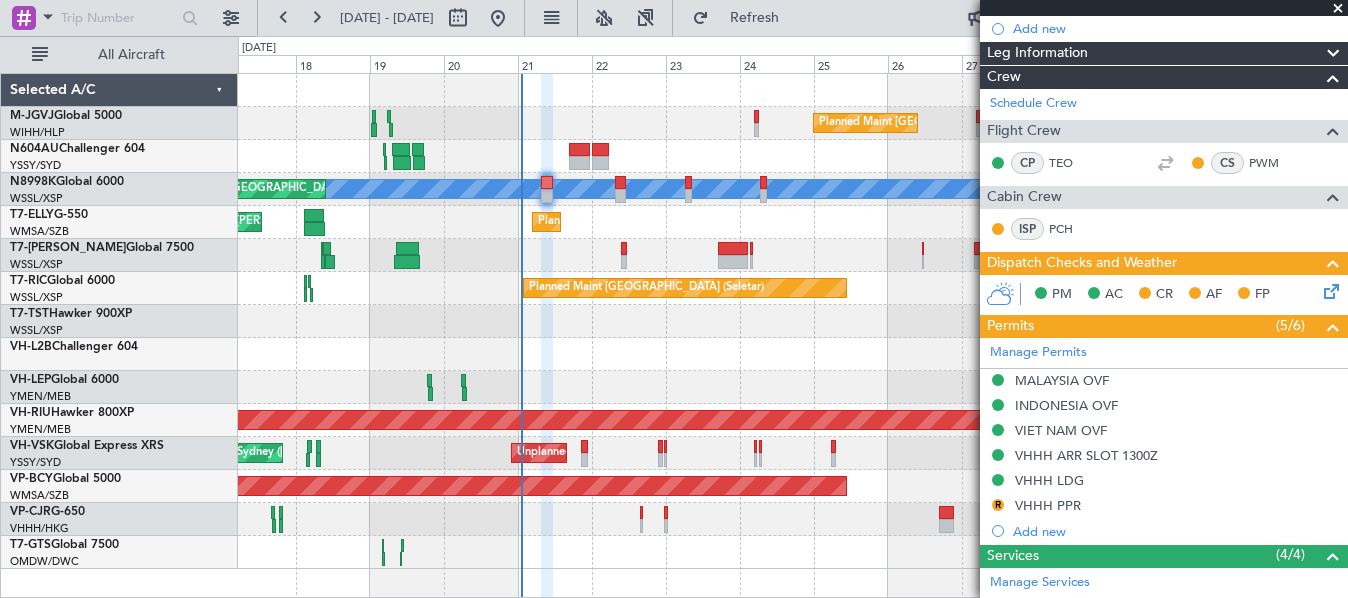 click 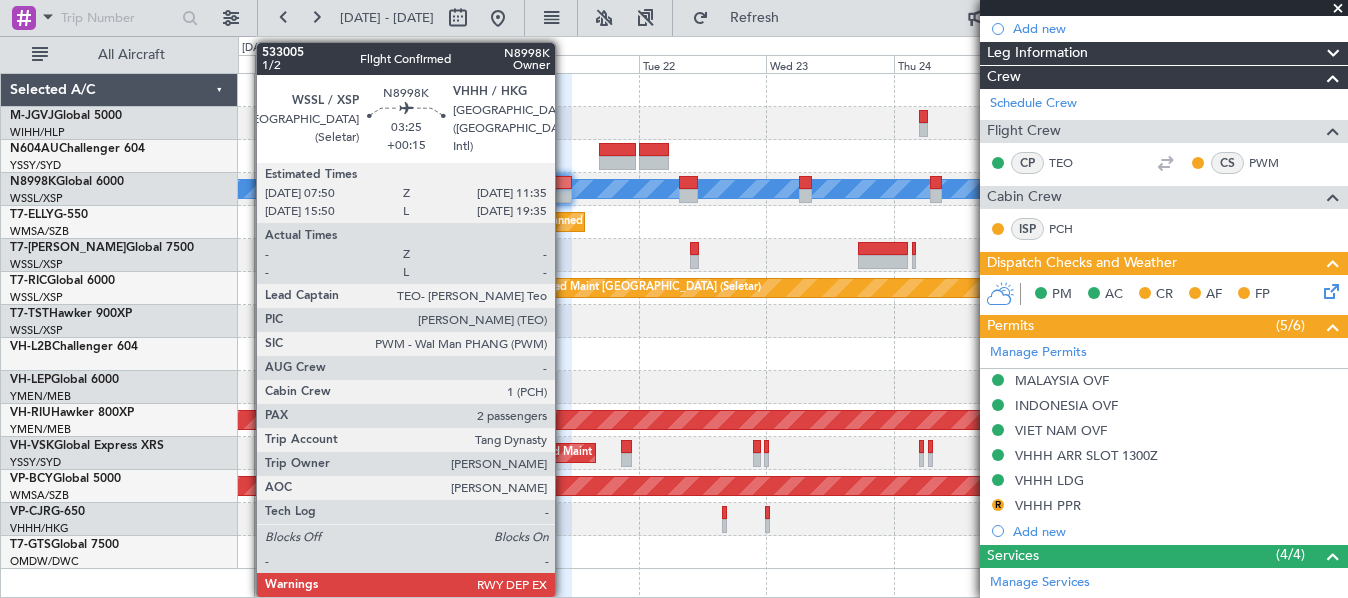 click 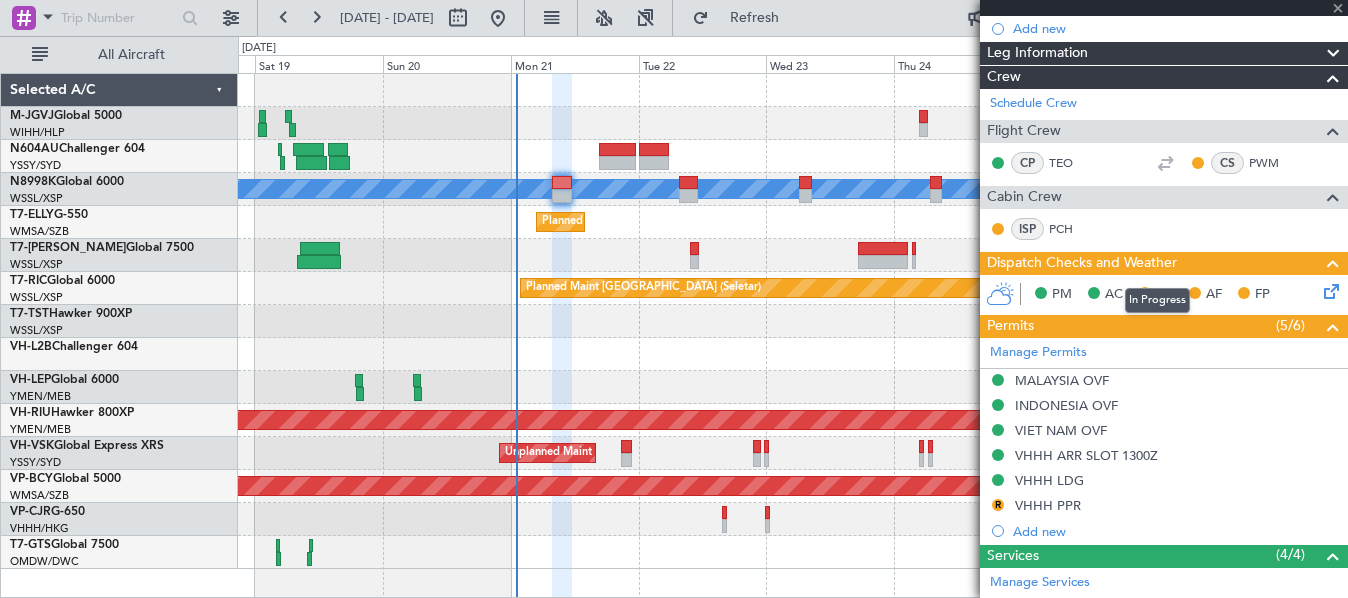 type 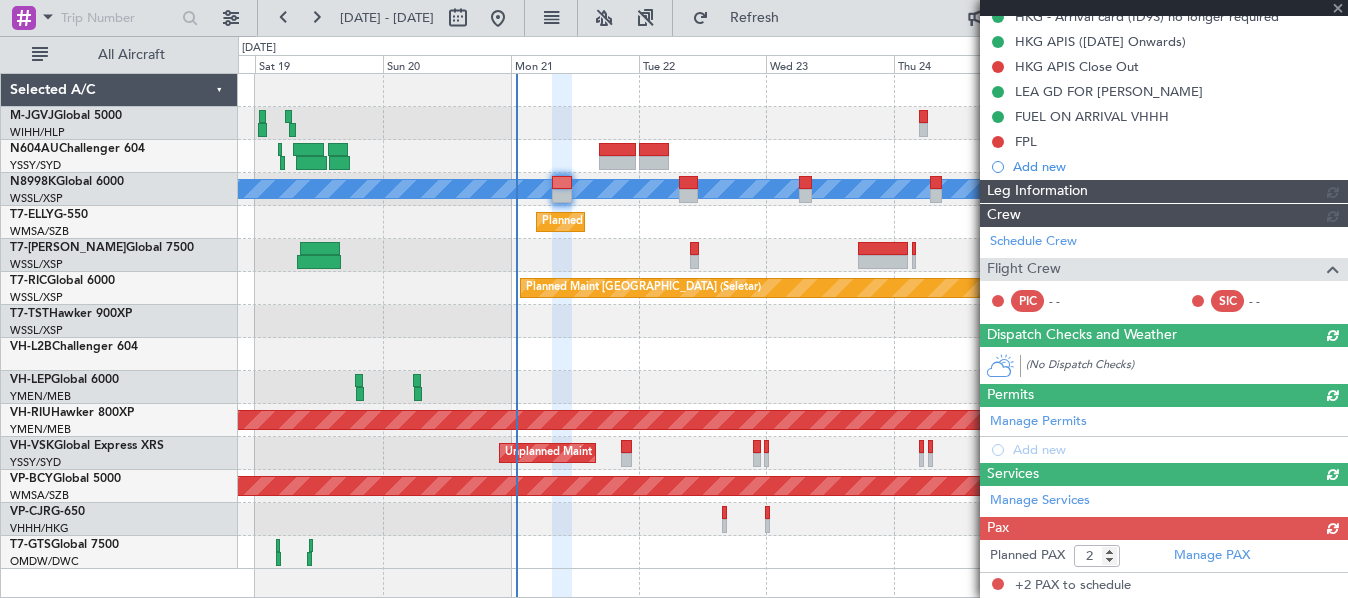 type on "[PERSON_NAME] (EYU)" 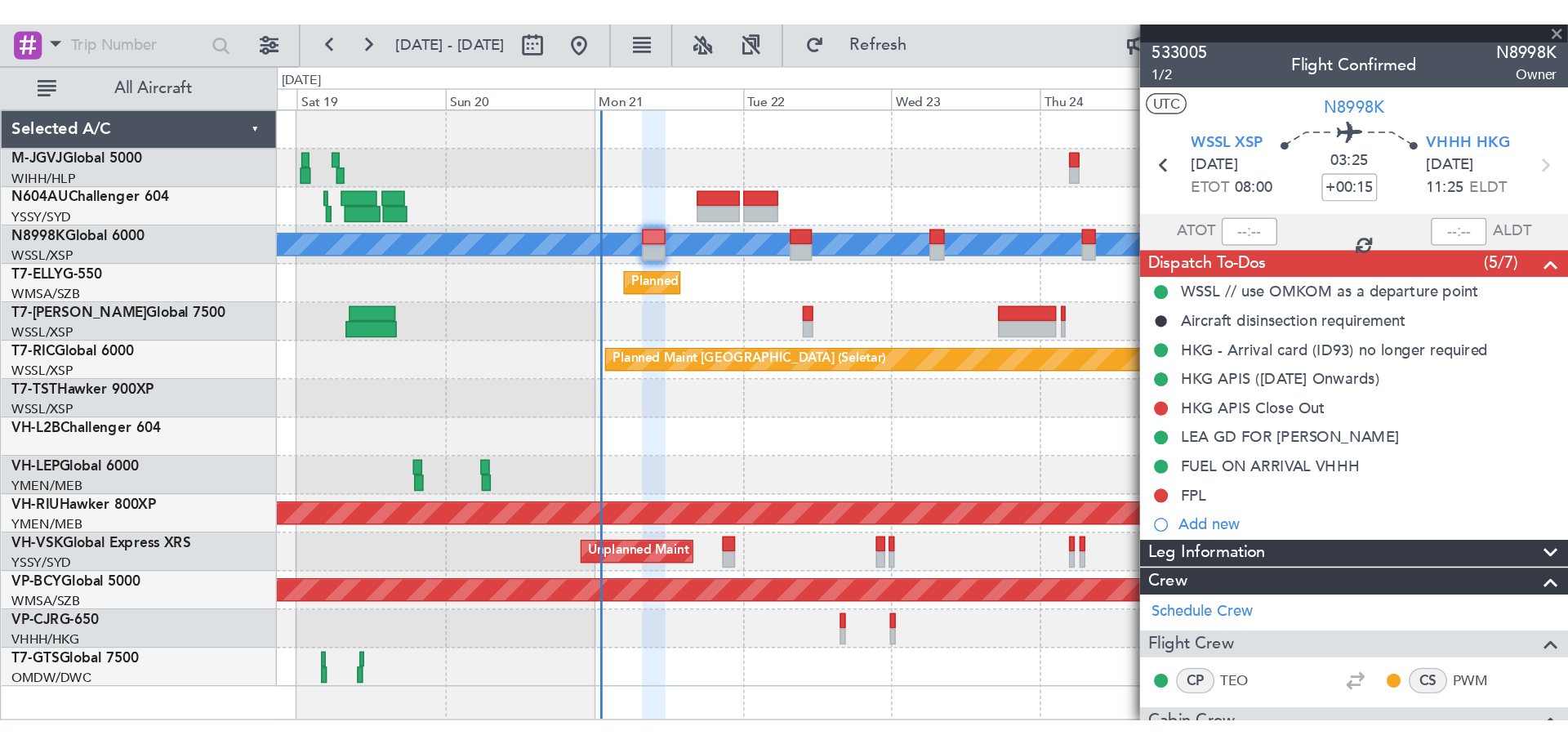 scroll, scrollTop: 0, scrollLeft: 0, axis: both 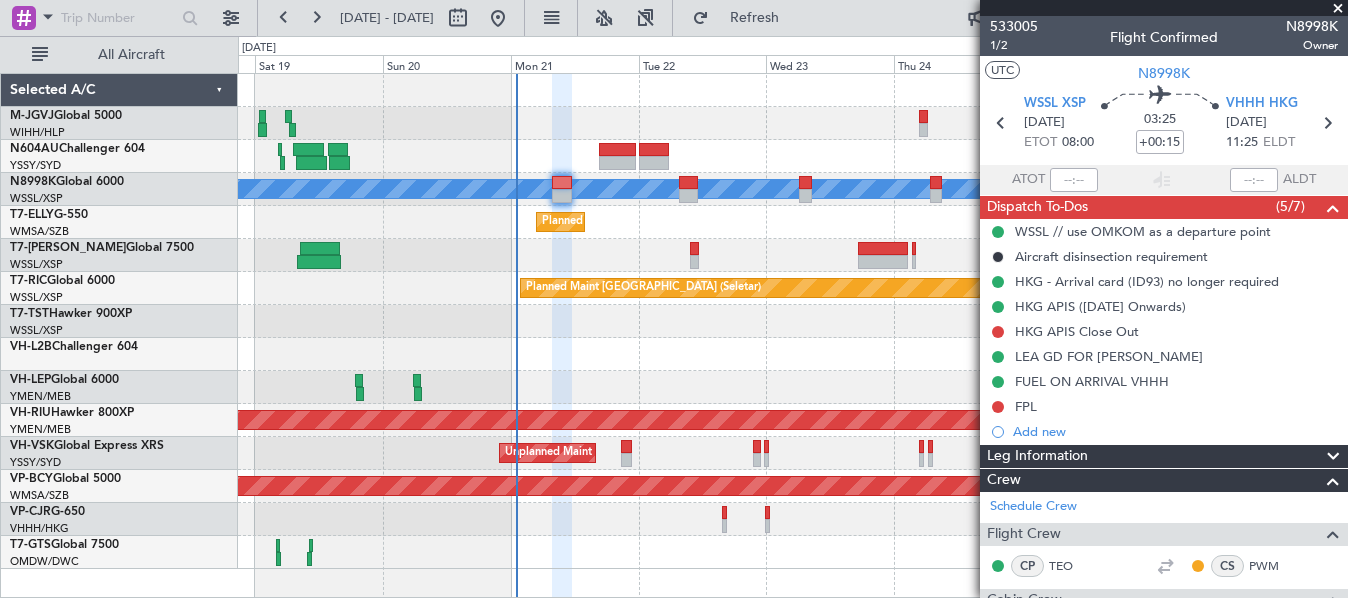 type 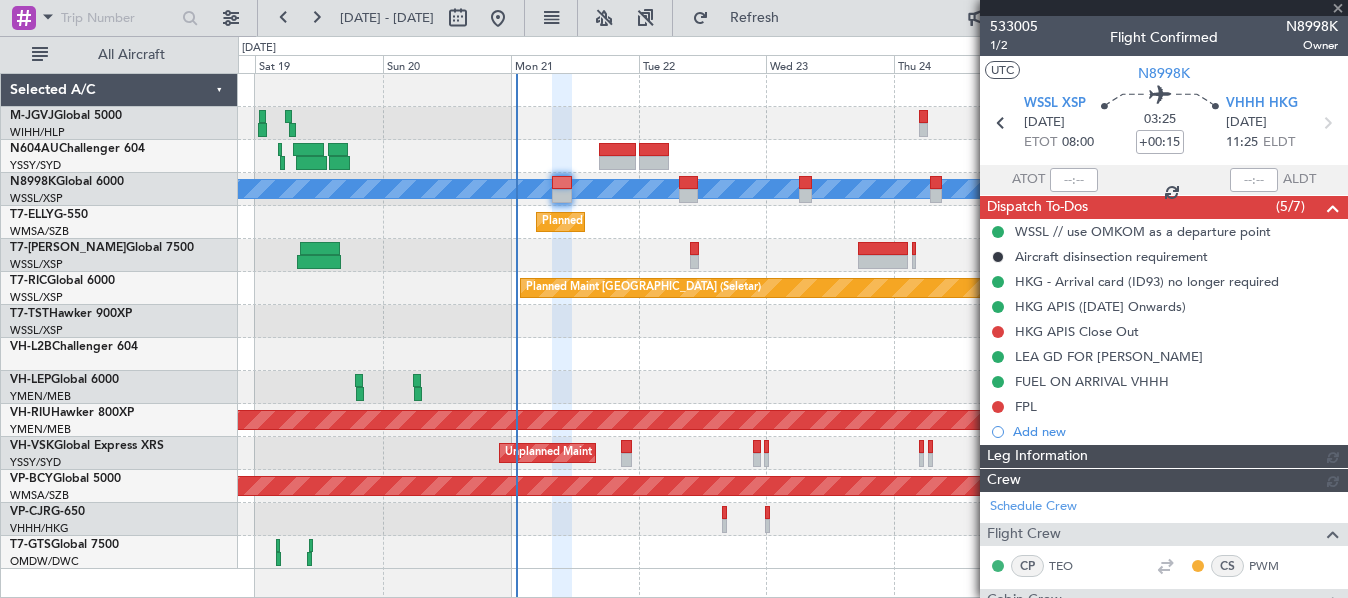 type on "[PERSON_NAME] (EYU)" 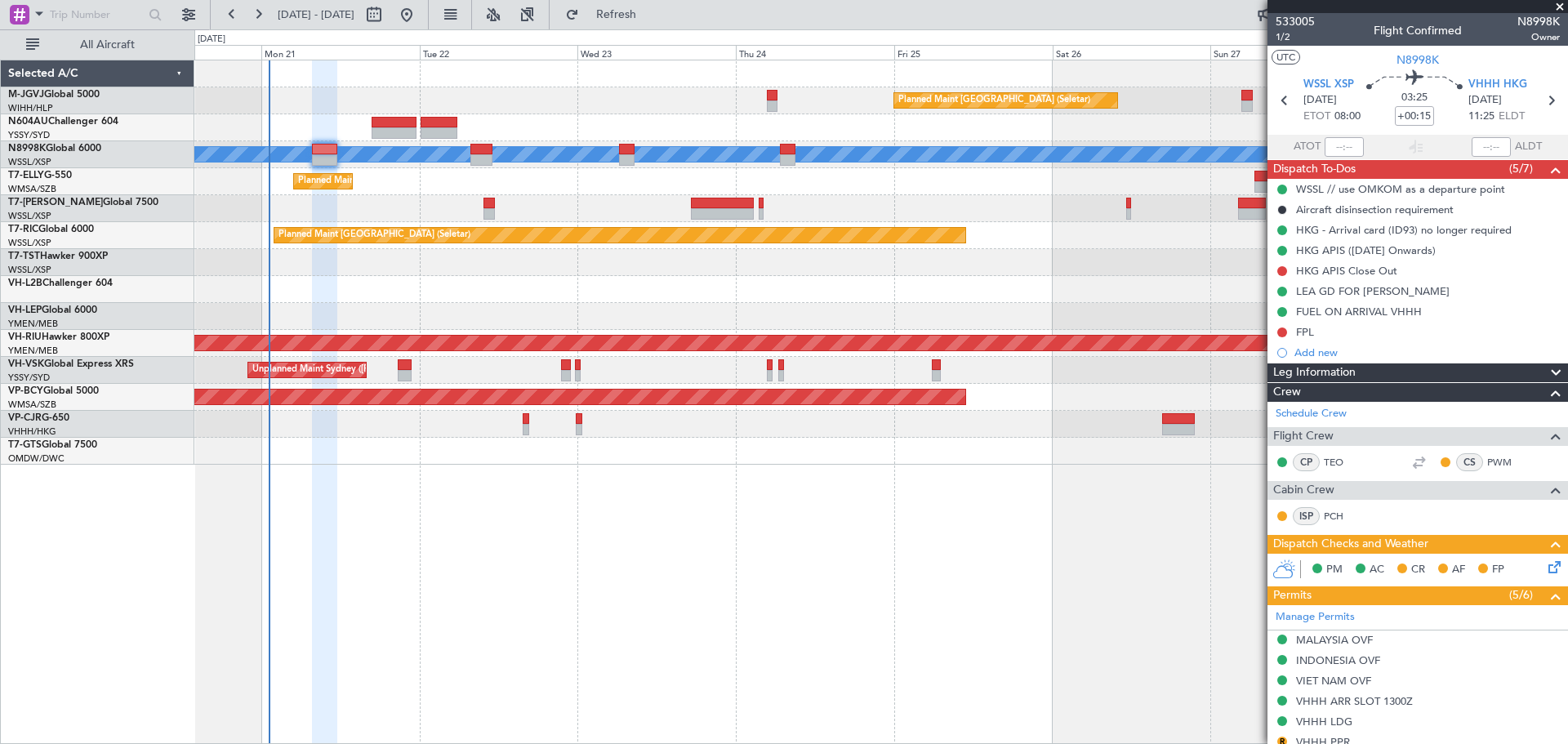click 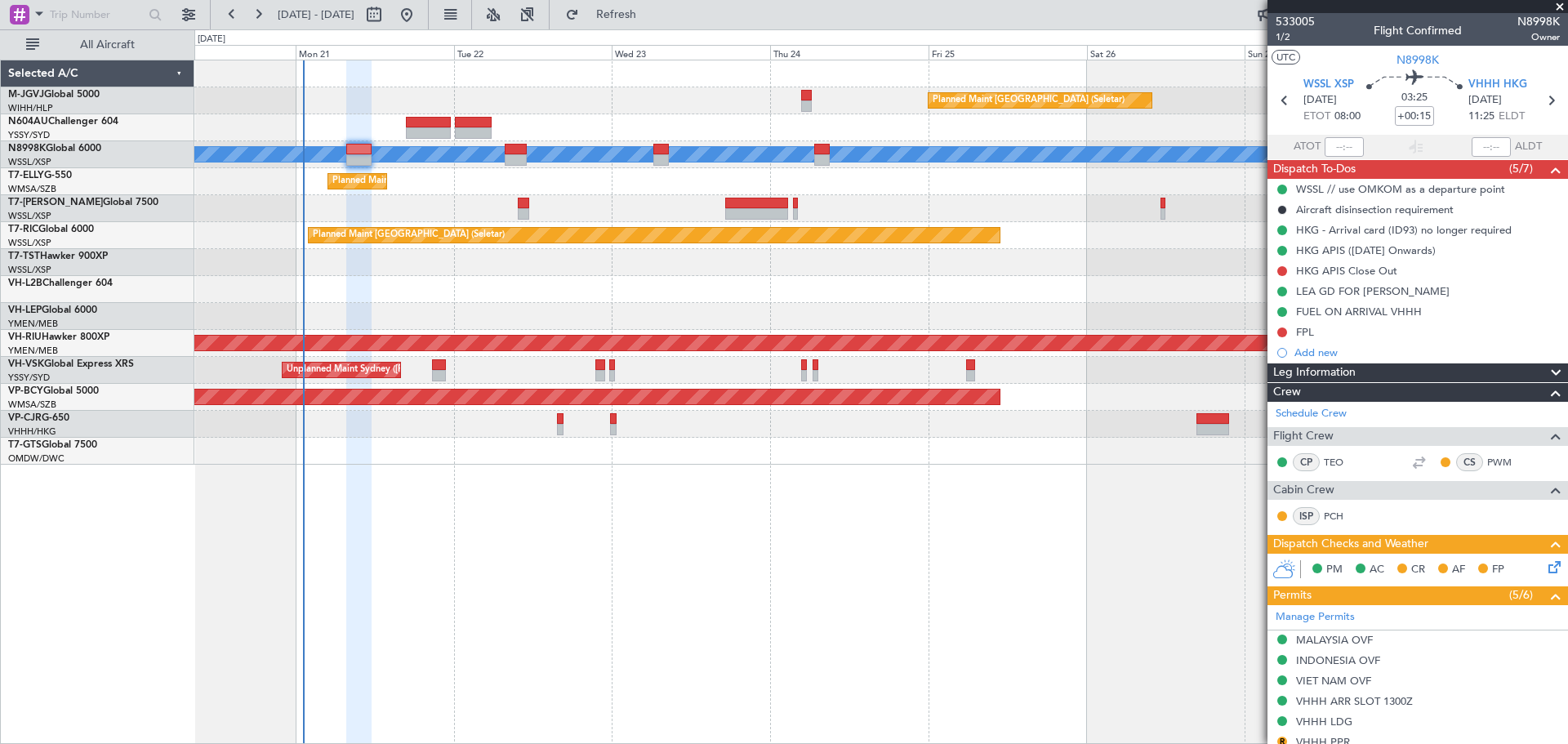 click 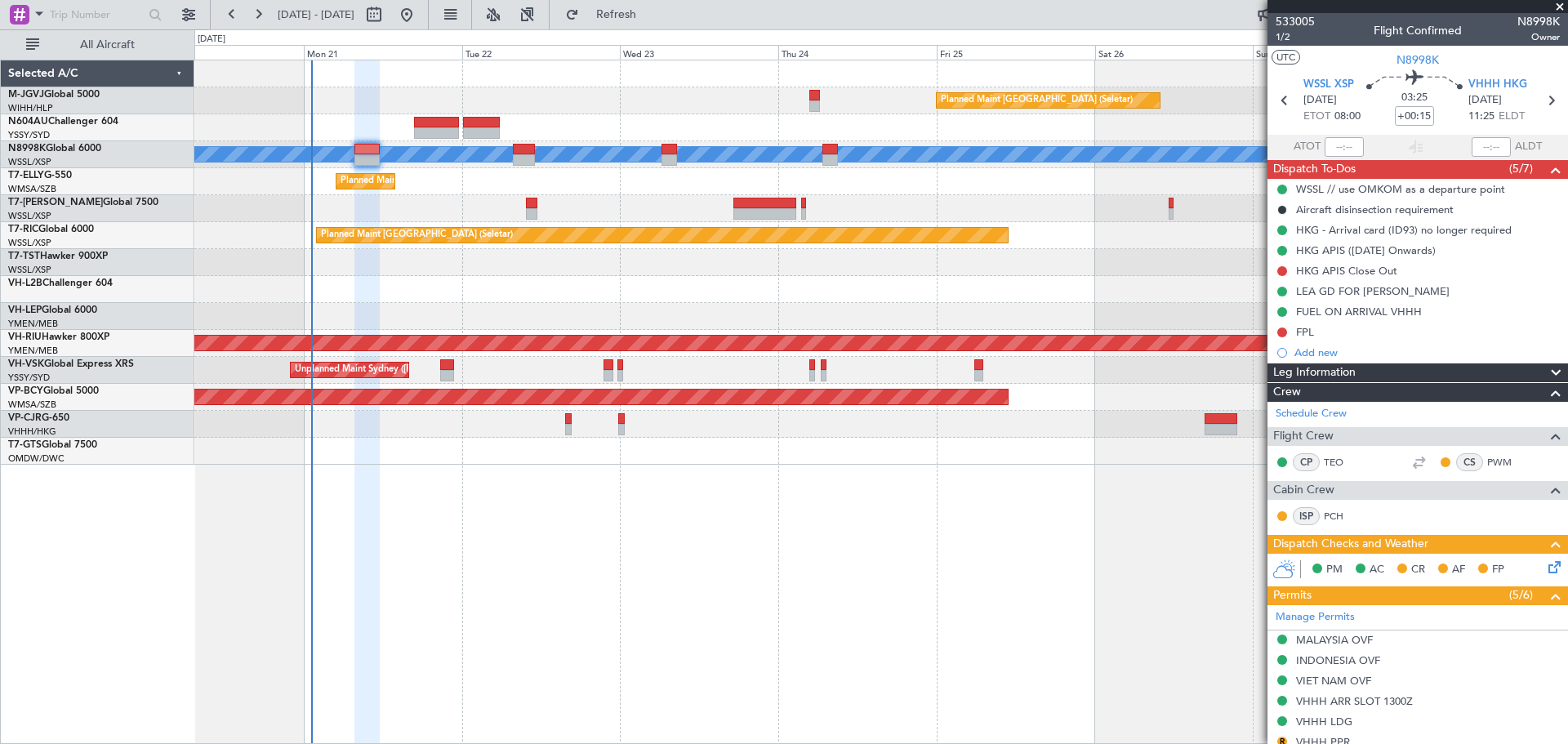 type 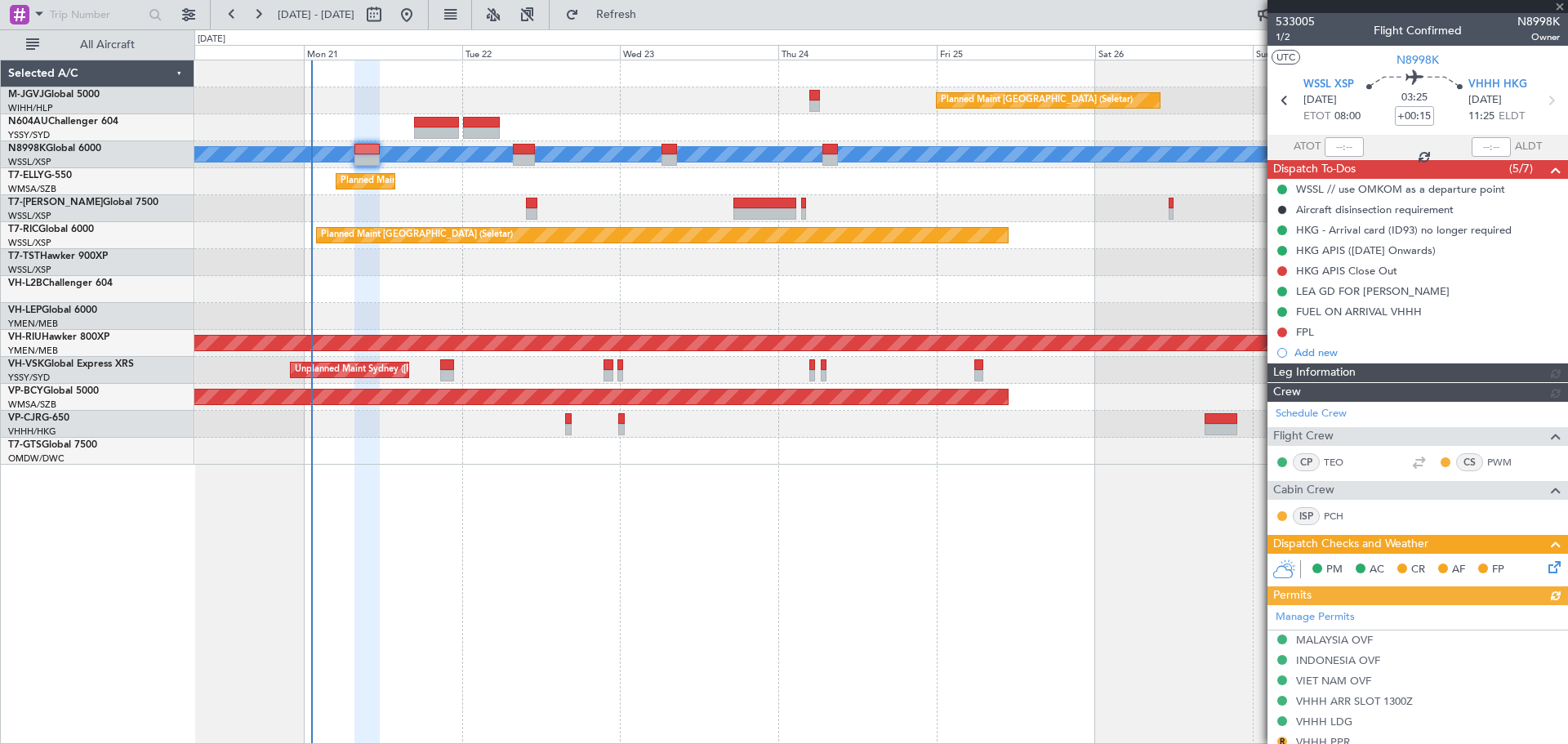 type on "[PERSON_NAME] (EYU)" 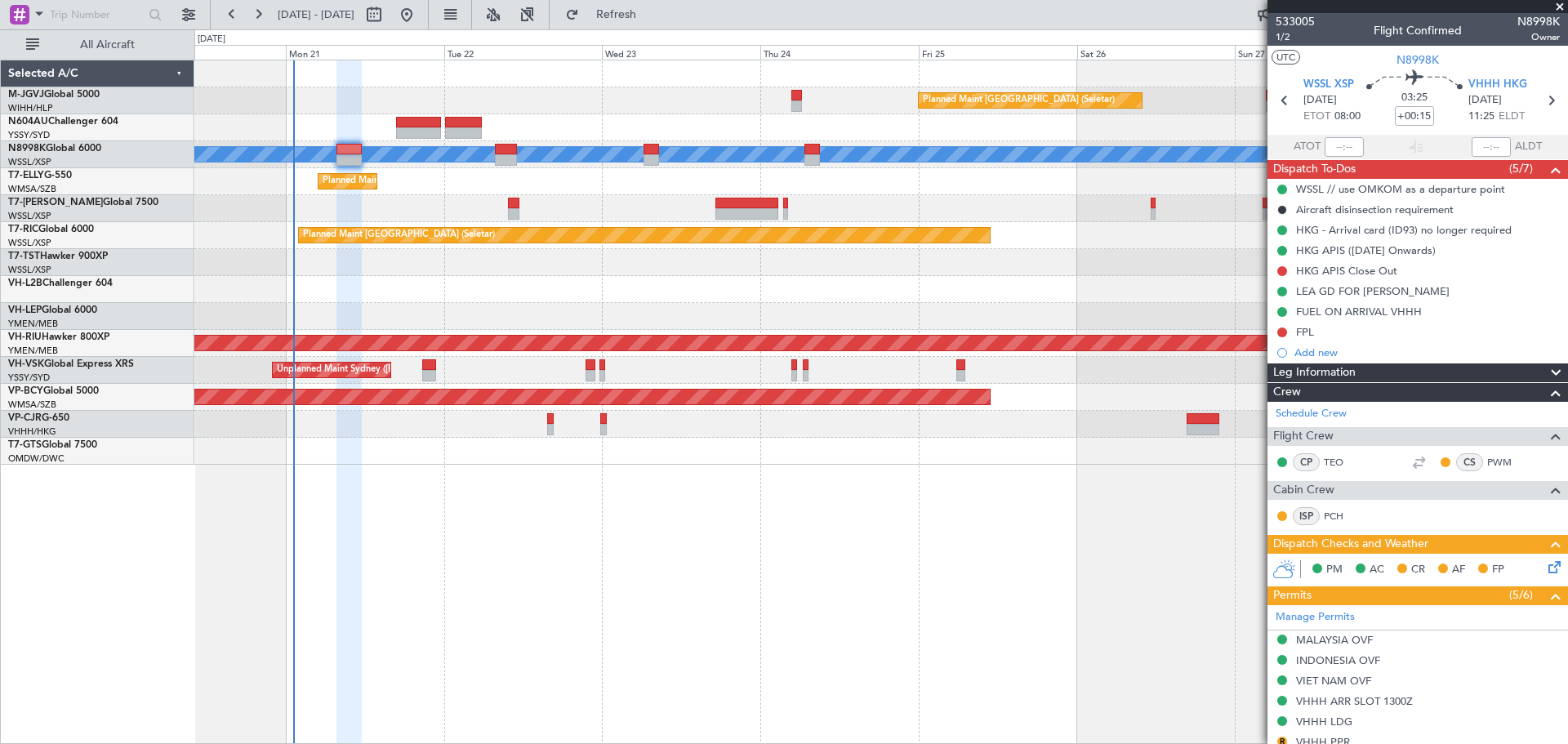 click 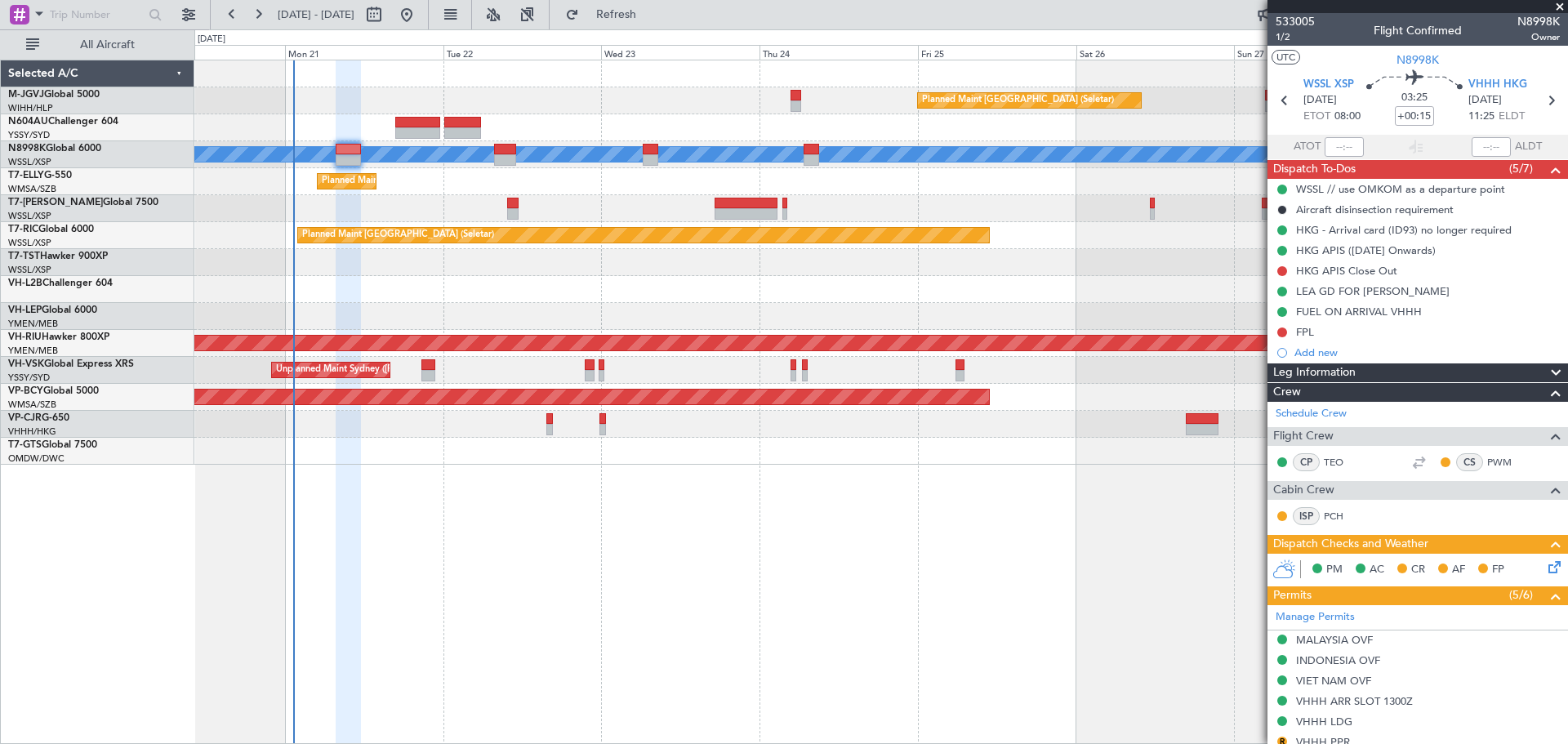 type 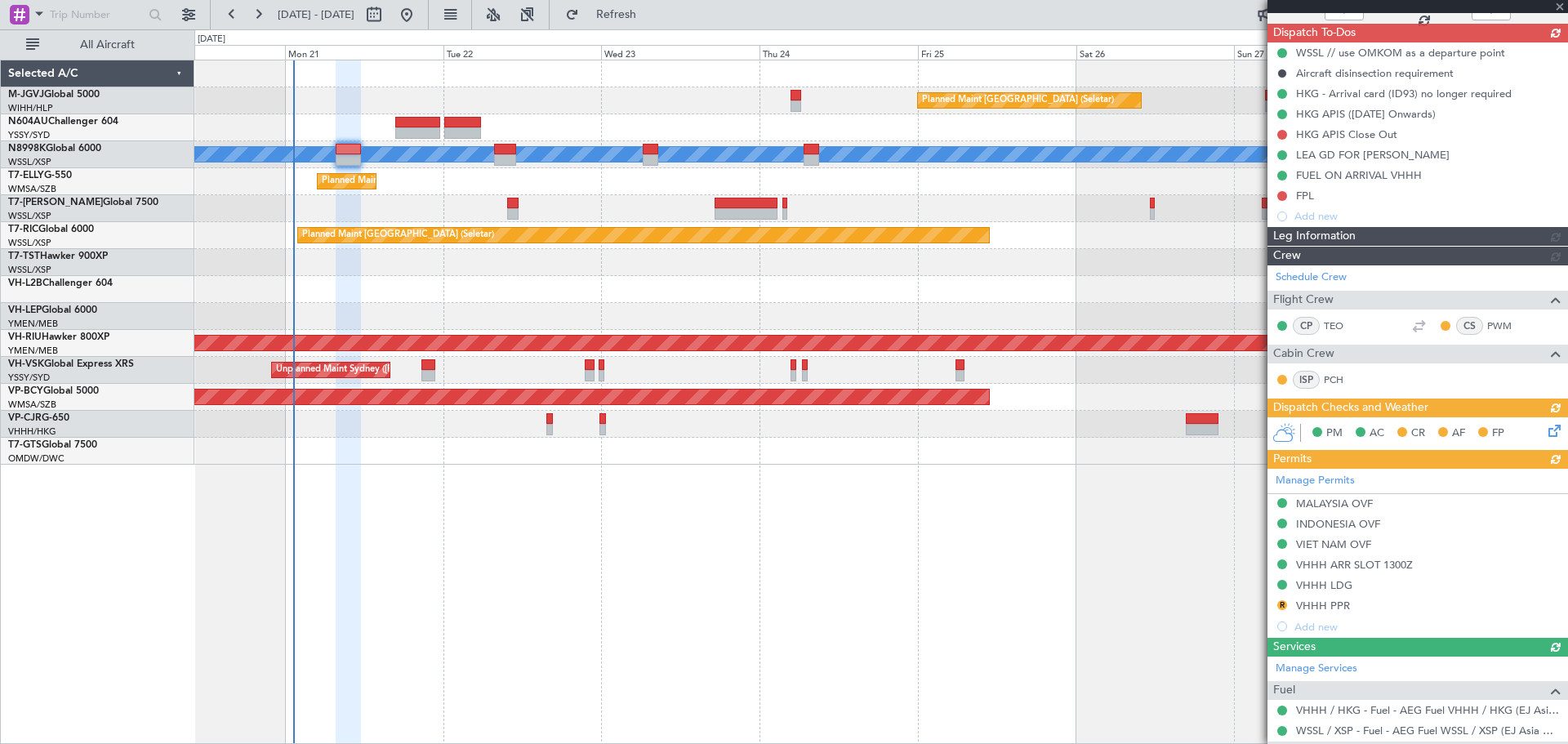 type on "[PERSON_NAME] (EYU)" 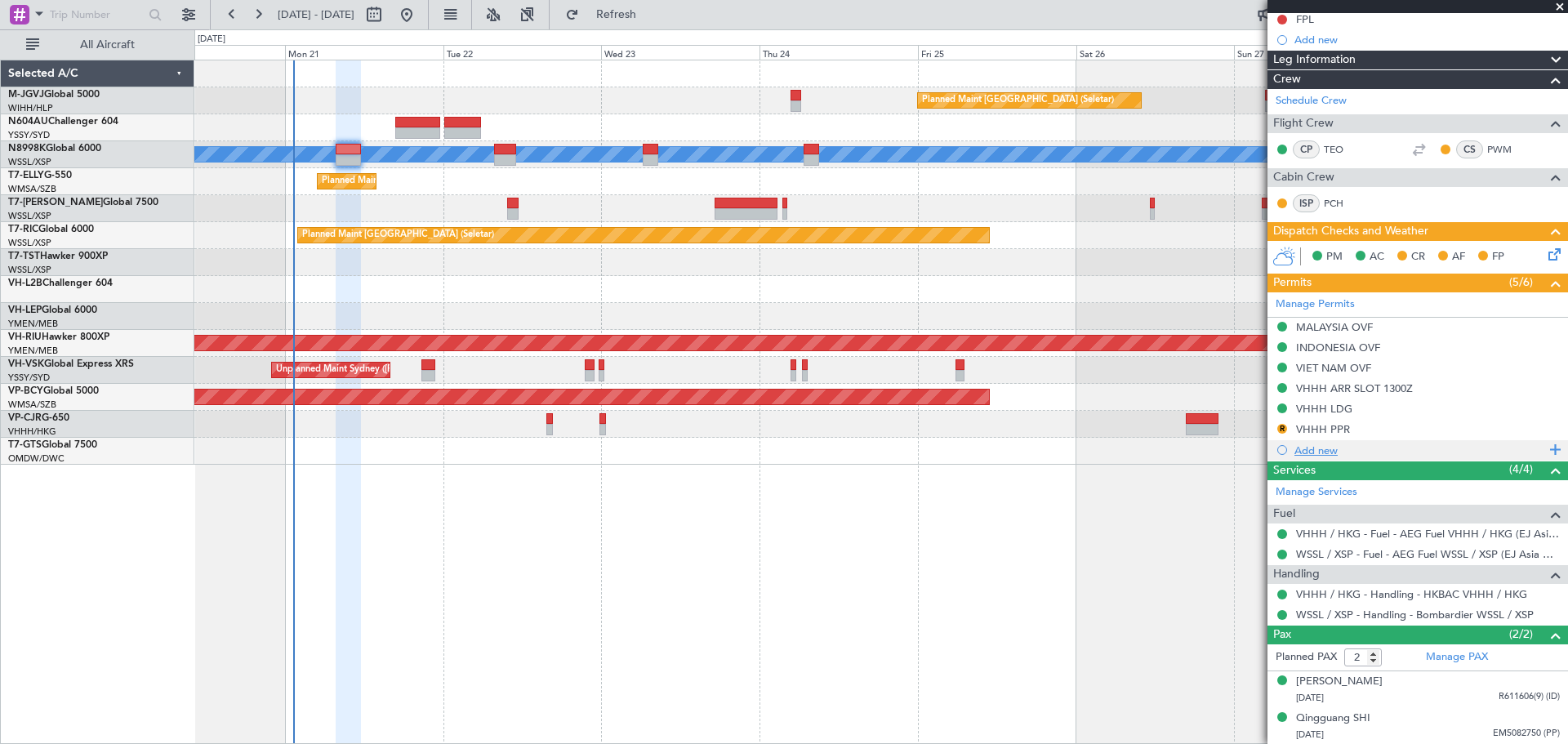 scroll, scrollTop: 0, scrollLeft: 0, axis: both 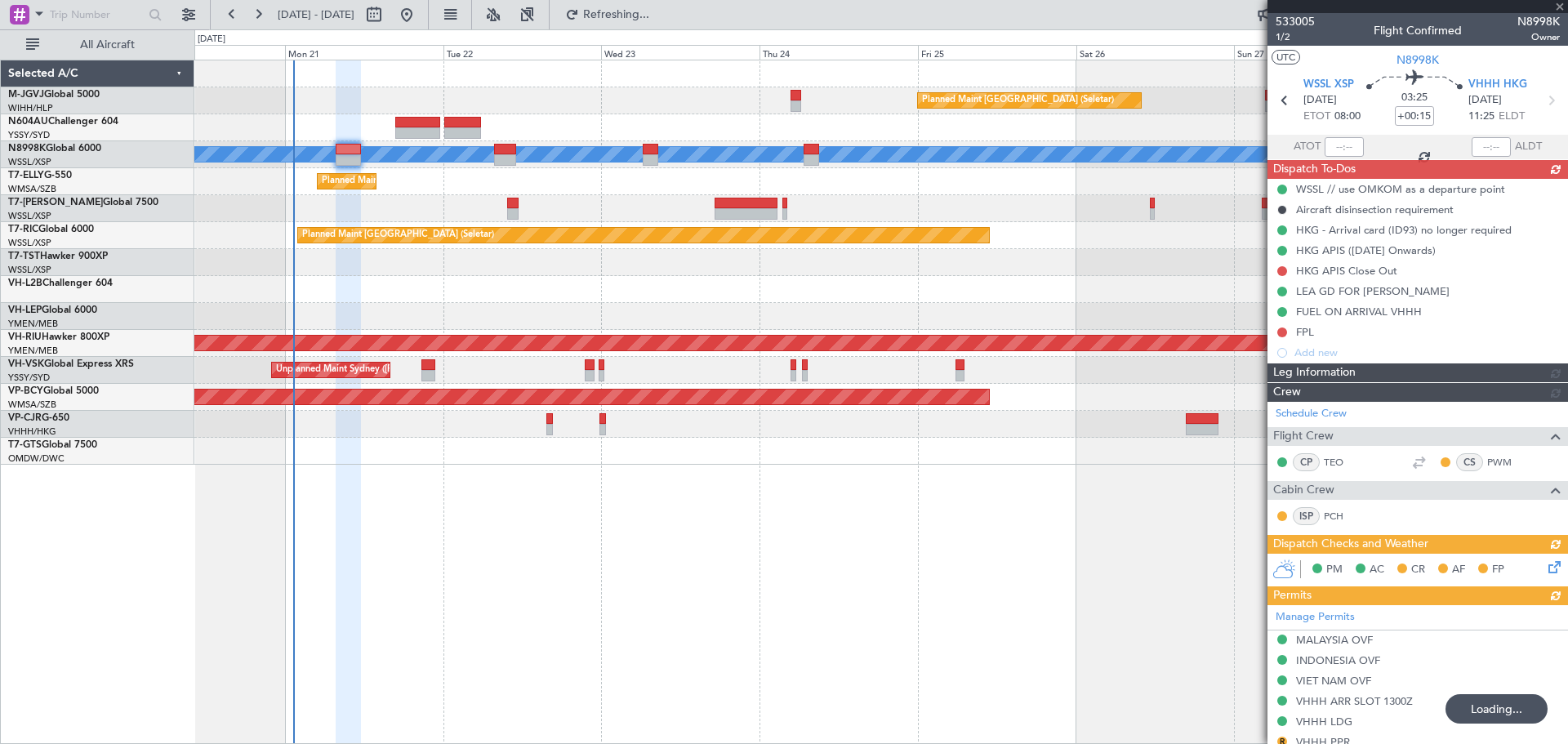 type 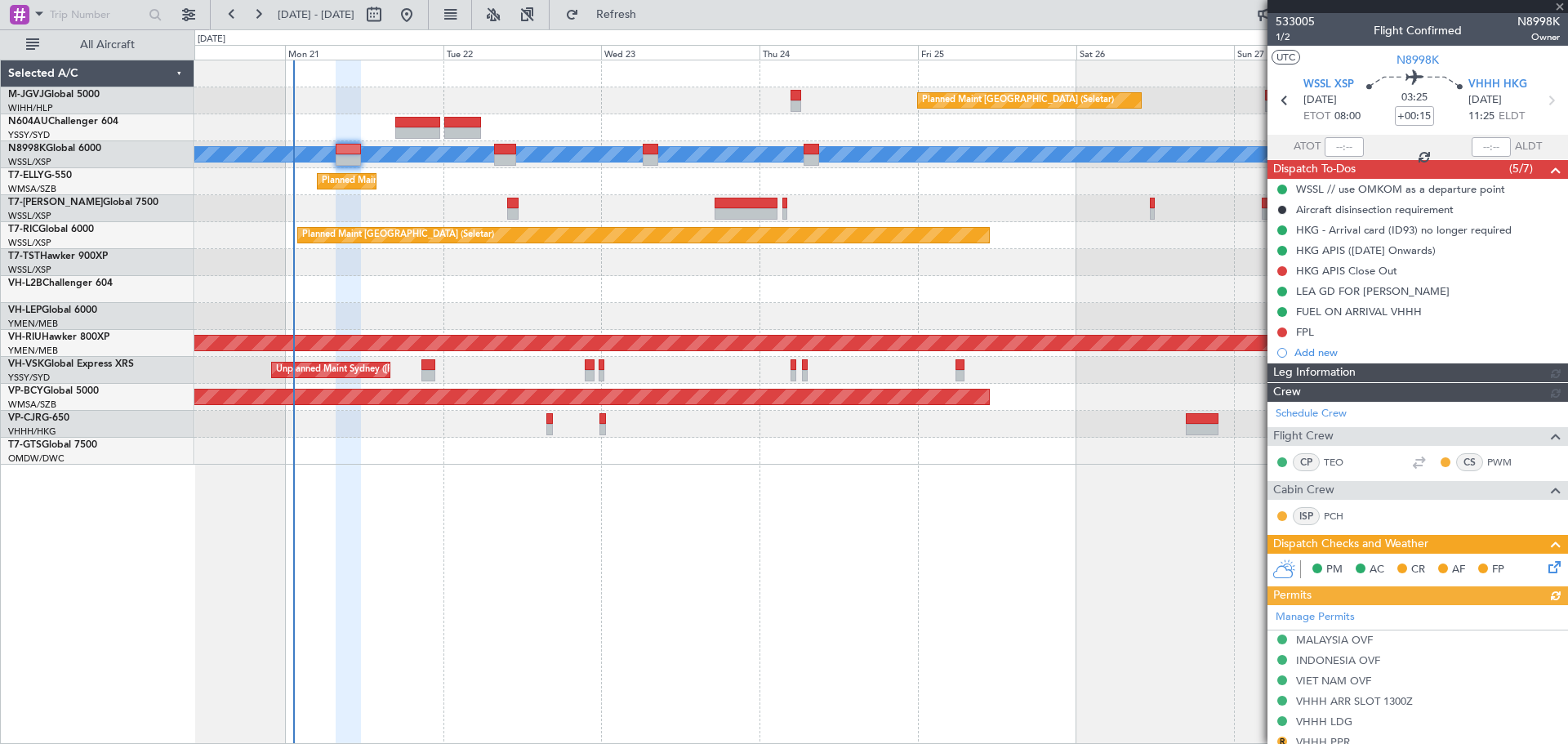 type on "[PERSON_NAME] (EYU)" 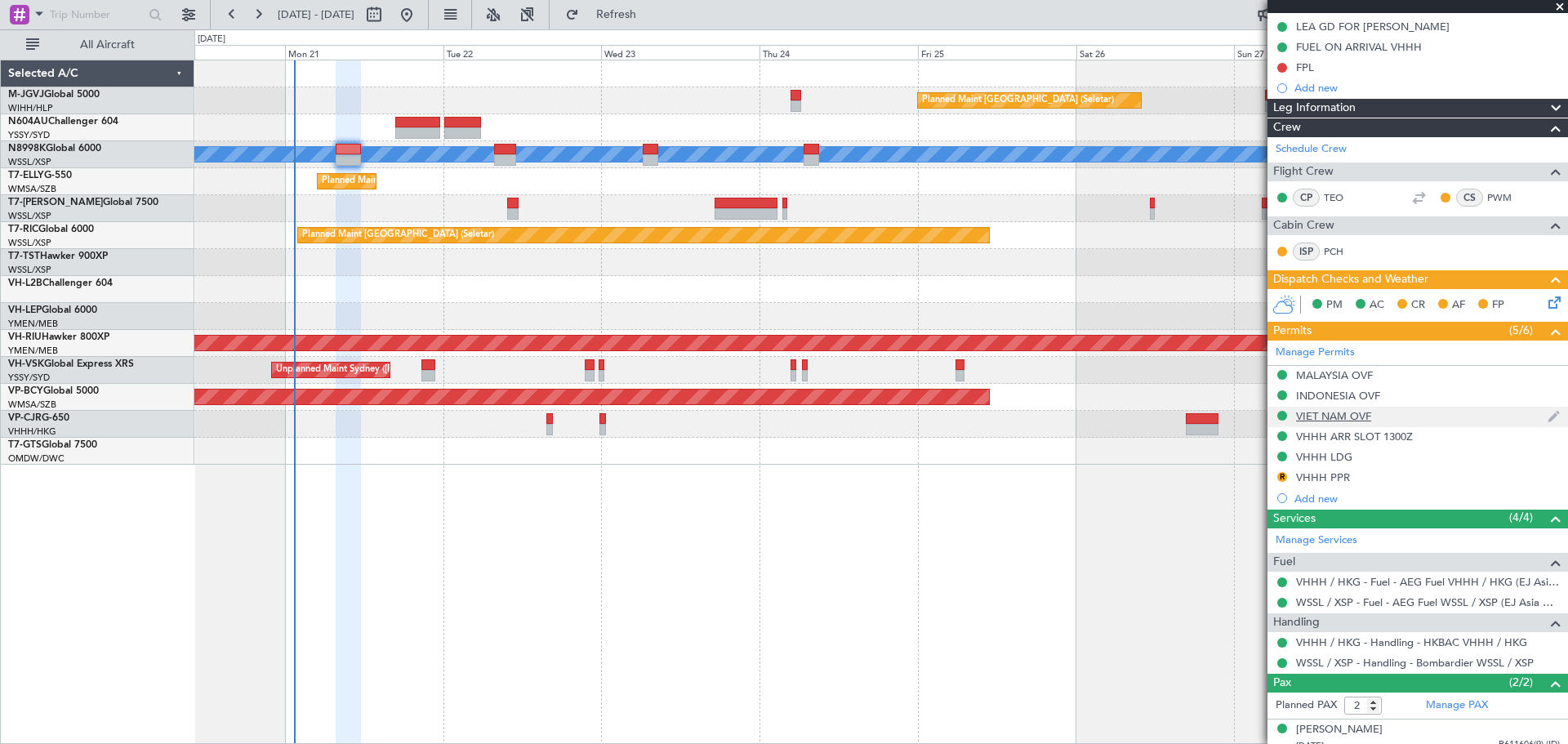 scroll, scrollTop: 272, scrollLeft: 0, axis: vertical 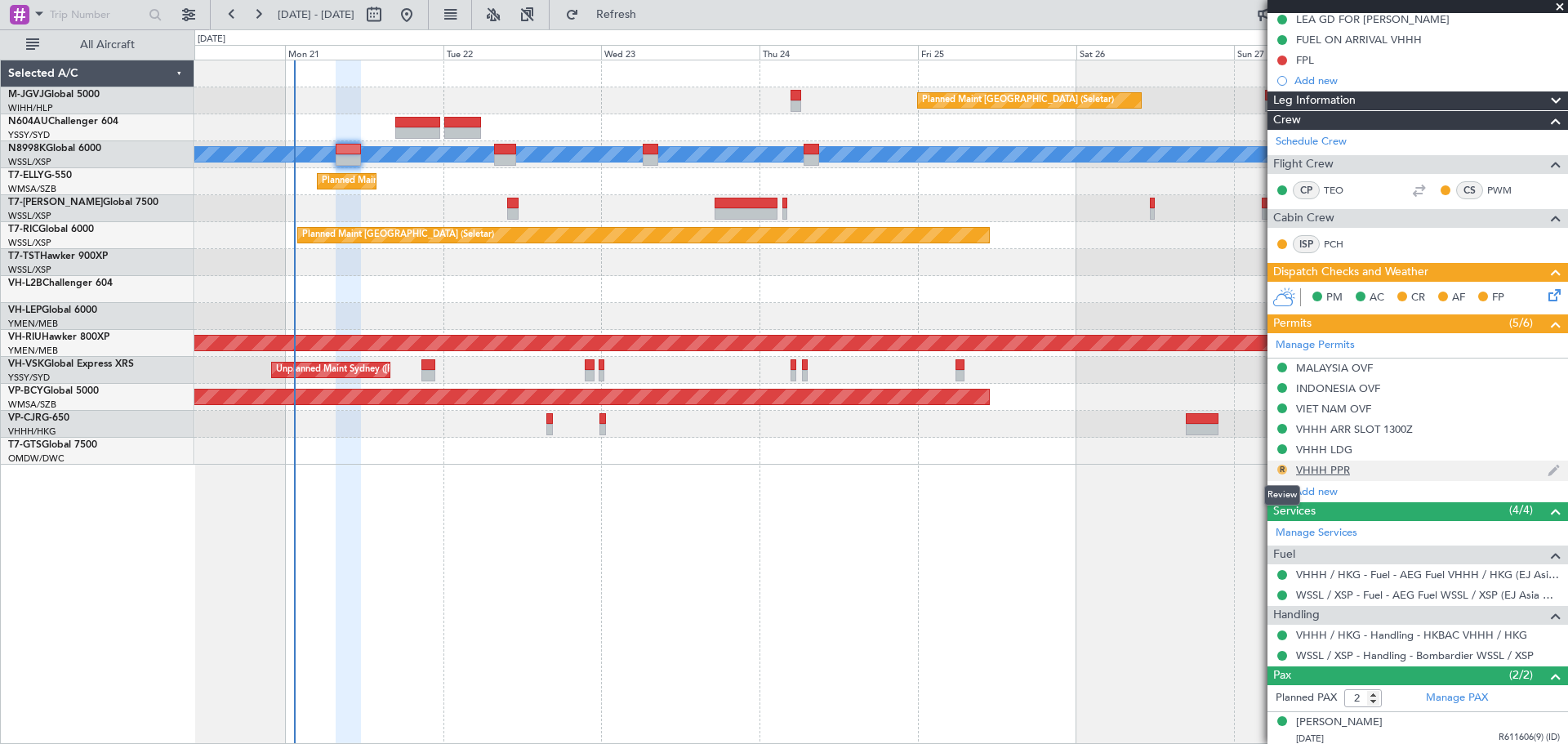 click on "R" at bounding box center (1282, 470) 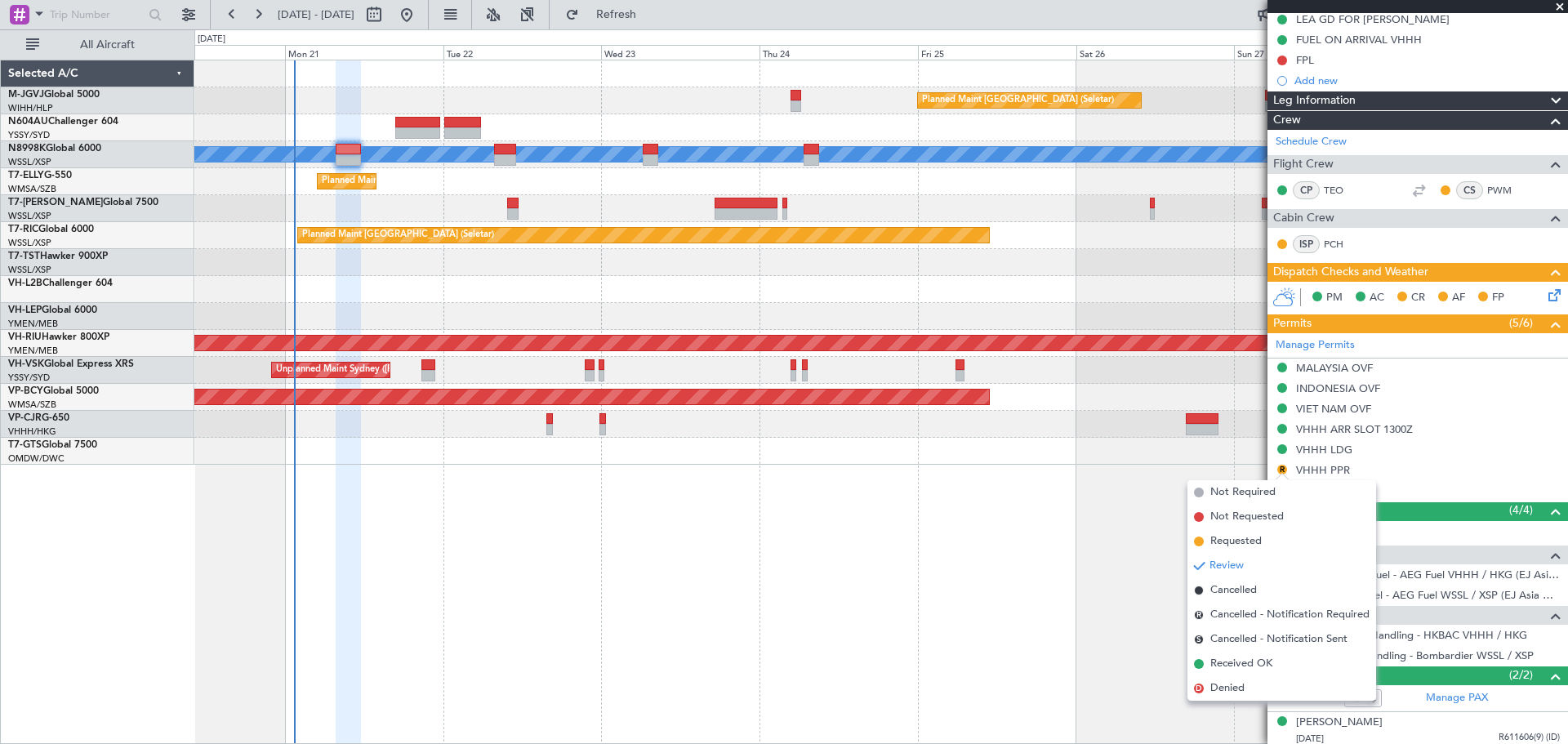 drag, startPoint x: 1264, startPoint y: 660, endPoint x: 1261, endPoint y: 625, distance: 35.128336 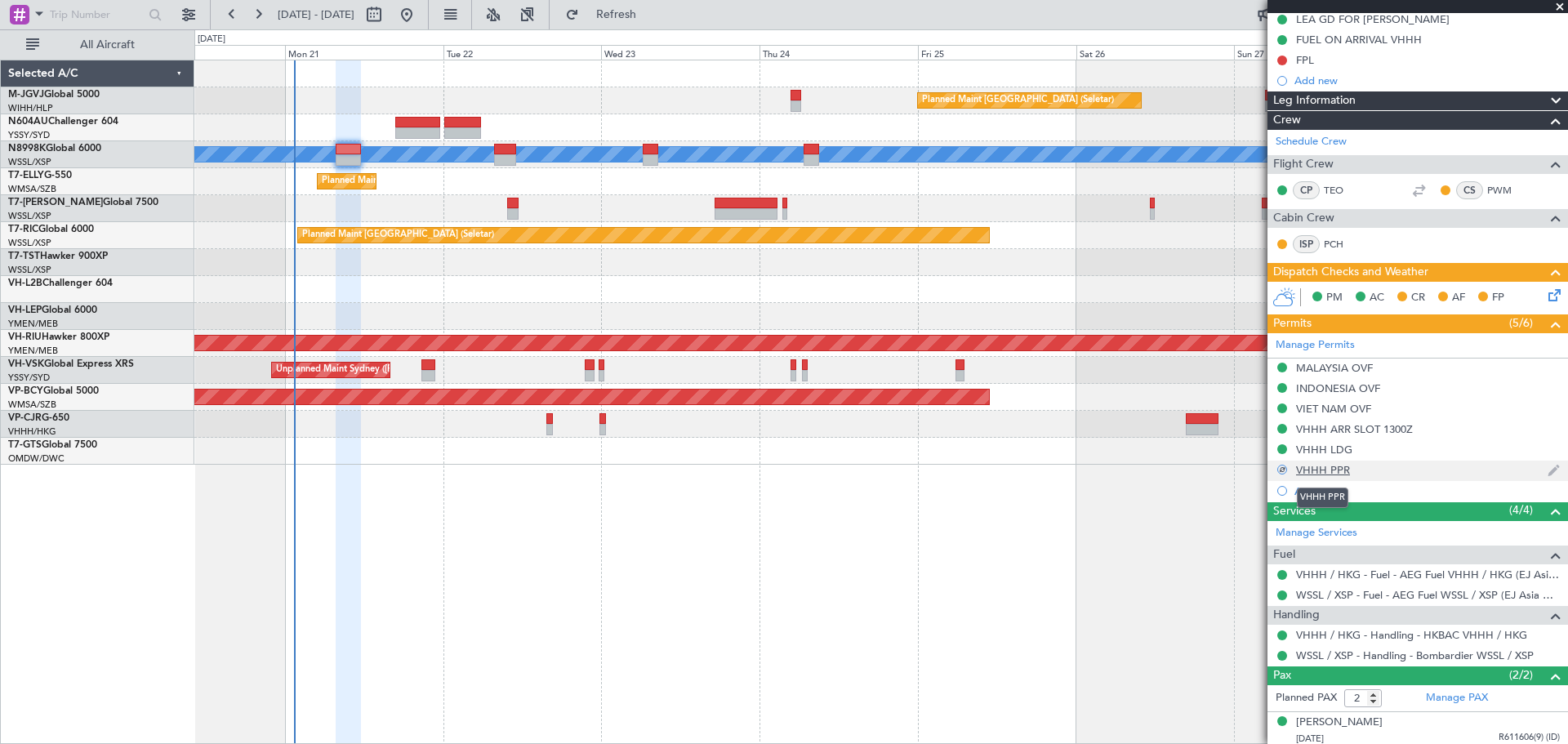 click on "VHHH PPR" at bounding box center [1323, 470] 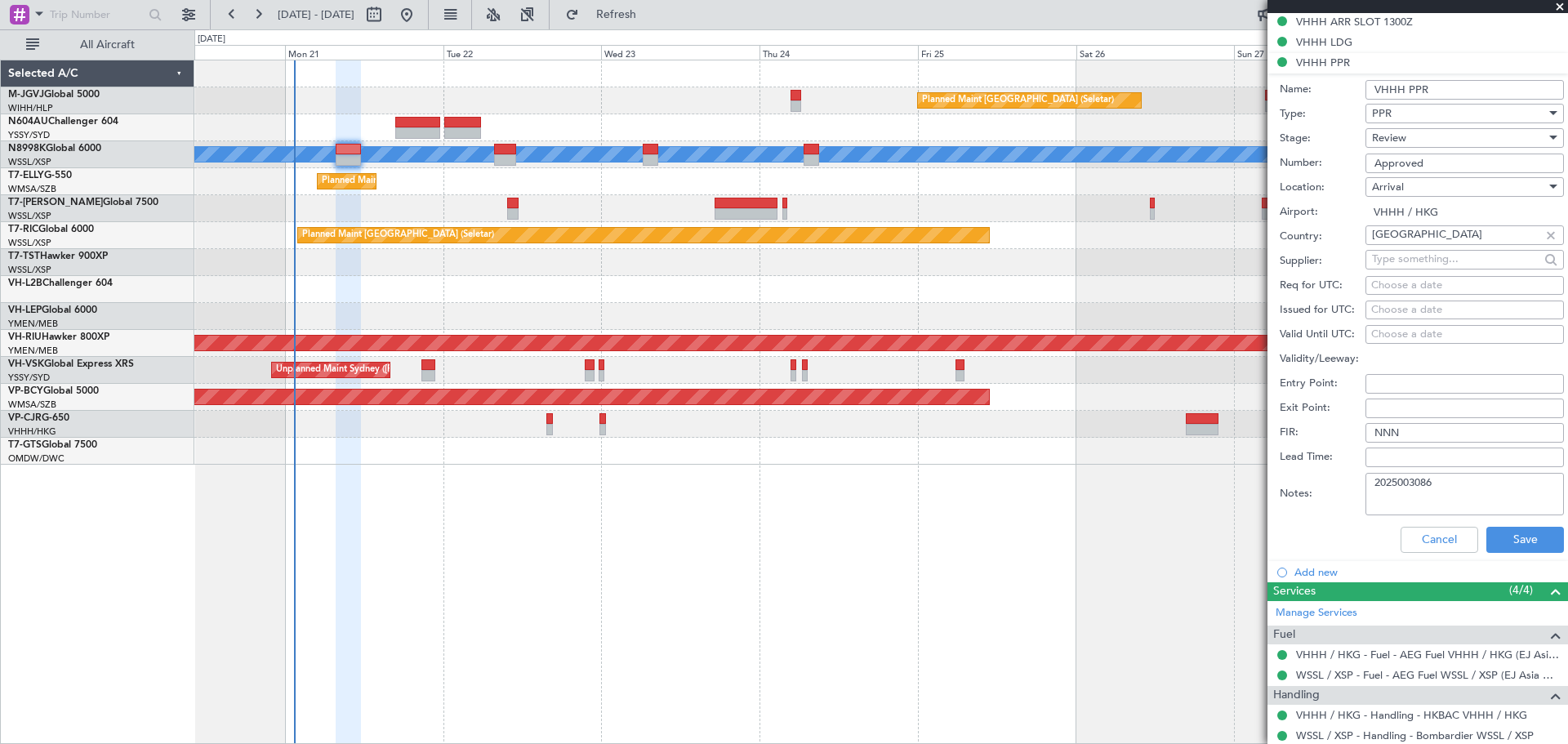 scroll, scrollTop: 680, scrollLeft: 0, axis: vertical 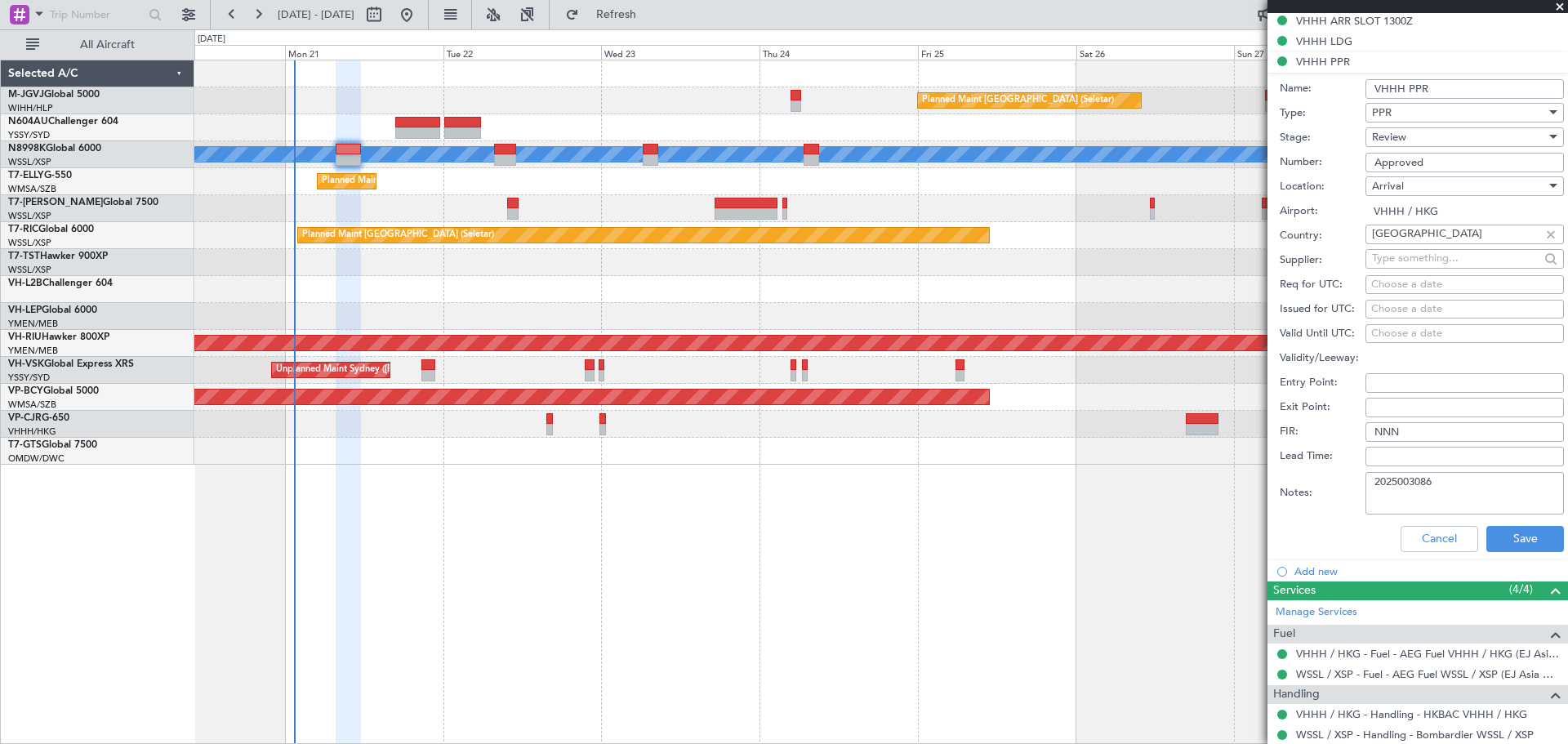 drag, startPoint x: 1455, startPoint y: 485, endPoint x: 1312, endPoint y: 483, distance: 143.01399 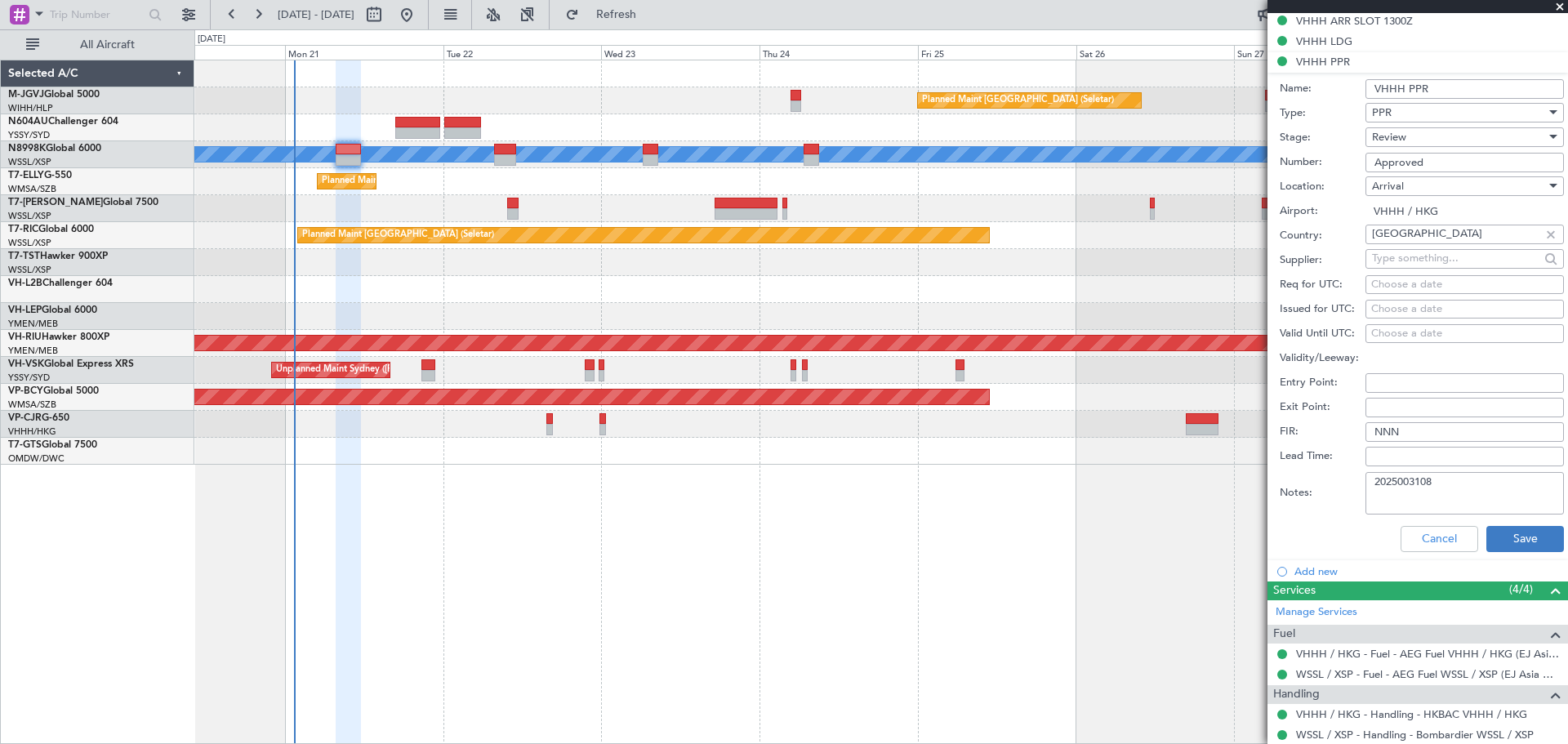 type on "2025003108" 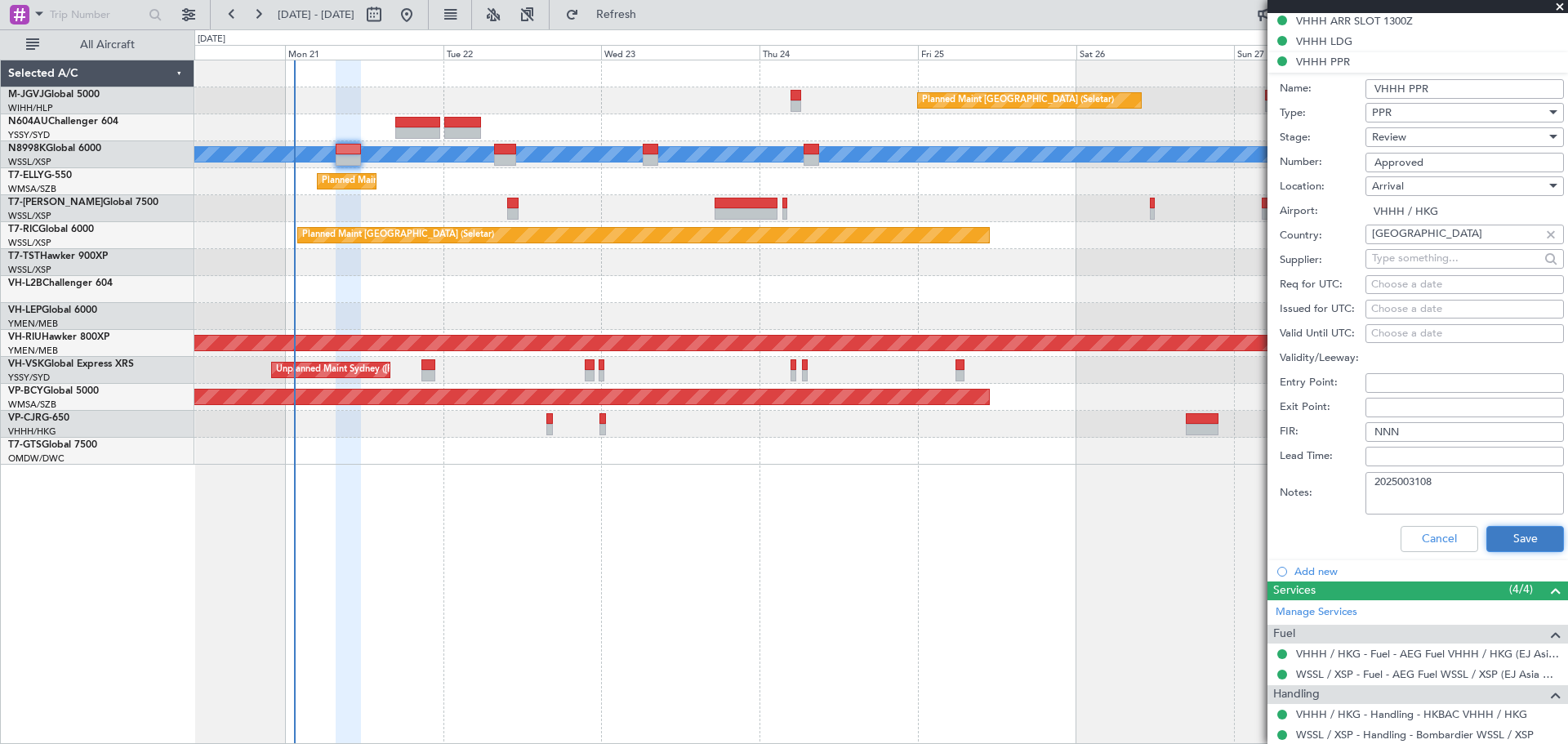 click on "Save" at bounding box center [1525, 539] 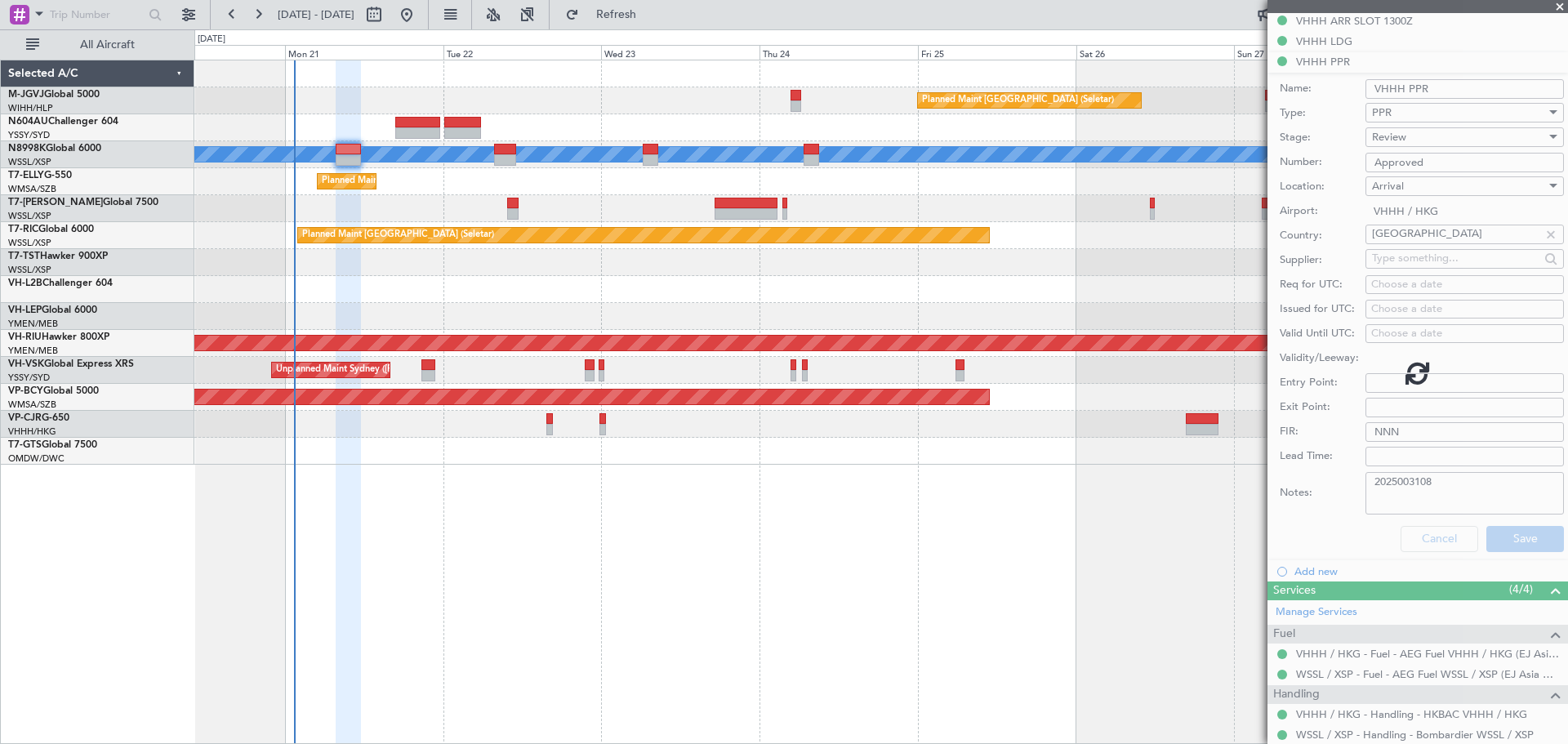 scroll, scrollTop: 313, scrollLeft: 0, axis: vertical 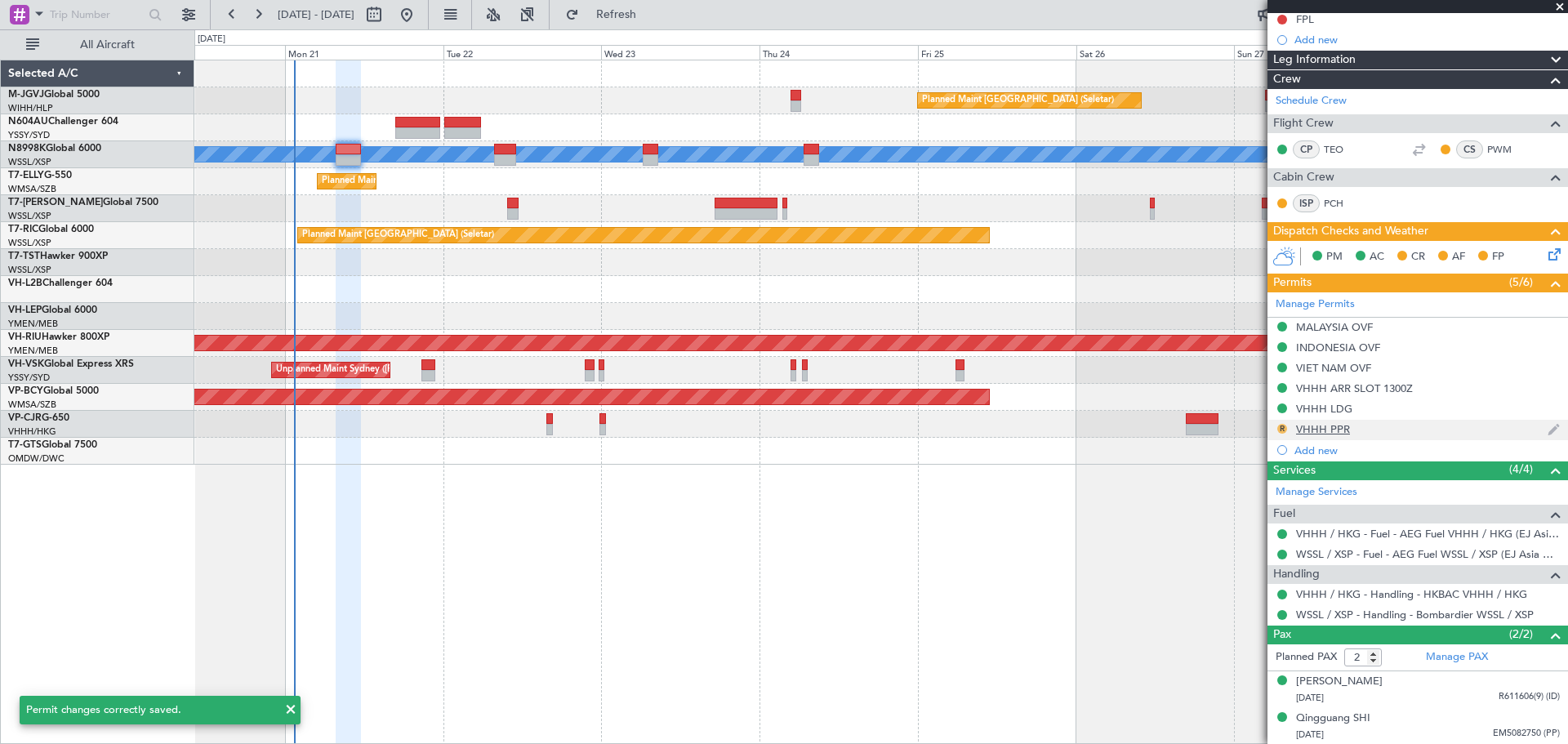 click on "R" at bounding box center [1282, 429] 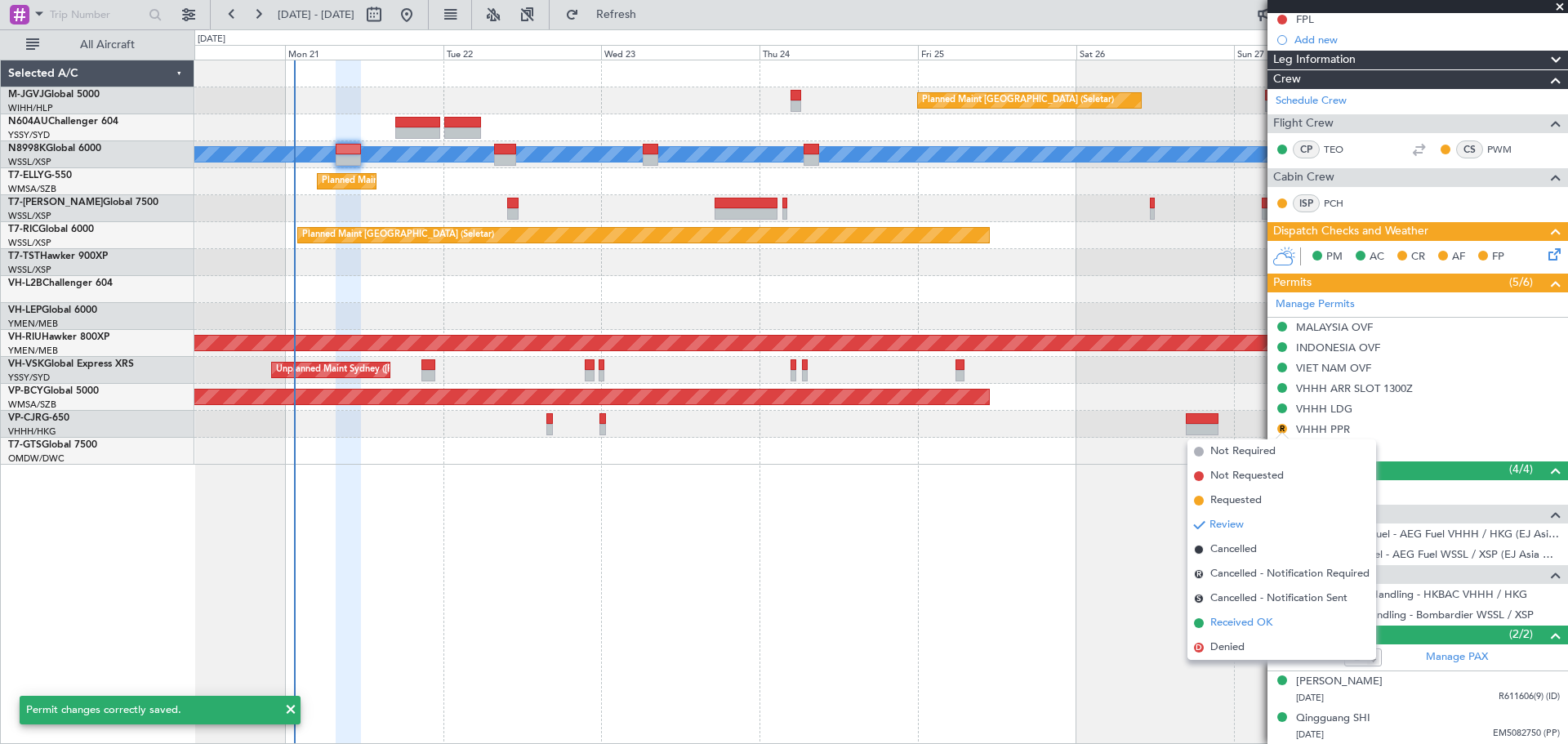 click on "Received OK" at bounding box center (1241, 623) 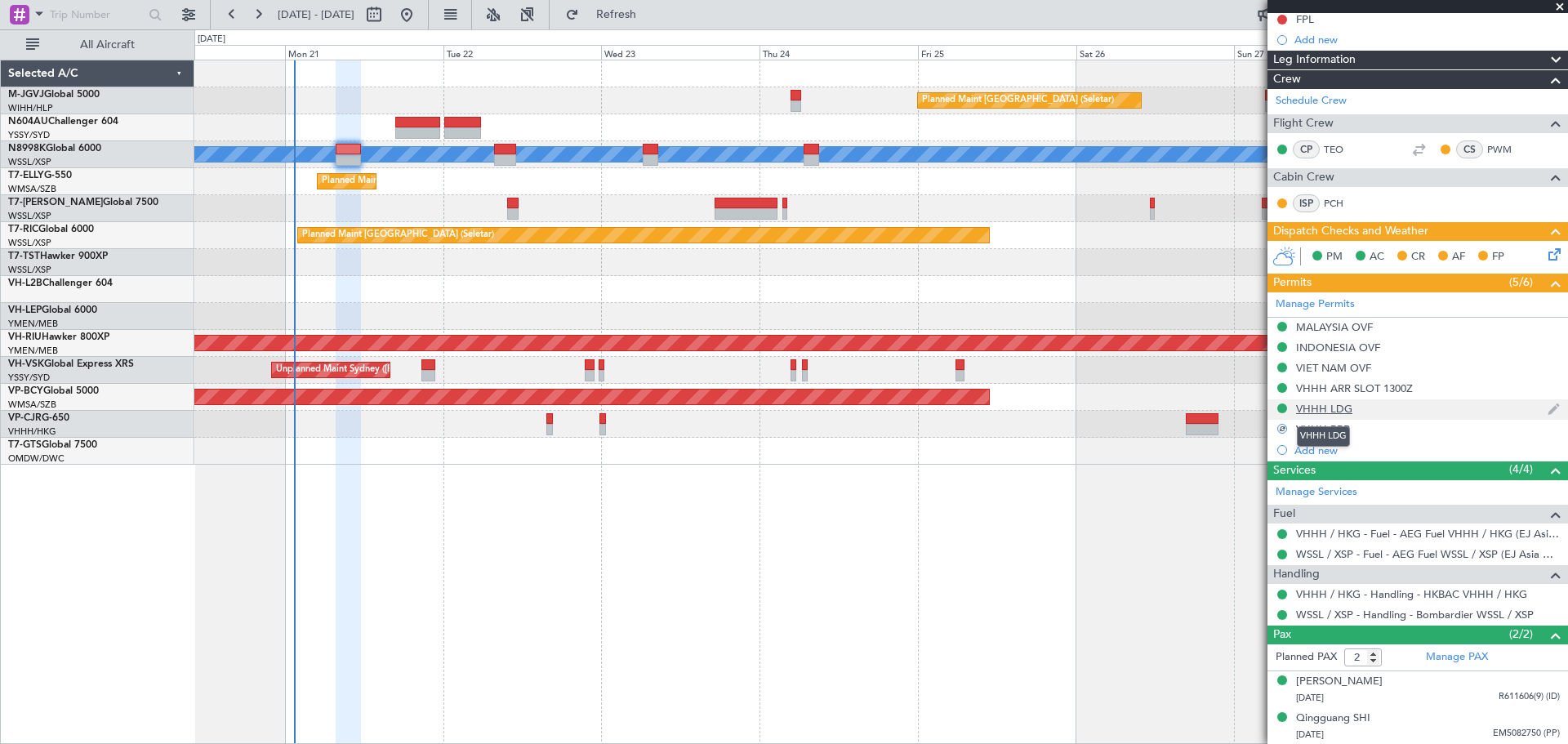 click on "VHHH LDG" at bounding box center [1324, 408] 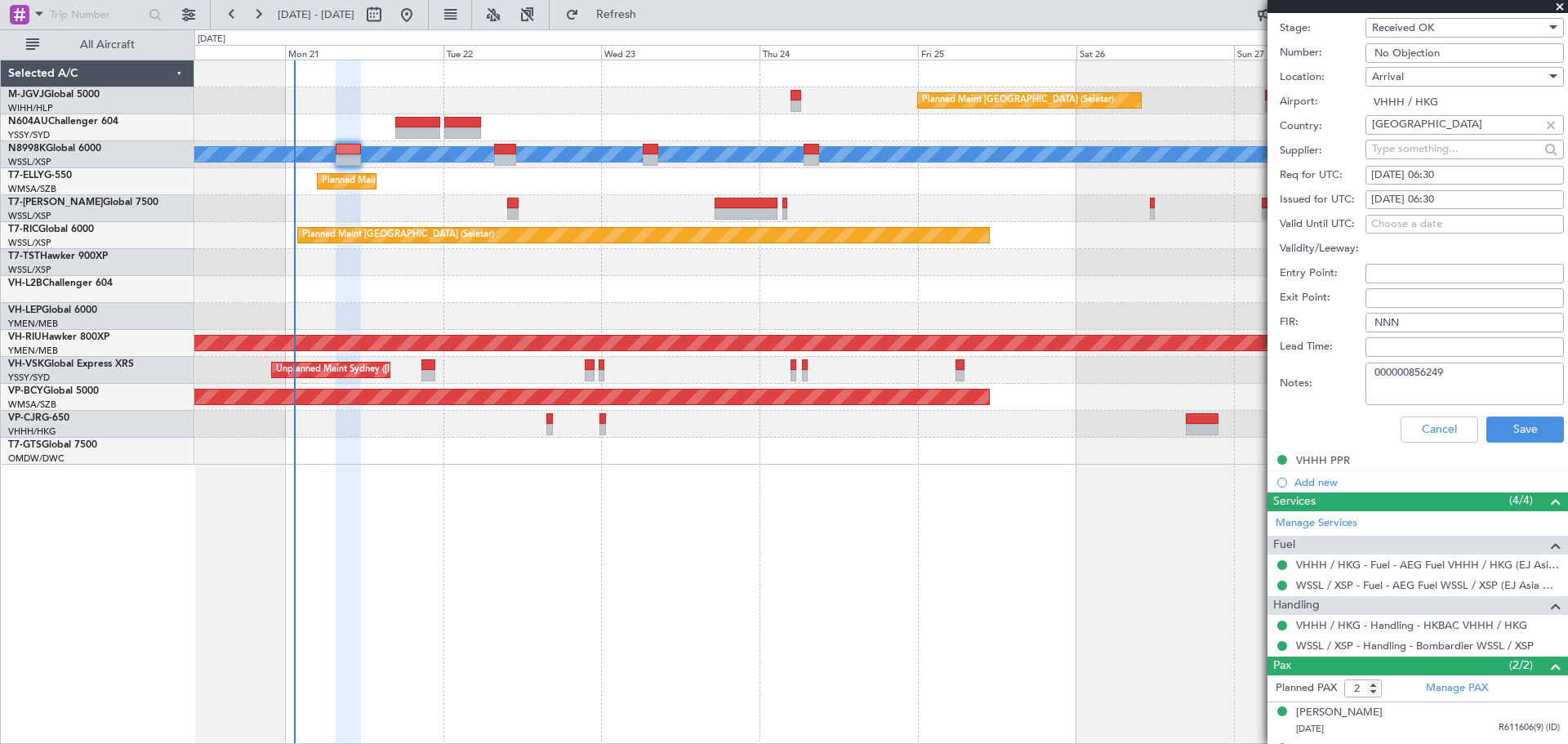 scroll, scrollTop: 800, scrollLeft: 0, axis: vertical 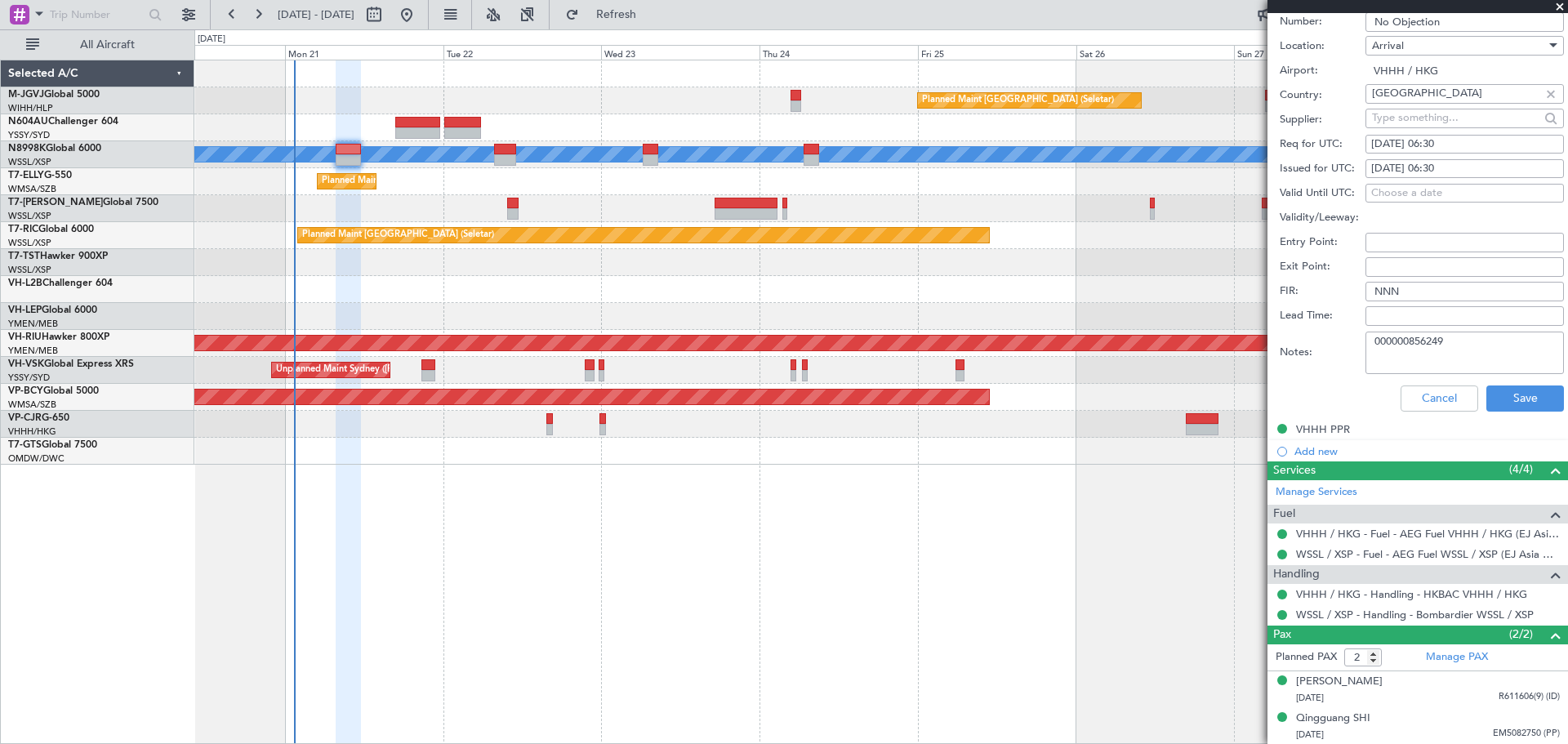 click on "[DATE] 06:30" at bounding box center [1464, 169] 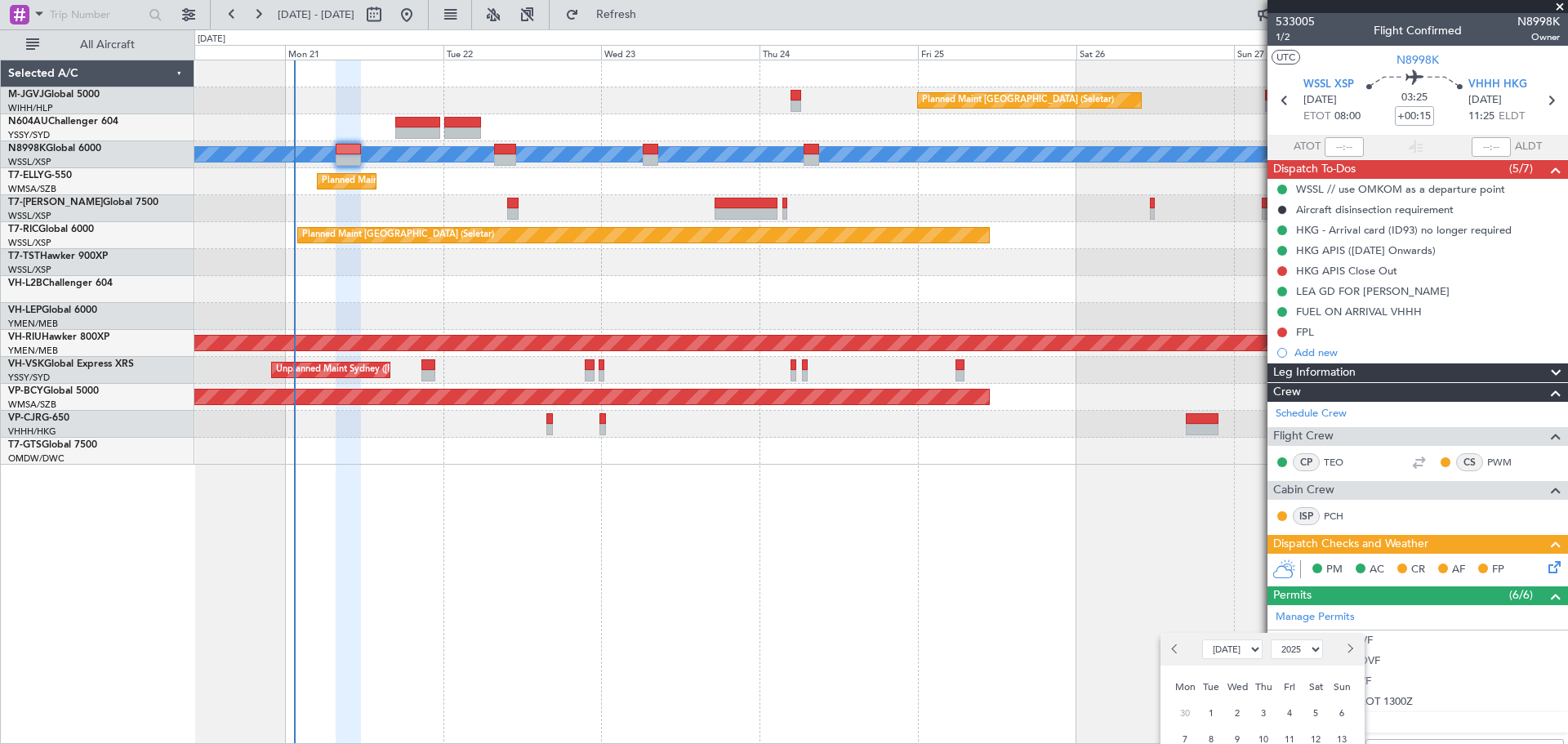 scroll, scrollTop: 545, scrollLeft: 0, axis: vertical 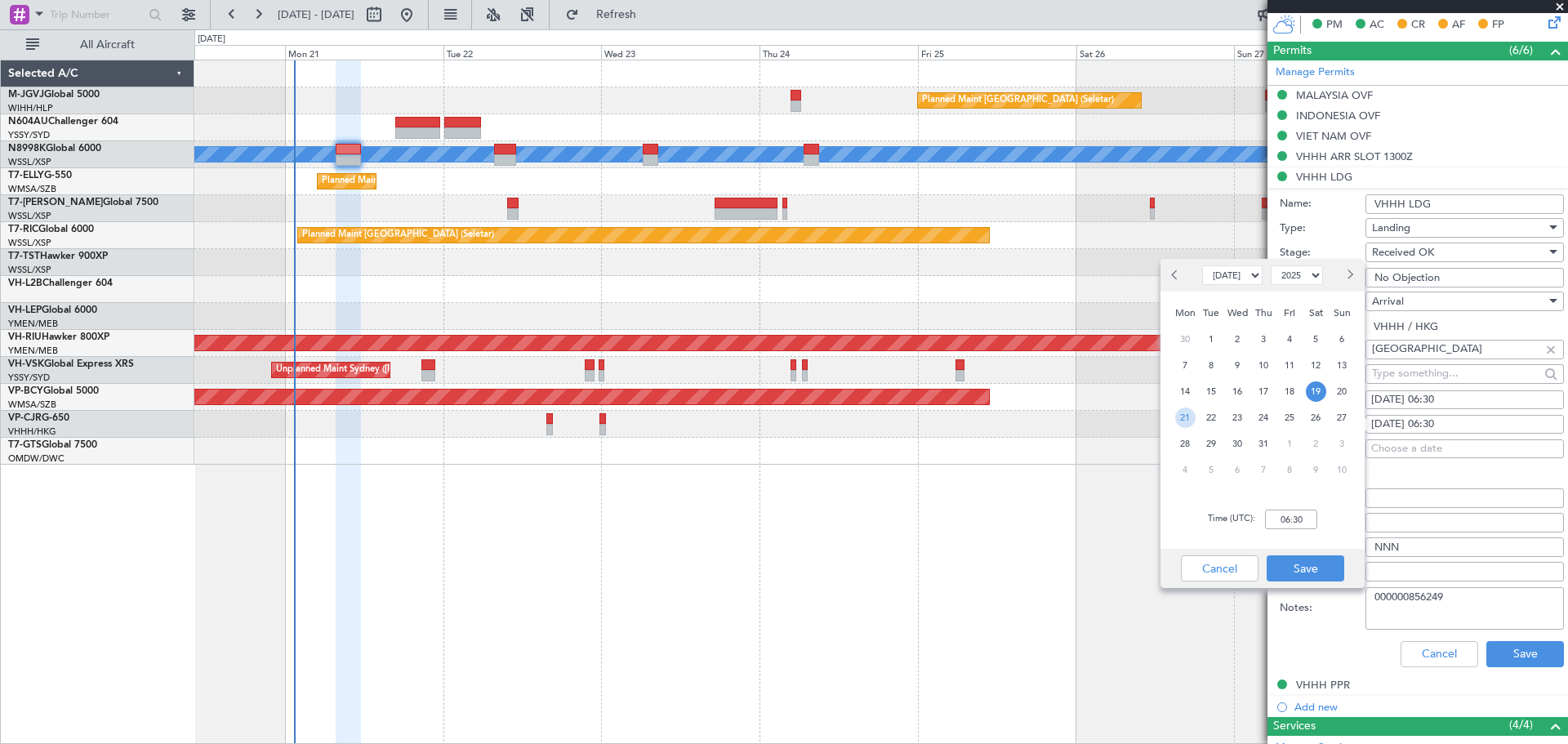 click on "21" at bounding box center [1185, 417] 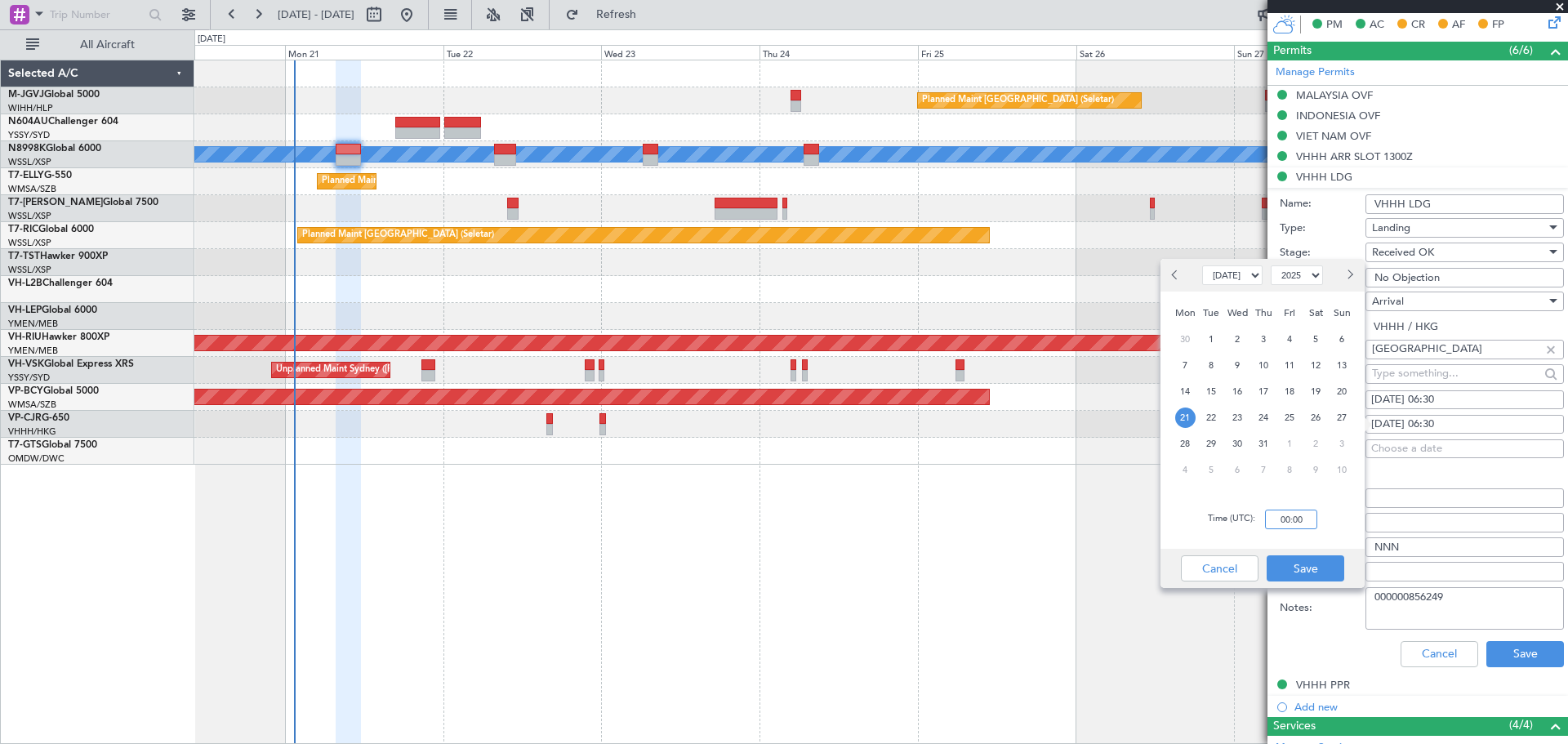 click on "00:00" at bounding box center [1291, 519] 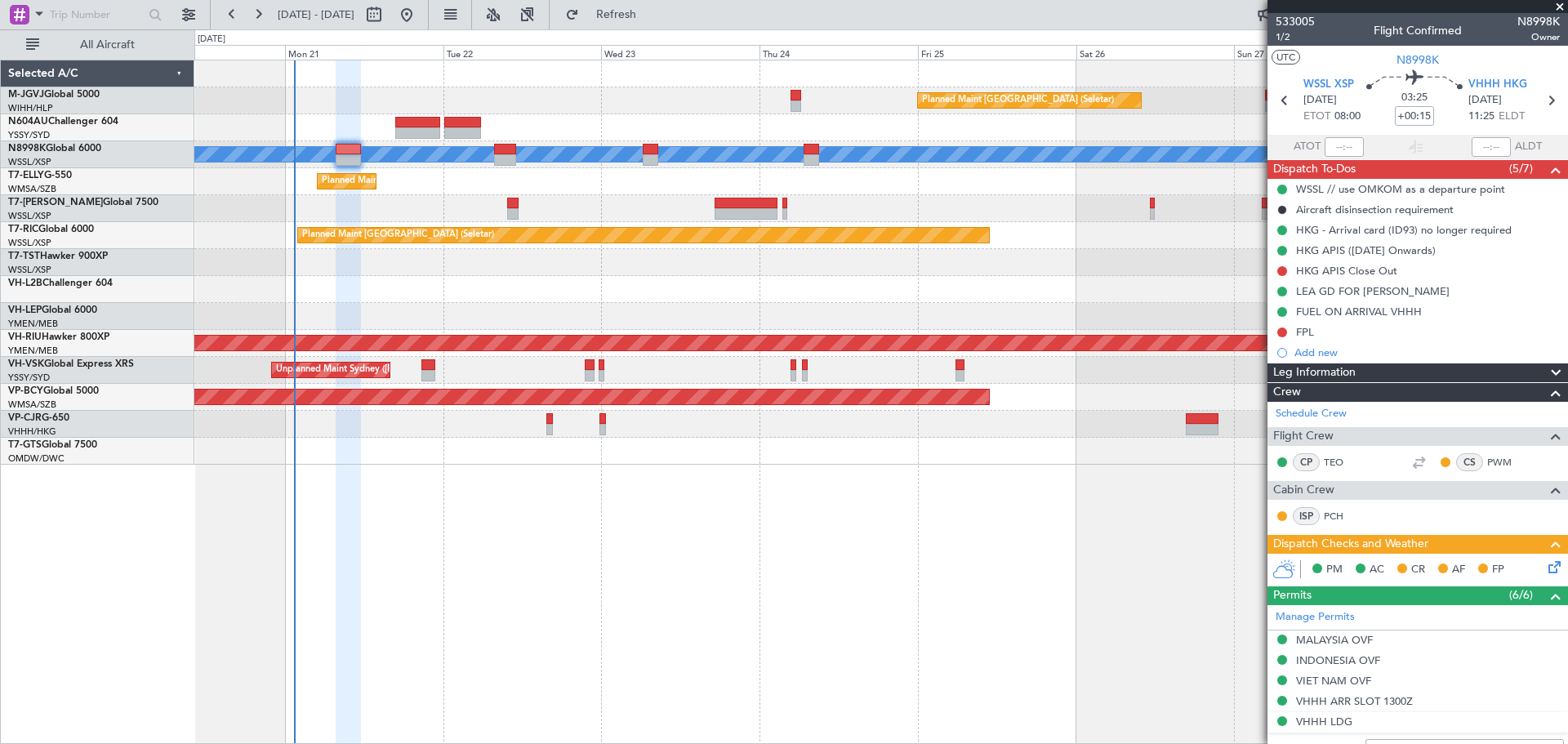 scroll, scrollTop: 408, scrollLeft: 0, axis: vertical 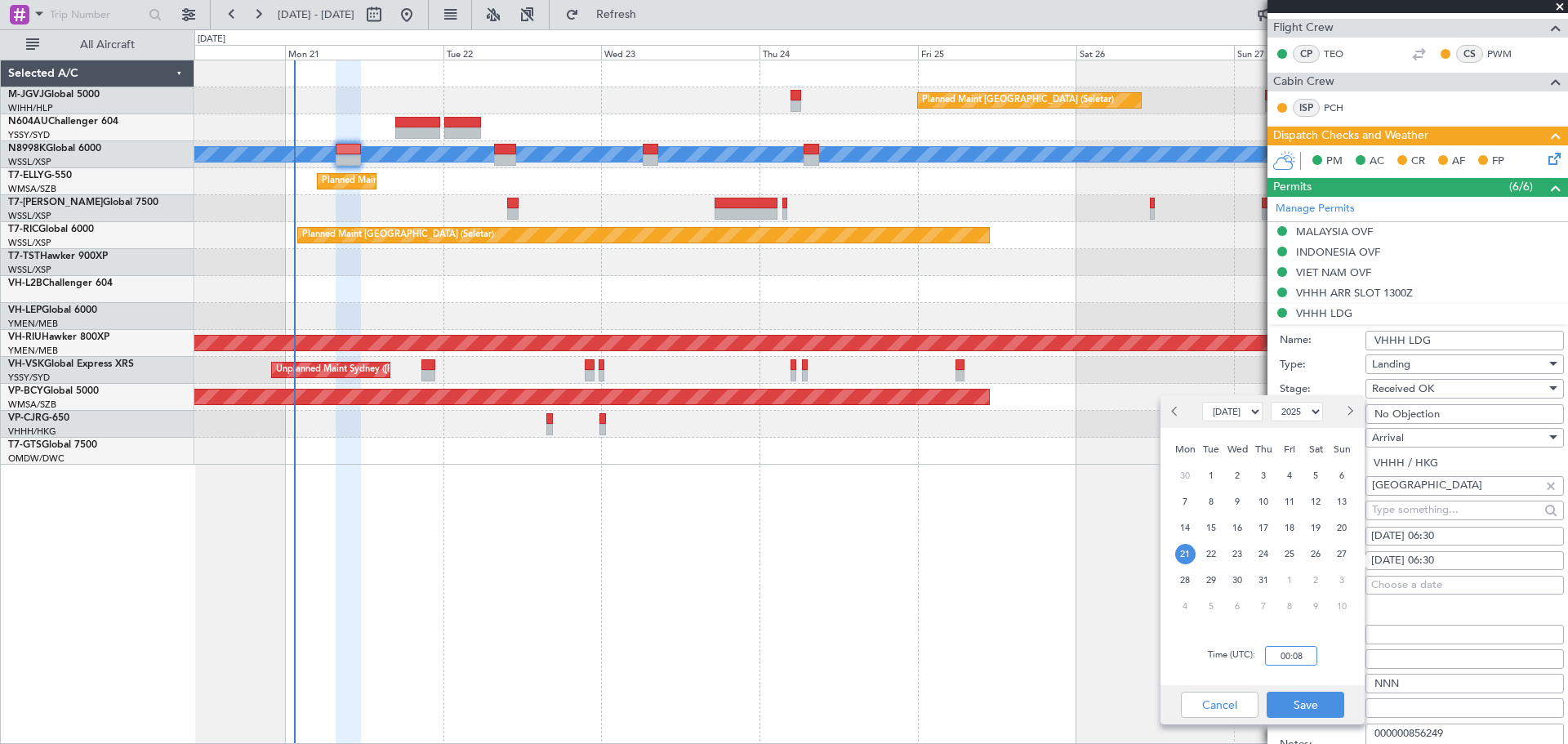 drag, startPoint x: 1307, startPoint y: 659, endPoint x: 1201, endPoint y: 656, distance: 106.042 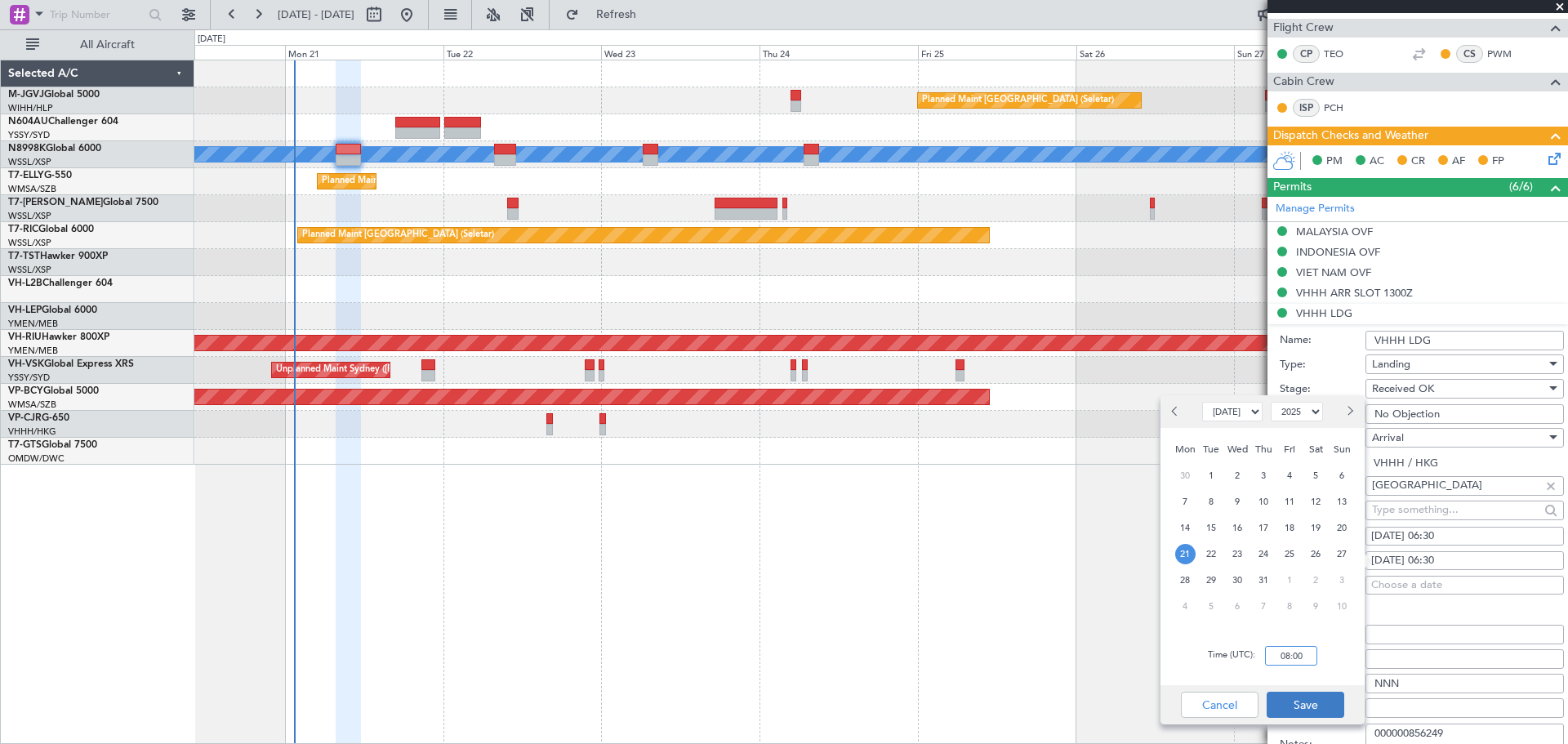 type on "08:00" 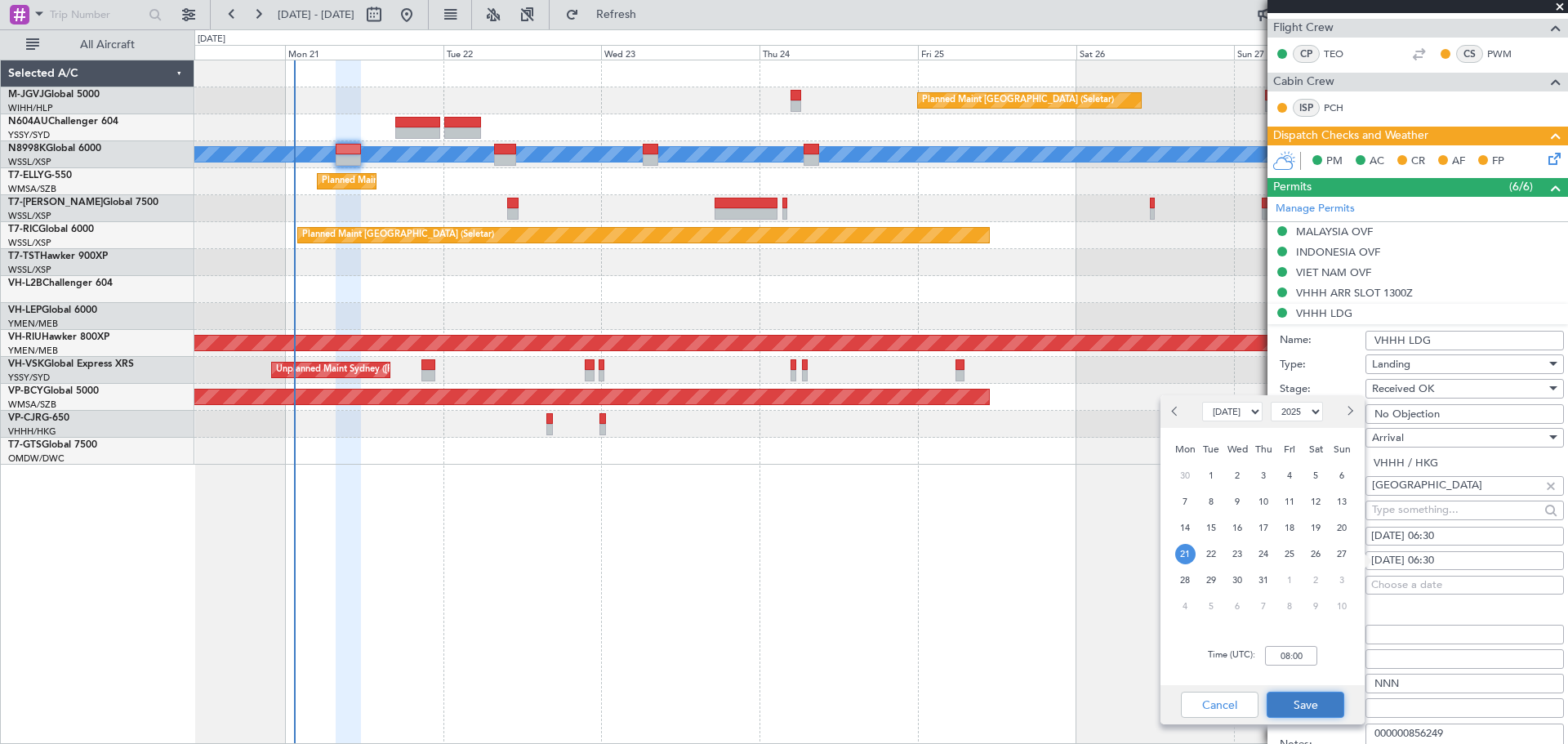 click on "Save" at bounding box center [1305, 705] 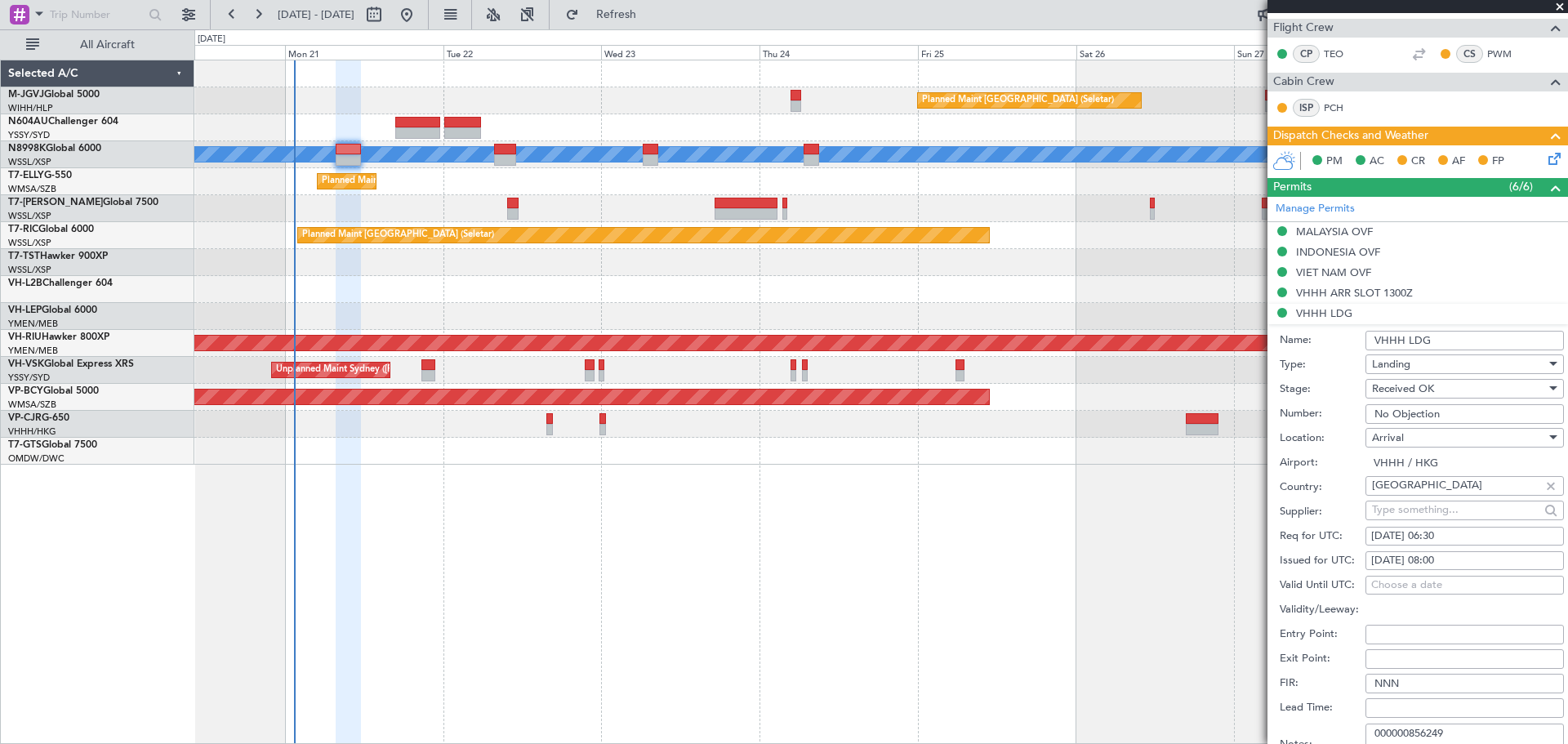 click on "[DATE] 06:30" at bounding box center [1464, 537] 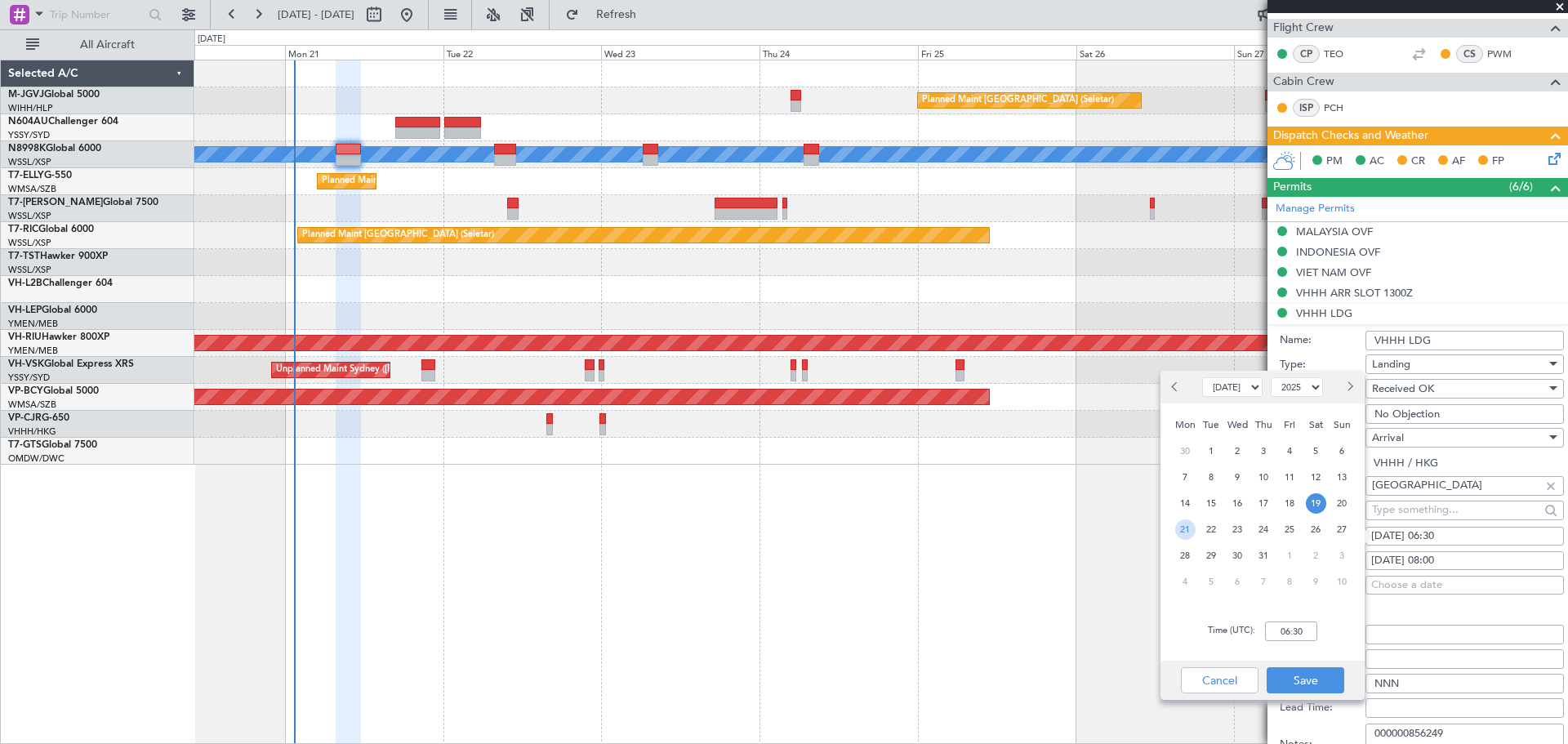 drag, startPoint x: 1182, startPoint y: 524, endPoint x: 1267, endPoint y: 614, distance: 123.79418 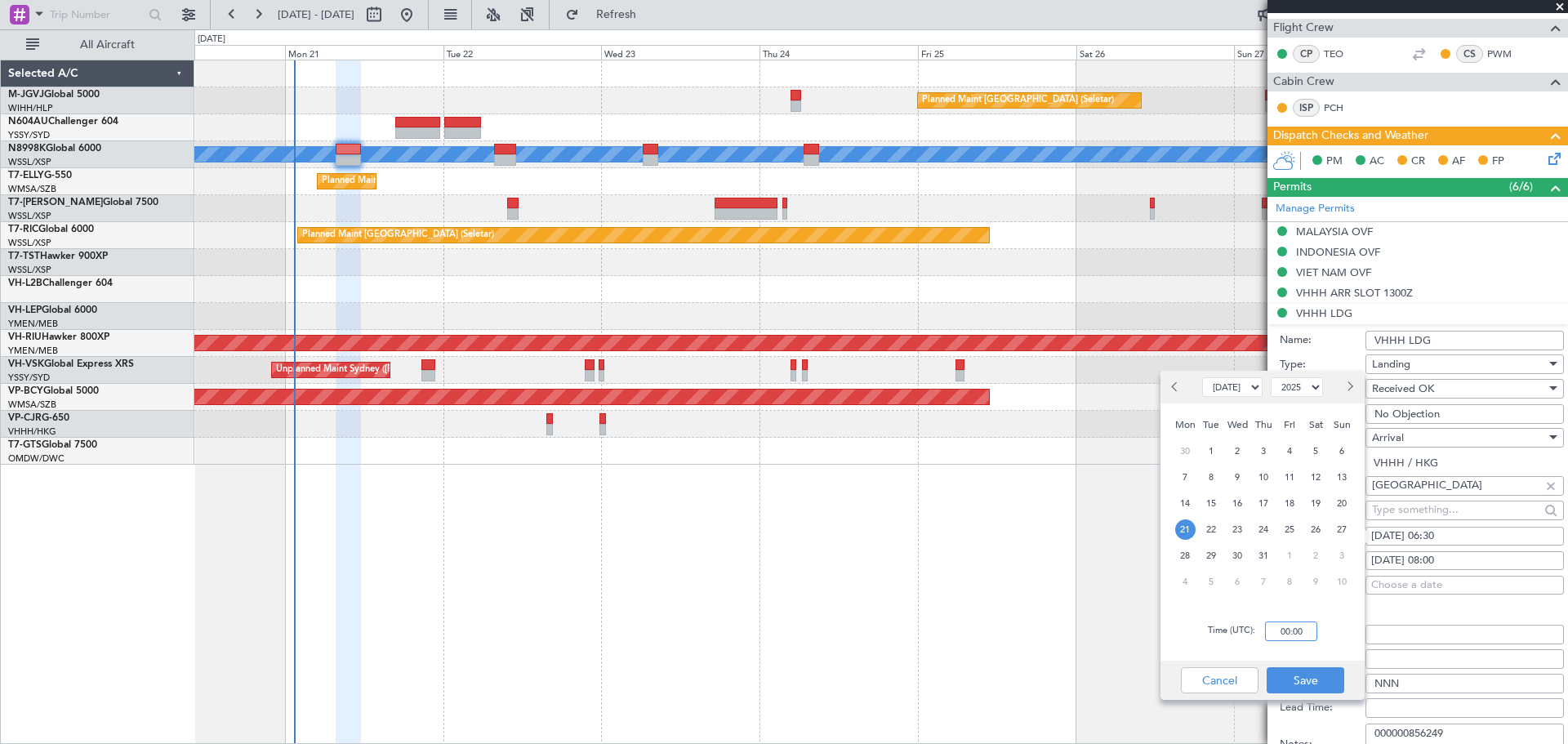 click on "00:00" at bounding box center [1291, 631] 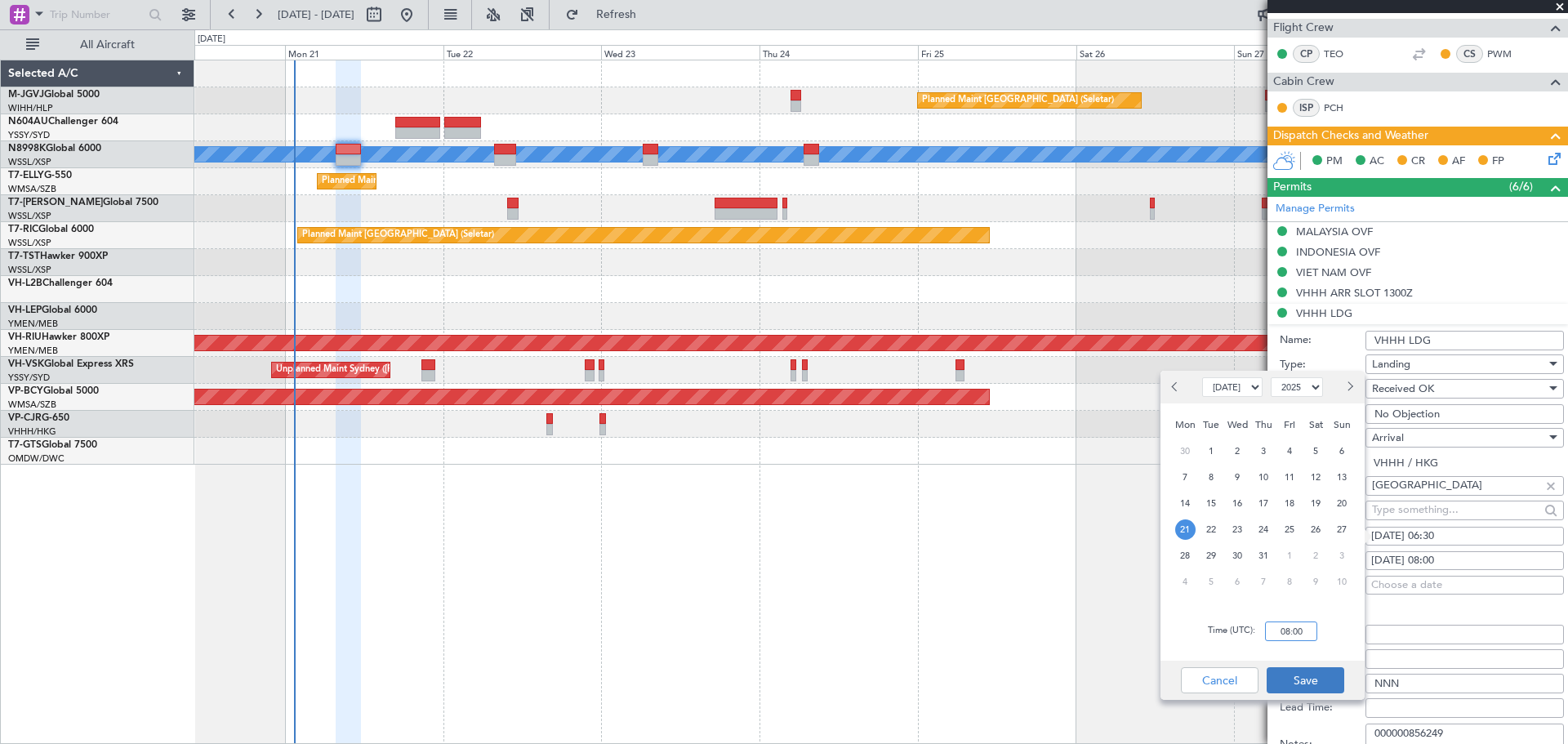type on "08:00" 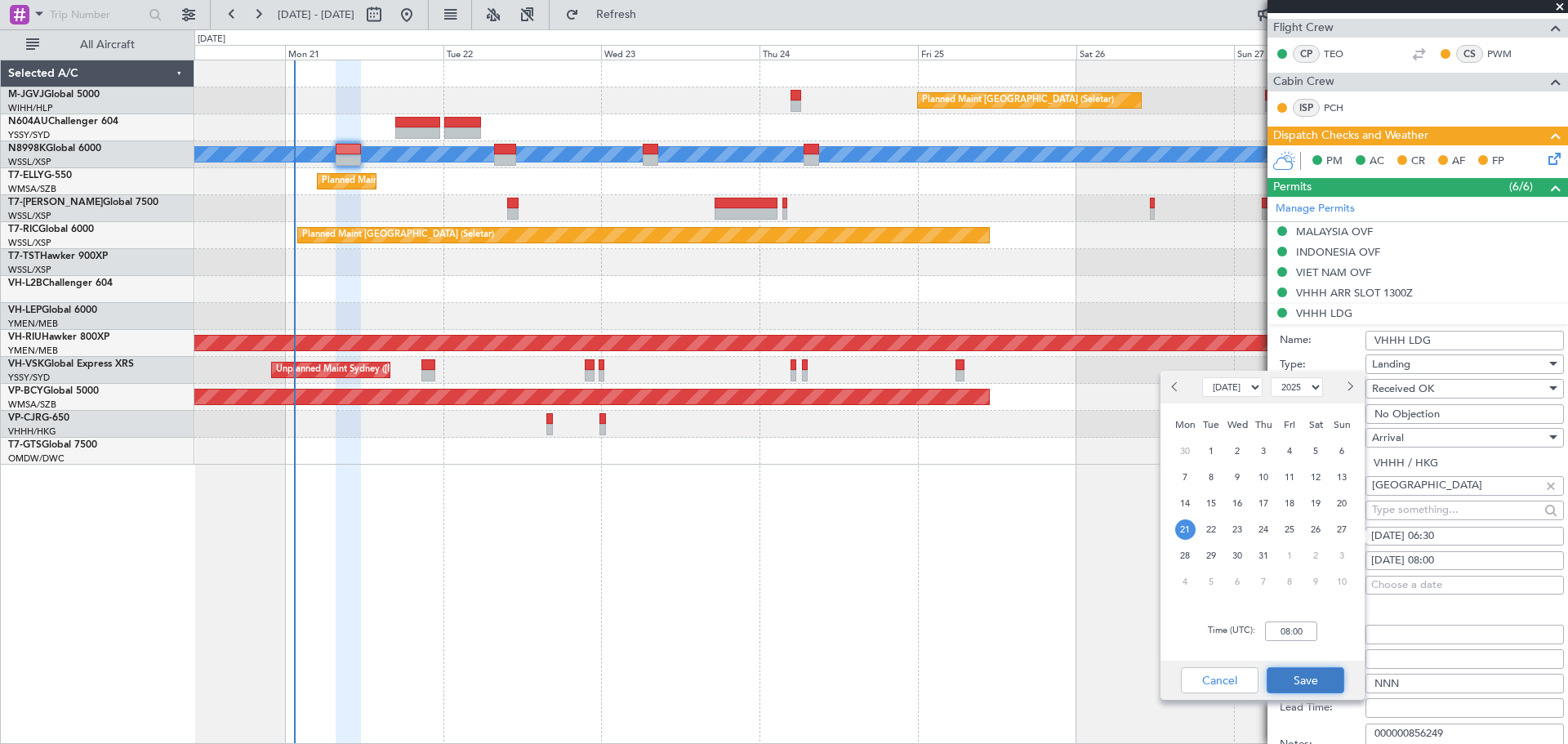 click on "Save" at bounding box center (1305, 680) 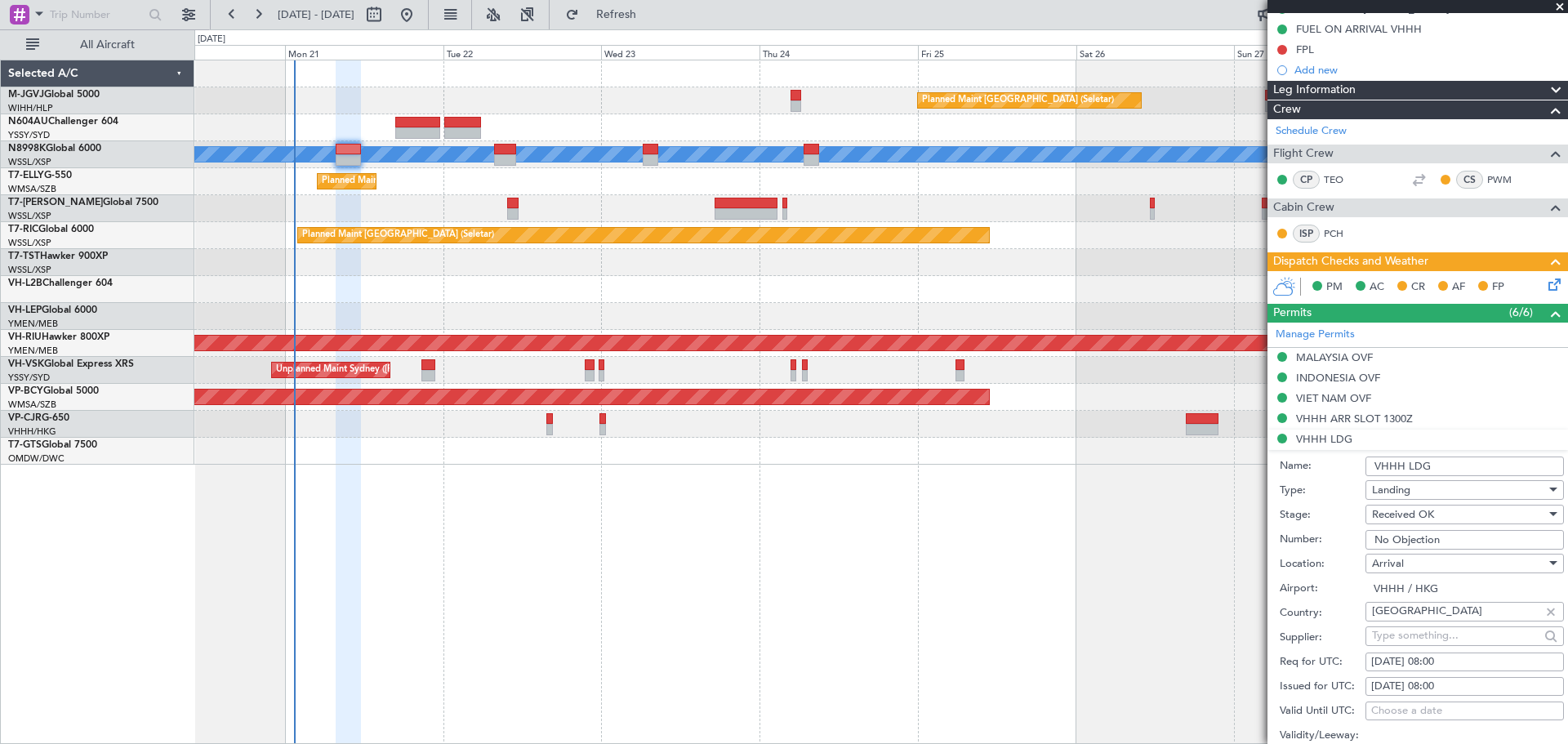 scroll, scrollTop: 545, scrollLeft: 0, axis: vertical 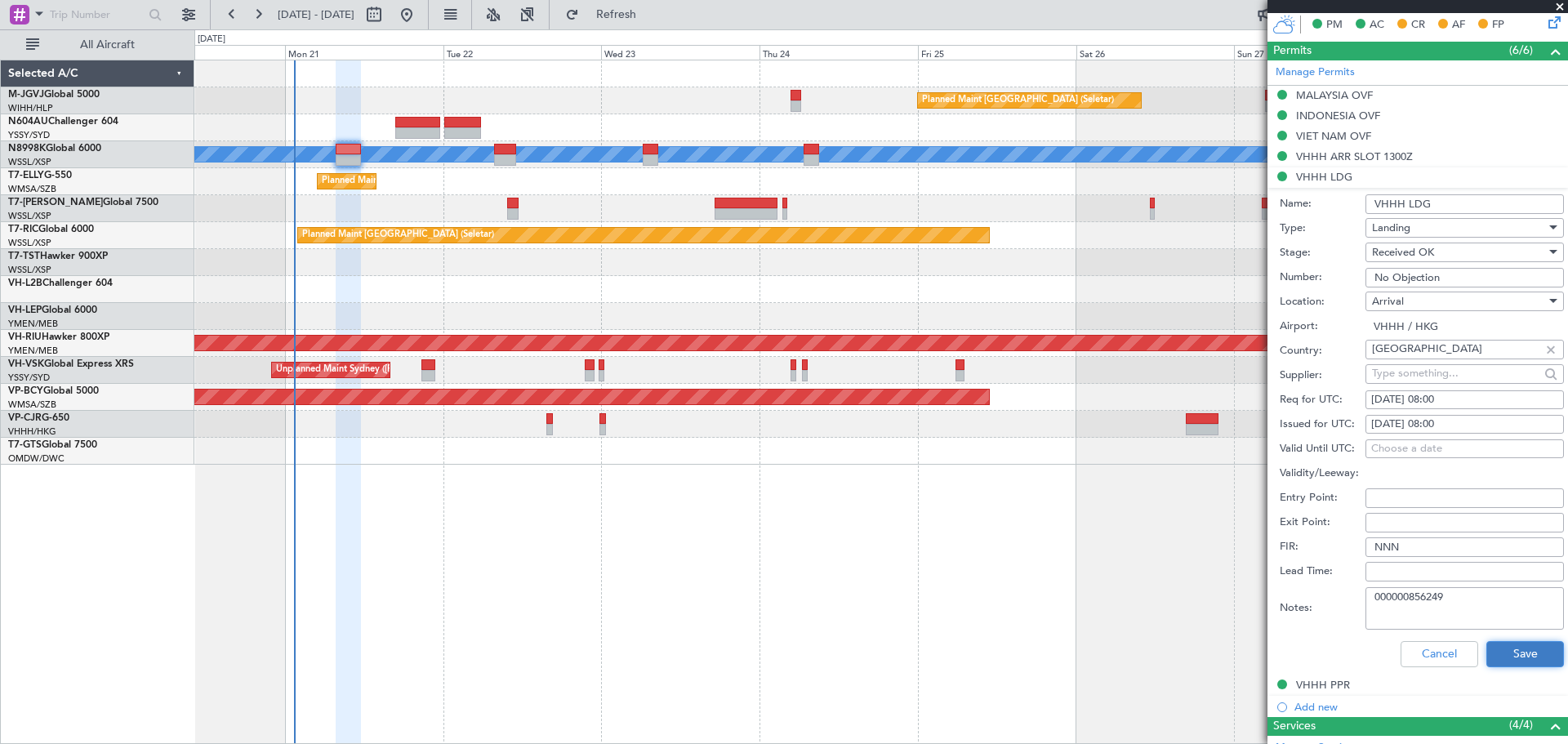 click on "Save" at bounding box center [1525, 654] 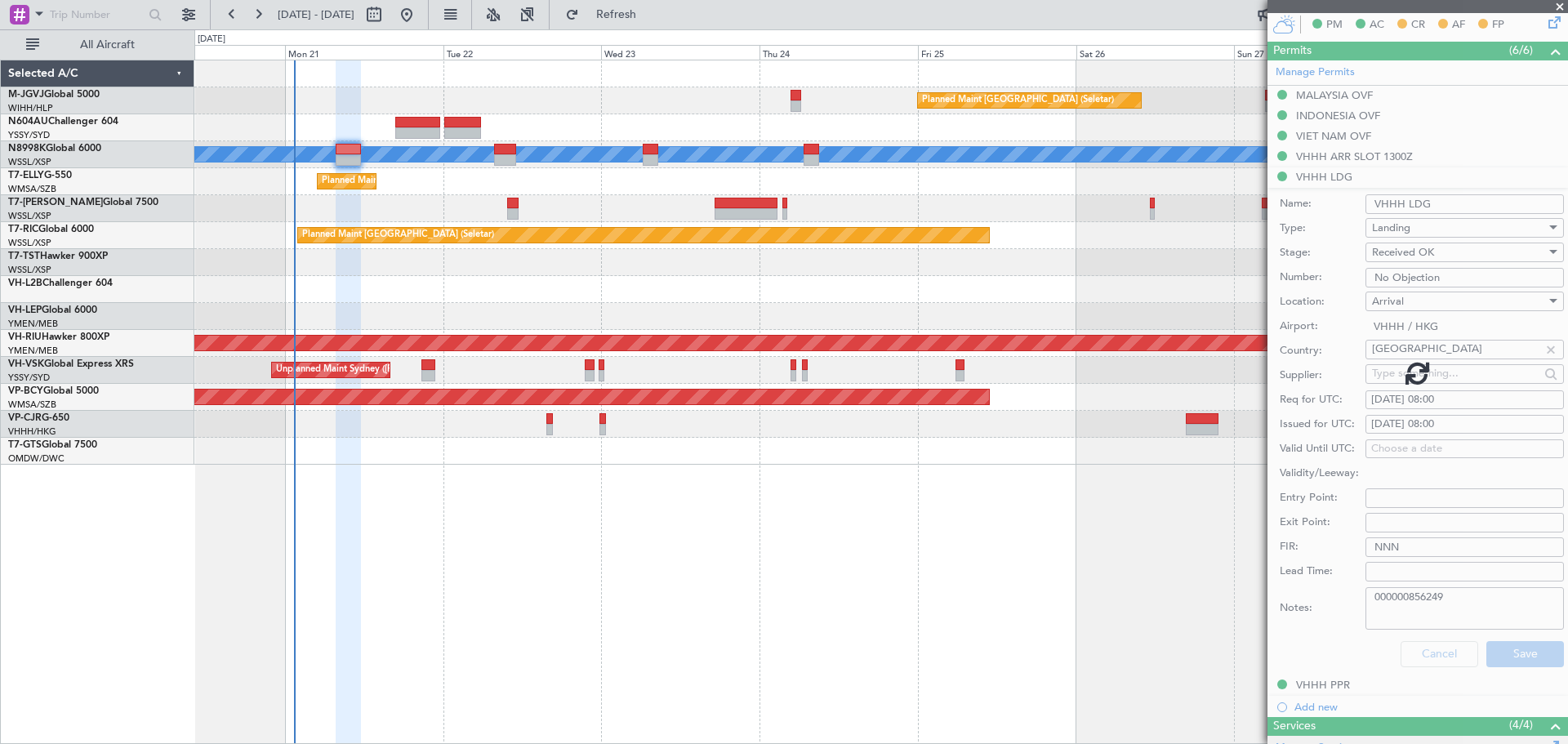 scroll, scrollTop: 313, scrollLeft: 0, axis: vertical 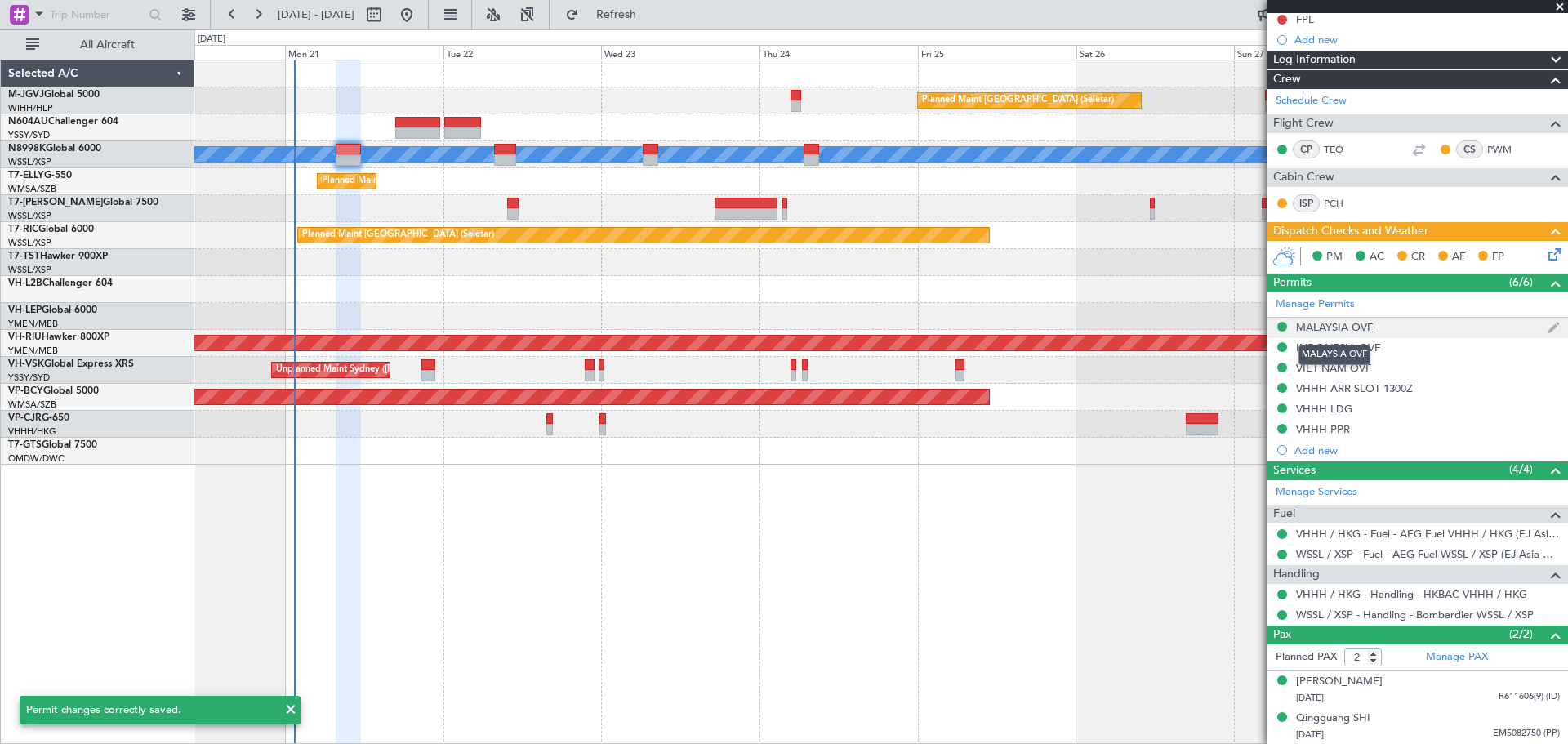 click on "MALAYSIA OVF" at bounding box center (1334, 327) 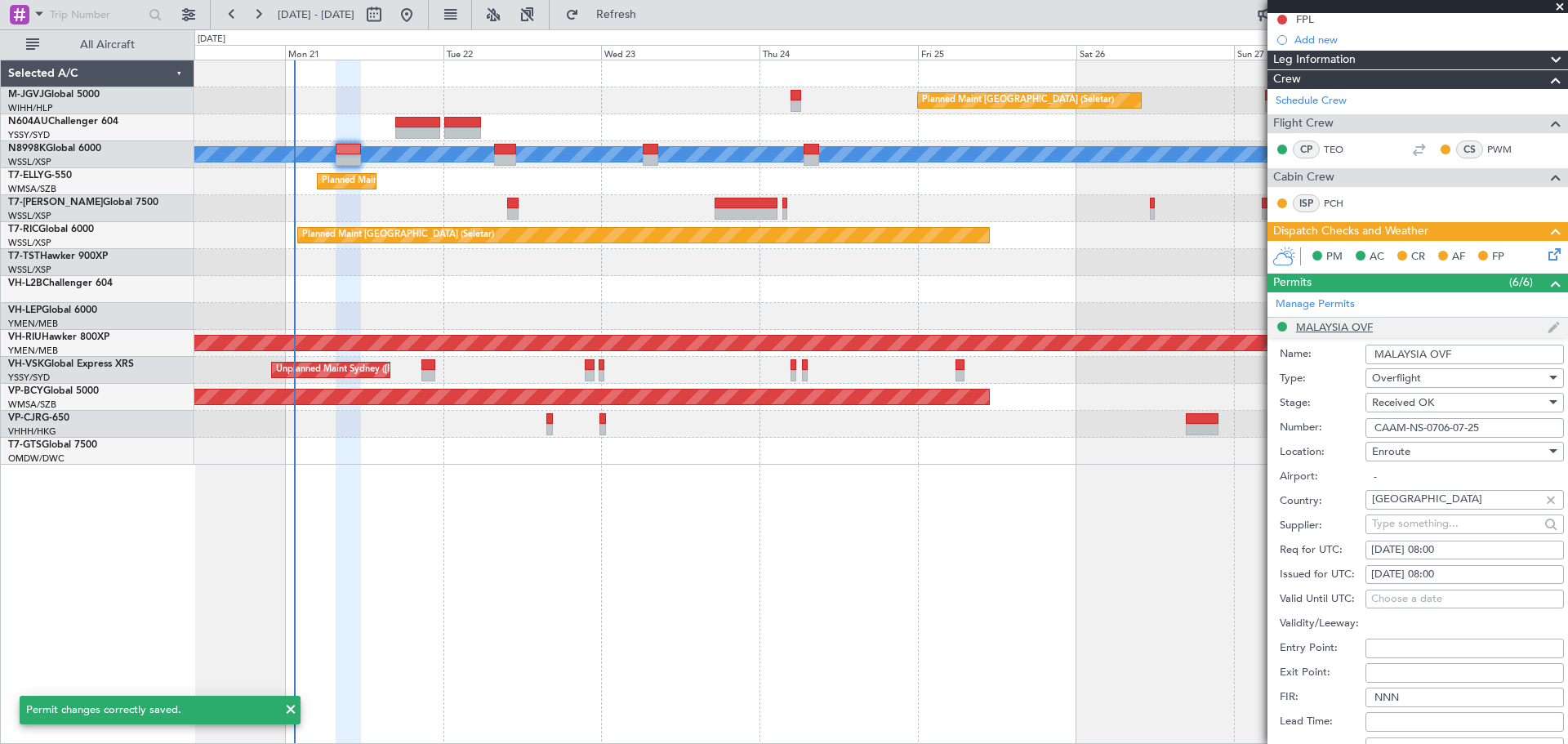 scroll, scrollTop: 545, scrollLeft: 0, axis: vertical 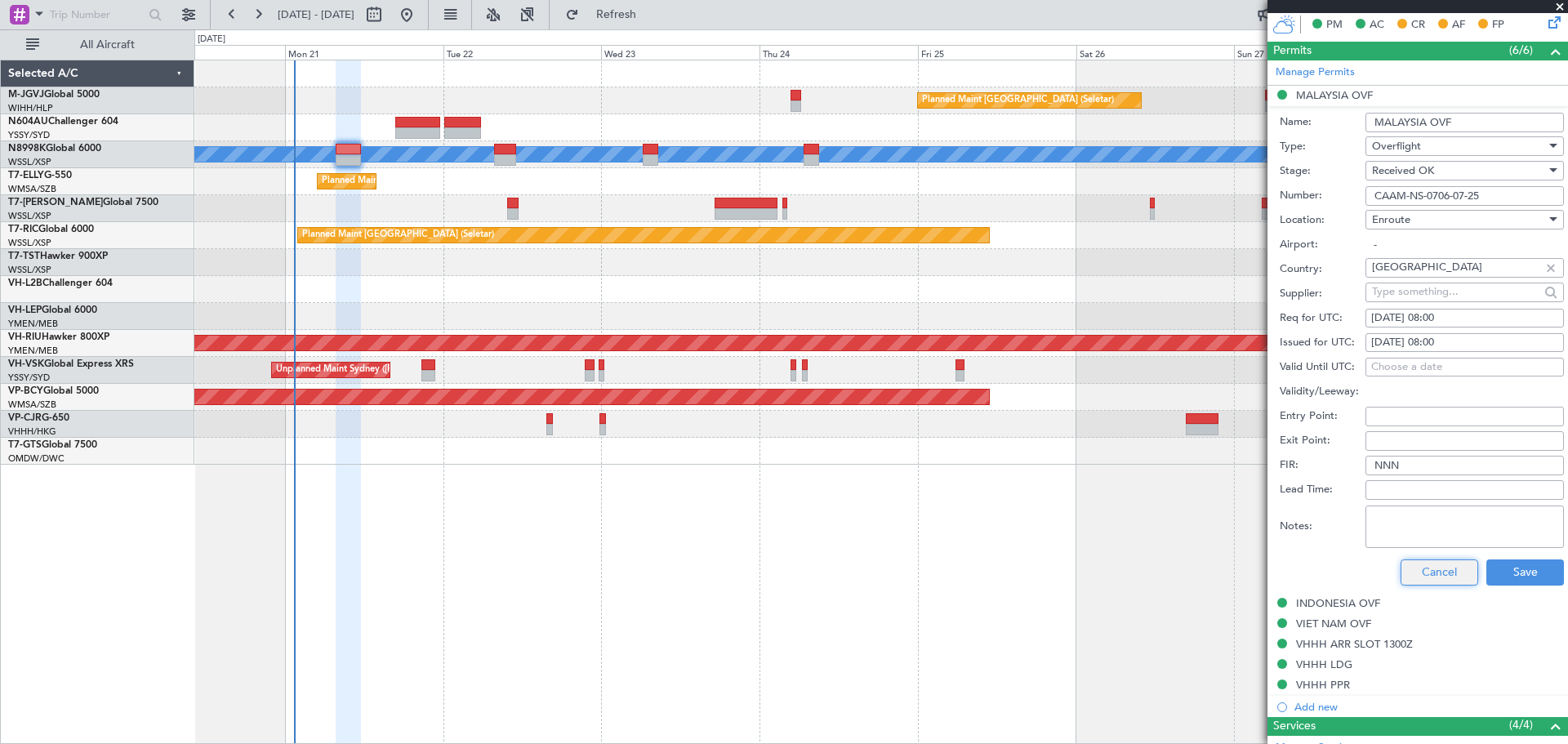 click on "Cancel" at bounding box center [1439, 572] 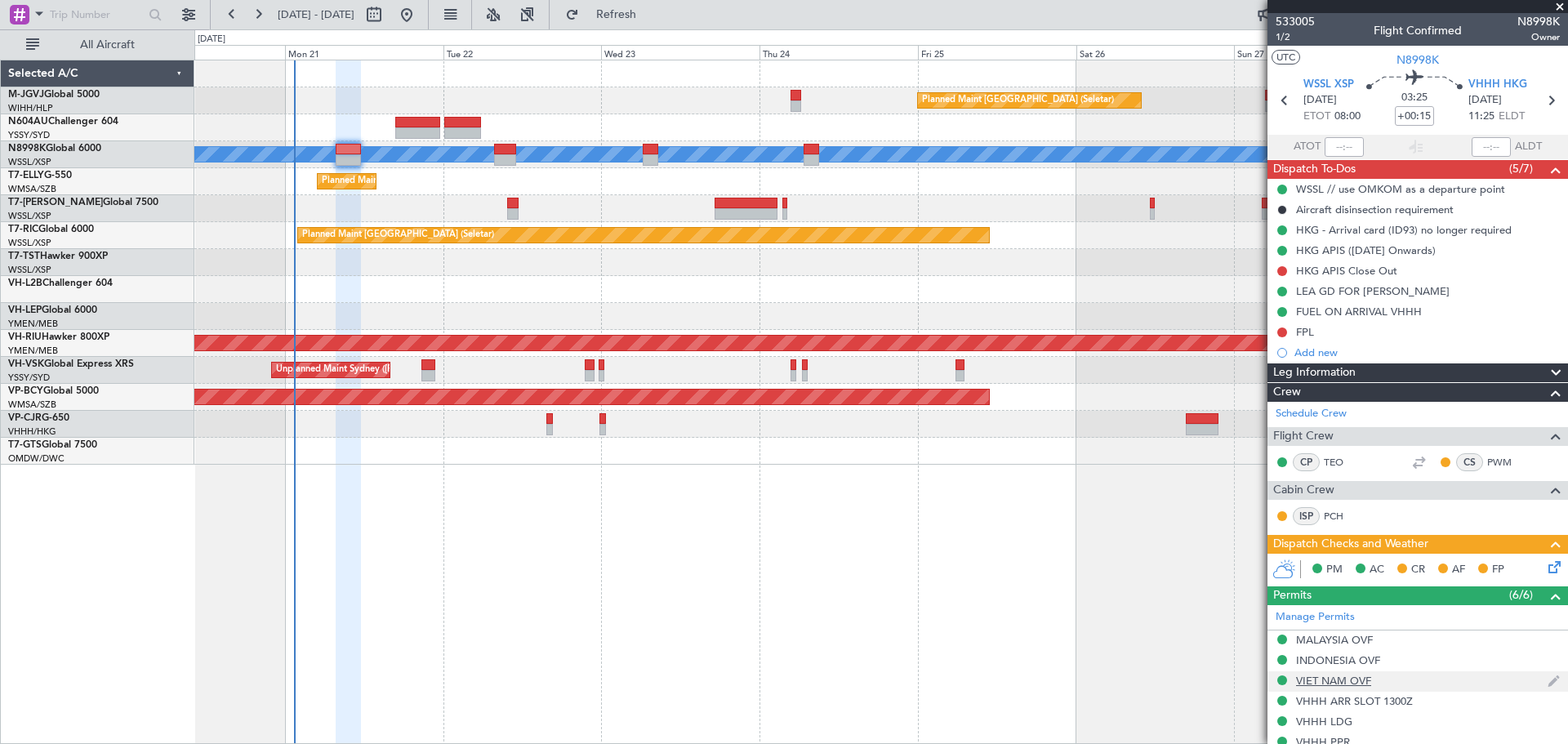 scroll, scrollTop: 136, scrollLeft: 0, axis: vertical 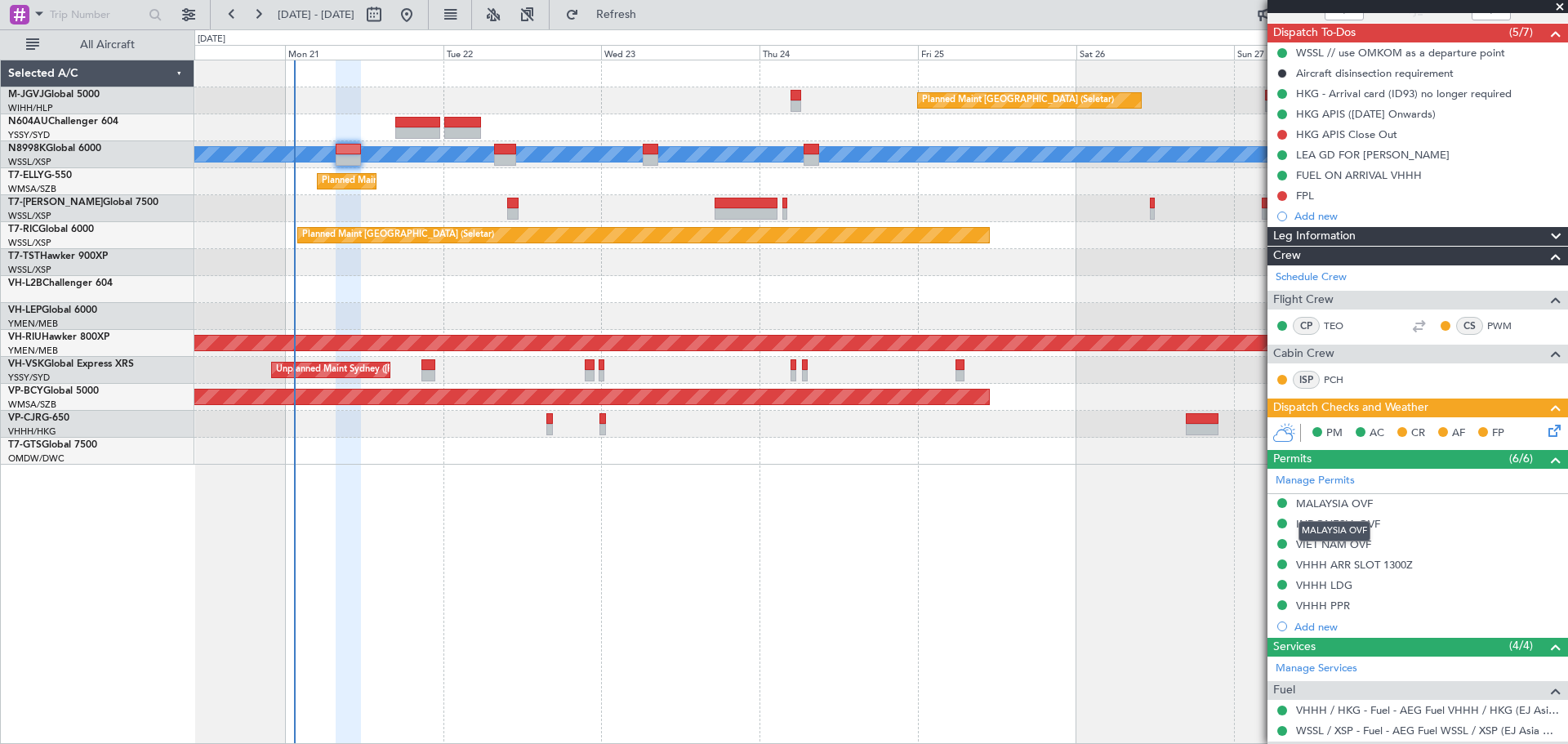 click on "MALAYSIA OVF" at bounding box center (1334, 531) 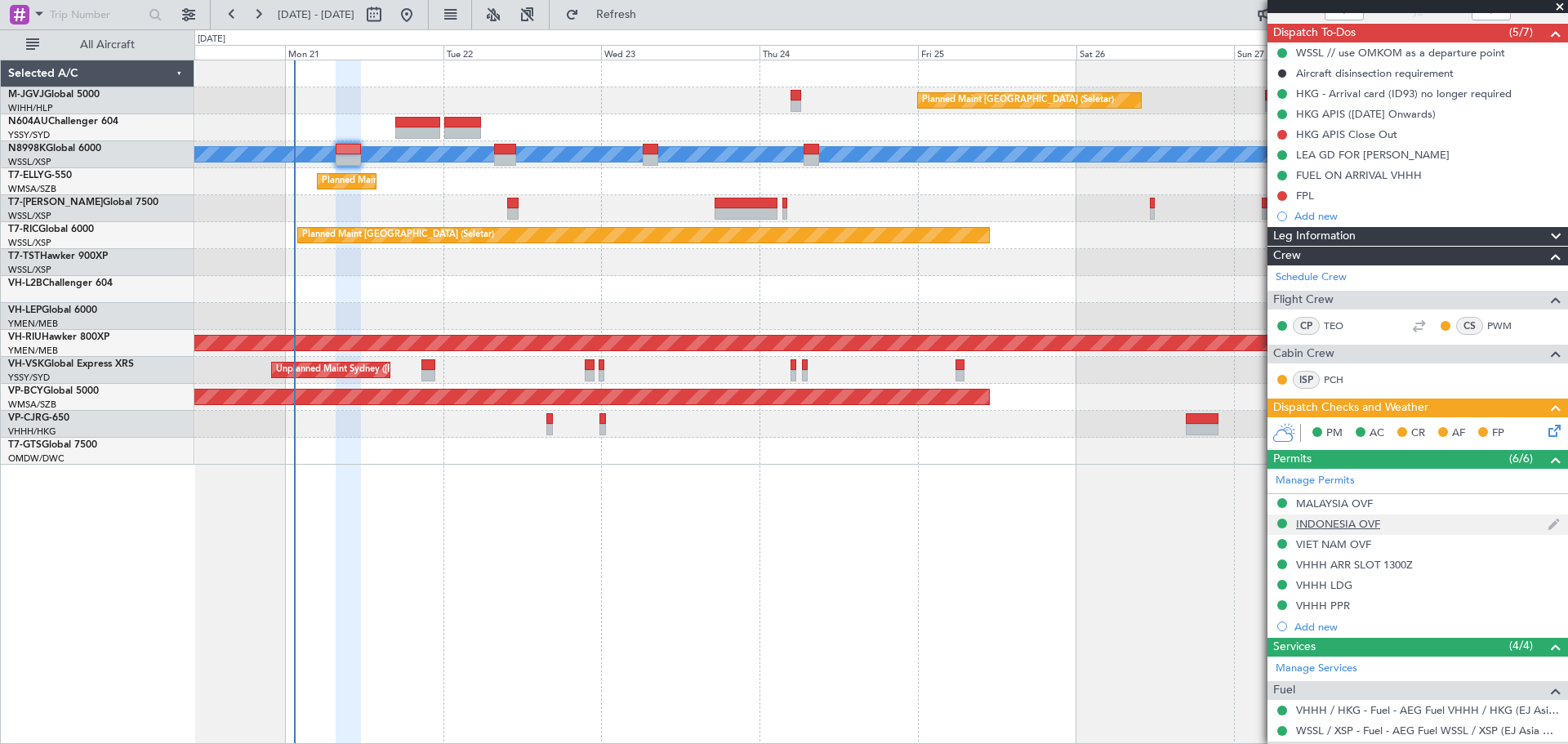 click on "INDONESIA OVF" at bounding box center (1338, 523) 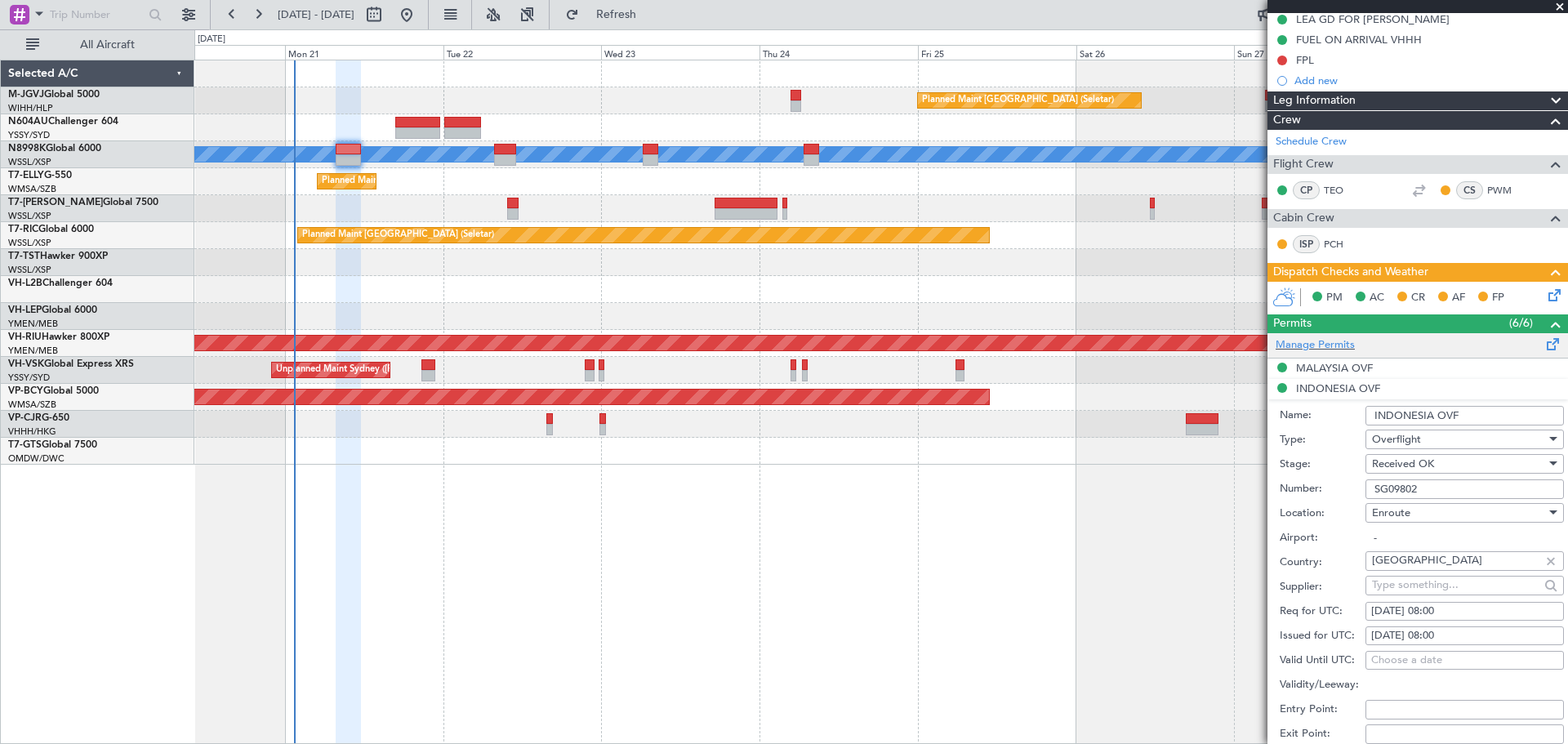 scroll, scrollTop: 545, scrollLeft: 0, axis: vertical 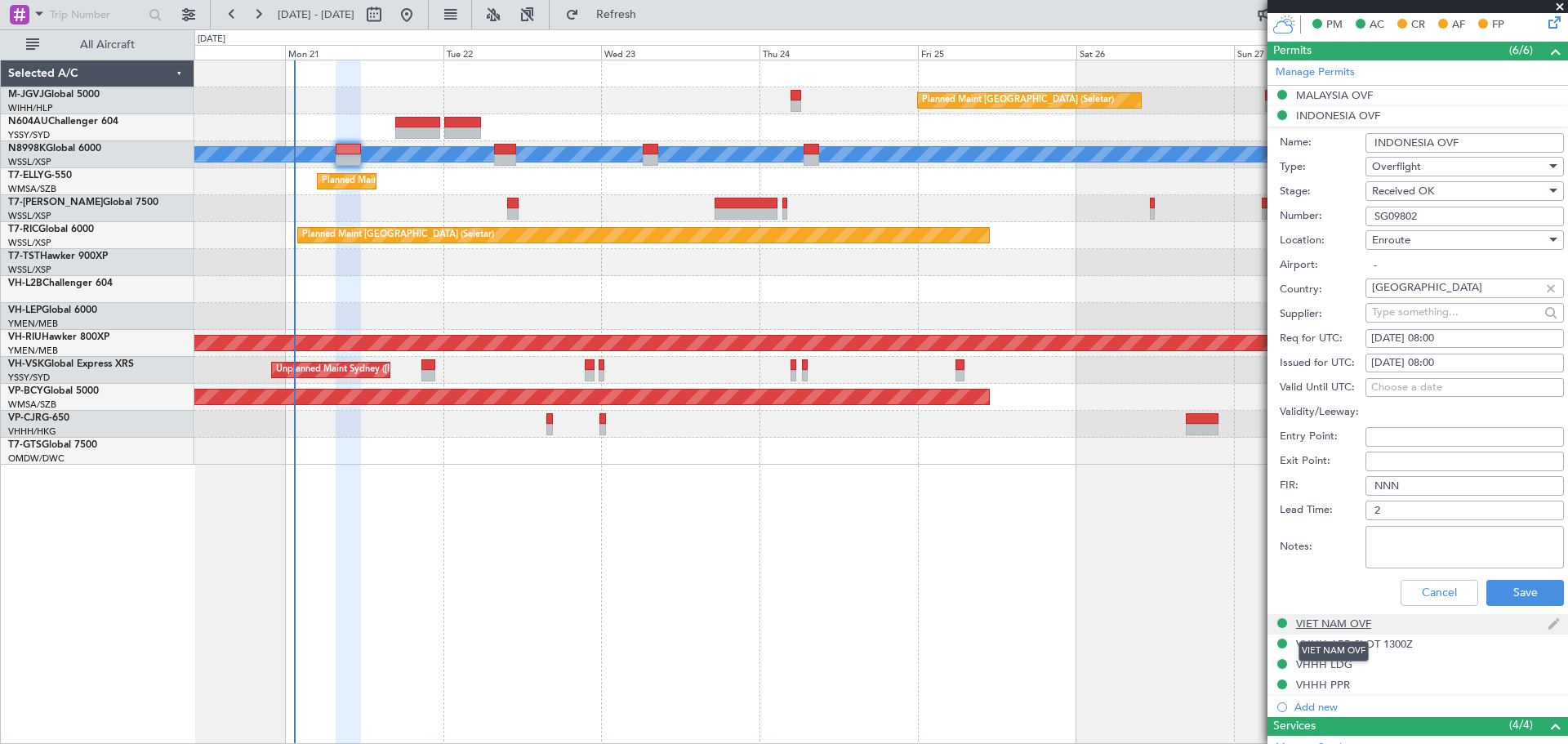 click on "VIET NAM OVF" at bounding box center [1334, 623] 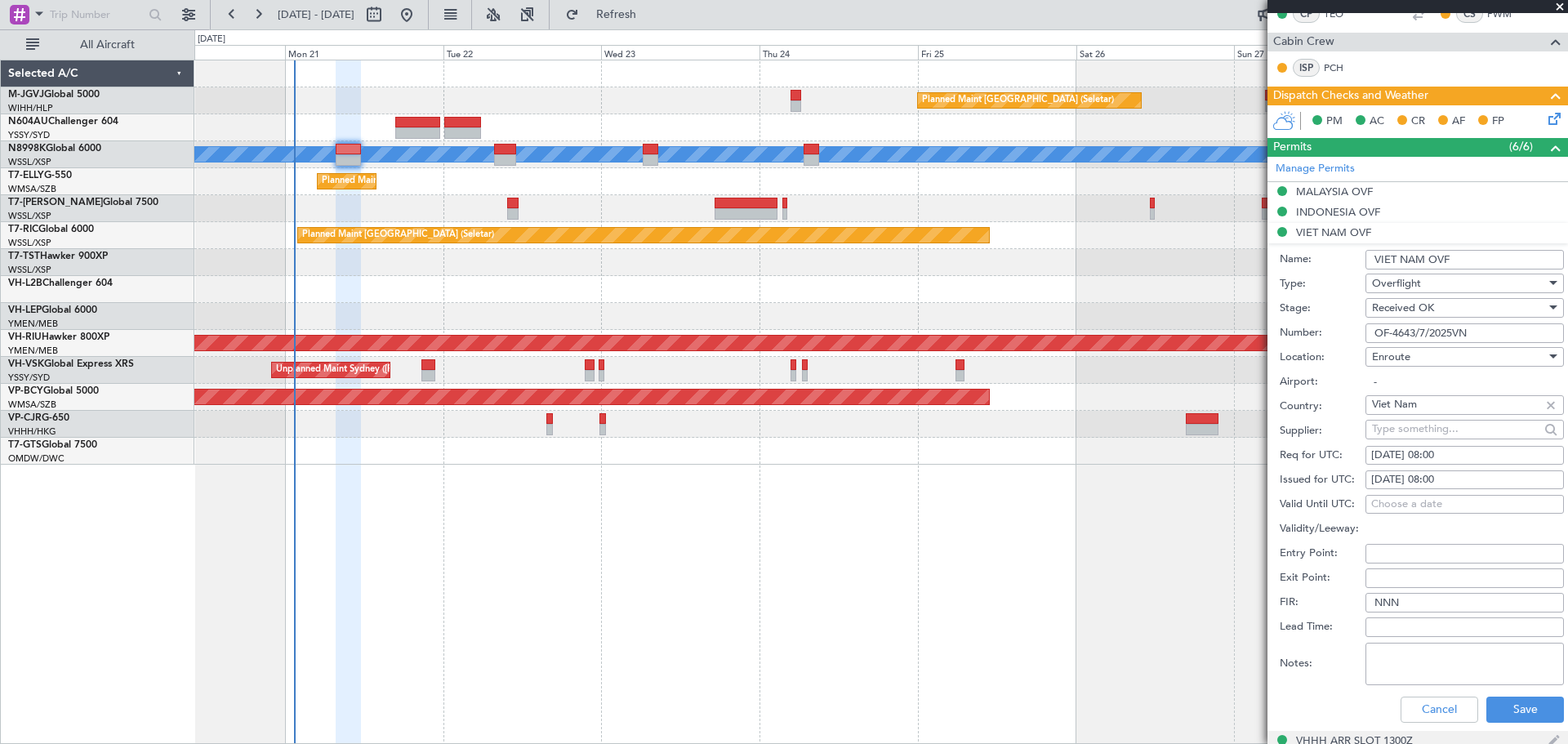 scroll, scrollTop: 545, scrollLeft: 0, axis: vertical 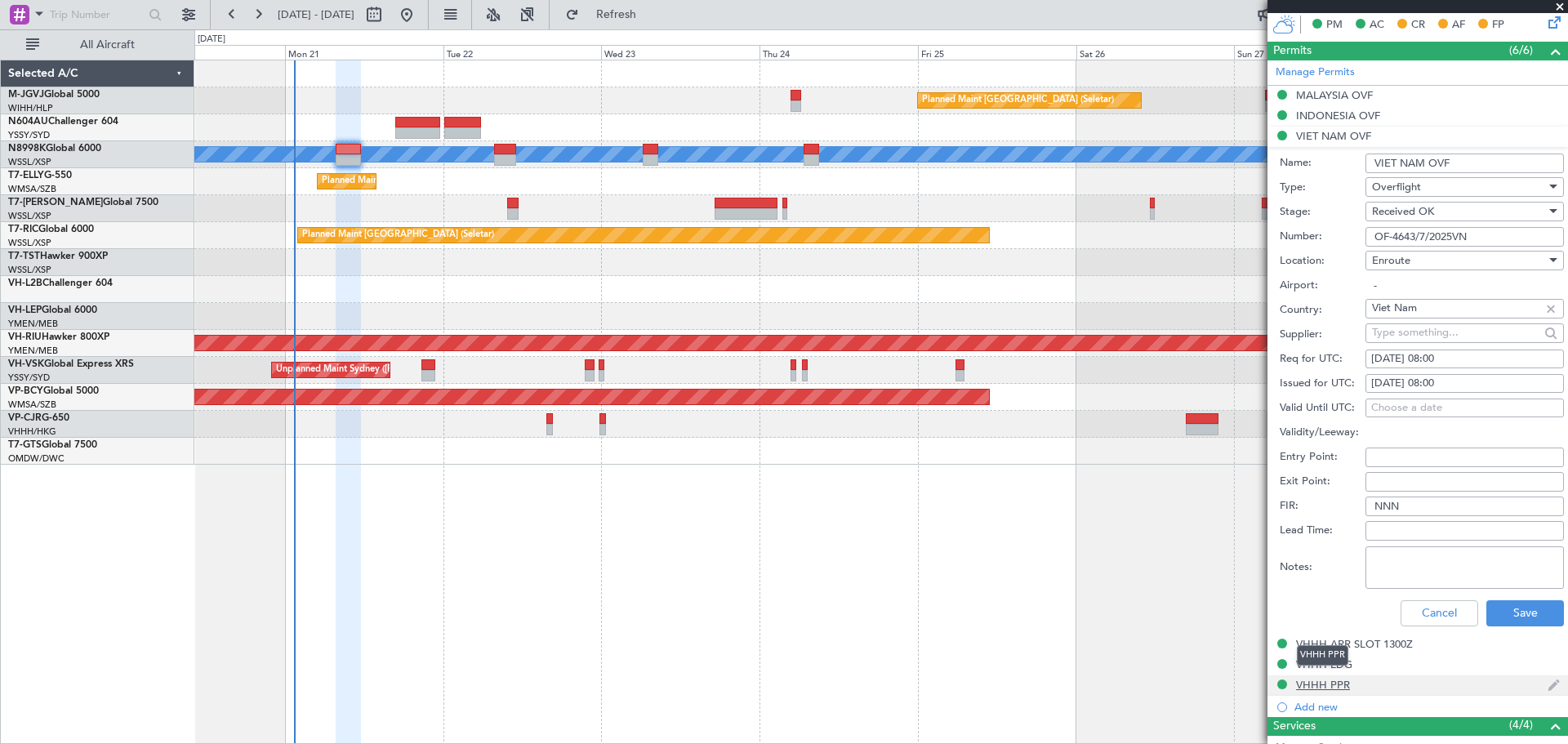click on "VHHH PPR" at bounding box center (1322, 655) 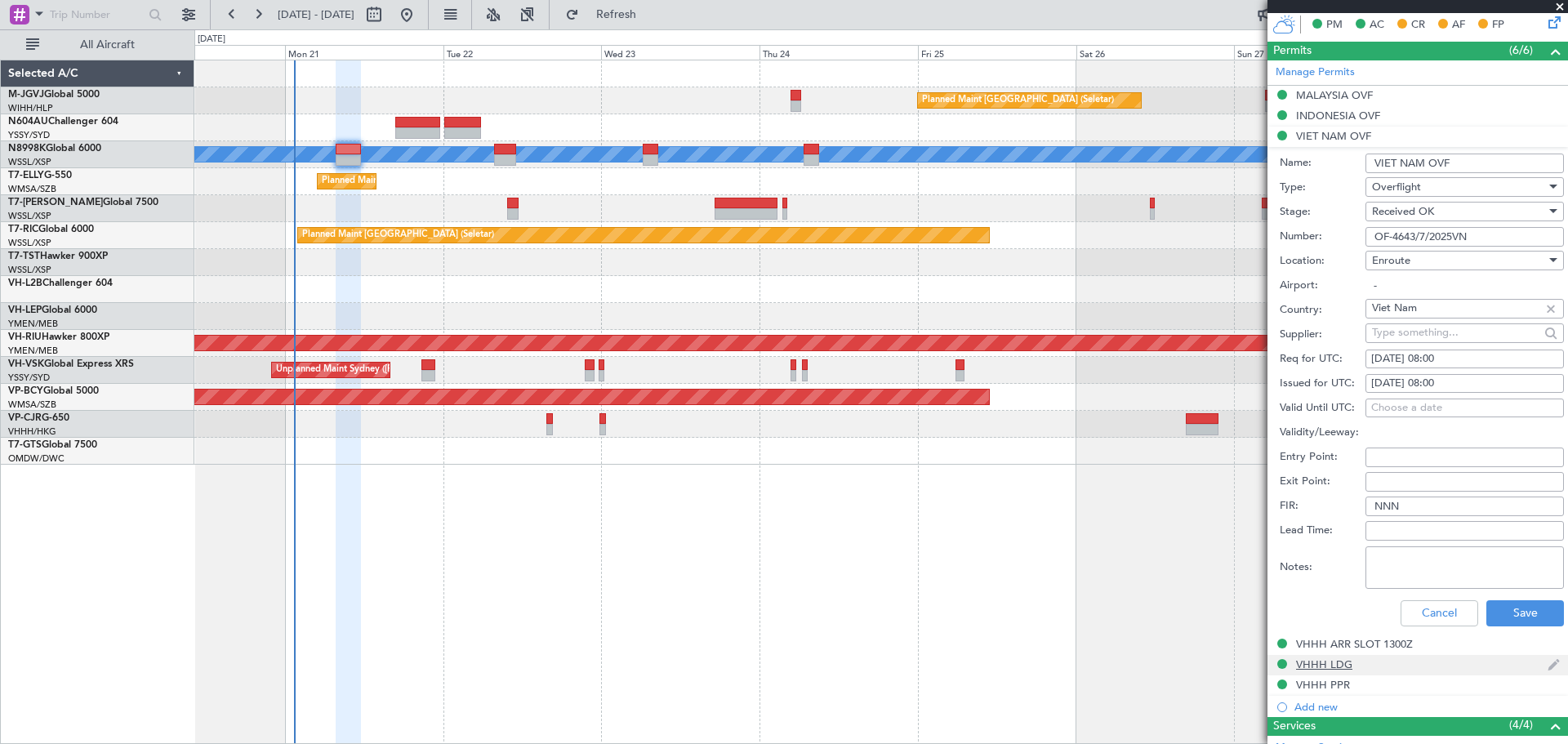 click on "VHHH LDG" at bounding box center (1324, 664) 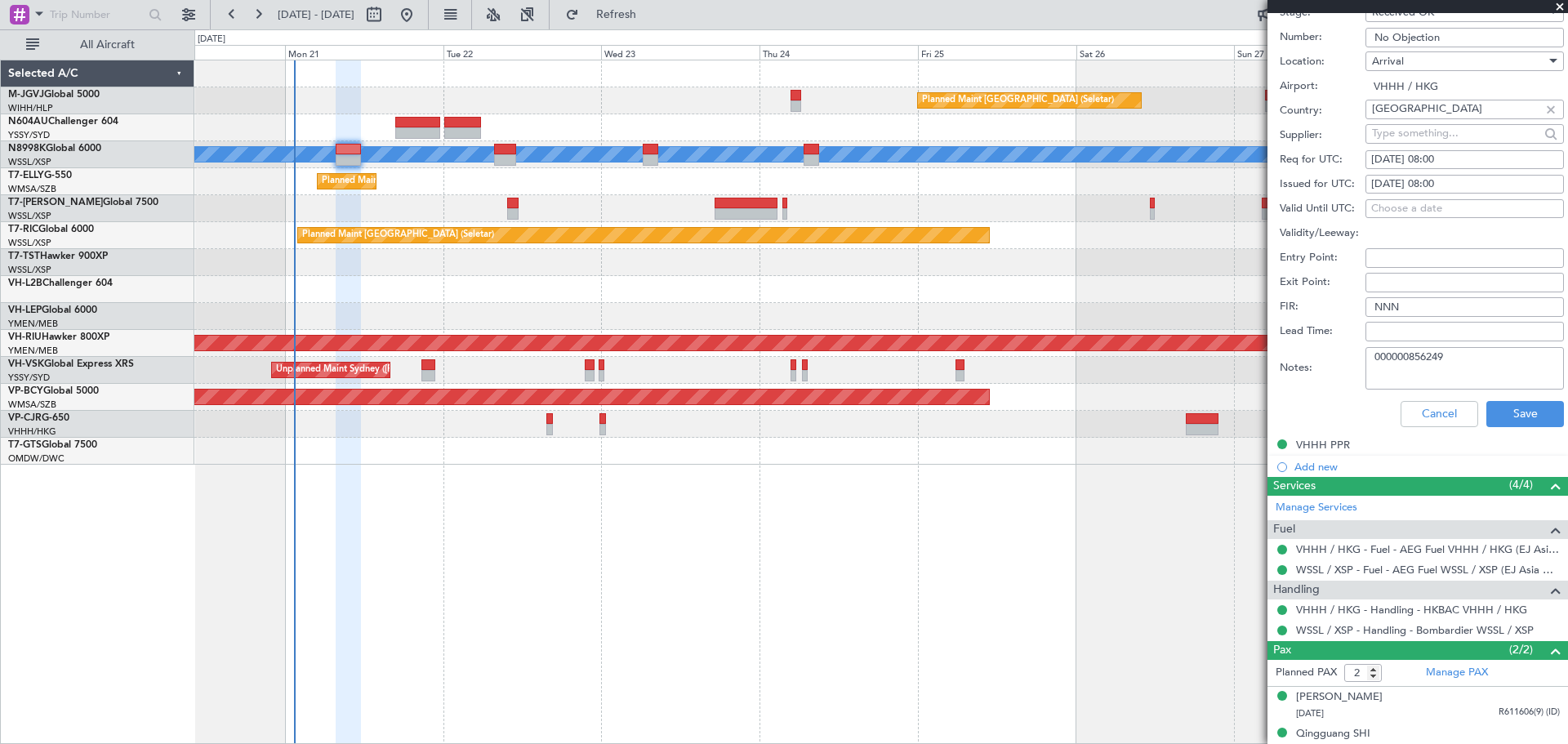 scroll, scrollTop: 800, scrollLeft: 0, axis: vertical 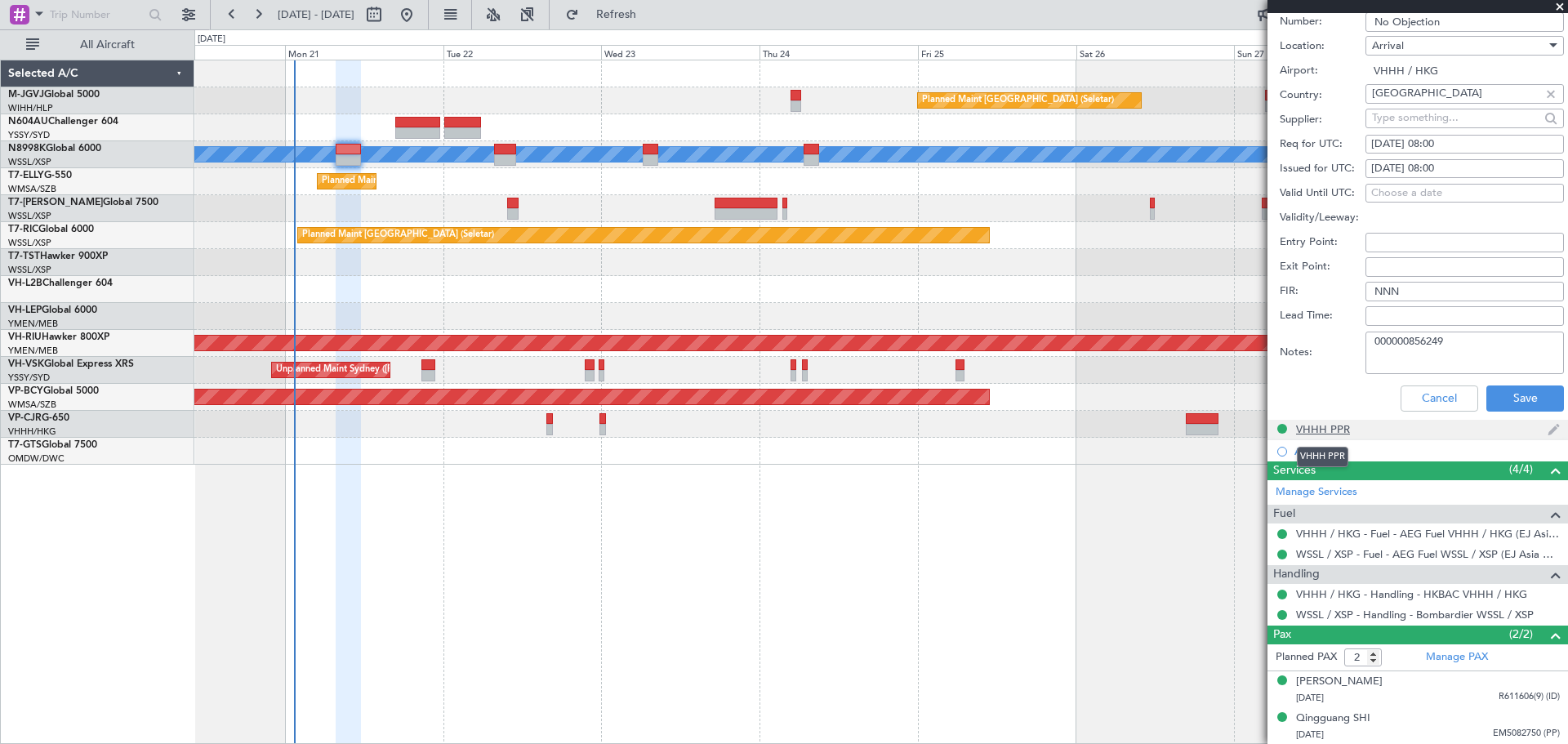 click on "VHHH PPR" at bounding box center [1323, 429] 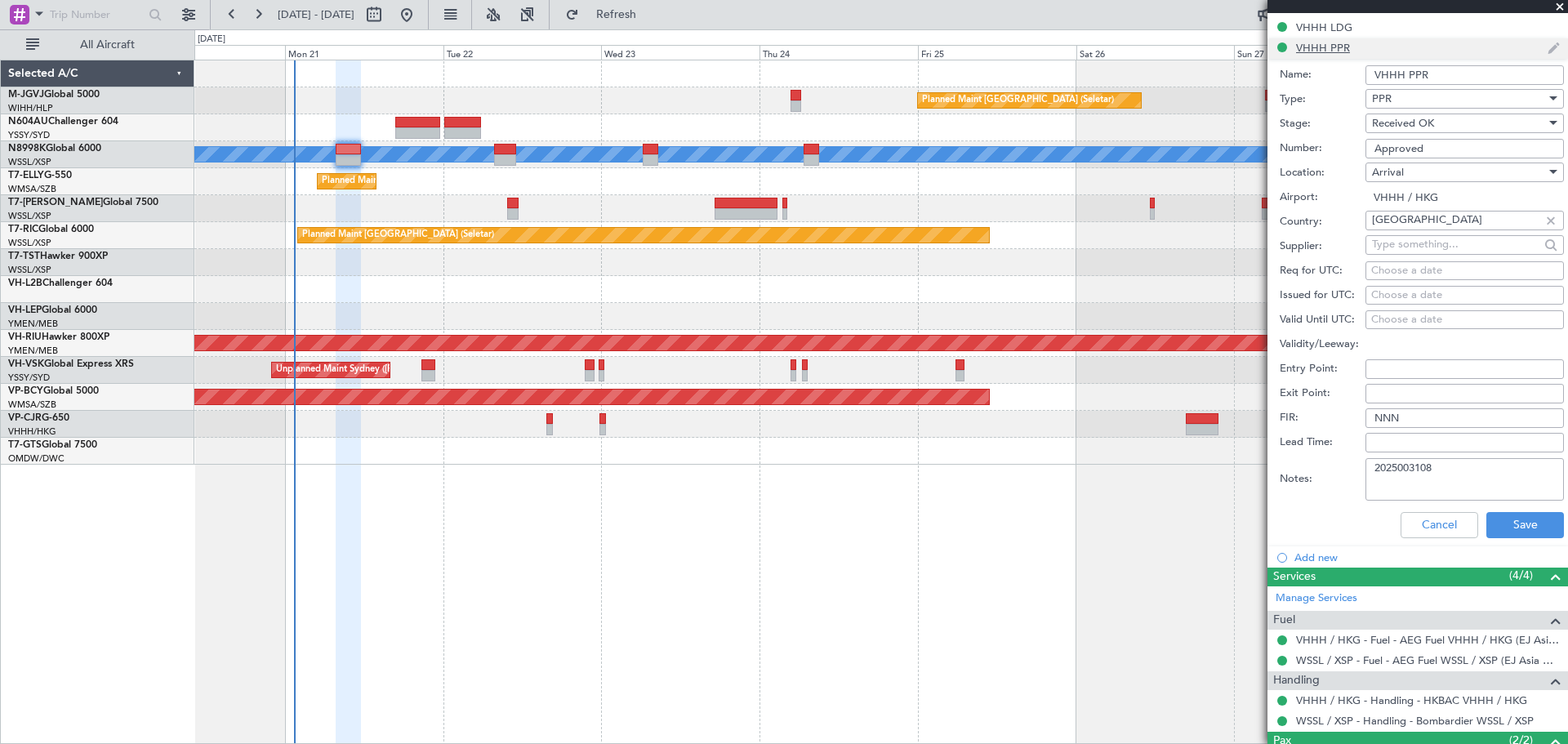scroll, scrollTop: 664, scrollLeft: 0, axis: vertical 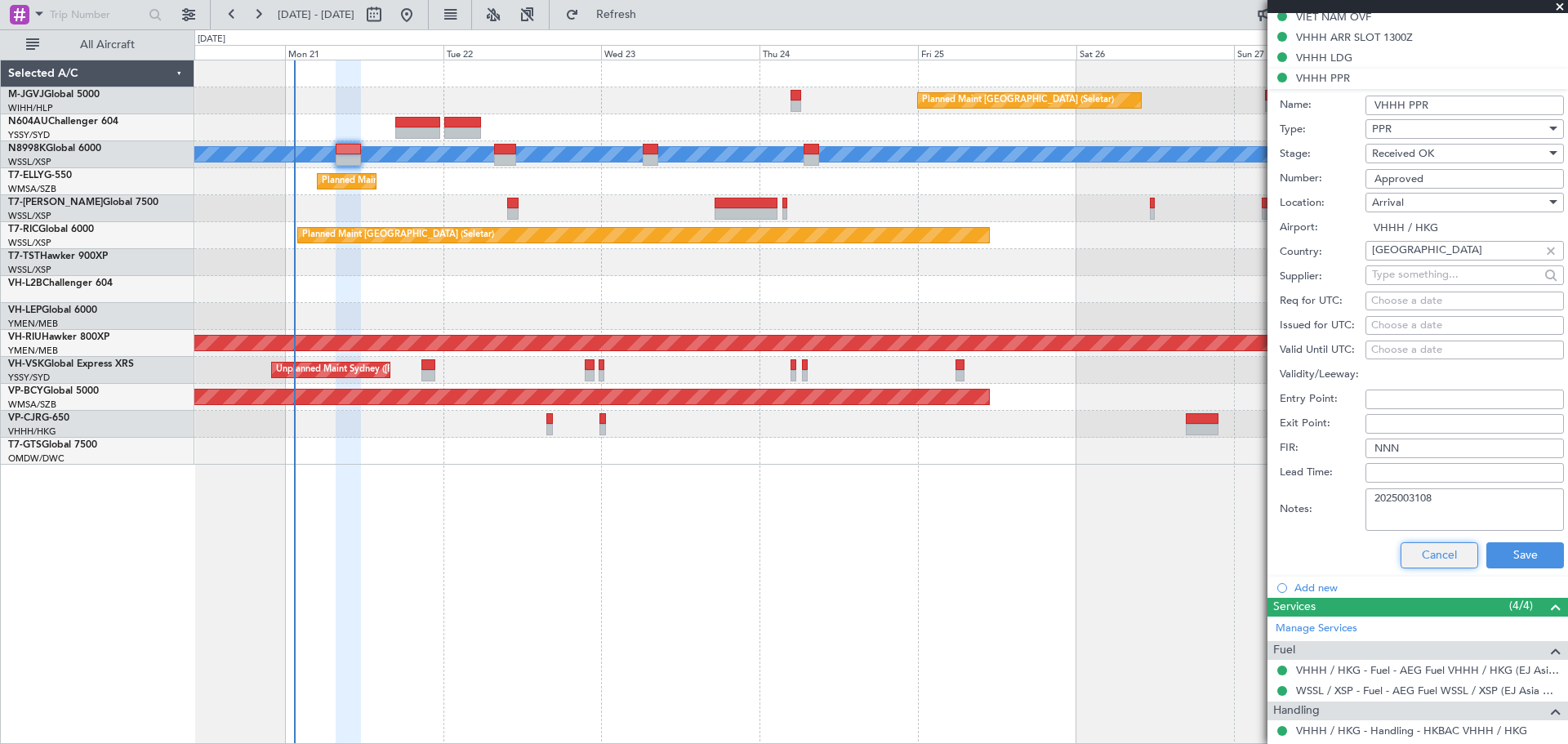 click on "Cancel" at bounding box center (1439, 555) 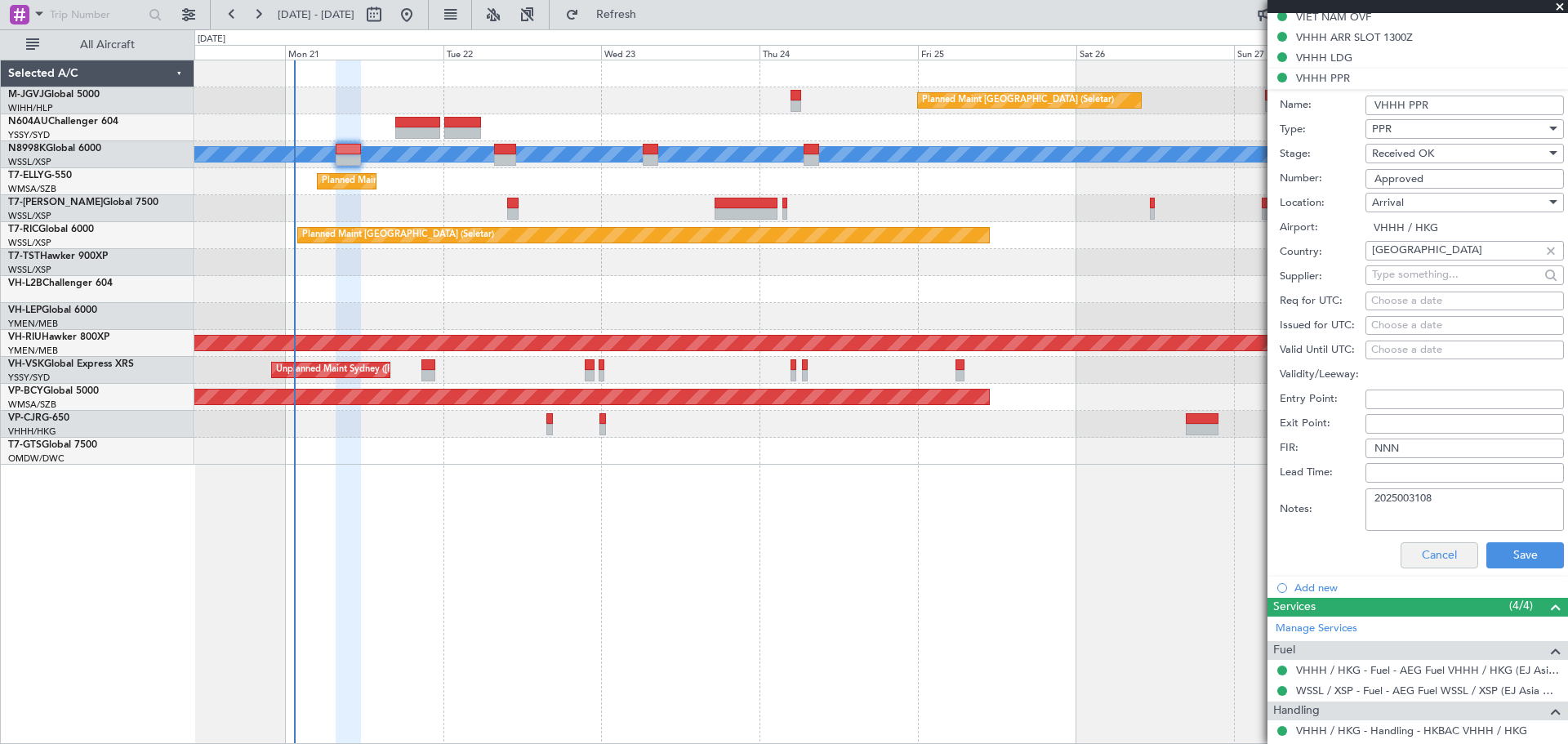 scroll, scrollTop: 313, scrollLeft: 0, axis: vertical 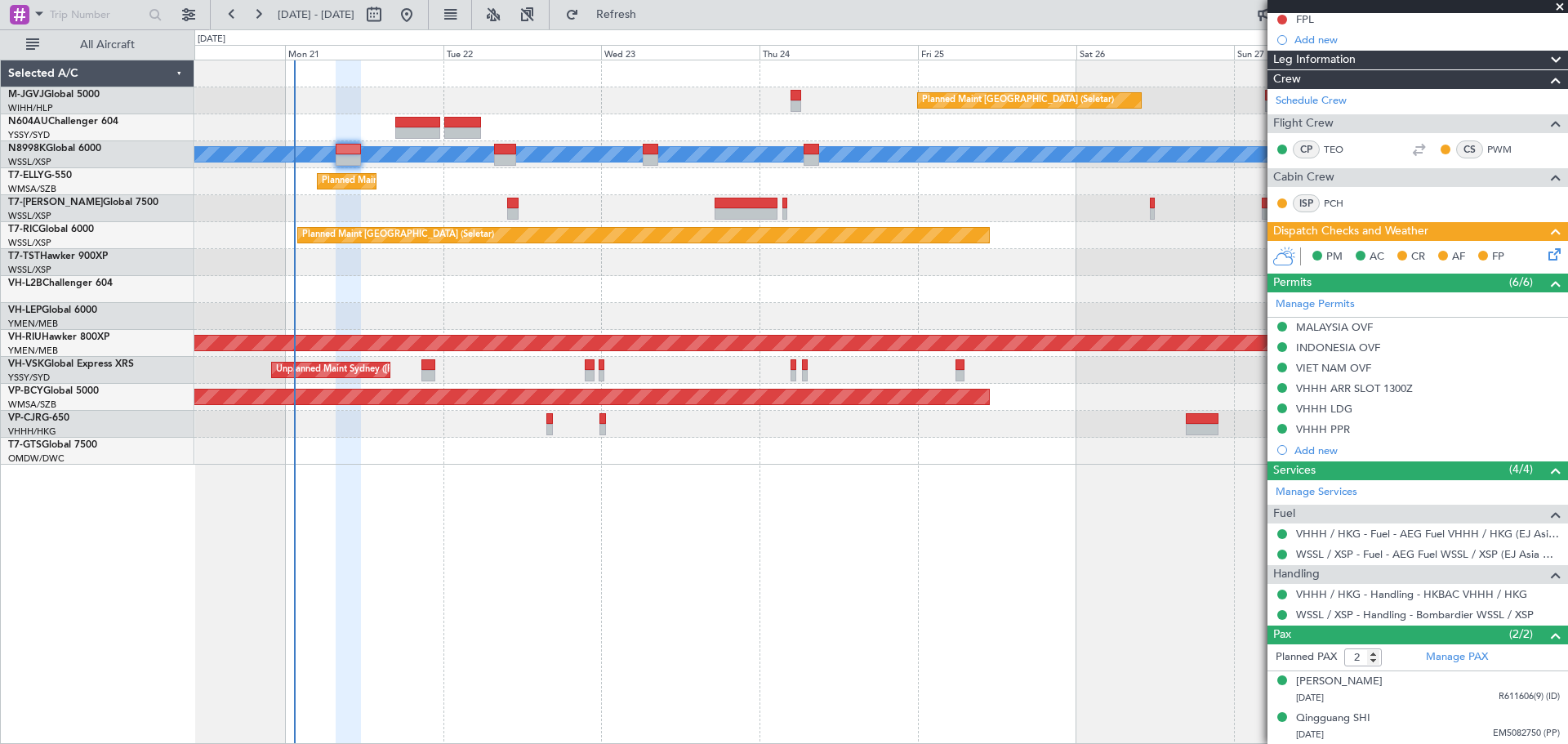 type 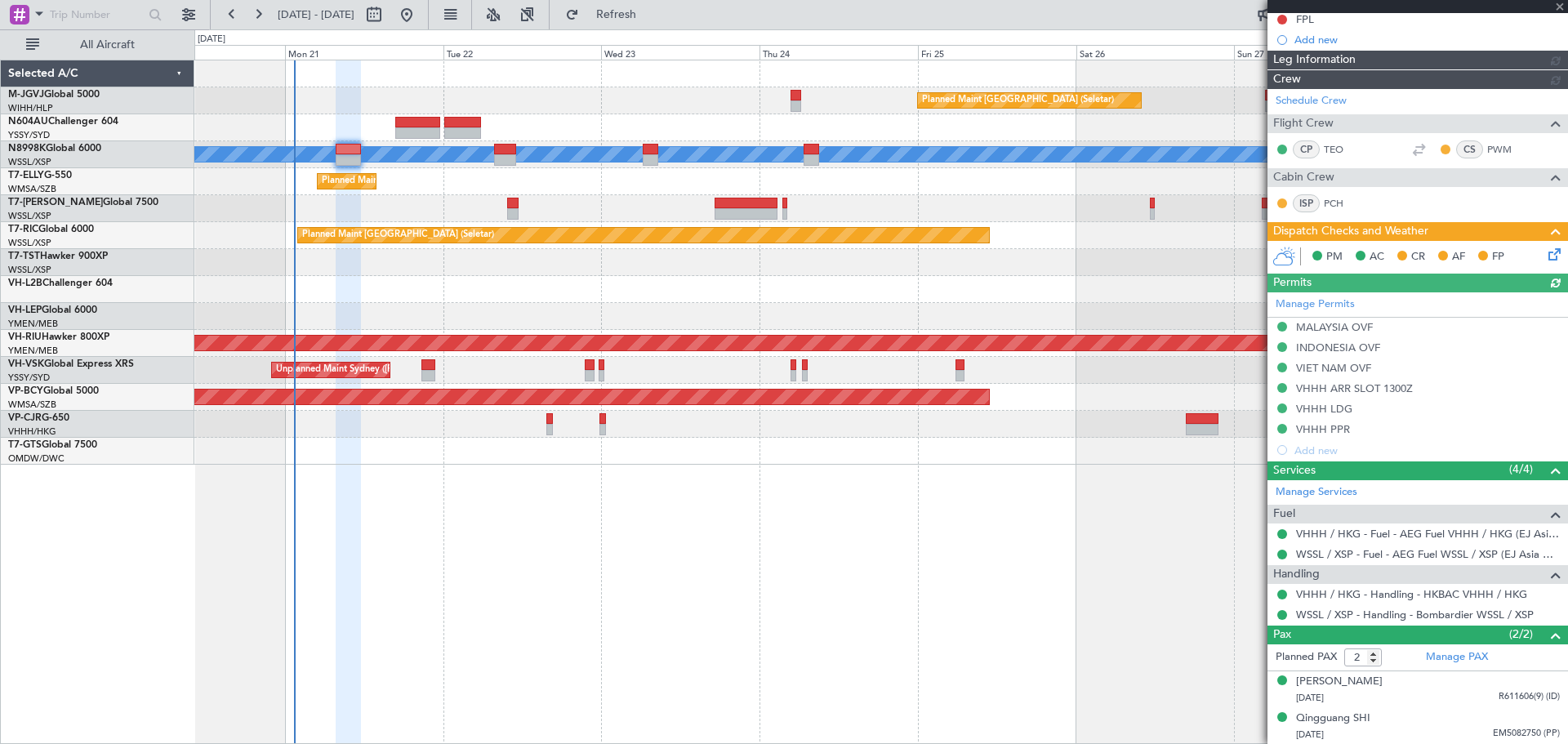 type on "[PERSON_NAME] (EYU)" 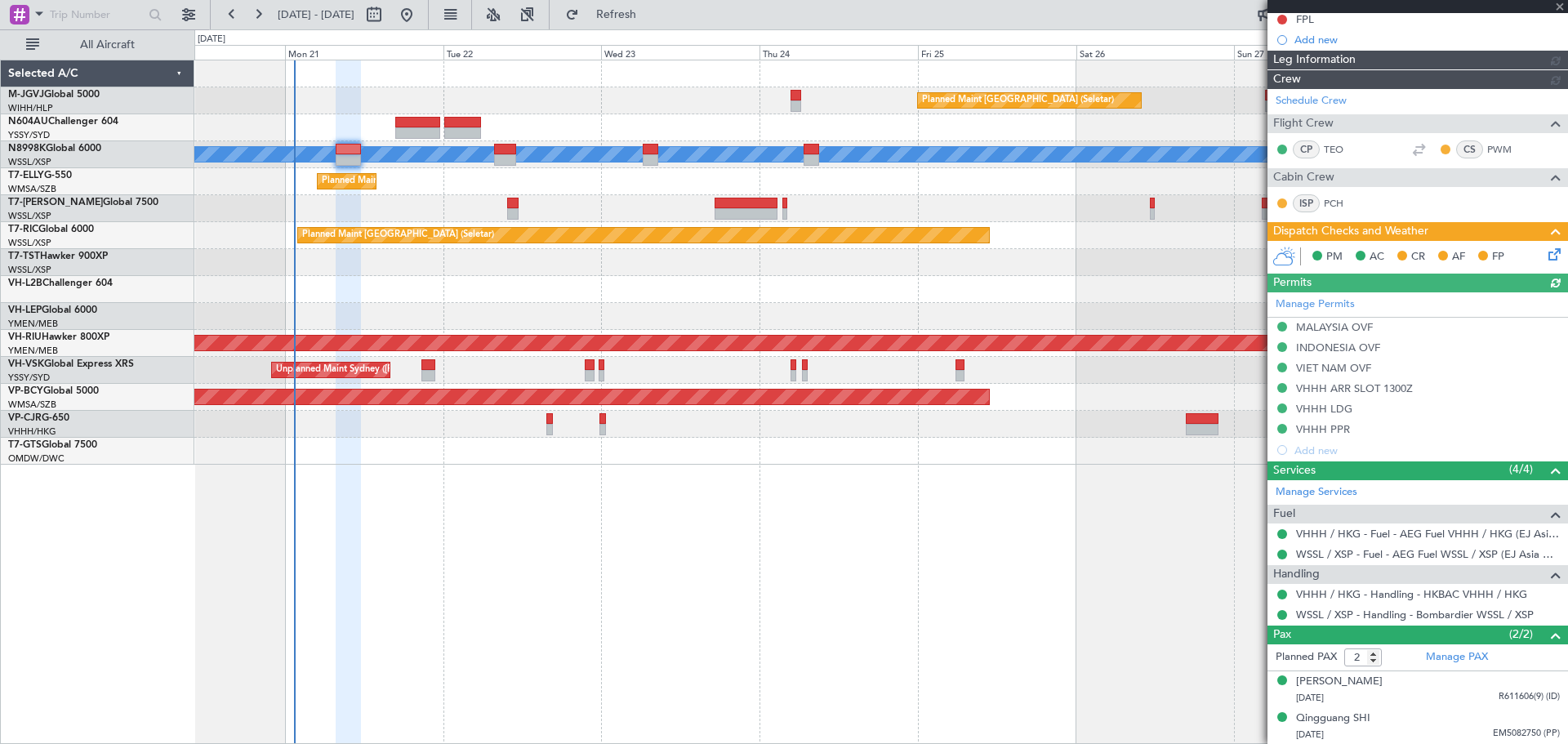 type on "F0440" 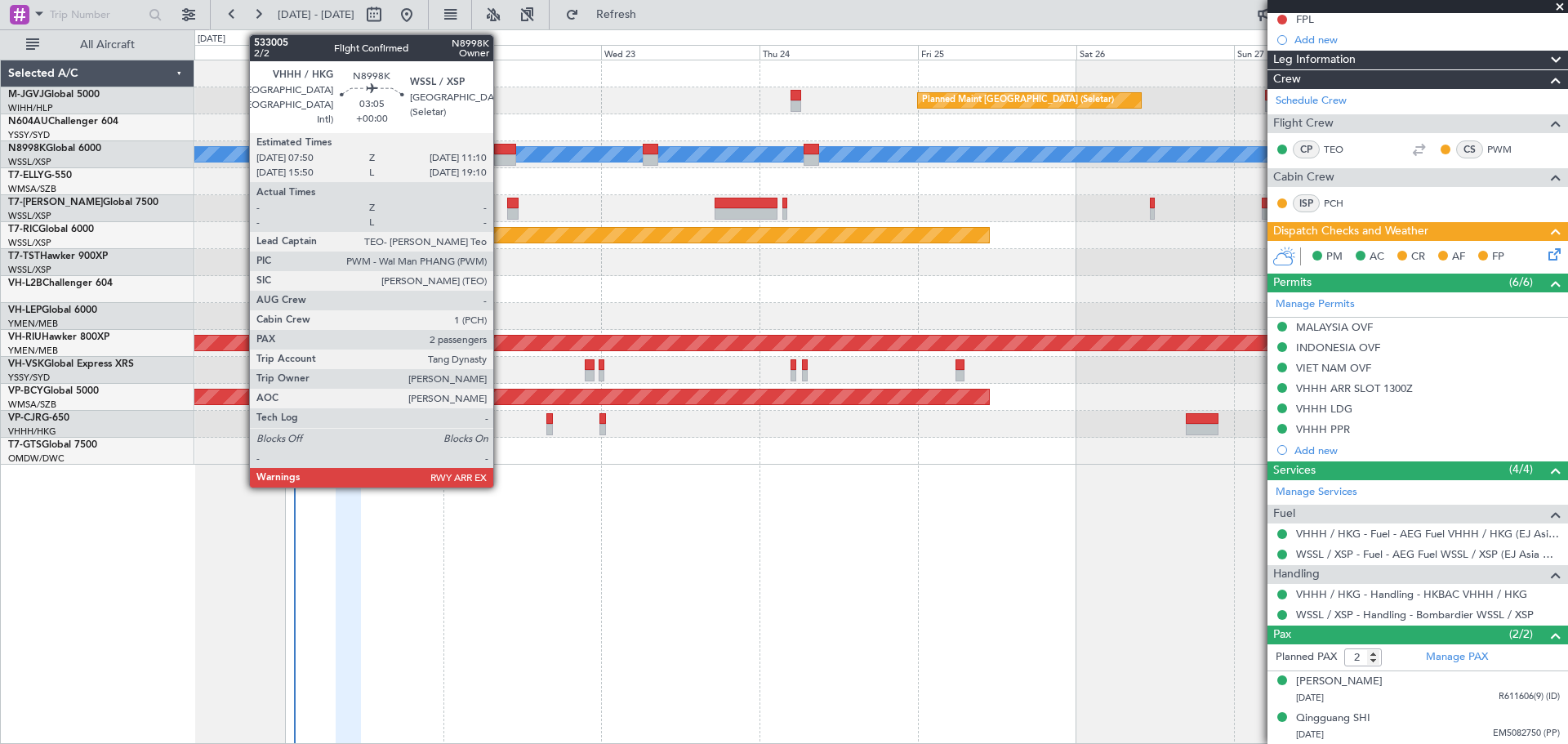 click 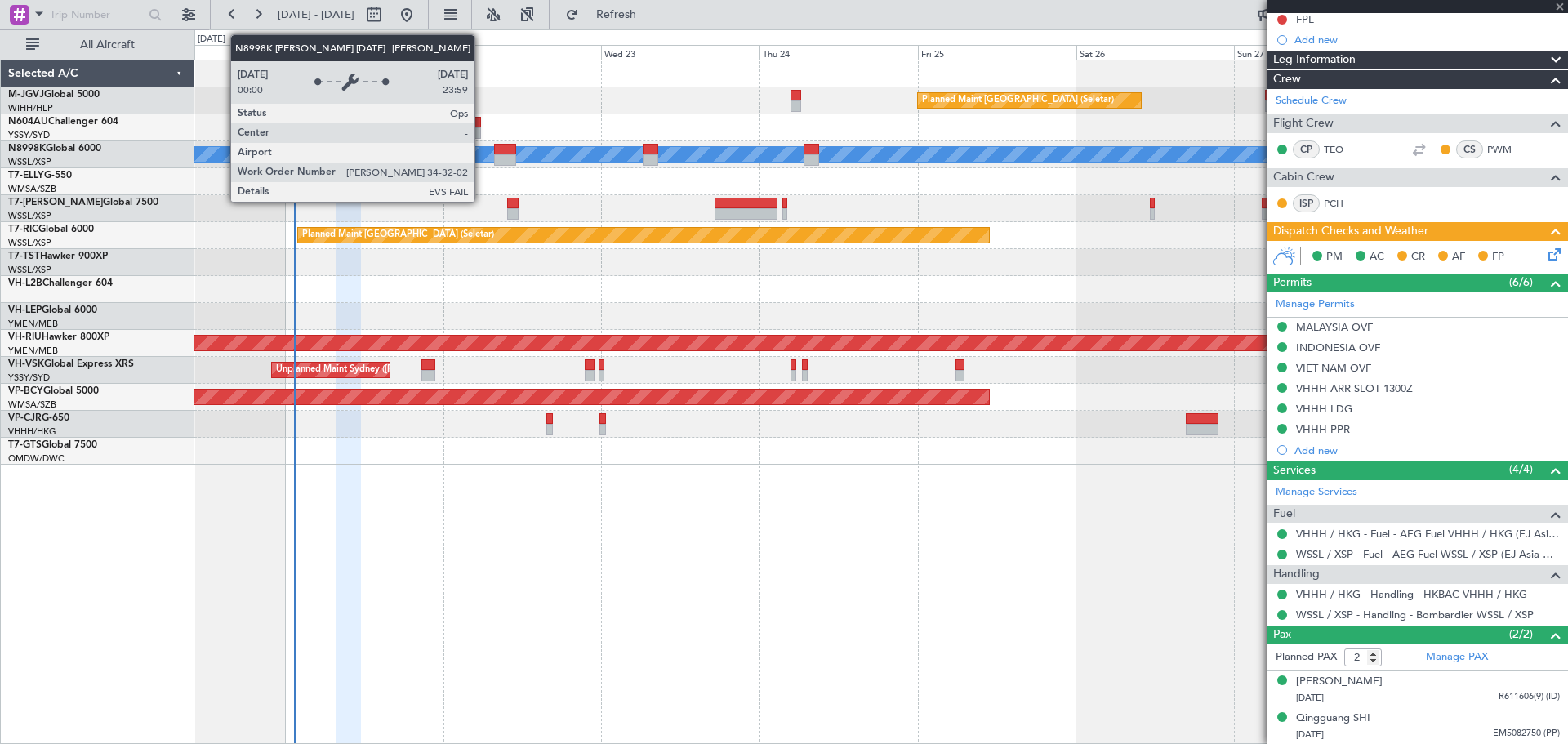 type 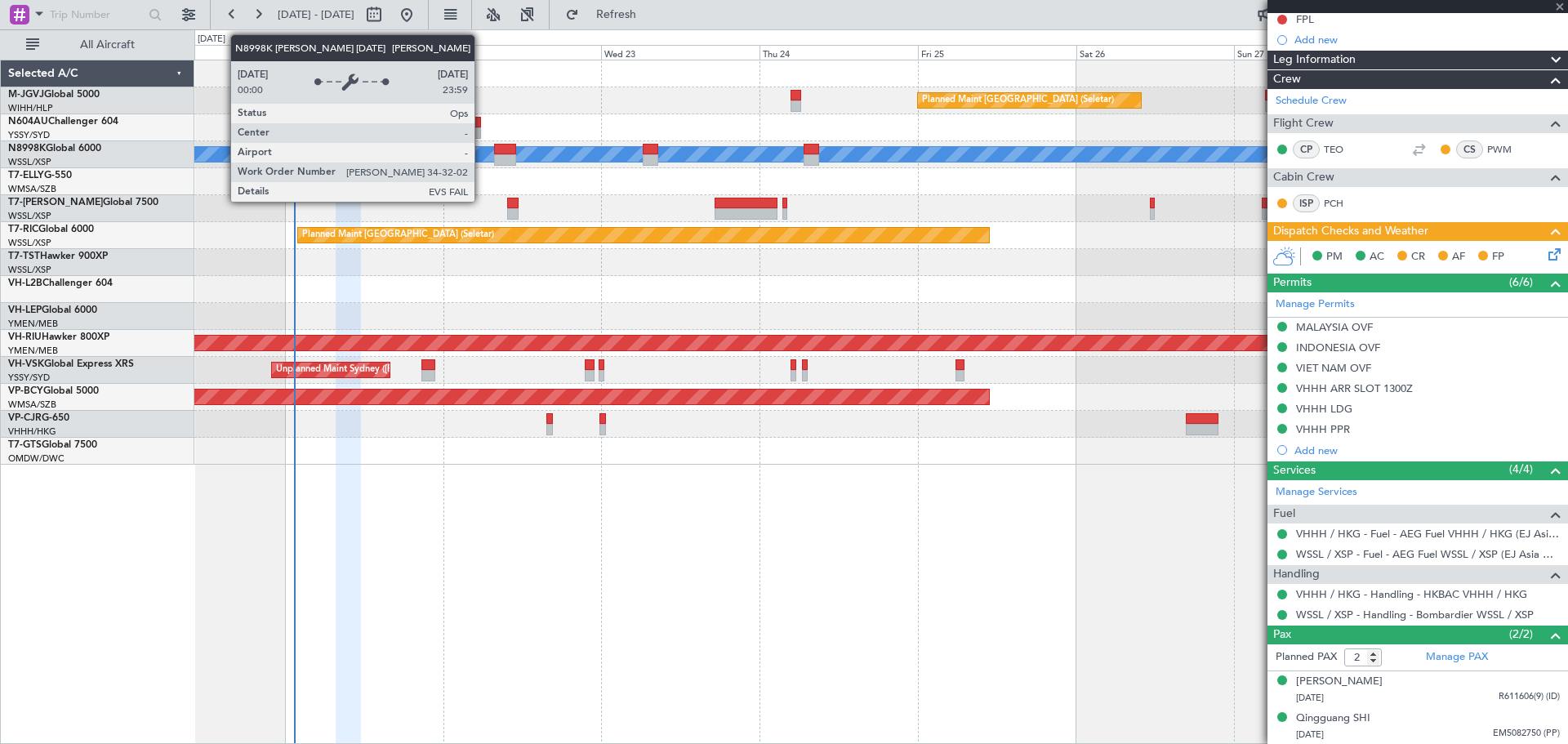 type 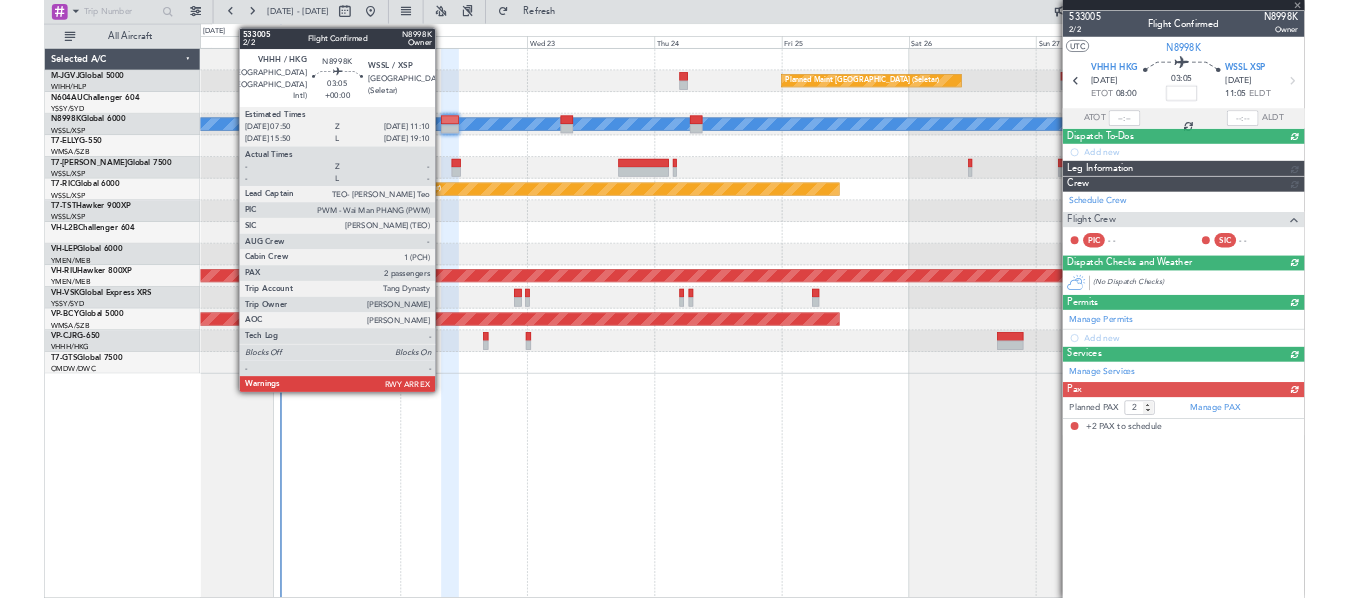 scroll, scrollTop: 0, scrollLeft: 0, axis: both 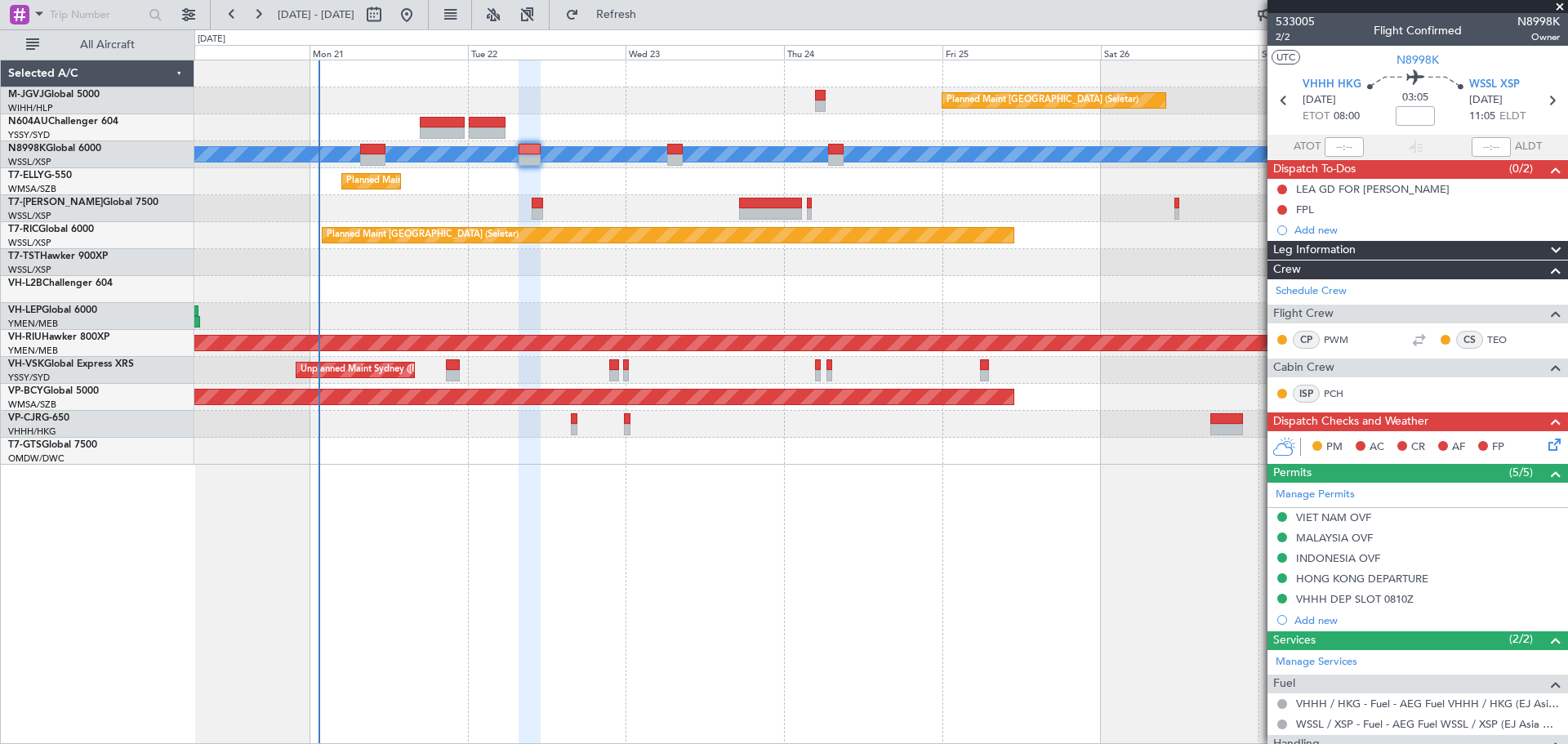 click on "Planned Maint Sharjah (Sharjah Intl)" 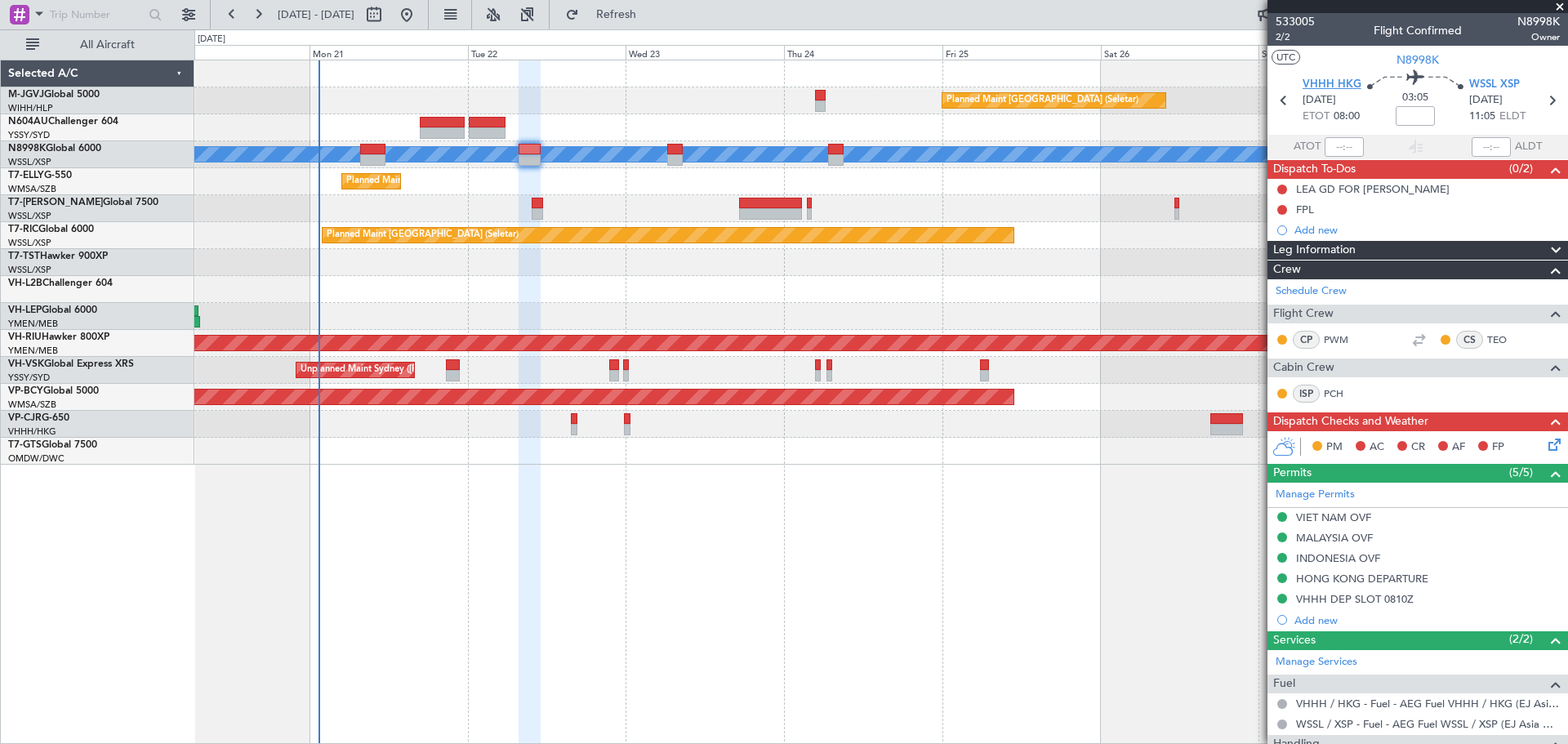 click on "VHHH  HKG" at bounding box center [1332, 85] 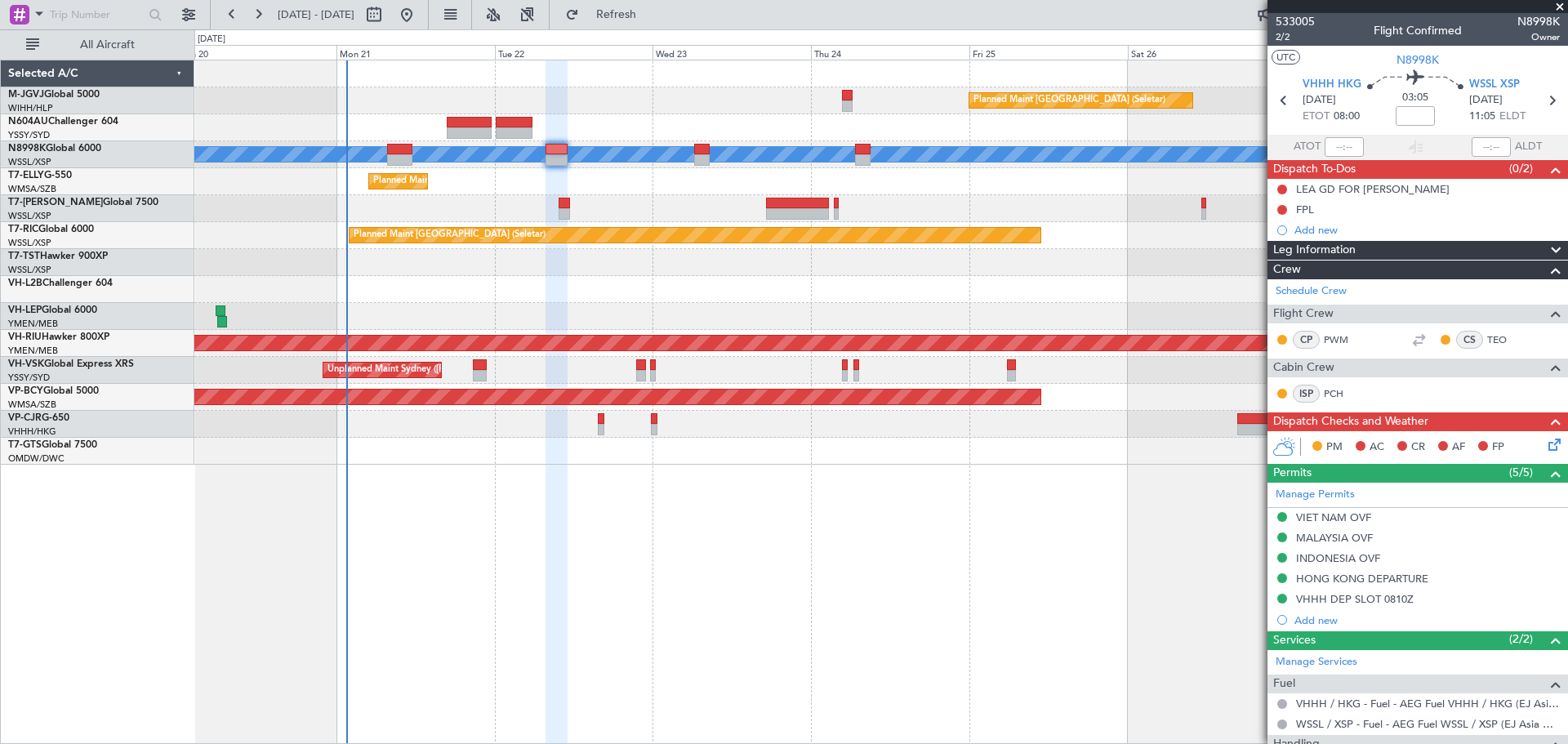 click 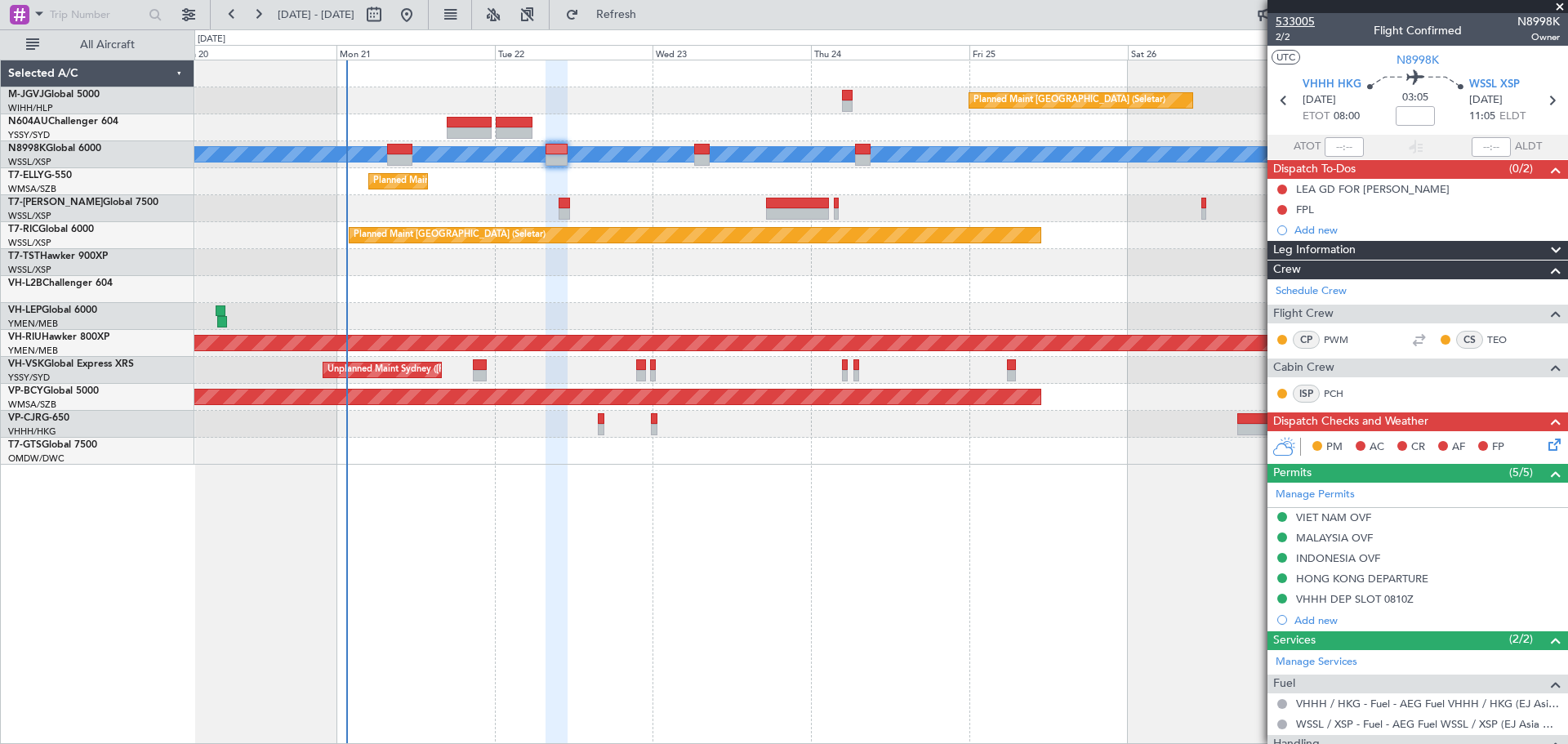 click on "533005" at bounding box center (1295, 21) 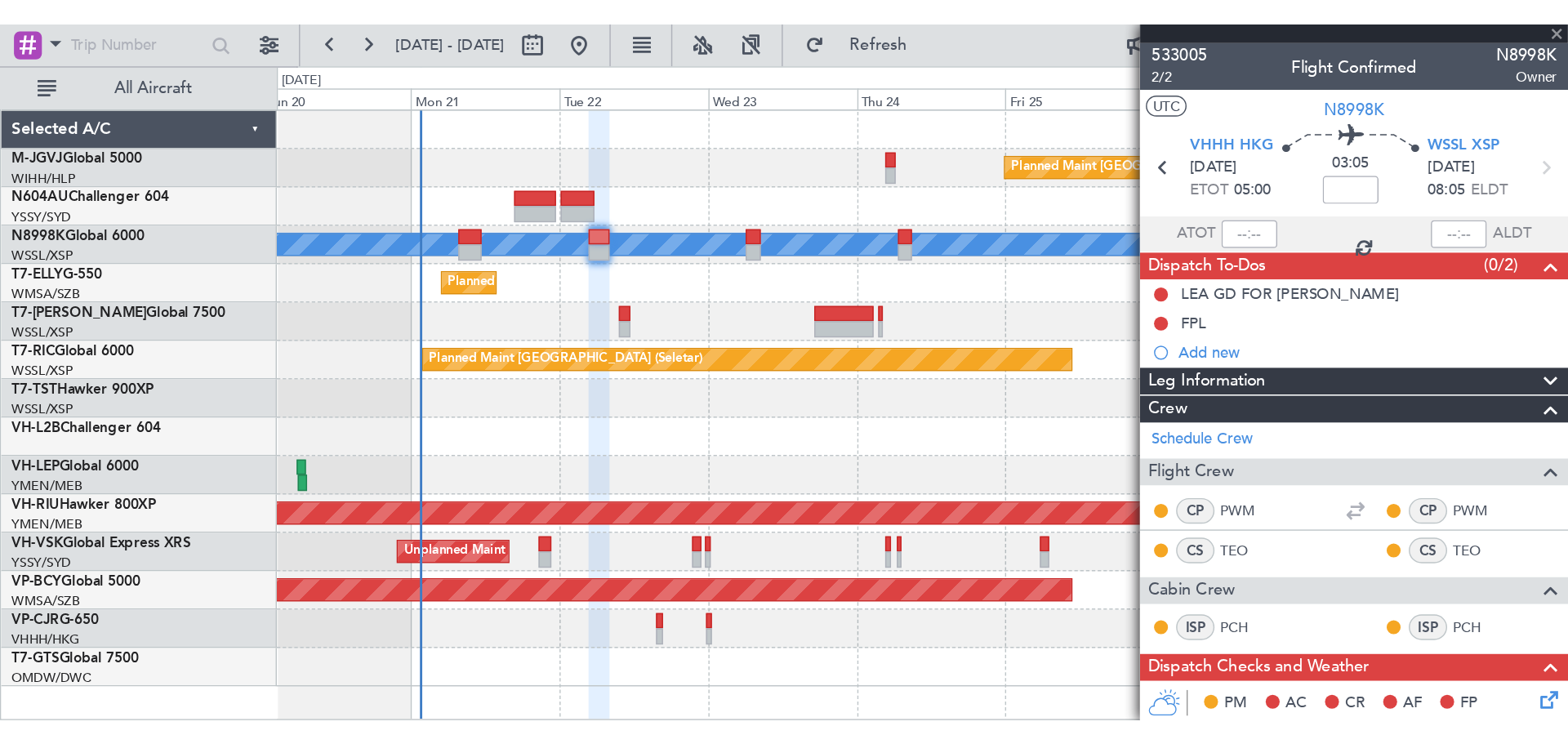 scroll, scrollTop: 0, scrollLeft: 0, axis: both 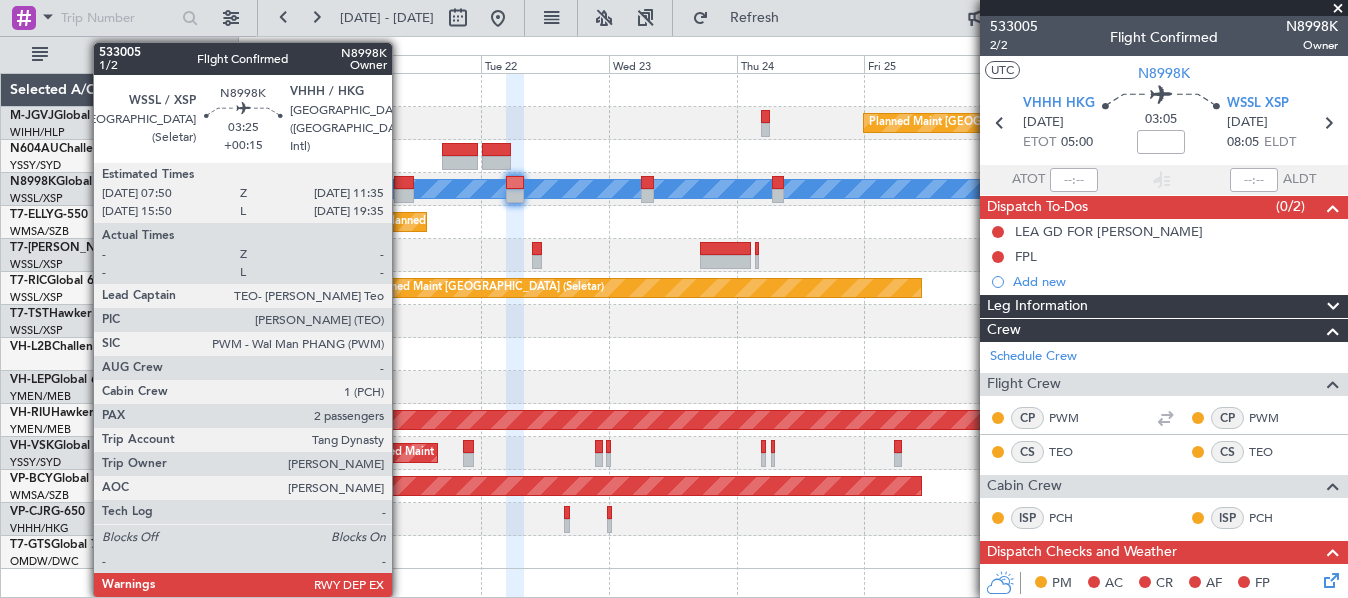 click 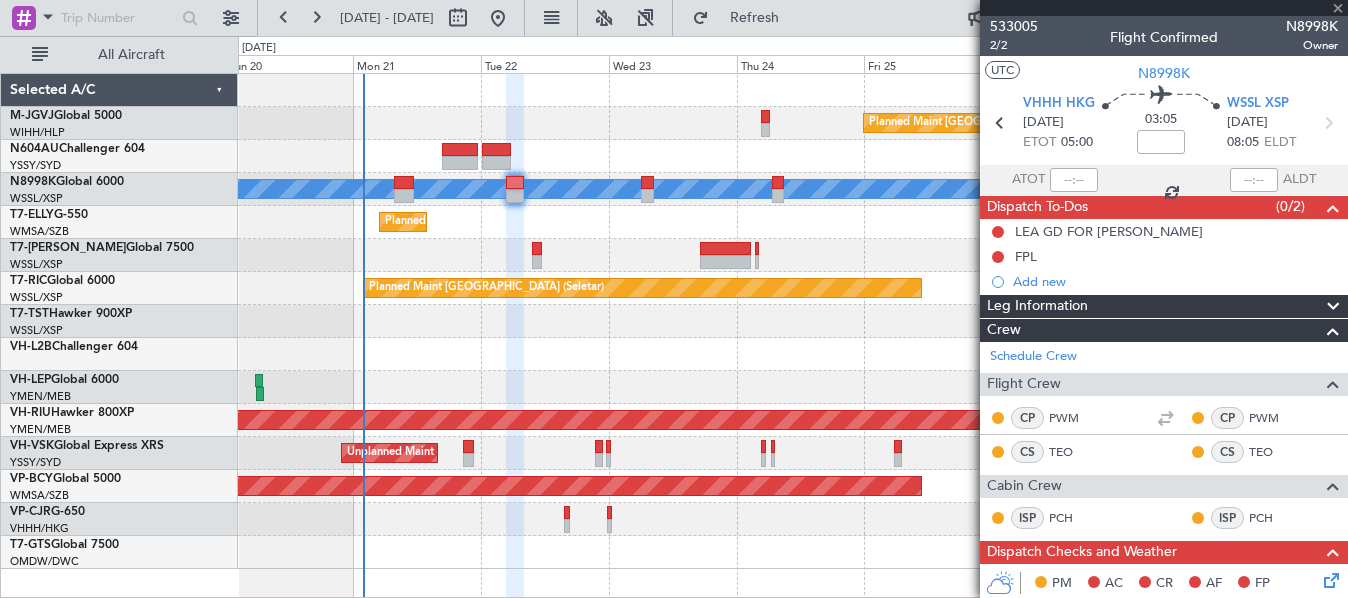 type on "+00:15" 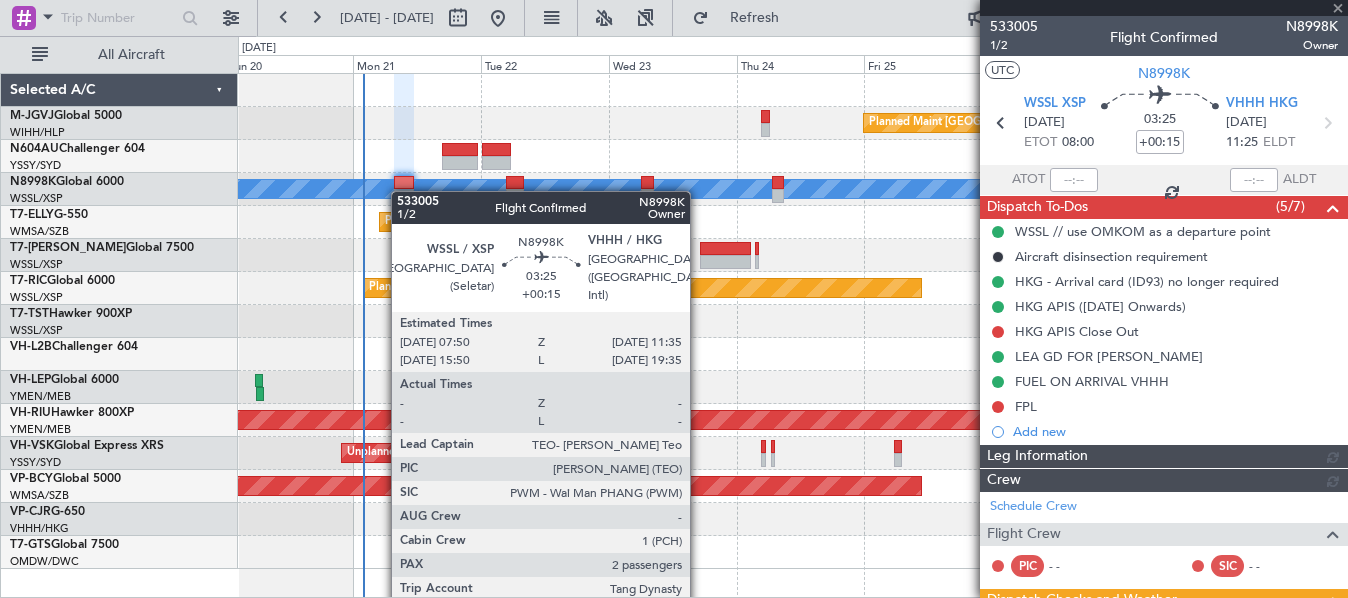 type on "[PERSON_NAME] (EYU)" 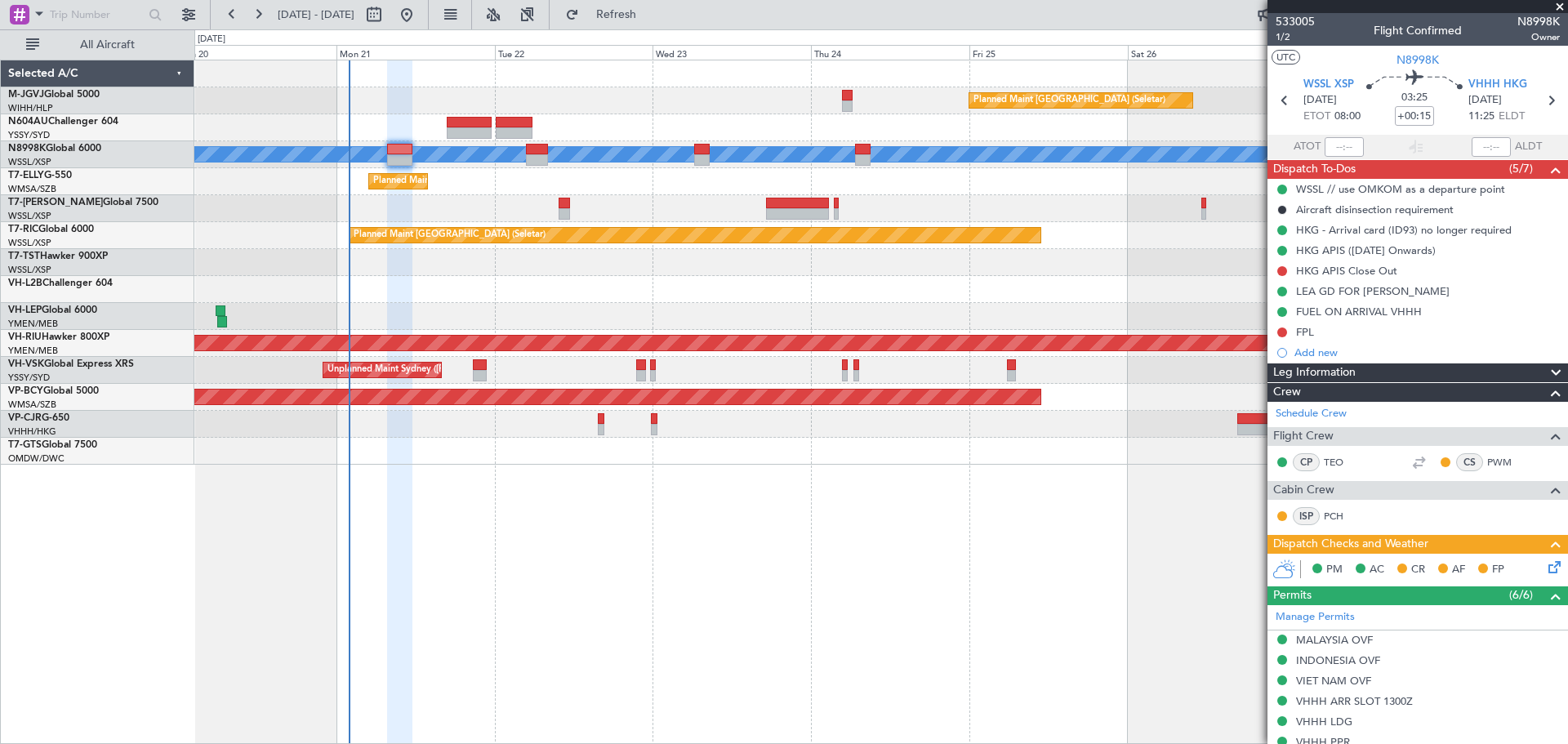 scroll, scrollTop: 313, scrollLeft: 0, axis: vertical 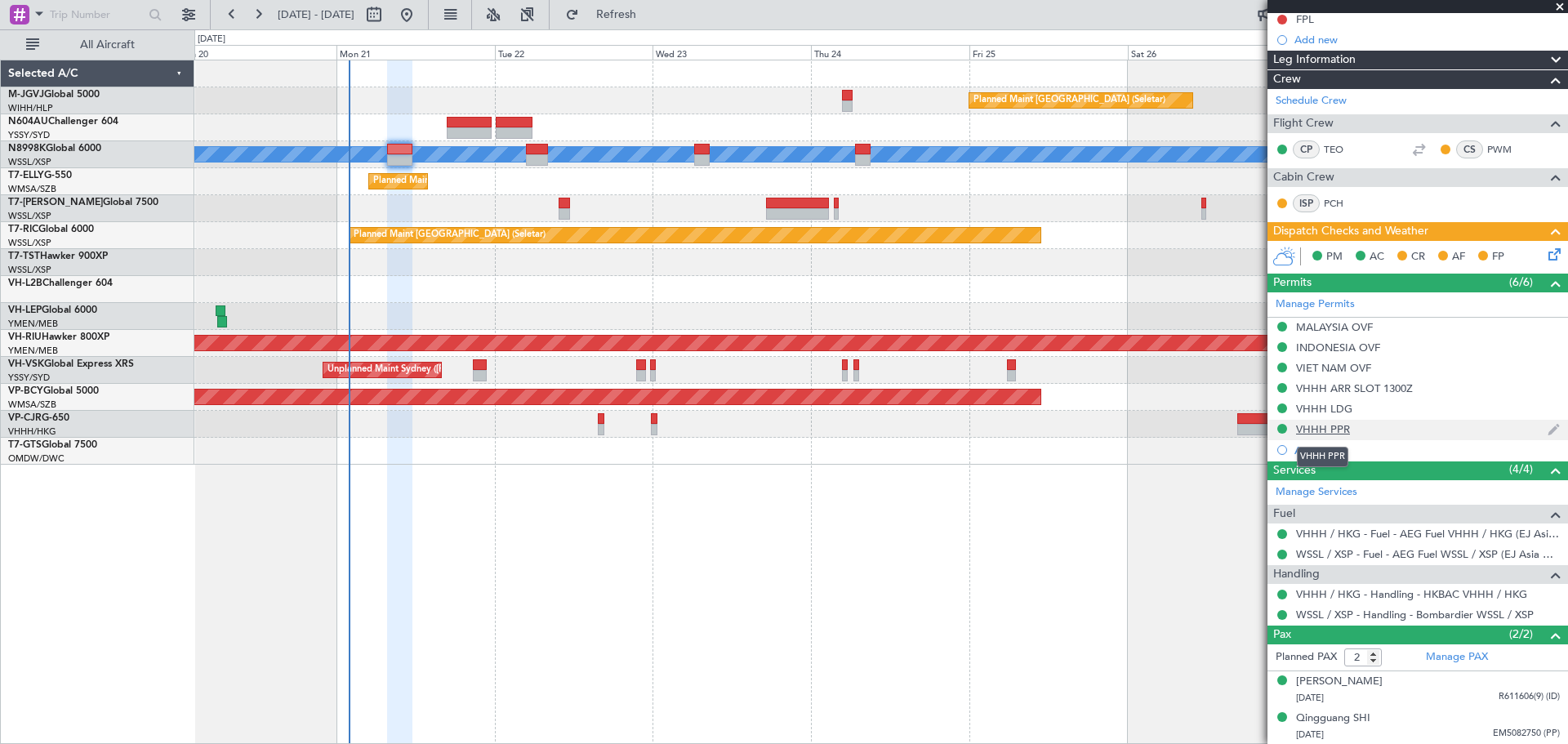 click on "VHHH PPR" at bounding box center [1323, 429] 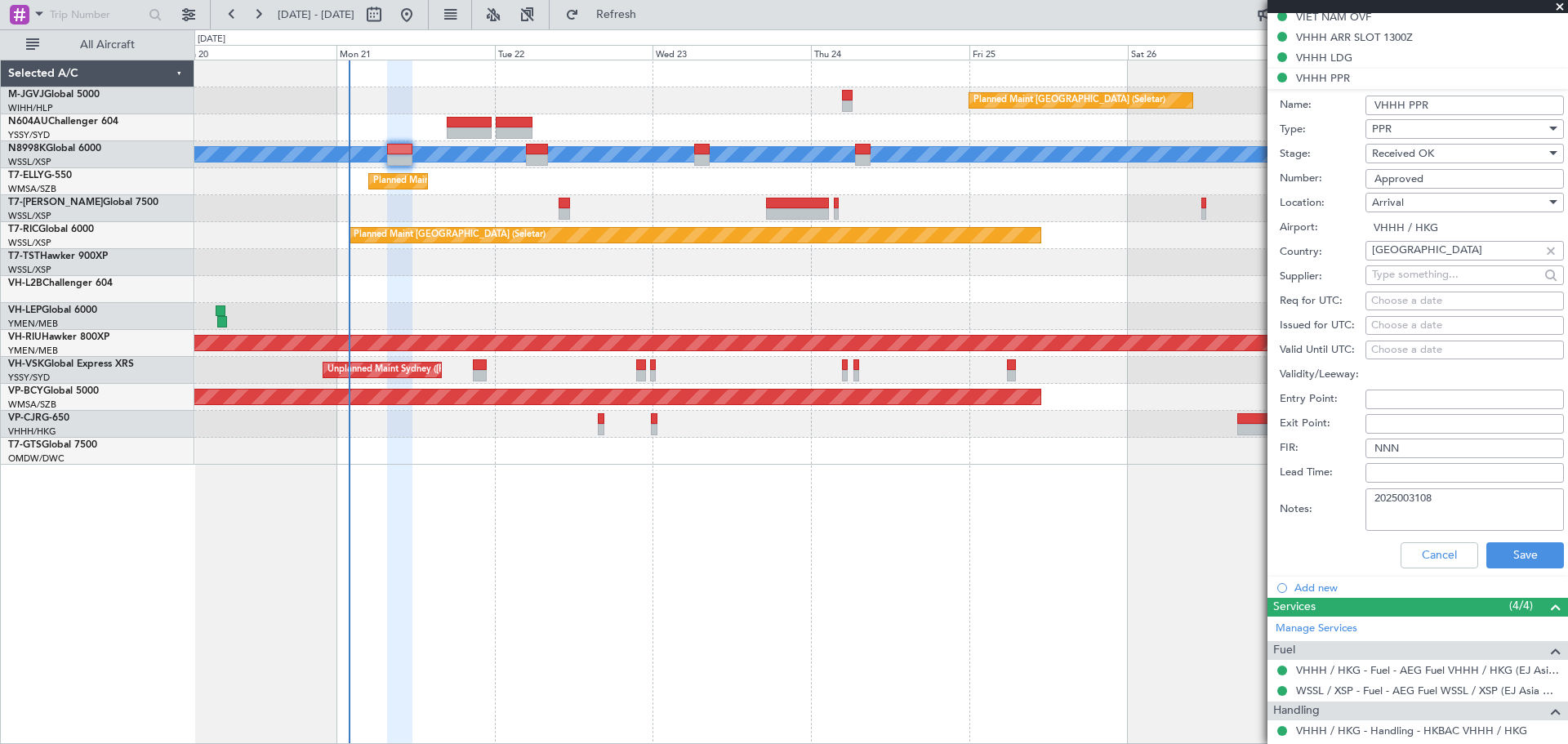 scroll, scrollTop: 800, scrollLeft: 0, axis: vertical 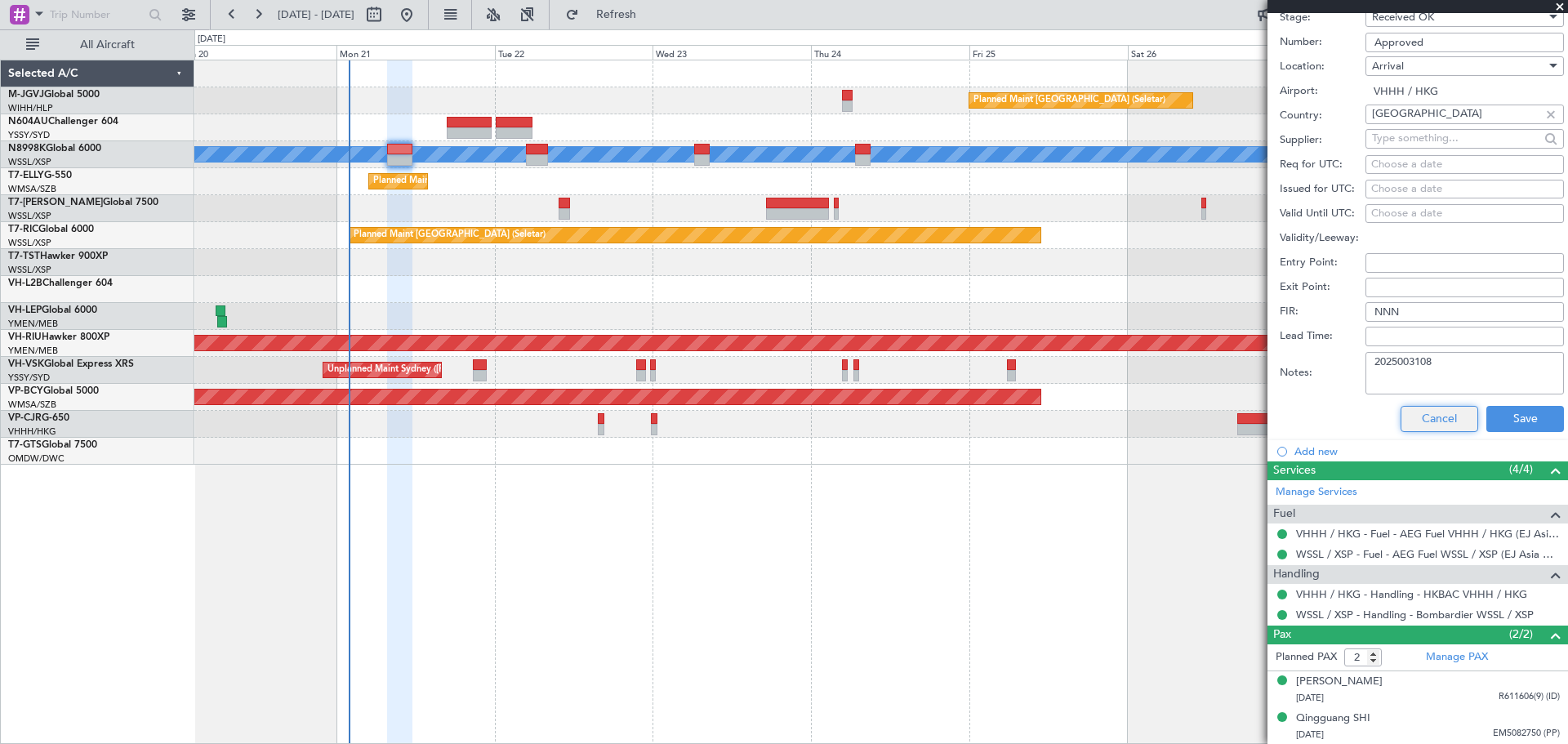 click on "Cancel" at bounding box center [1439, 419] 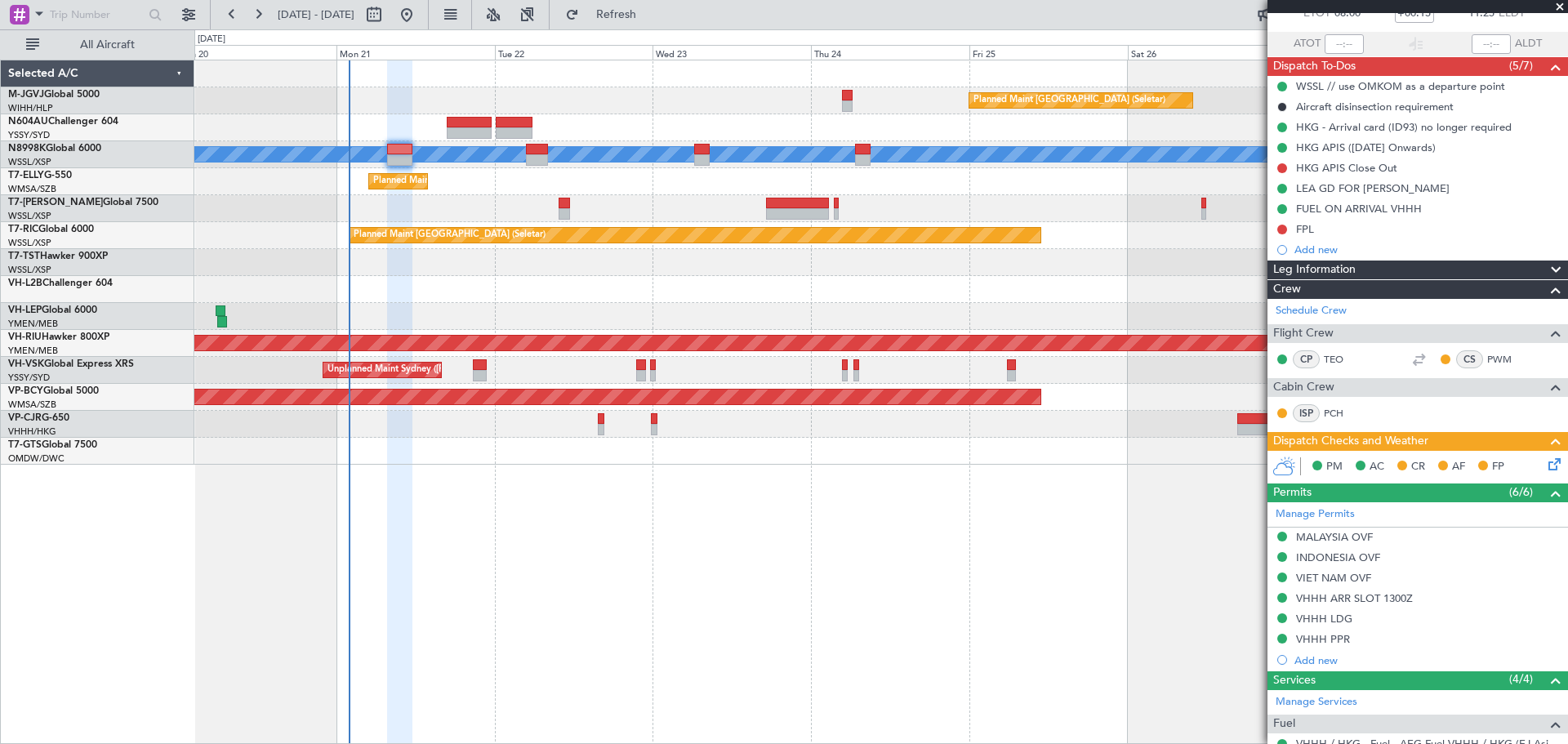 scroll, scrollTop: 136, scrollLeft: 0, axis: vertical 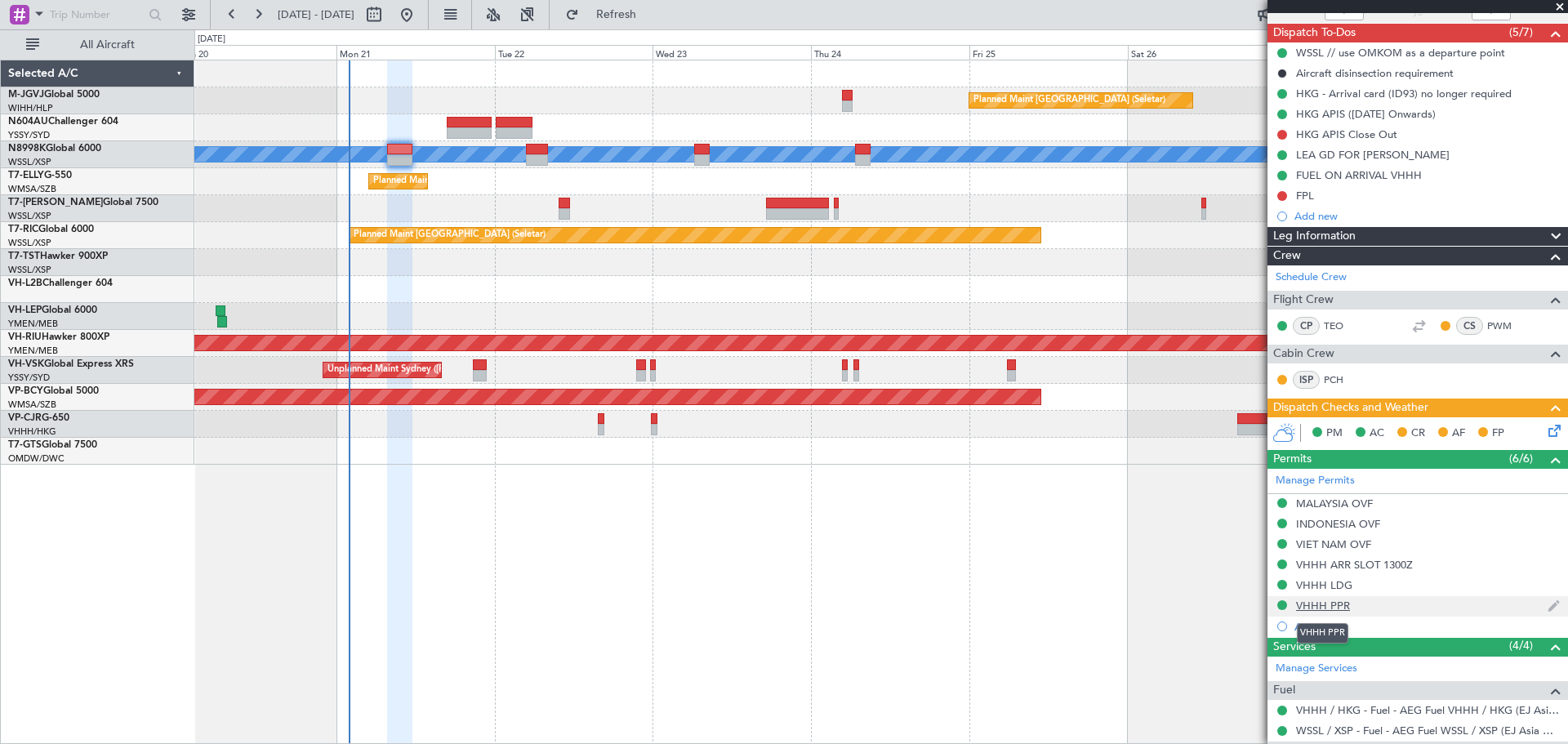 click on "VHHH PPR" at bounding box center [1323, 605] 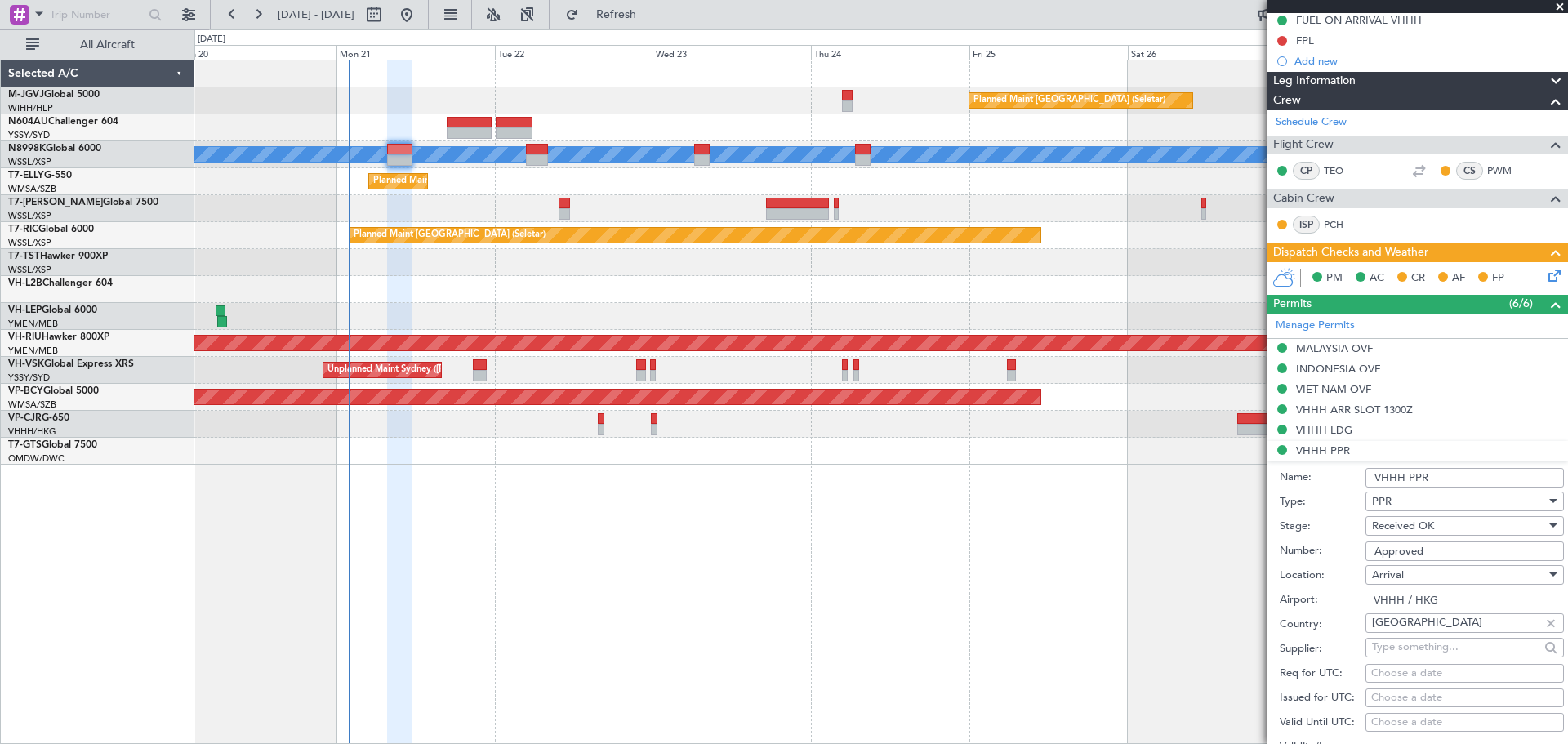 scroll, scrollTop: 408, scrollLeft: 0, axis: vertical 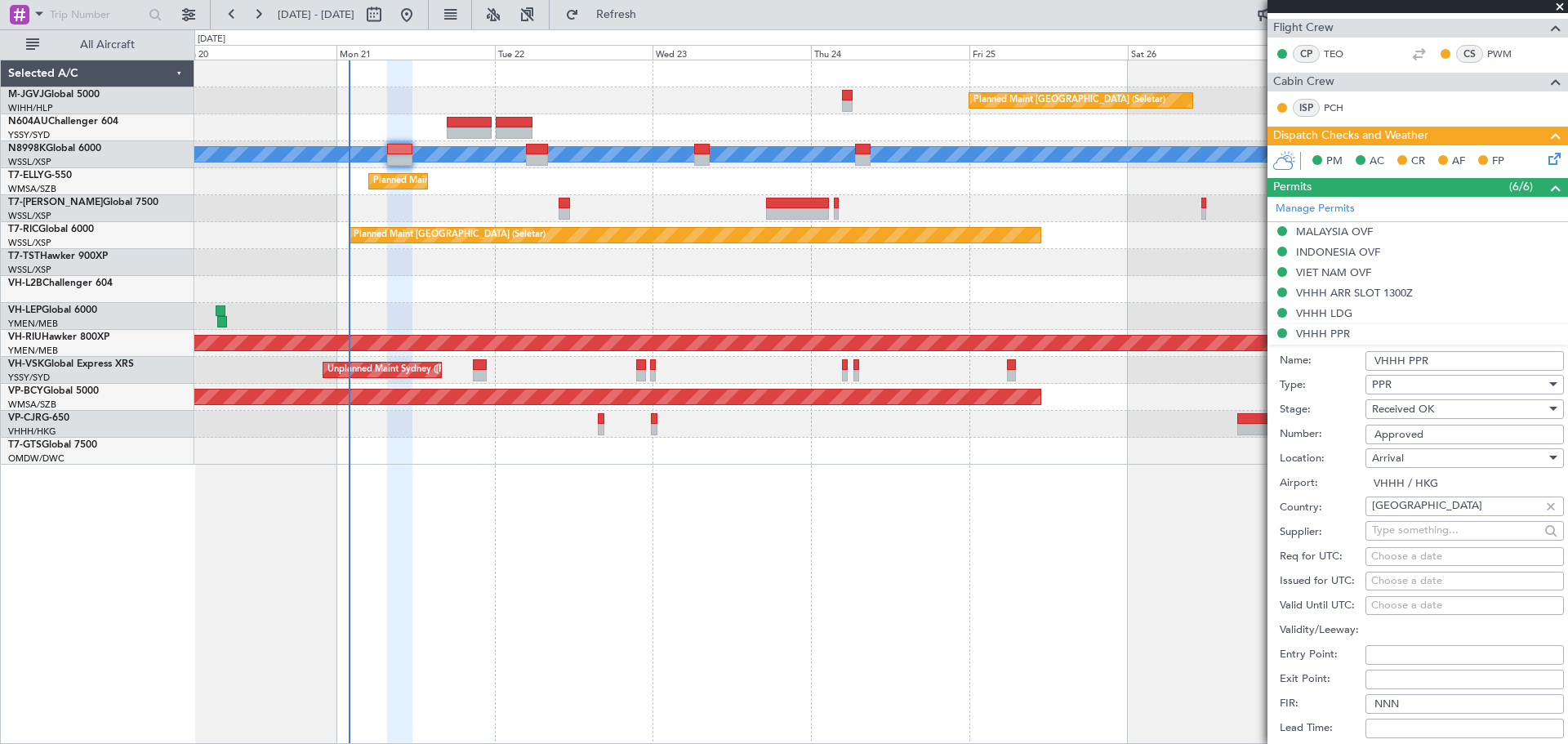 click on "Choose a date" at bounding box center (1464, 581) 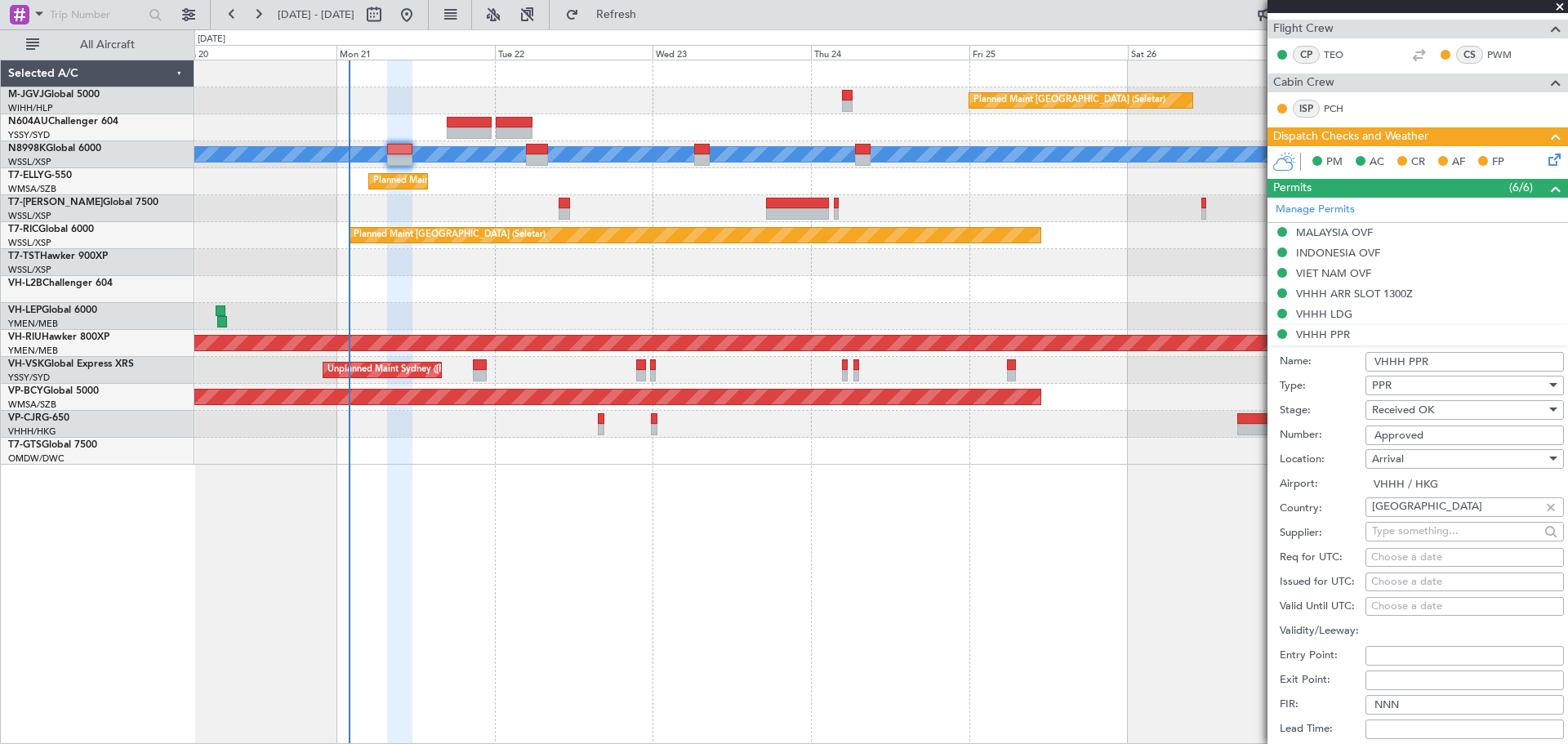 scroll, scrollTop: 408, scrollLeft: 0, axis: vertical 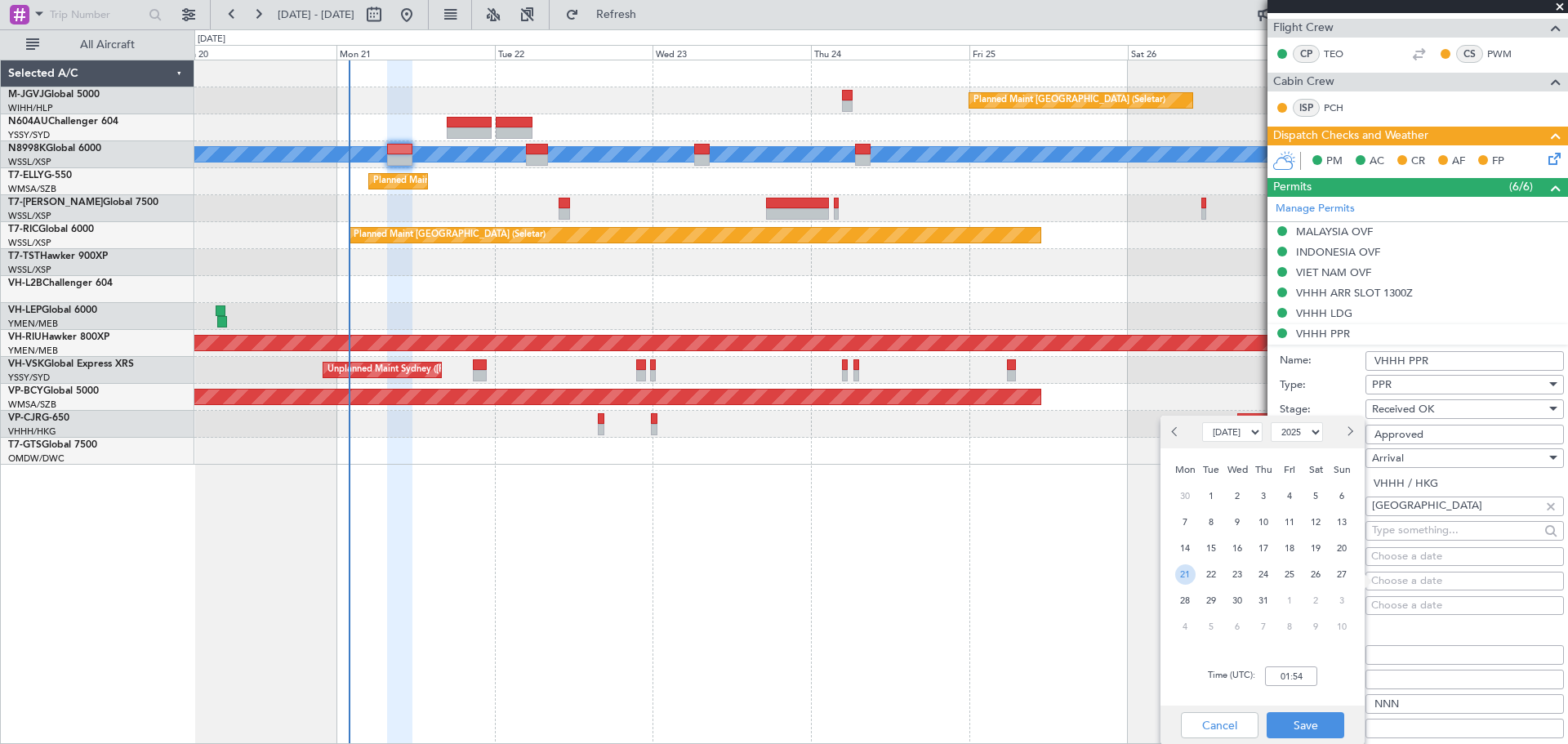 click on "21" at bounding box center [1185, 574] 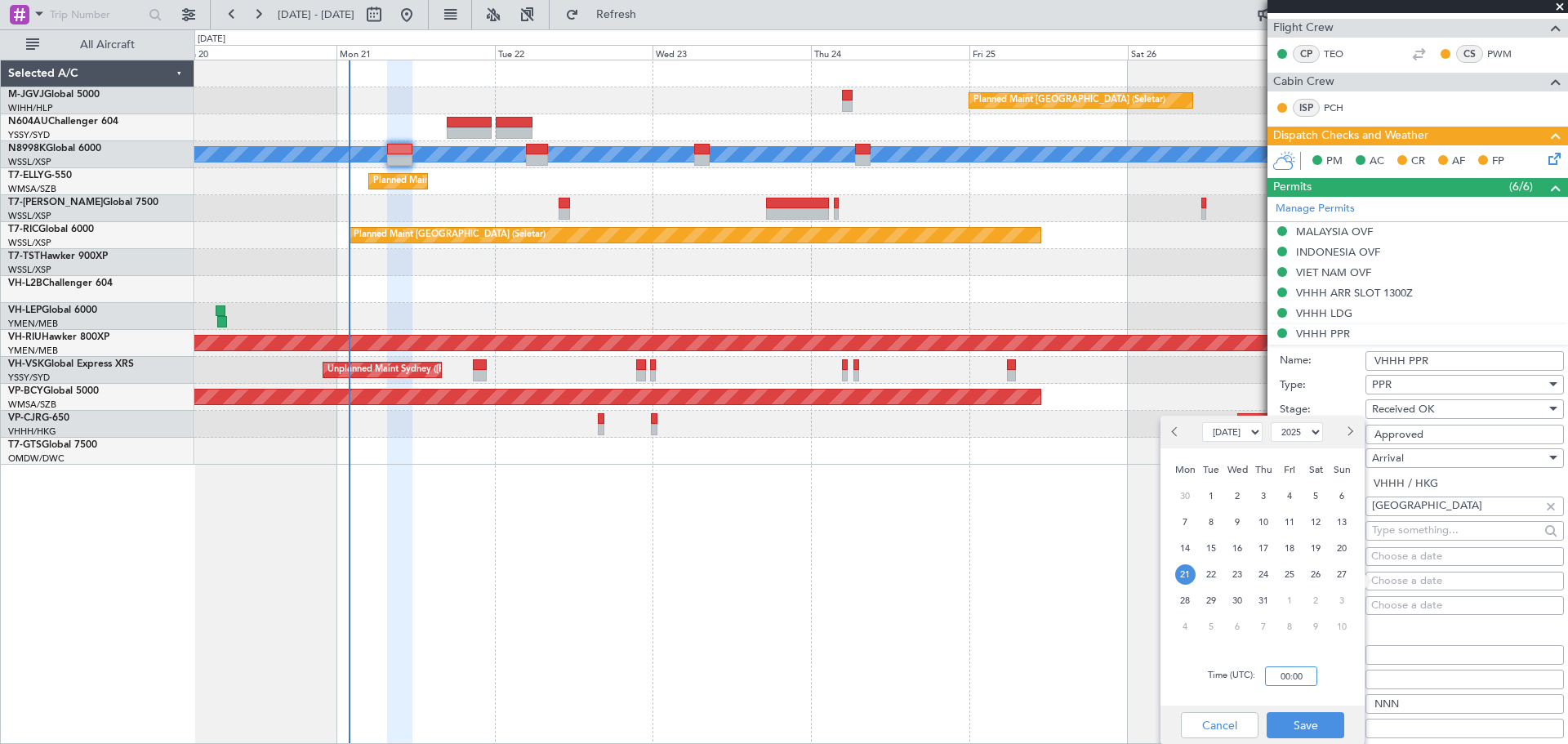 click on "00:00" at bounding box center (1291, 676) 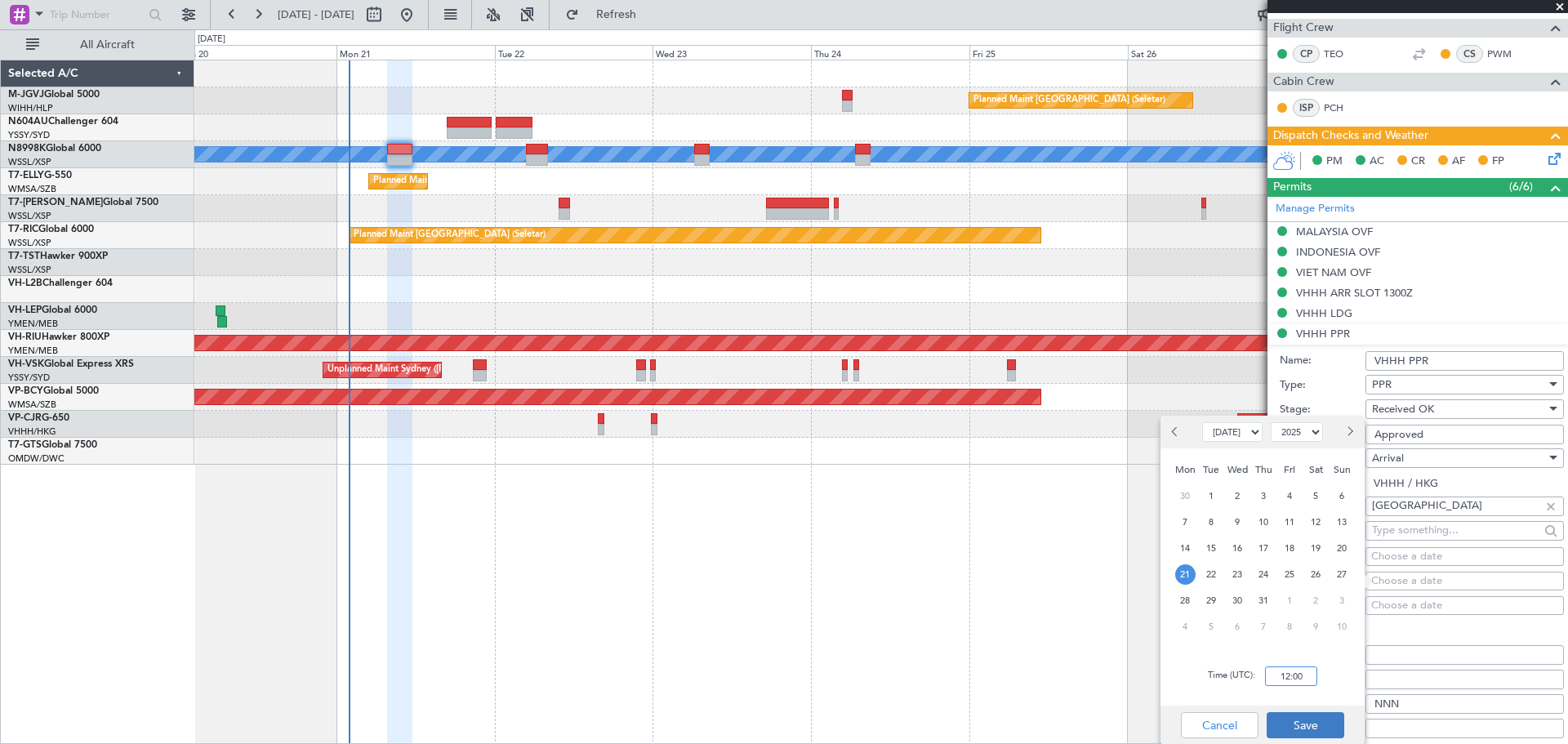 type on "12:00" 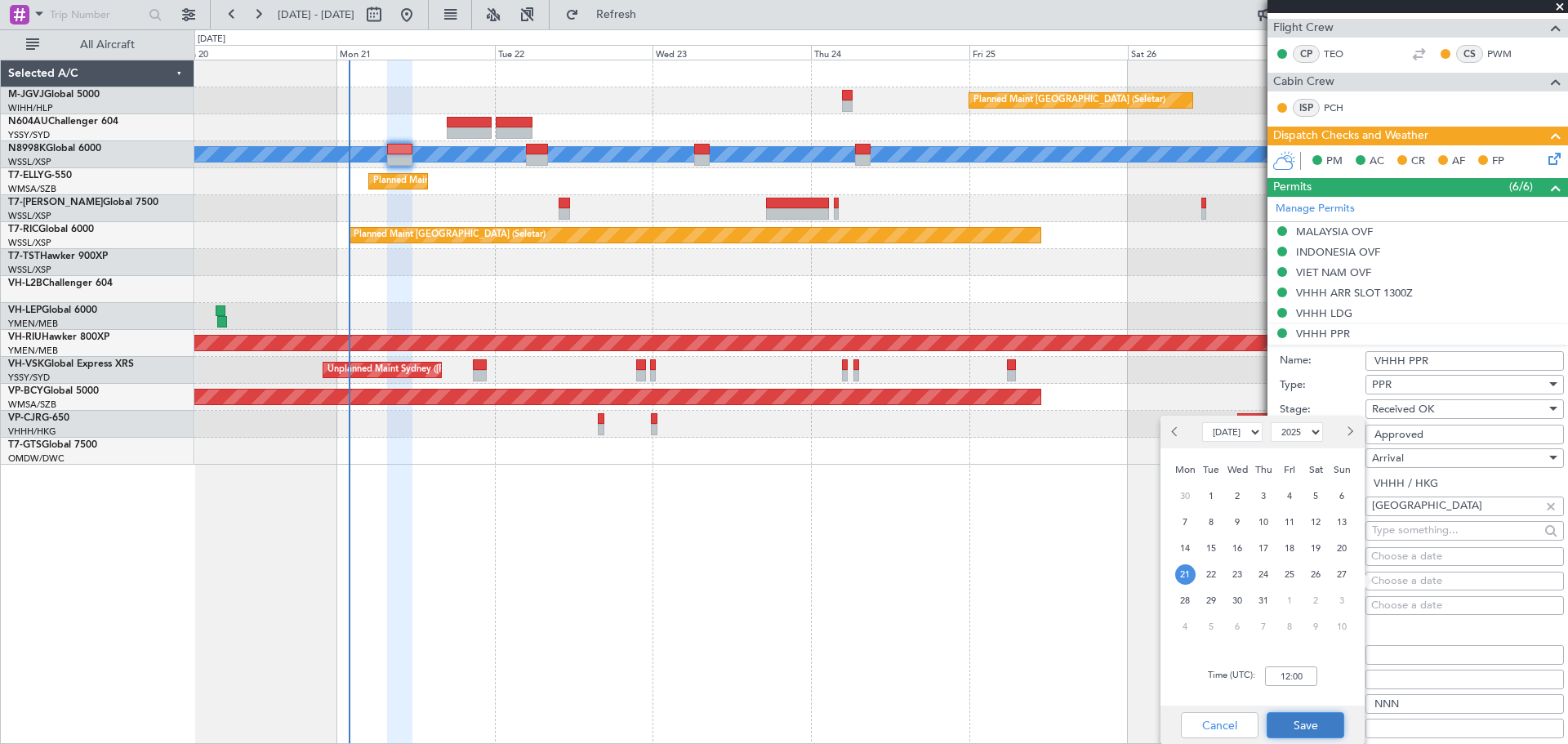 click on "Save" at bounding box center [1305, 725] 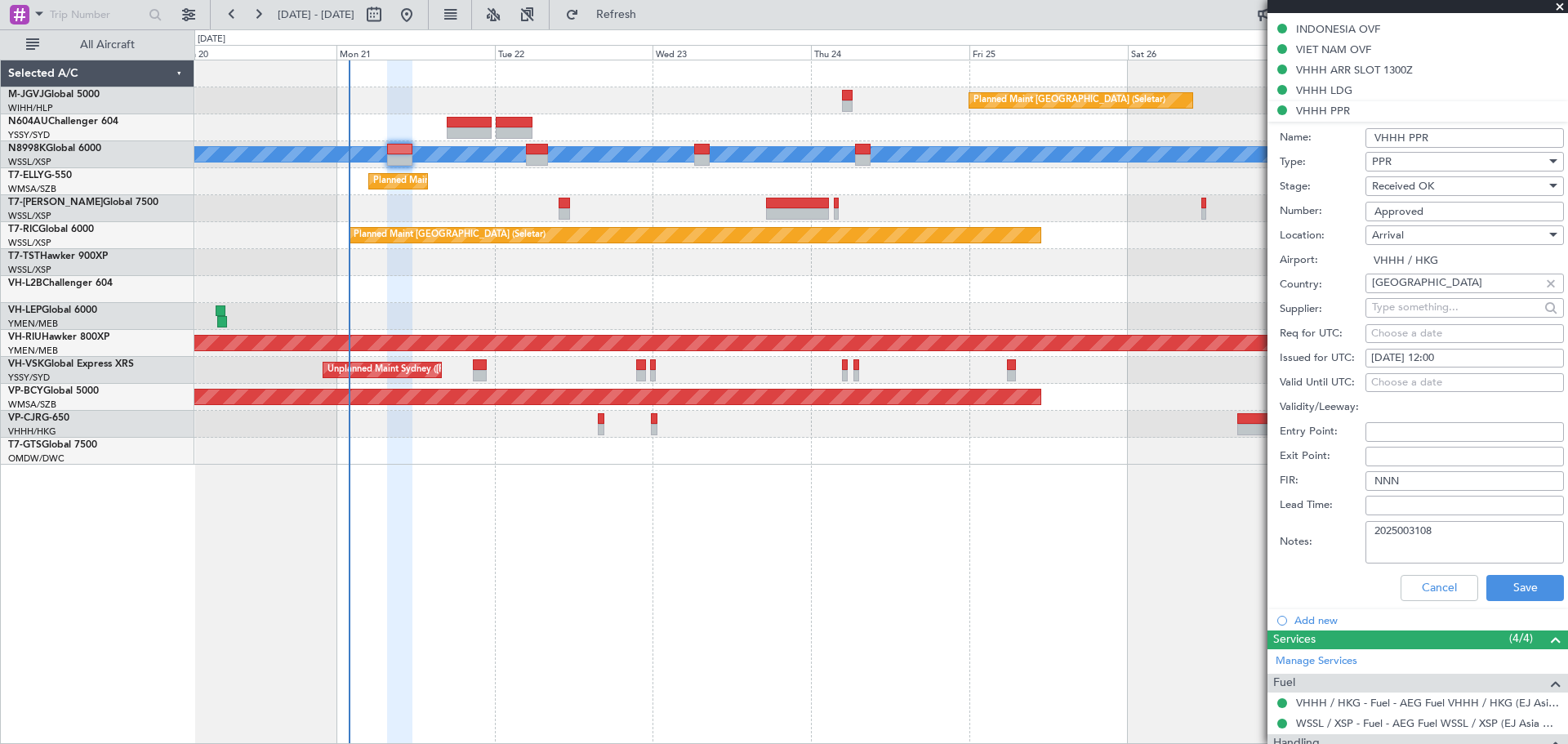scroll, scrollTop: 680, scrollLeft: 0, axis: vertical 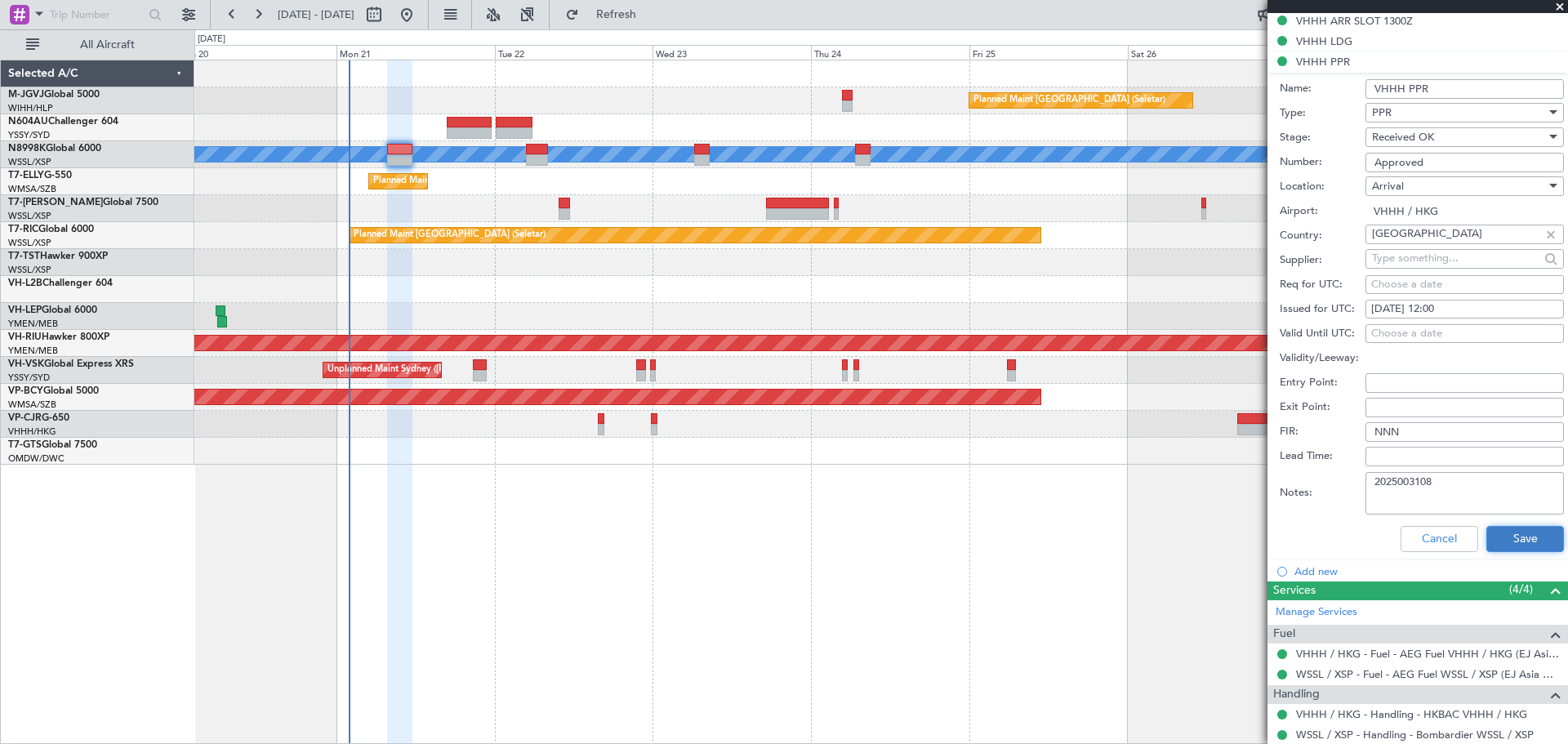 click on "Save" at bounding box center (1525, 539) 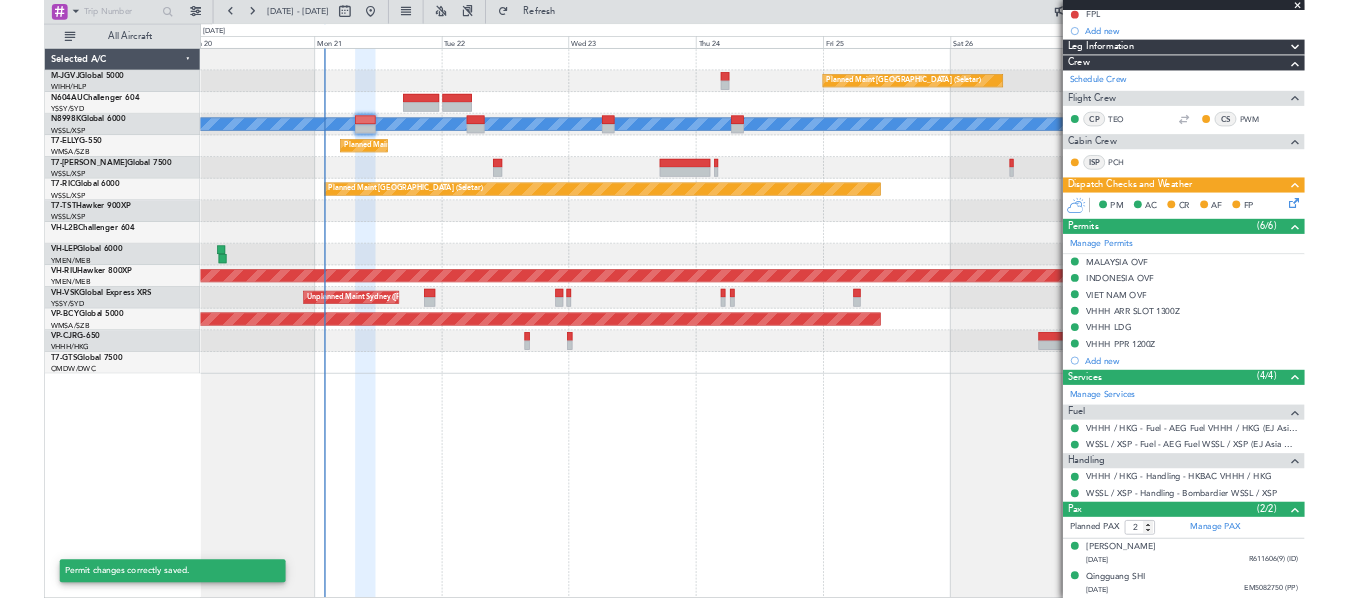 scroll, scrollTop: 383, scrollLeft: 0, axis: vertical 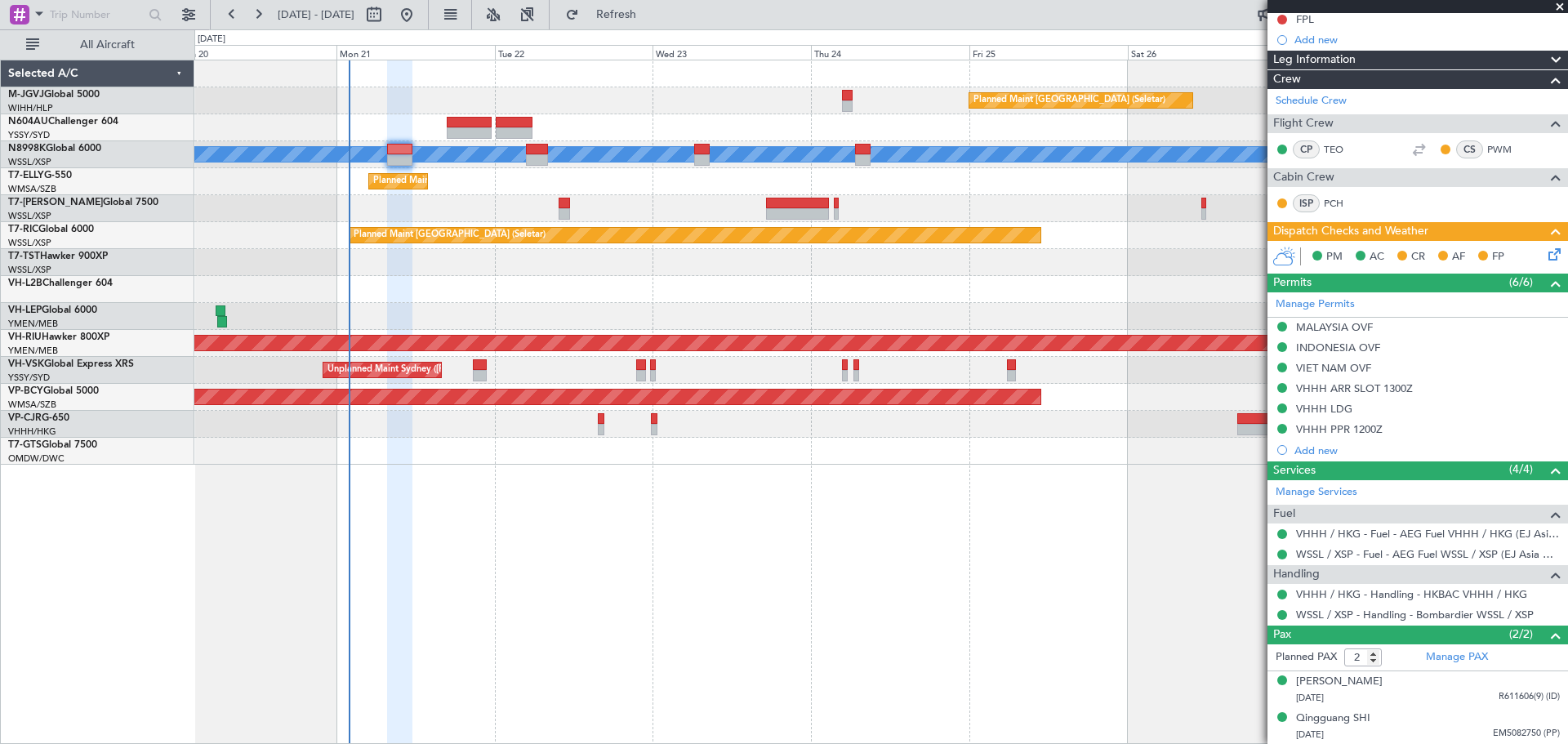click on "Planned Maint [GEOGRAPHIC_DATA] (Seletar)" 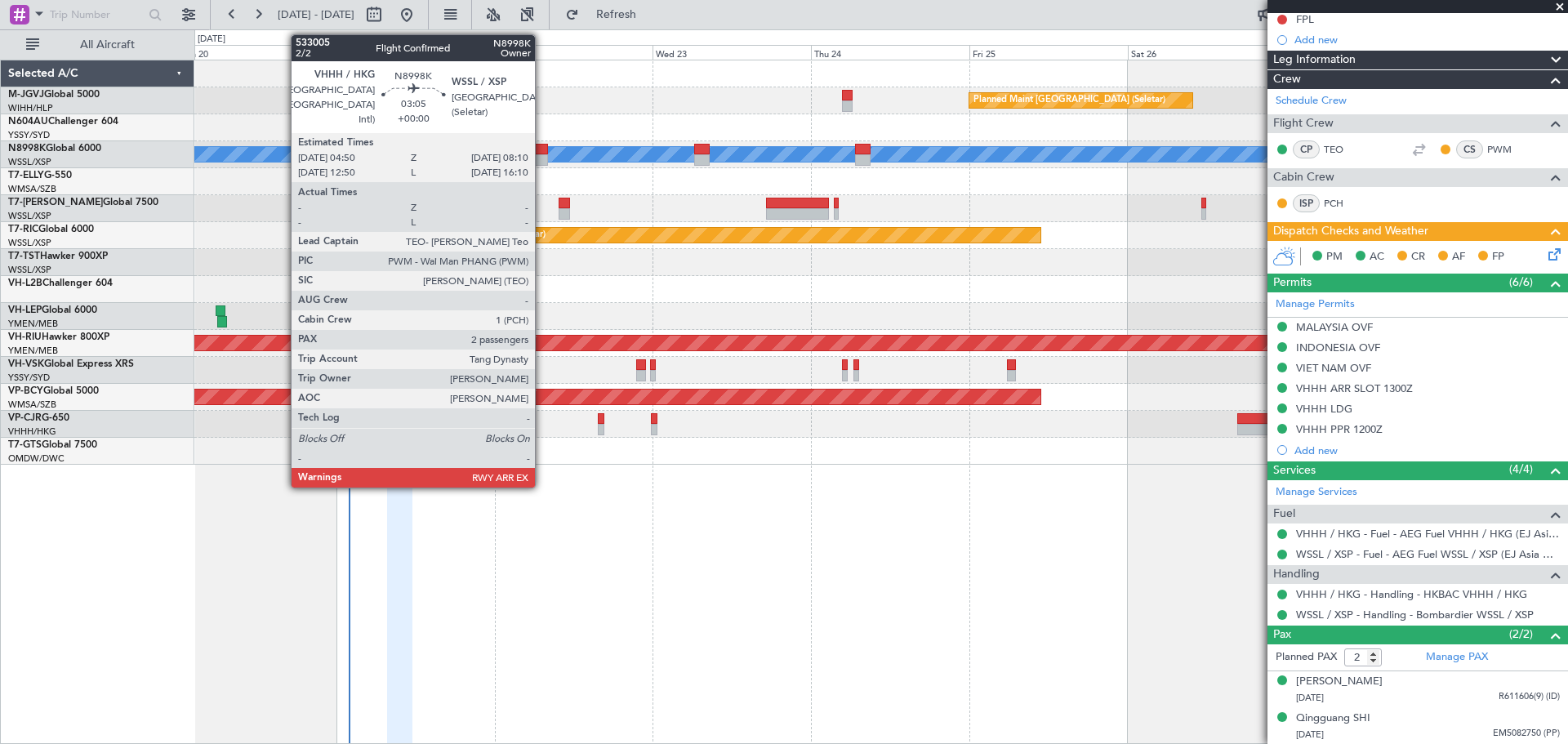 click 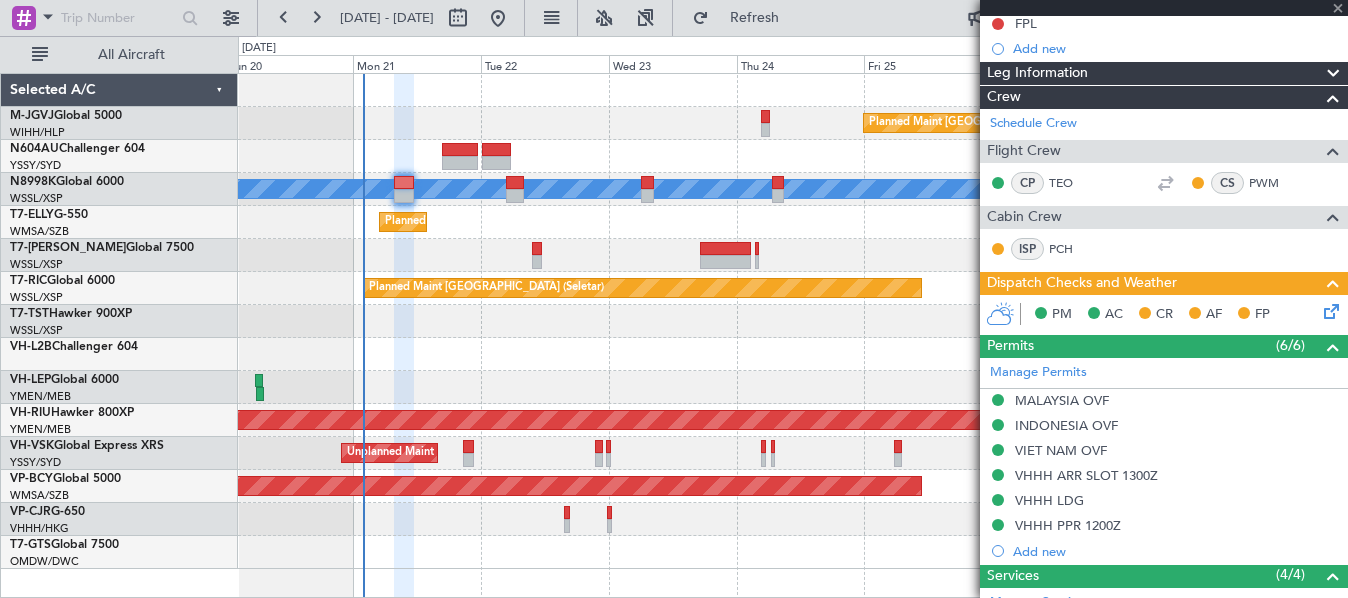 type 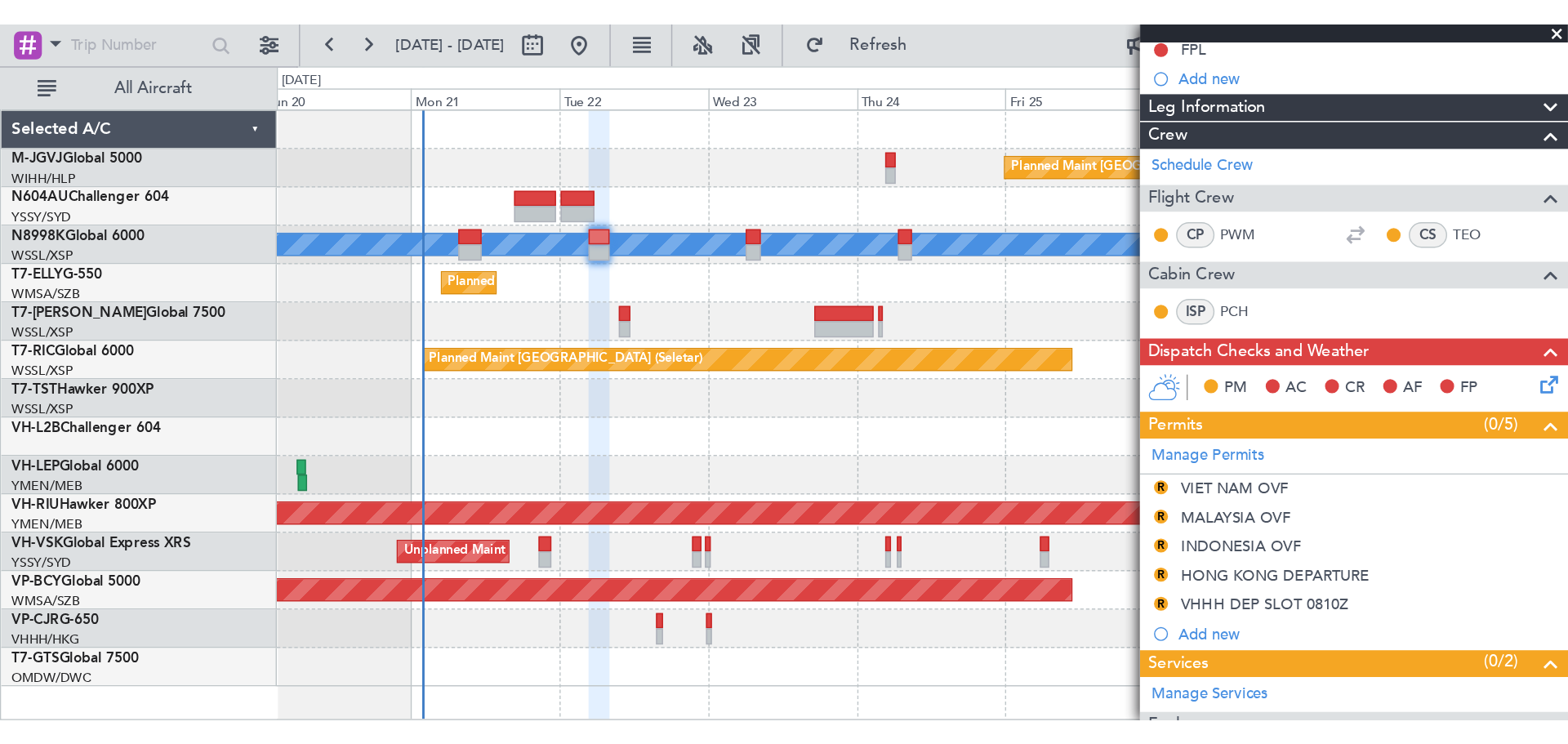scroll, scrollTop: 272, scrollLeft: 0, axis: vertical 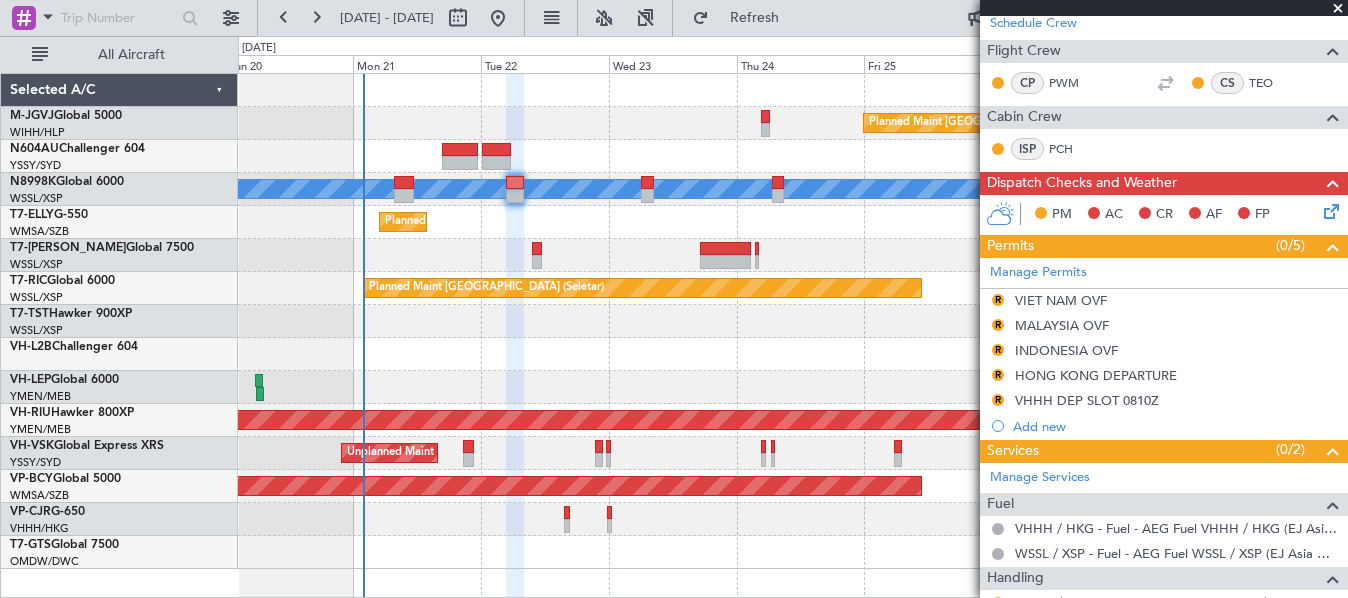 click on "Planned Maint Sharjah (Sharjah Intl)" 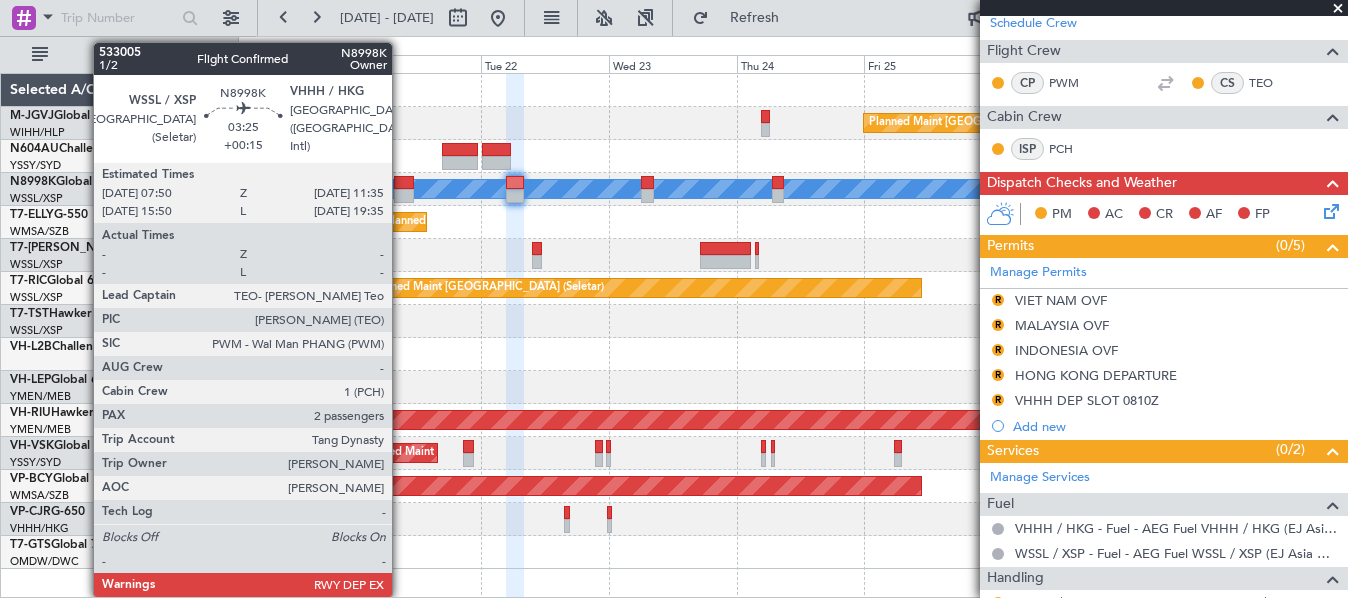 click 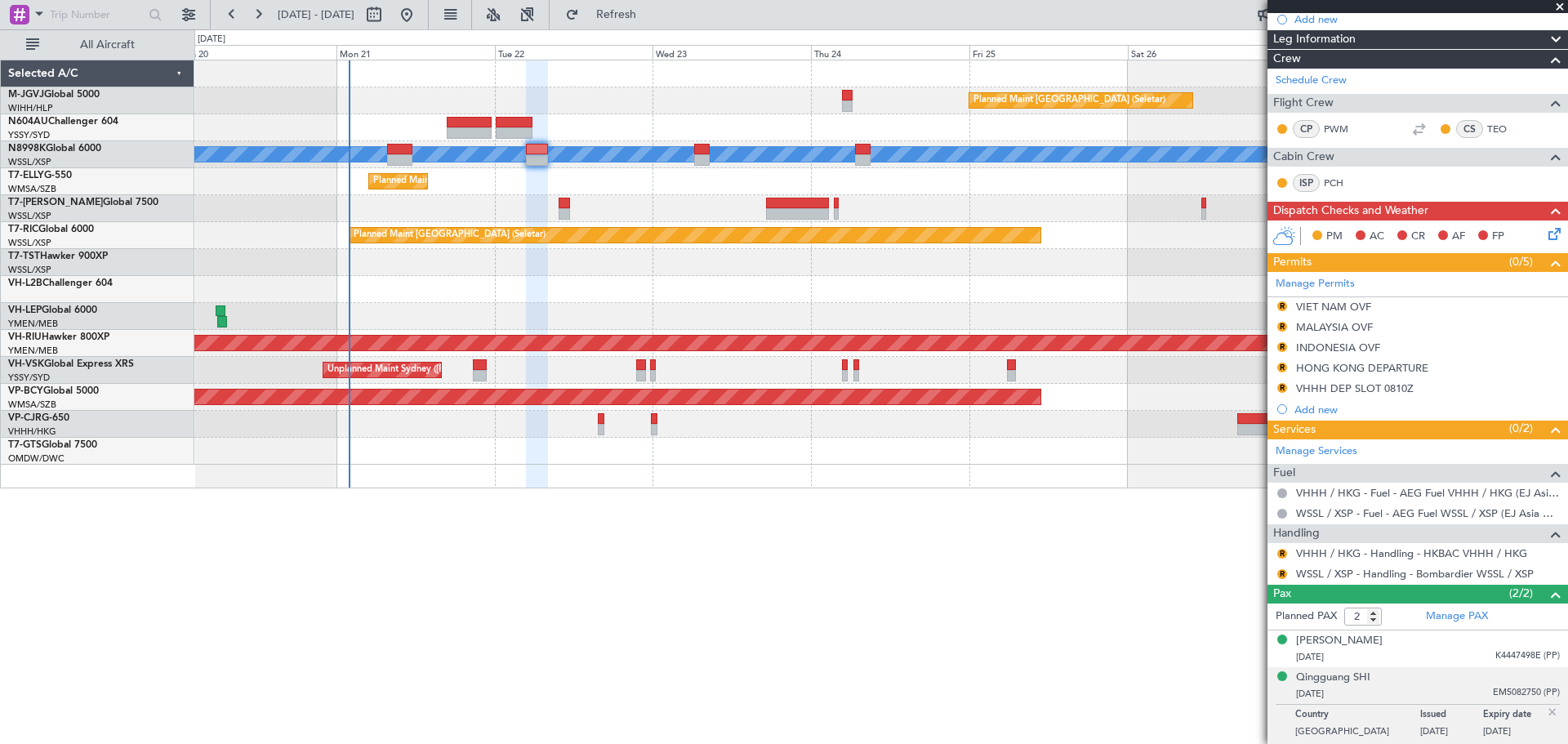 scroll, scrollTop: 210, scrollLeft: 0, axis: vertical 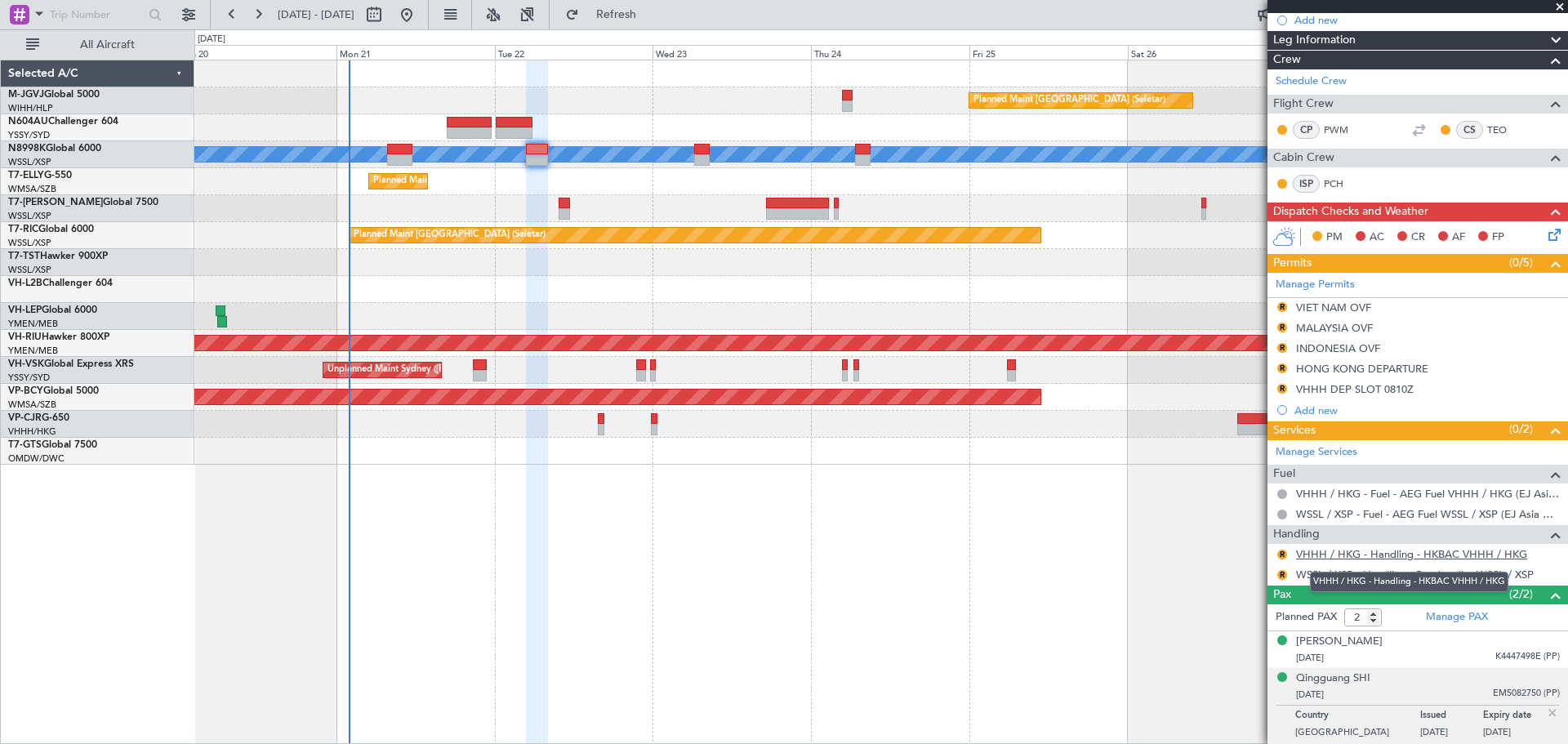 click on "VHHH / HKG - Handling - HKBAC VHHH / HKG" at bounding box center (1411, 554) 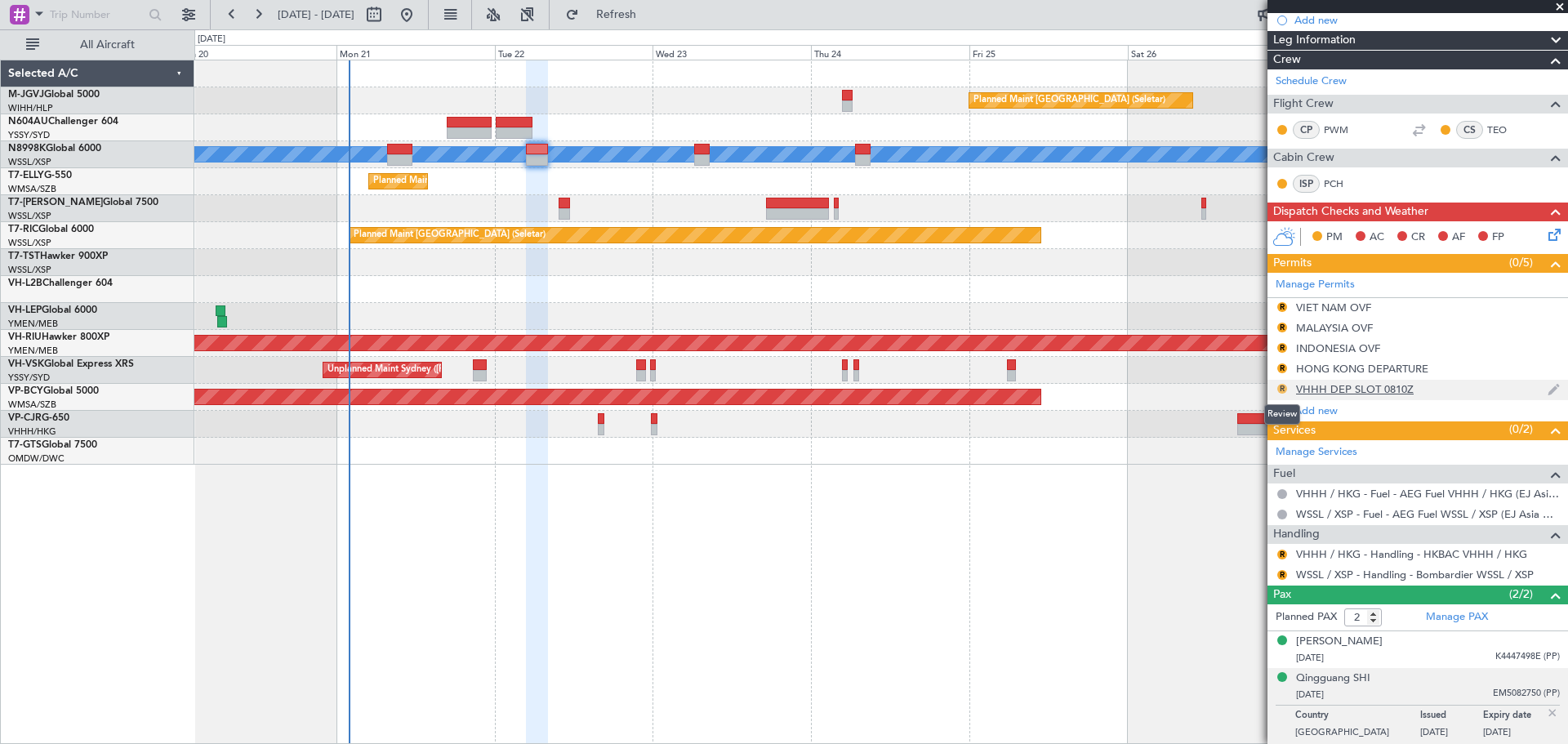 click on "R" at bounding box center [1282, 389] 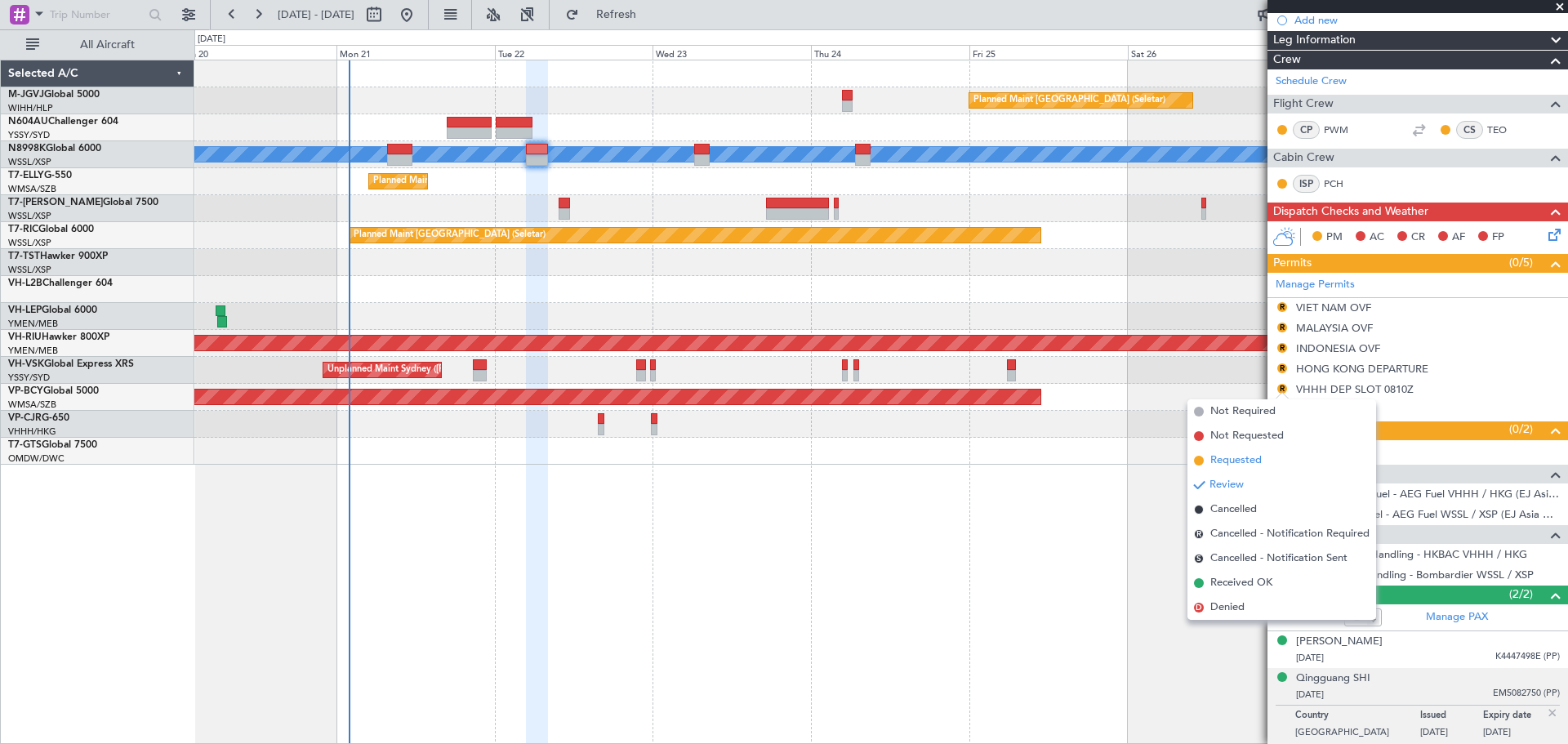 click on "Requested" at bounding box center [1236, 461] 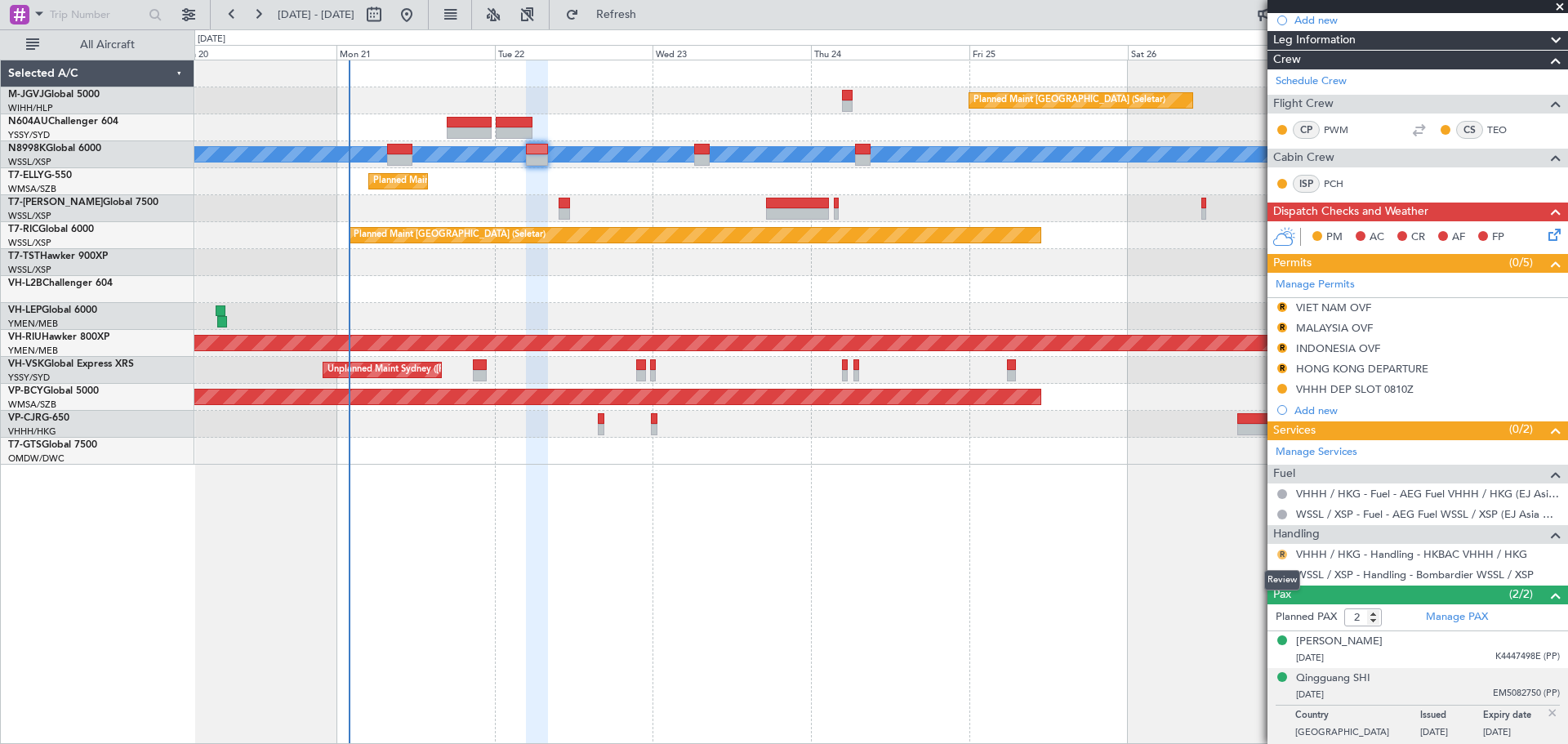 click on "R" at bounding box center (1282, 555) 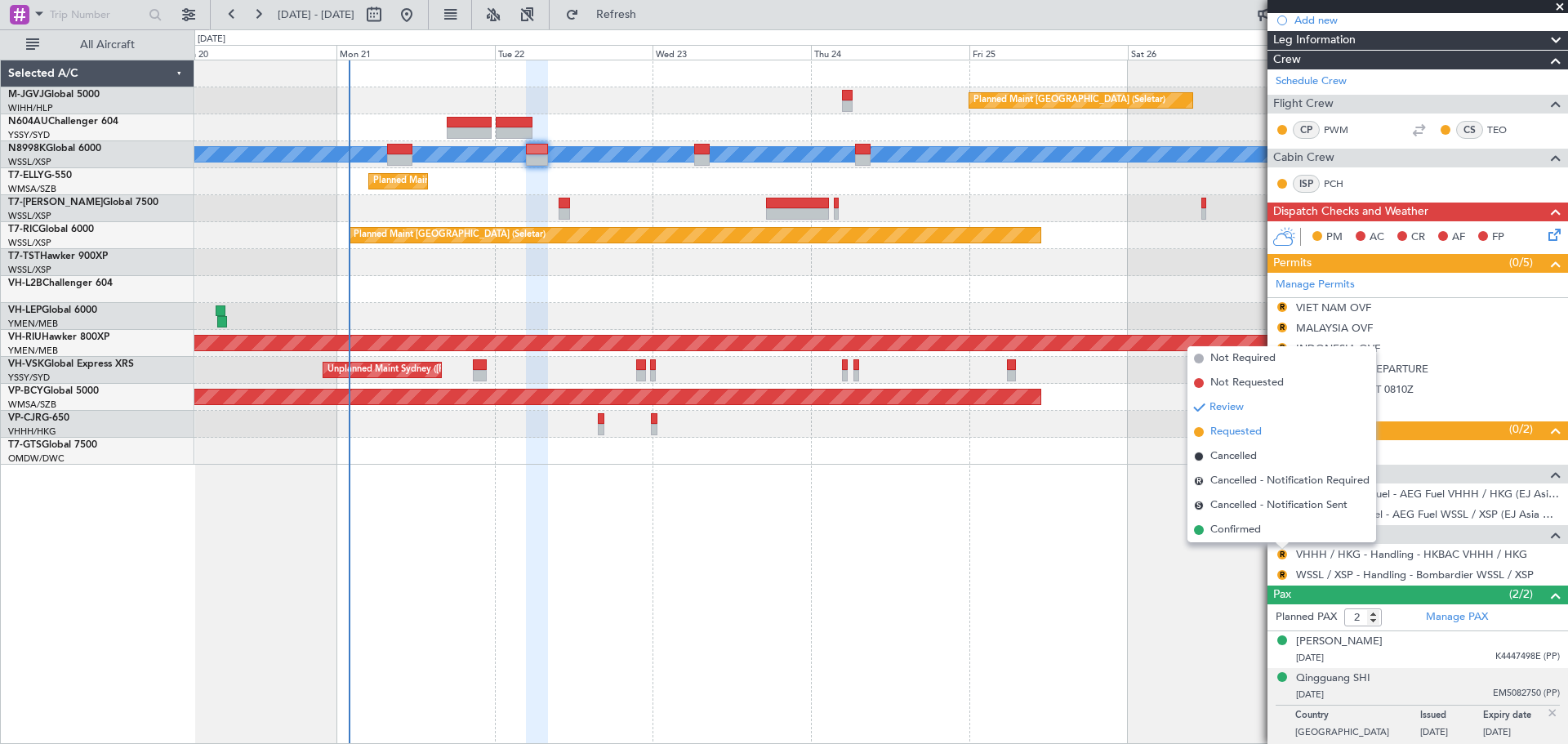 click on "Requested" at bounding box center [1236, 432] 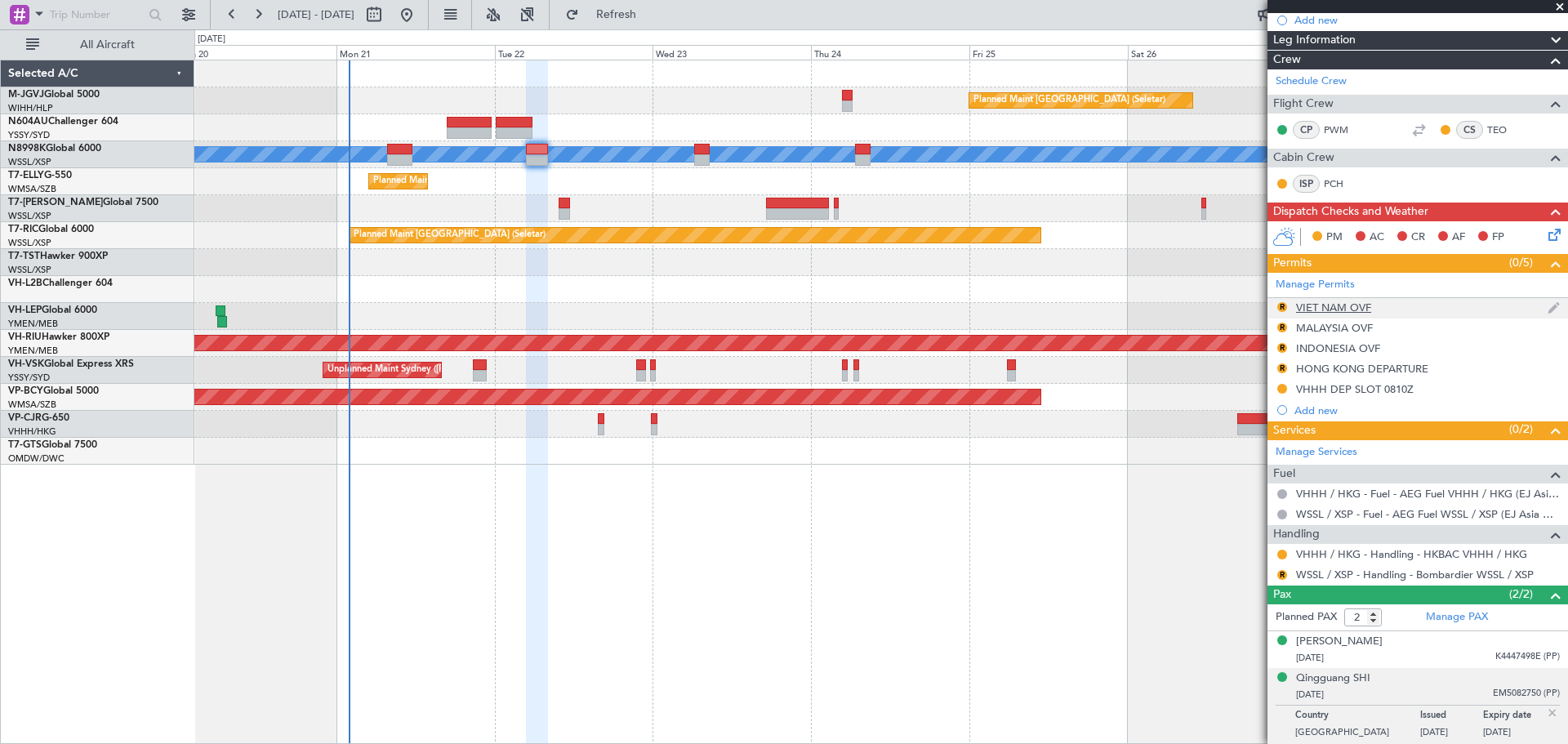 click on "VIET NAM OVF" at bounding box center [1334, 307] 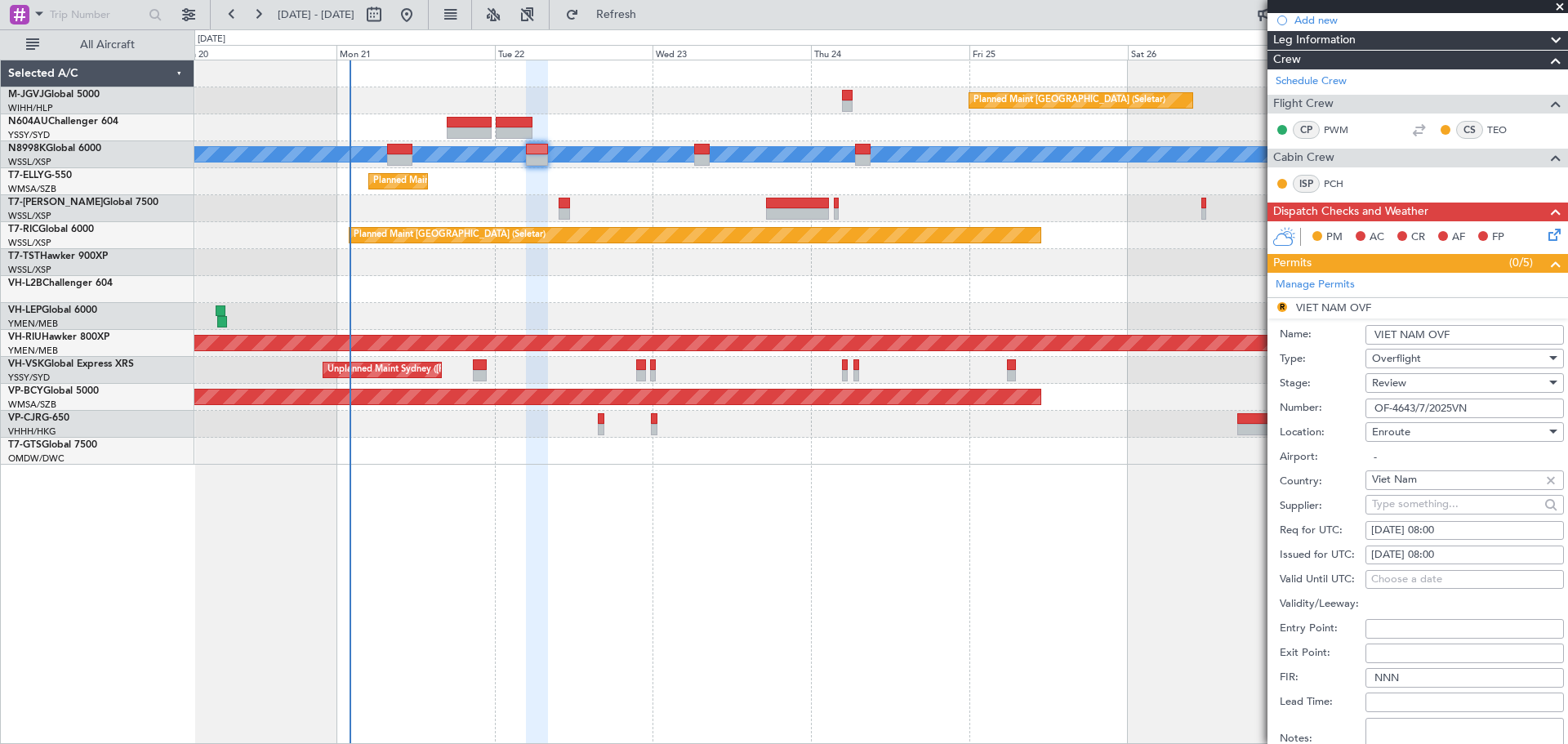 scroll, scrollTop: 483, scrollLeft: 0, axis: vertical 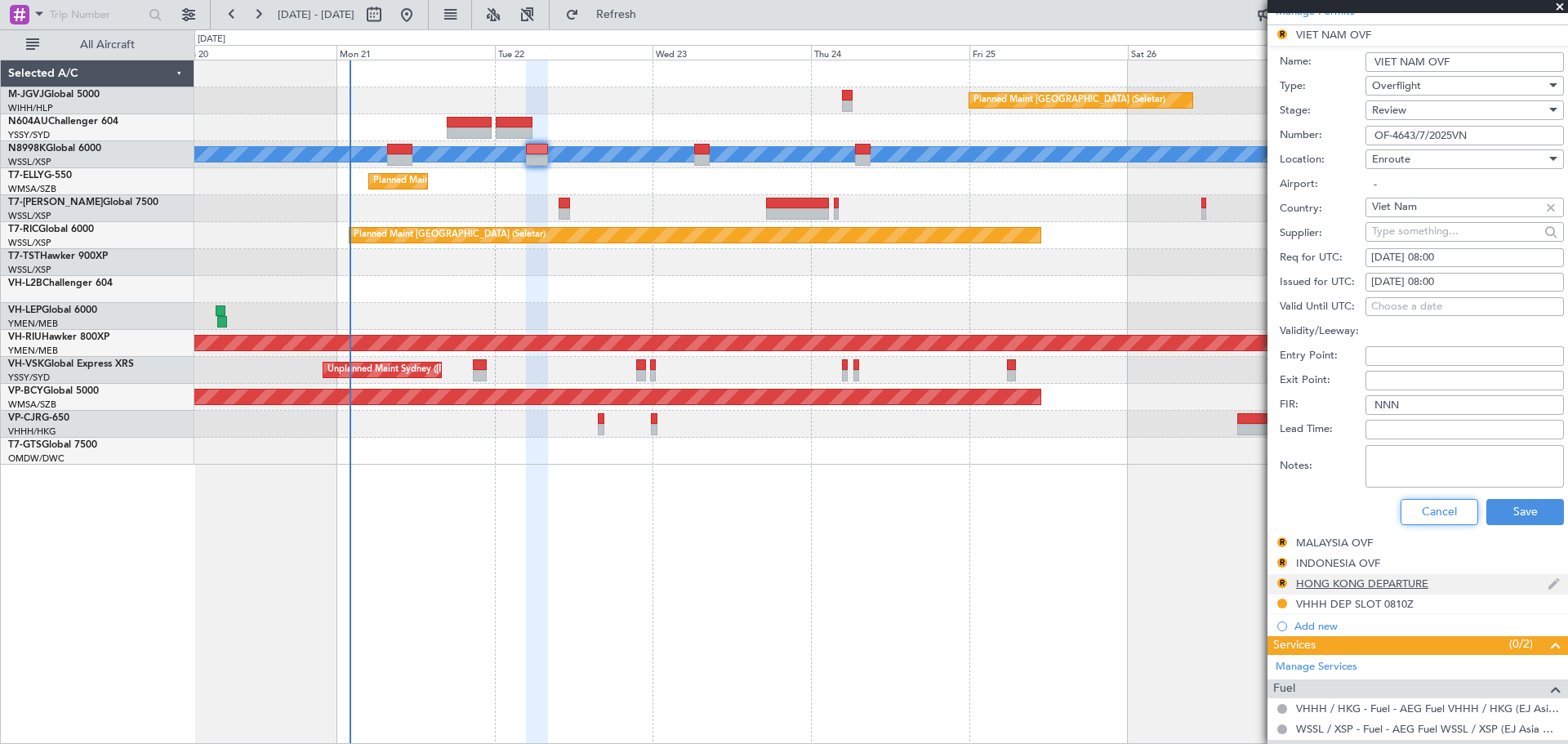 drag, startPoint x: 1420, startPoint y: 517, endPoint x: 1361, endPoint y: 374, distance: 154.69324 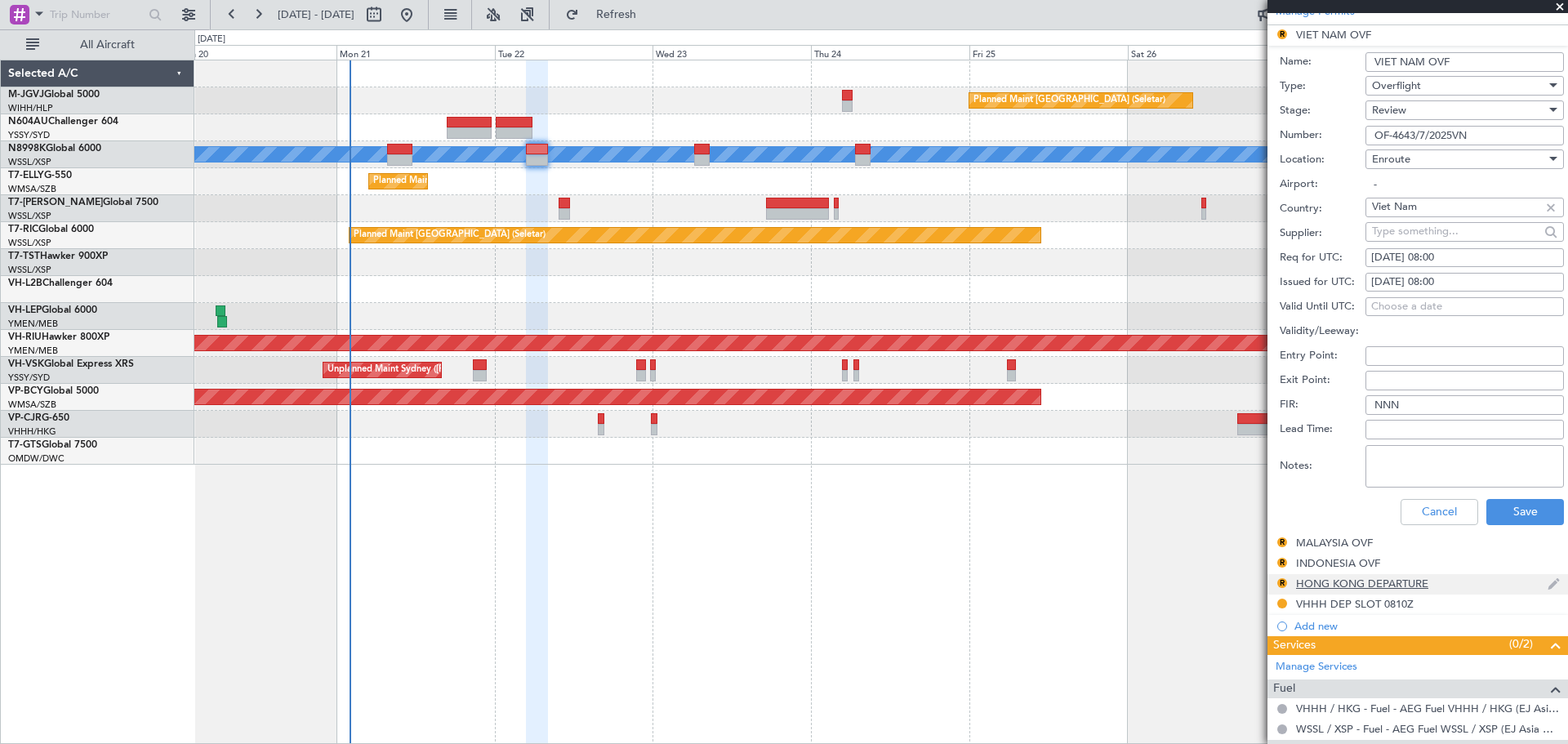 scroll, scrollTop: 210, scrollLeft: 0, axis: vertical 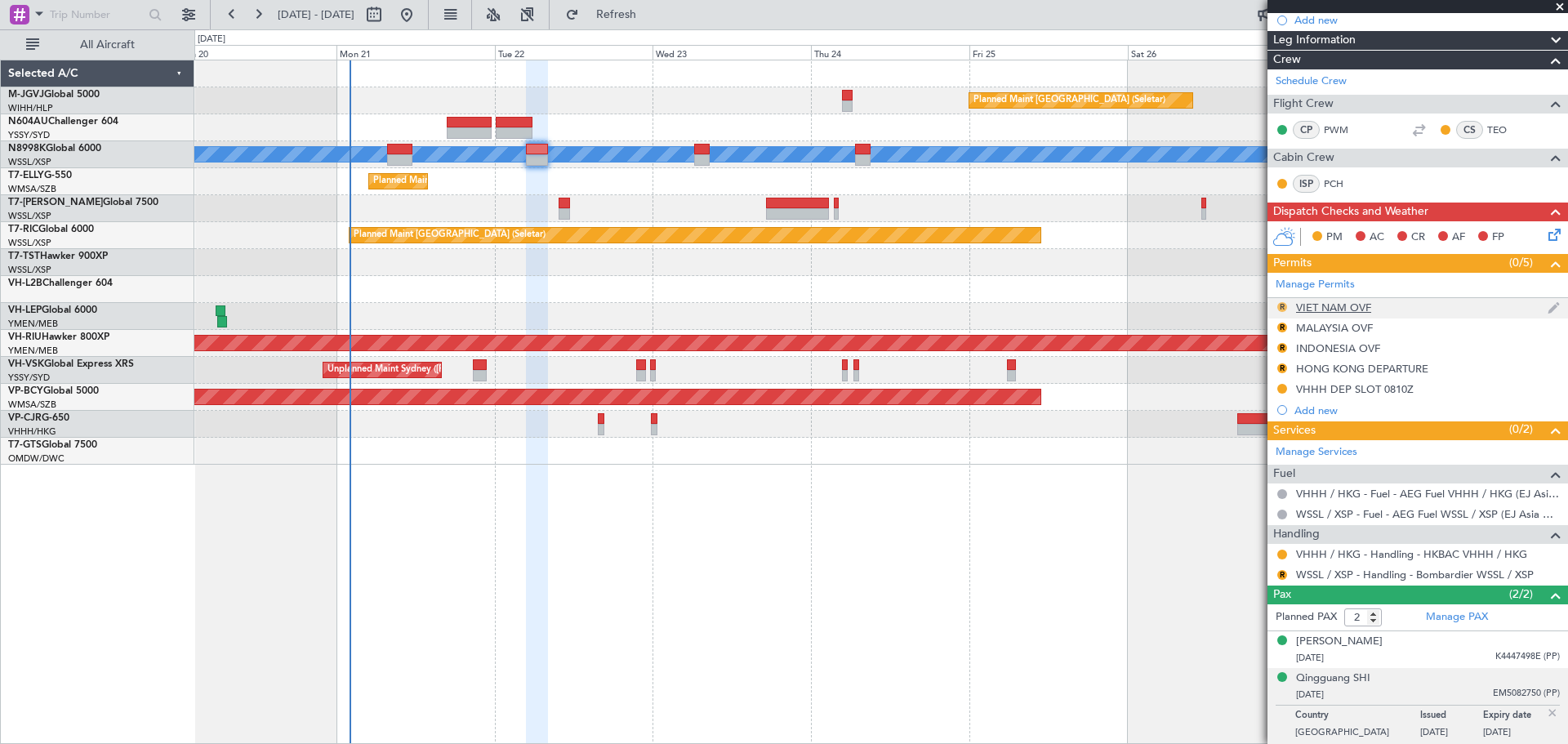 click on "R" at bounding box center [1282, 307] 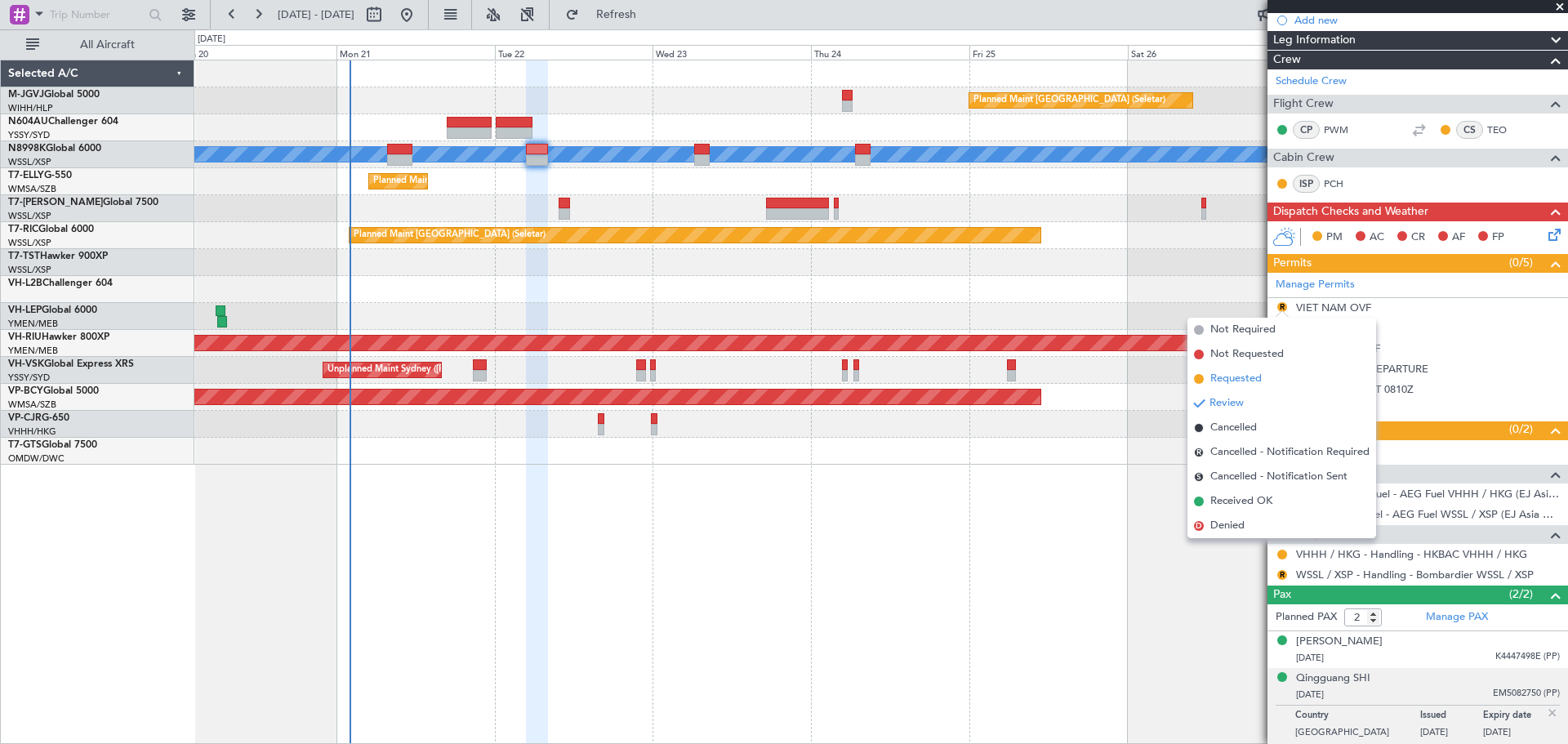 click on "Requested" at bounding box center [1236, 379] 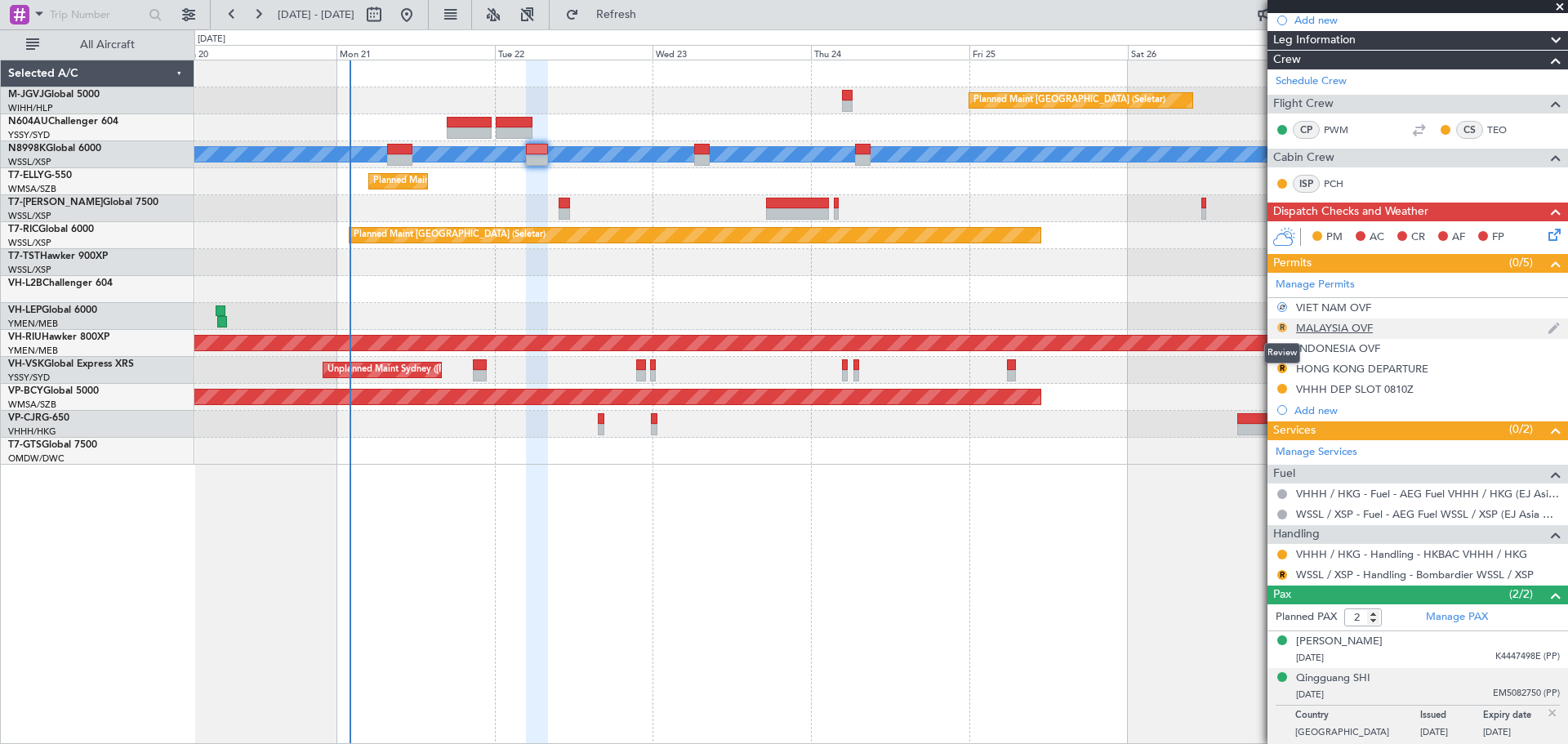 click on "R" at bounding box center (1282, 327) 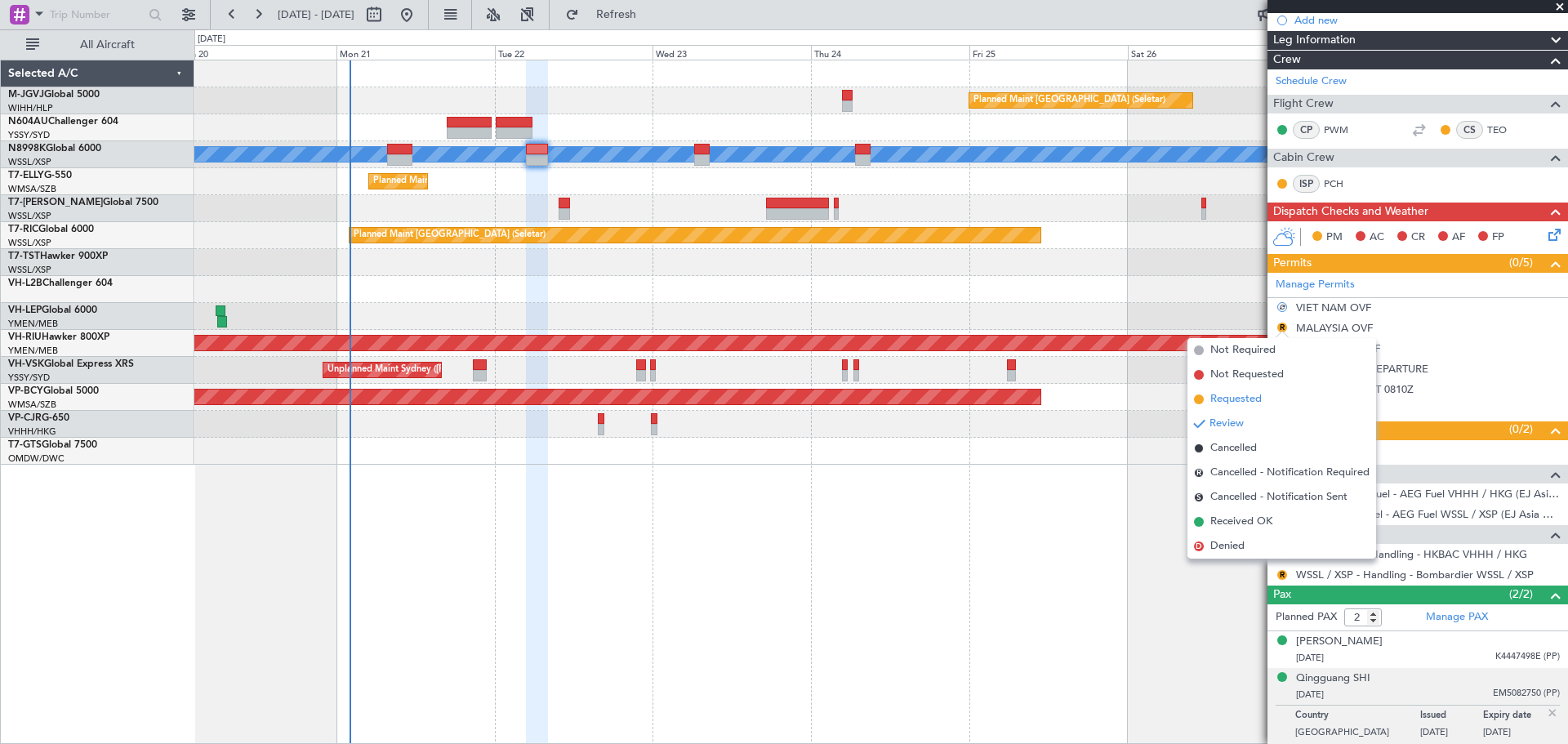 click on "Requested" at bounding box center (1236, 399) 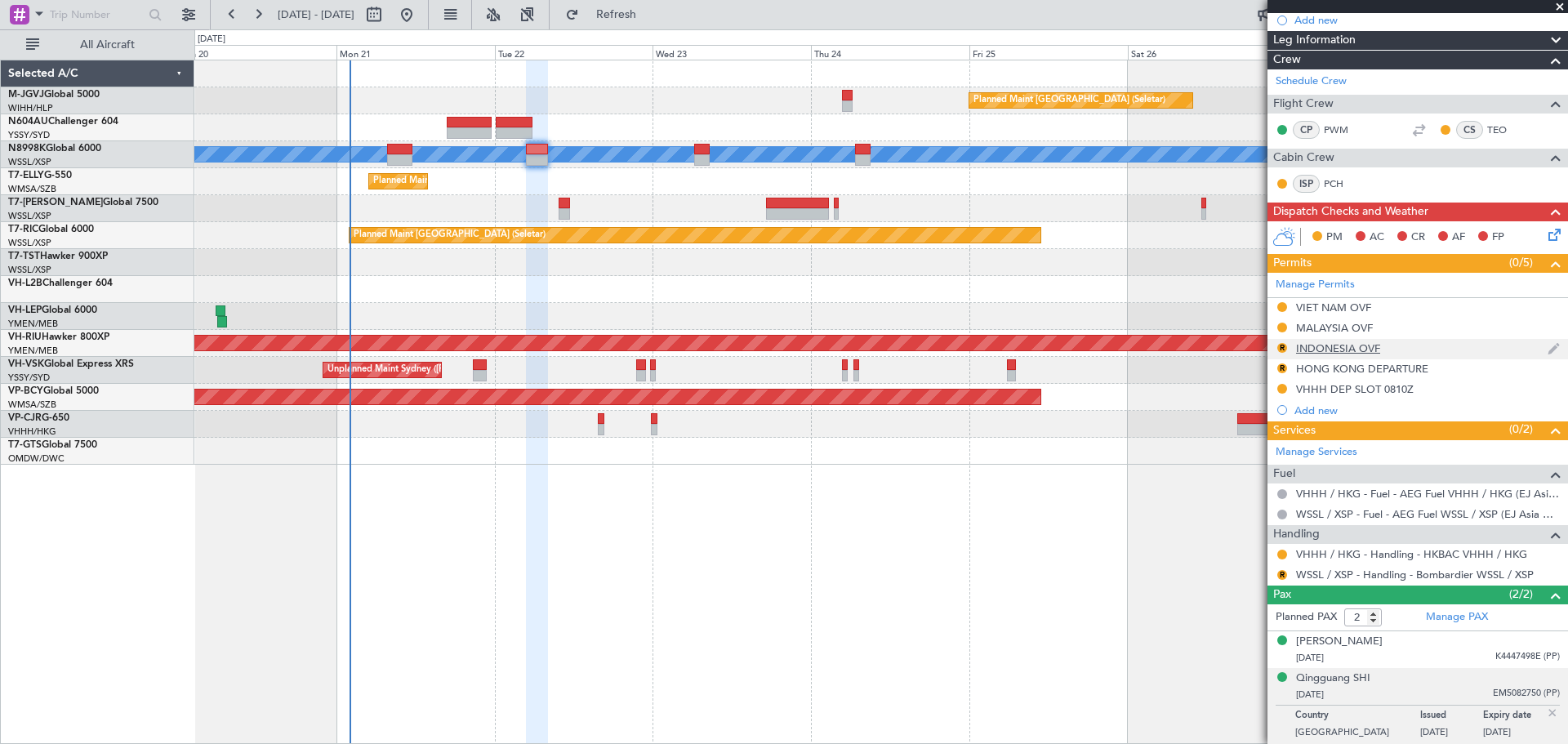 click on "INDONESIA OVF" at bounding box center [1338, 348] 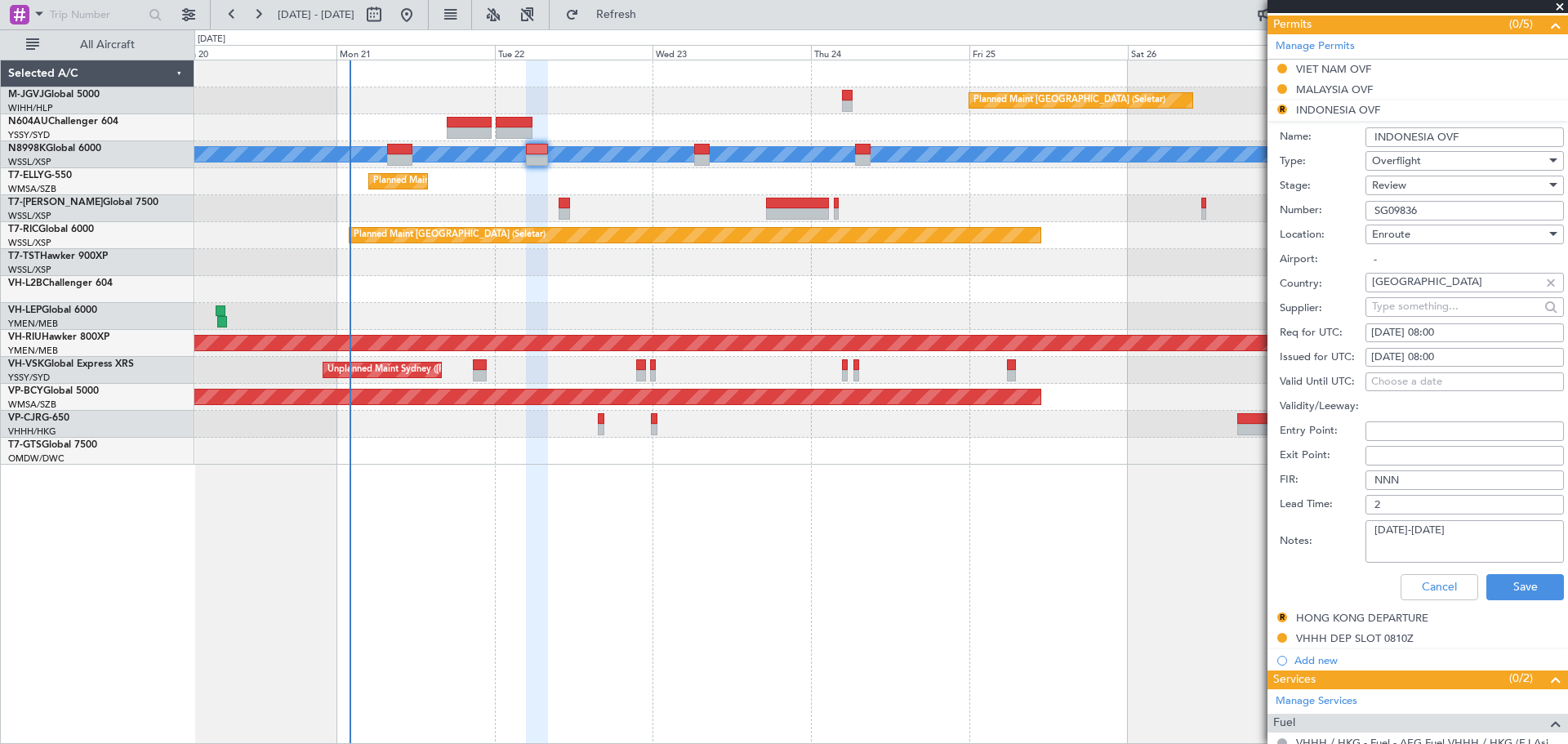 scroll, scrollTop: 545, scrollLeft: 0, axis: vertical 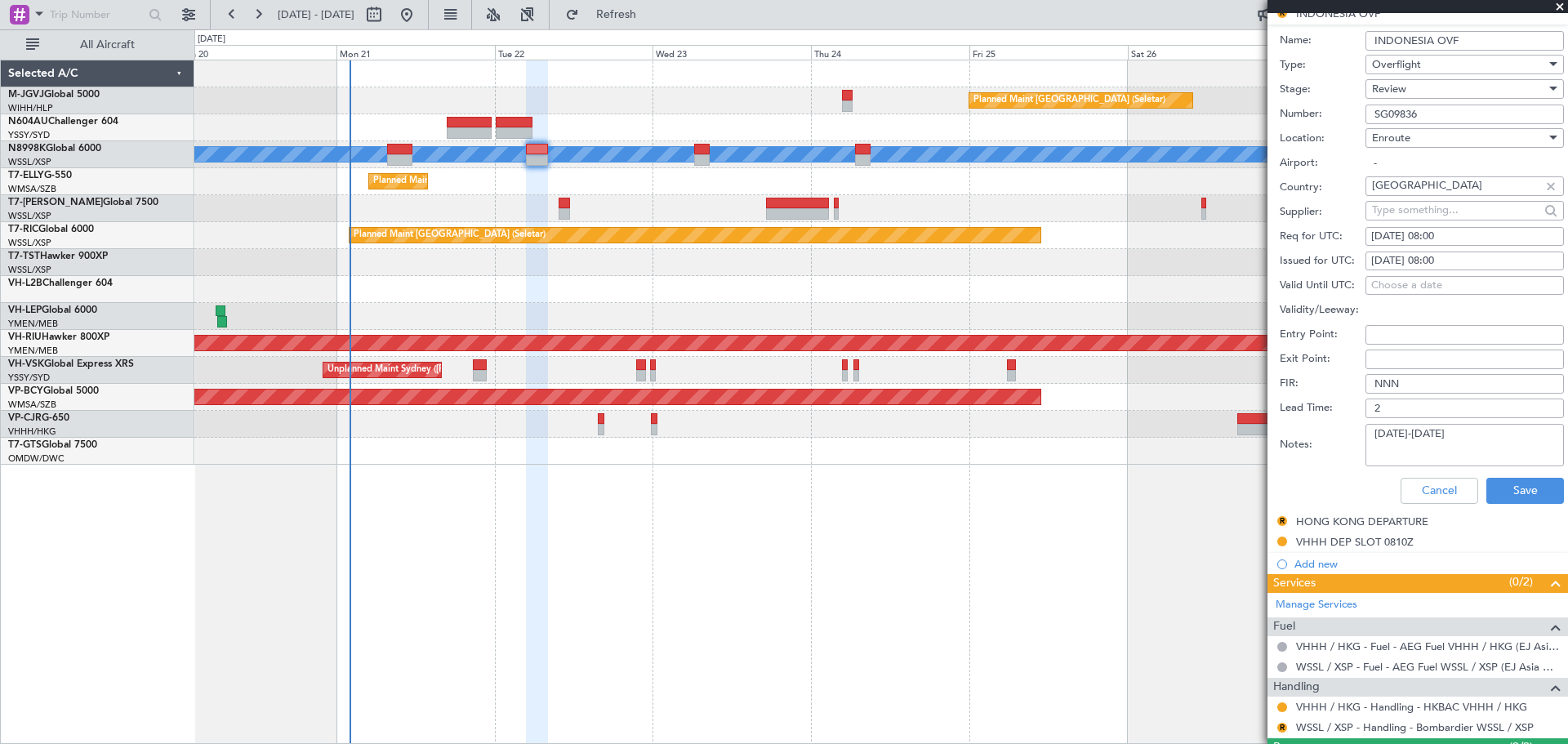 click on "[DATE] 08:00" at bounding box center [1464, 261] 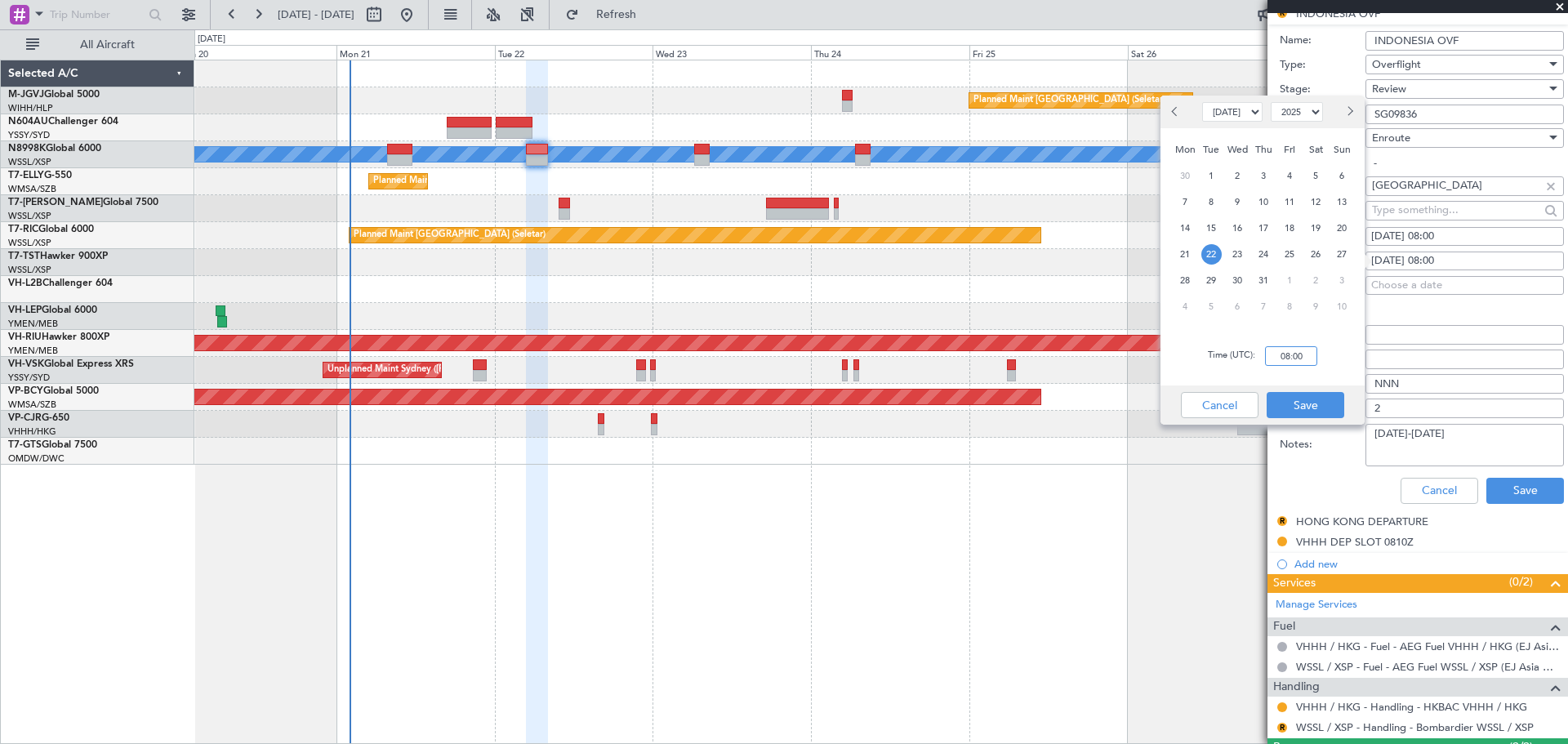 click on "08:00" at bounding box center (1291, 356) 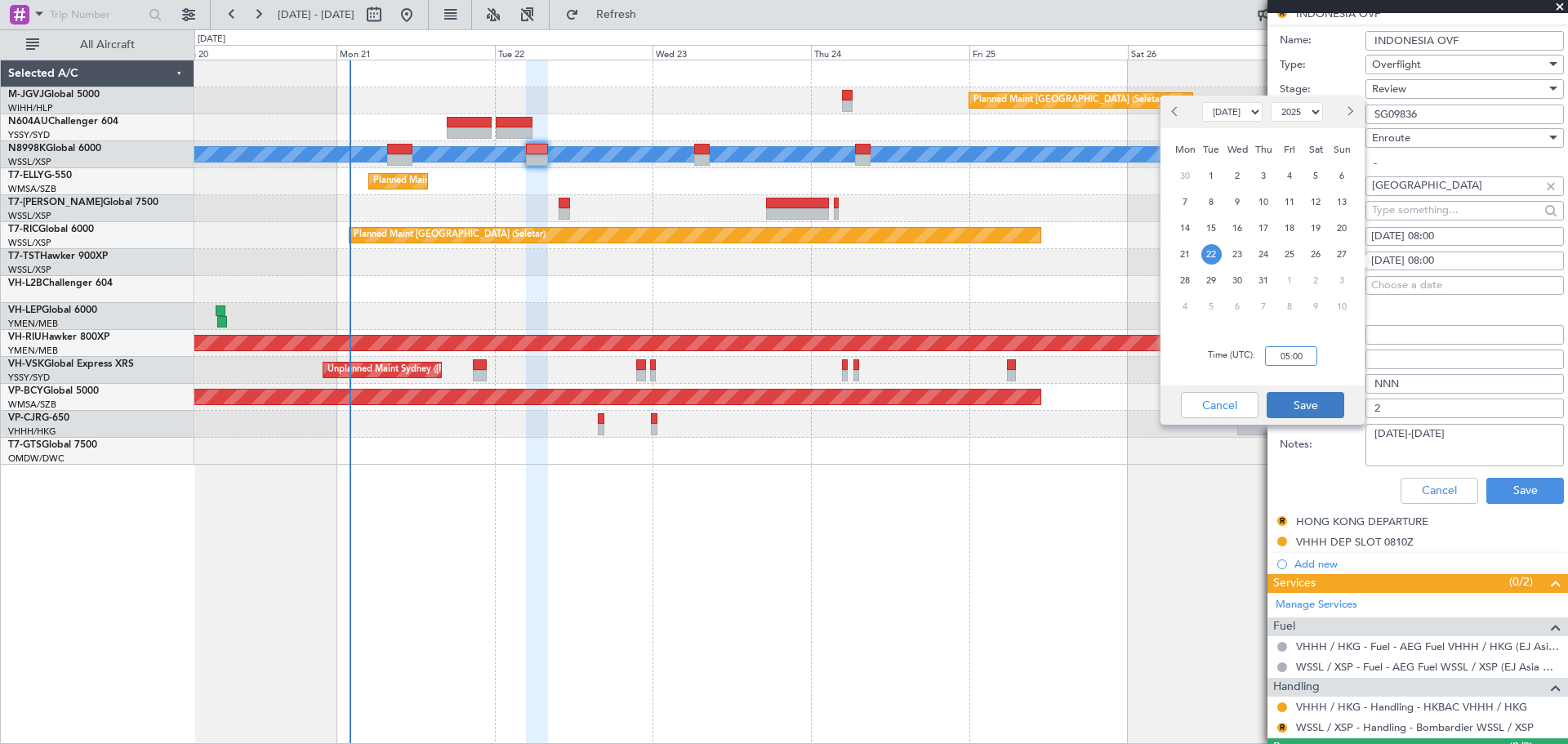 type on "05:00" 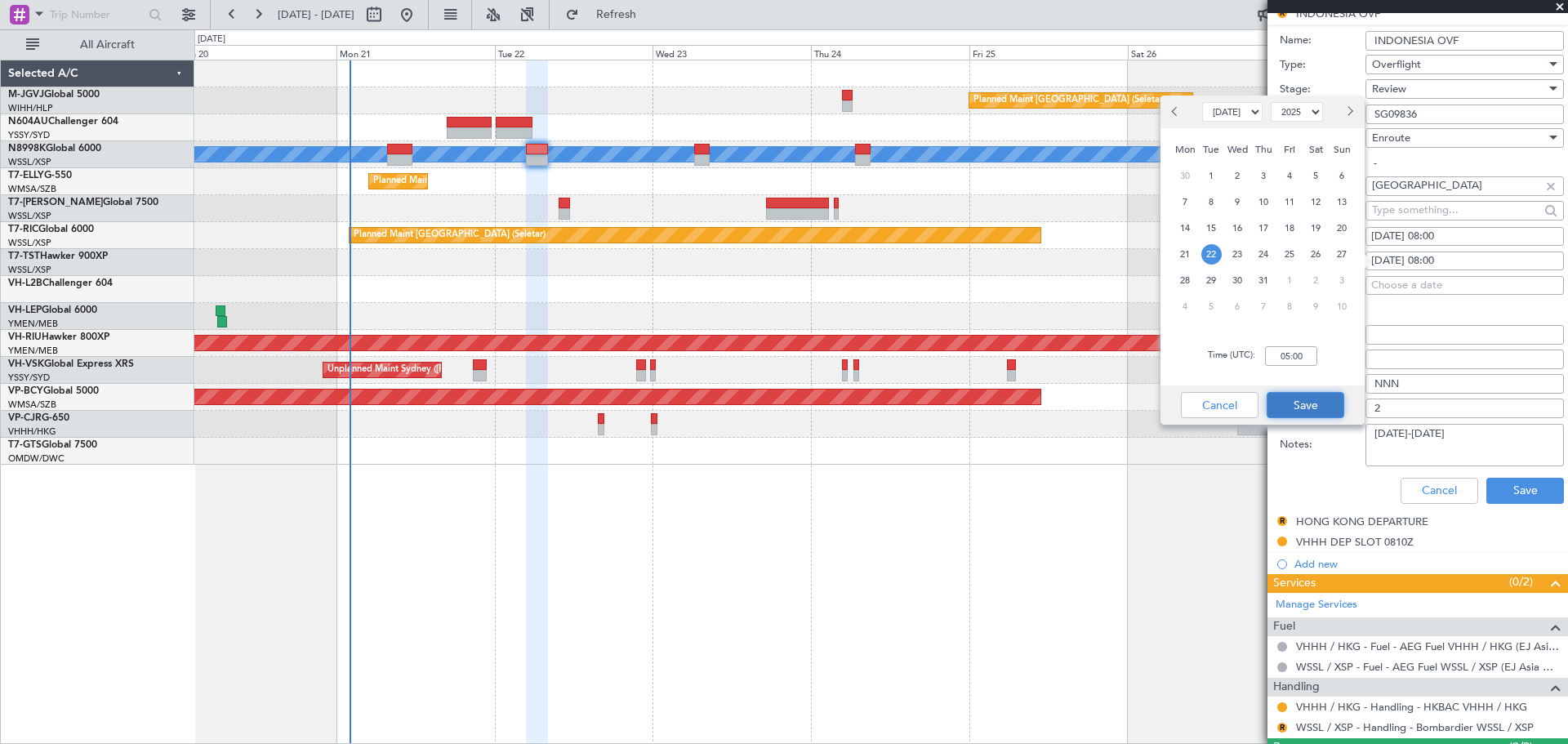 click on "Save" at bounding box center (1305, 405) 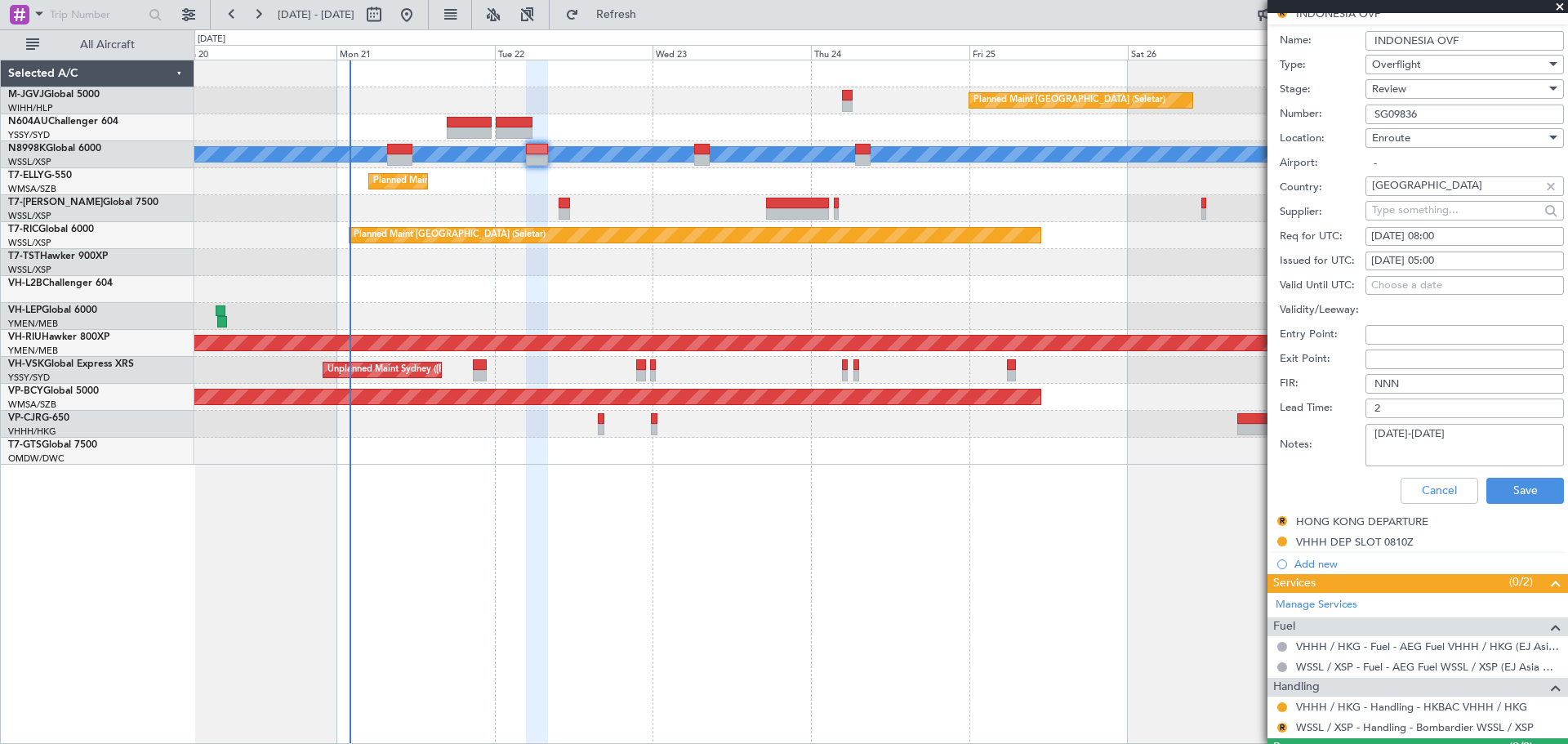 click on "[DATE] 08:00" at bounding box center (1464, 237) 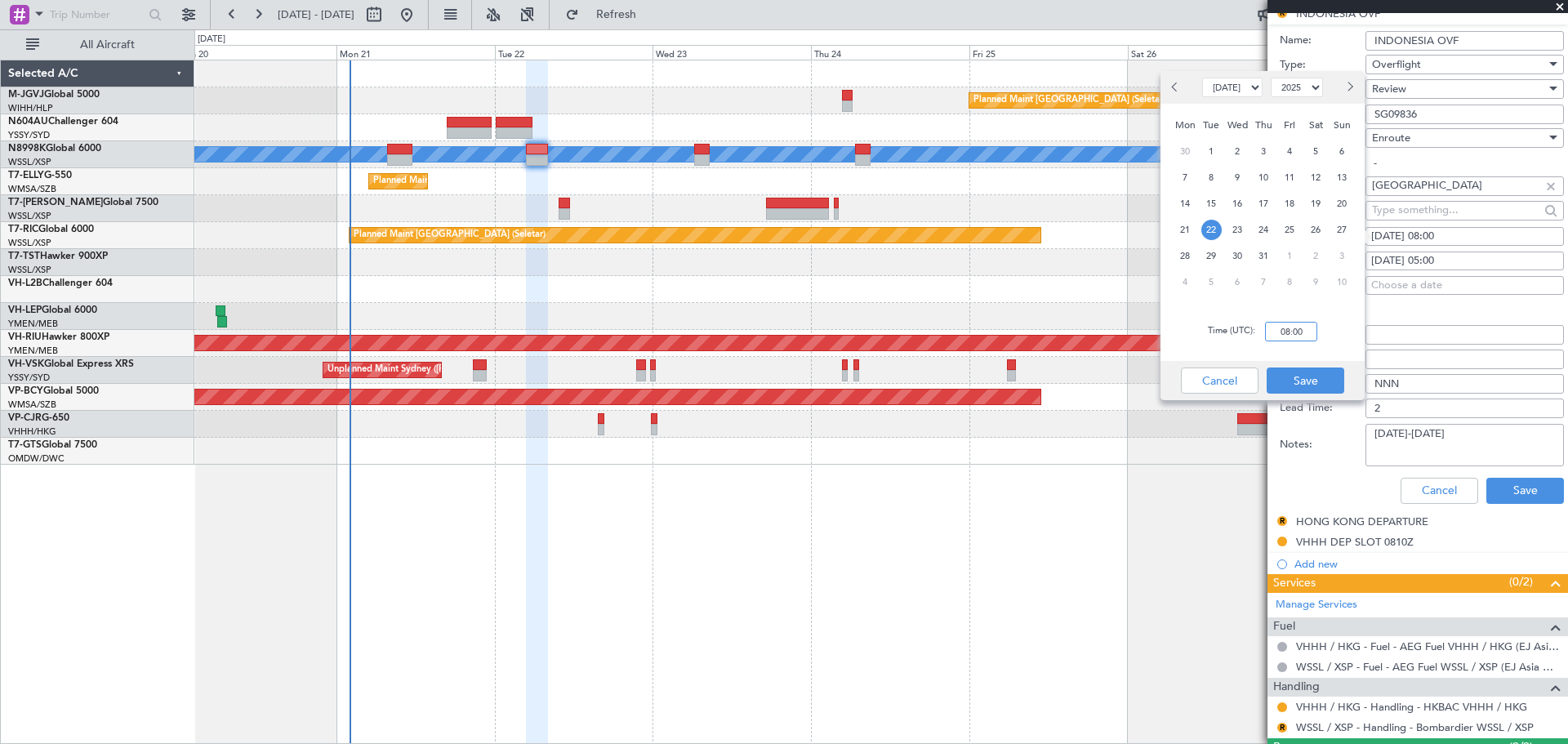click on "08:00" at bounding box center [1291, 332] 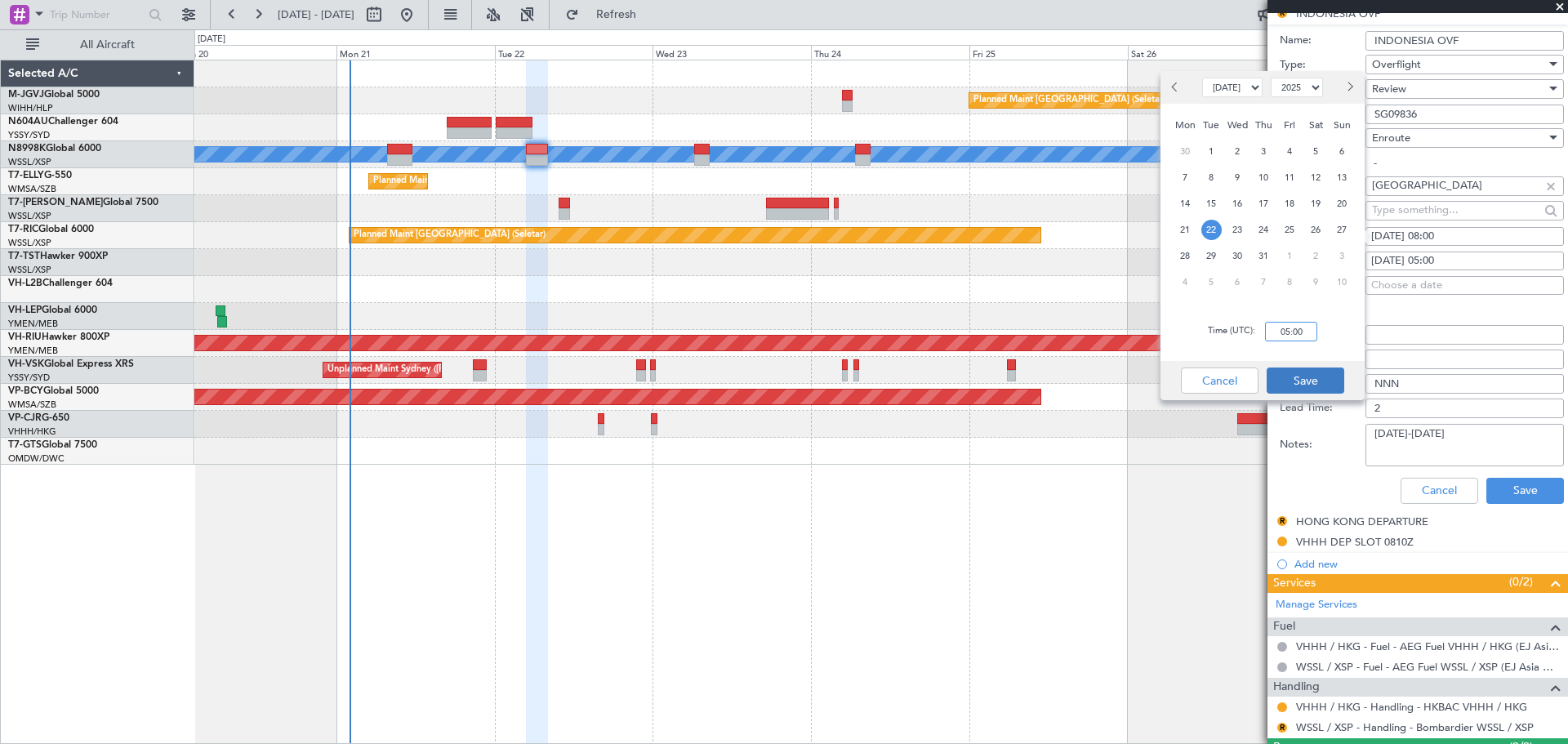 type on "05:00" 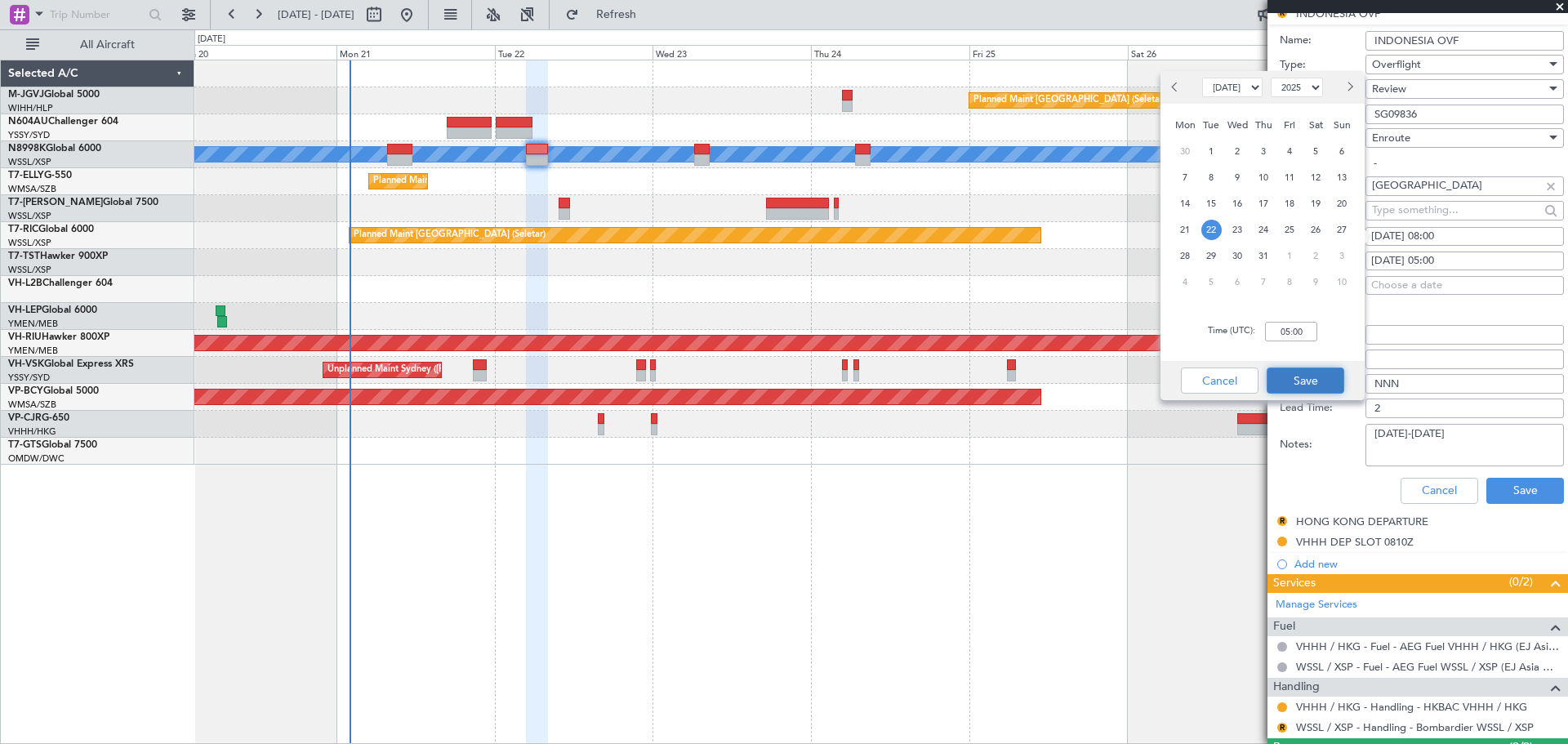 click on "Save" at bounding box center (1305, 381) 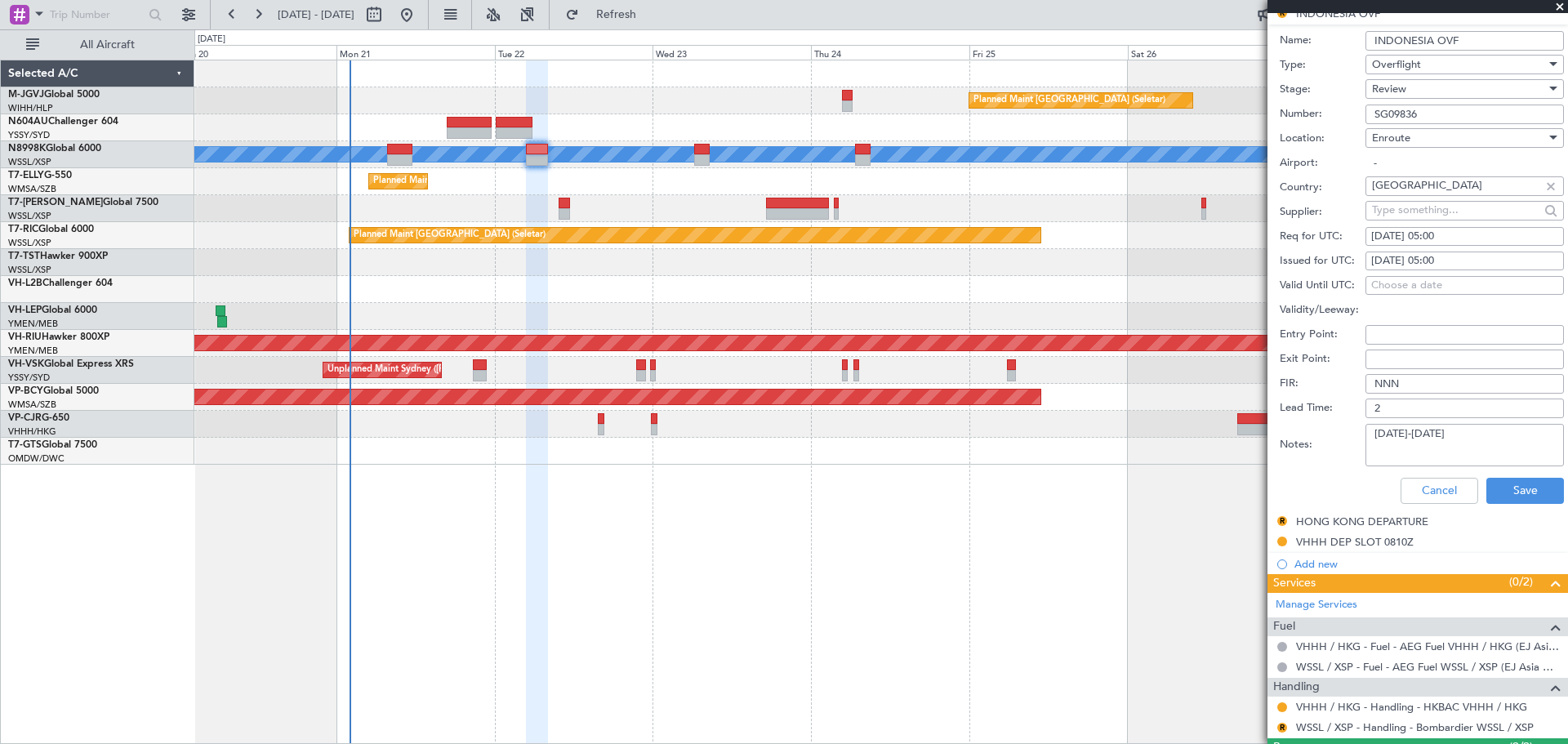 click on "Review" at bounding box center [1459, 89] 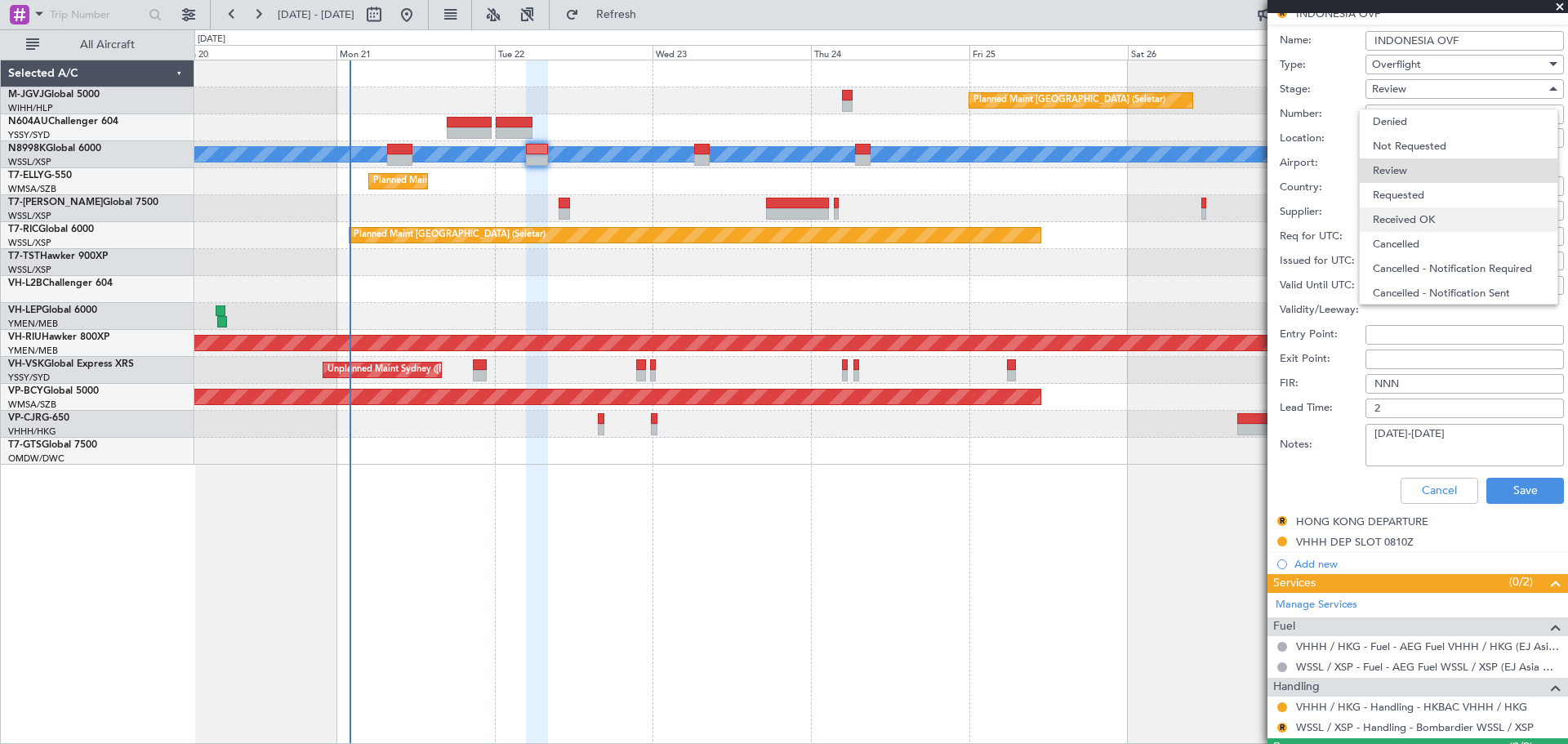 click on "Received OK" at bounding box center [1459, 220] 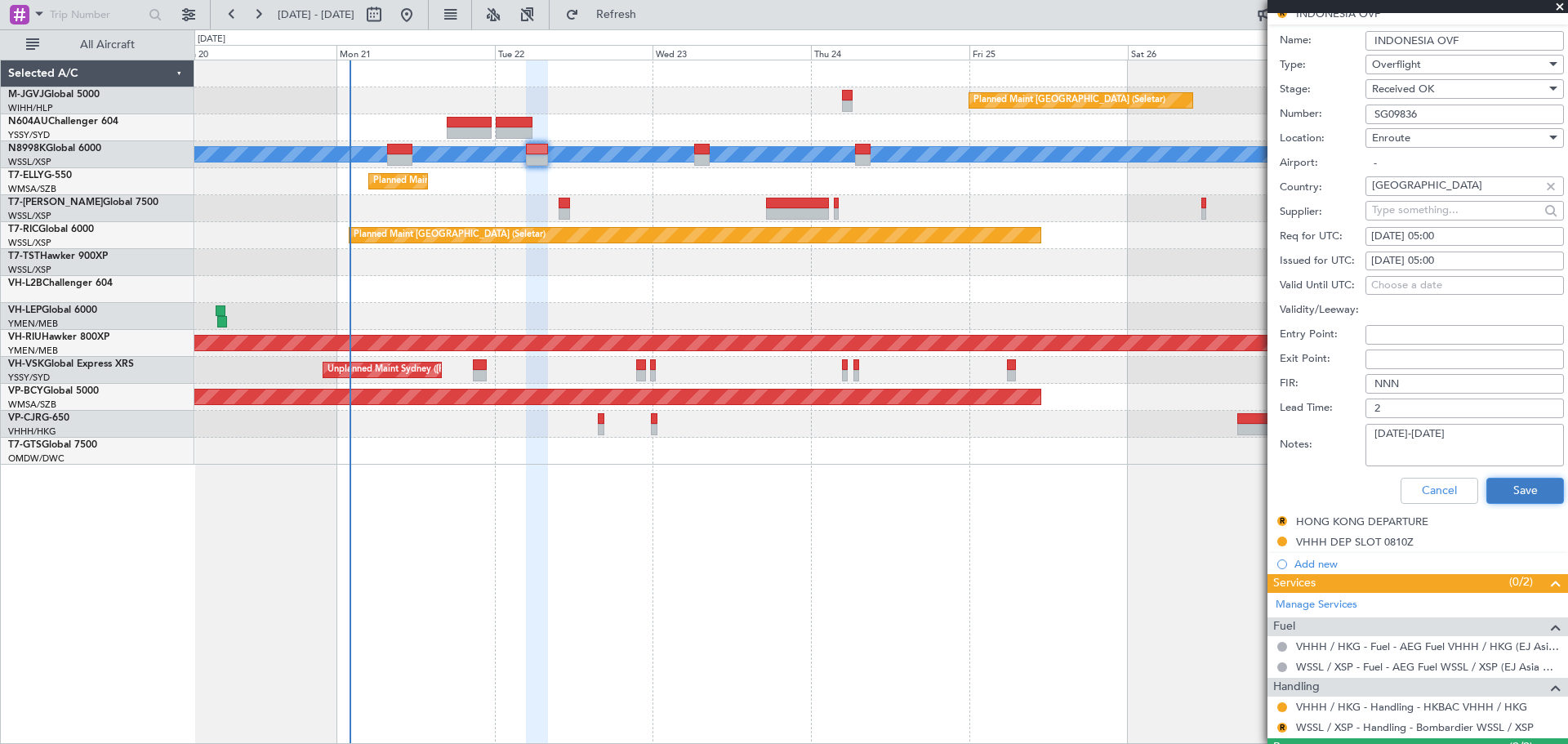 click on "Save" at bounding box center (1525, 491) 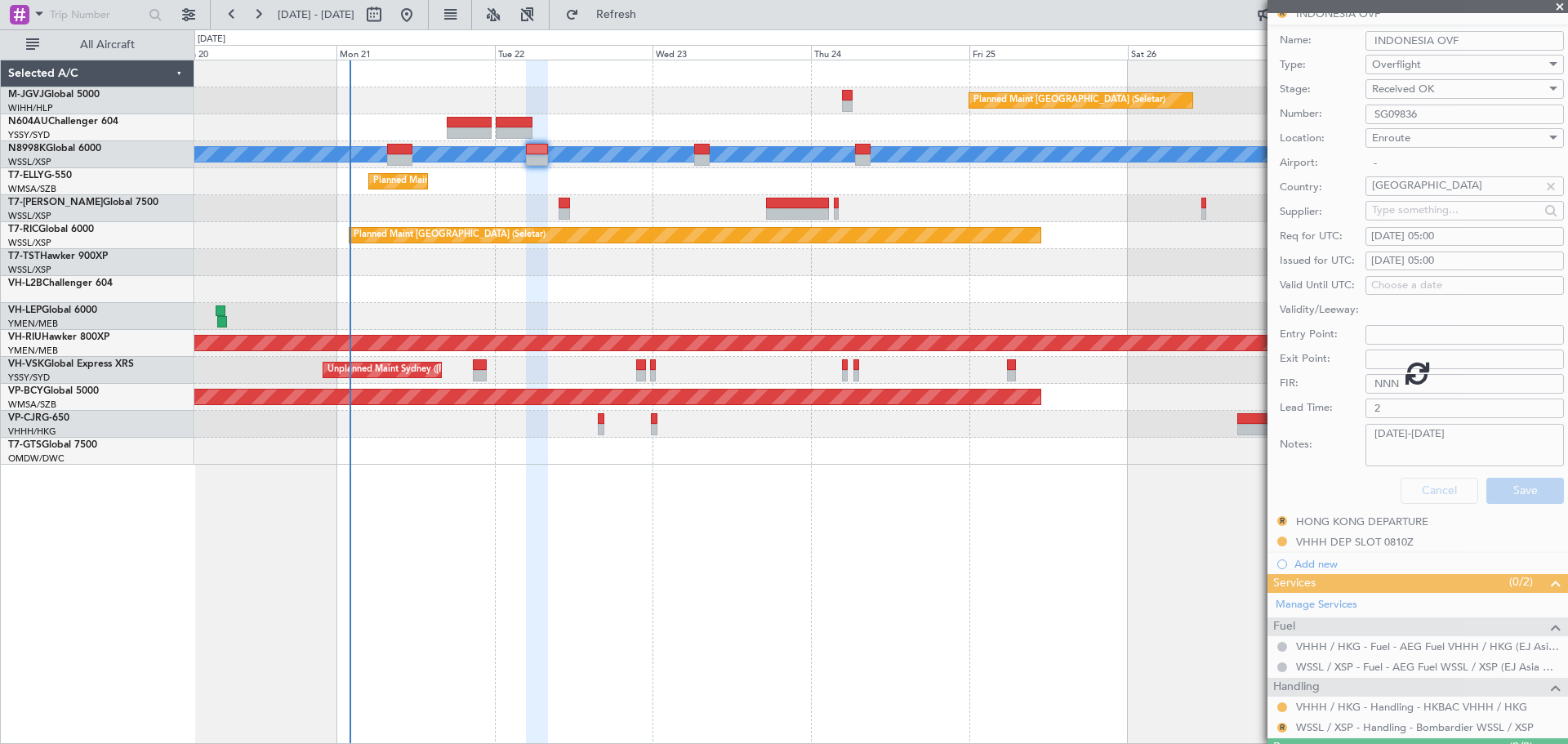 scroll, scrollTop: 57, scrollLeft: 0, axis: vertical 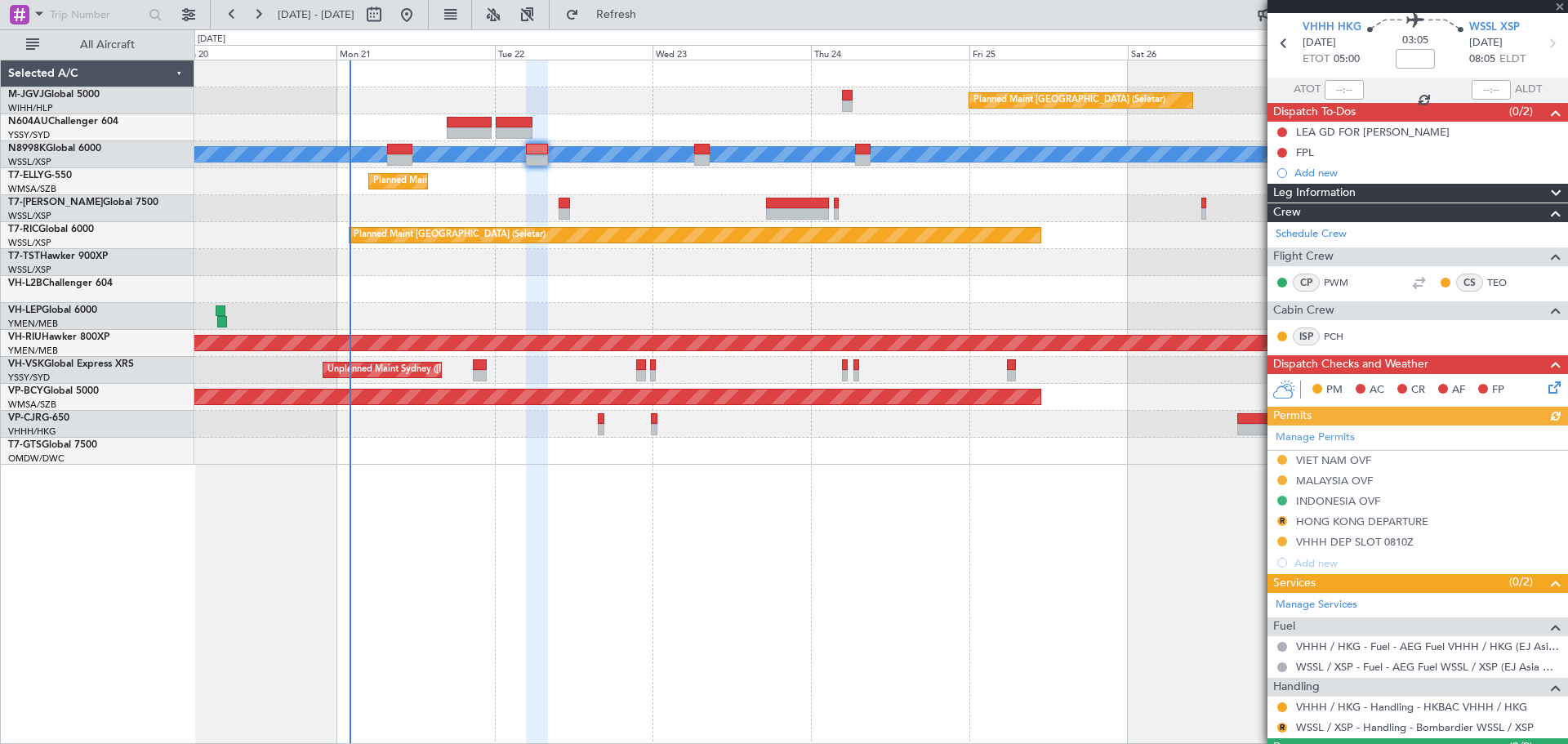 click on "Manage Permits     VIET NAM OVF      MALAYSIA OVF      INDONESIA OVF   R   HONG KONG DEPARTURE      VHHH DEP SLOT 0810Z  Add new" 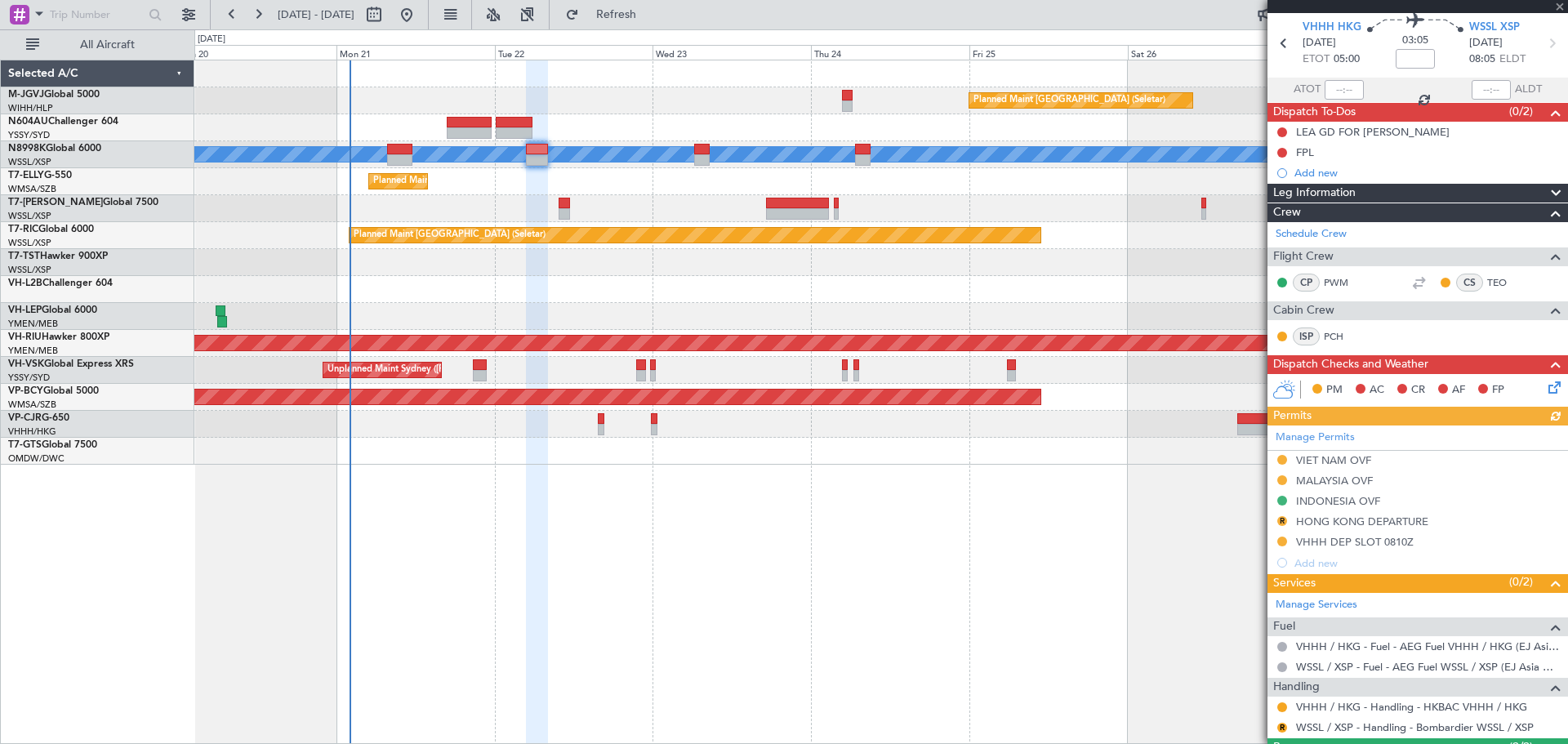 click on "Manage Permits     VIET NAM OVF      MALAYSIA OVF      INDONESIA OVF   R   HONG KONG DEPARTURE      VHHH DEP SLOT 0810Z  Add new" 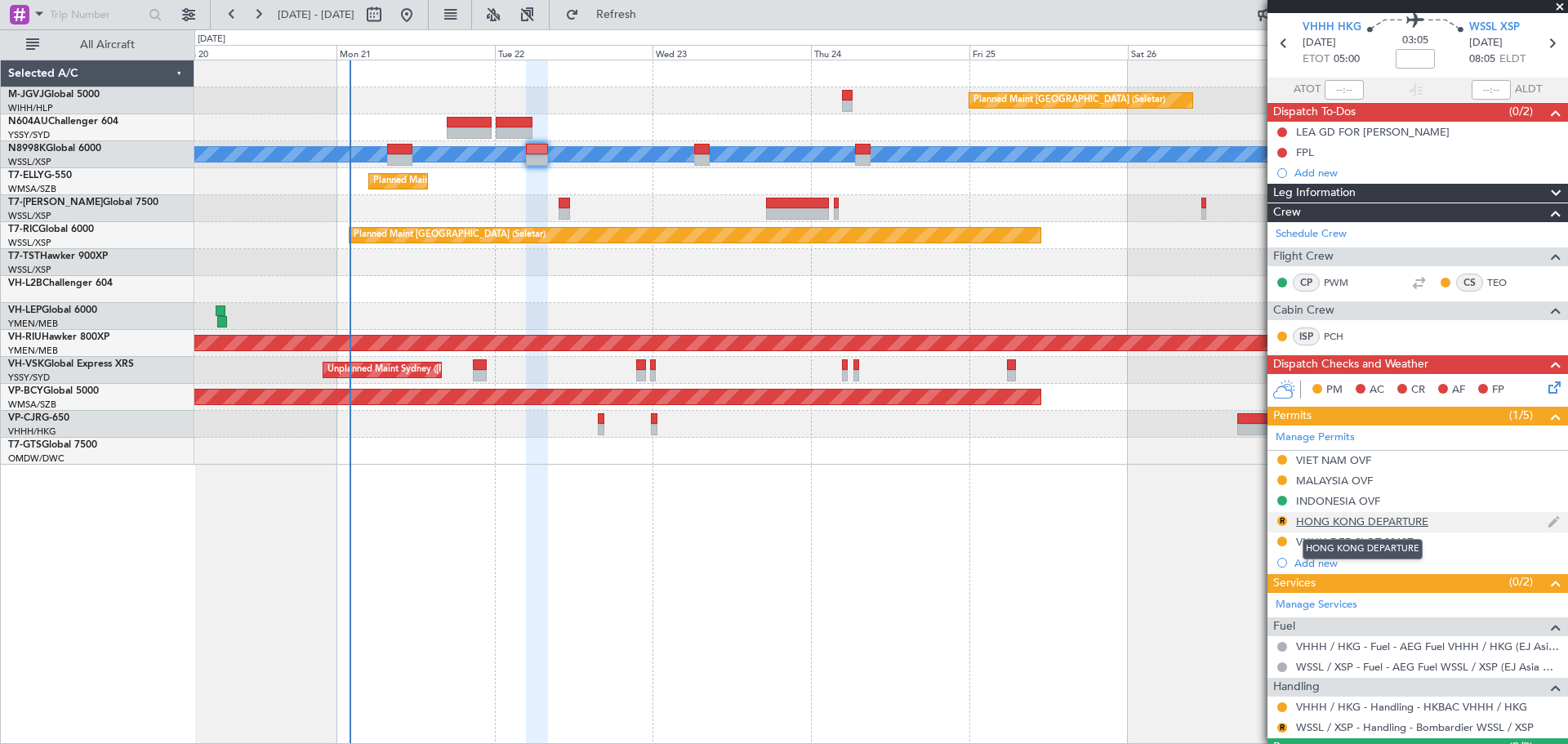 click on "HONG KONG DEPARTURE" at bounding box center (1362, 521) 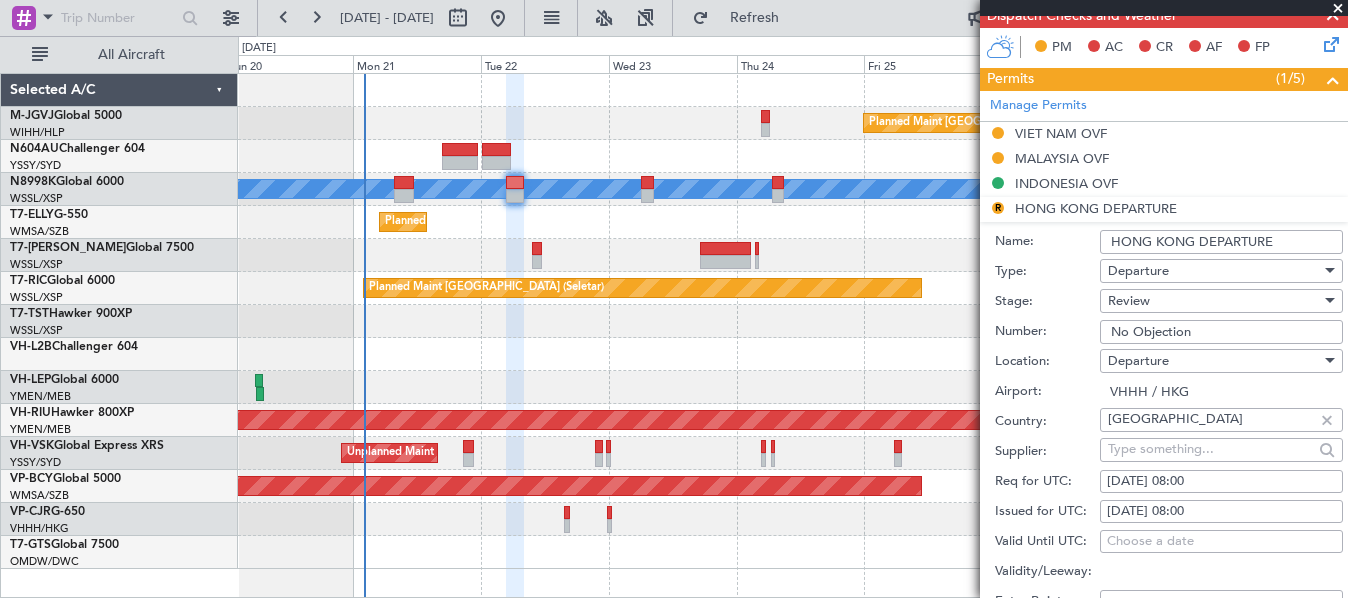 scroll, scrollTop: 667, scrollLeft: 0, axis: vertical 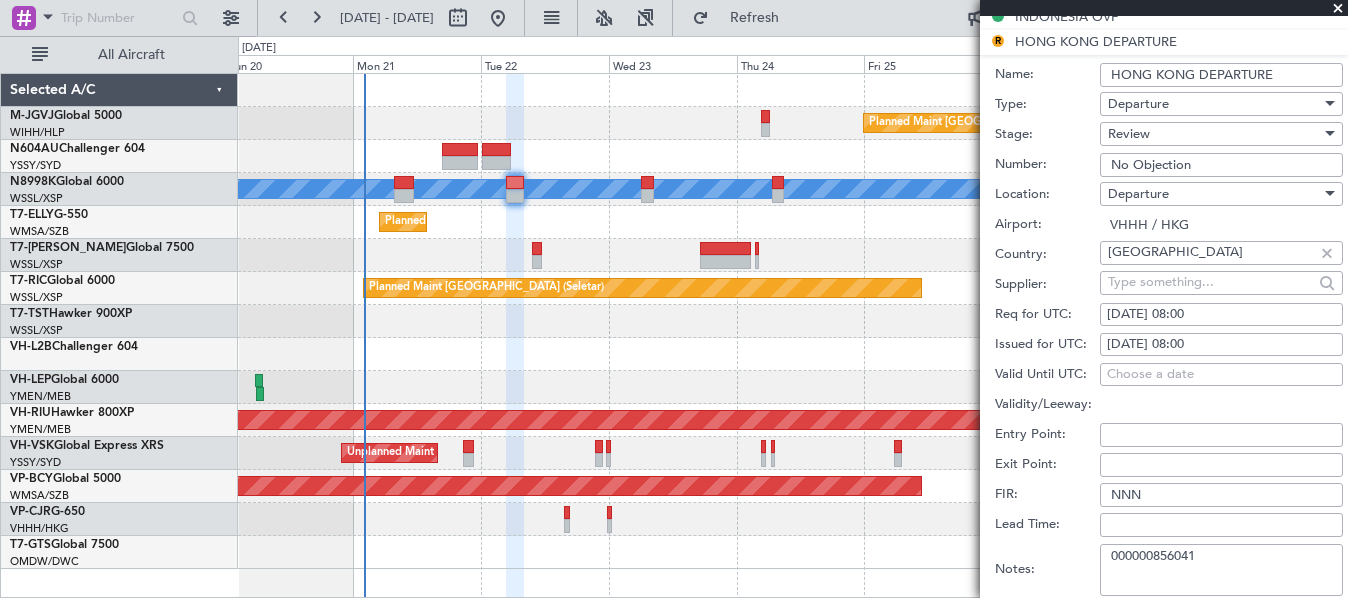 click on "R   HONG KONG DEPARTURE  Name: HONG KONG DEPARTURE Type: Departure Stage: Review Number: No Objection Location: Departure Airport: VHHH / HKG Country: Hong Kong Supplier: Req for UTC: 22/07/2025 08:00
Issued for UTC: 22/07/2025 08:00
Valid Until UTC: Choose a date
Validity/Leeway: Entry Point: Exit Point: FIR: NNN Lead Time: Notes: 000000856041 Cancel Save" at bounding box center [1164, 341] 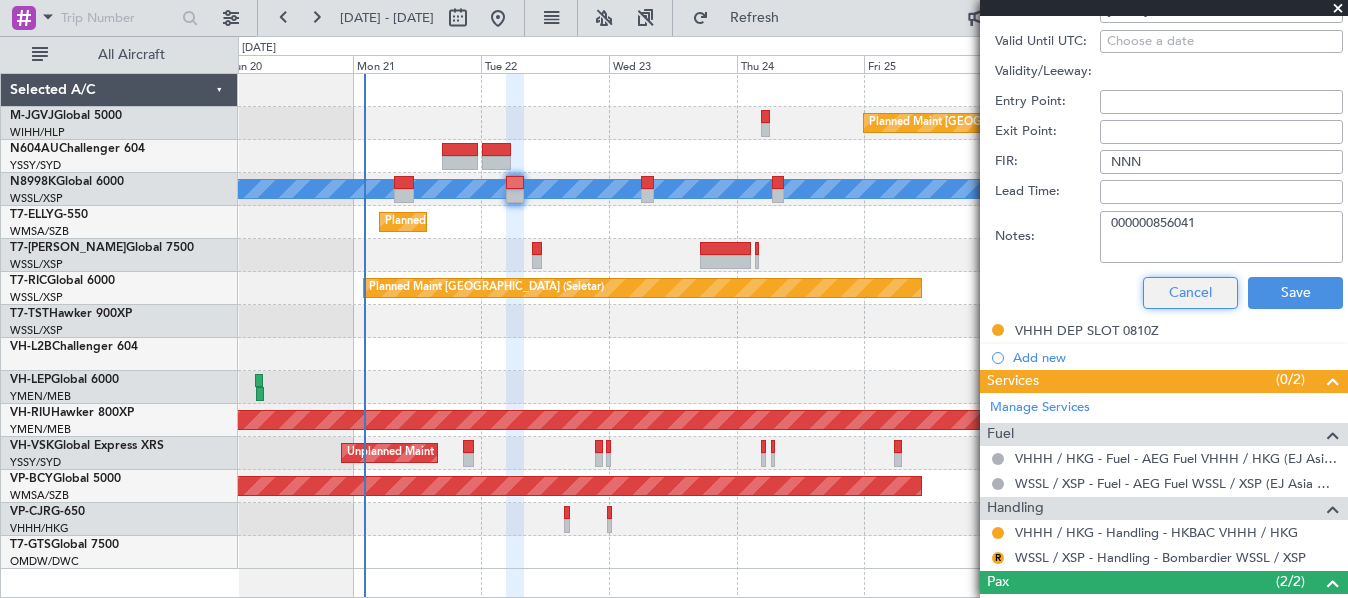 click on "Cancel" at bounding box center (1190, 293) 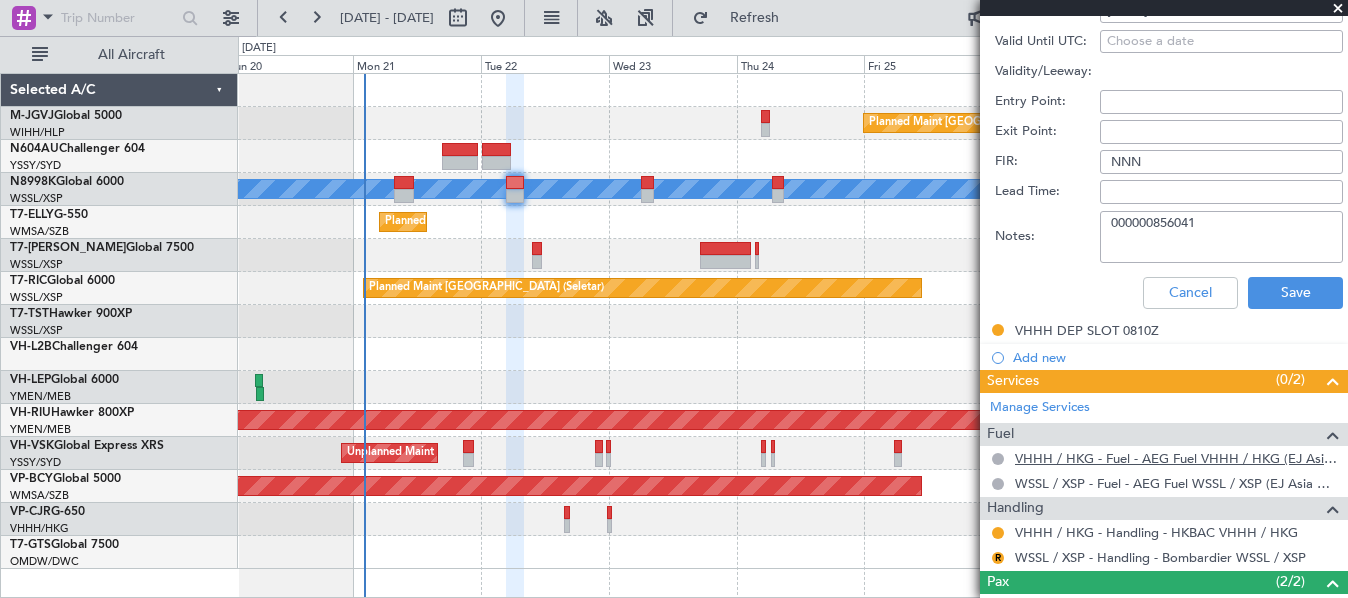 scroll, scrollTop: 570, scrollLeft: 0, axis: vertical 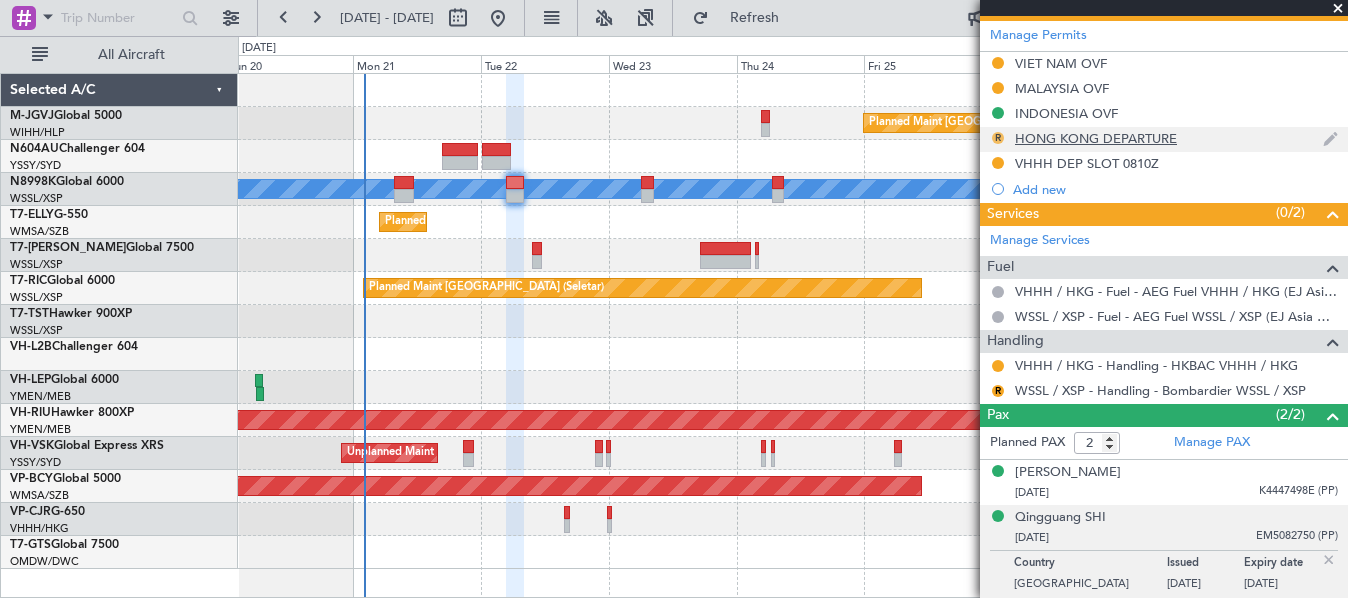 click on "R" at bounding box center (998, 138) 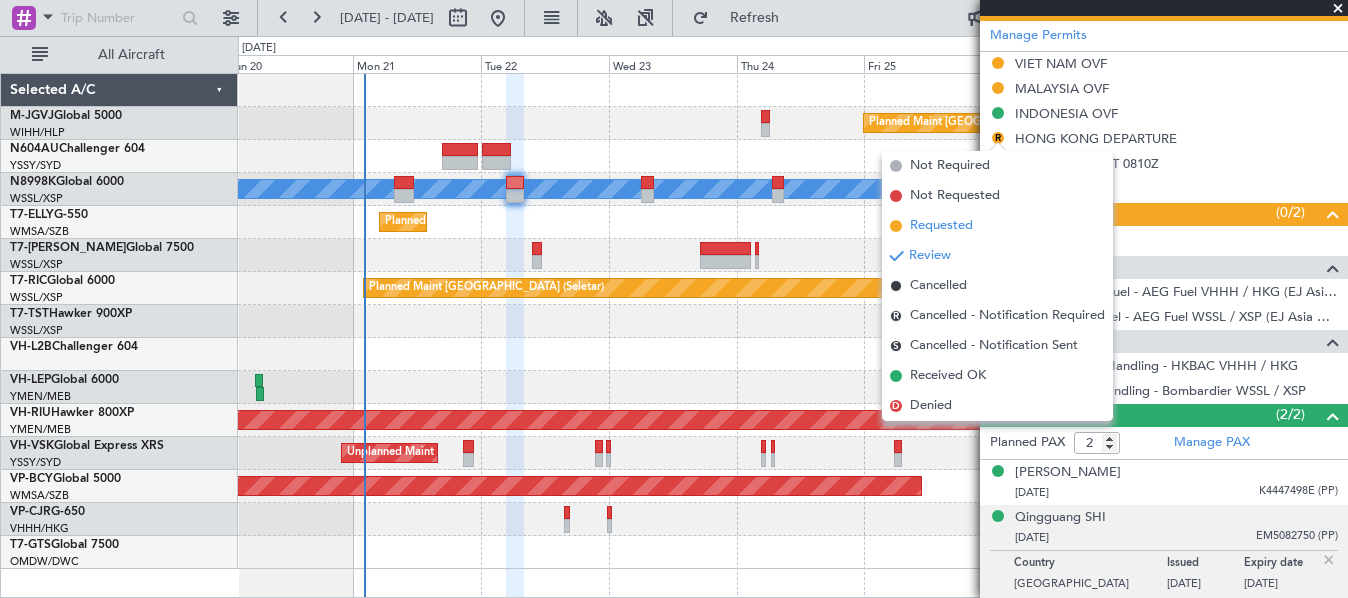 click on "Requested" at bounding box center [997, 226] 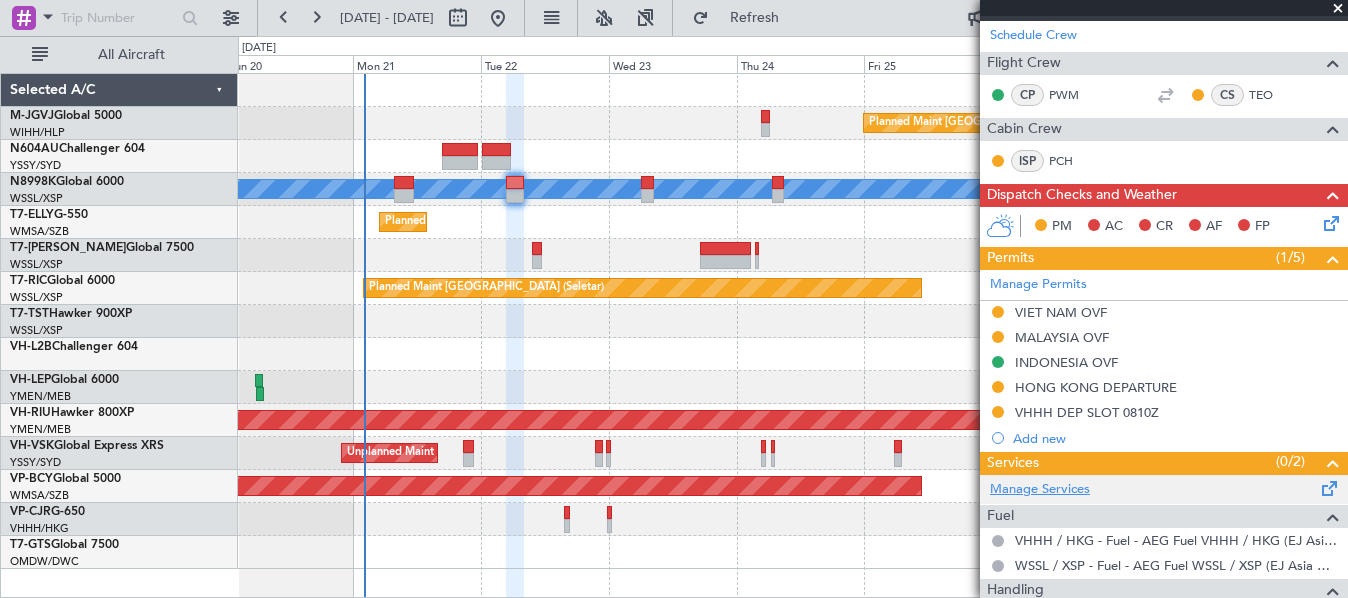 scroll, scrollTop: 500, scrollLeft: 0, axis: vertical 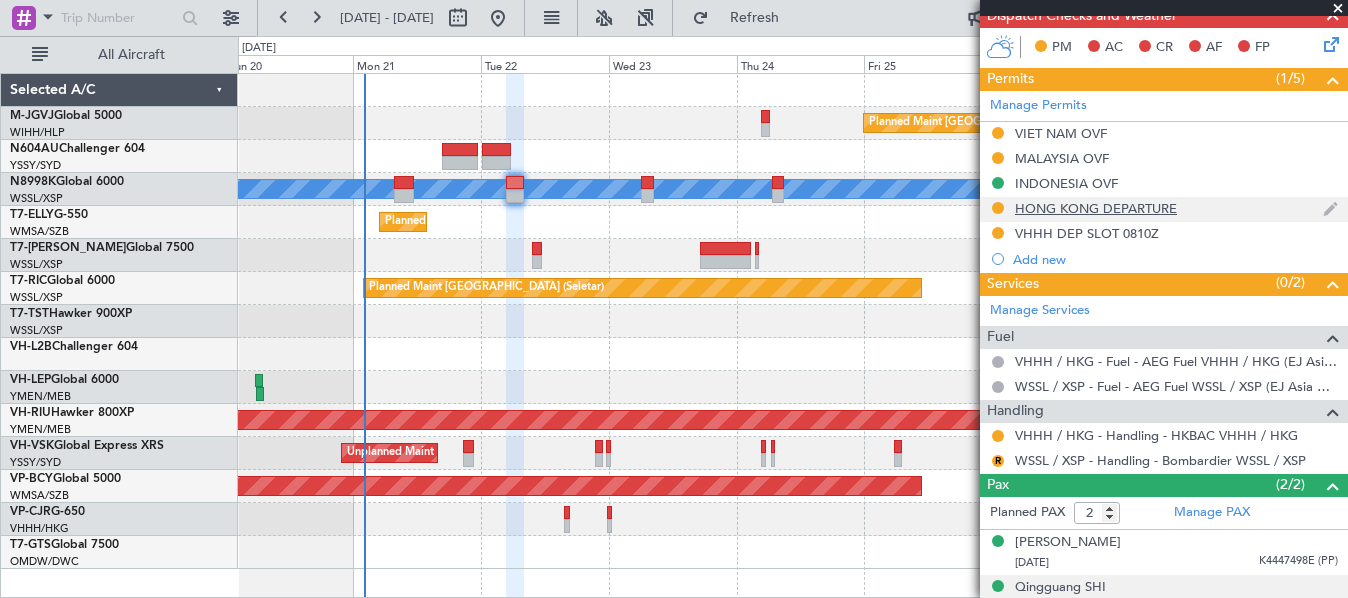 click on "HONG KONG DEPARTURE" at bounding box center [1096, 208] 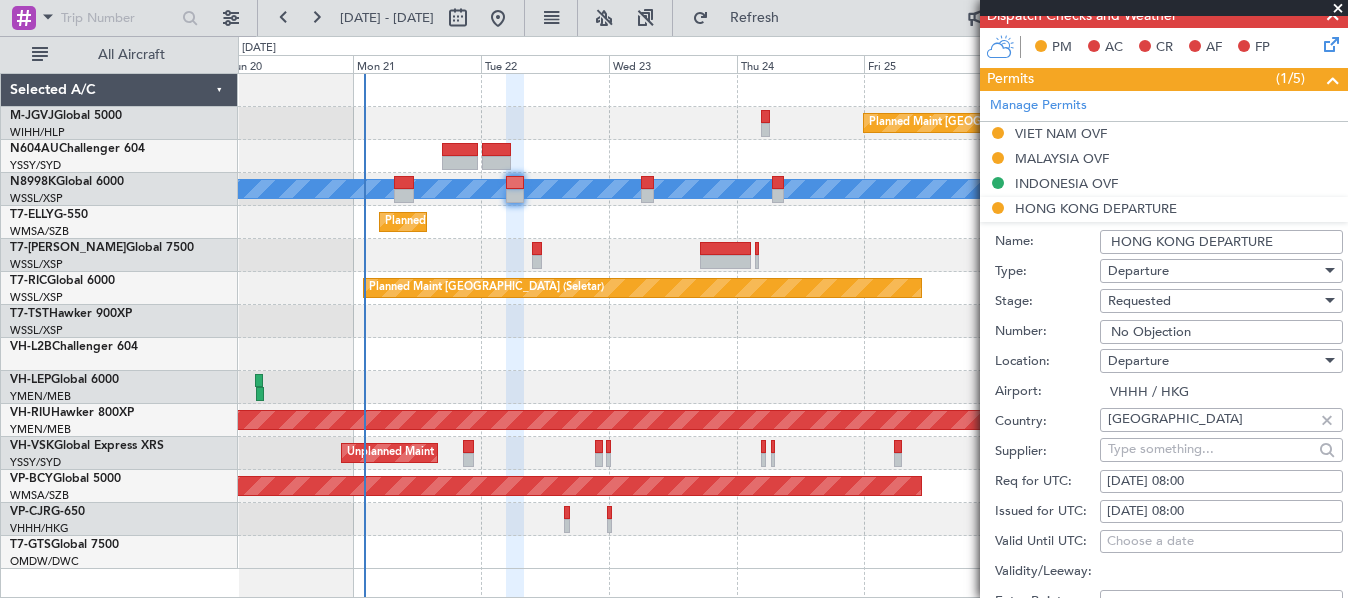 click on "[DATE] 08:00" at bounding box center [1221, 512] 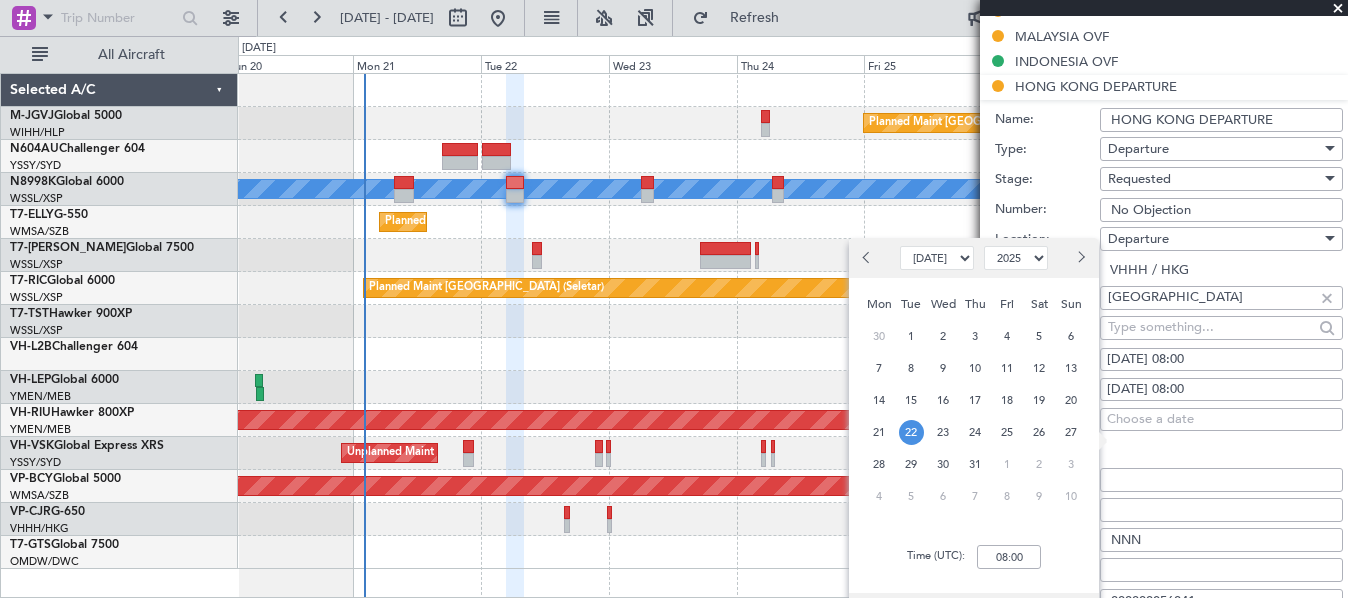 scroll, scrollTop: 667, scrollLeft: 0, axis: vertical 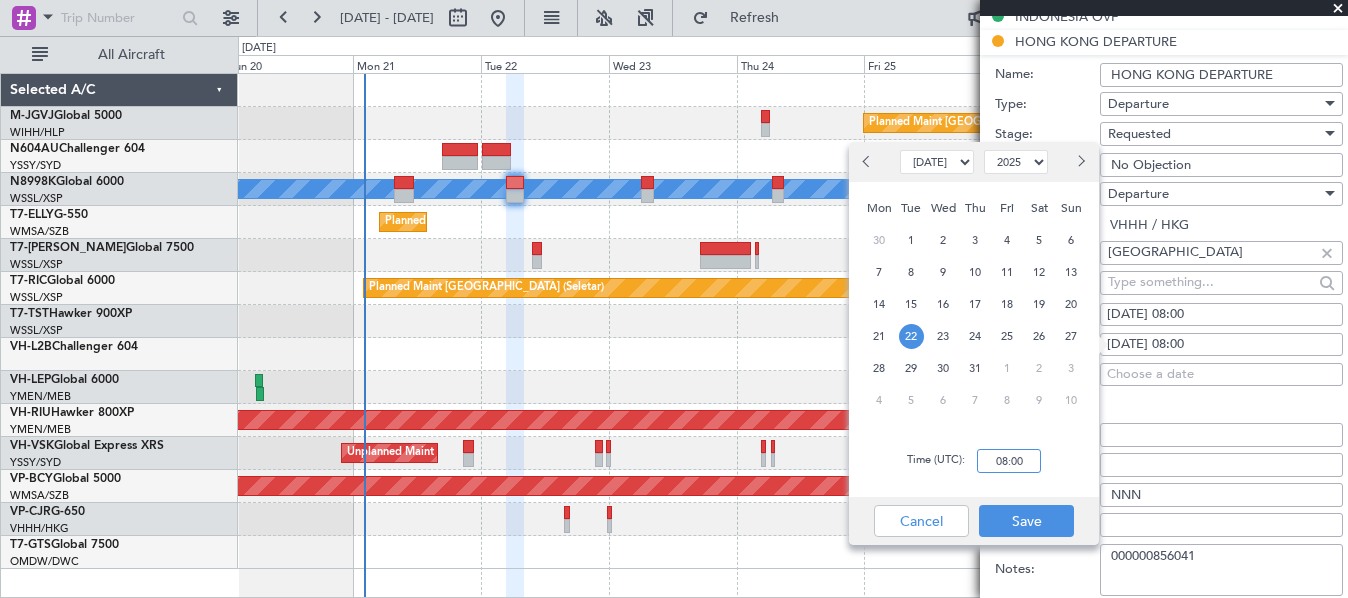 click on "08:00" at bounding box center [1009, 461] 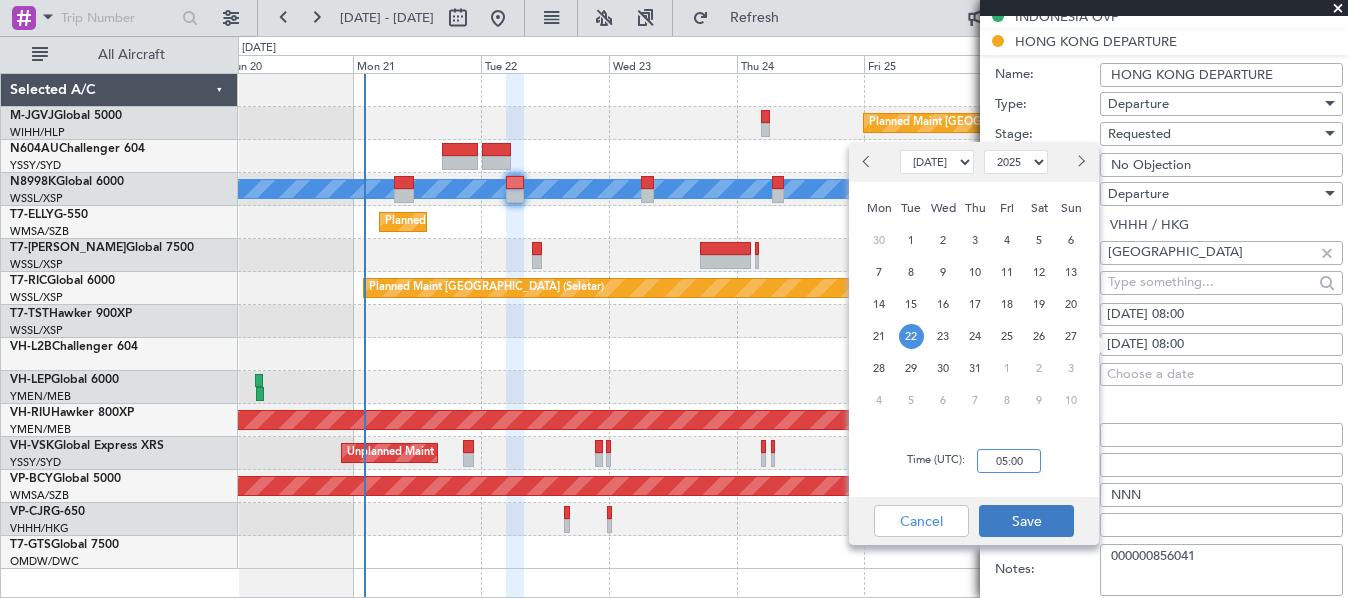 type on "05:00" 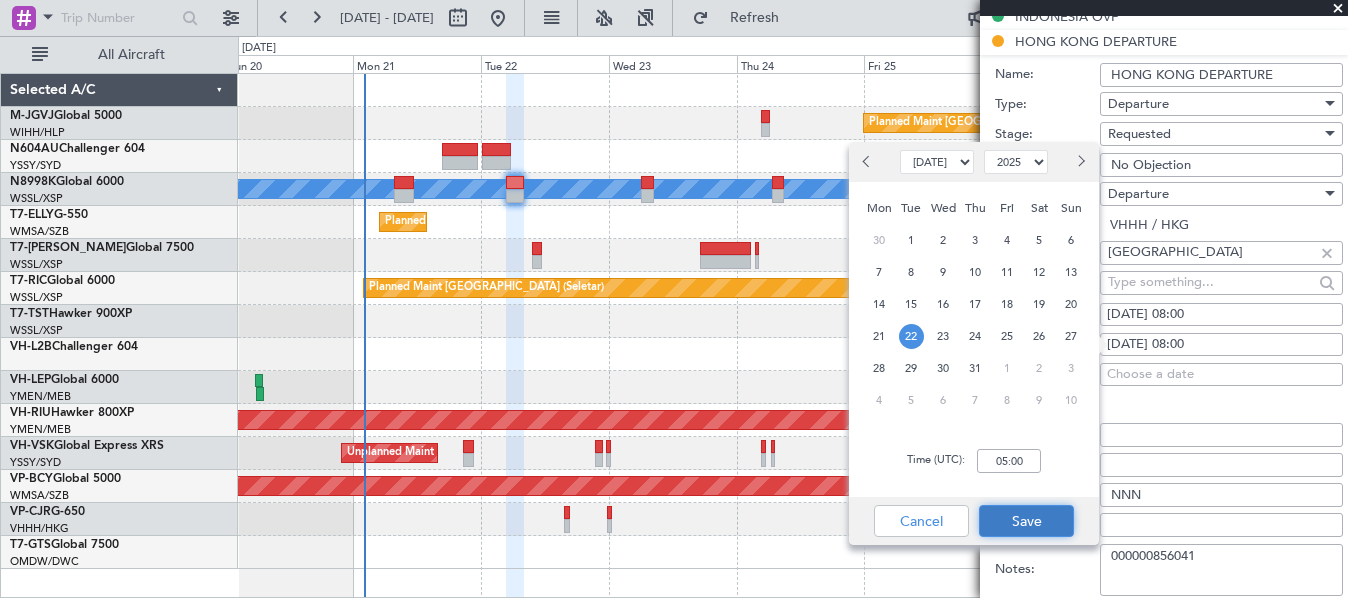 click on "Save" at bounding box center [1026, 521] 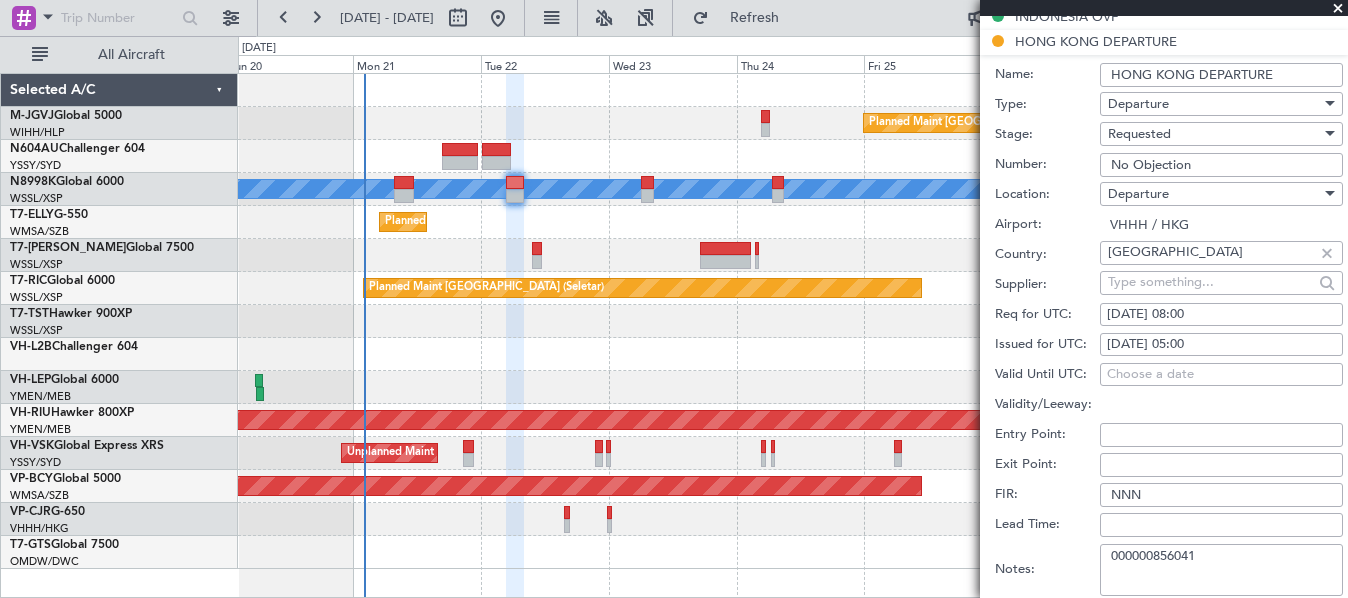 click on "[DATE] 08:00" at bounding box center [1221, 315] 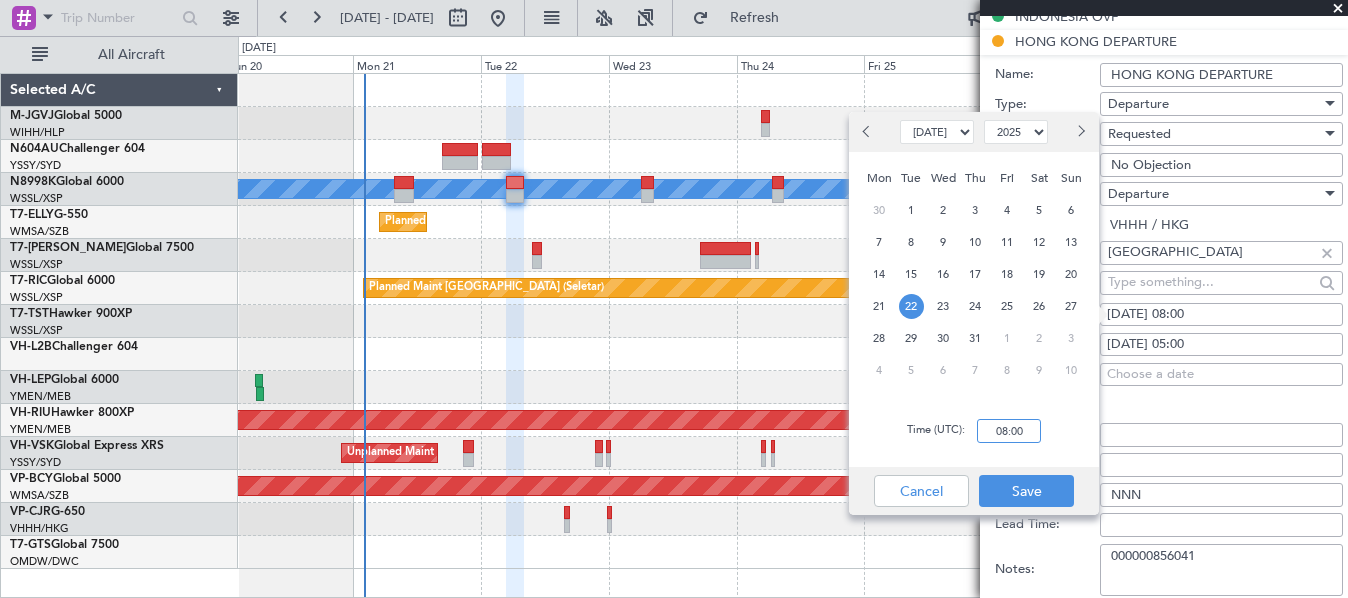 click on "08:00" at bounding box center [1009, 431] 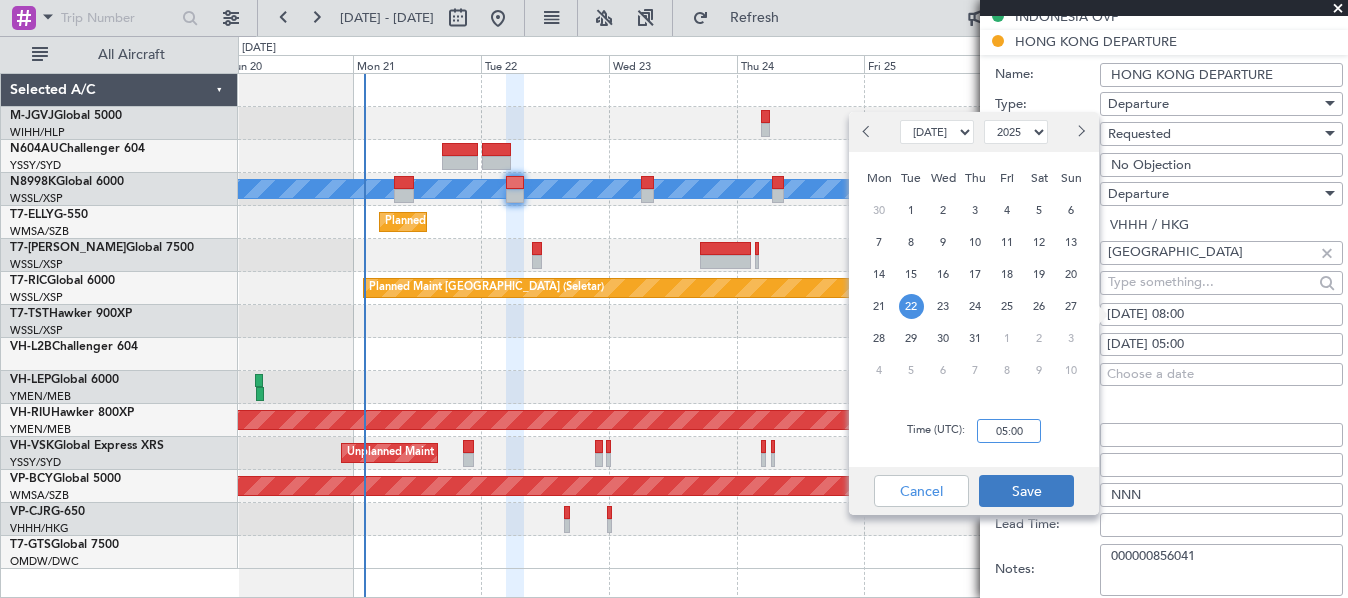 type on "05:00" 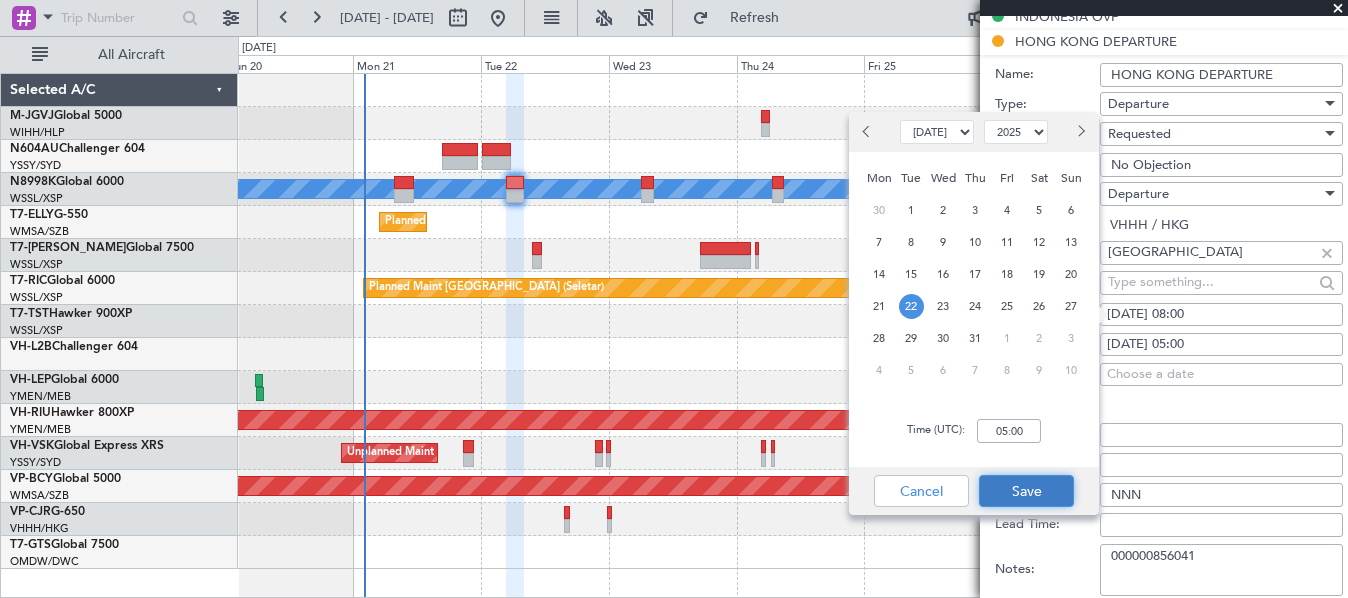 click on "Save" at bounding box center [1026, 491] 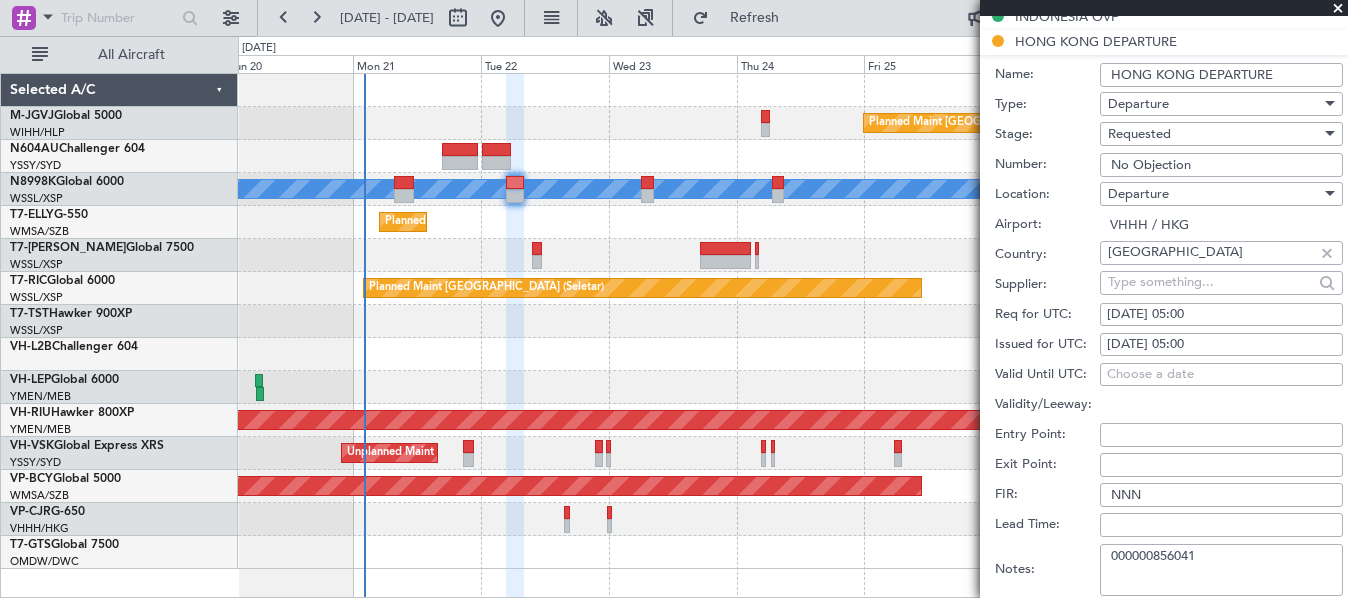 click on "Requested" at bounding box center [1139, 134] 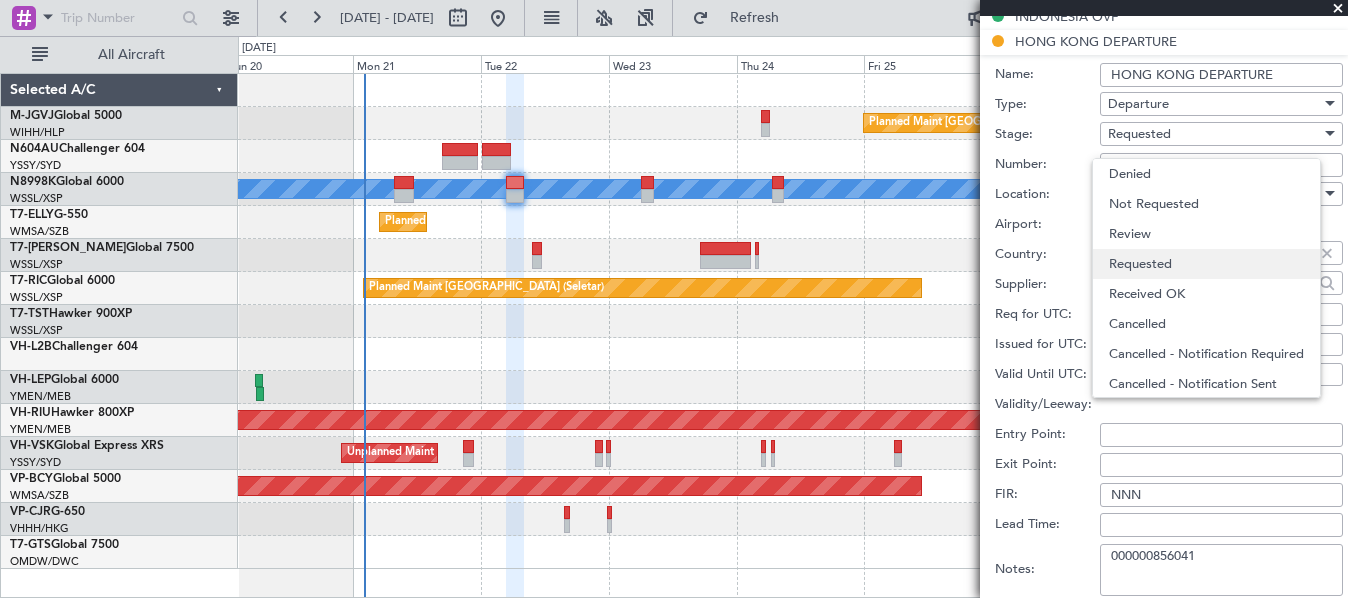 scroll, scrollTop: 9, scrollLeft: 0, axis: vertical 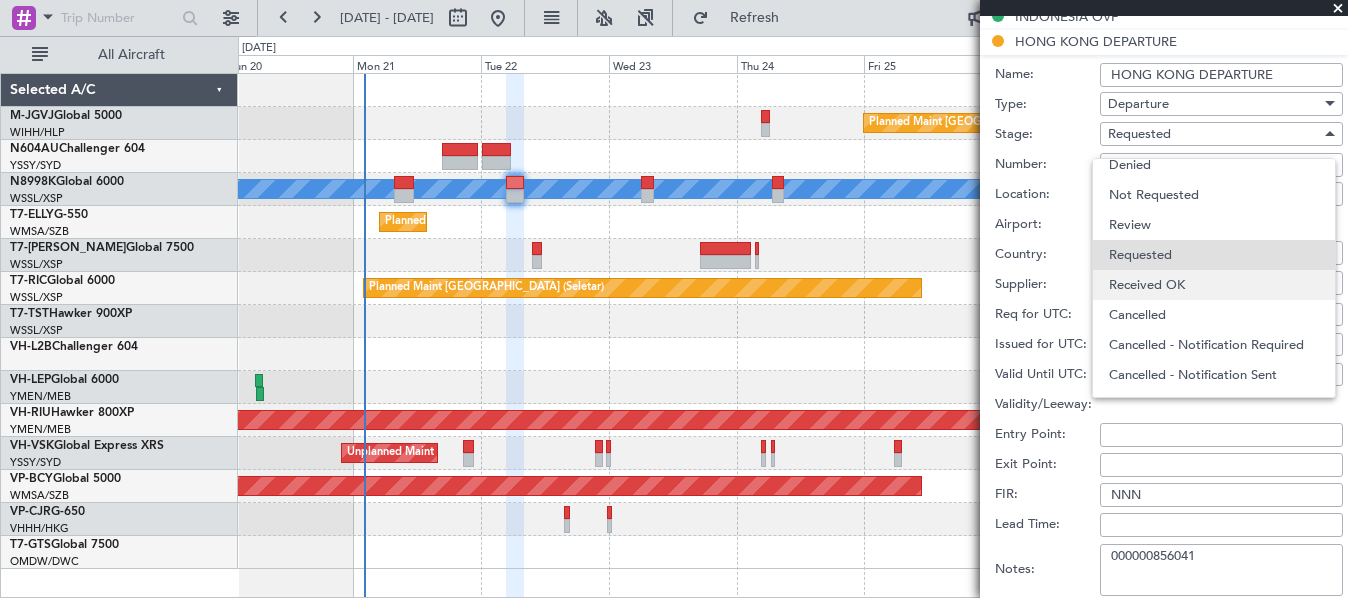 click on "Received OK" at bounding box center [1214, 285] 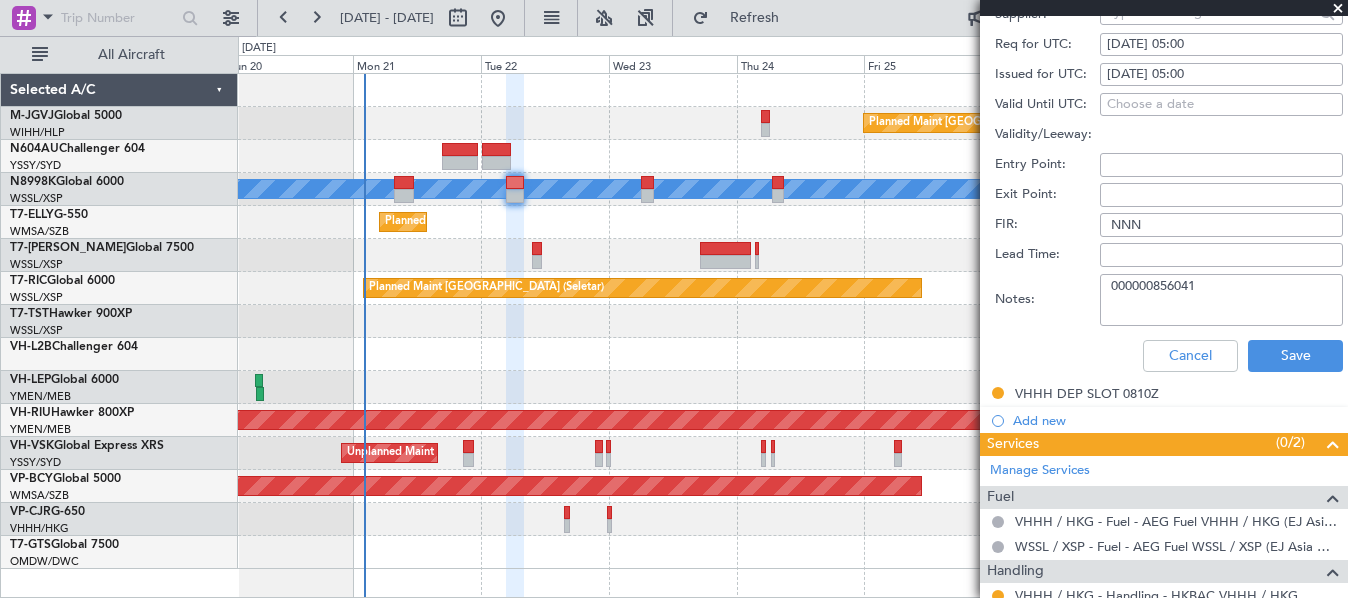 scroll, scrollTop: 1000, scrollLeft: 0, axis: vertical 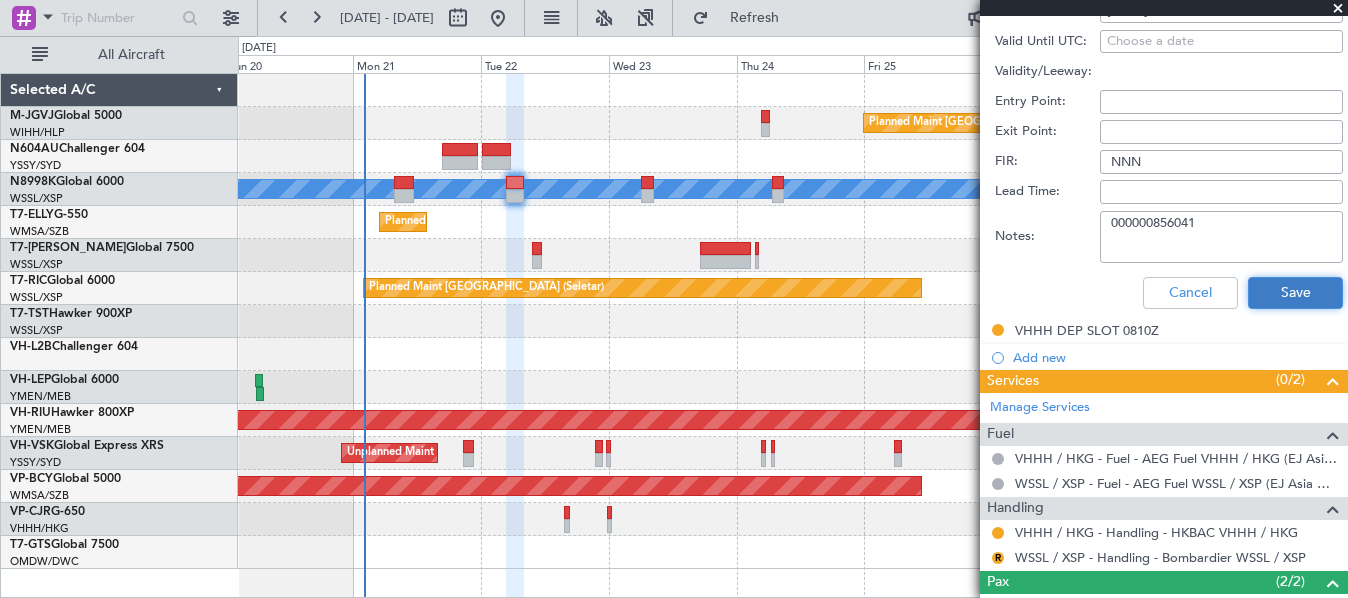 click on "Save" at bounding box center (1295, 293) 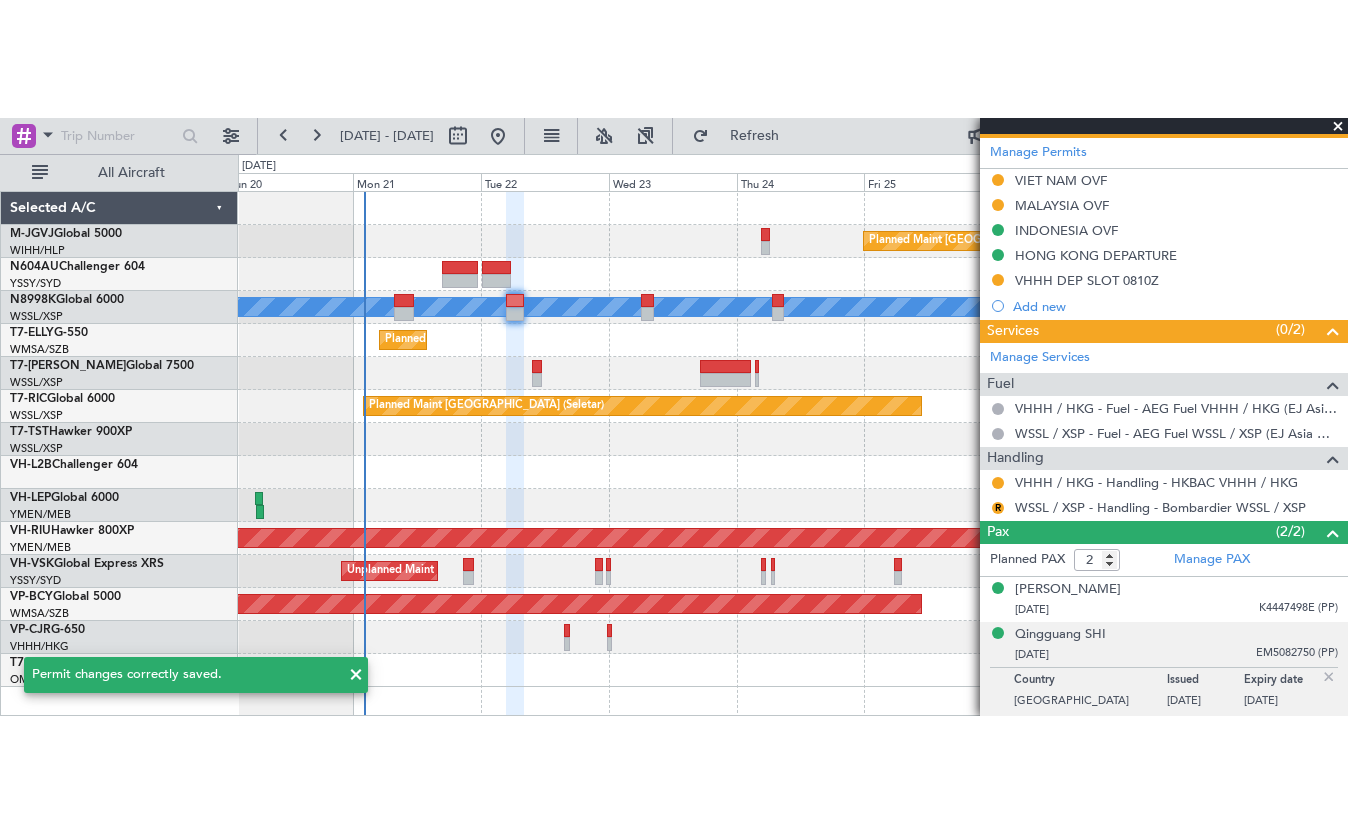 scroll, scrollTop: 403, scrollLeft: 0, axis: vertical 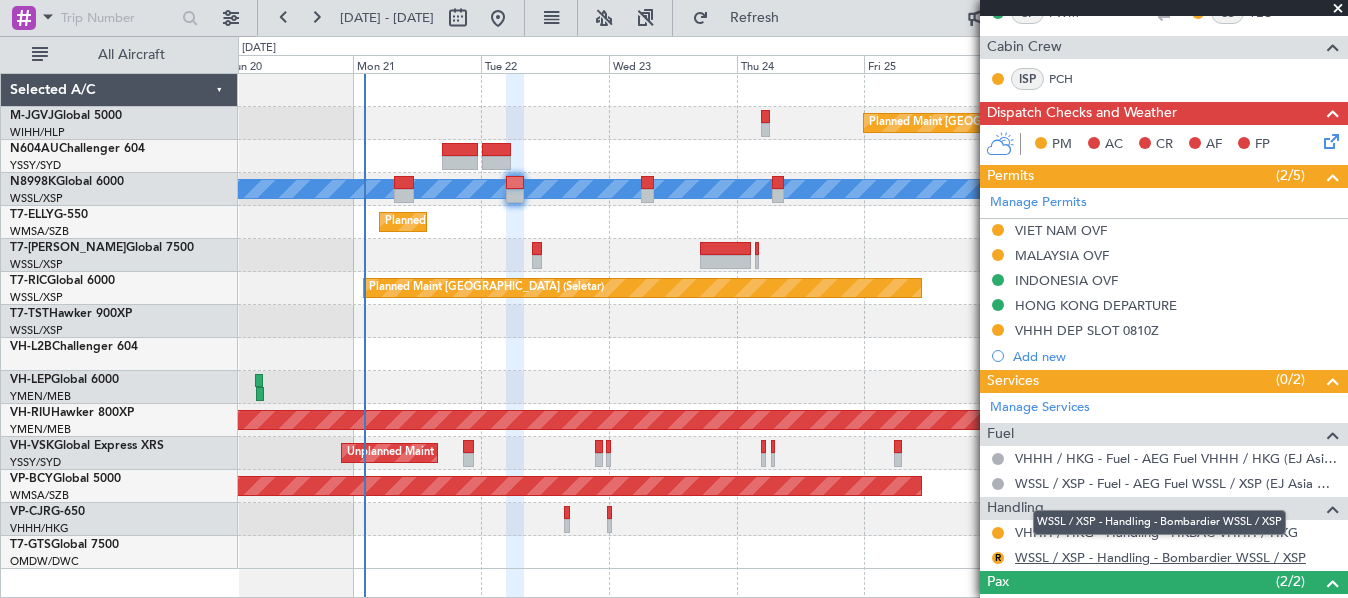 click on "WSSL / XSP - Handling - Bombardier WSSL / XSP" at bounding box center (1160, 557) 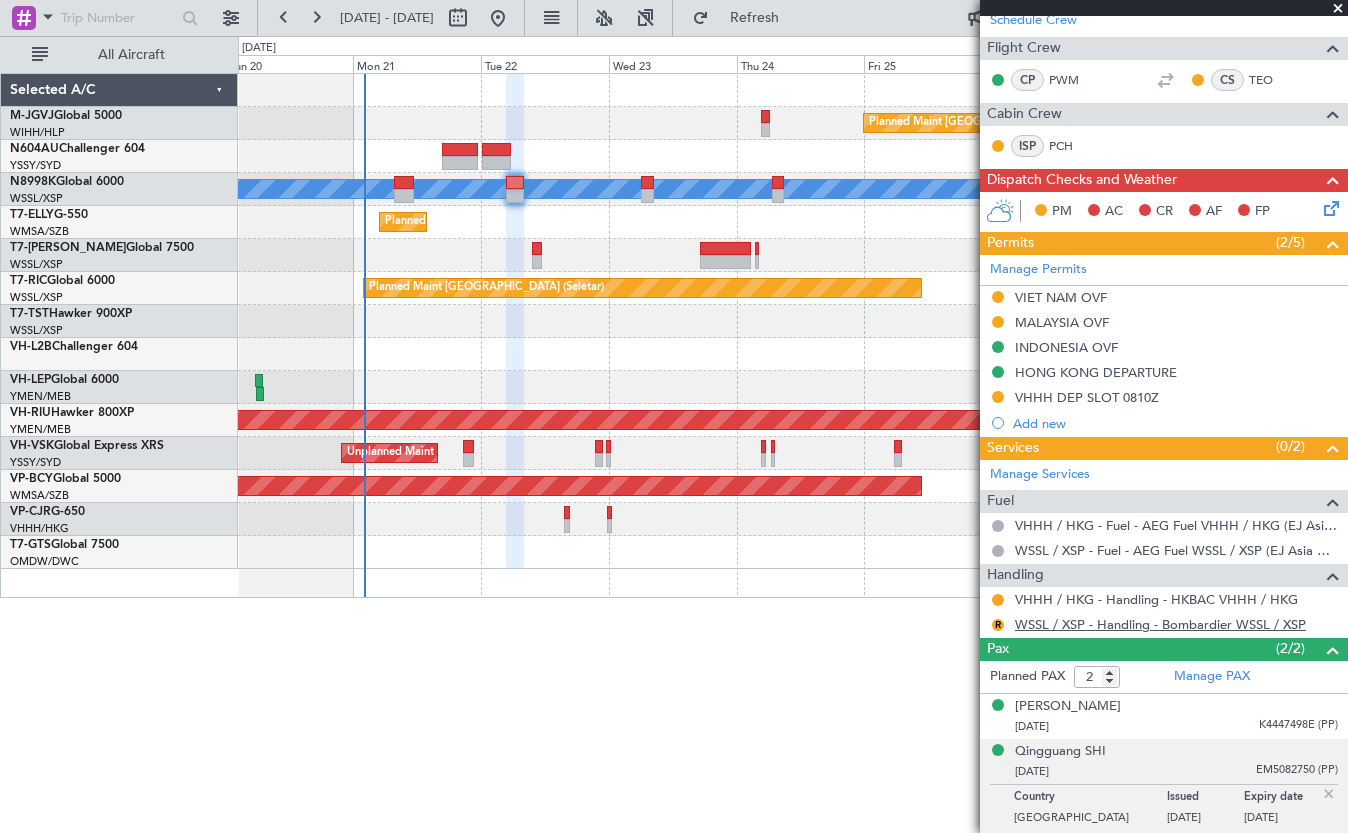 scroll, scrollTop: 335, scrollLeft: 0, axis: vertical 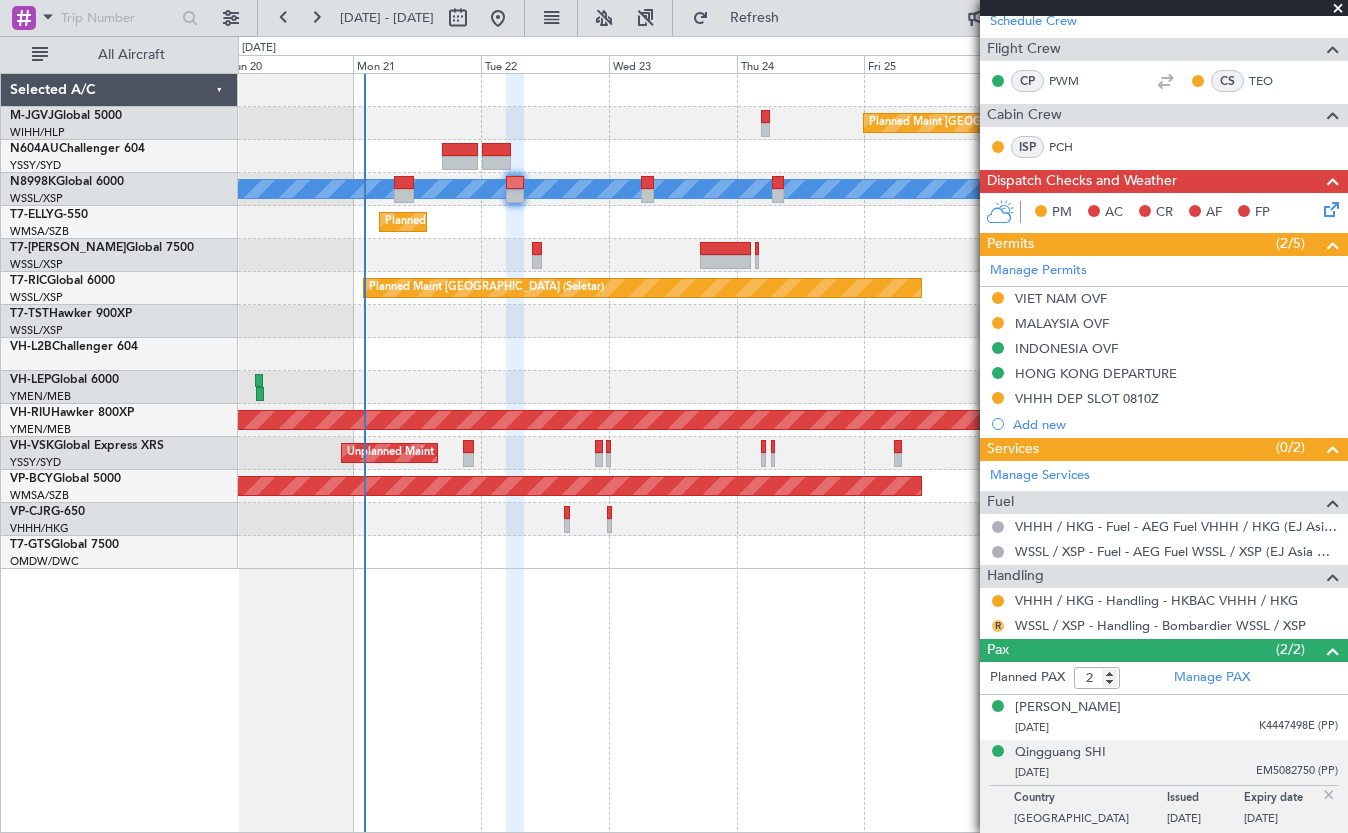 click on "R" at bounding box center [998, 626] 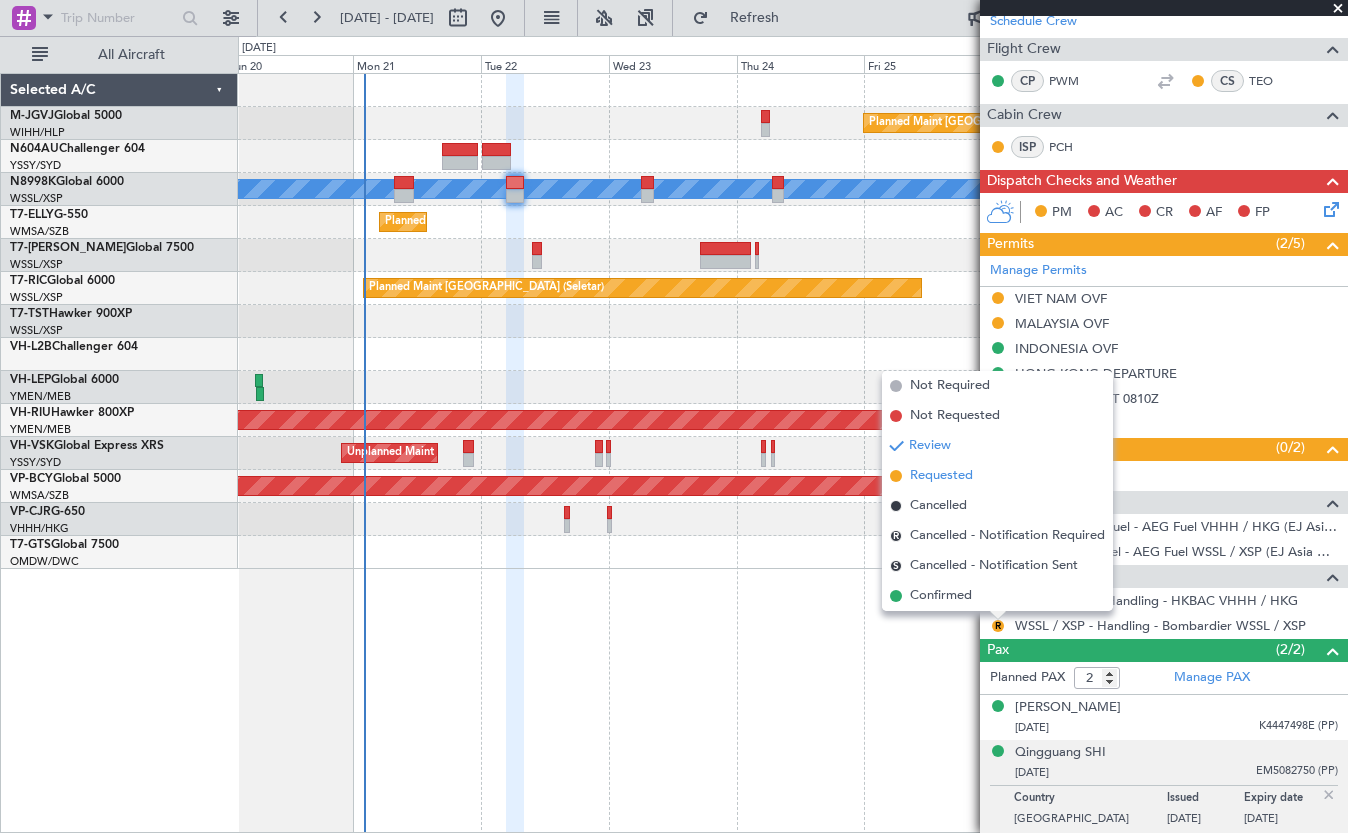 click on "Requested" at bounding box center [941, 476] 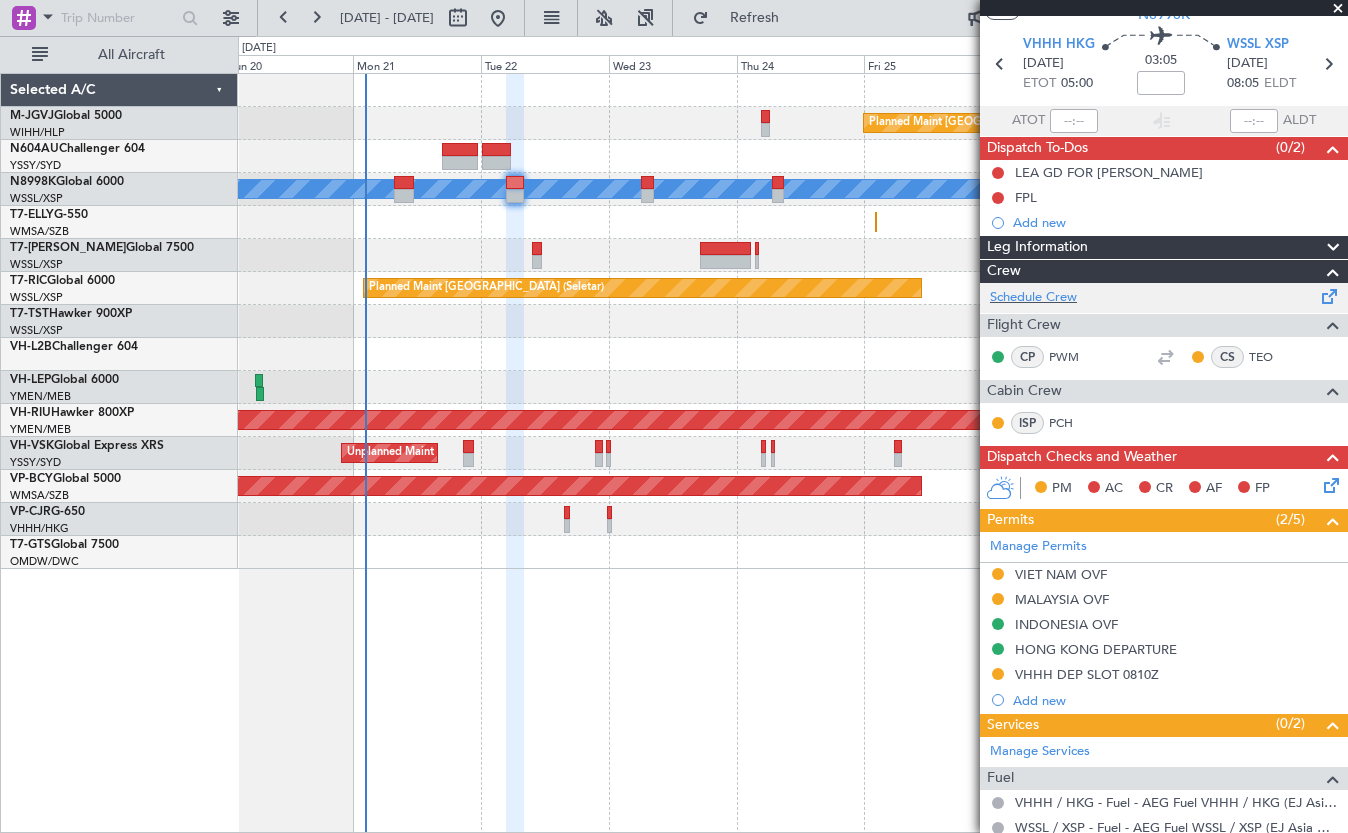 scroll, scrollTop: 0, scrollLeft: 0, axis: both 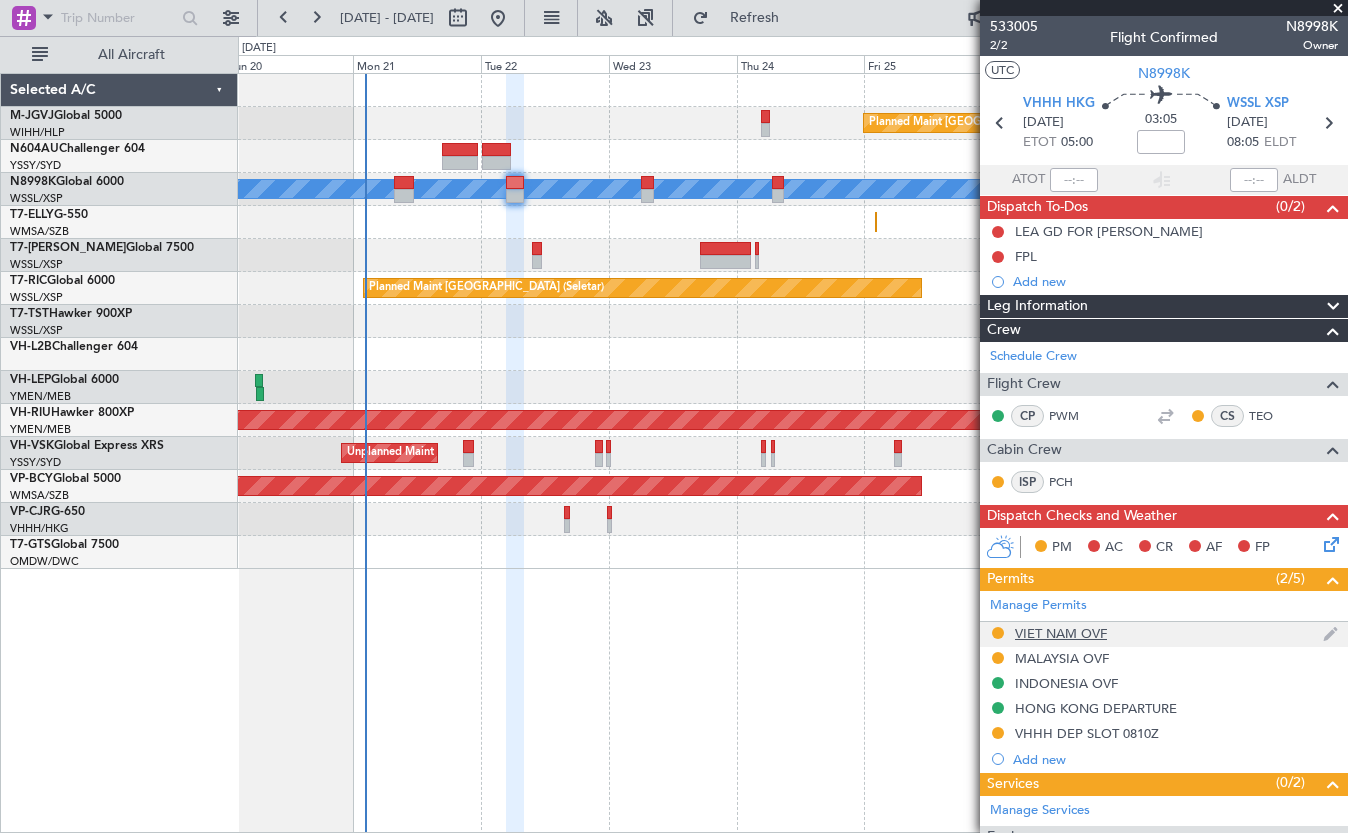 click on "VIET NAM OVF" at bounding box center [1061, 633] 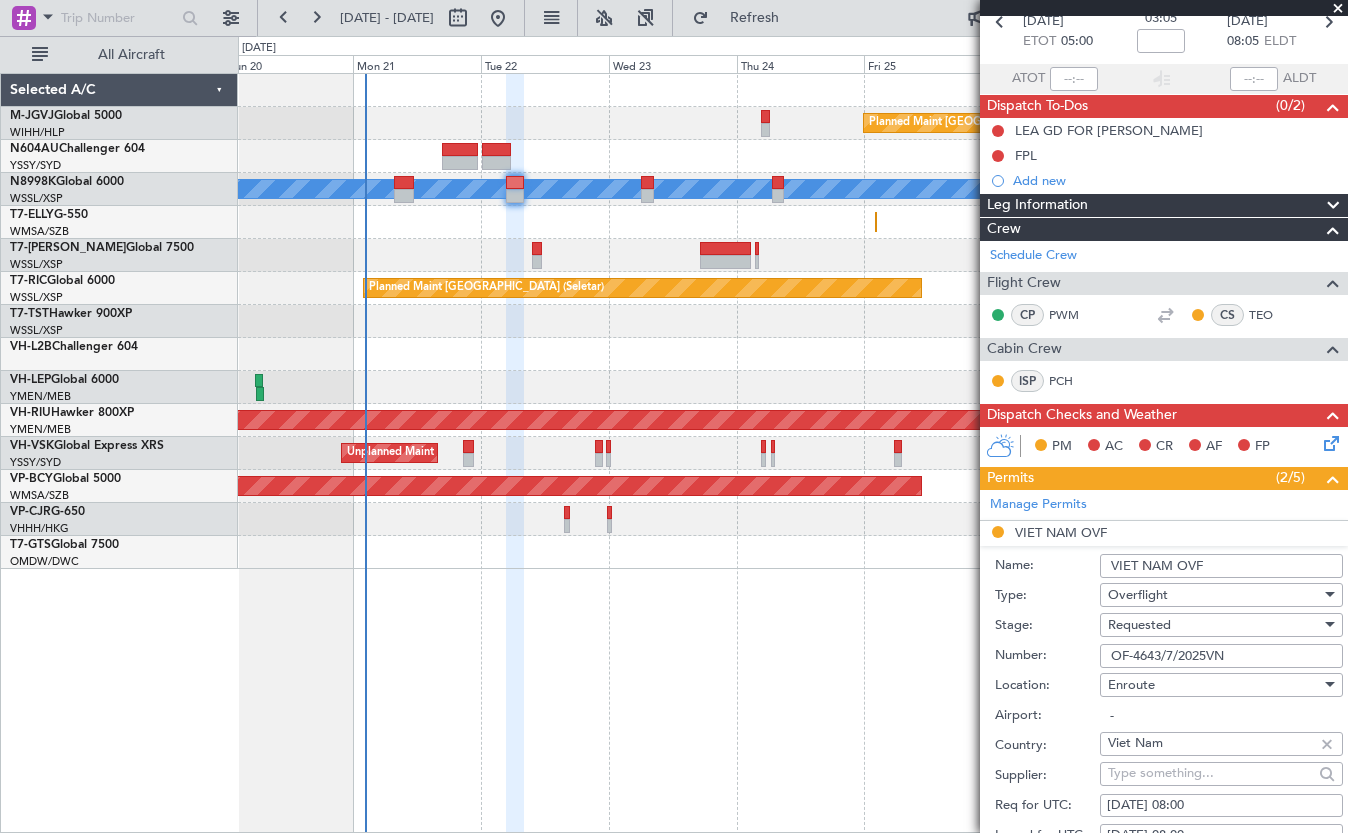 scroll, scrollTop: 167, scrollLeft: 0, axis: vertical 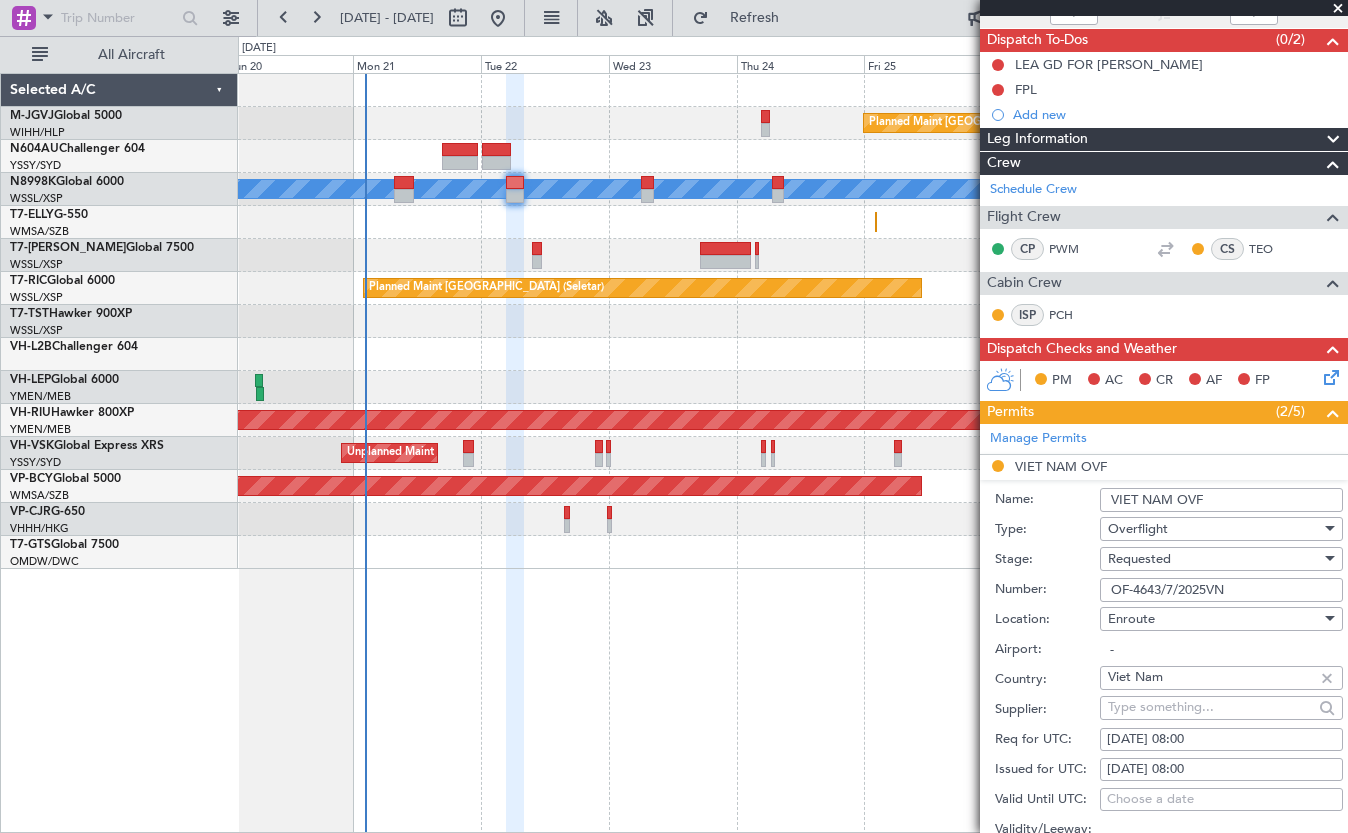 click on "[DATE] 08:00" at bounding box center [1221, 770] 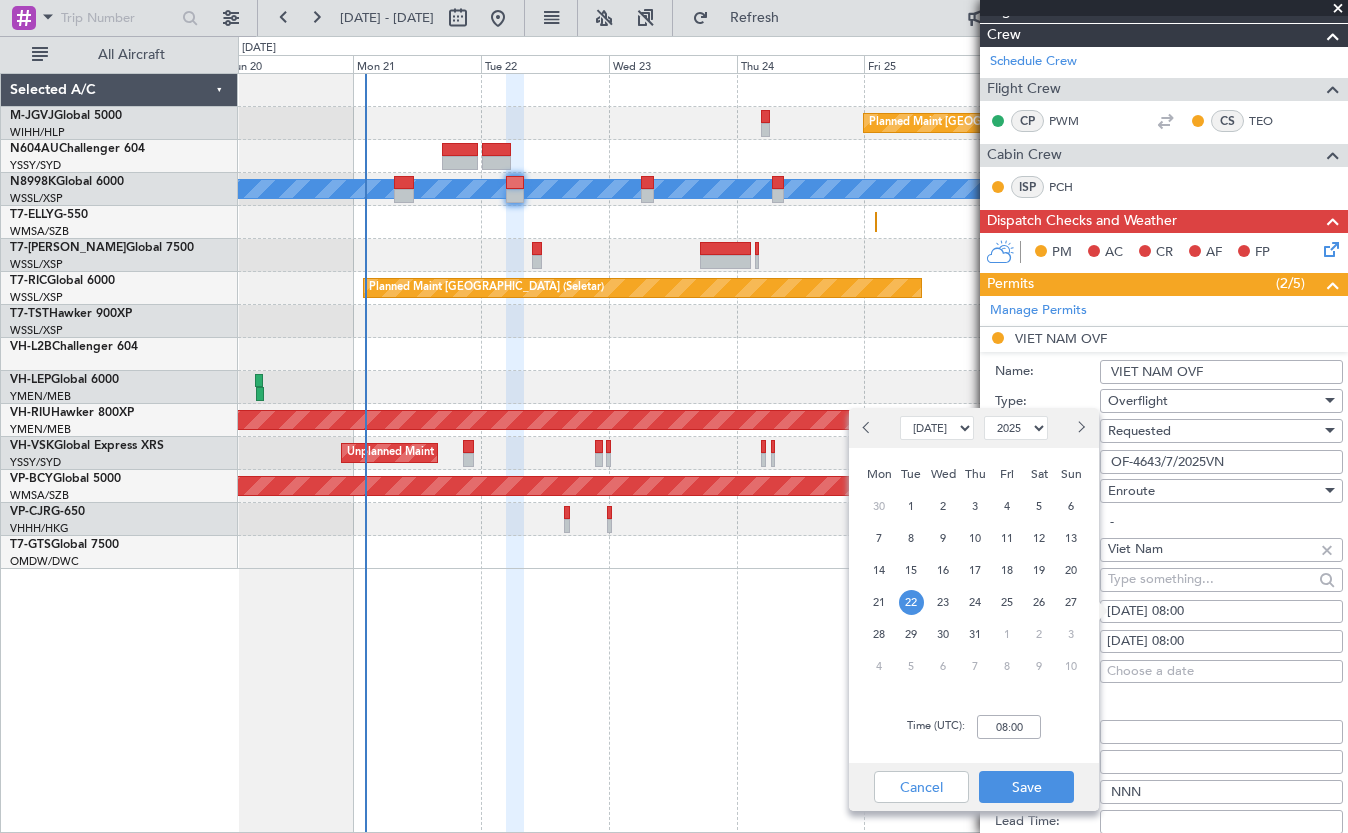 scroll, scrollTop: 333, scrollLeft: 0, axis: vertical 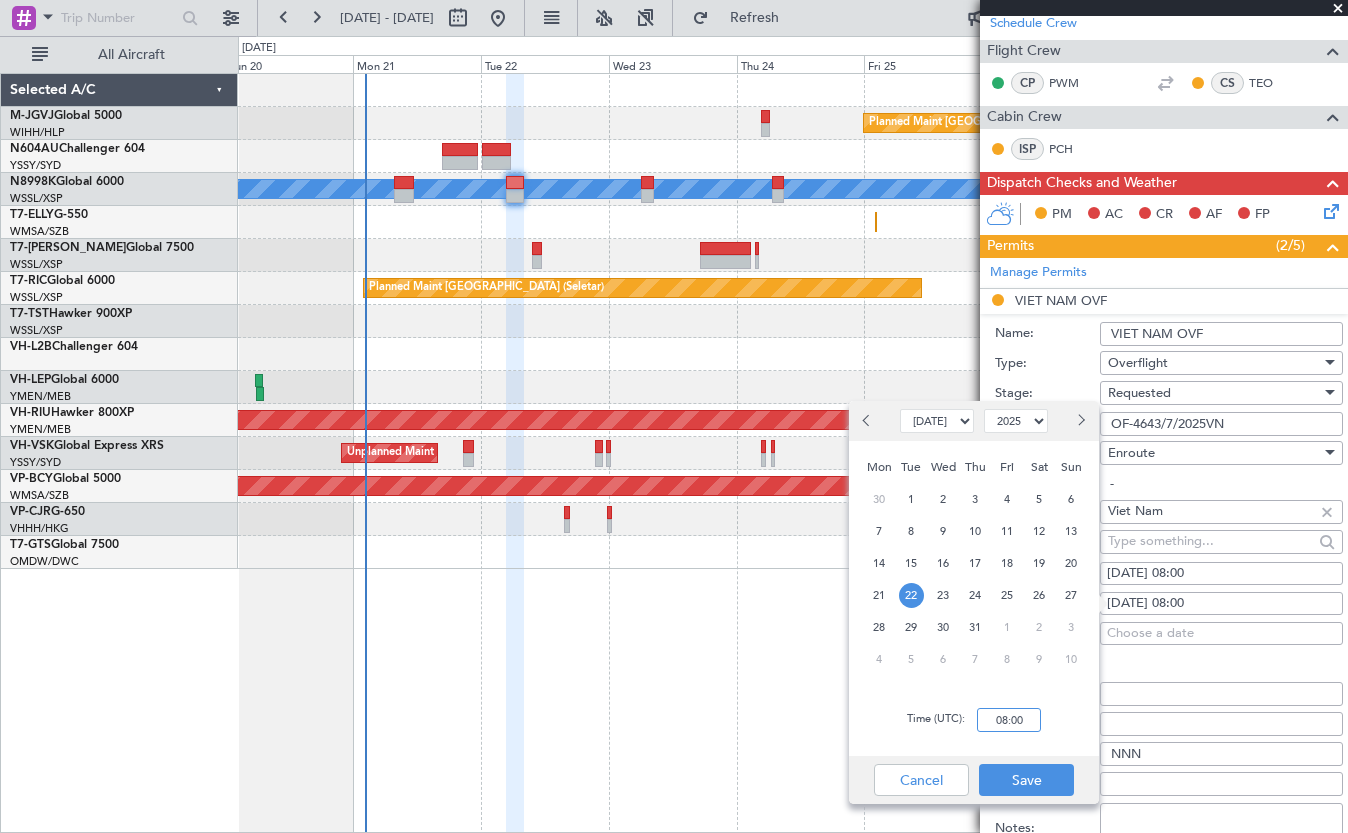 click on "08:00" at bounding box center [1009, 720] 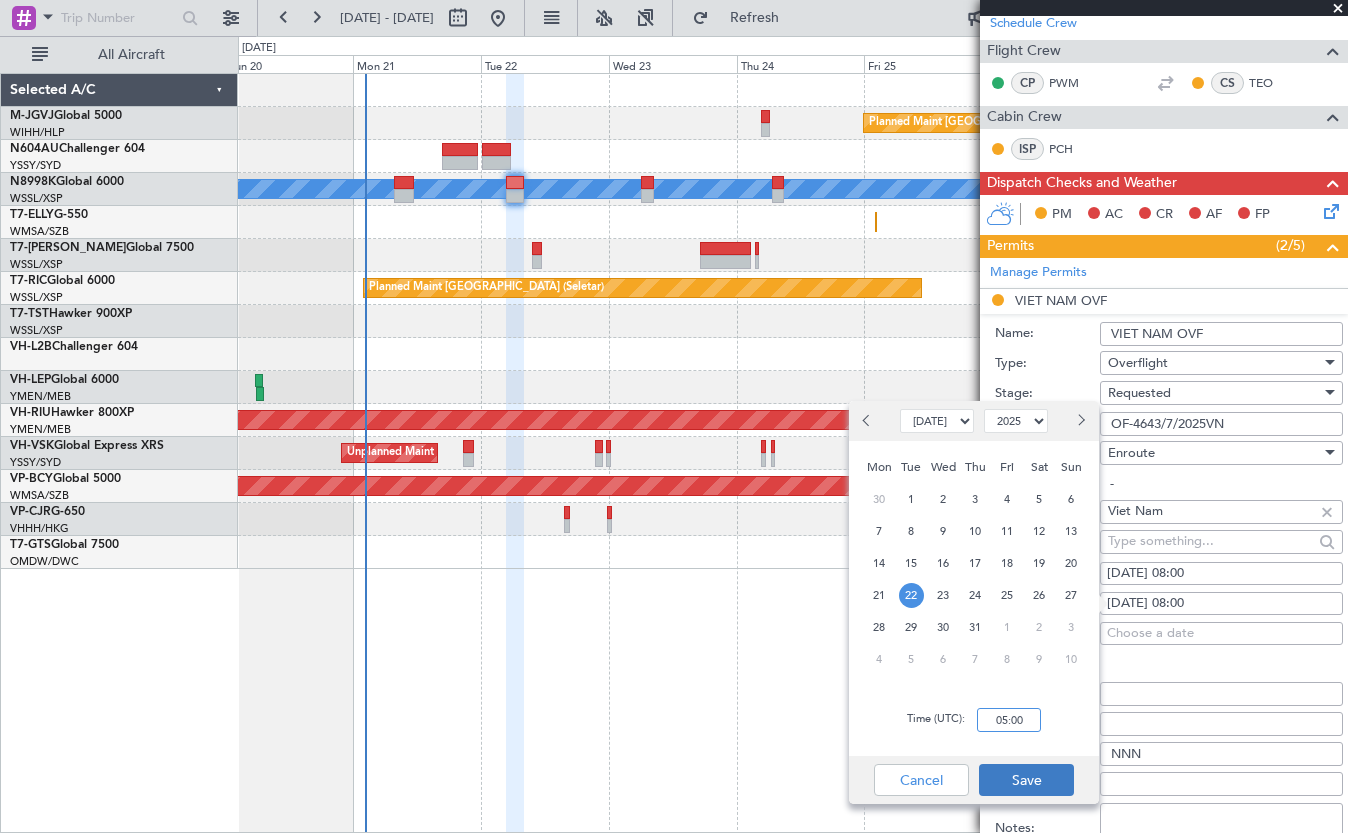 type on "05:00" 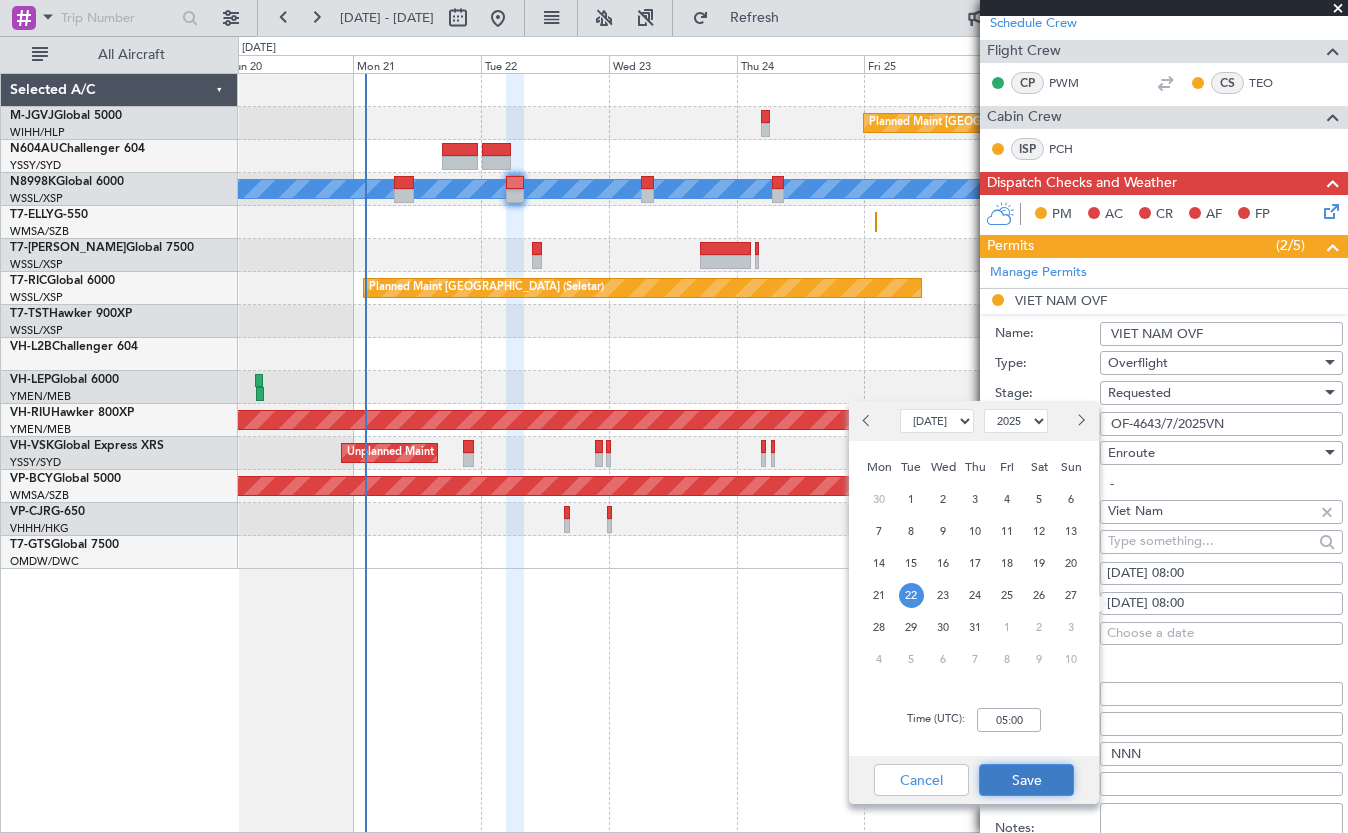 click on "Save" at bounding box center (1026, 780) 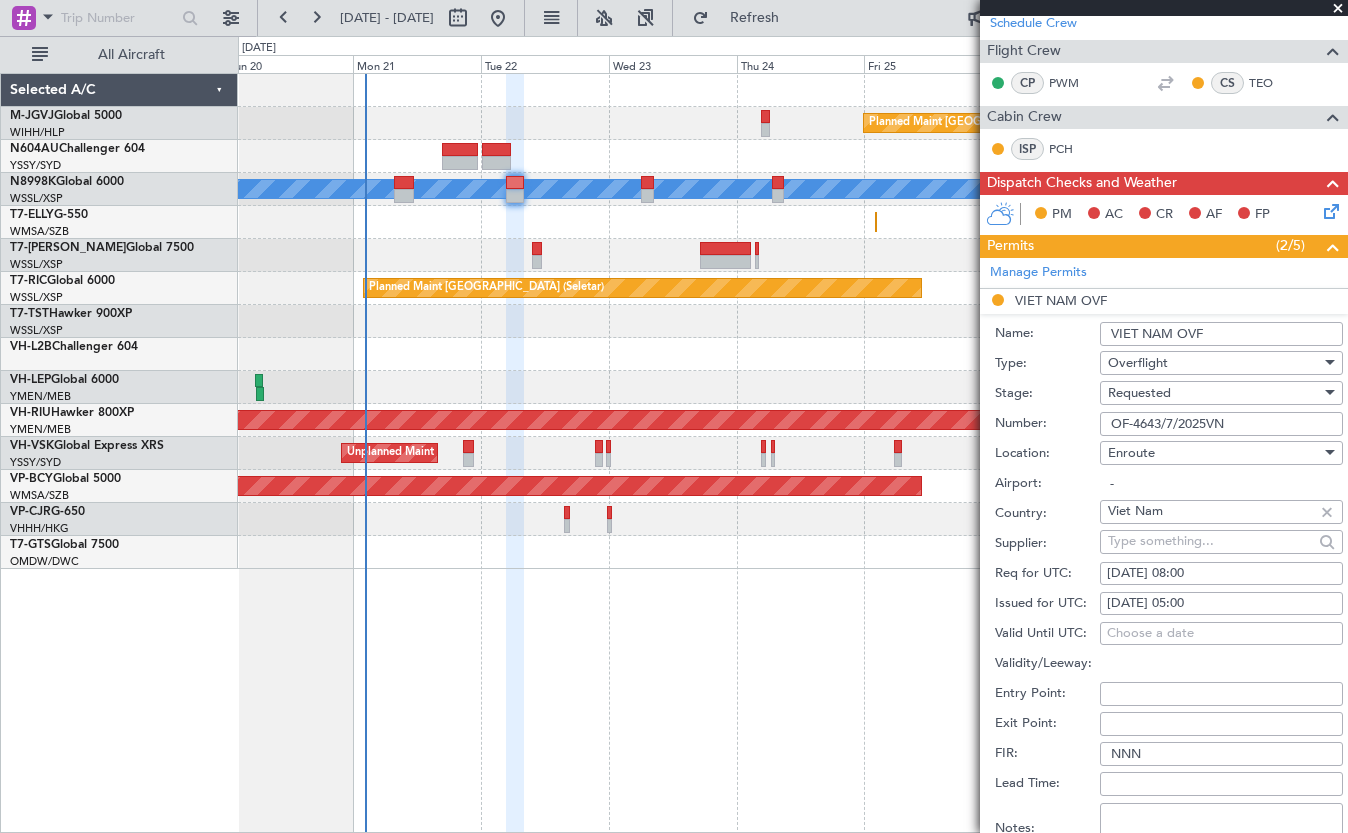 click on "[DATE] 08:00" at bounding box center (1221, 574) 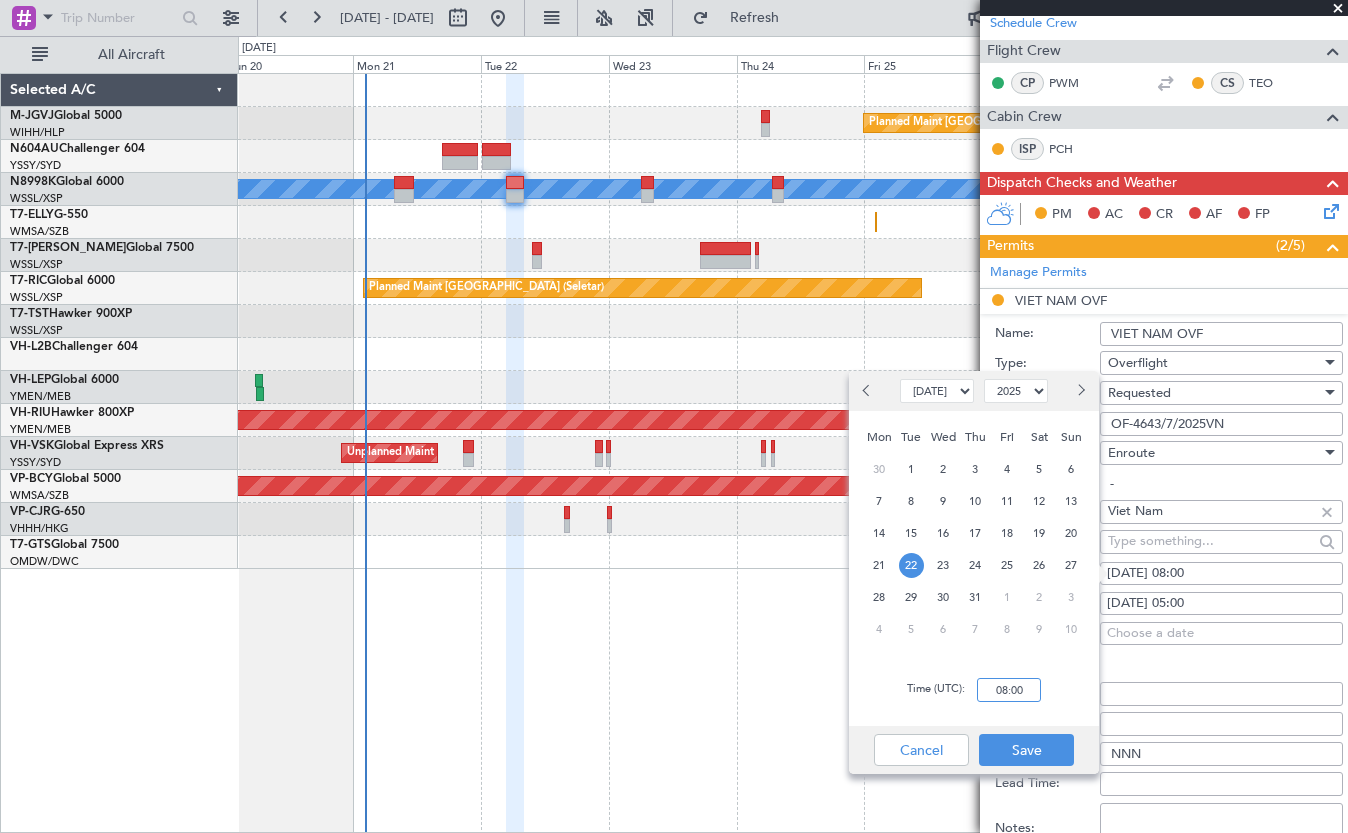 click on "08:00" at bounding box center [1009, 690] 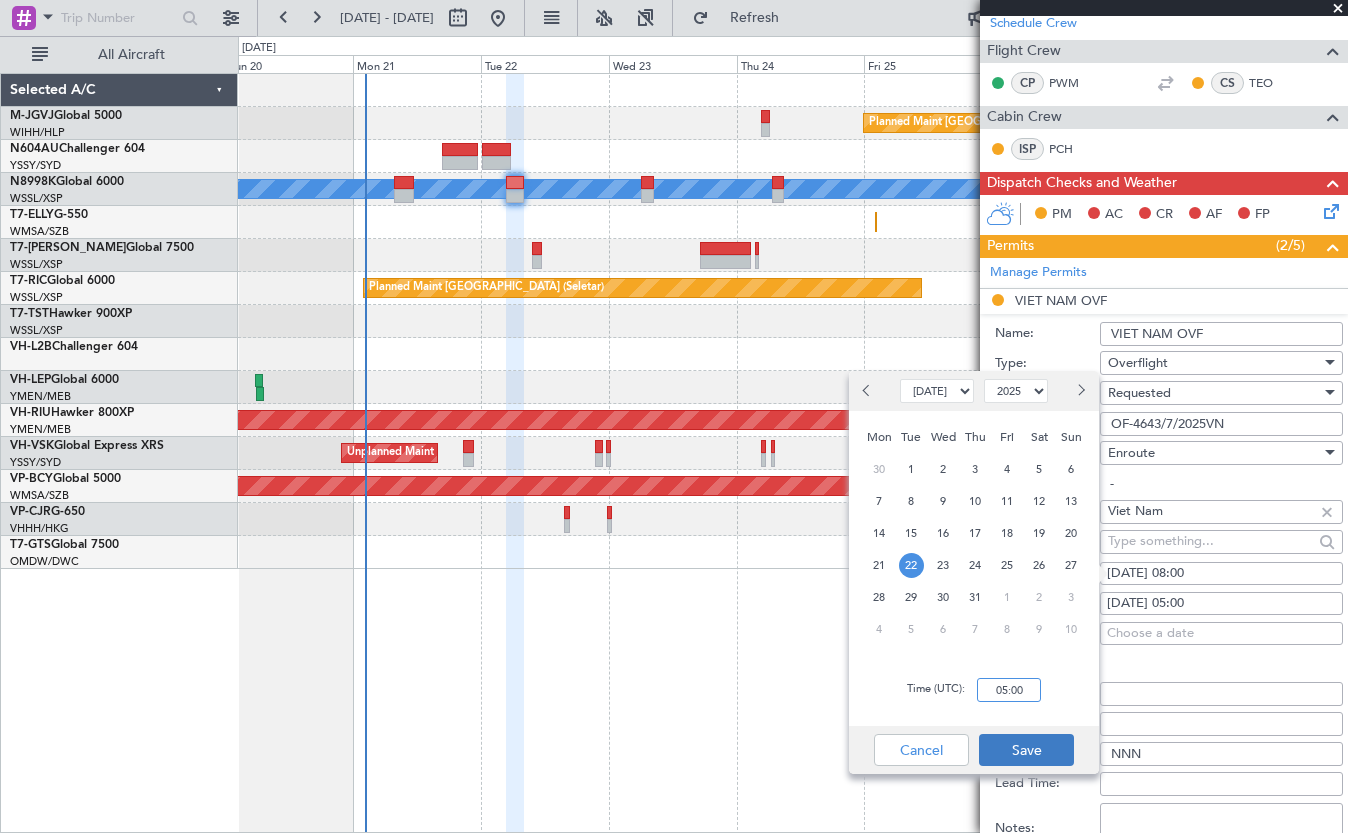type on "05:00" 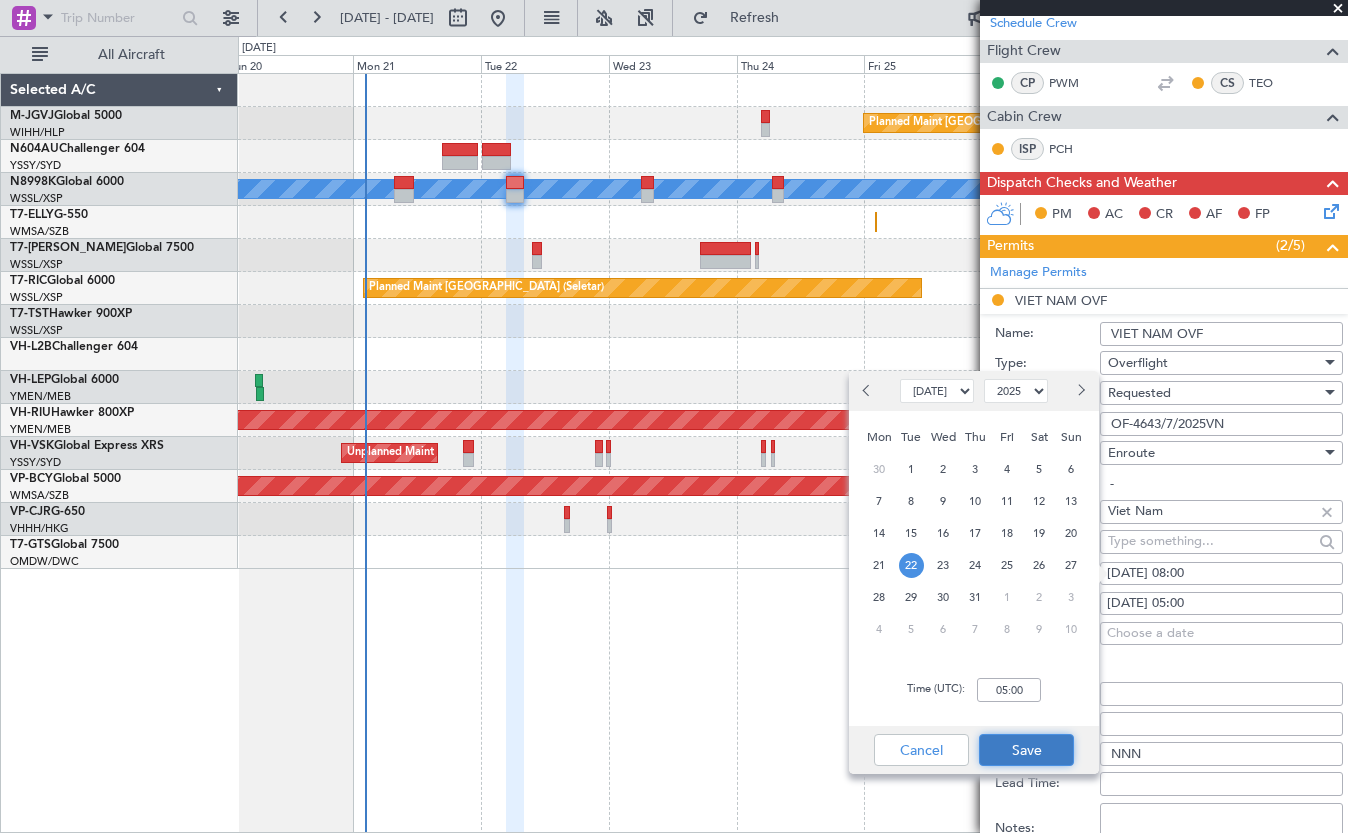 click on "Save" at bounding box center [1026, 750] 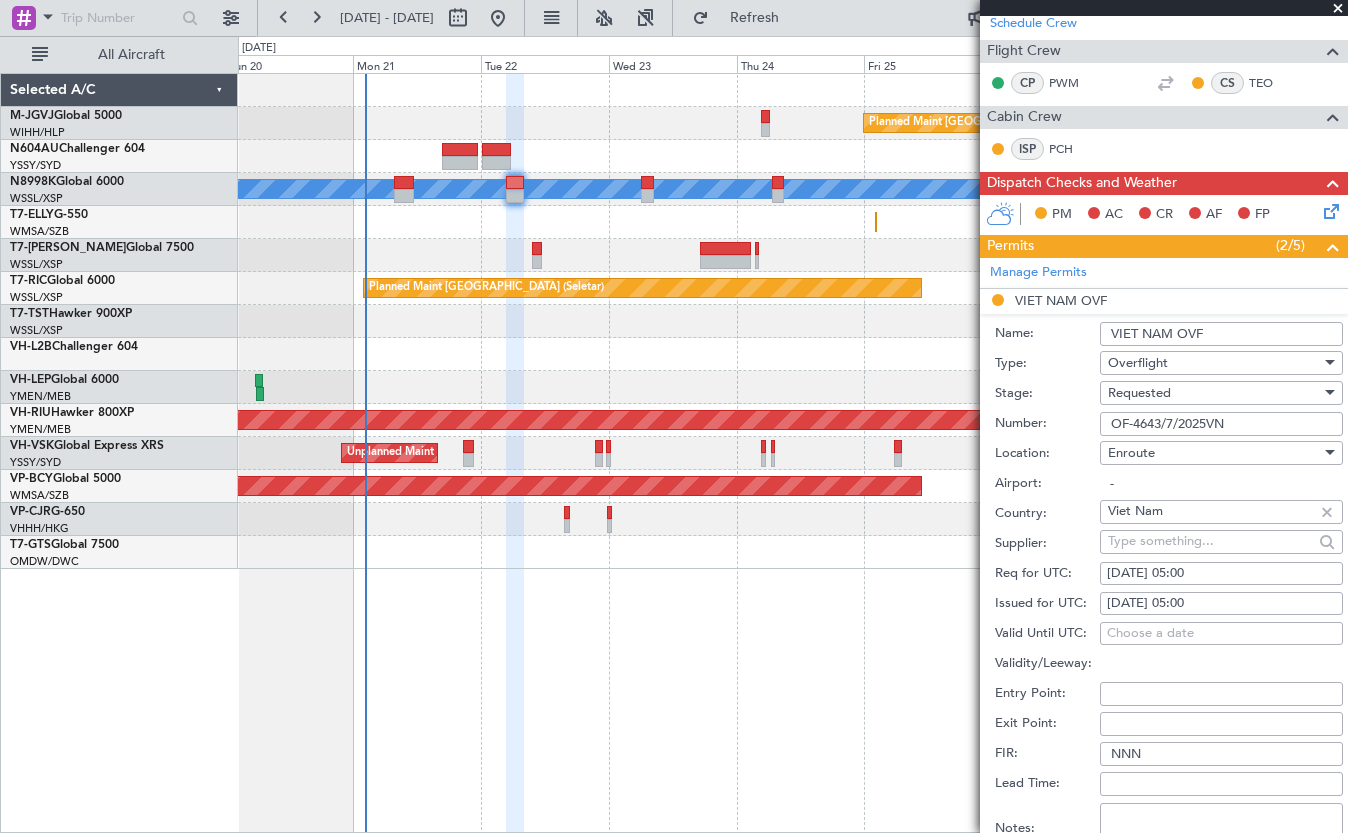click on "Requested" at bounding box center (1139, 393) 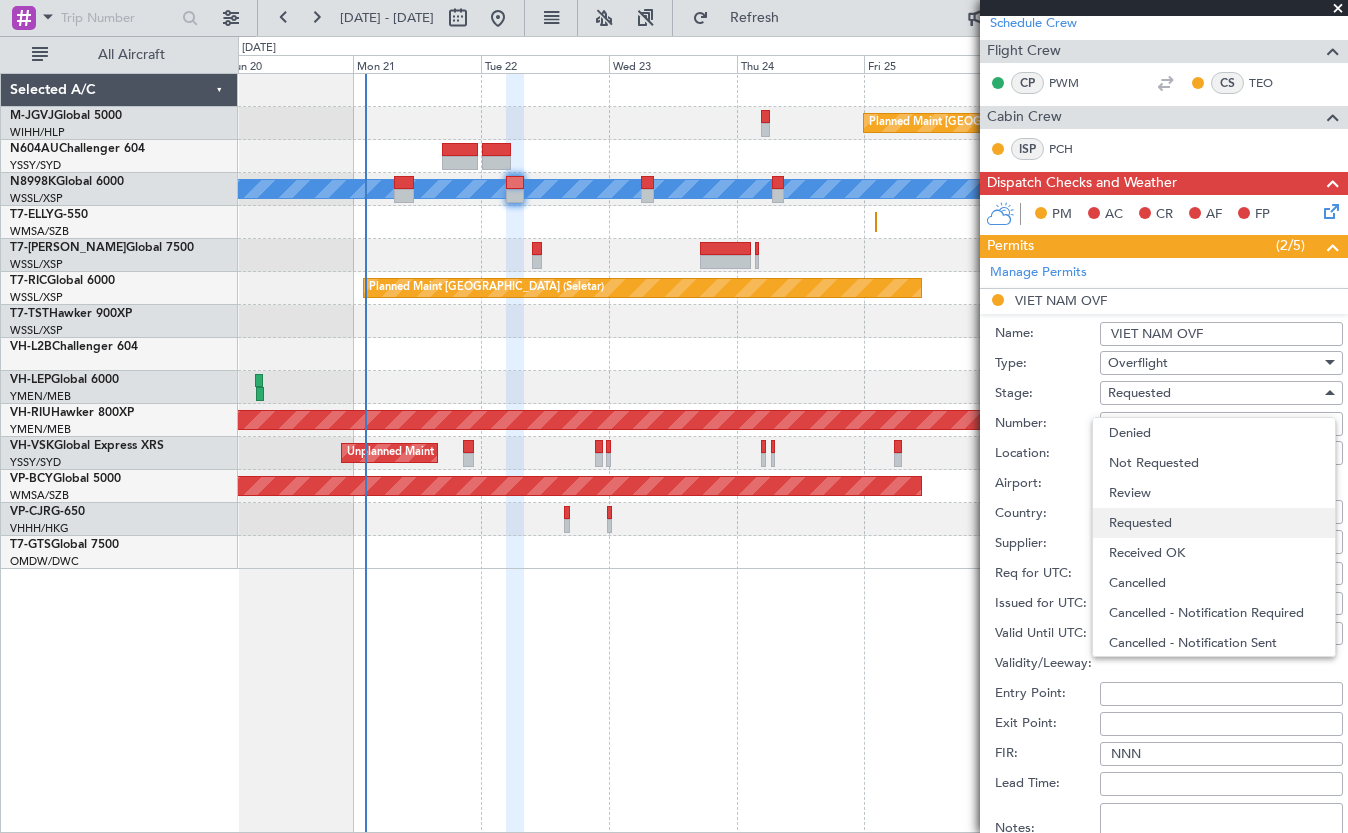 scroll, scrollTop: 9, scrollLeft: 0, axis: vertical 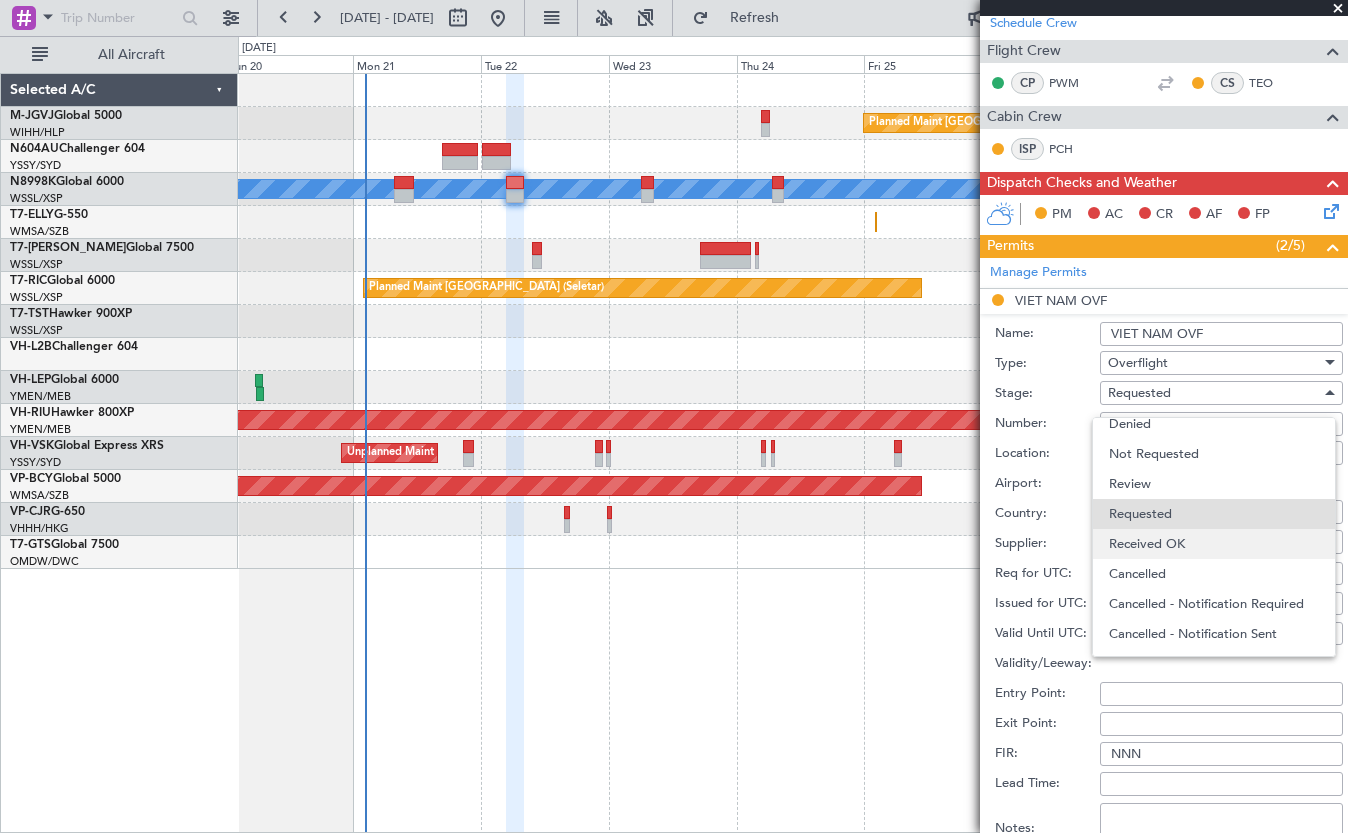 click on "Received OK" at bounding box center (1214, 544) 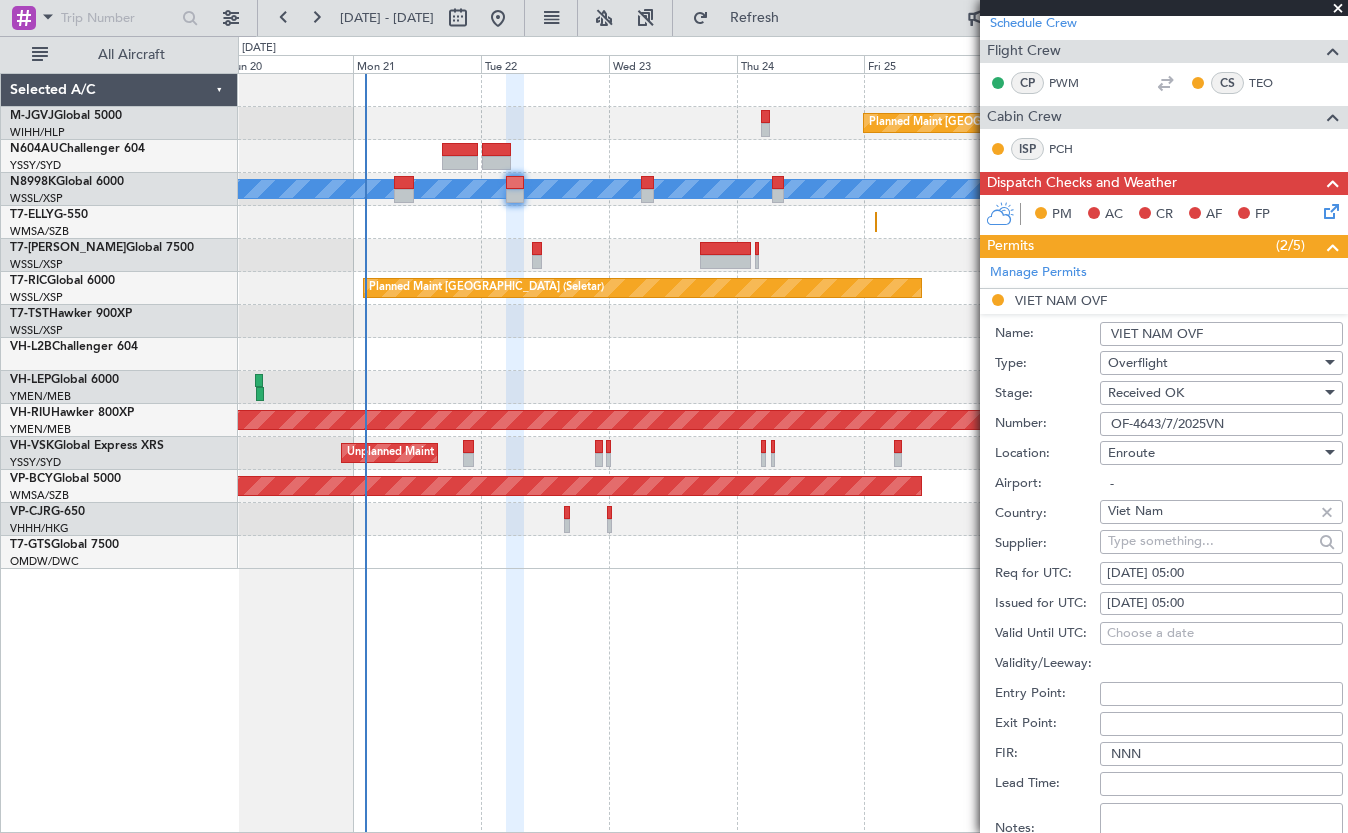 scroll, scrollTop: 500, scrollLeft: 0, axis: vertical 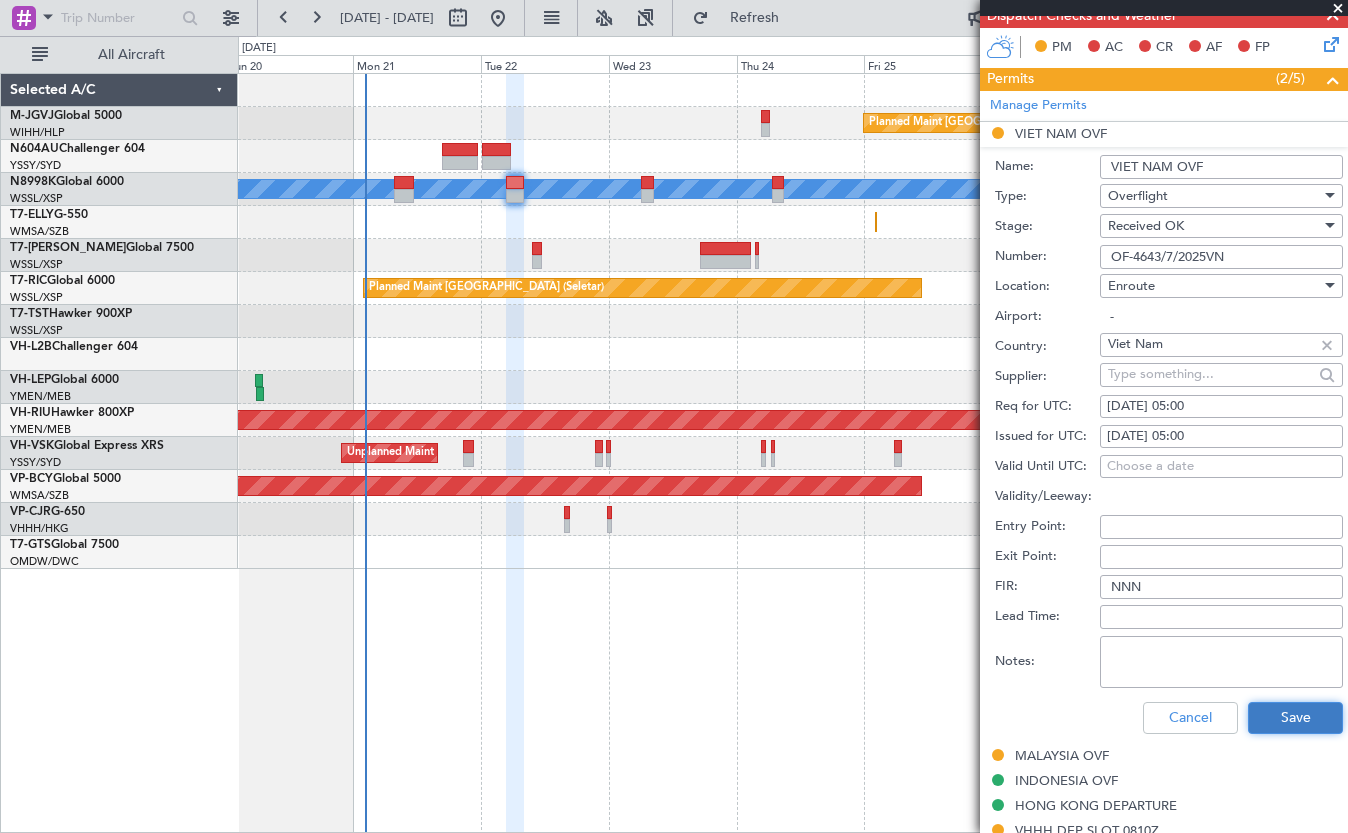 click on "Save" at bounding box center (1295, 718) 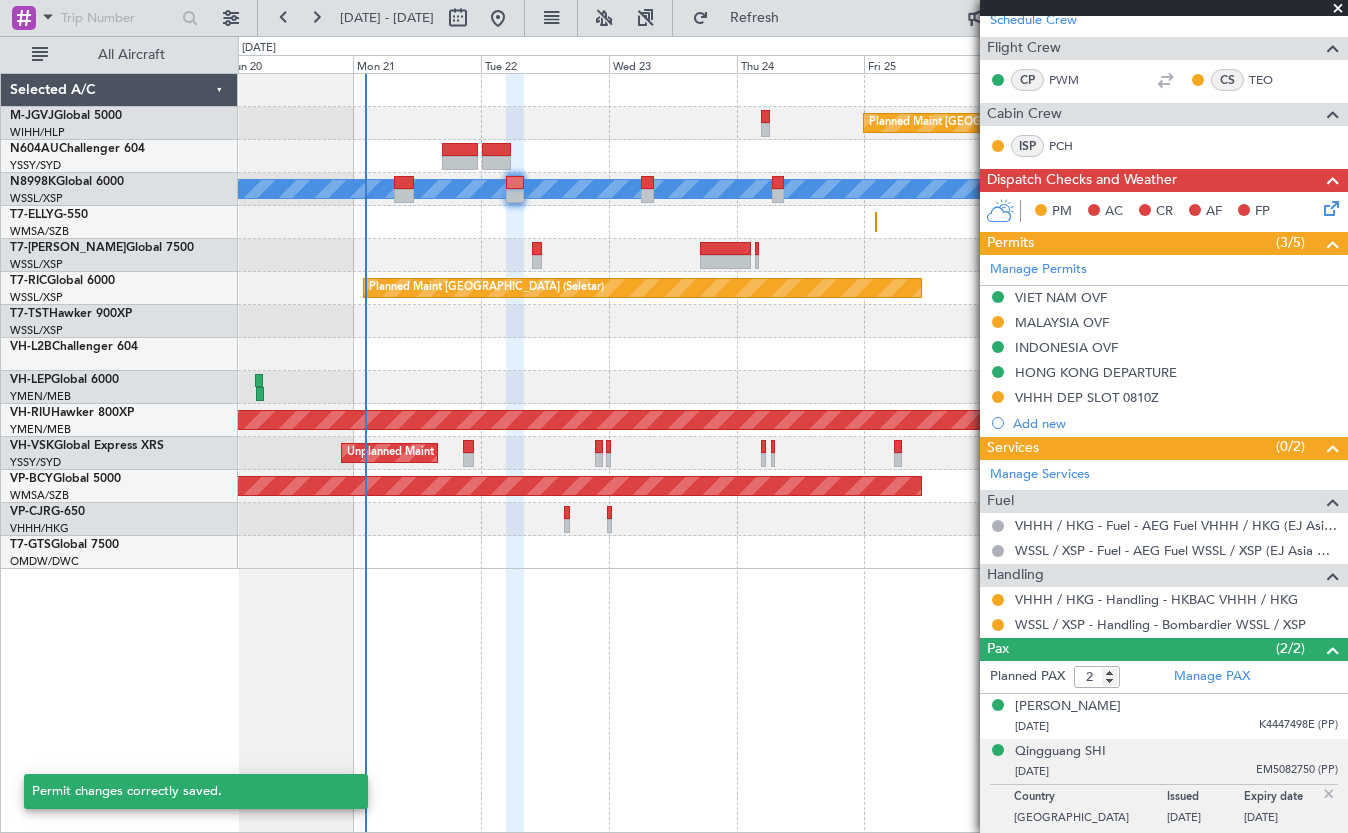 scroll, scrollTop: 335, scrollLeft: 0, axis: vertical 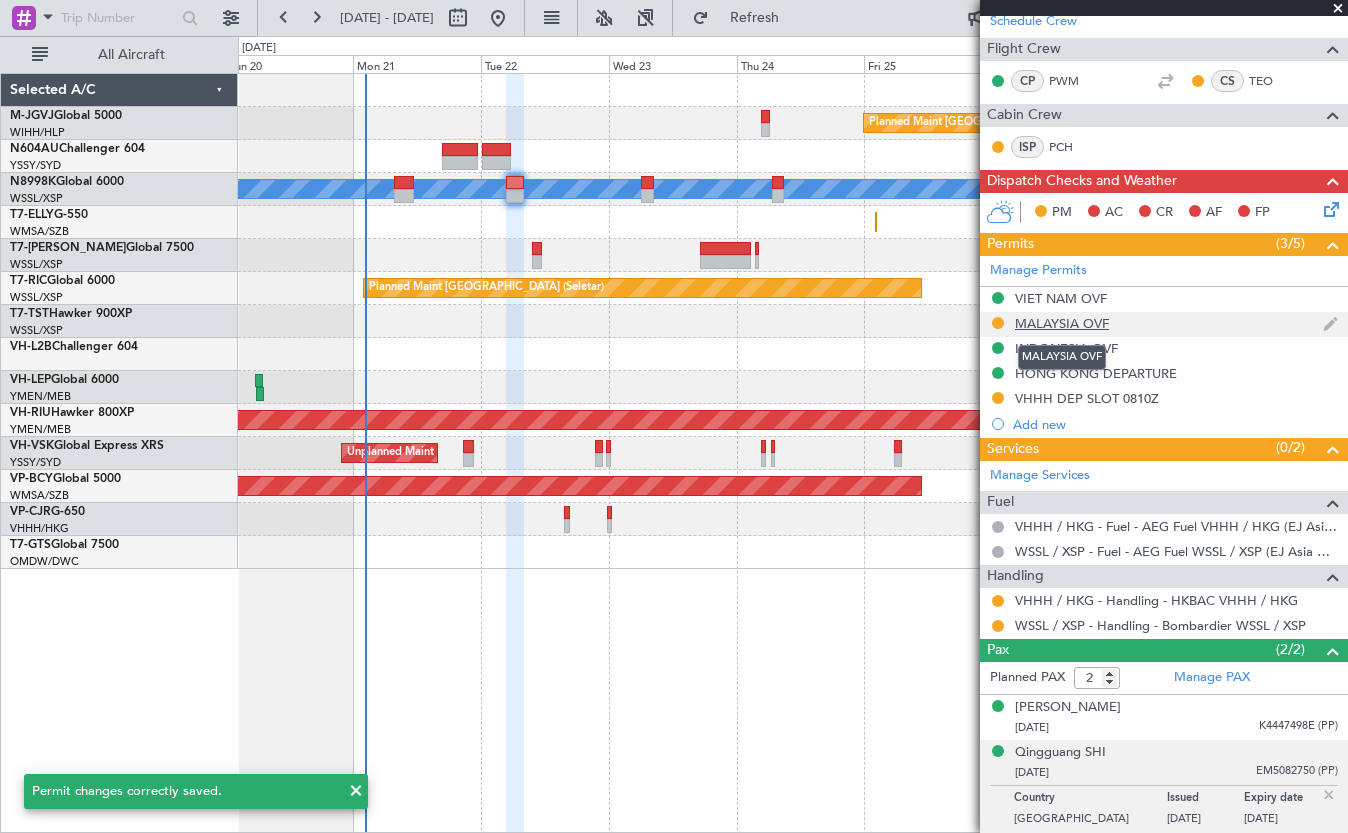 click on "MALAYSIA OVF" at bounding box center (1062, 323) 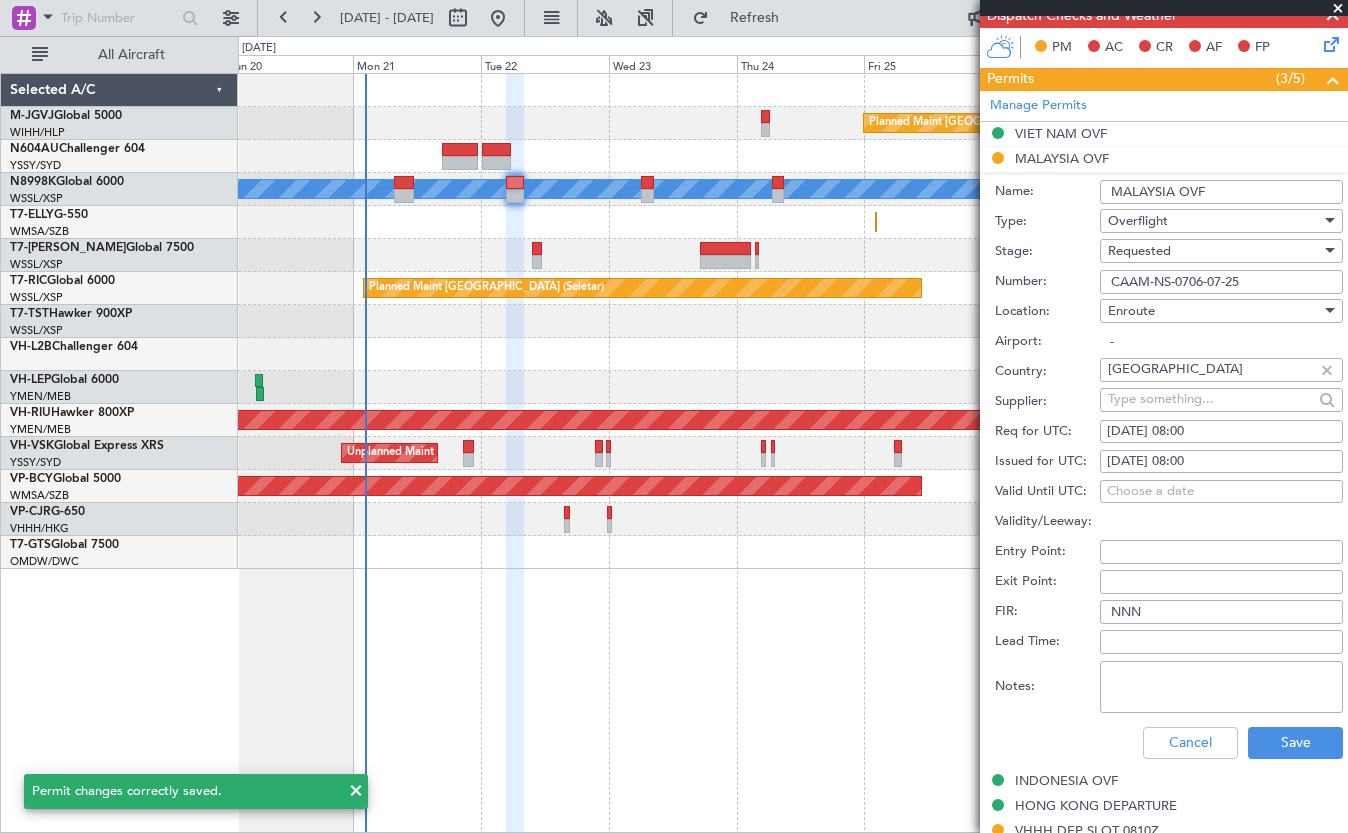 click on "[DATE] 08:00" at bounding box center [1221, 462] 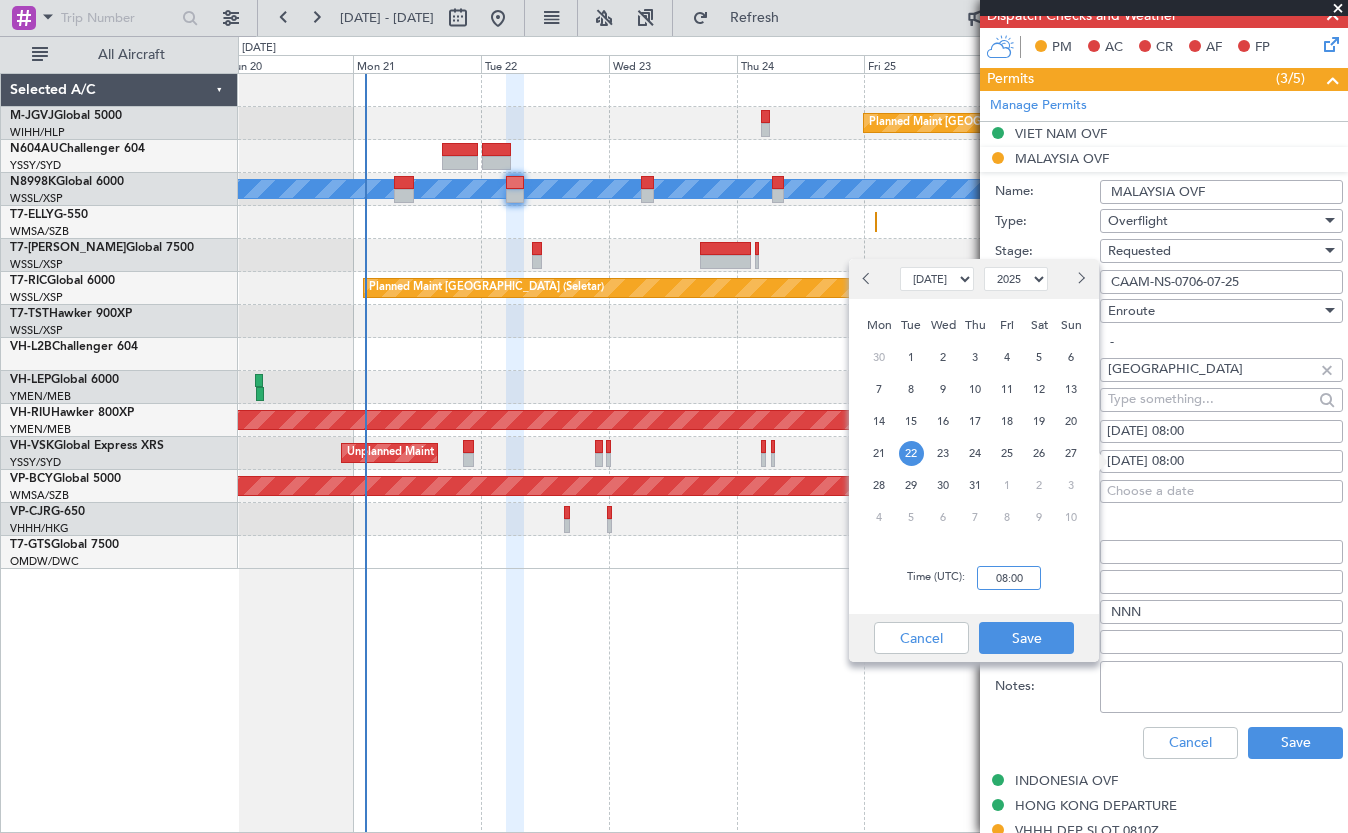 click on "08:00" at bounding box center [1009, 578] 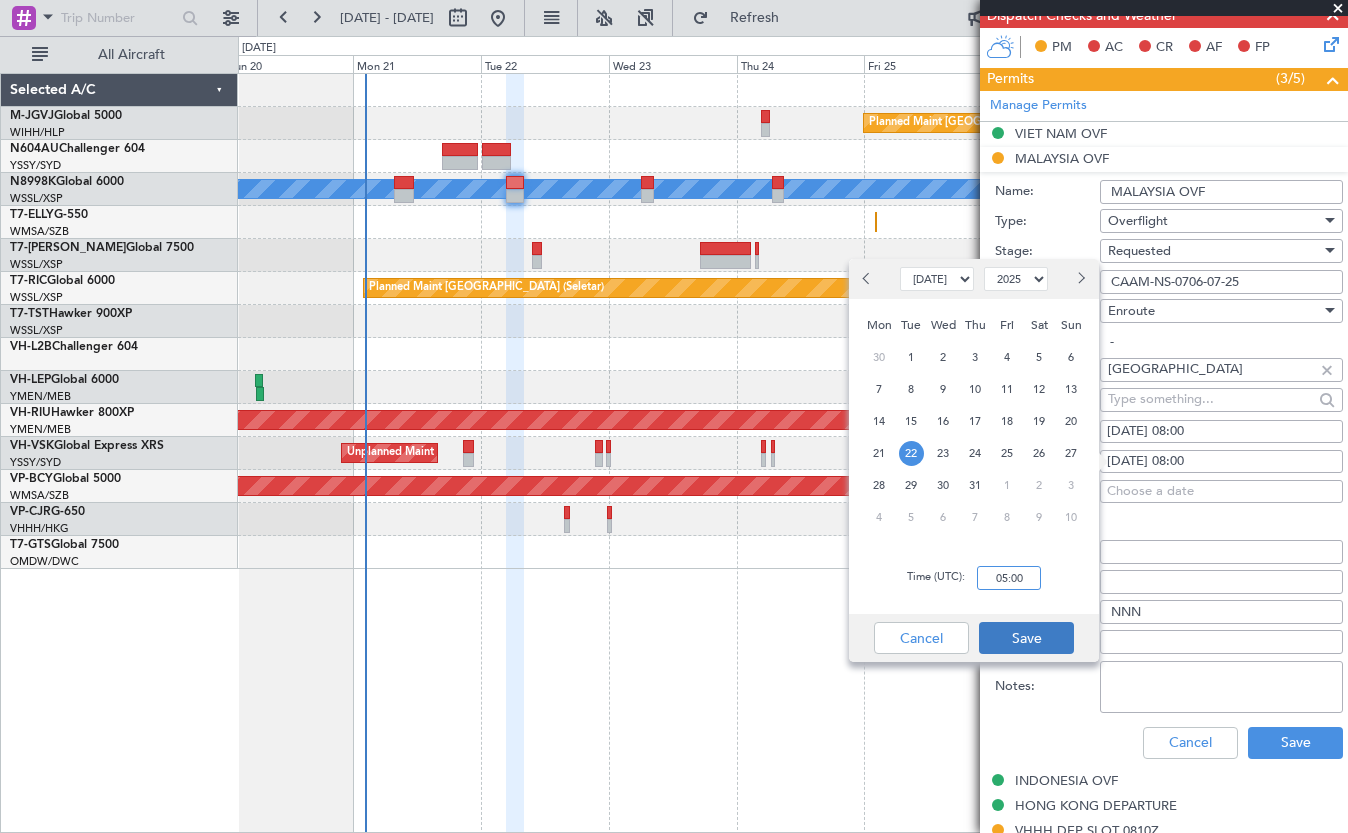 type on "05:00" 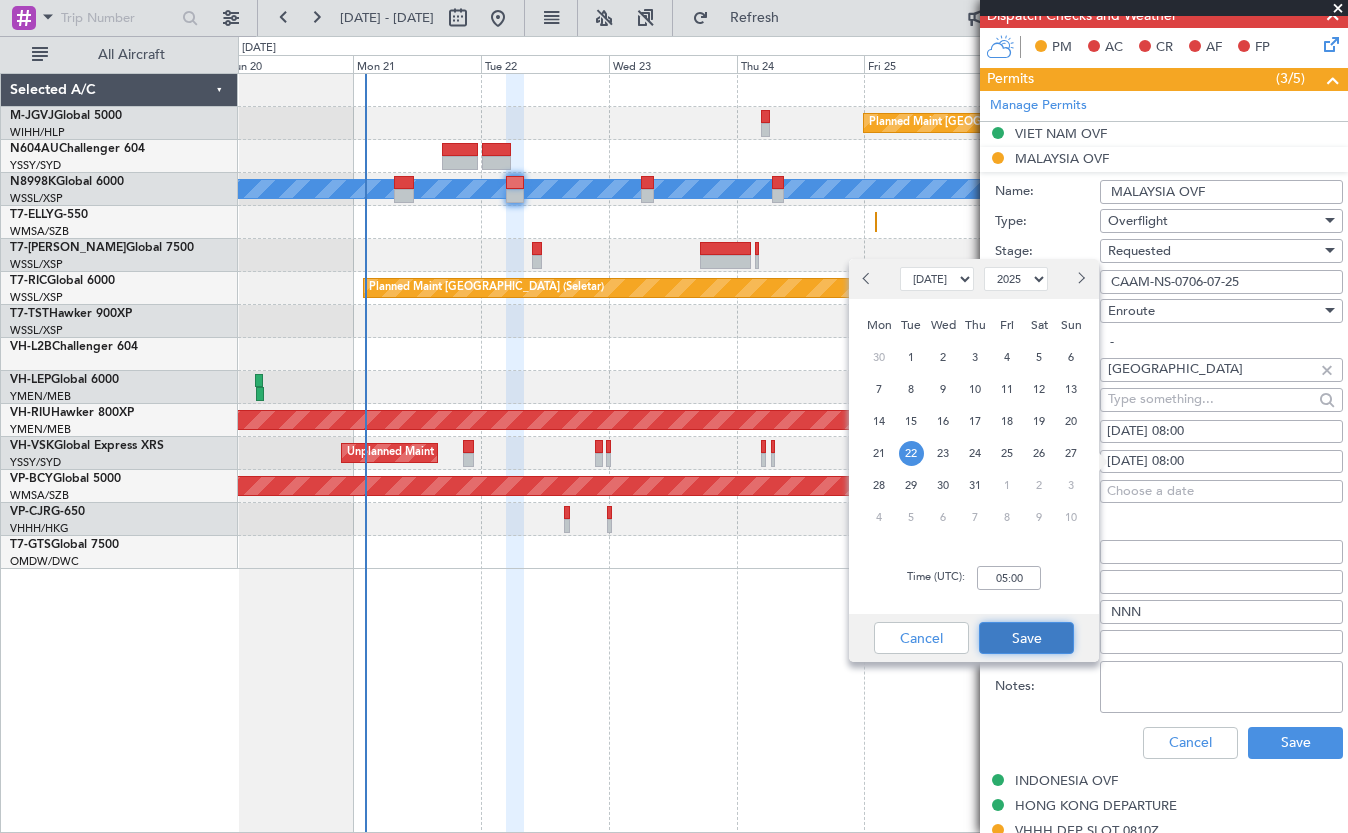 click on "Save" at bounding box center (1026, 638) 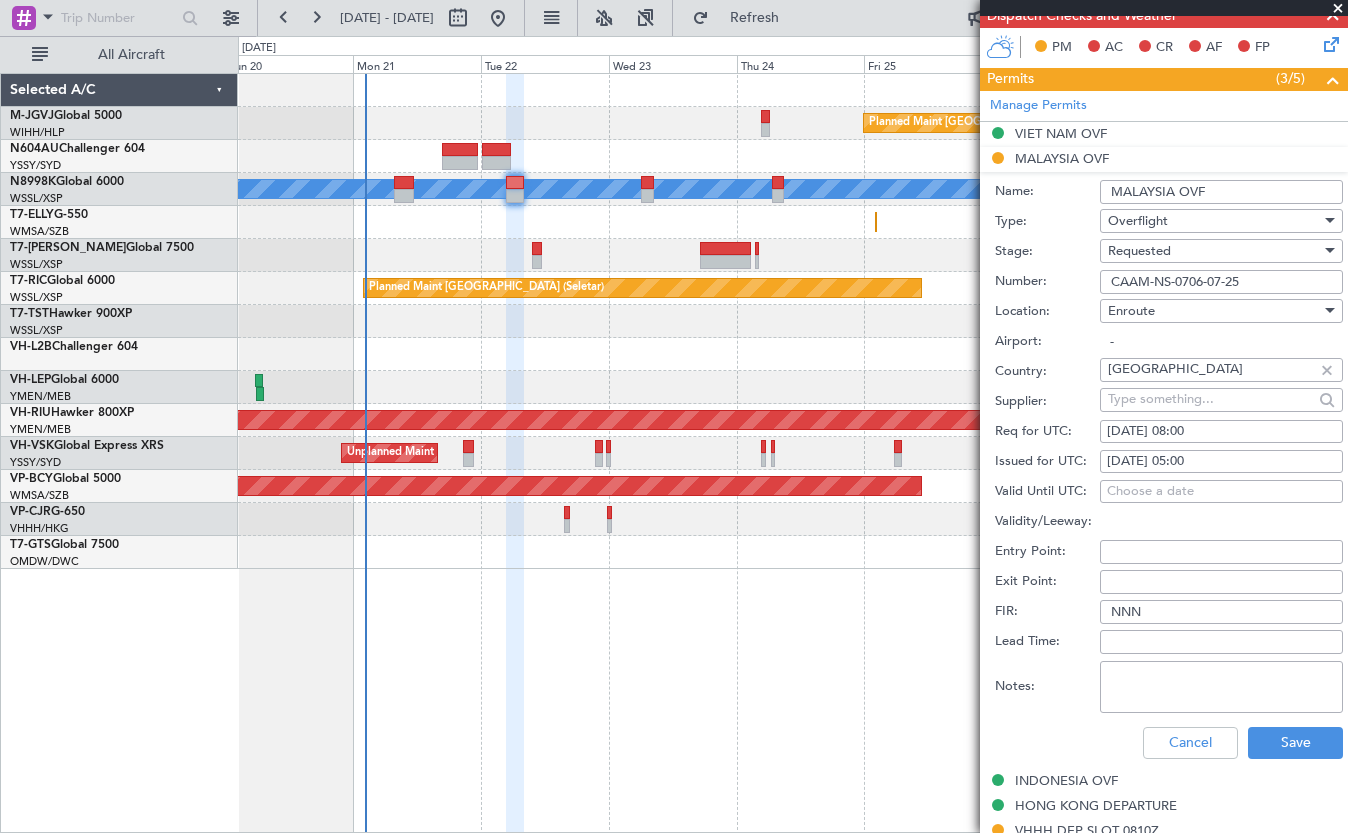 click on "[DATE] 08:00" at bounding box center (1221, 432) 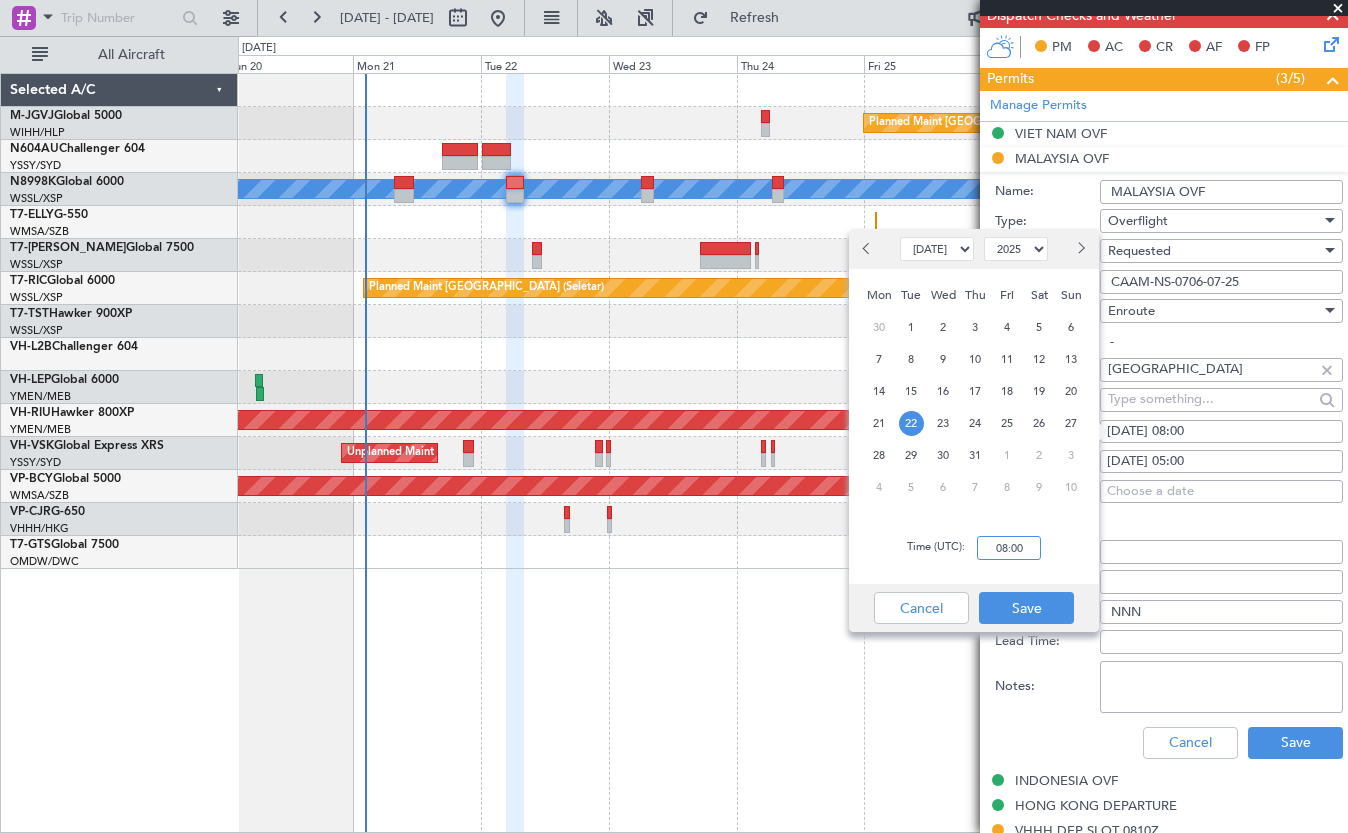 click on "08:00" at bounding box center (1009, 548) 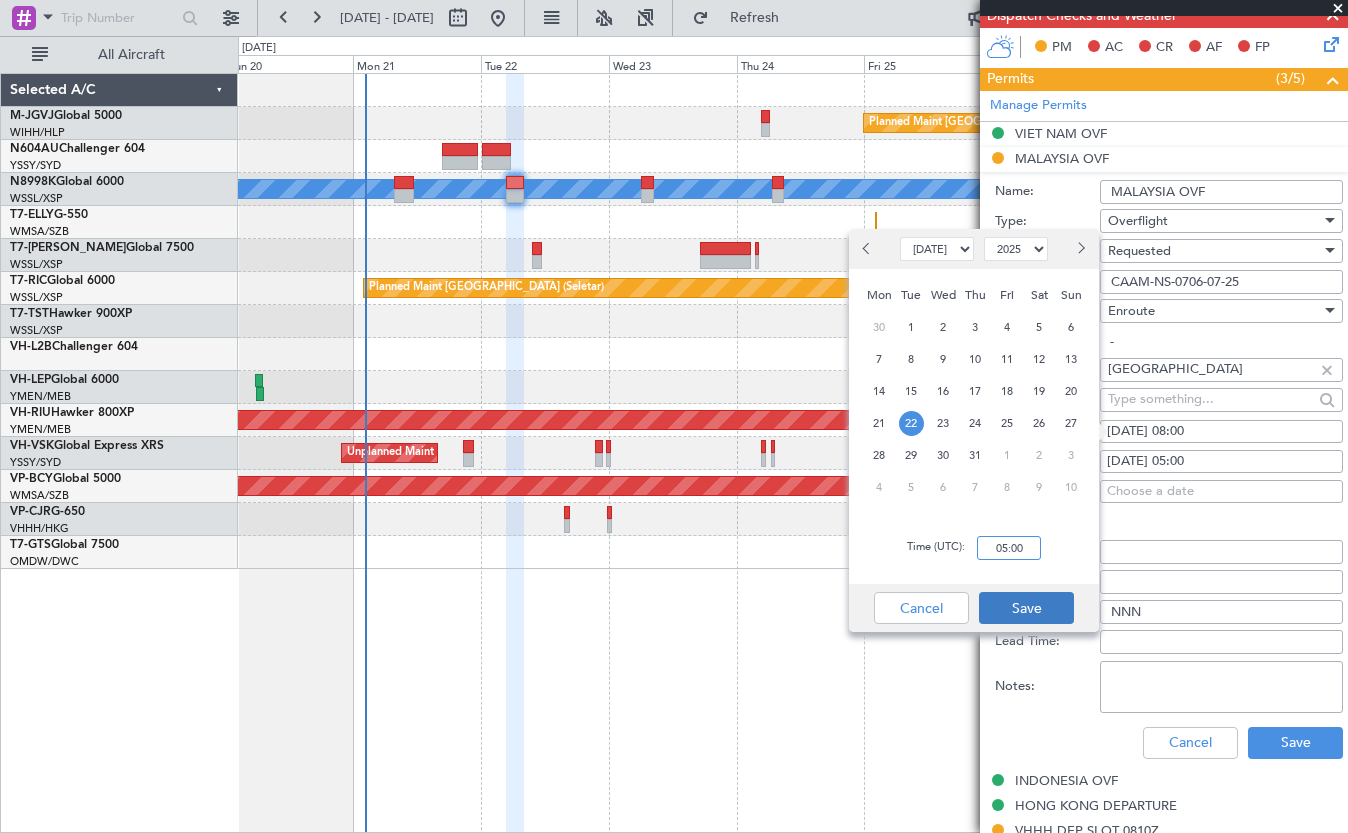 type on "05:00" 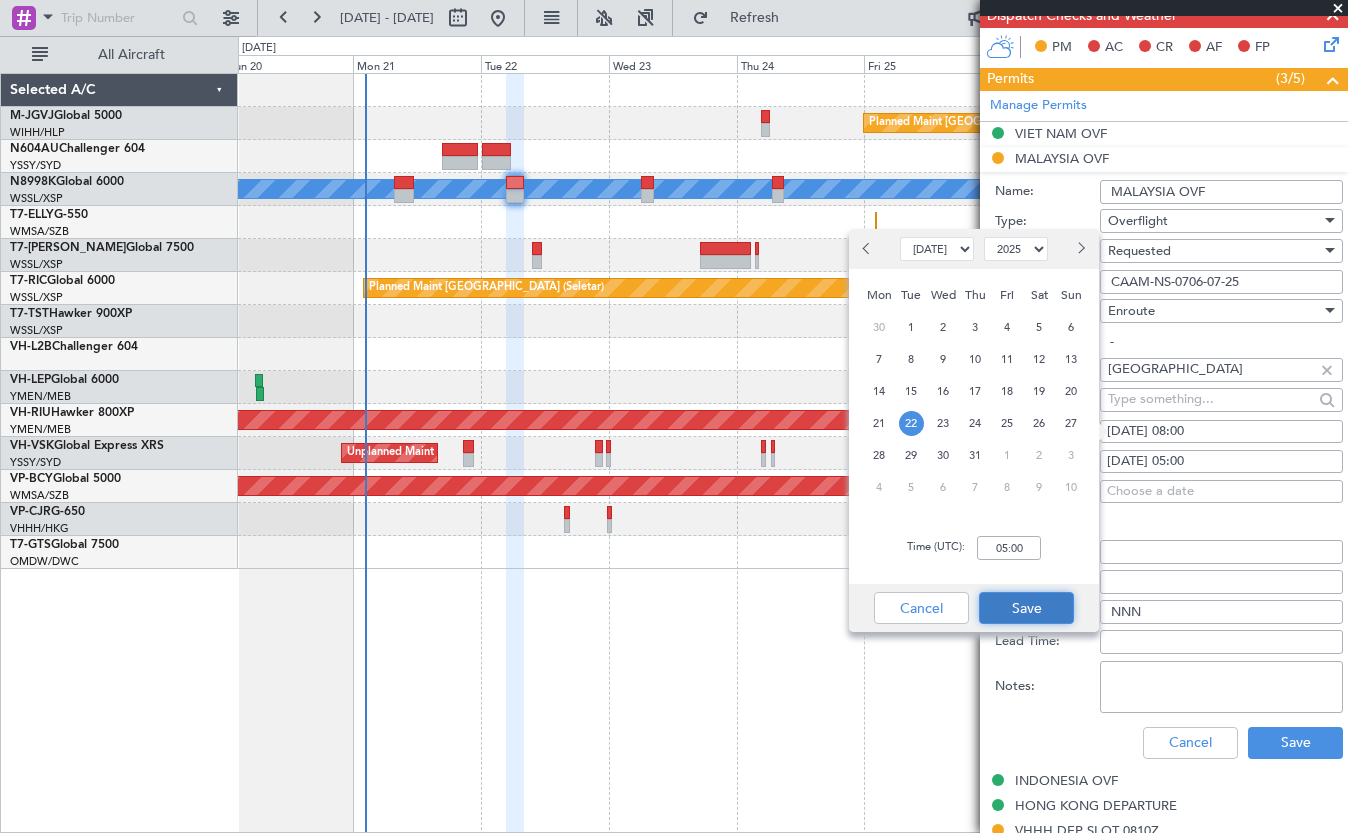 click on "Save" at bounding box center [1026, 608] 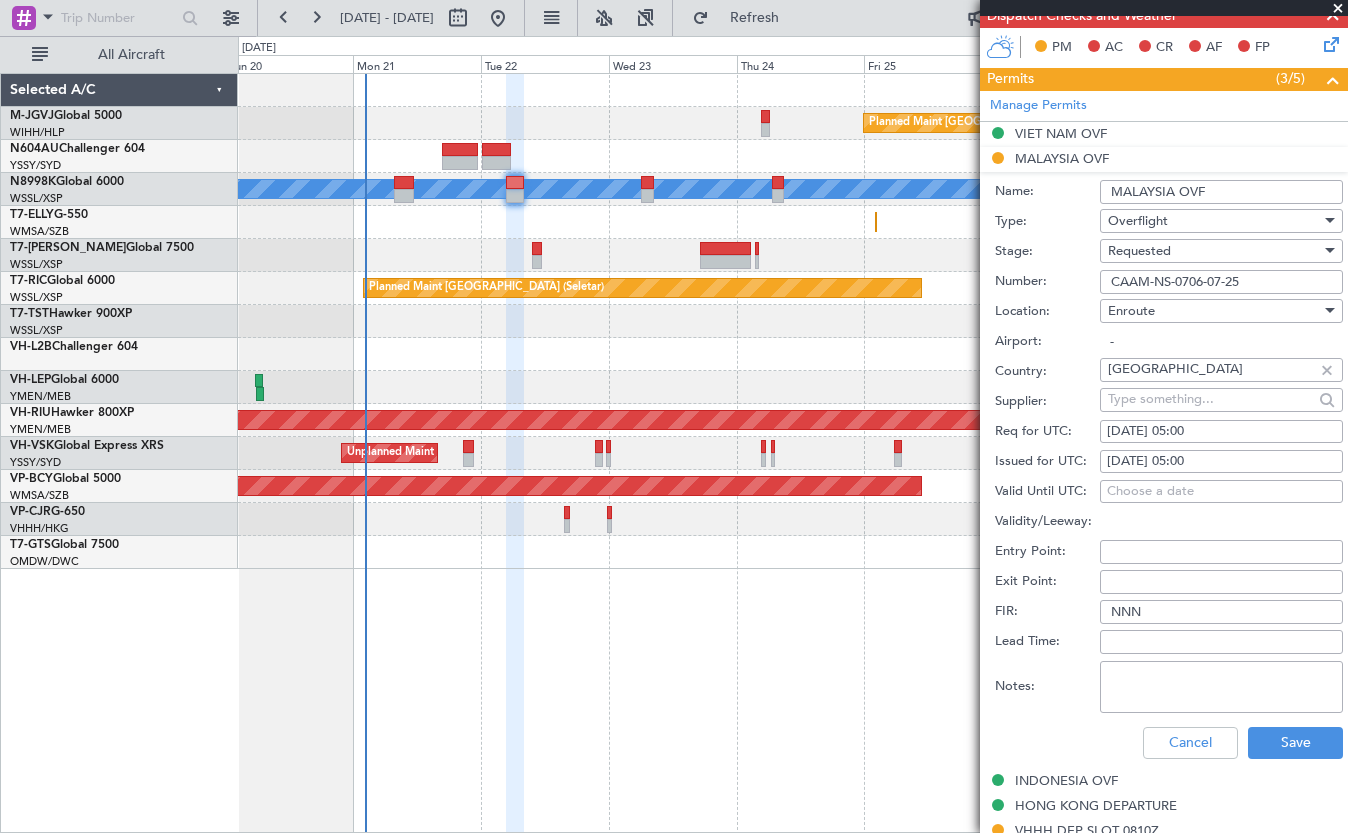 click on "Requested" at bounding box center [1139, 251] 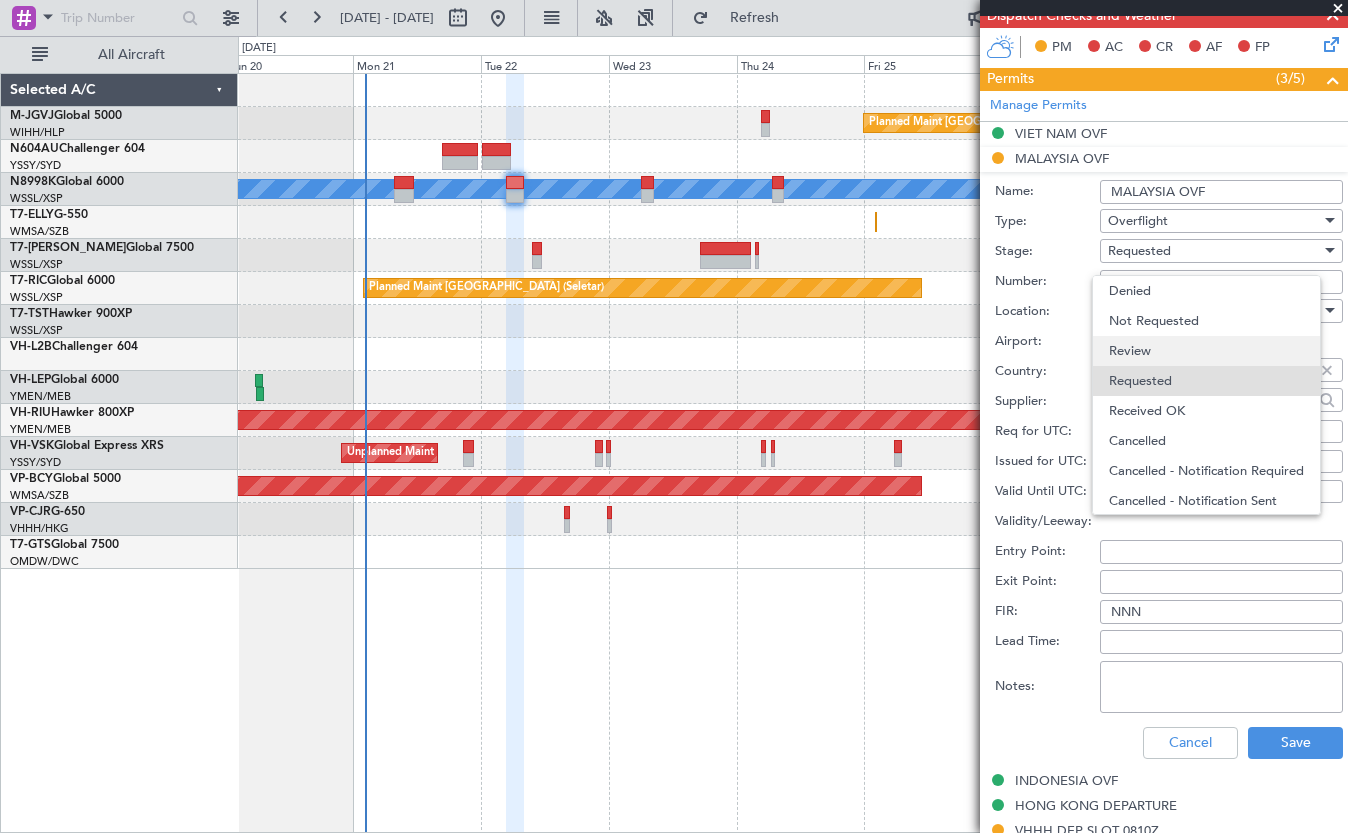 scroll, scrollTop: 9, scrollLeft: 0, axis: vertical 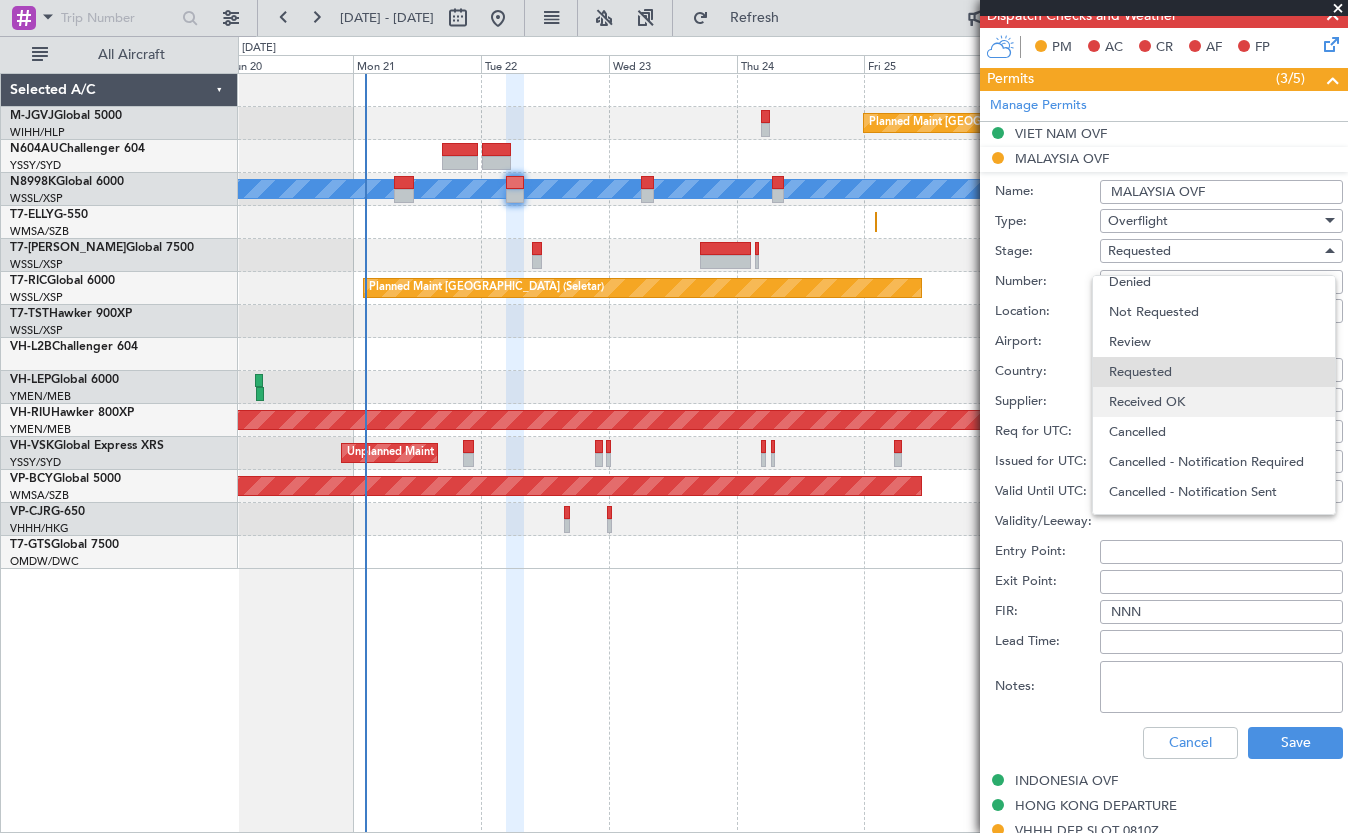 click on "Received OK" at bounding box center (1214, 402) 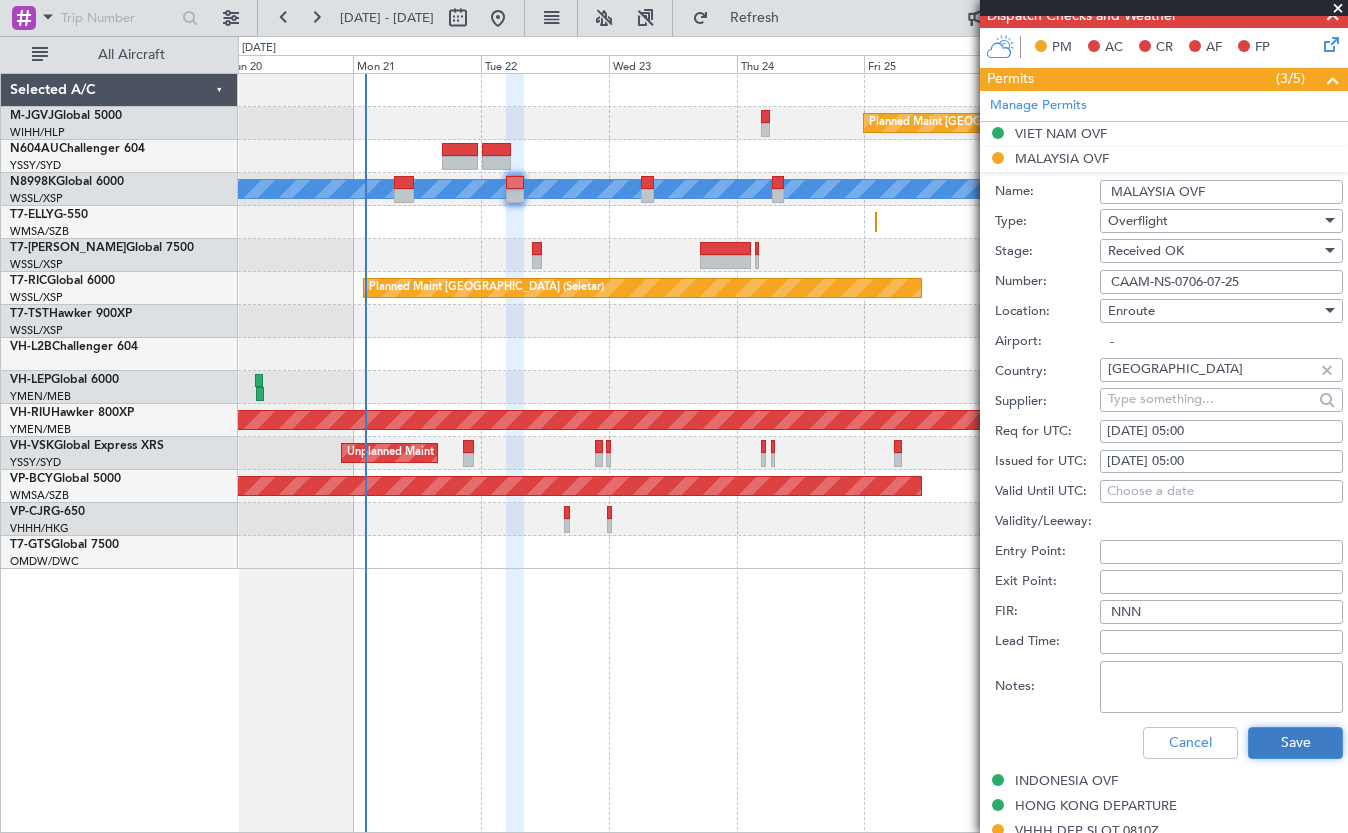click on "Save" at bounding box center [1295, 743] 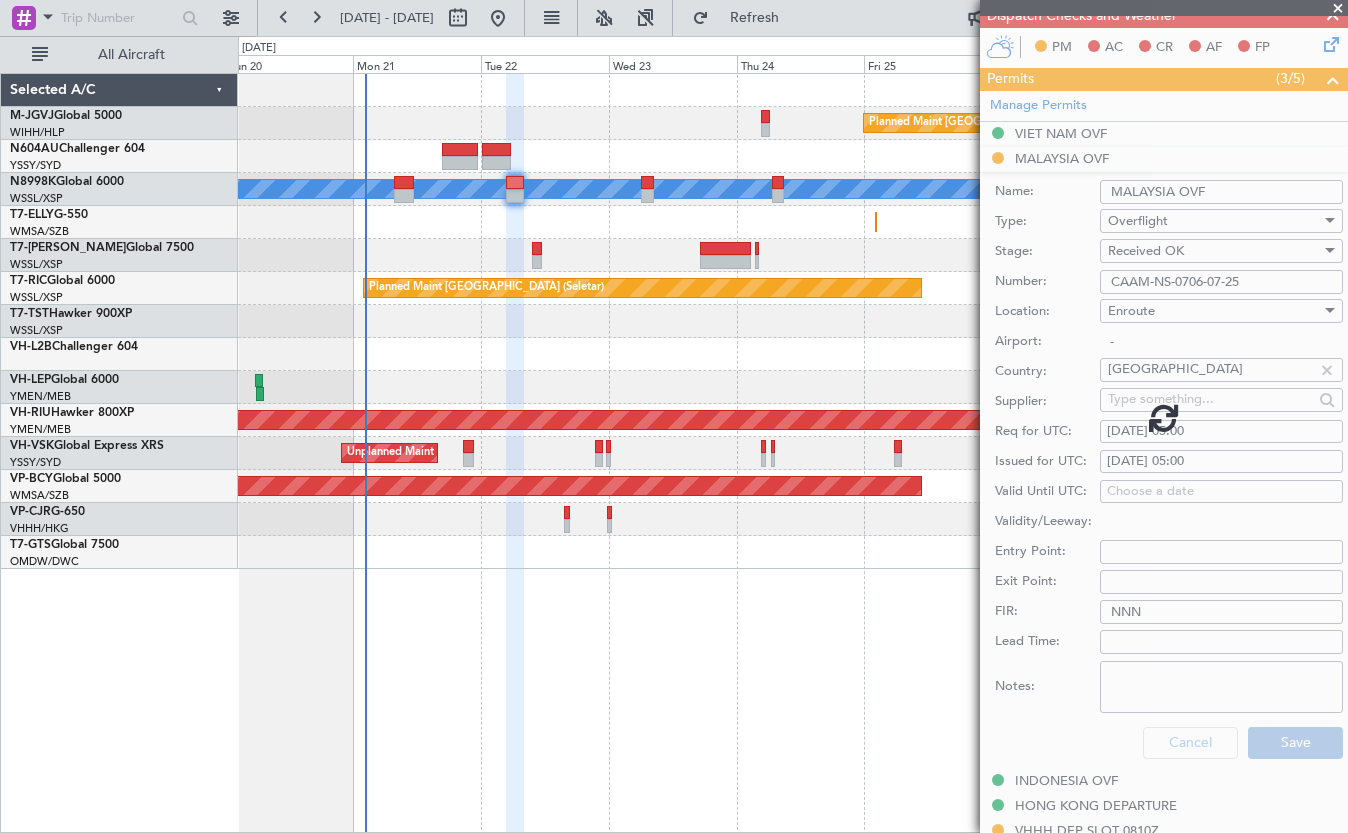 scroll, scrollTop: 335, scrollLeft: 0, axis: vertical 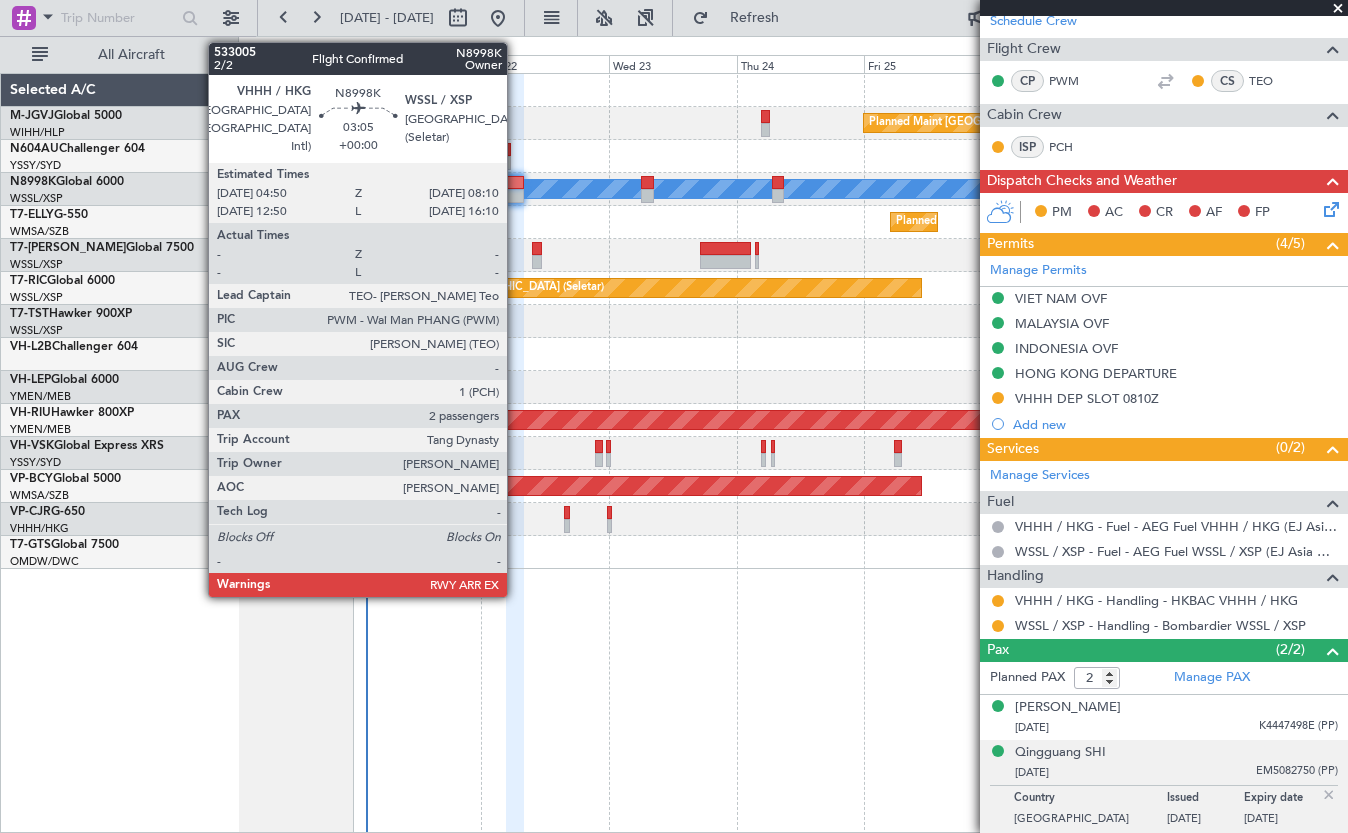 click 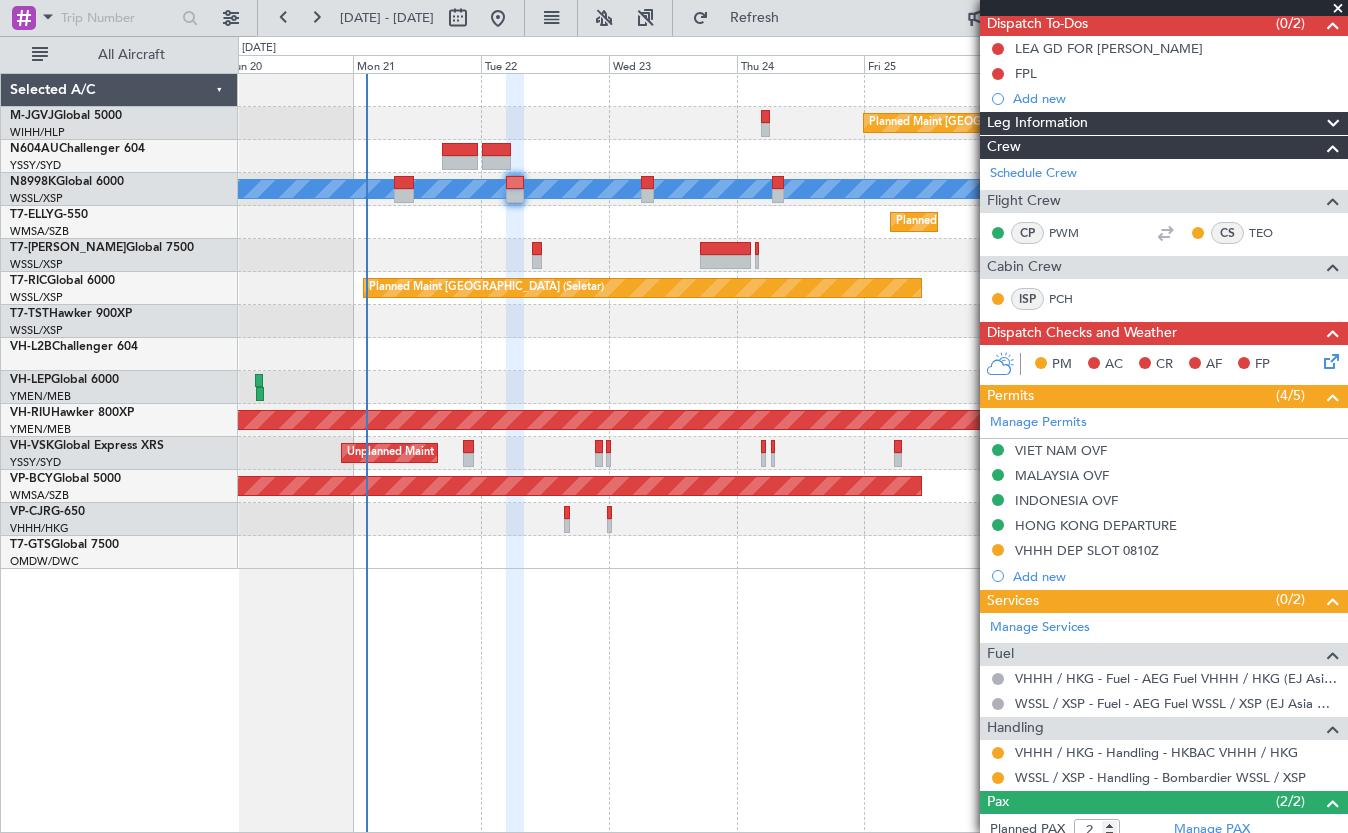 scroll, scrollTop: 333, scrollLeft: 0, axis: vertical 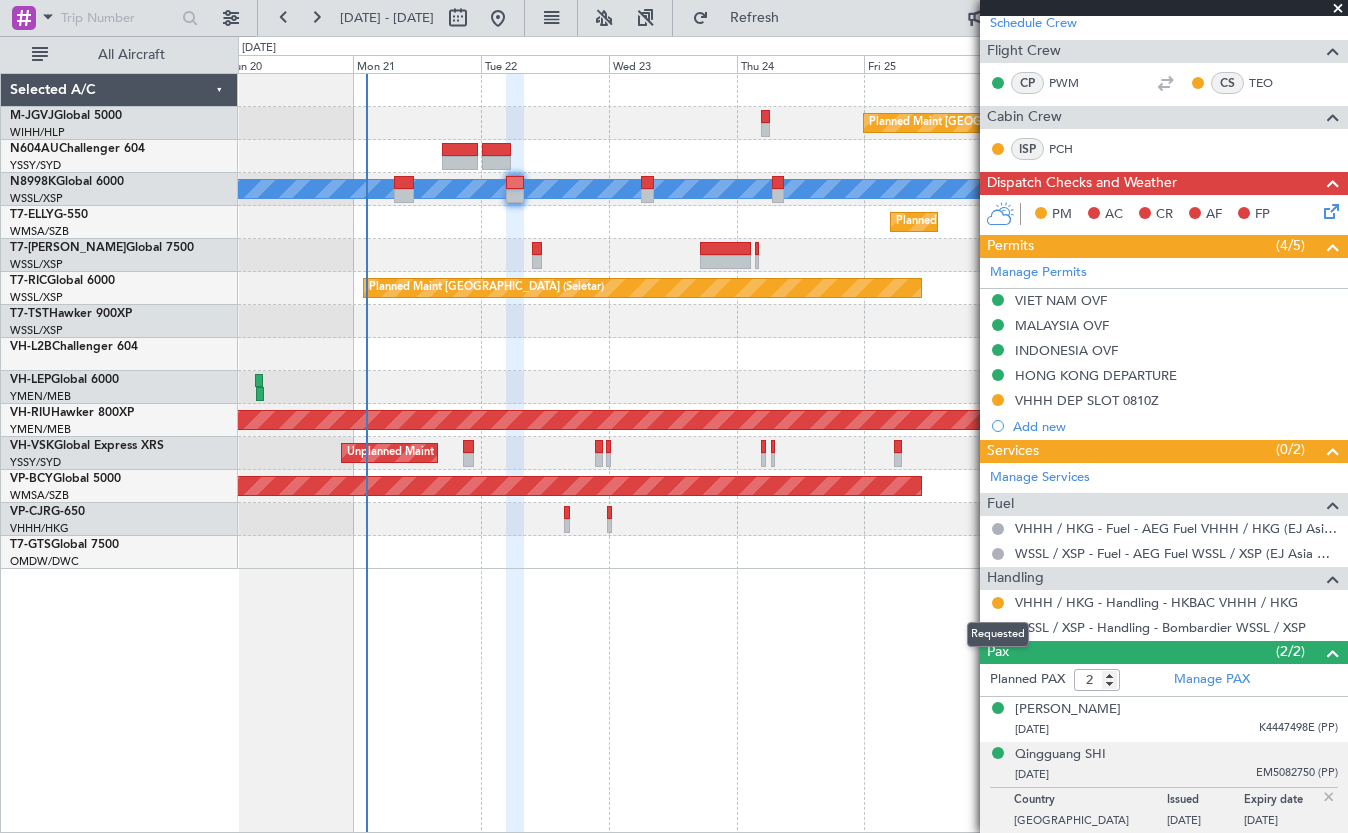 click on "Requested" at bounding box center [998, 634] 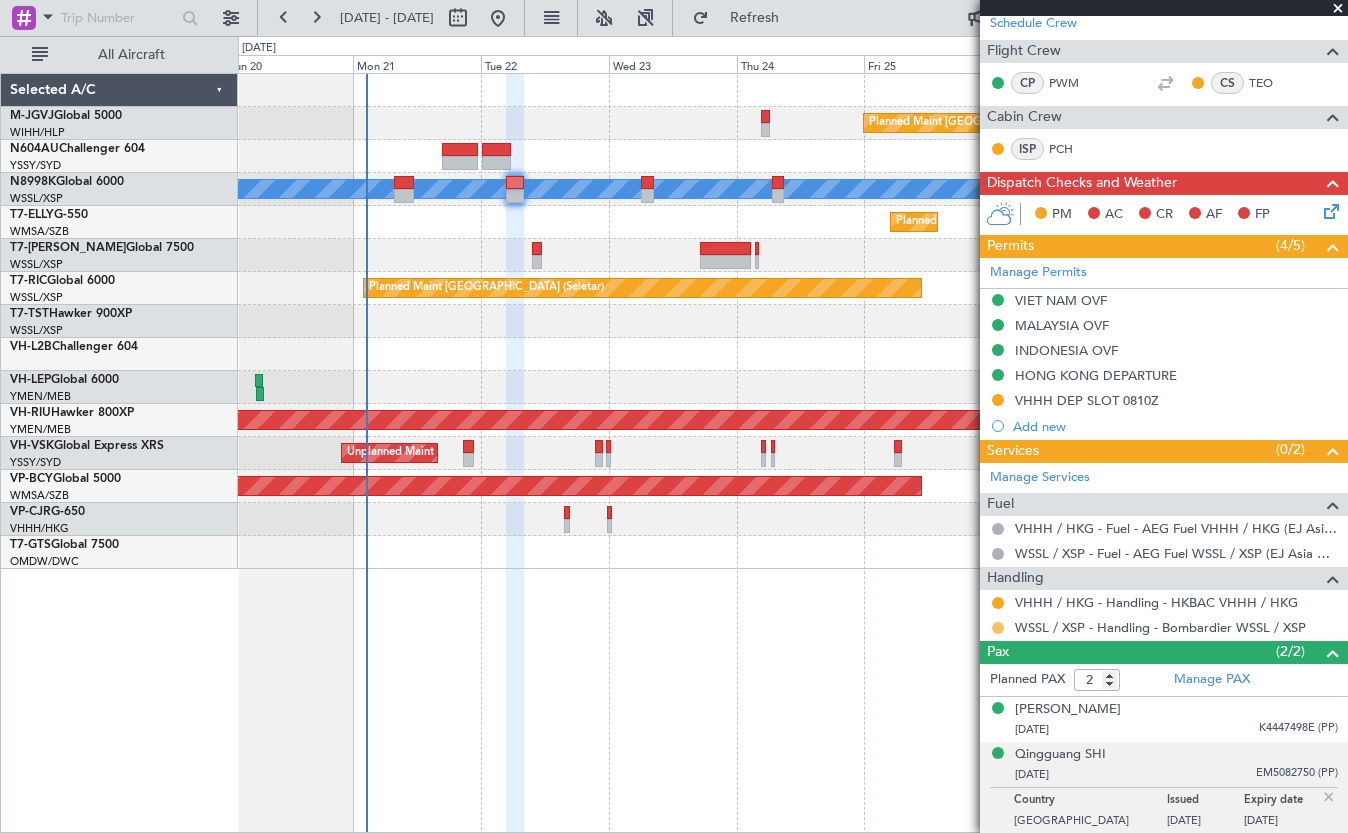 click at bounding box center [998, 628] 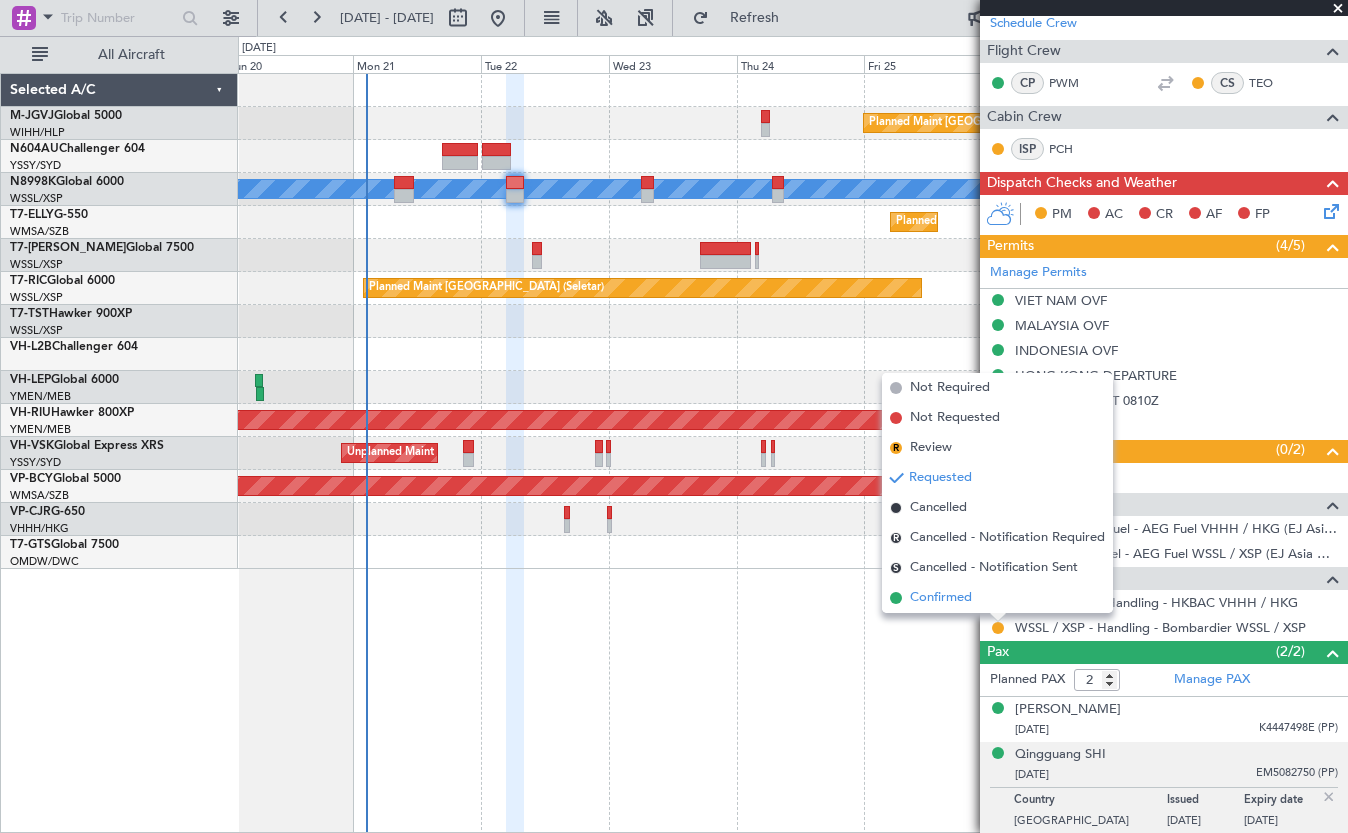 click on "Confirmed" at bounding box center [997, 598] 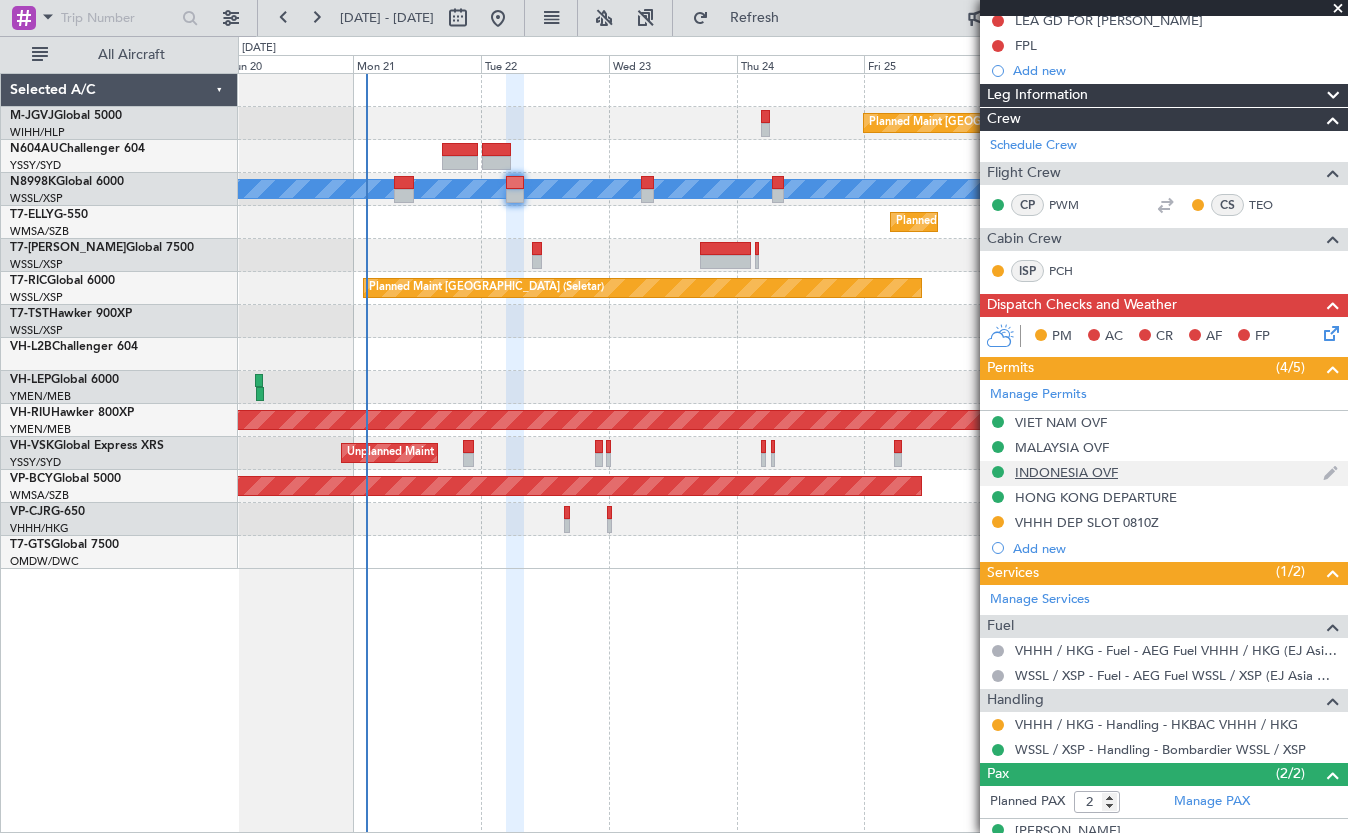 scroll, scrollTop: 335, scrollLeft: 0, axis: vertical 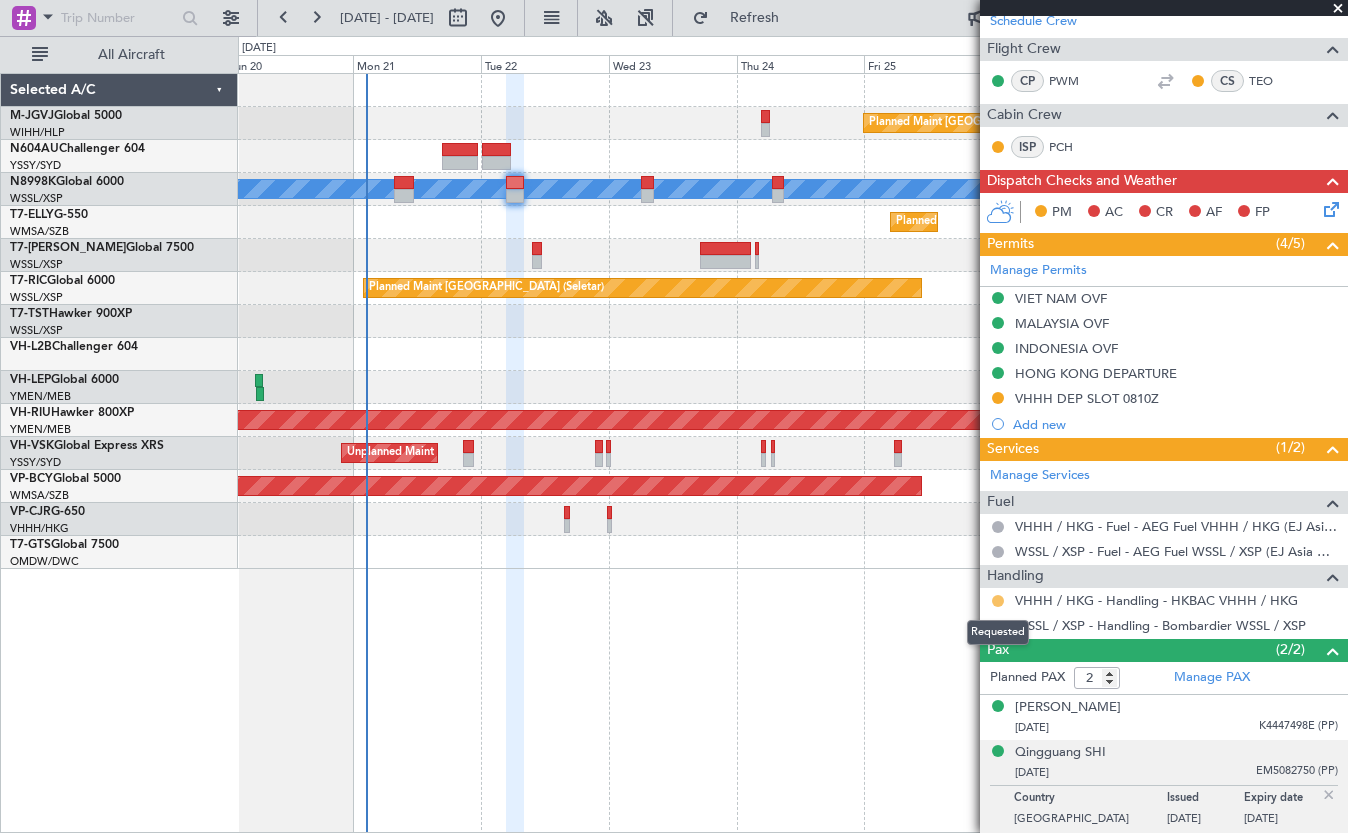 click at bounding box center (998, 601) 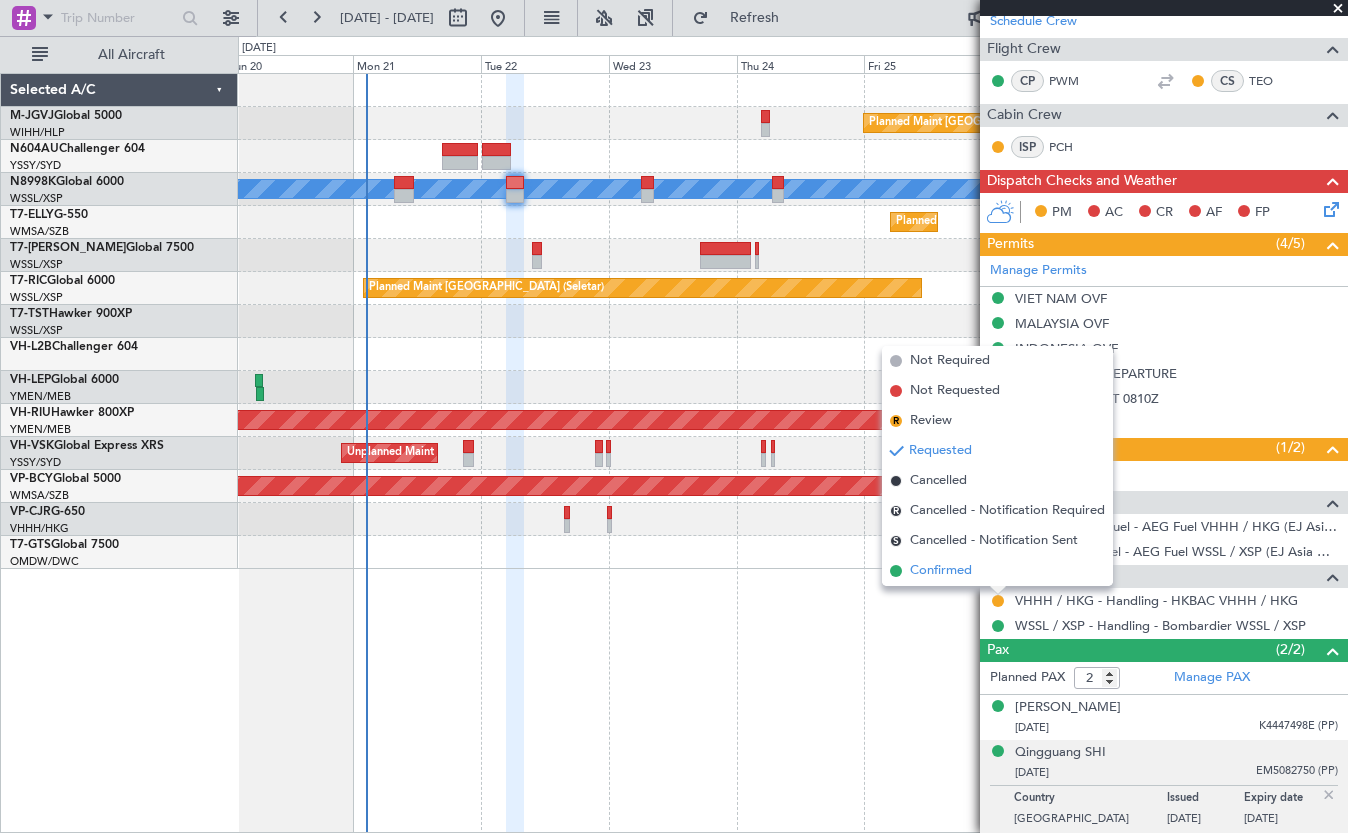 click on "Confirmed" at bounding box center (997, 571) 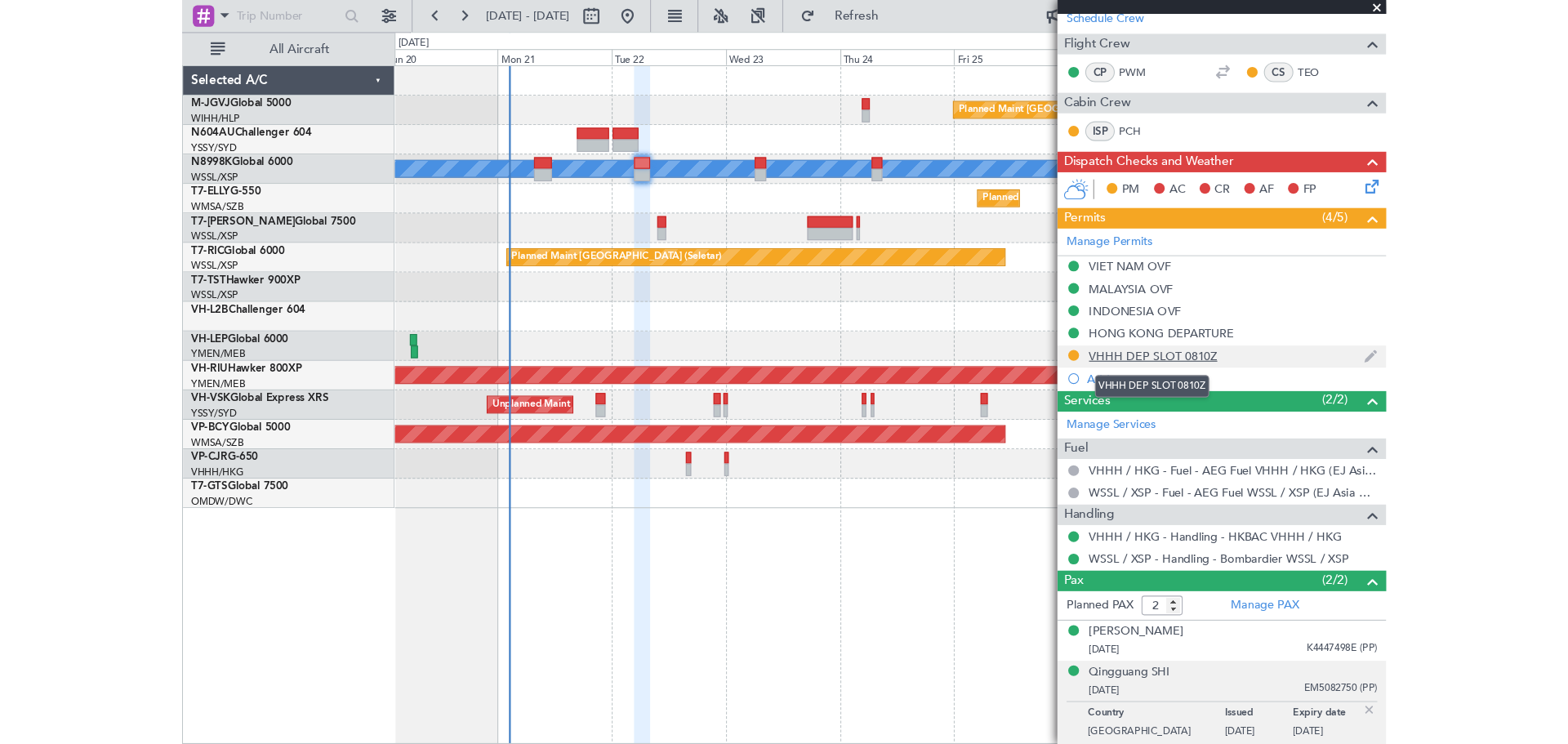 scroll, scrollTop: 0, scrollLeft: 0, axis: both 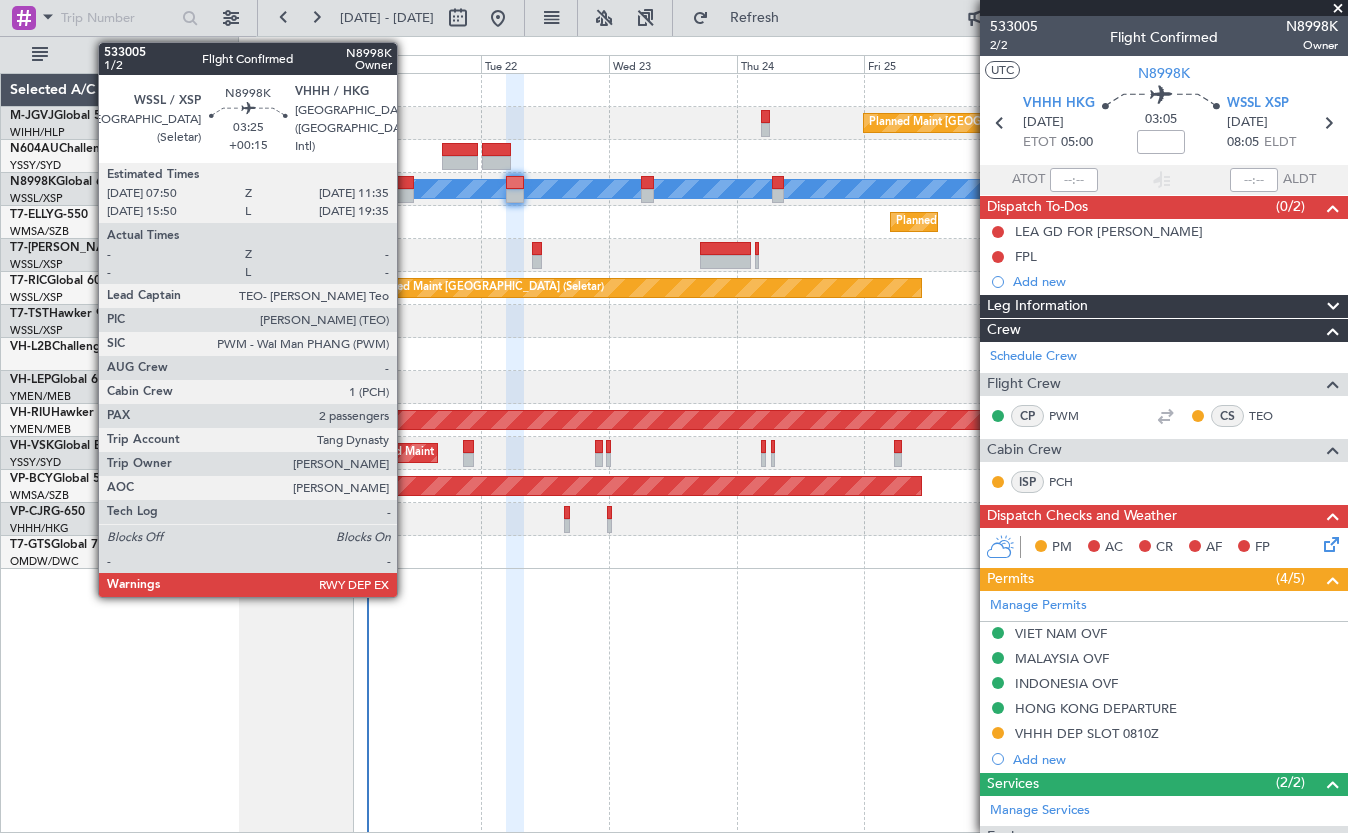 click 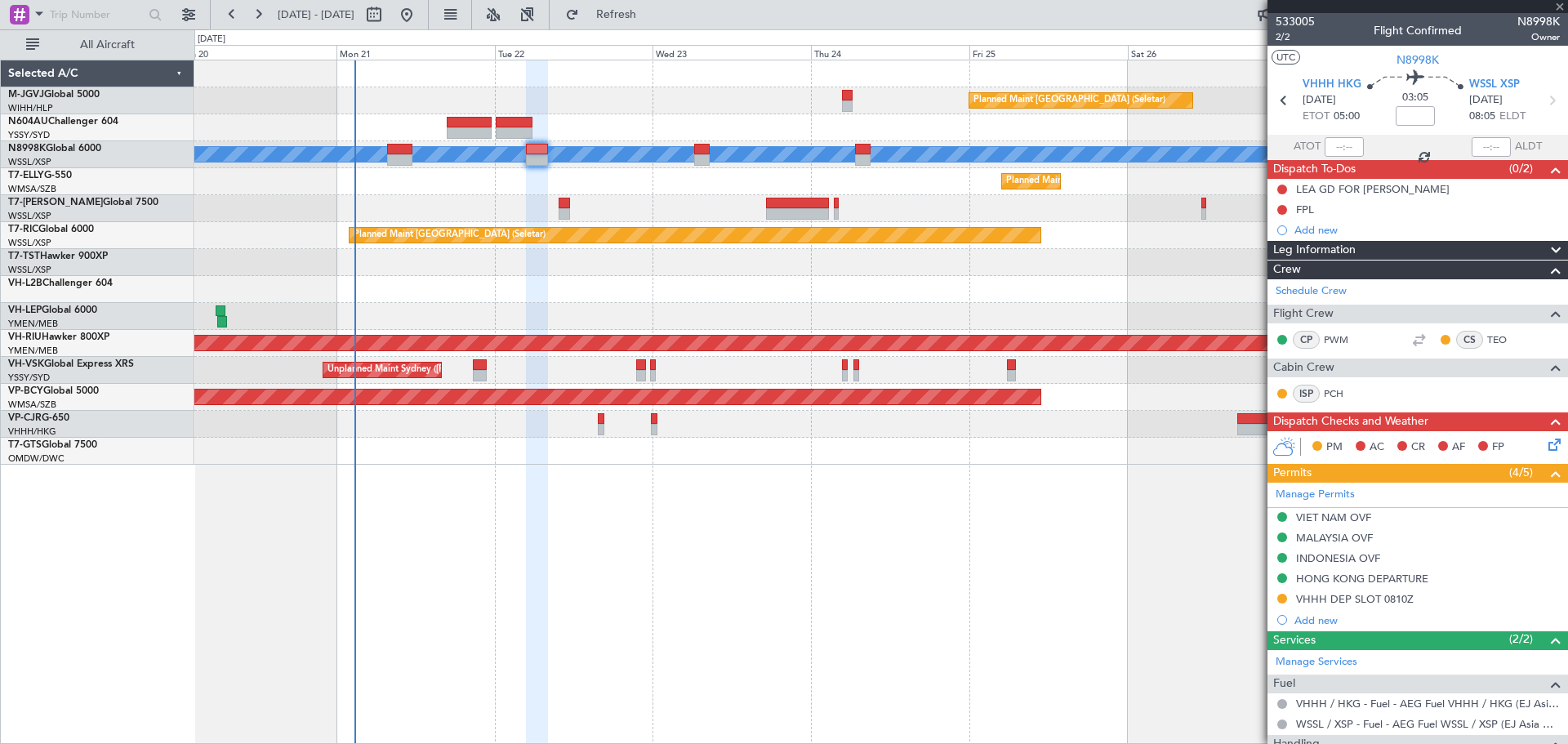 type on "+00:15" 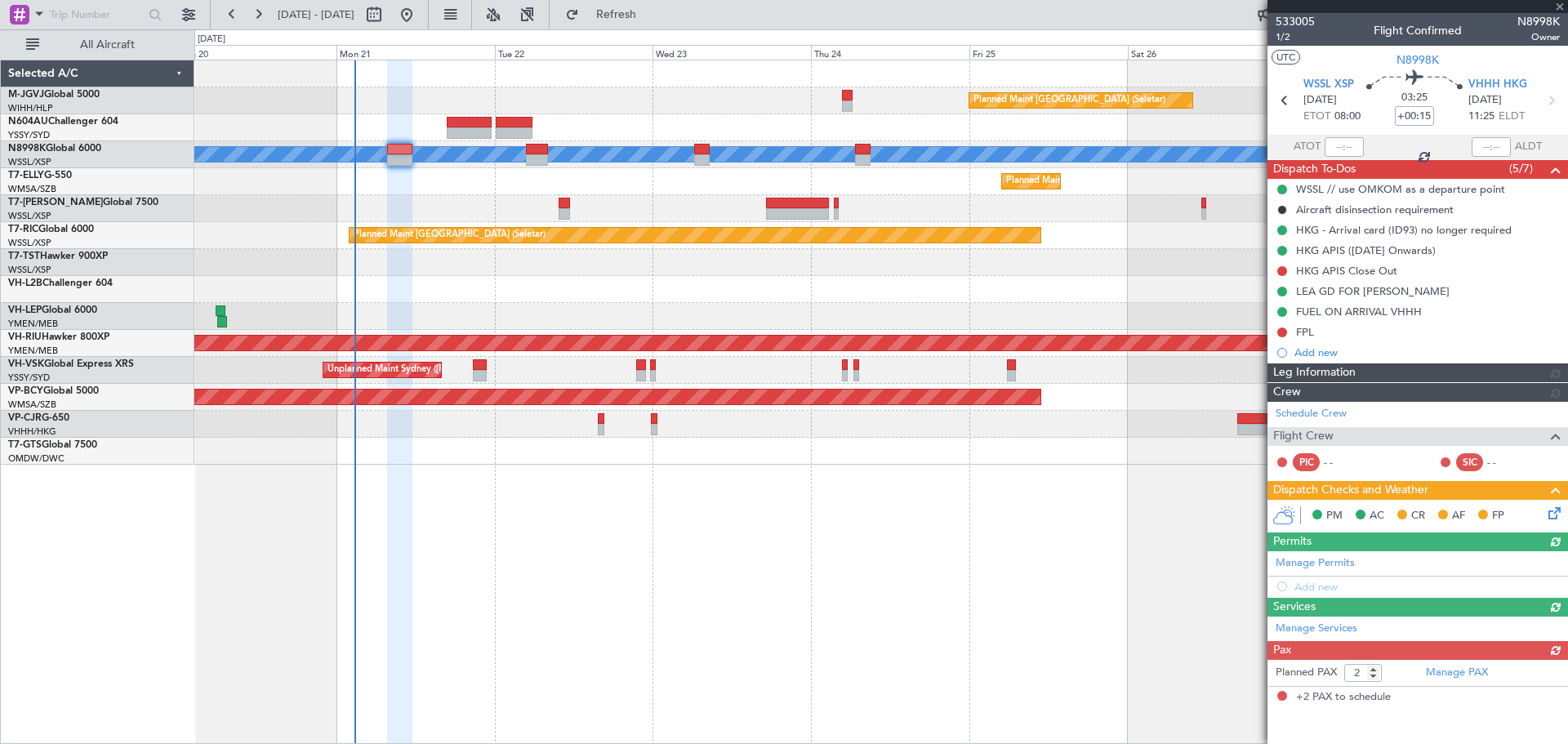 type on "[PERSON_NAME] (EYU)" 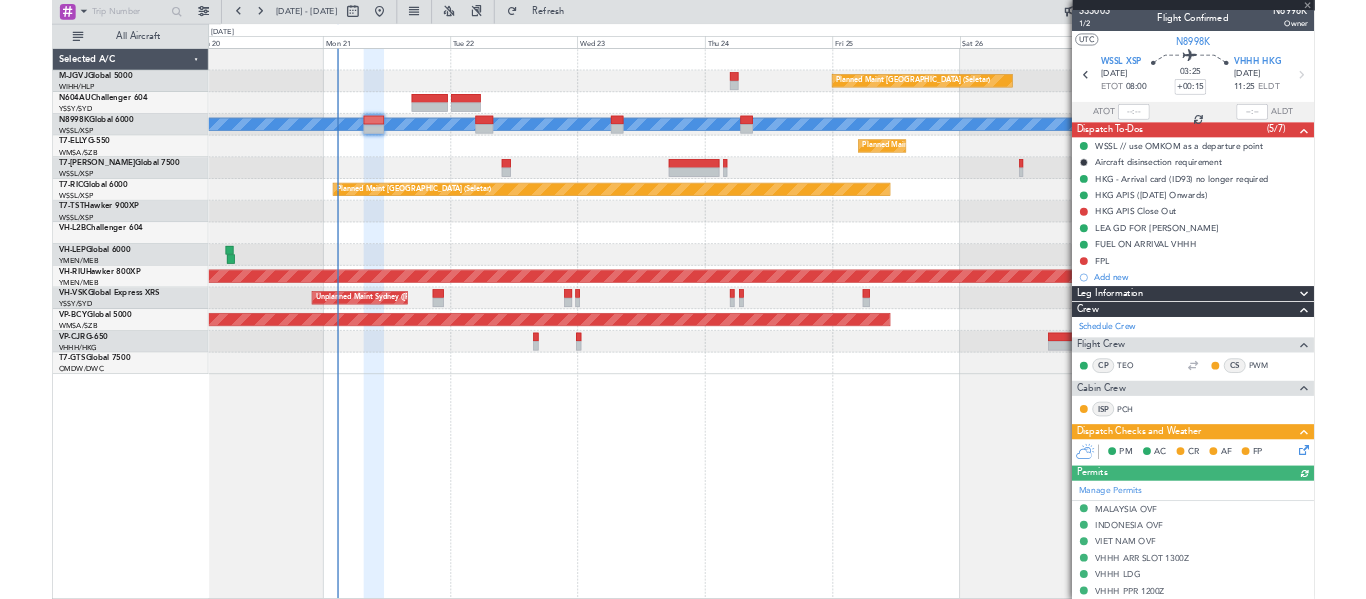 scroll, scrollTop: 0, scrollLeft: 0, axis: both 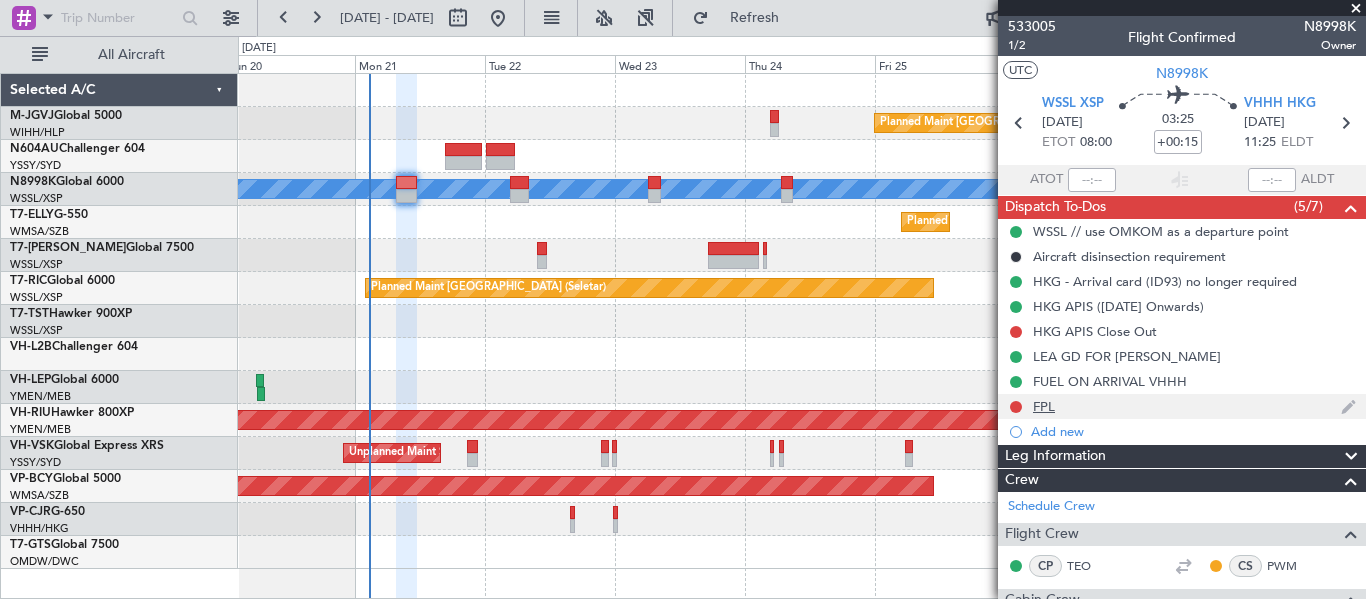 click on "FPL" 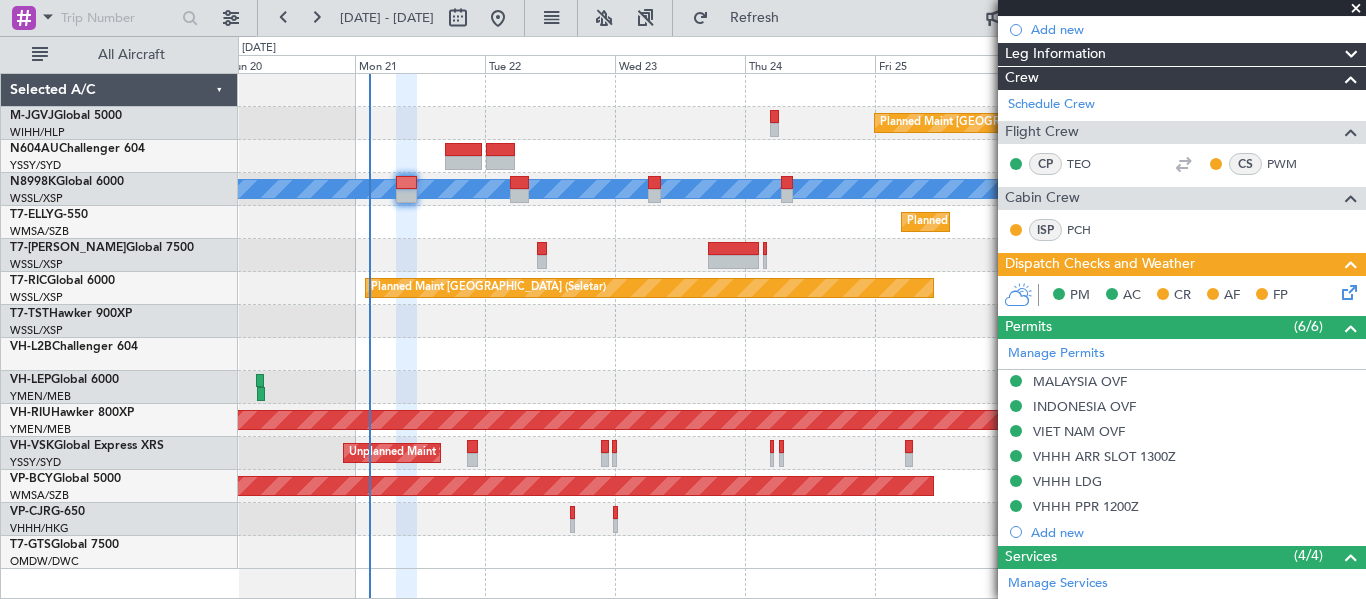 scroll, scrollTop: 833, scrollLeft: 0, axis: vertical 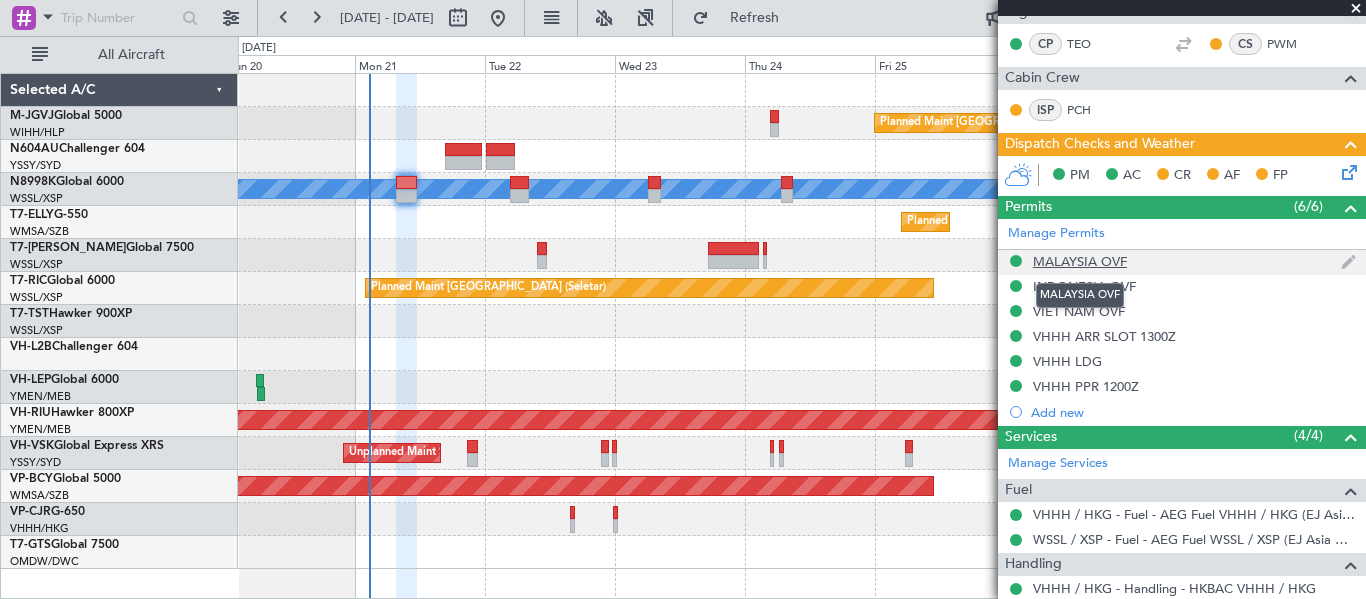 click on "MALAYSIA OVF" at bounding box center [1080, 261] 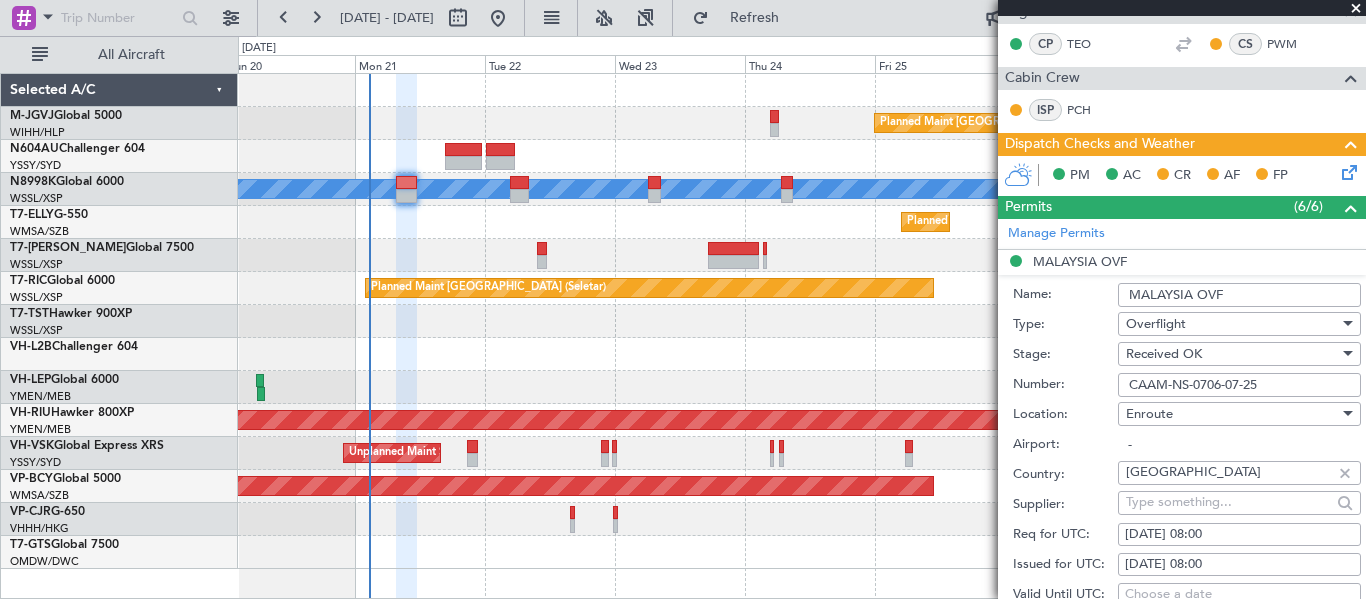 click on "CAAM-NS-0706-07-25" at bounding box center (1239, 385) 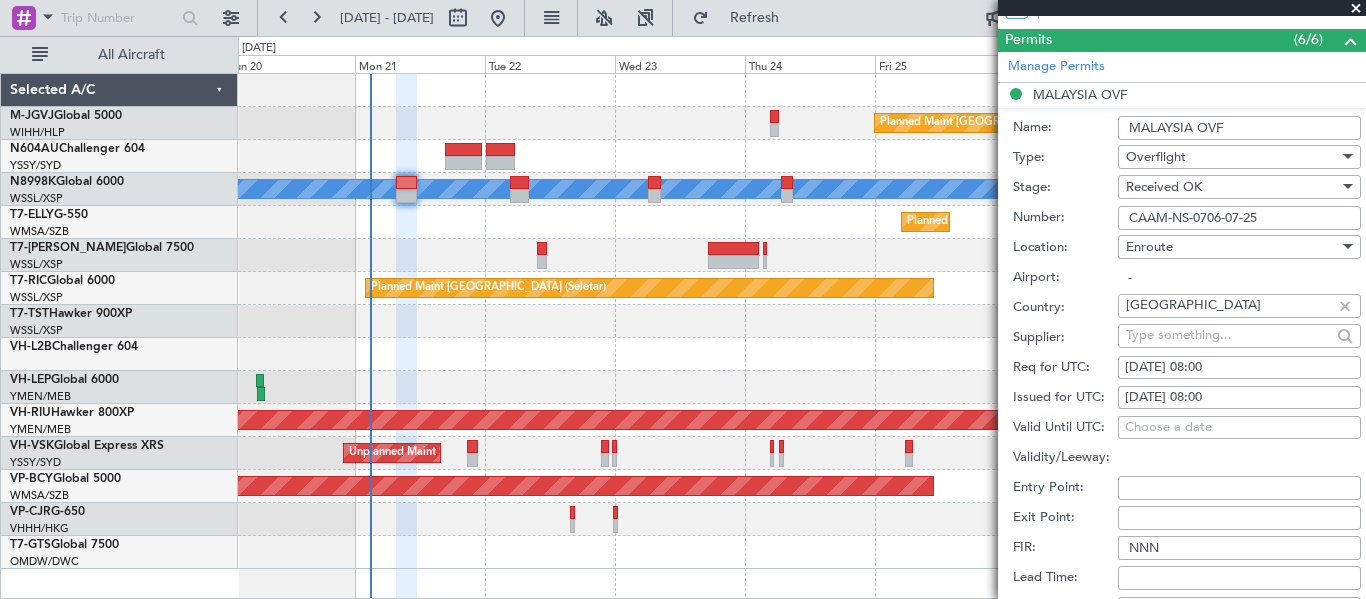 scroll, scrollTop: 1333, scrollLeft: 0, axis: vertical 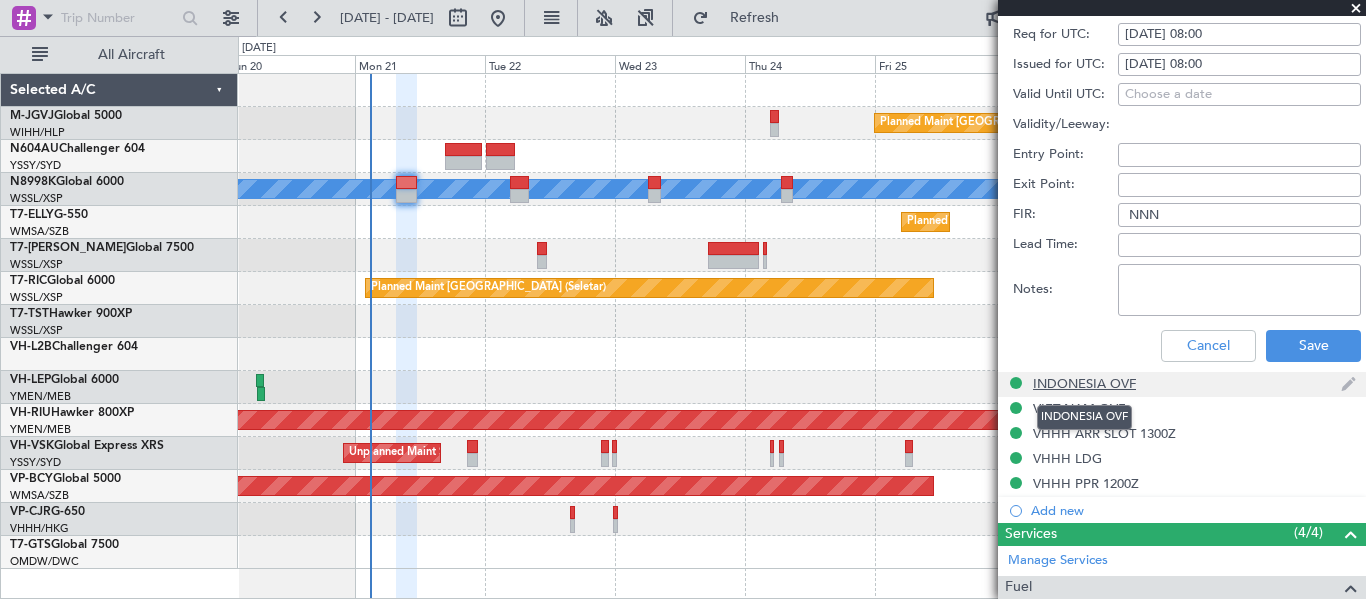 click on "INDONESIA OVF" at bounding box center [1084, 383] 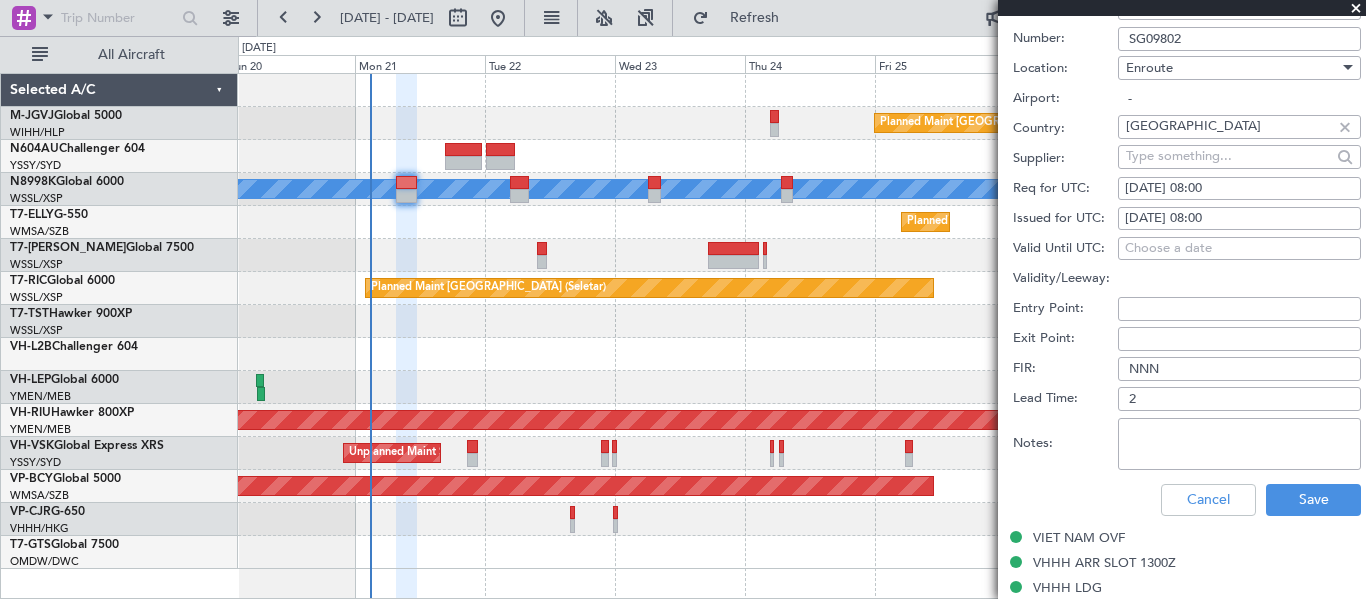 scroll, scrollTop: 1167, scrollLeft: 0, axis: vertical 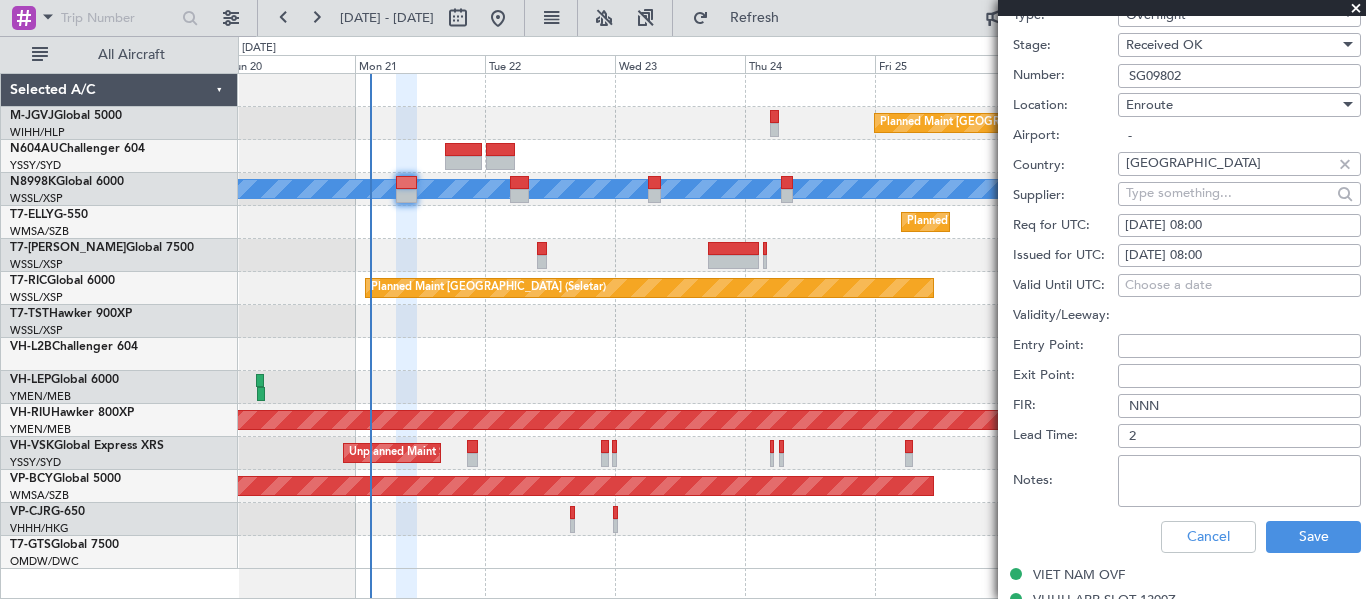 click on "SG09802" at bounding box center [1239, 76] 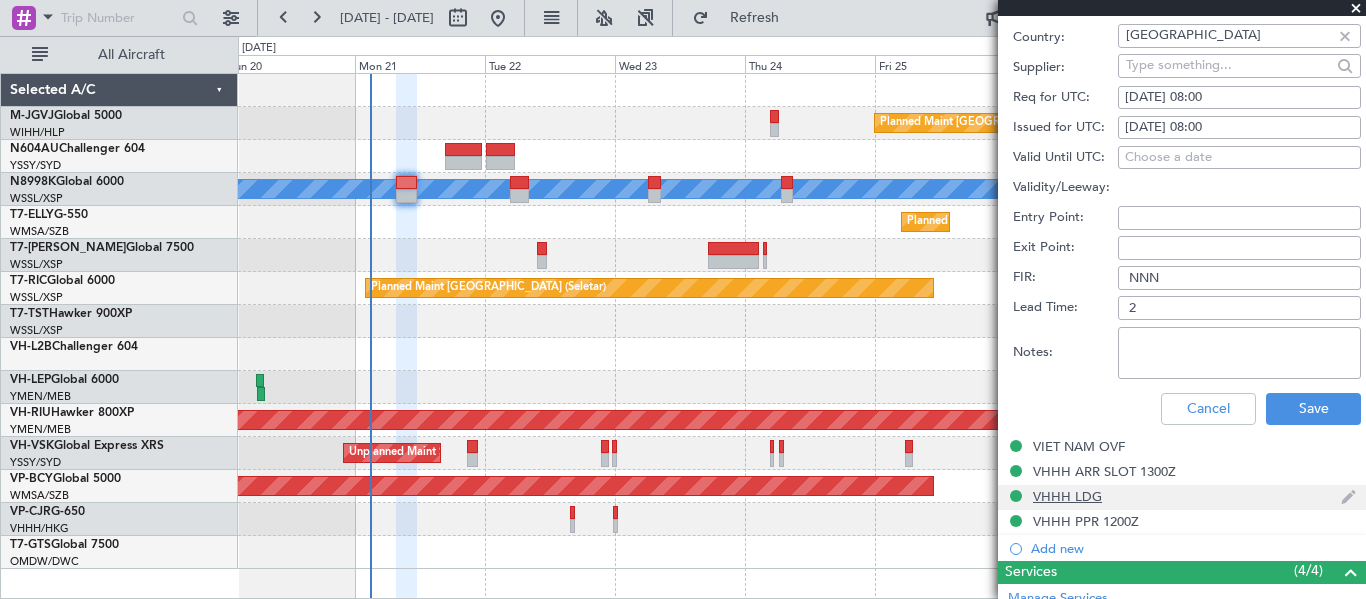 scroll, scrollTop: 1333, scrollLeft: 0, axis: vertical 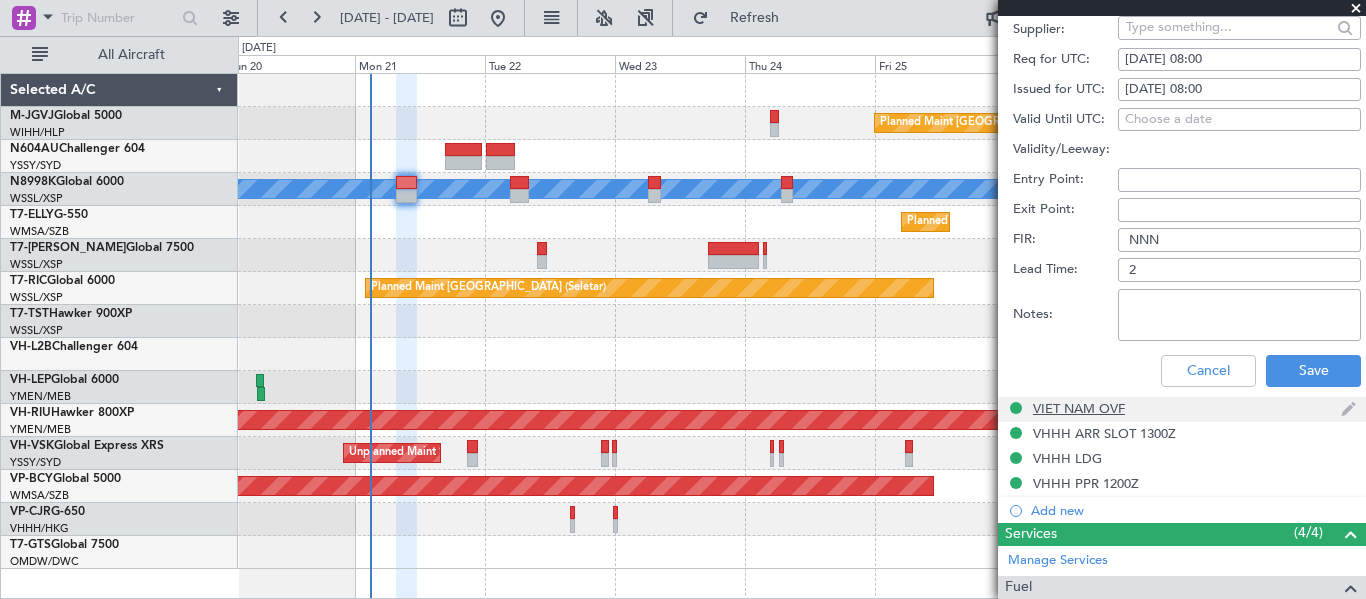 click on "VIET NAM OVF" at bounding box center (1079, 408) 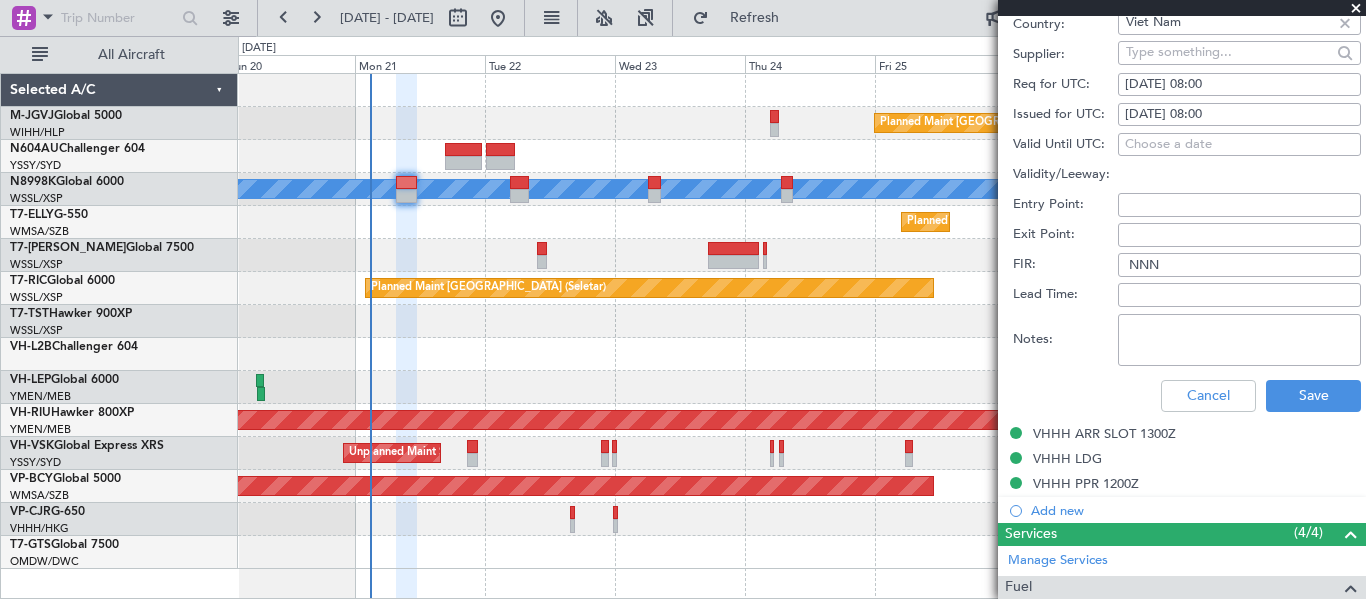 scroll, scrollTop: 1167, scrollLeft: 0, axis: vertical 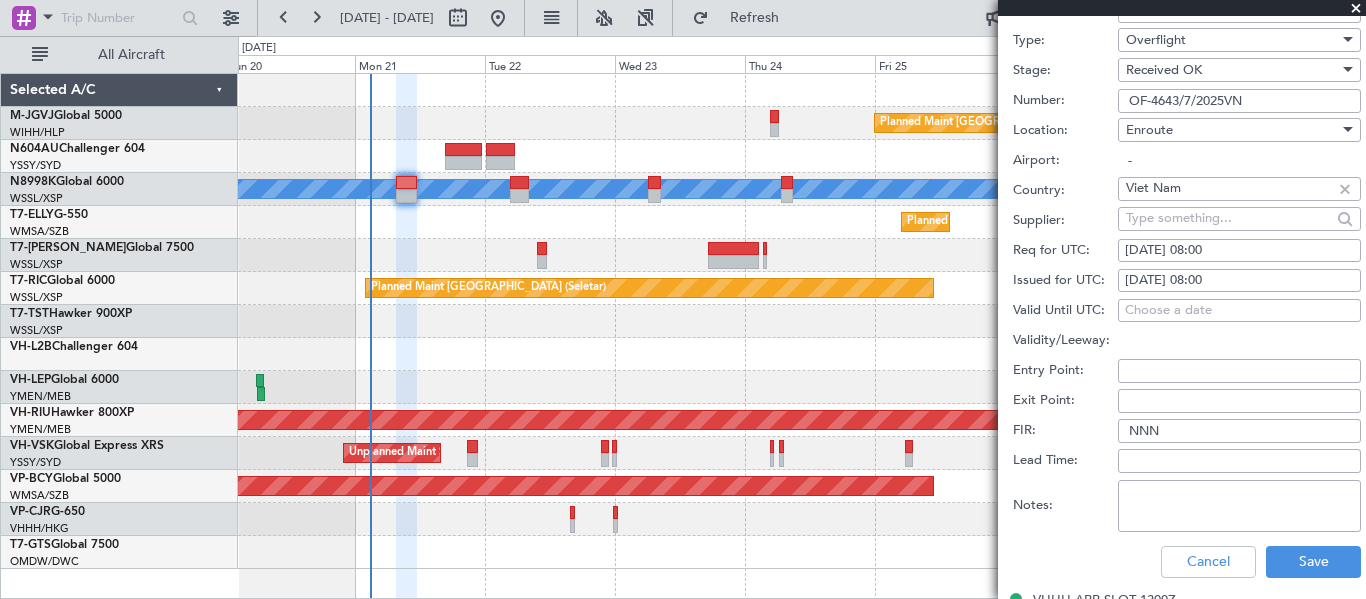 click on "OF-4643/7/2025VN" at bounding box center (1239, 101) 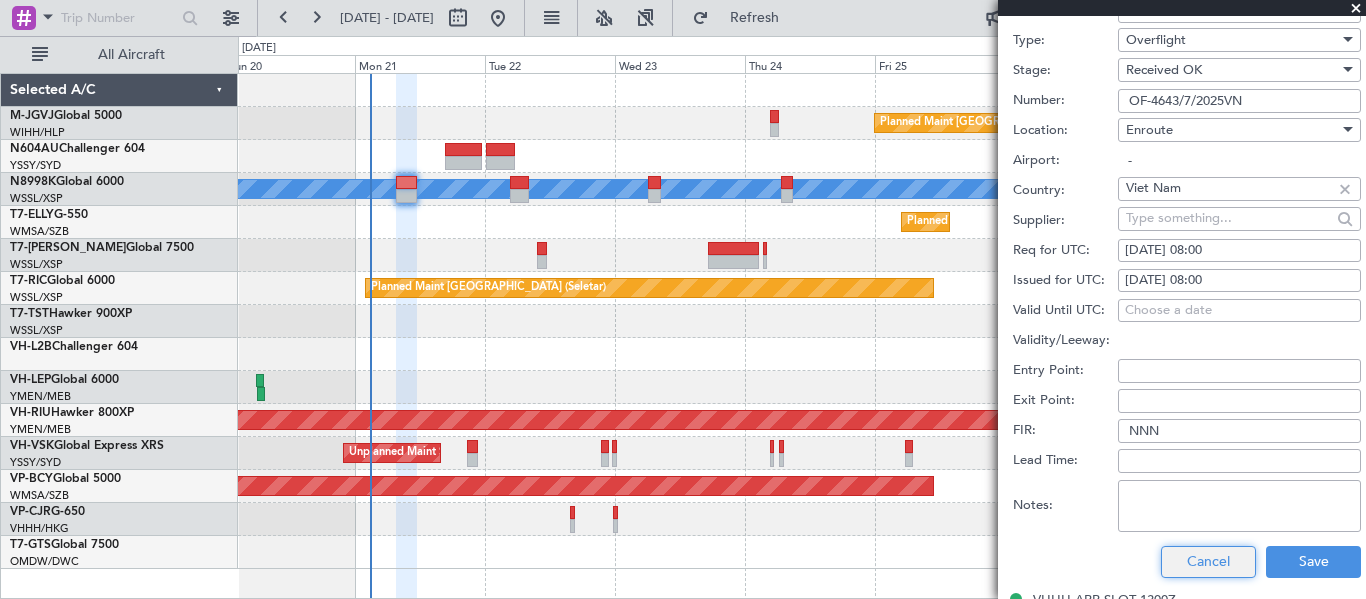 click on "Cancel" at bounding box center [1208, 562] 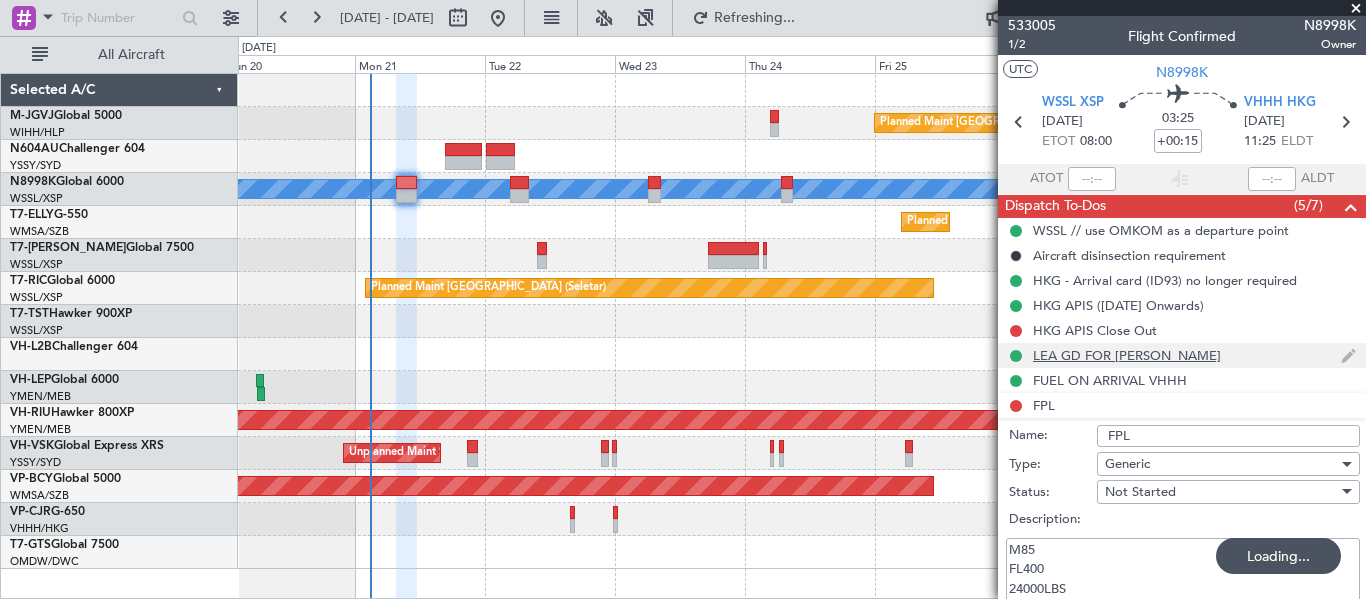 scroll, scrollTop: 0, scrollLeft: 0, axis: both 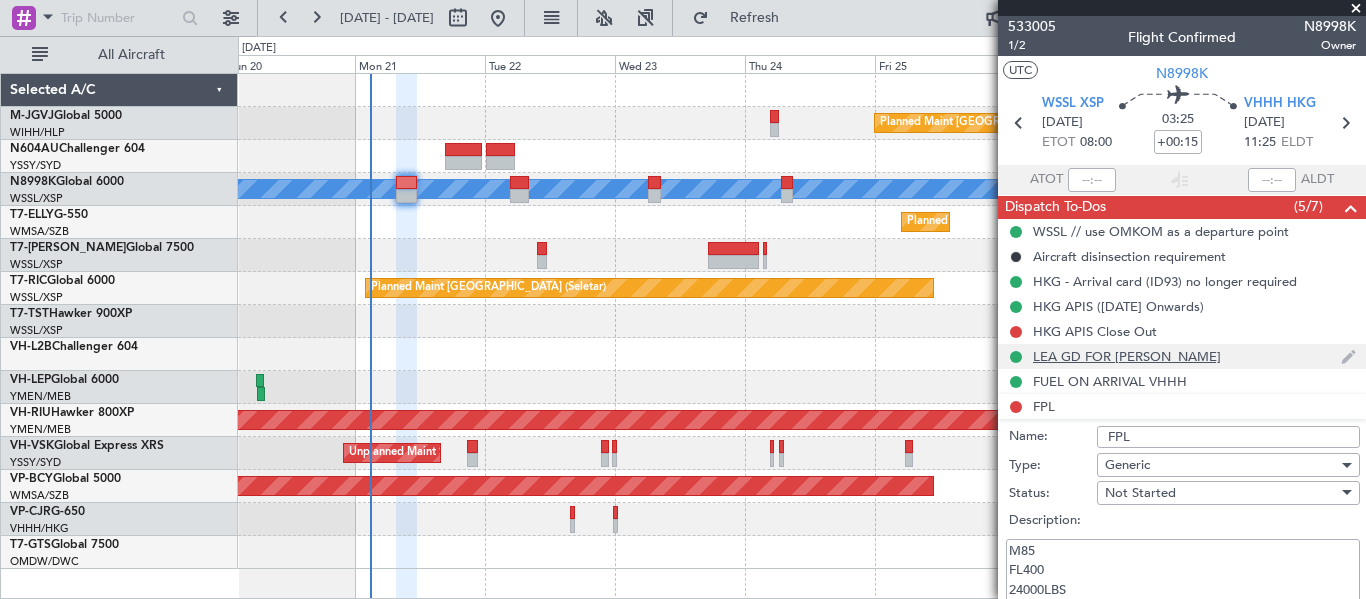 type 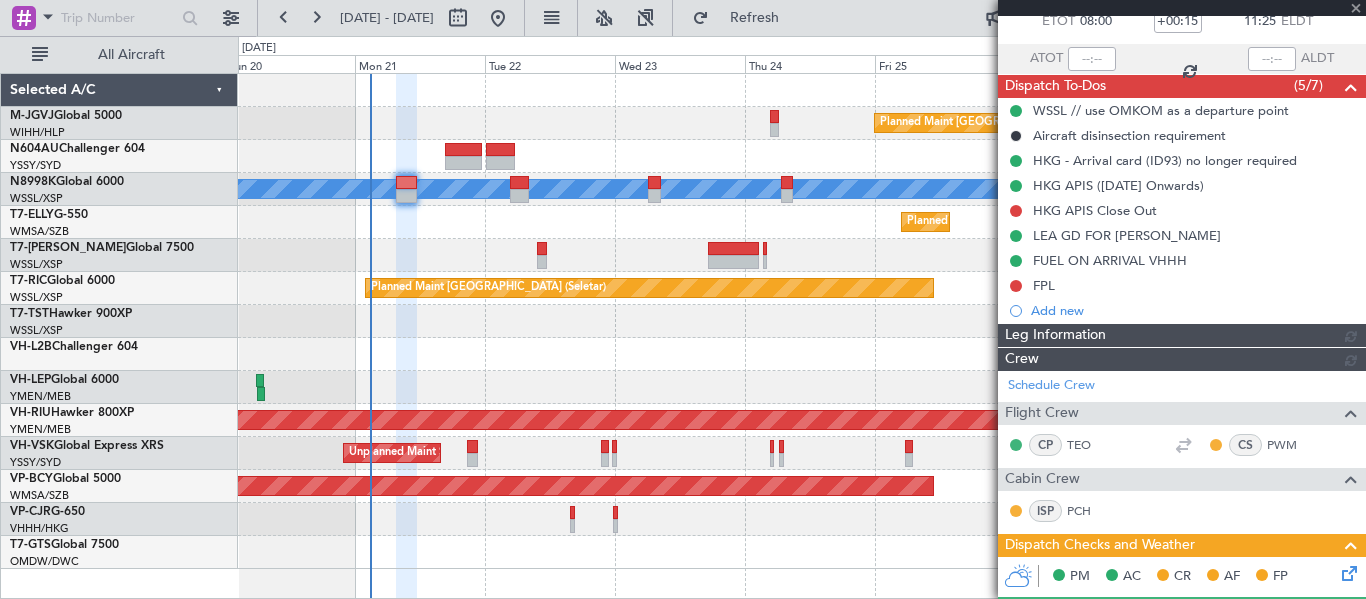 scroll, scrollTop: 167, scrollLeft: 0, axis: vertical 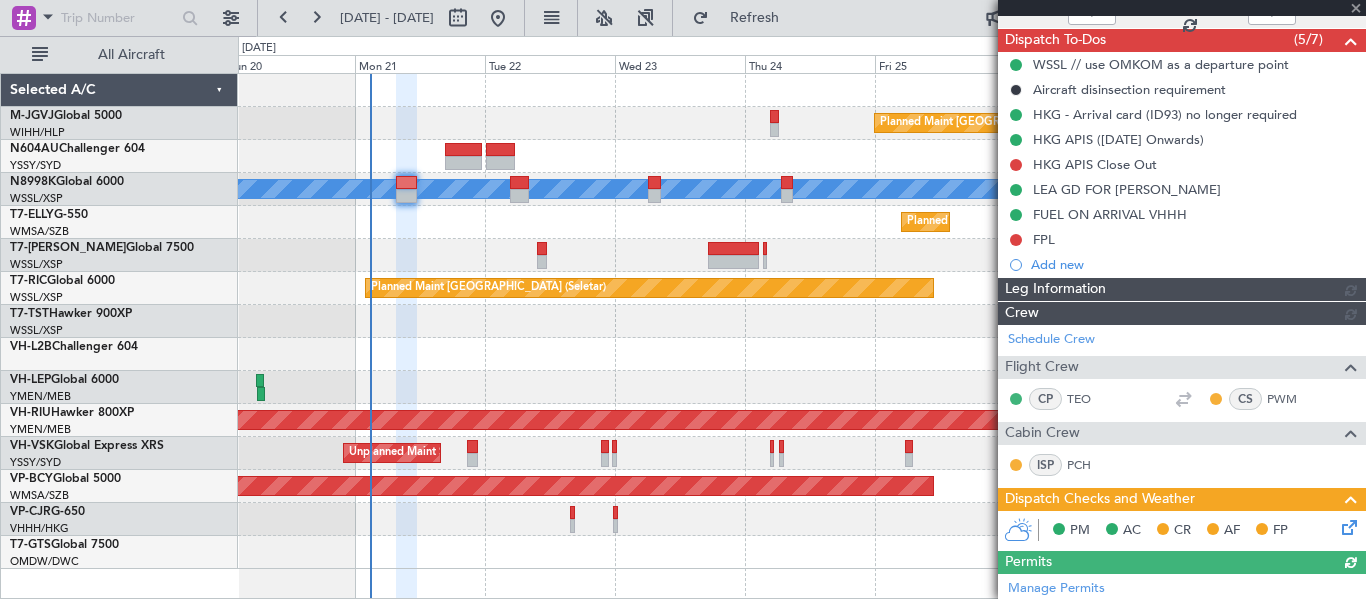 type on "[PERSON_NAME] (EYU)" 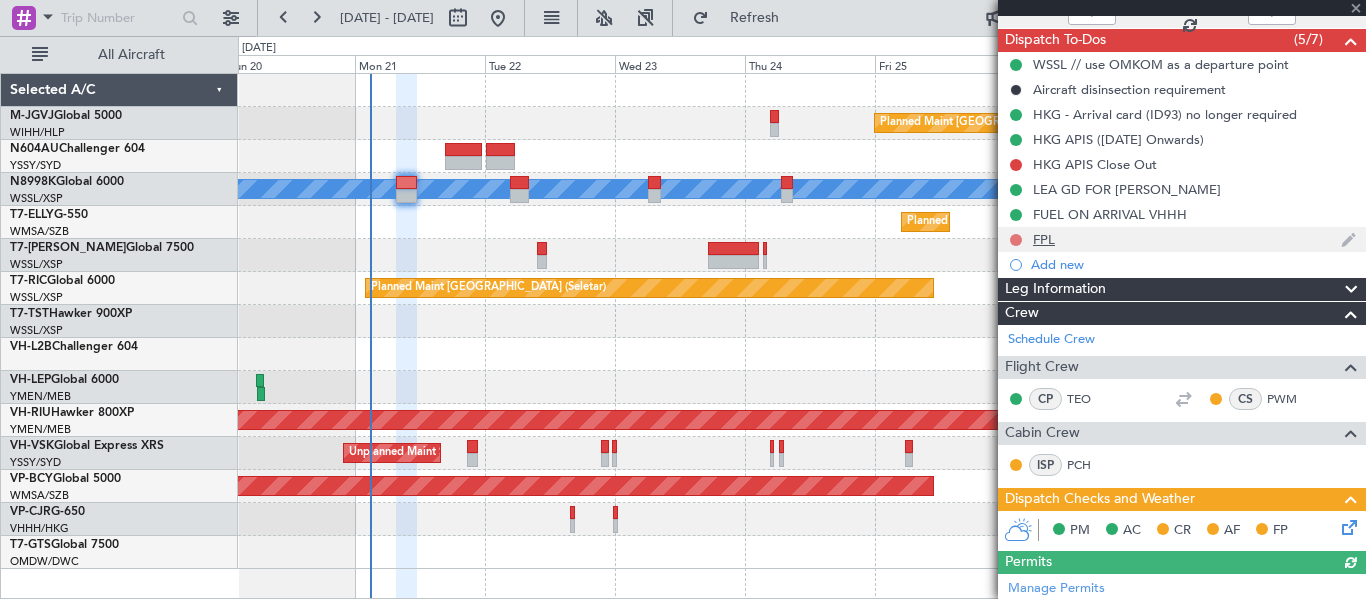 click 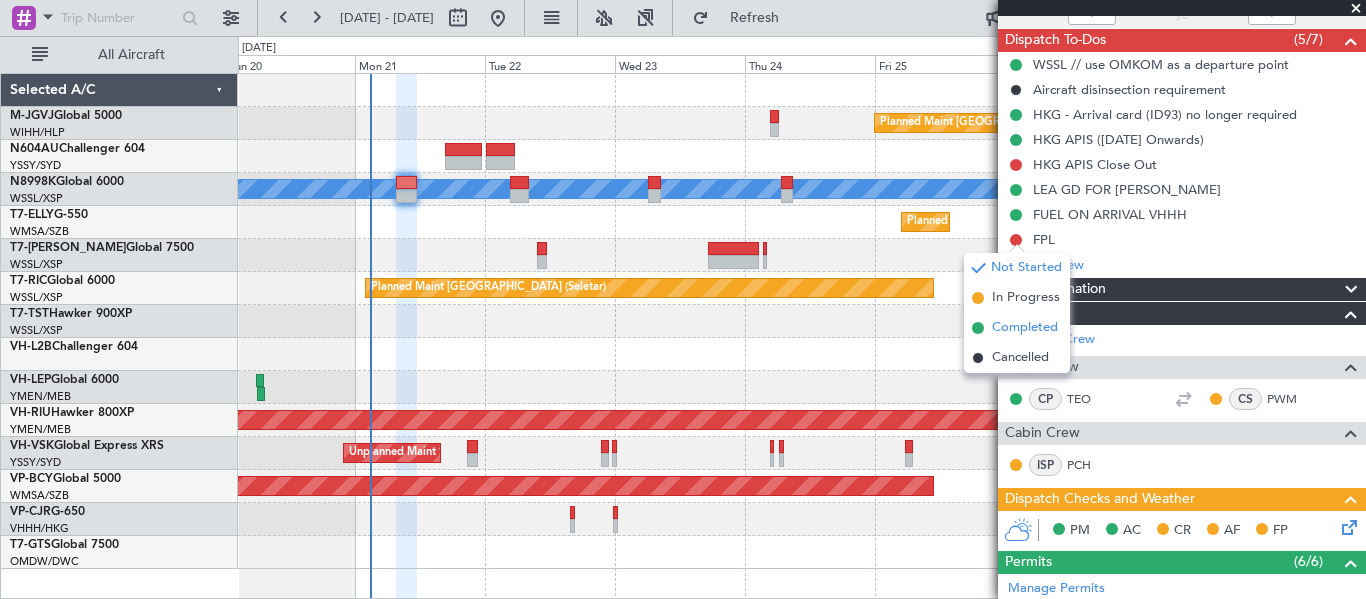 click on "Completed" at bounding box center (1025, 328) 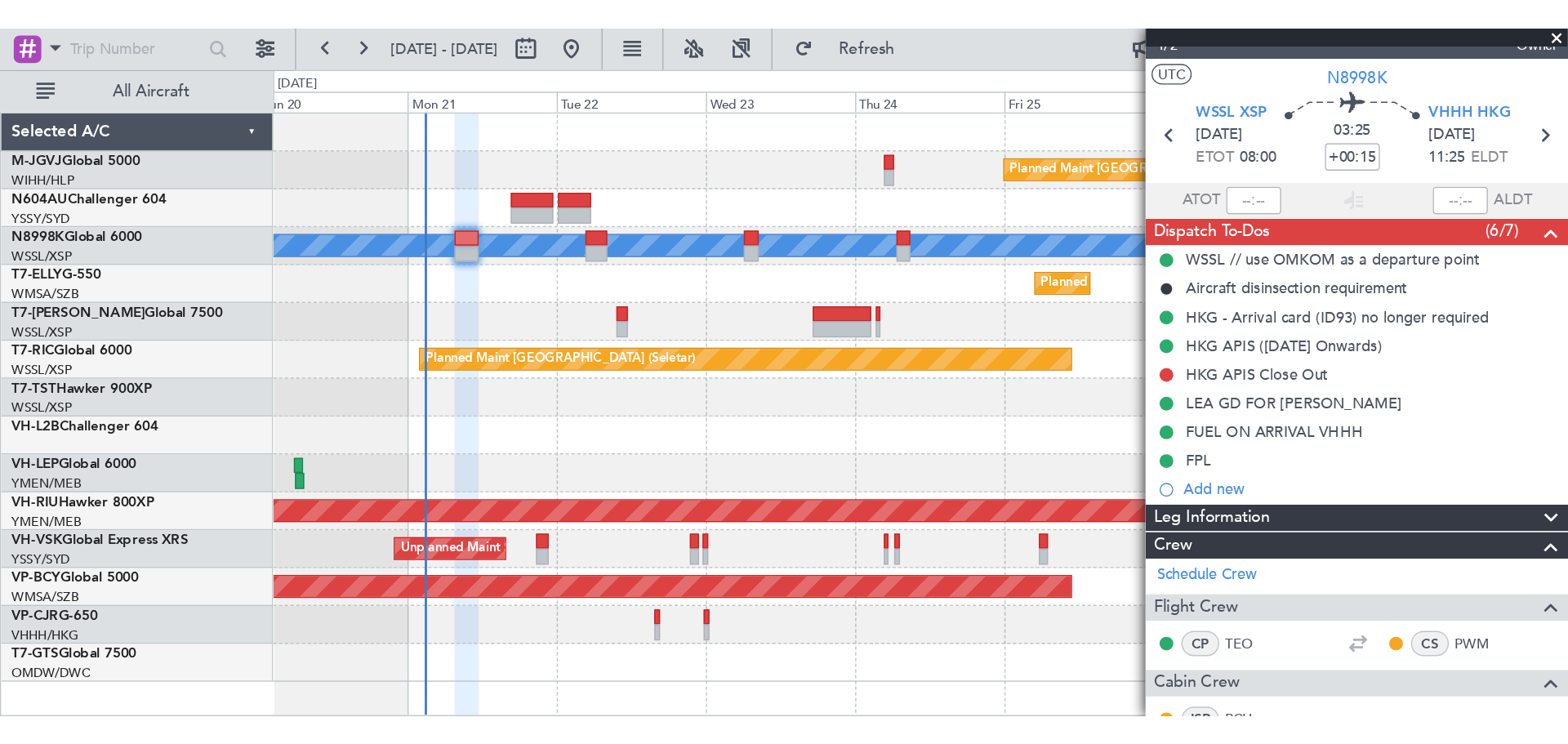 scroll, scrollTop: 0, scrollLeft: 0, axis: both 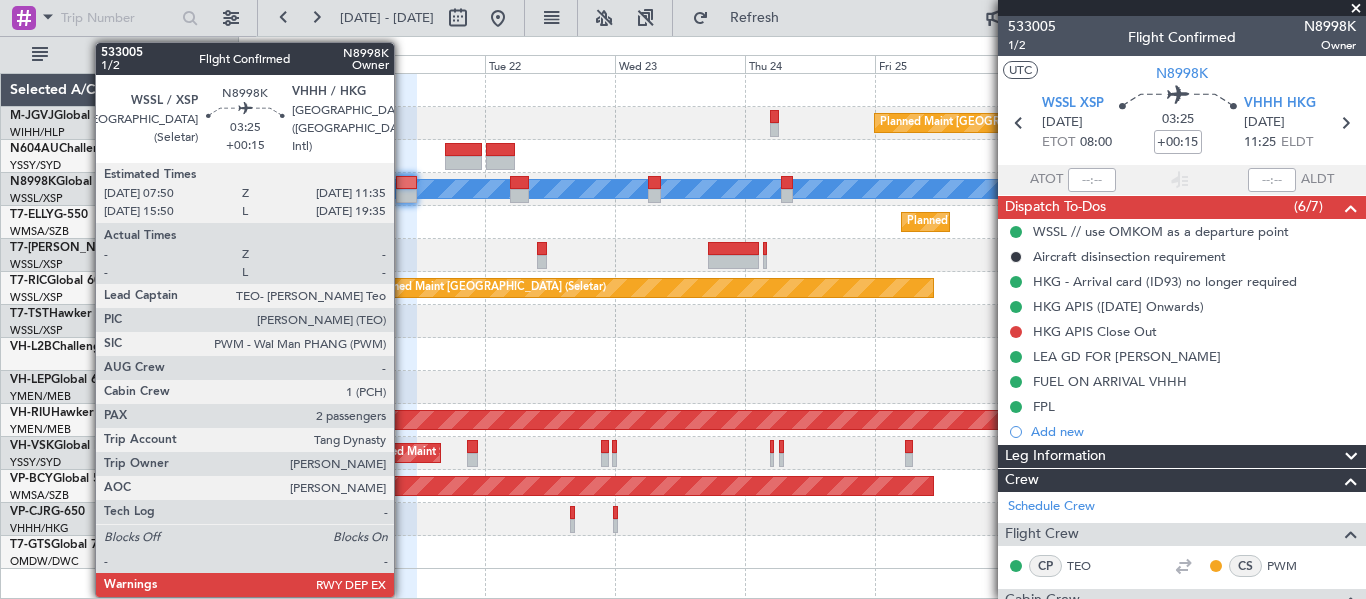 click 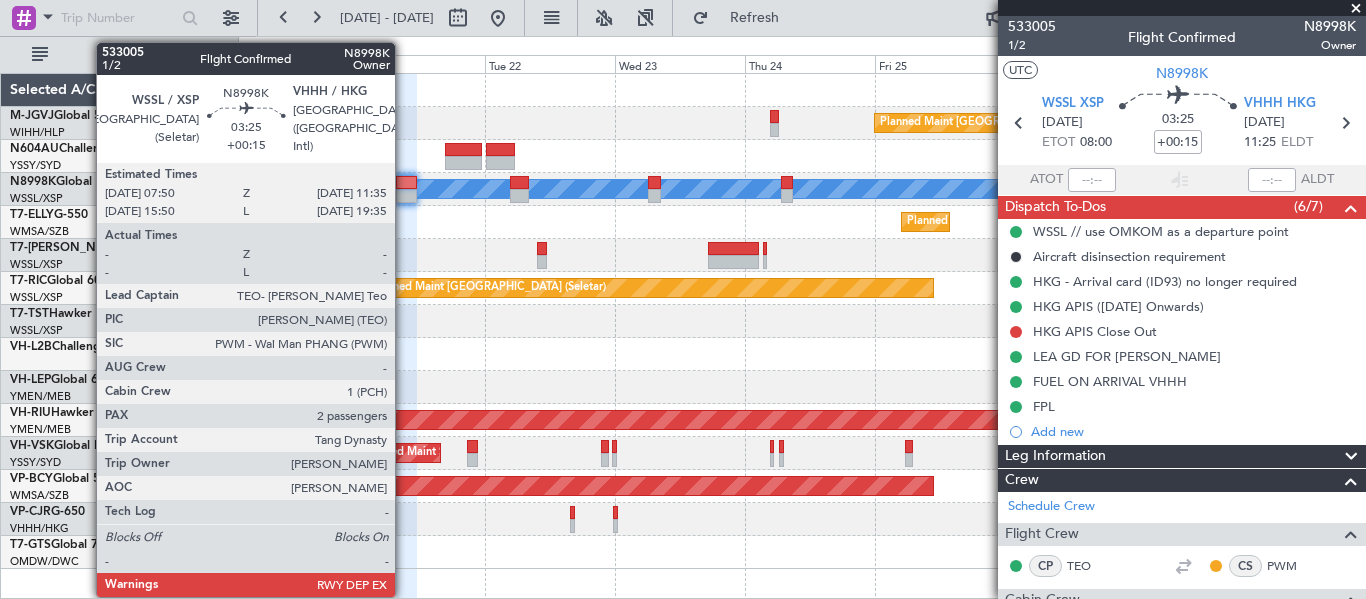 click 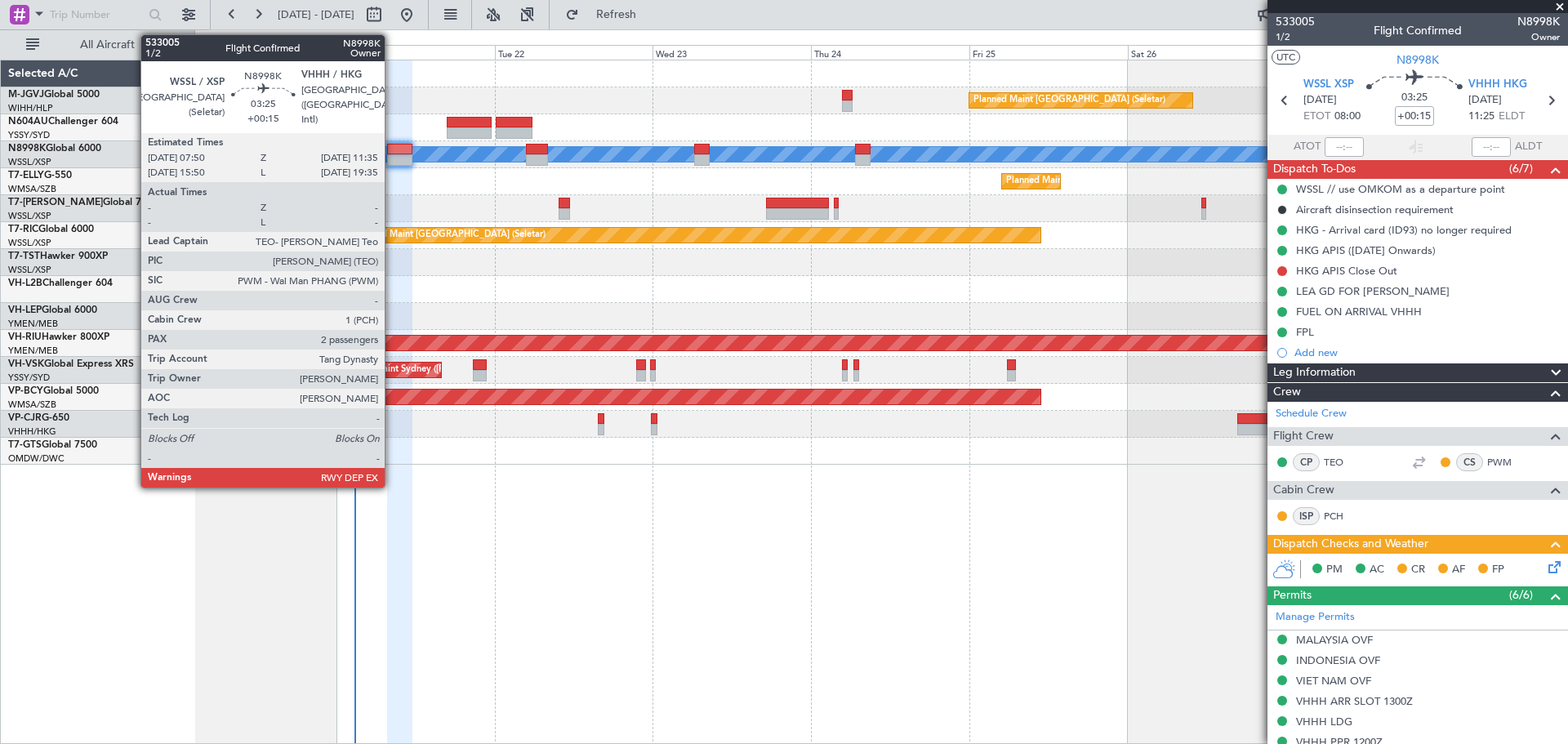 click 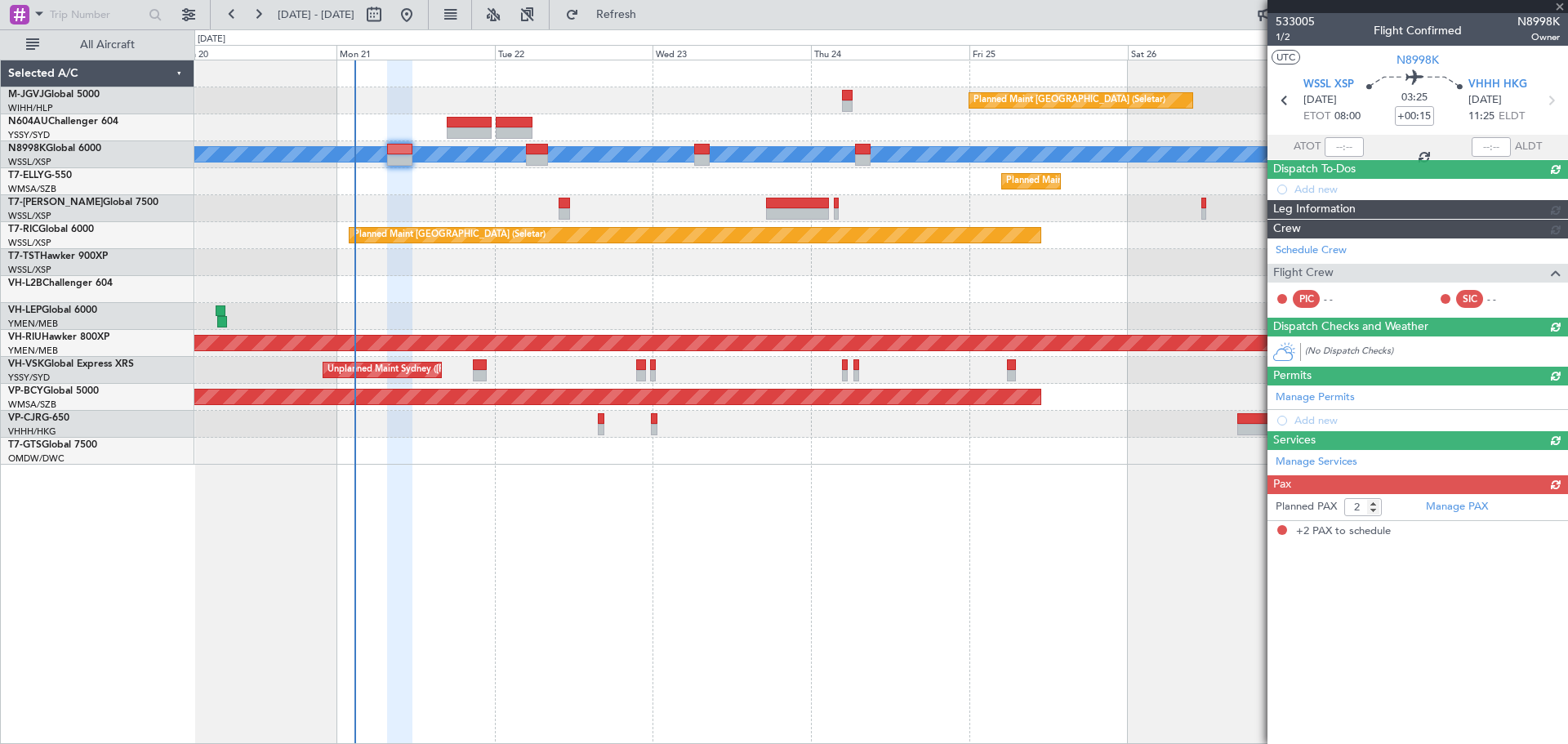 type 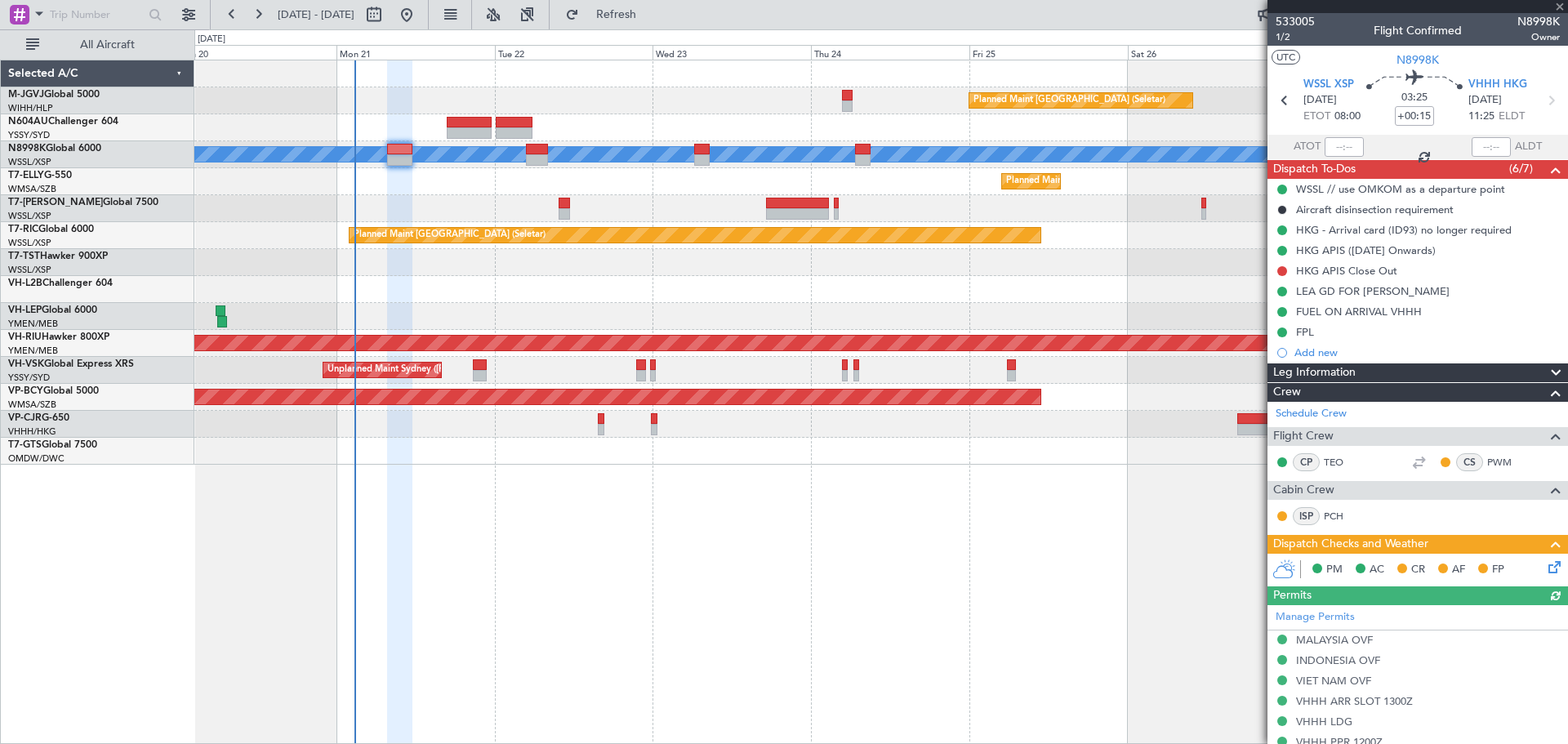 type on "[PERSON_NAME] (EYU)" 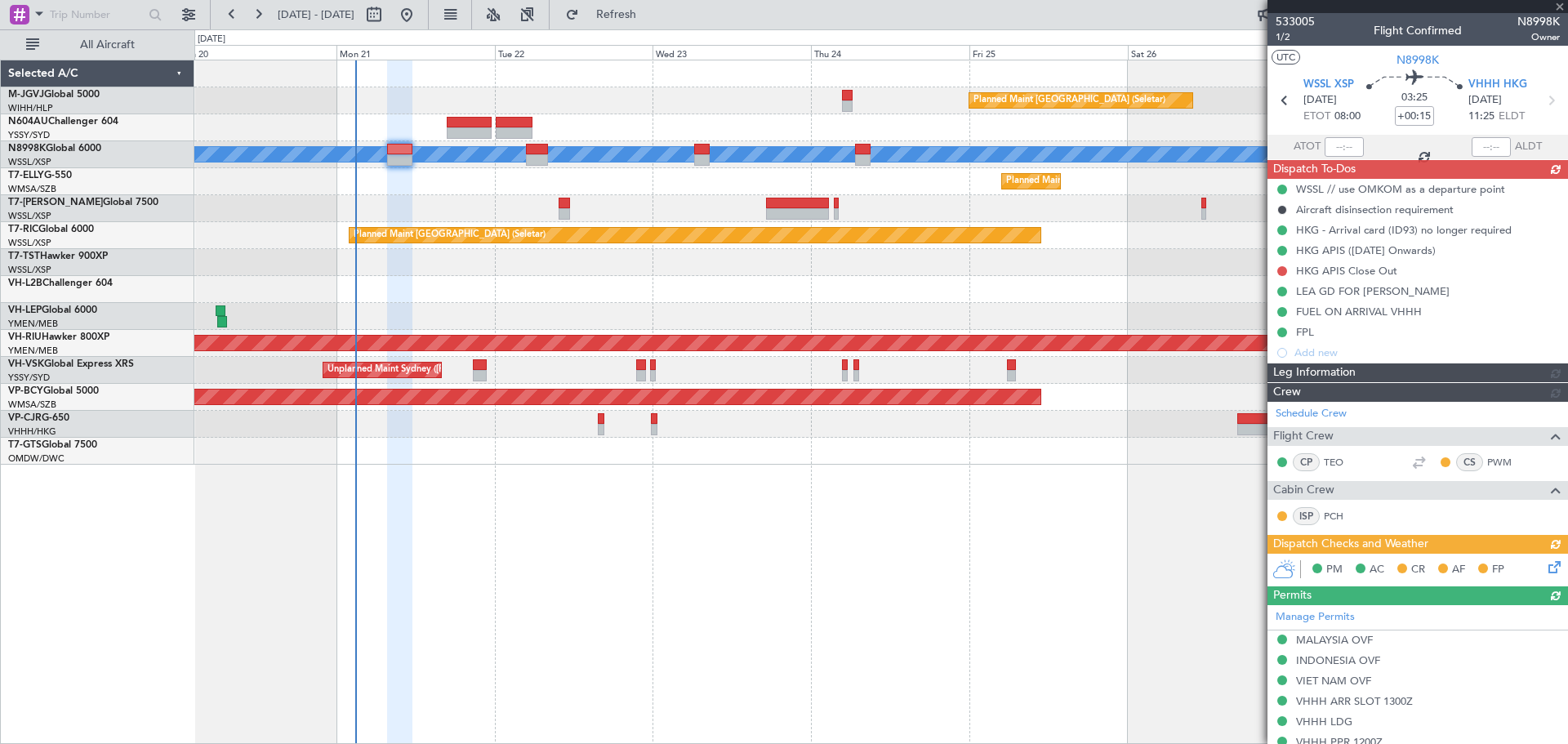 type 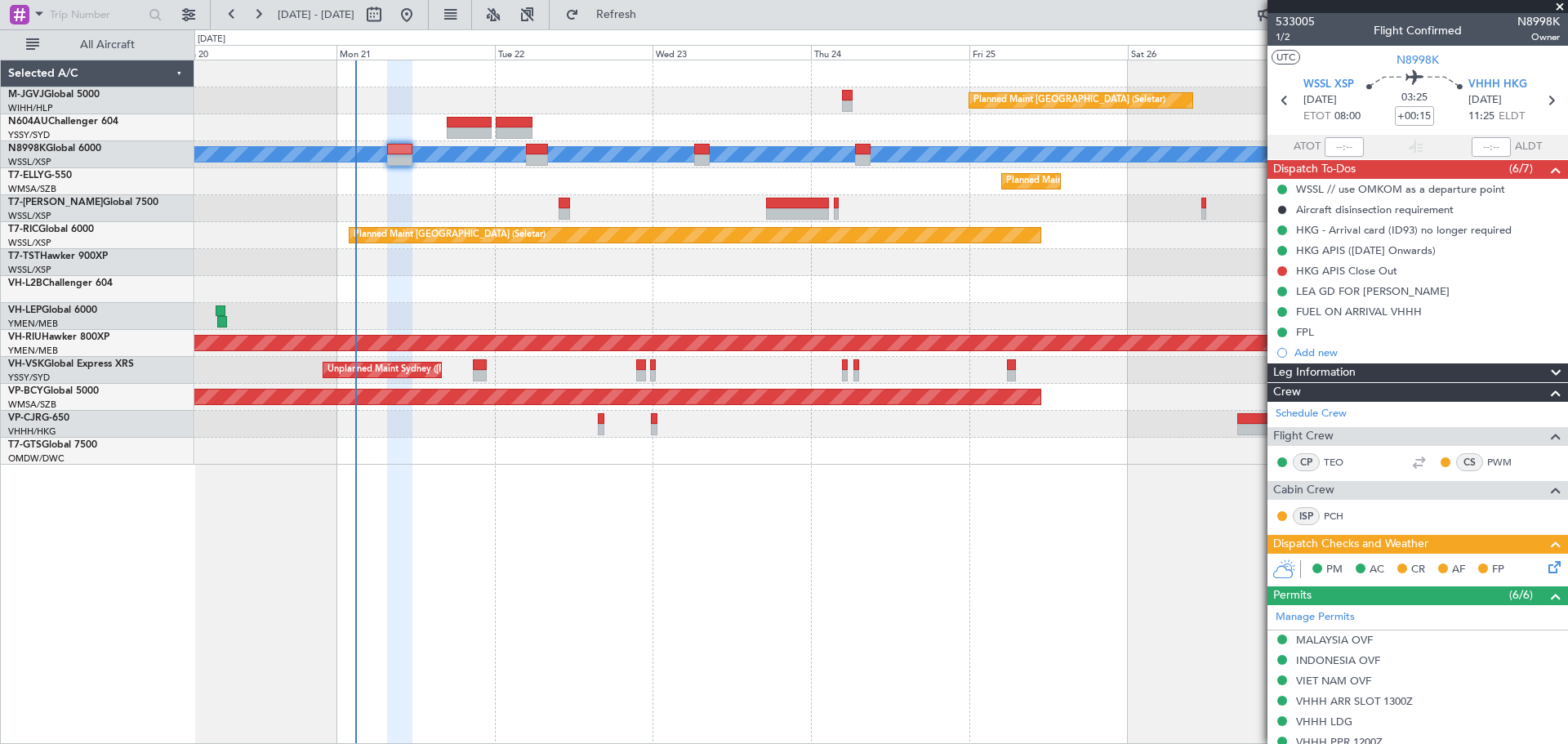 type on "[PERSON_NAME] (EYU)" 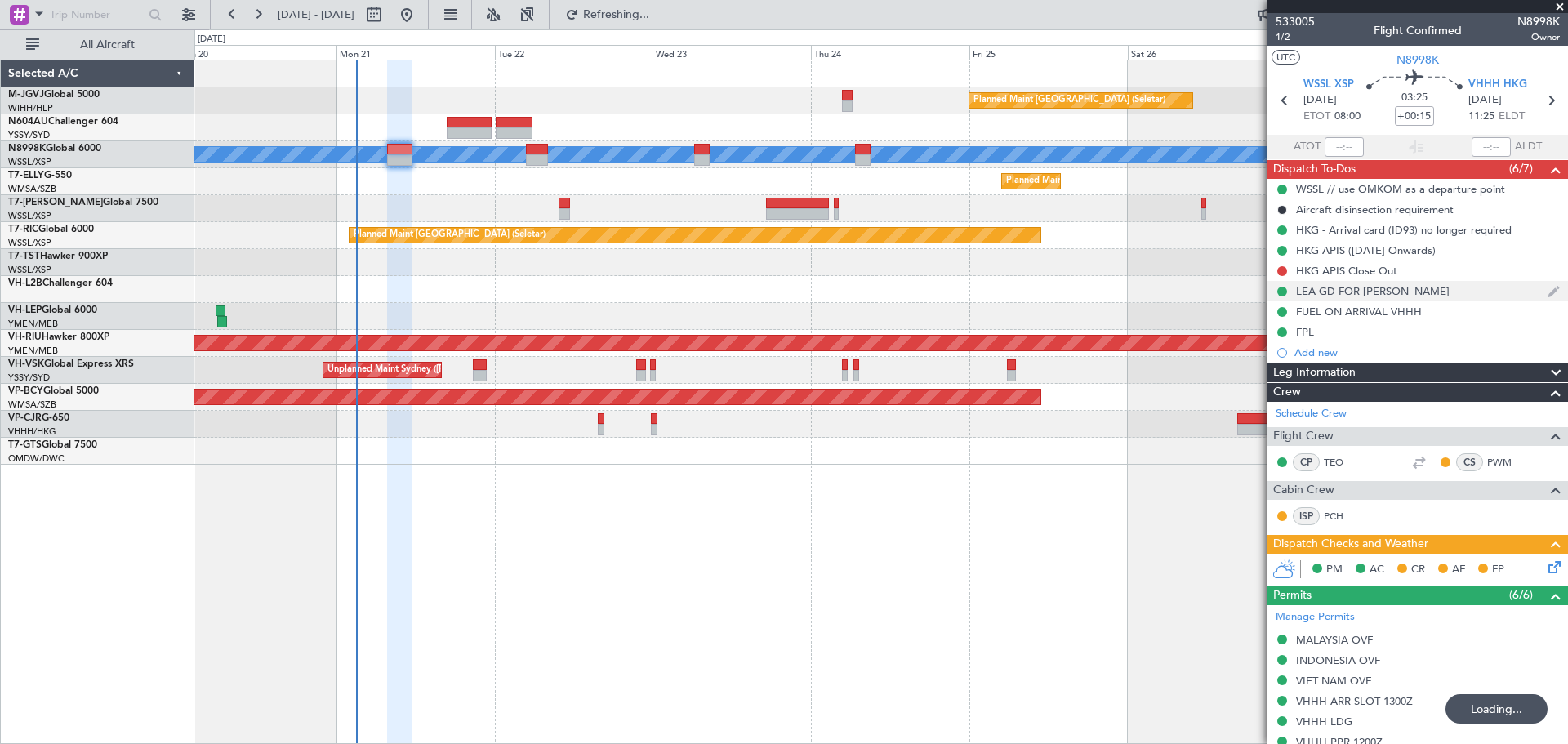 type 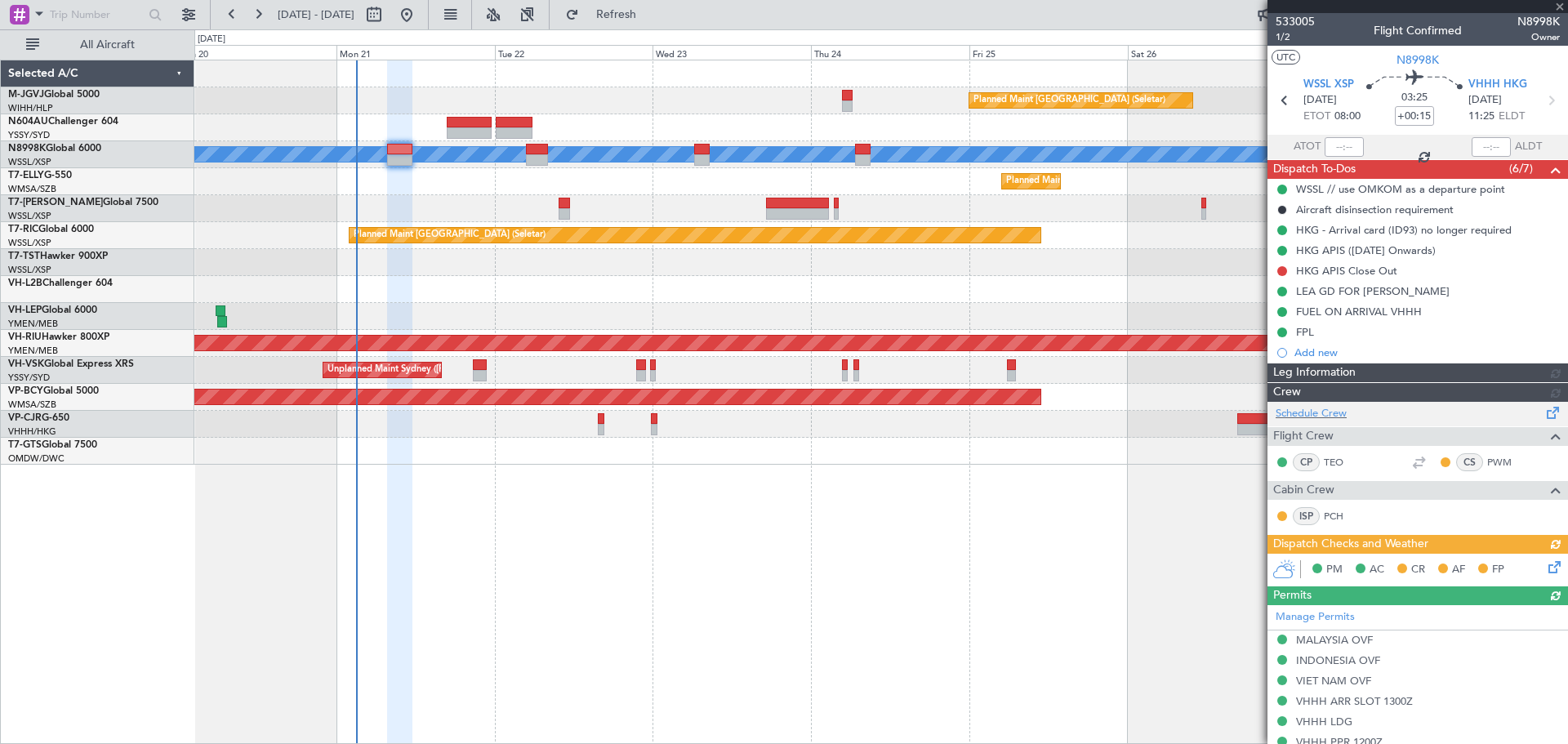 type on "[PERSON_NAME] (EYU)" 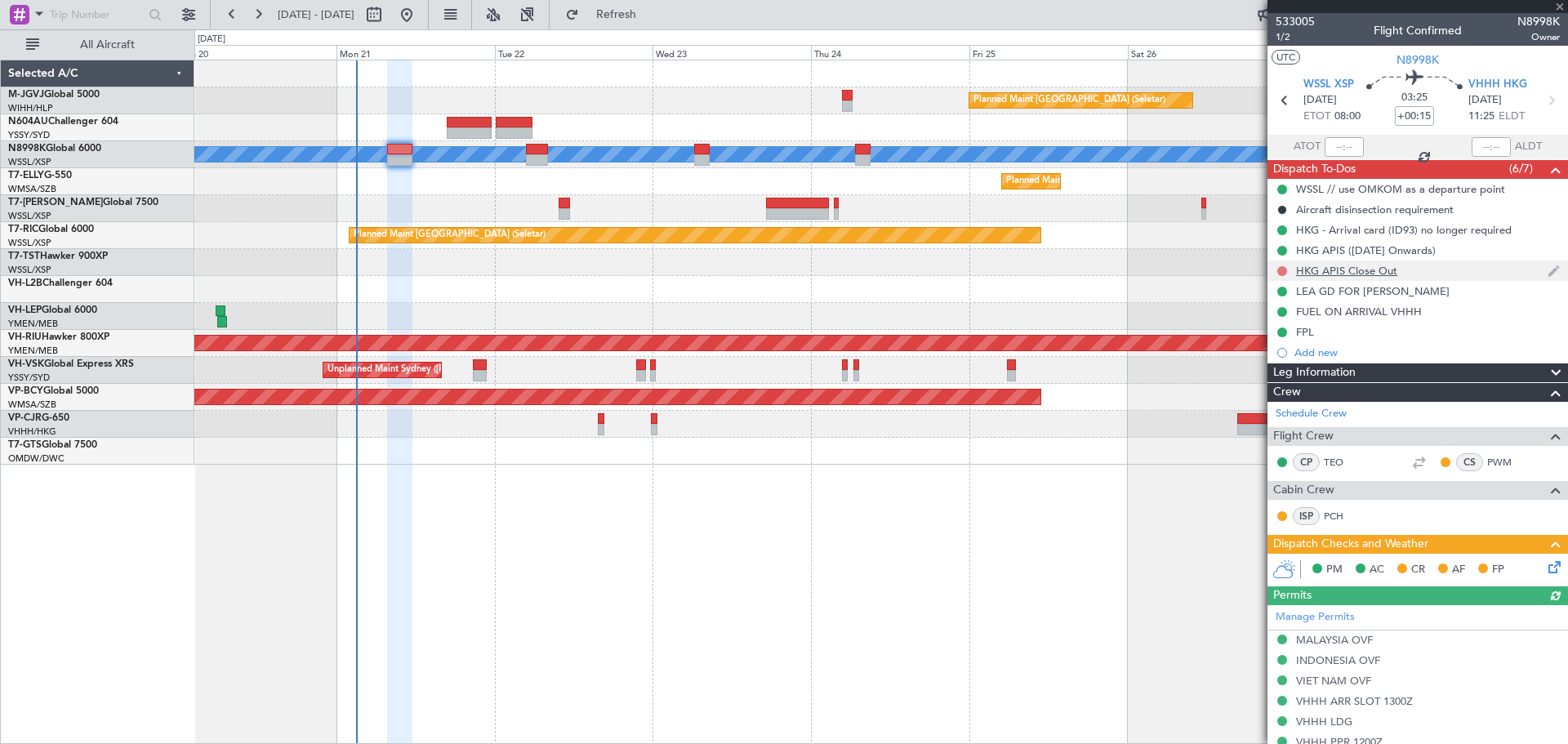 click 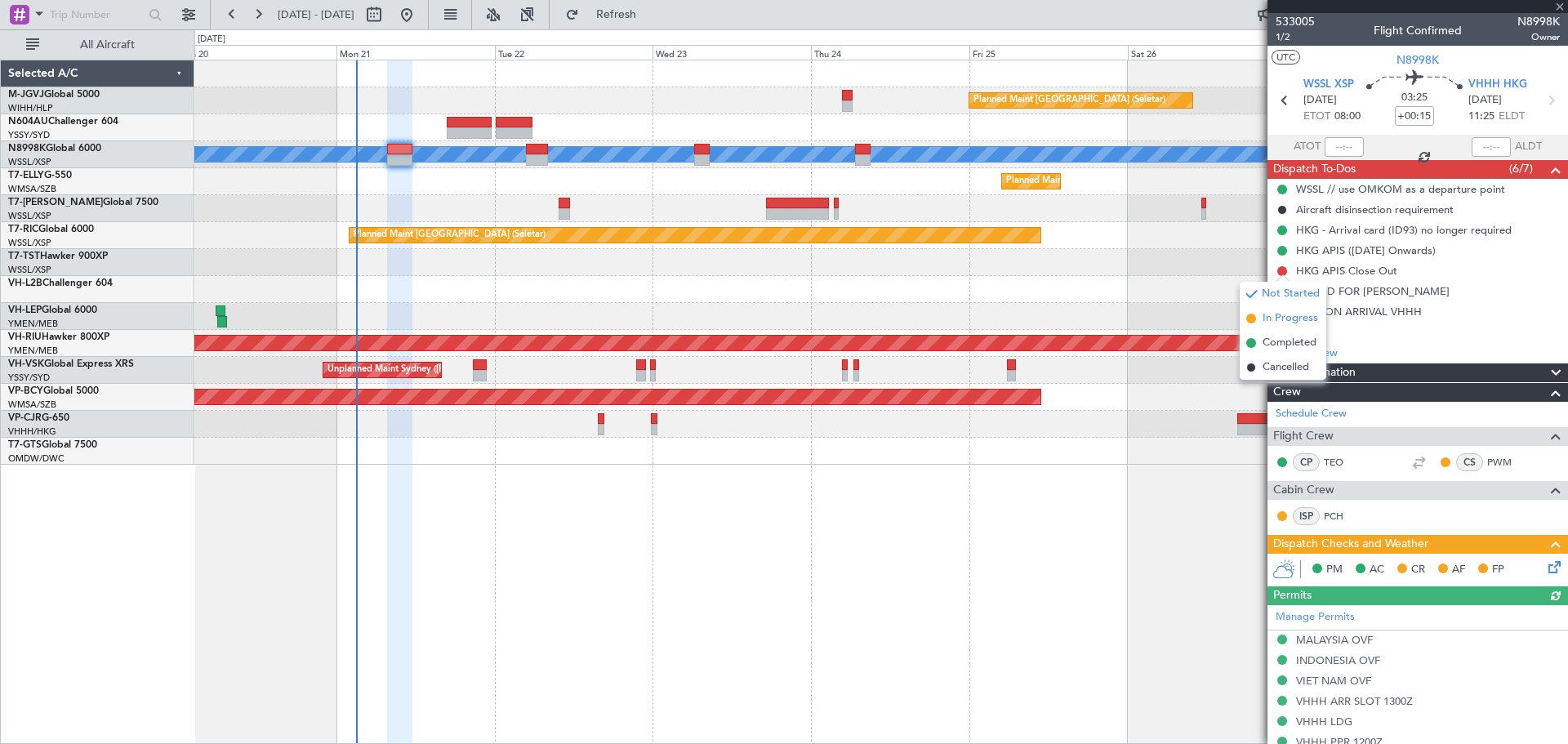 click on "In Progress" at bounding box center (1290, 319) 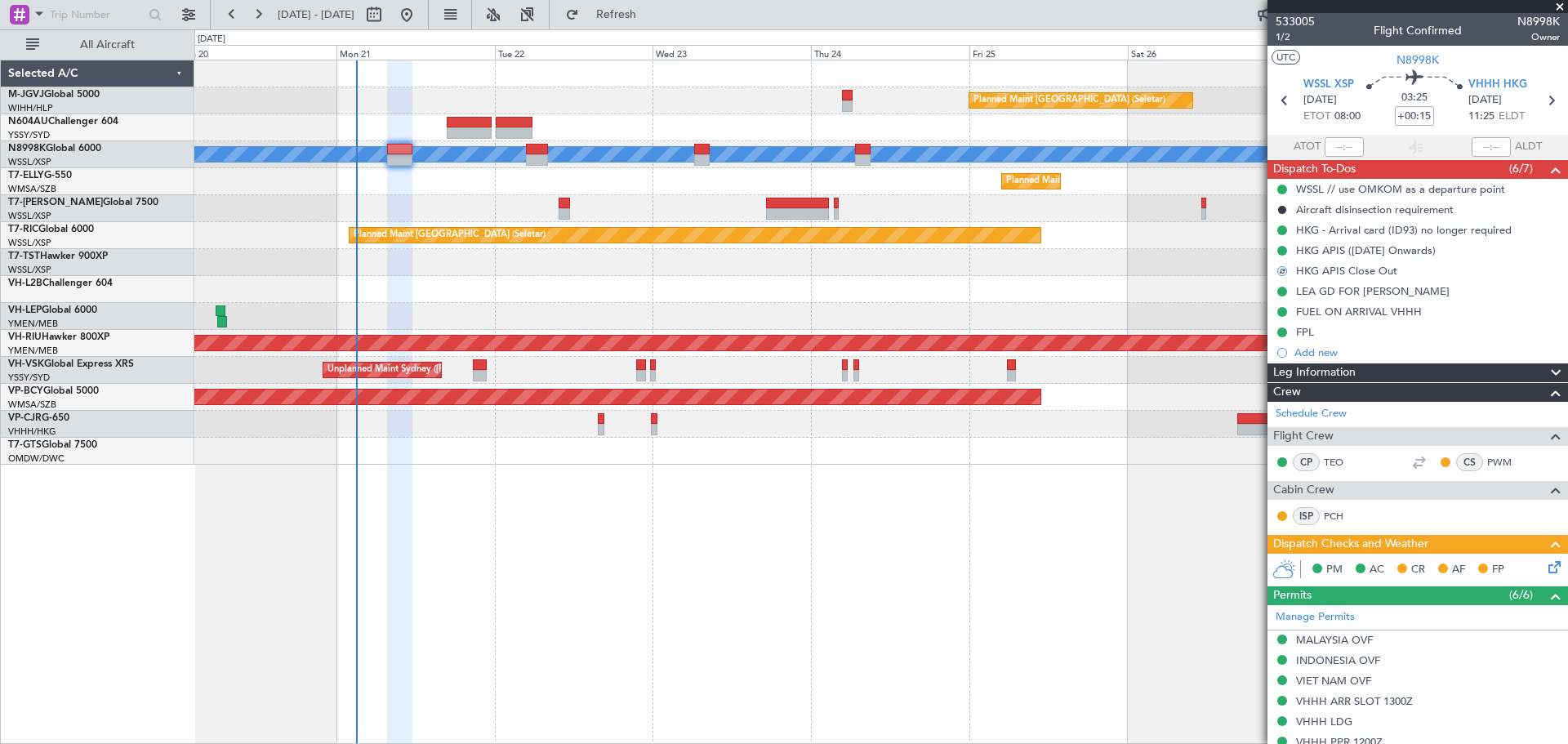 click 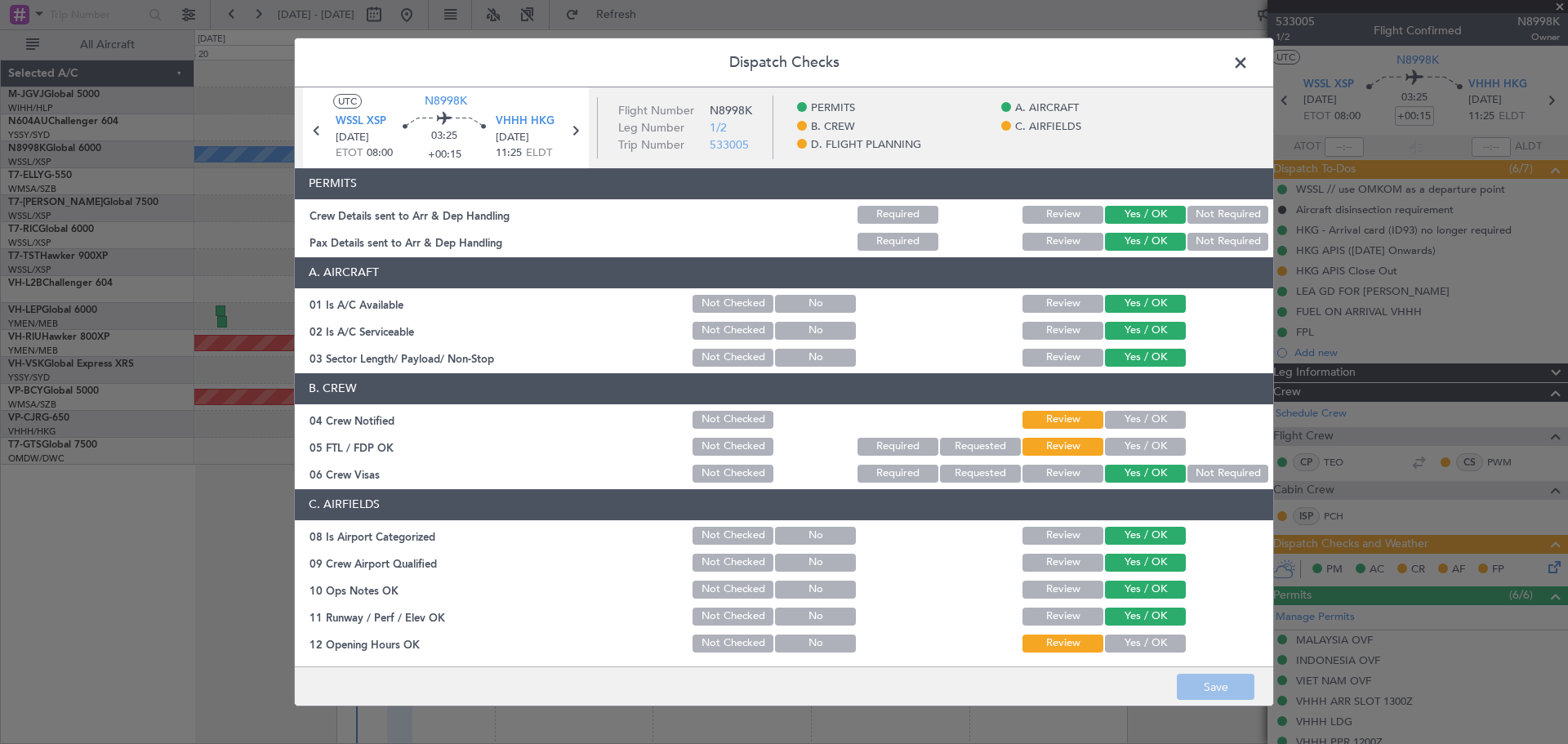 click on "Yes / OK" 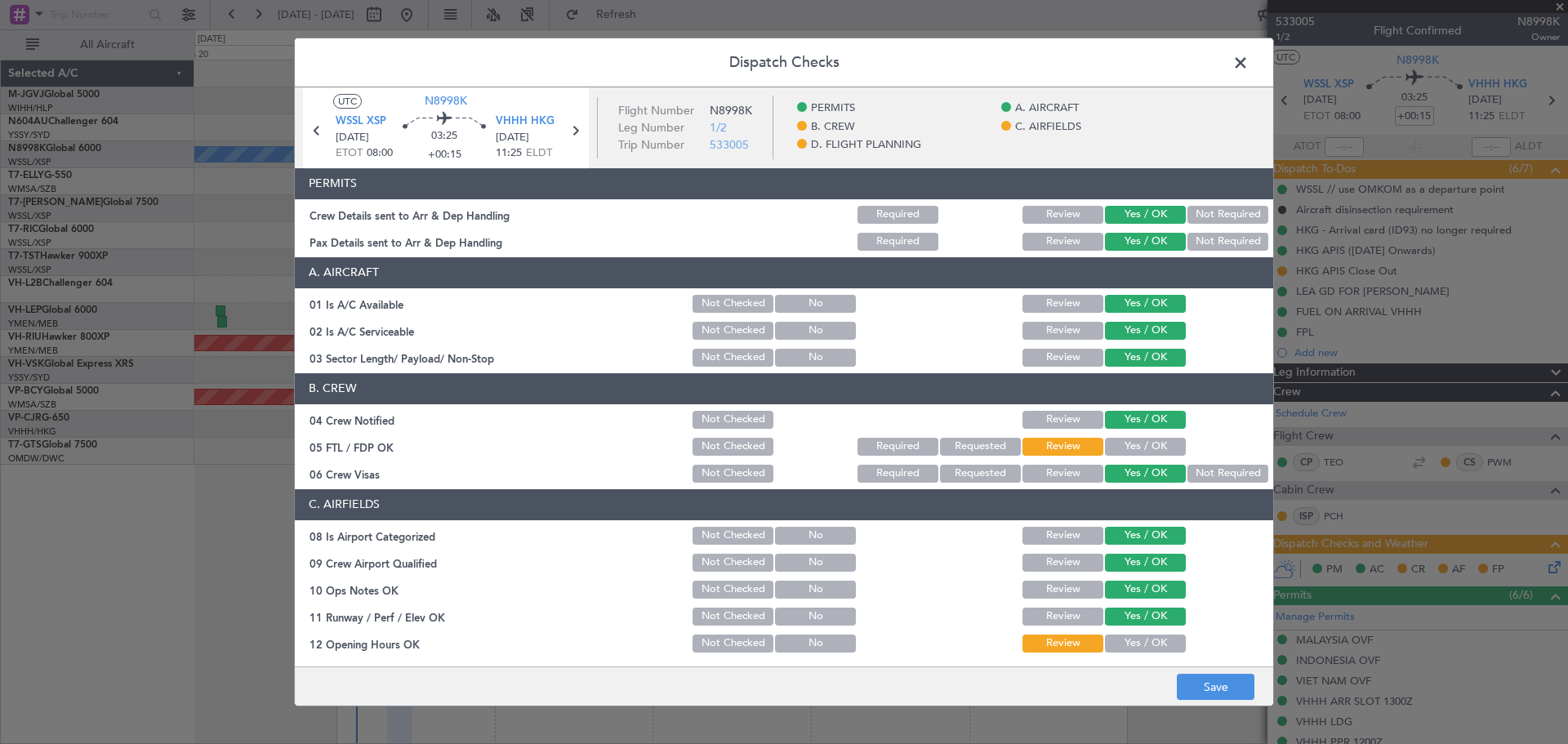 click on "Yes / OK" 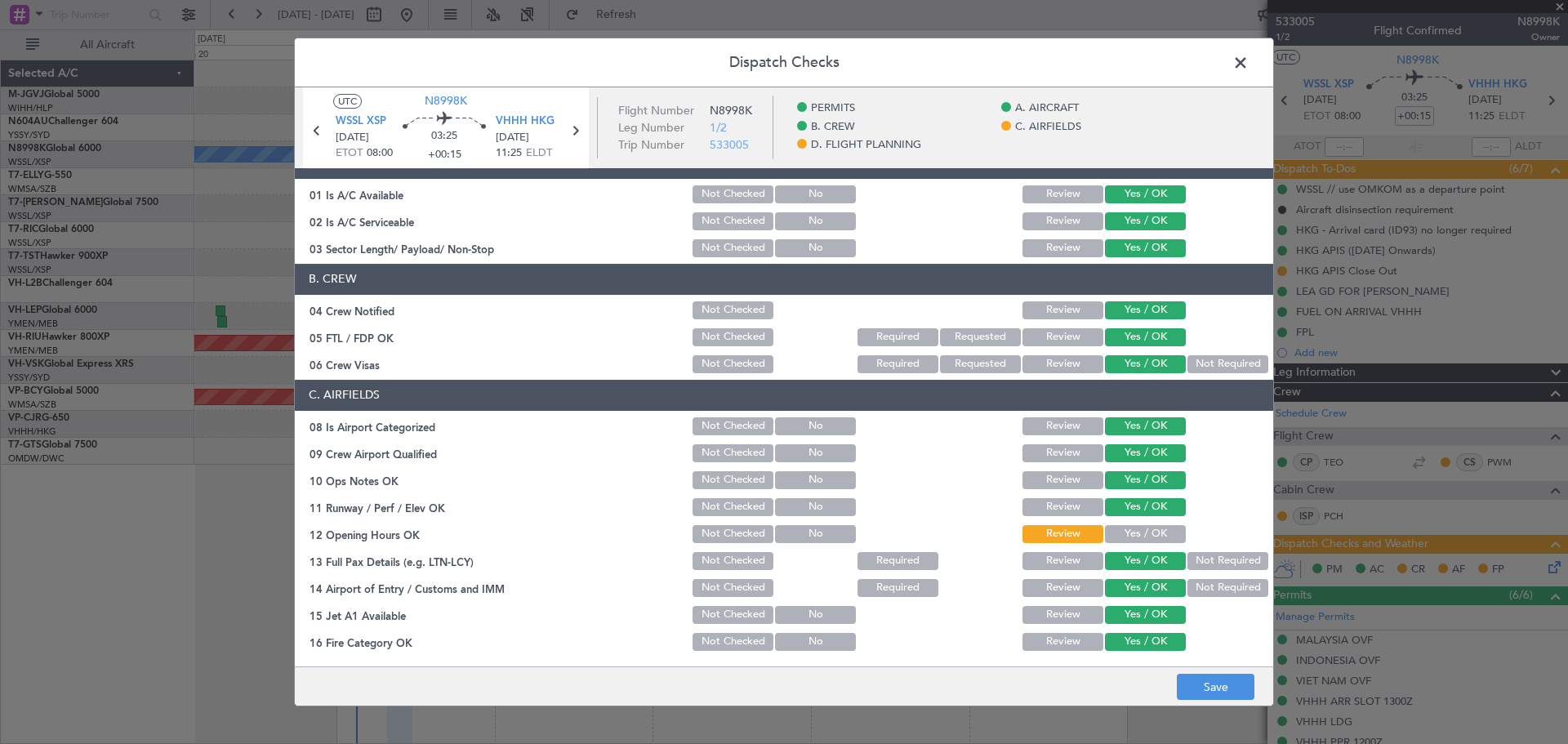 scroll, scrollTop: 136, scrollLeft: 0, axis: vertical 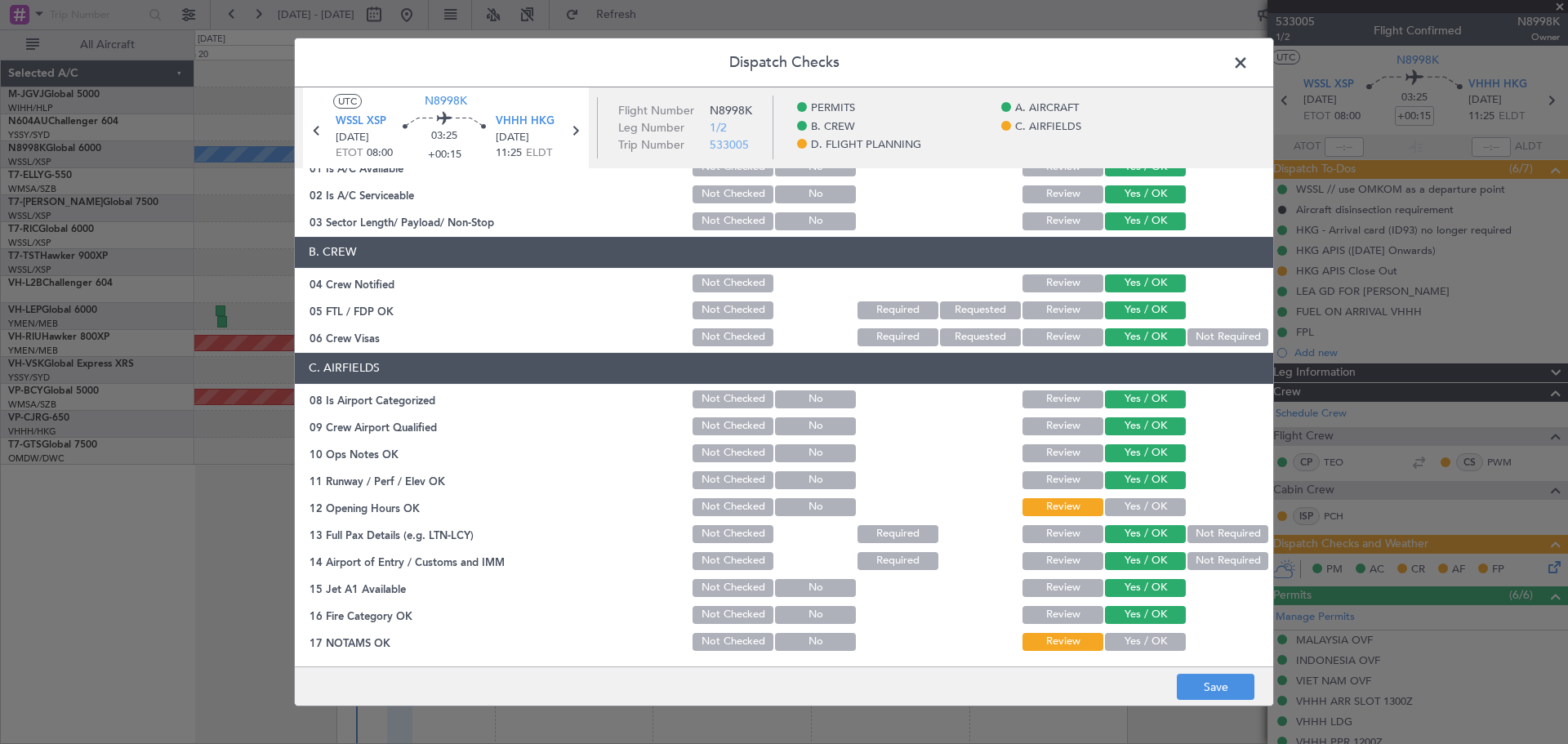 click on "Yes / OK" 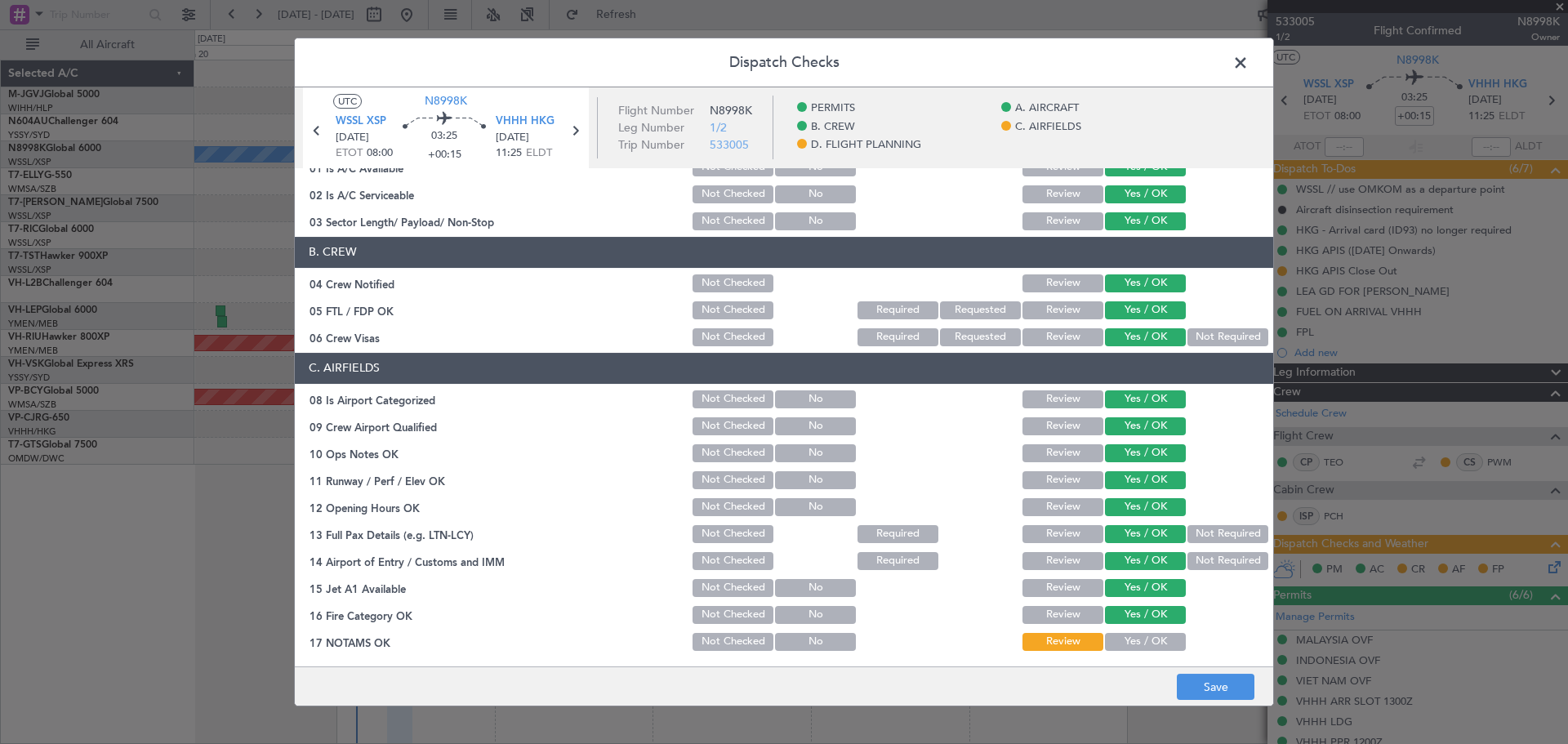 click on "Yes / OK" 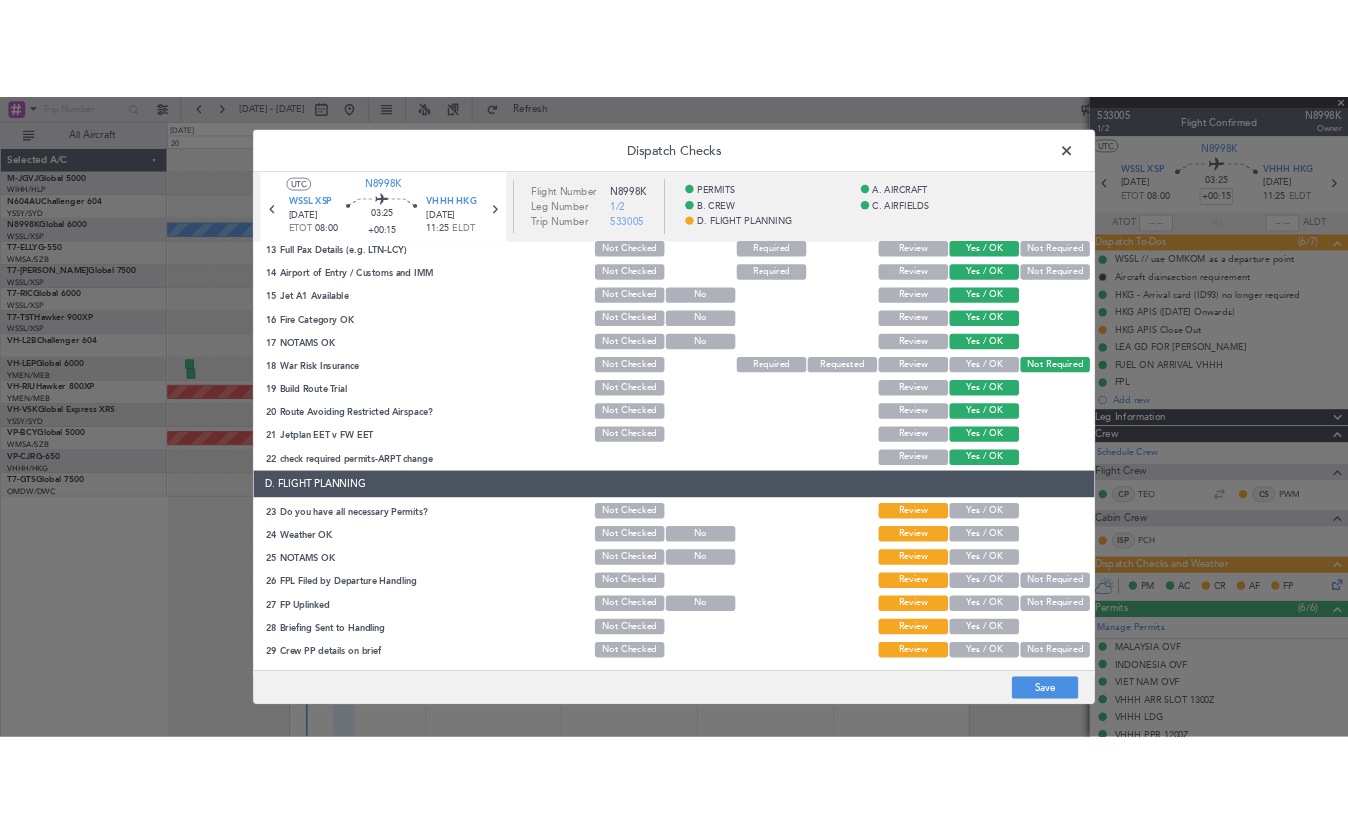 scroll, scrollTop: 640, scrollLeft: 0, axis: vertical 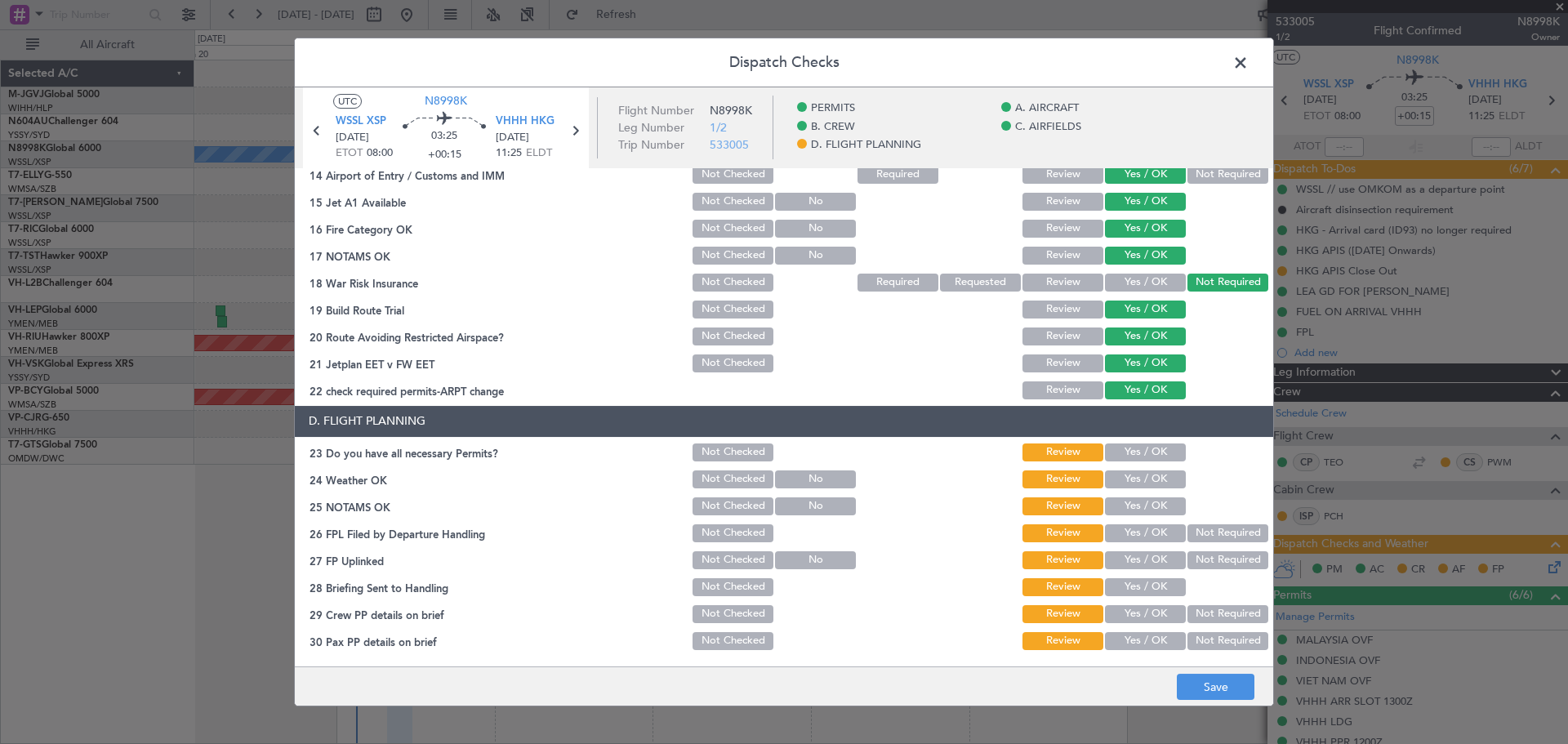 click on "Yes / OK" 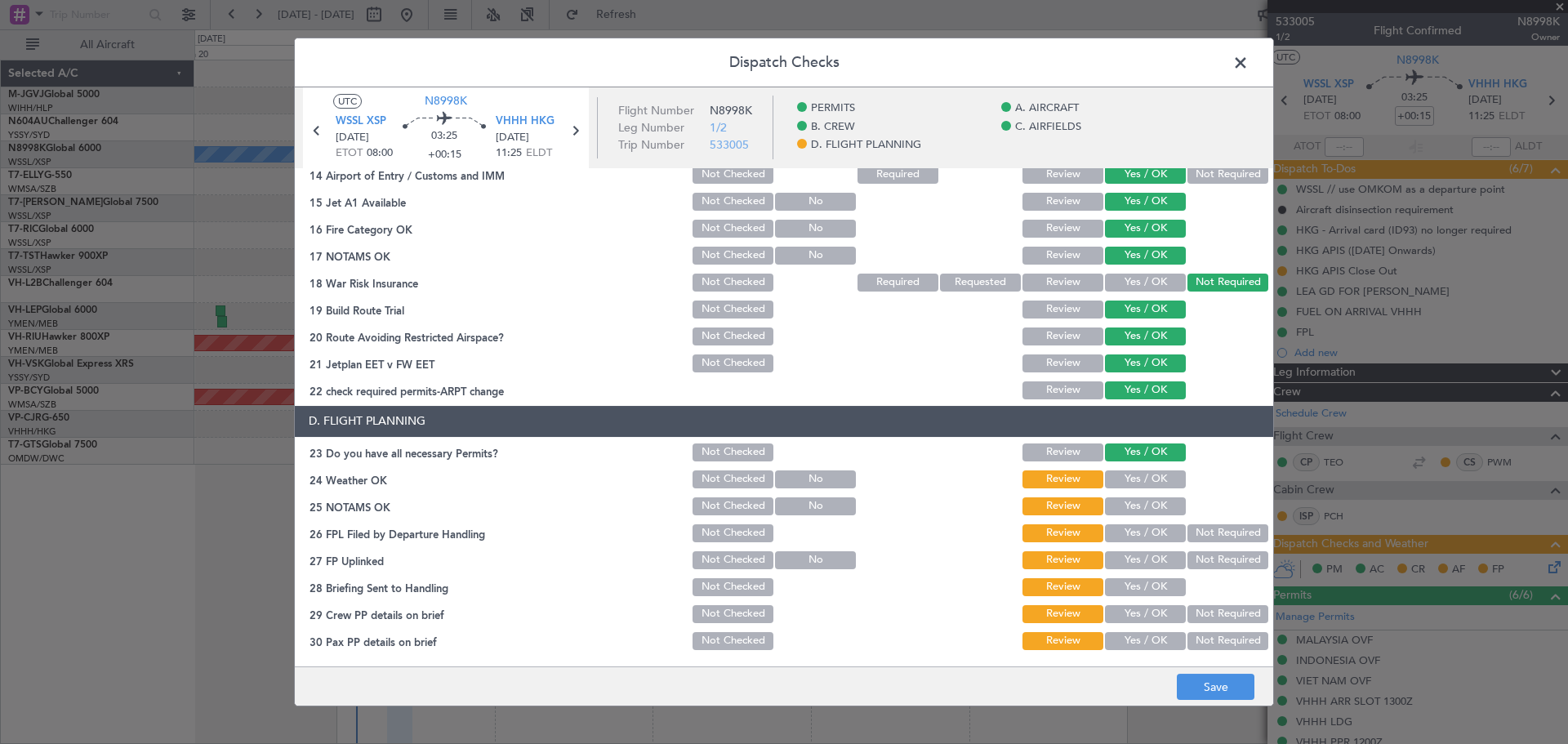 click on "Yes / OK" 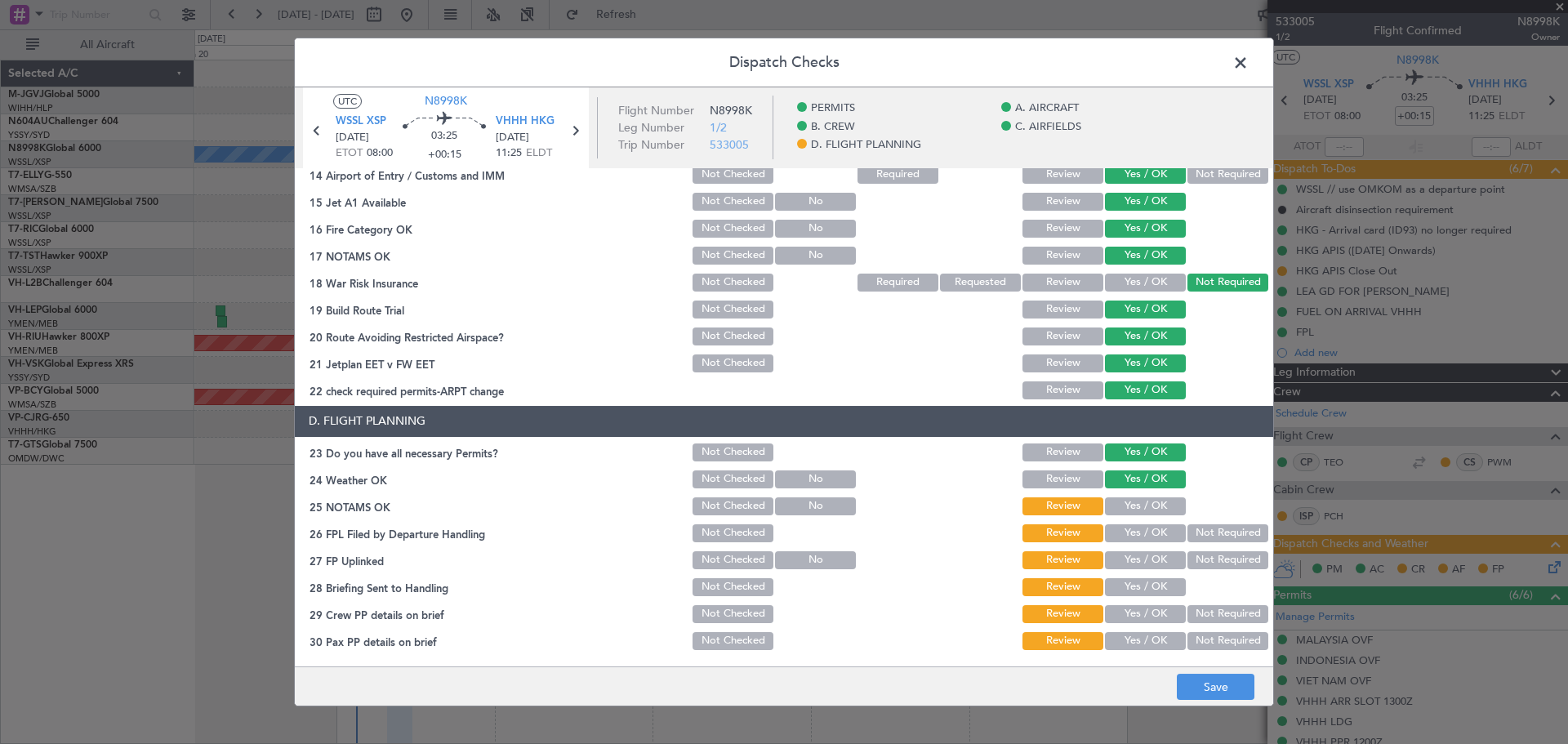click on "Yes / OK" 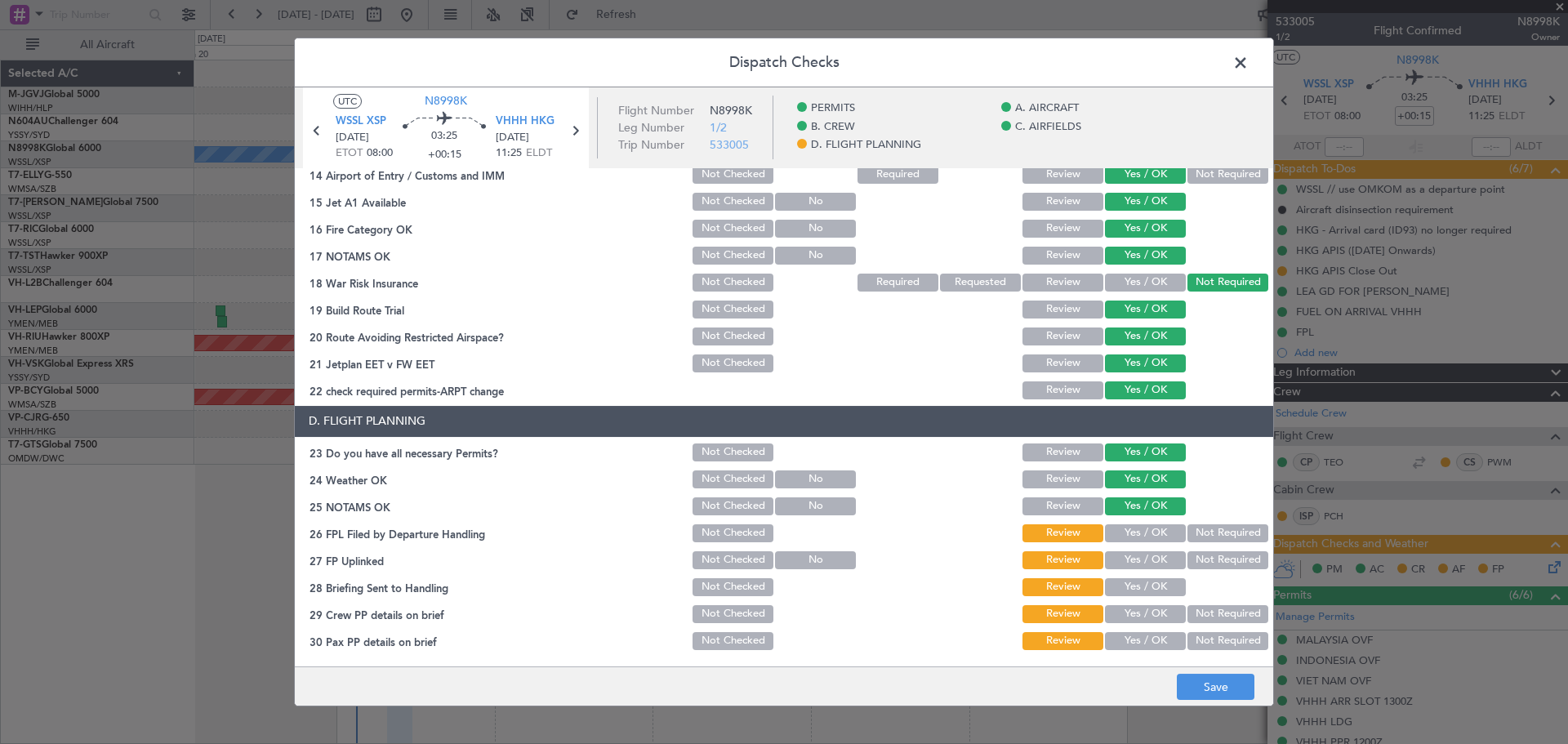 click on "Yes / OK" 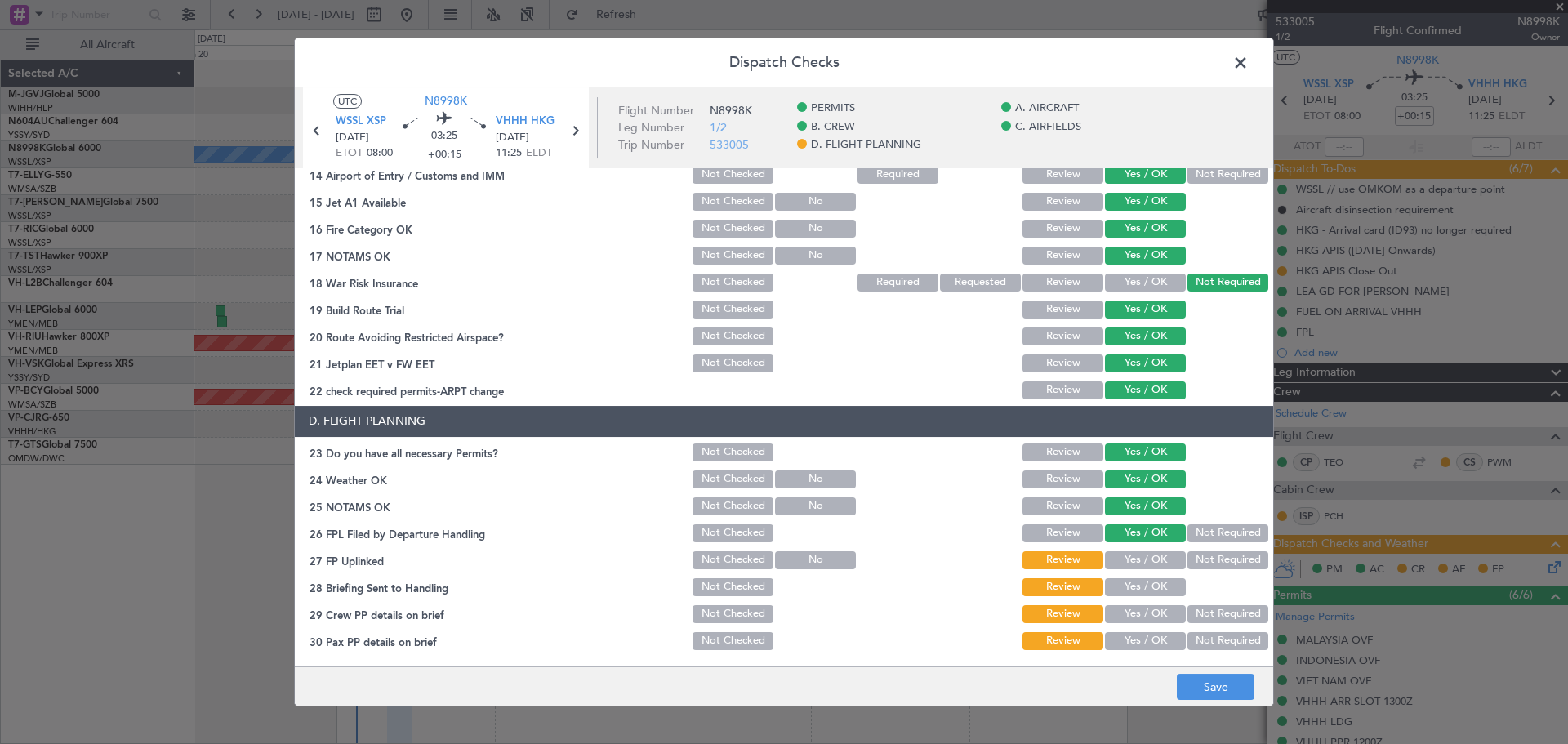 click on "Yes / OK" 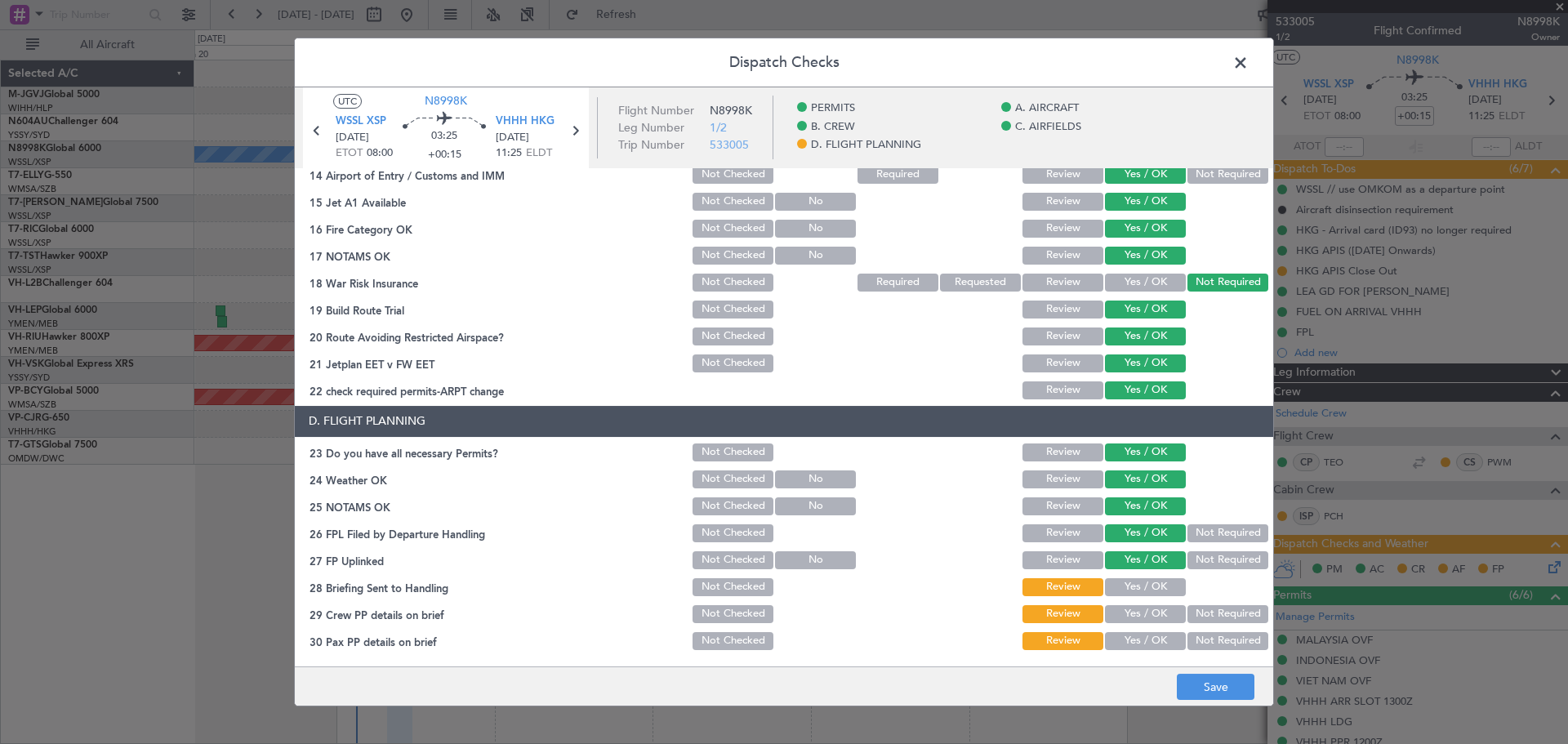 click on "Yes / OK" 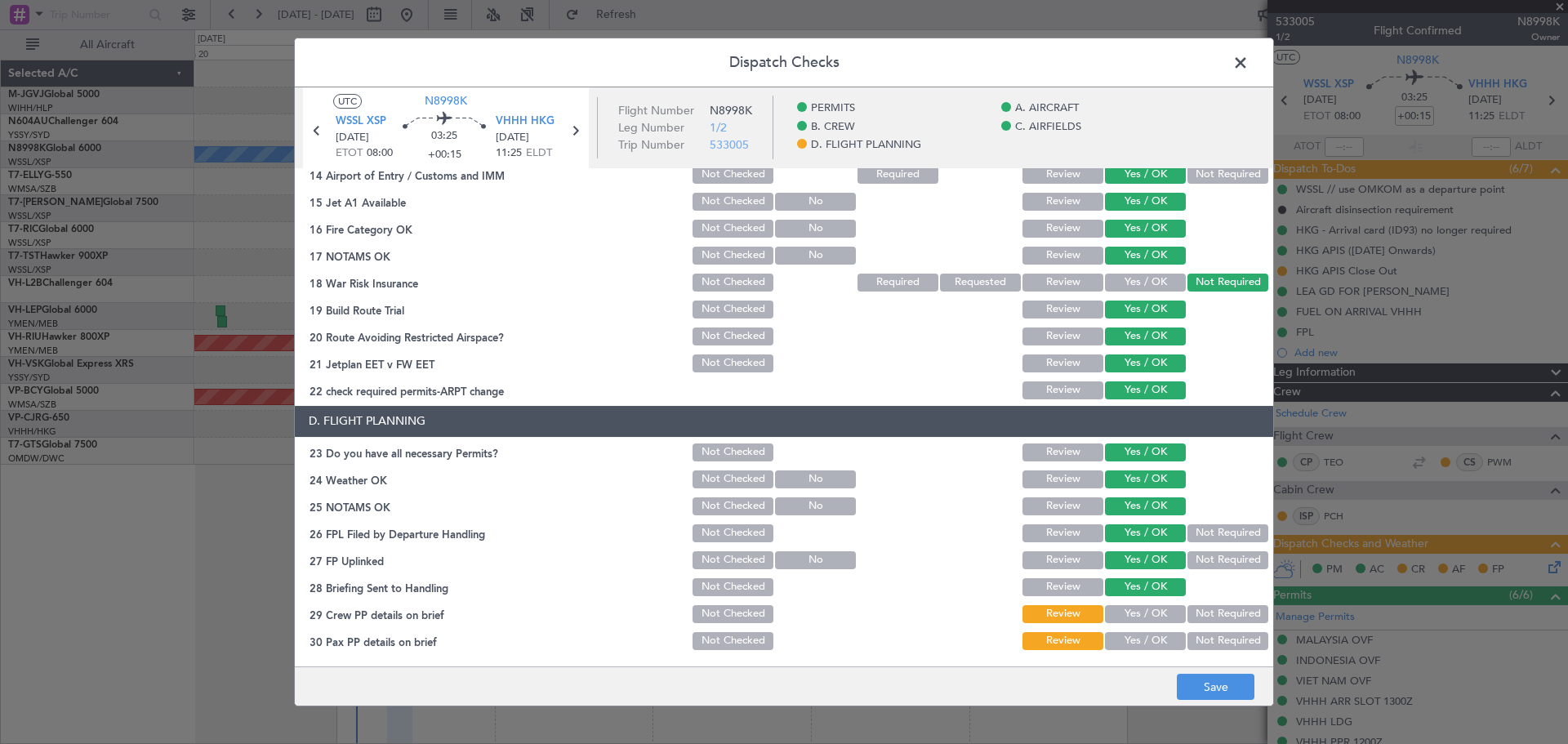 click on "Yes / OK" 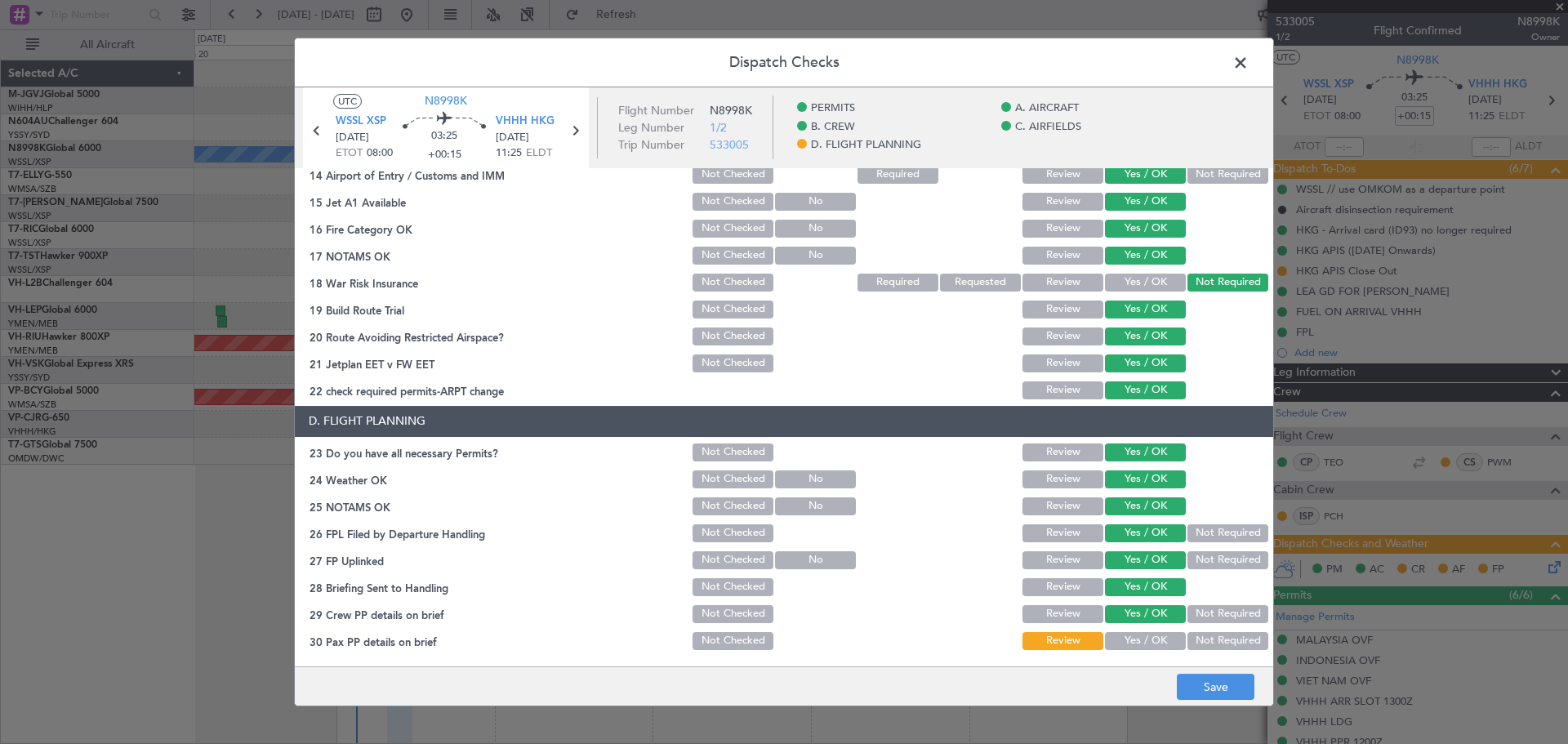 click on "Yes / OK" 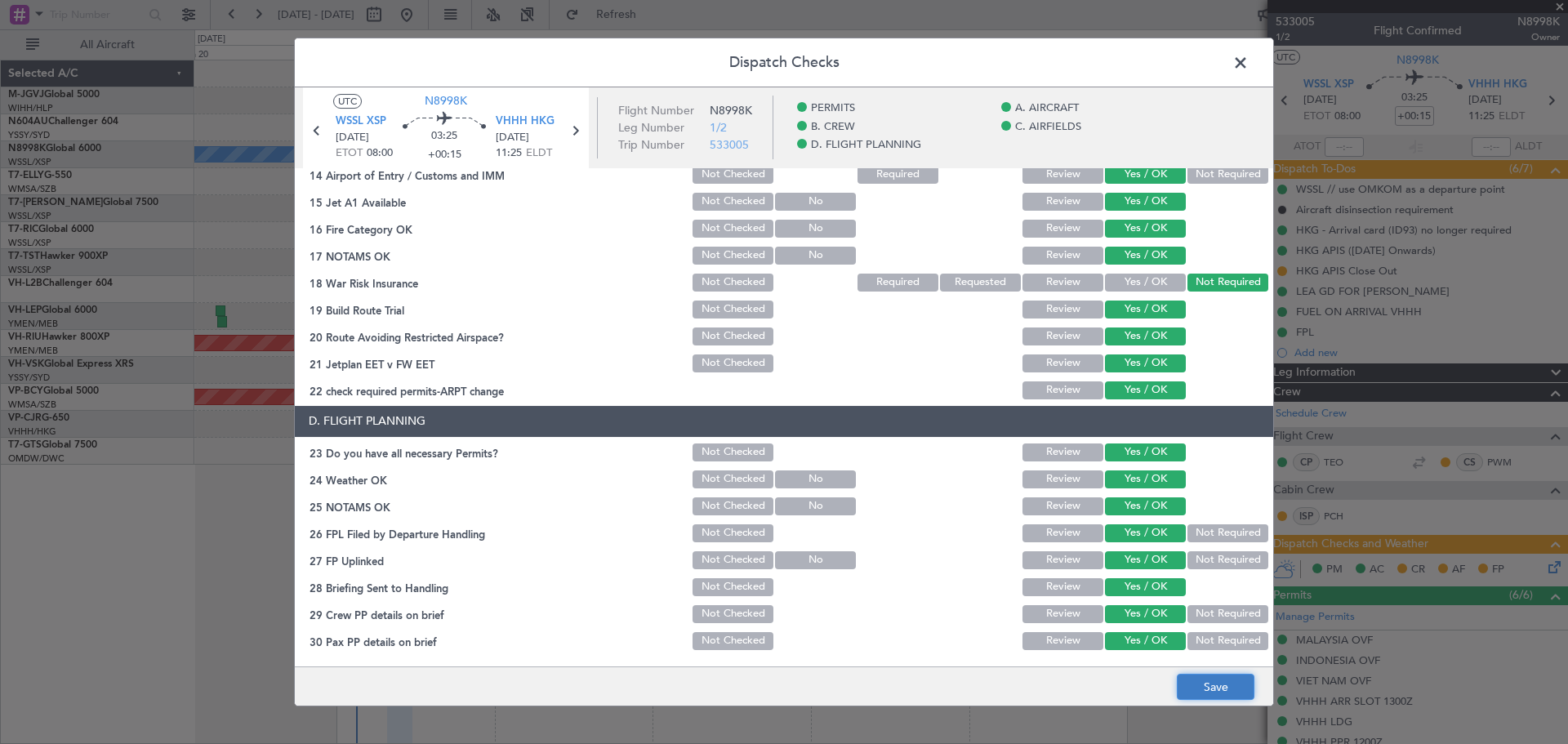 click on "Save" 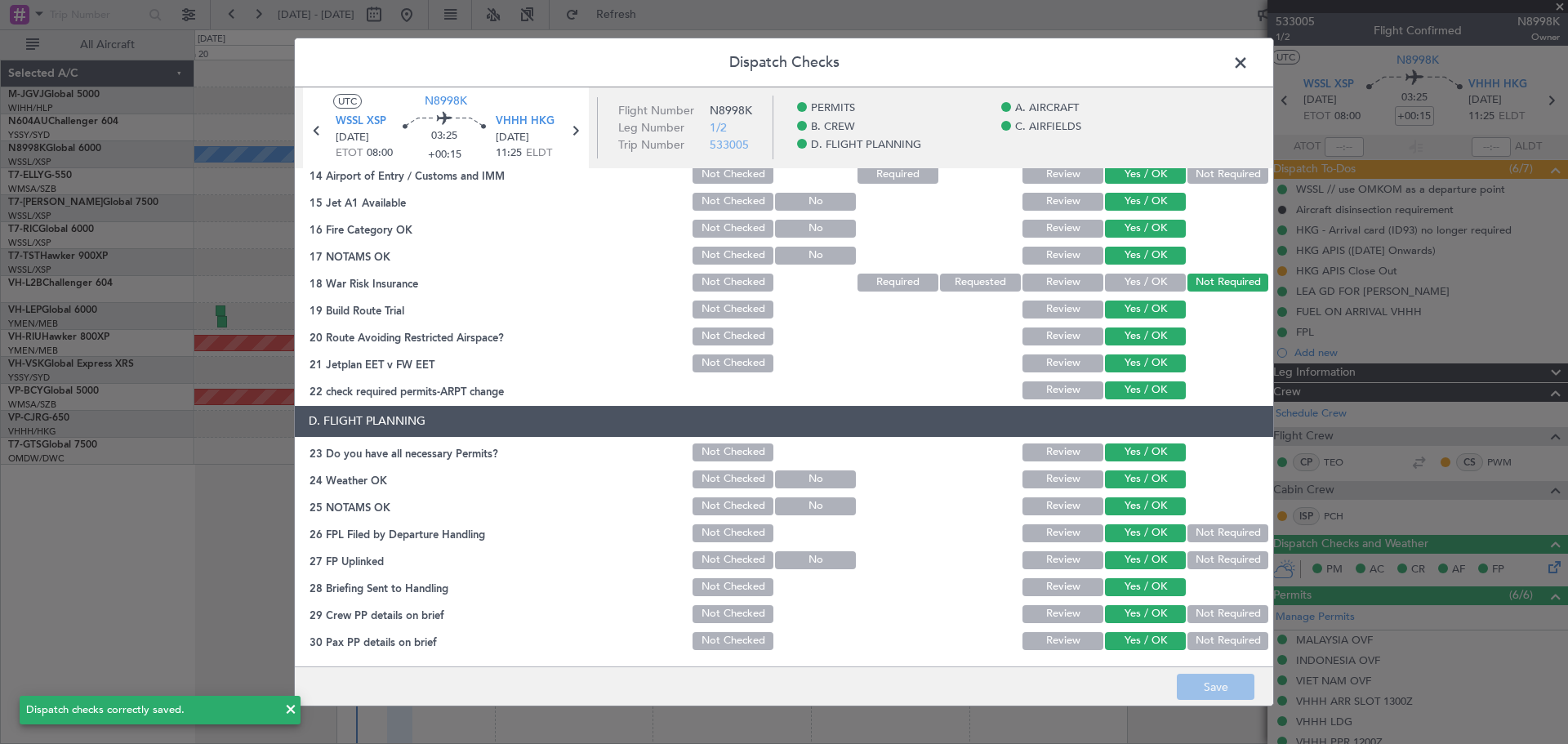 click 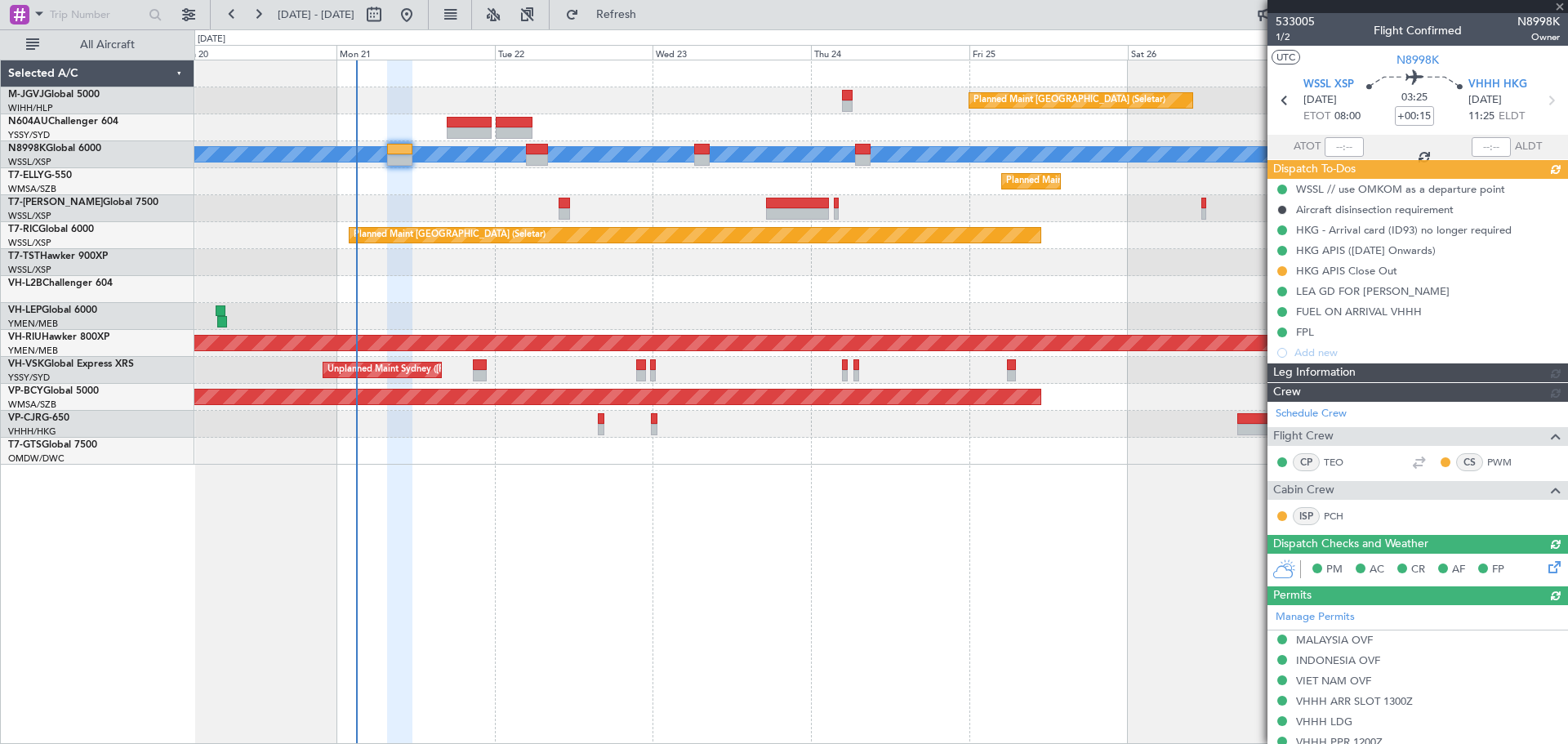 type 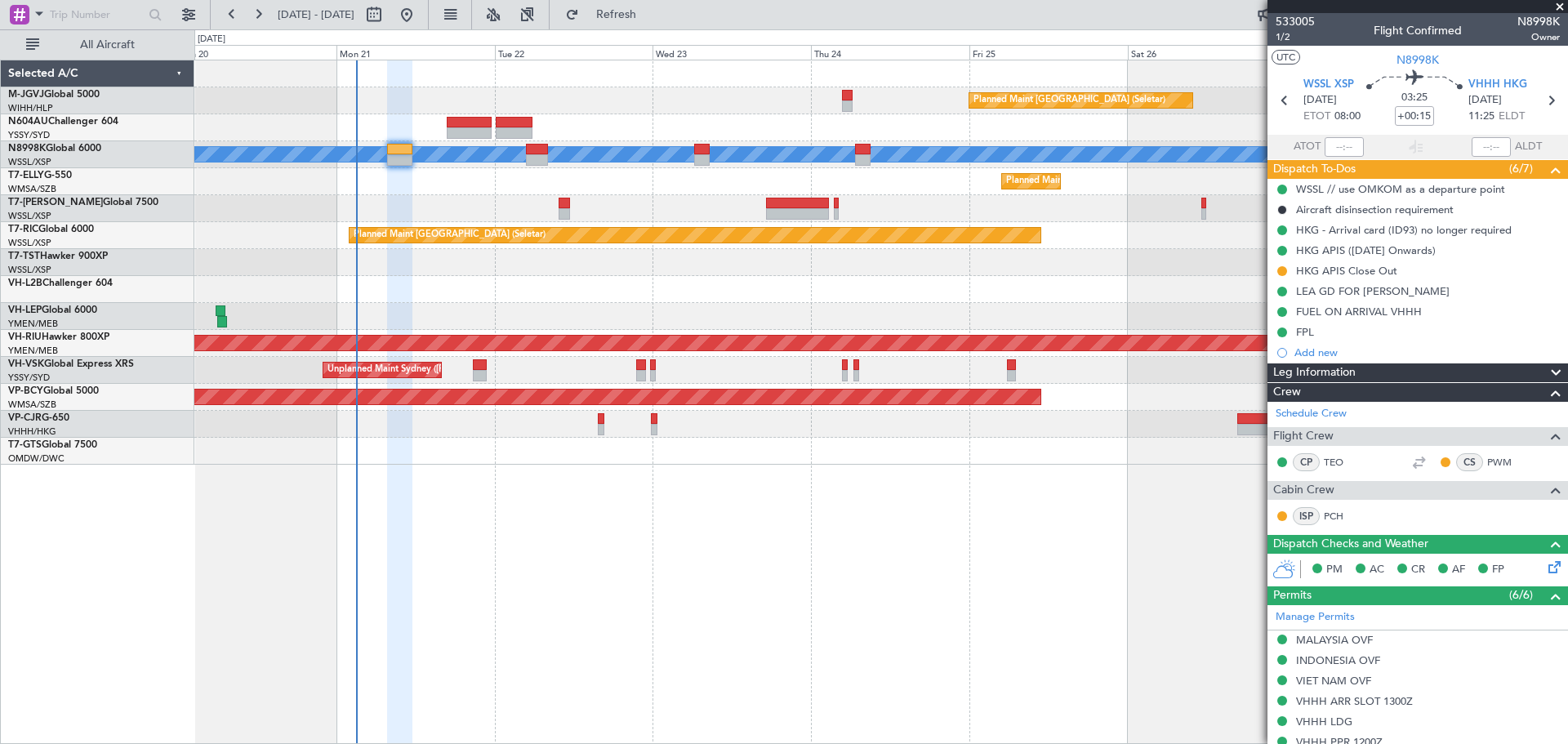 type on "[PERSON_NAME] (EYU)" 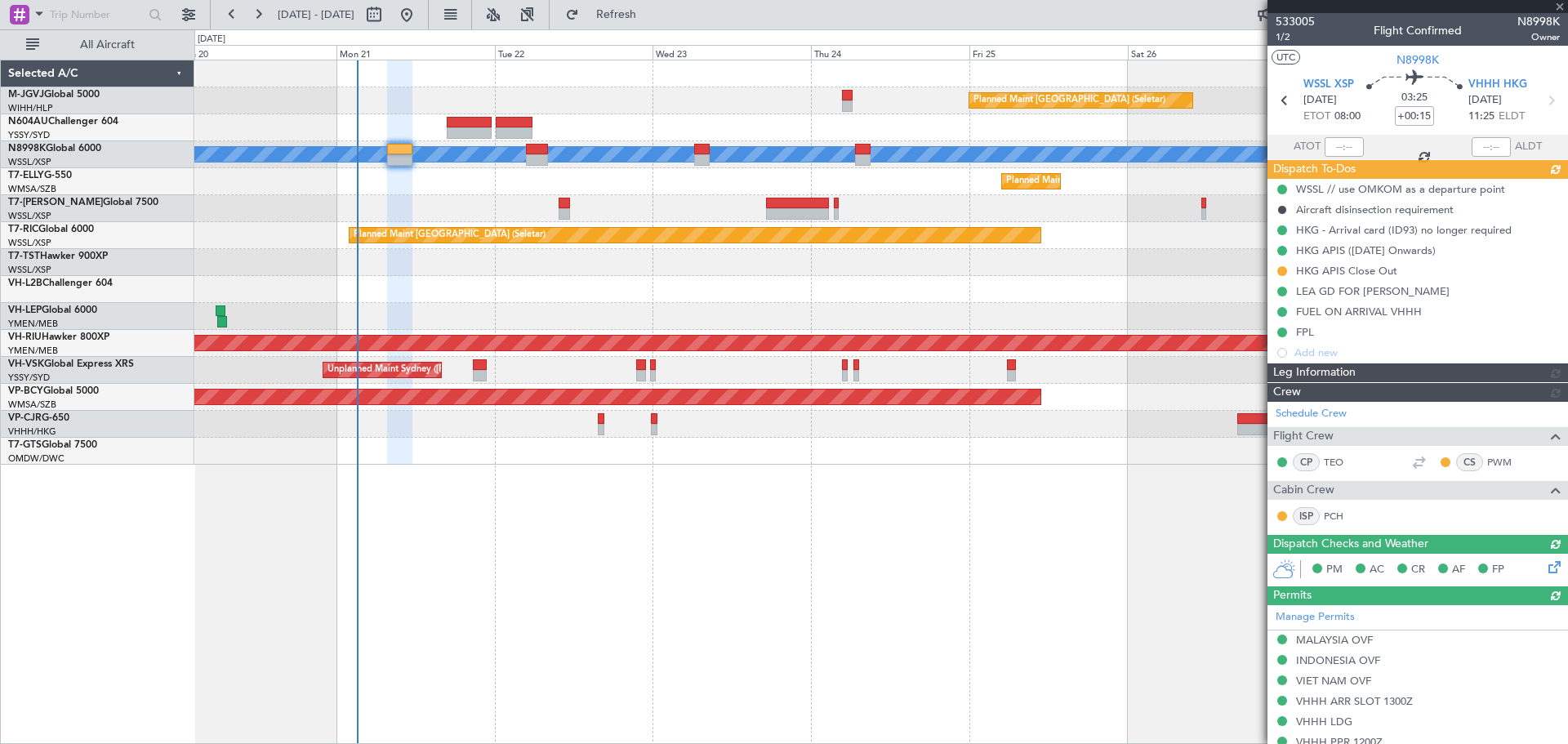 type 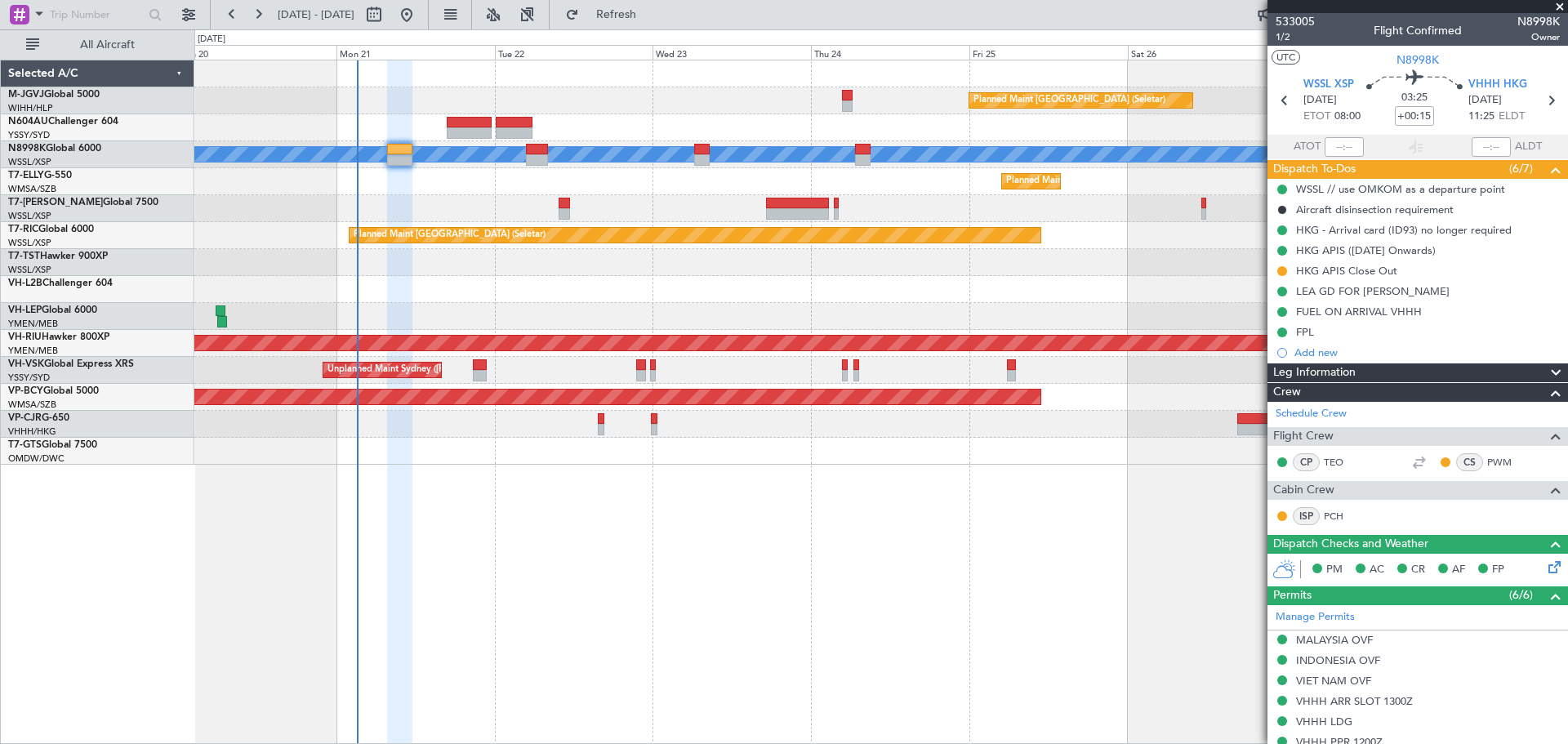 type on "[PERSON_NAME] (EYU)" 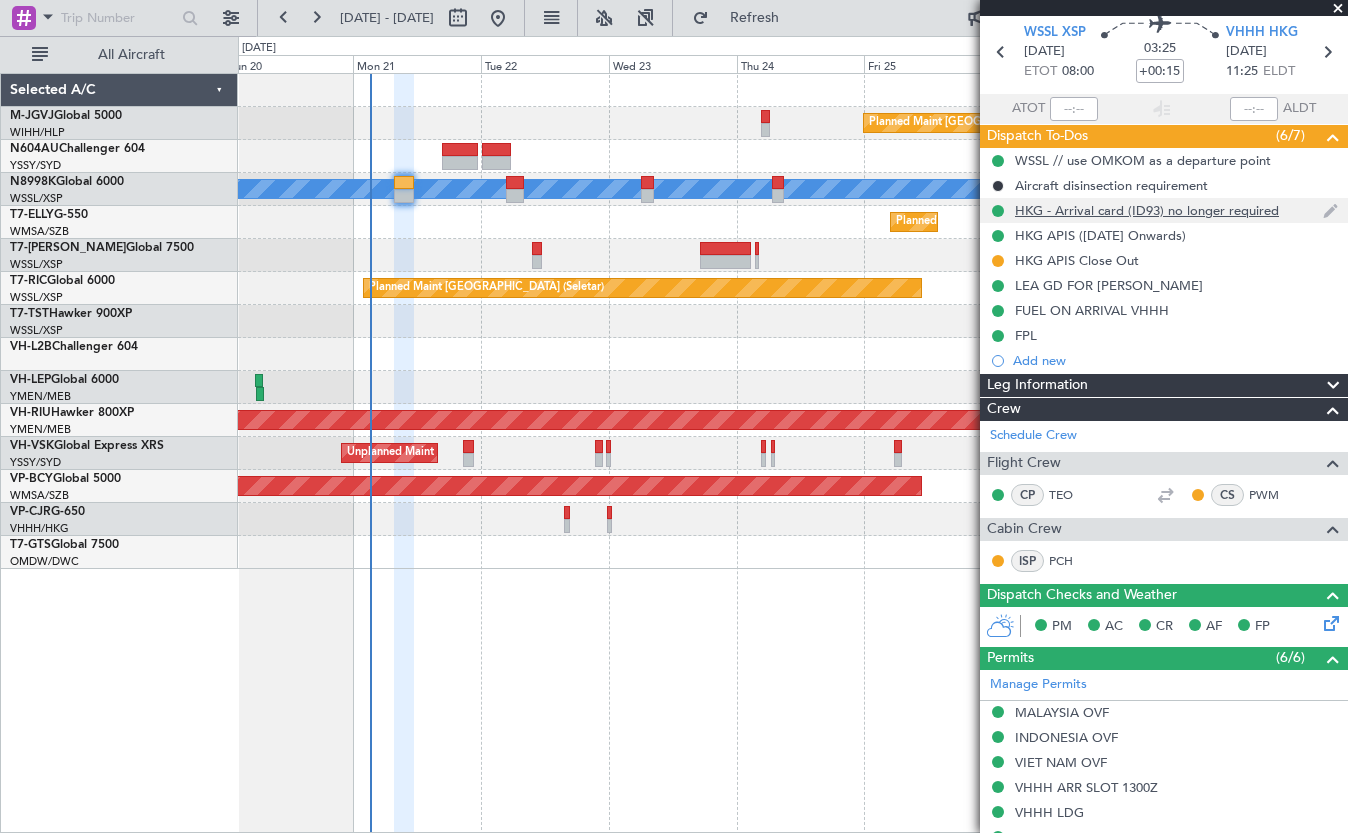 scroll, scrollTop: 0, scrollLeft: 0, axis: both 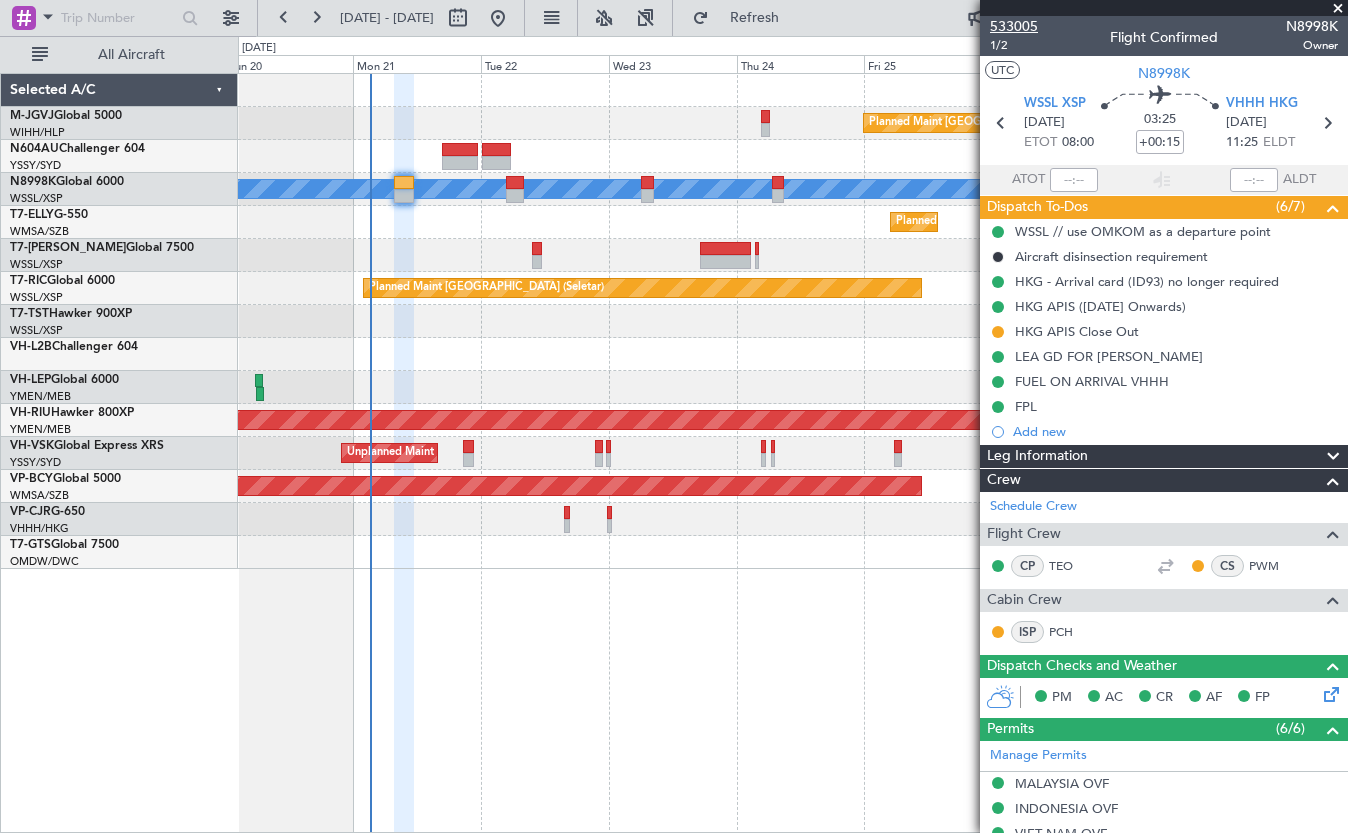 click on "533005" at bounding box center (1014, 26) 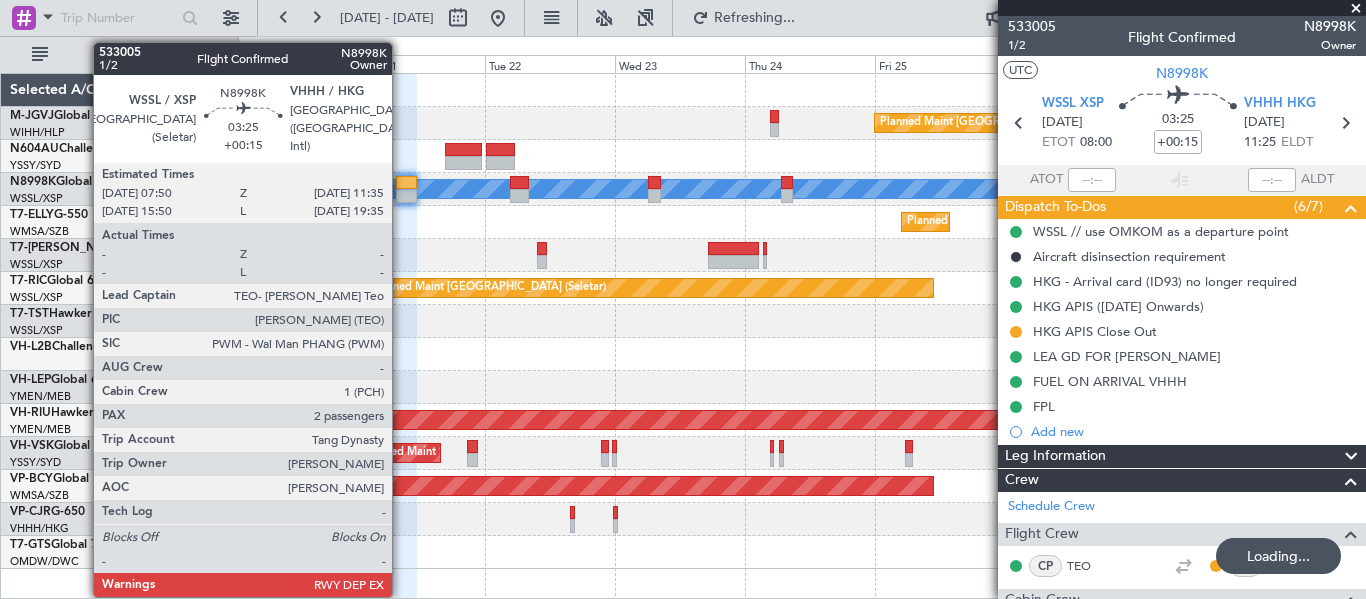 type on "4" 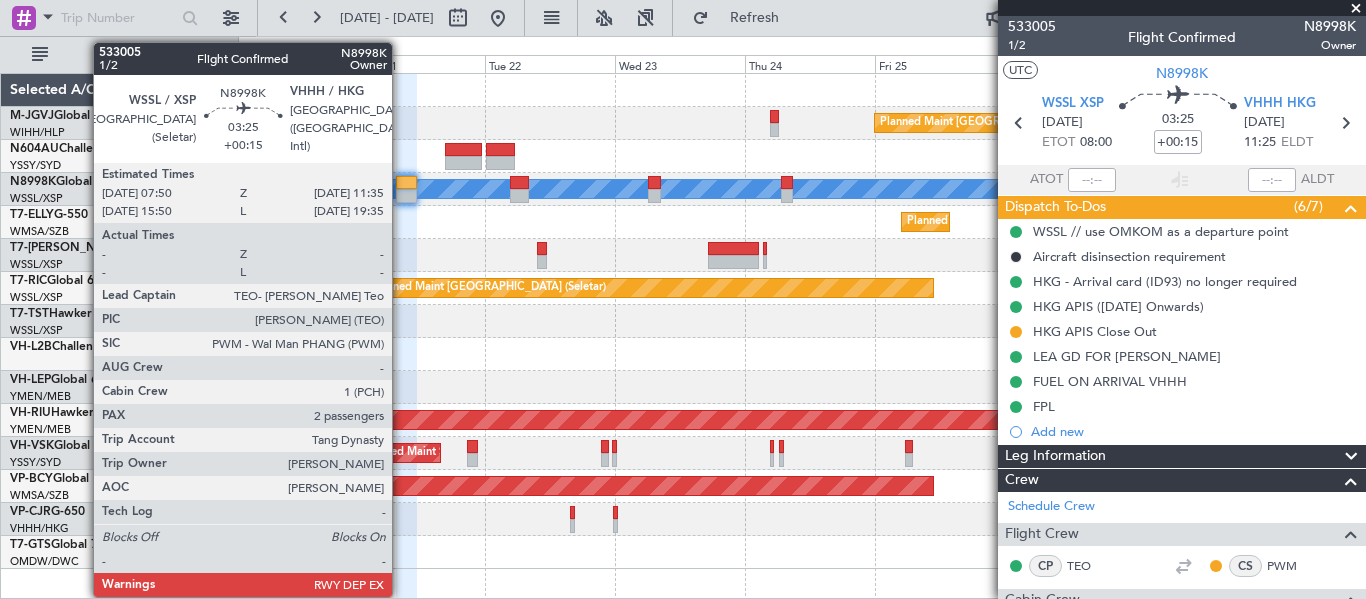 type 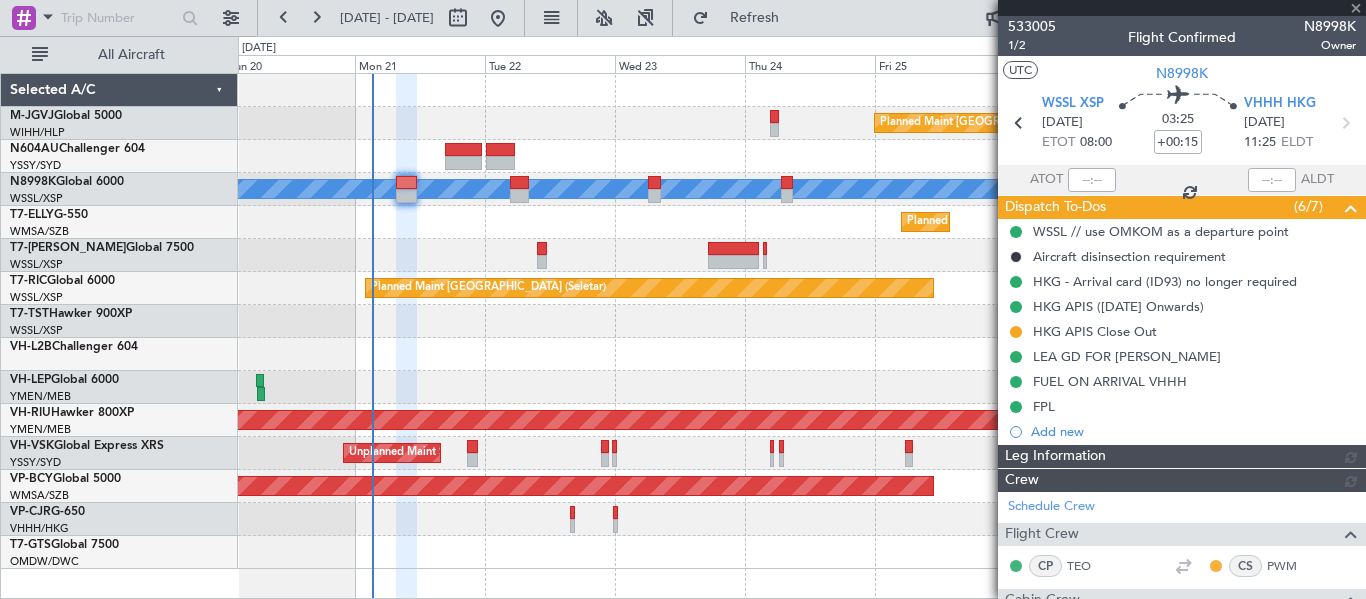 type on "[PERSON_NAME] (EYU)" 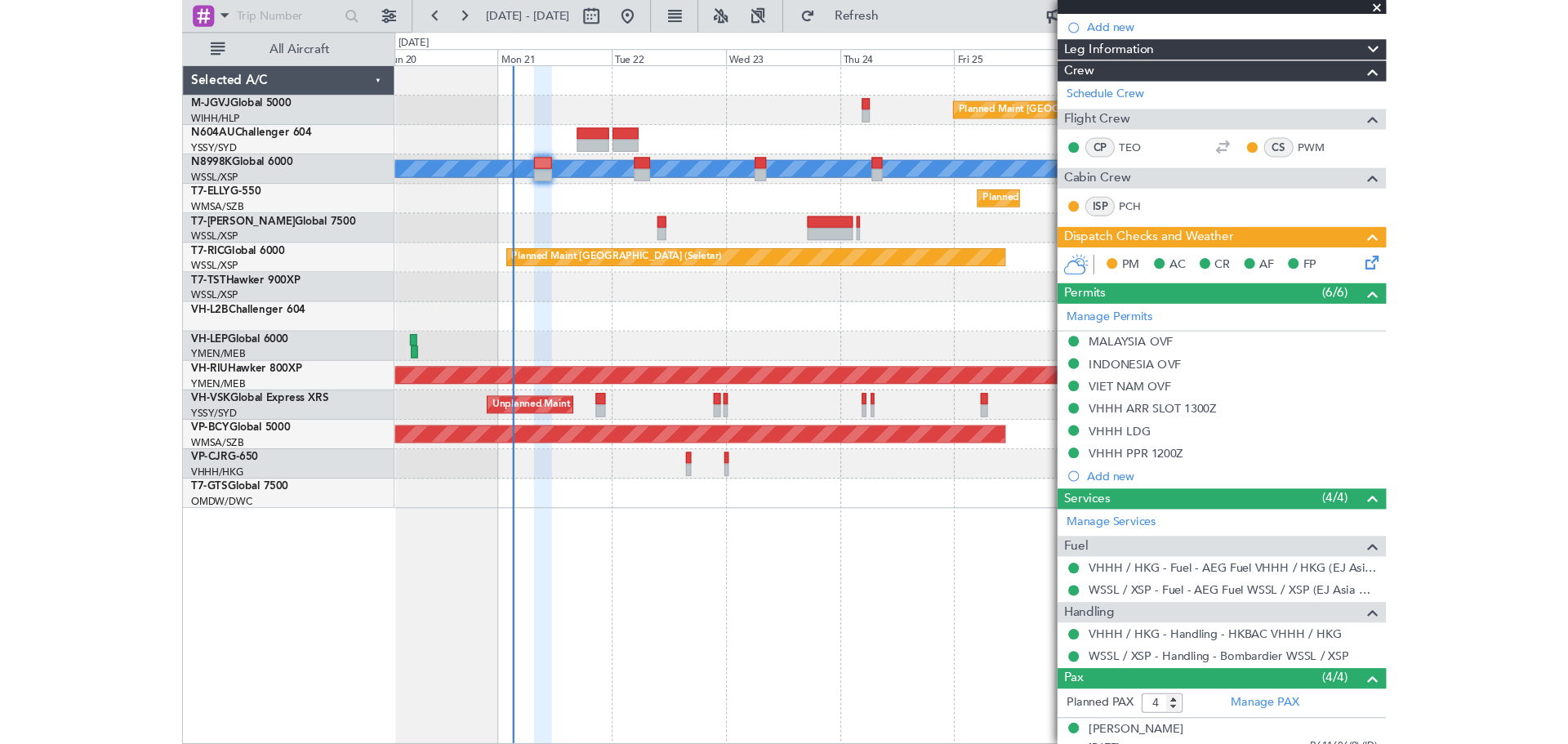scroll, scrollTop: 450, scrollLeft: 0, axis: vertical 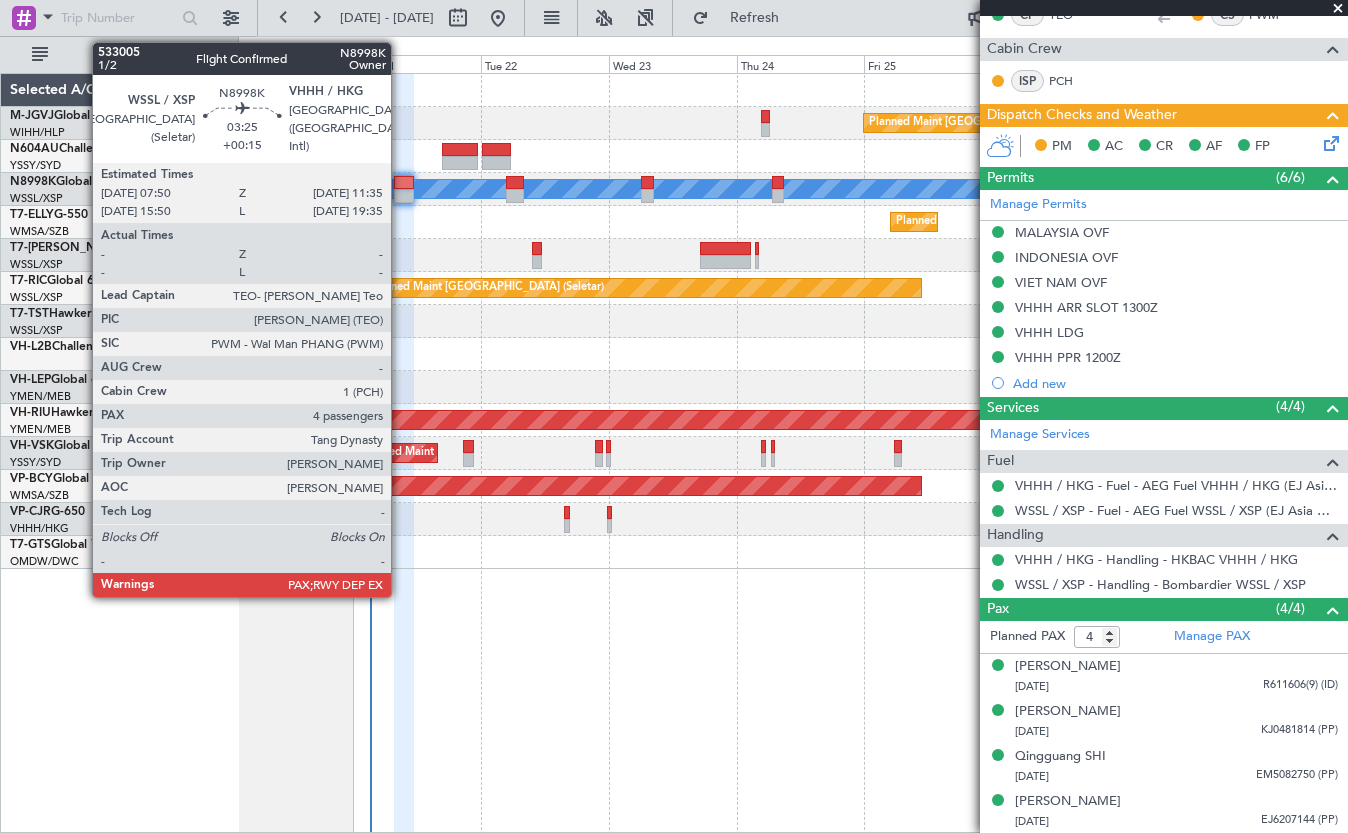 click 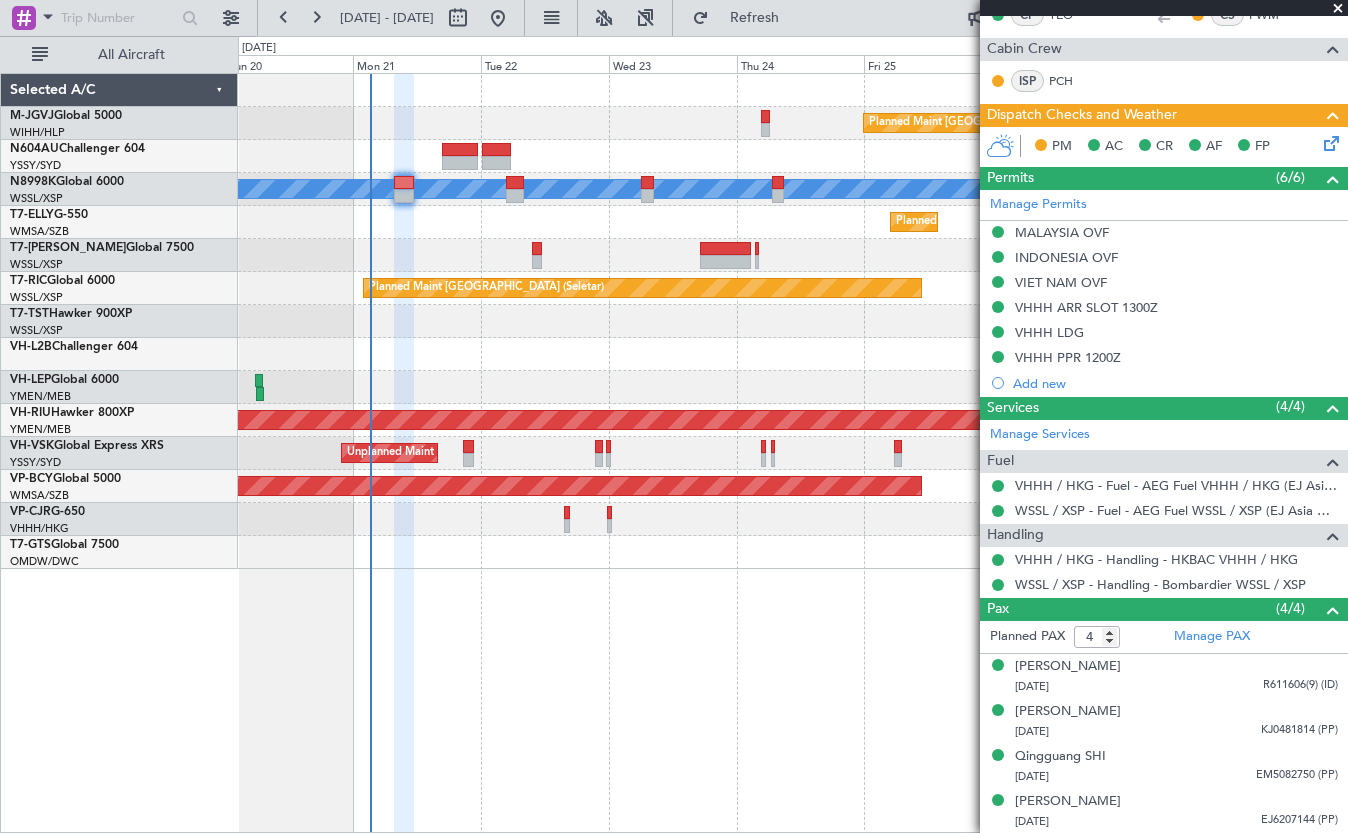 click on "VHHH / HKG - Handling - HKBAC VHHH / HKG" at bounding box center (1164, 559) 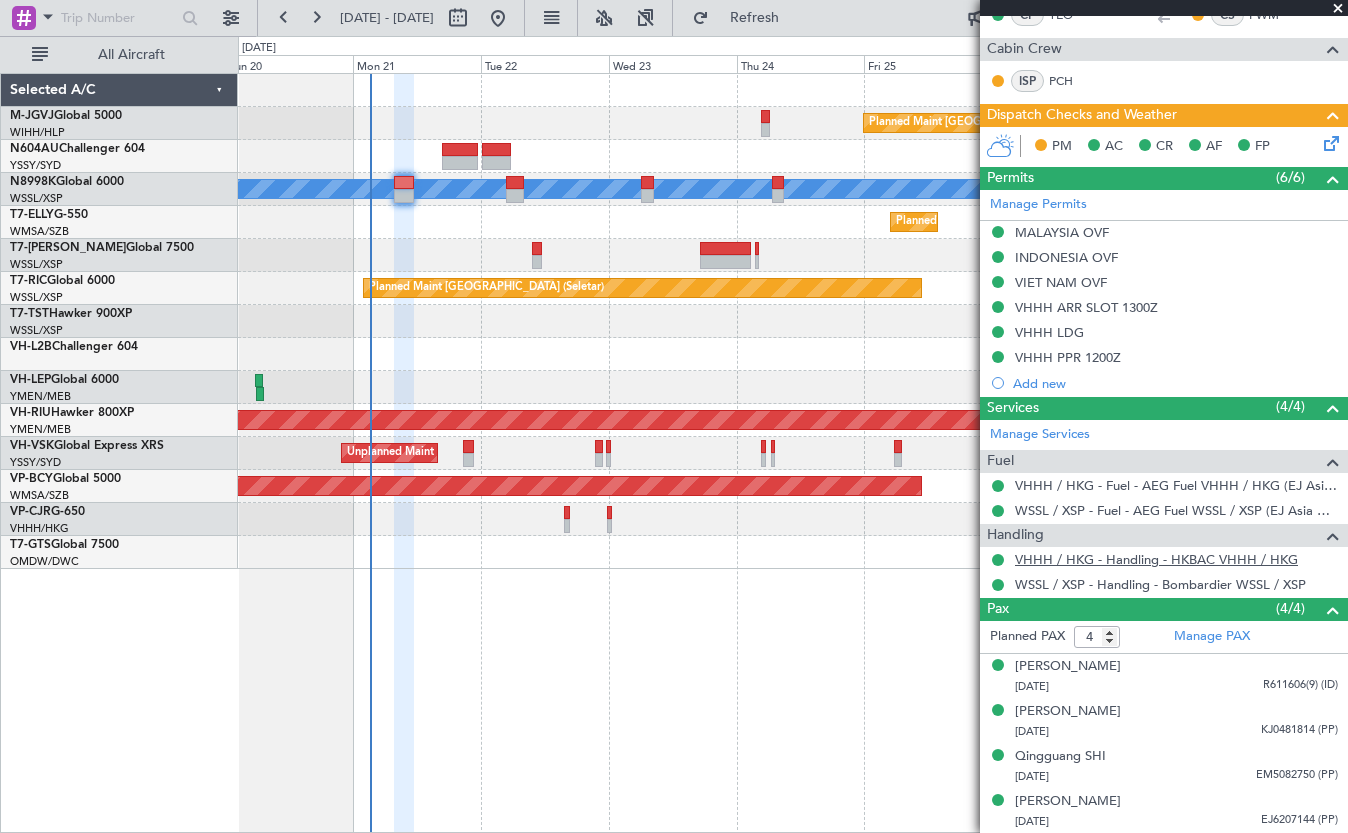 click on "VHHH / HKG - Handling - HKBAC VHHH / HKG" at bounding box center (1156, 559) 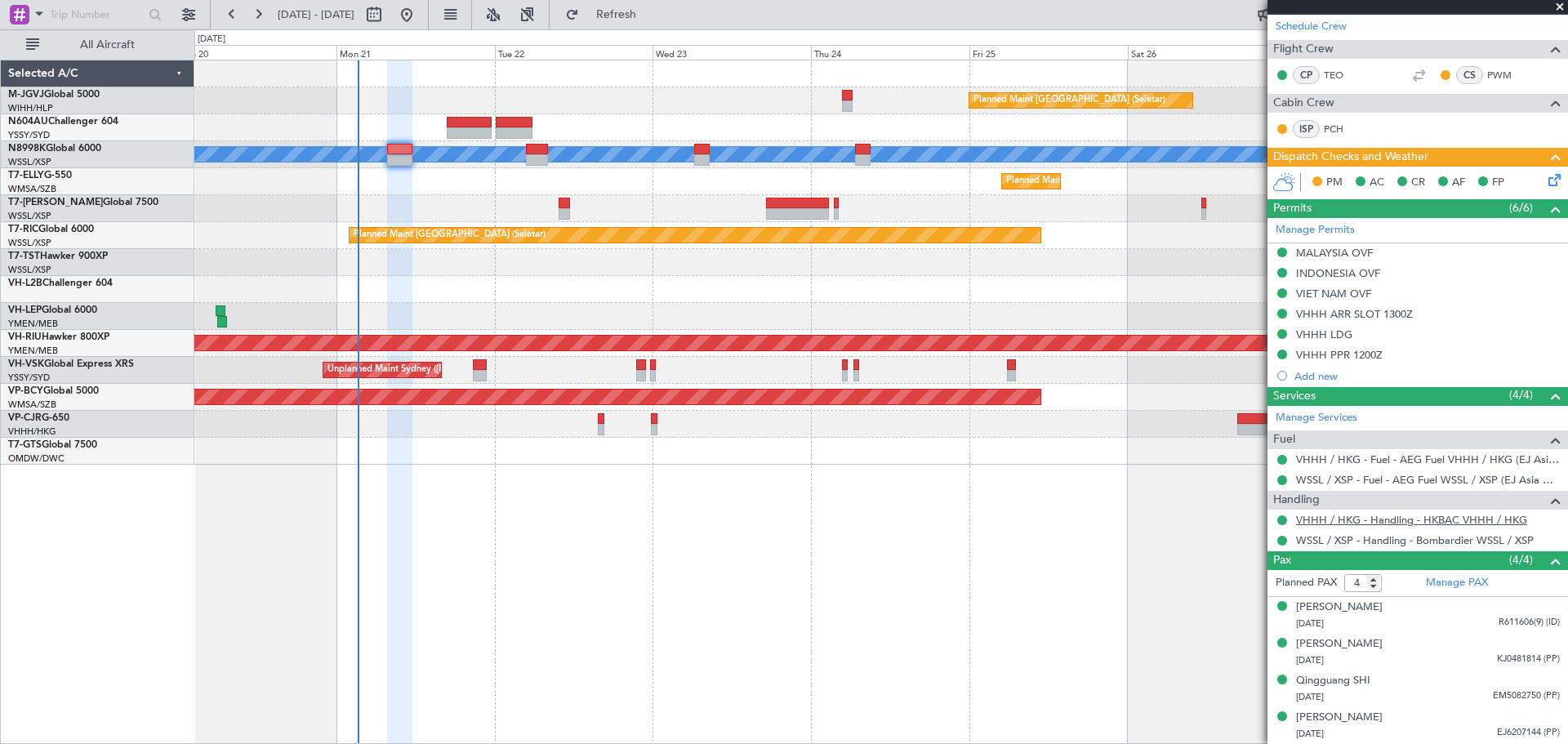 scroll, scrollTop: 386, scrollLeft: 0, axis: vertical 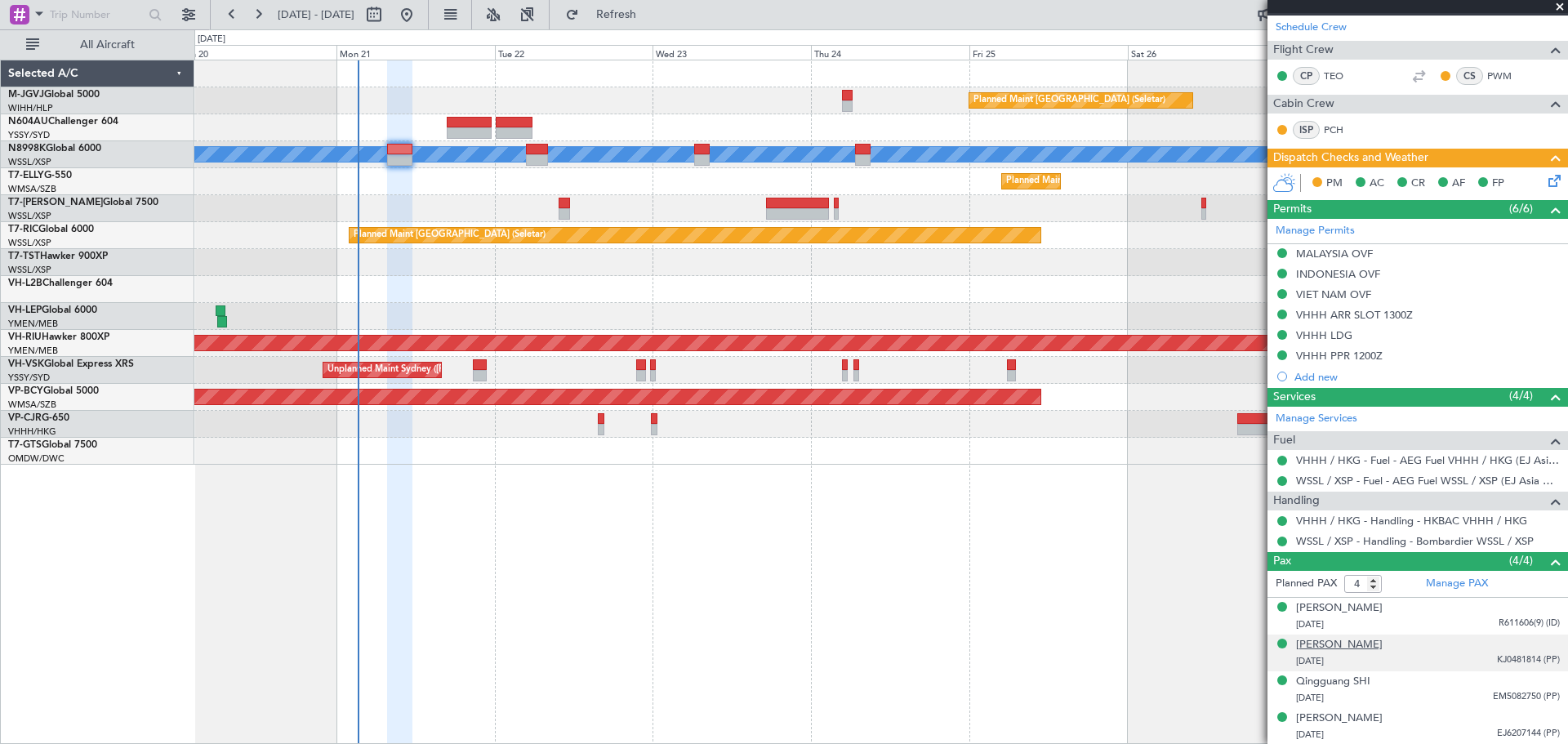 click on "Jialei TANG" 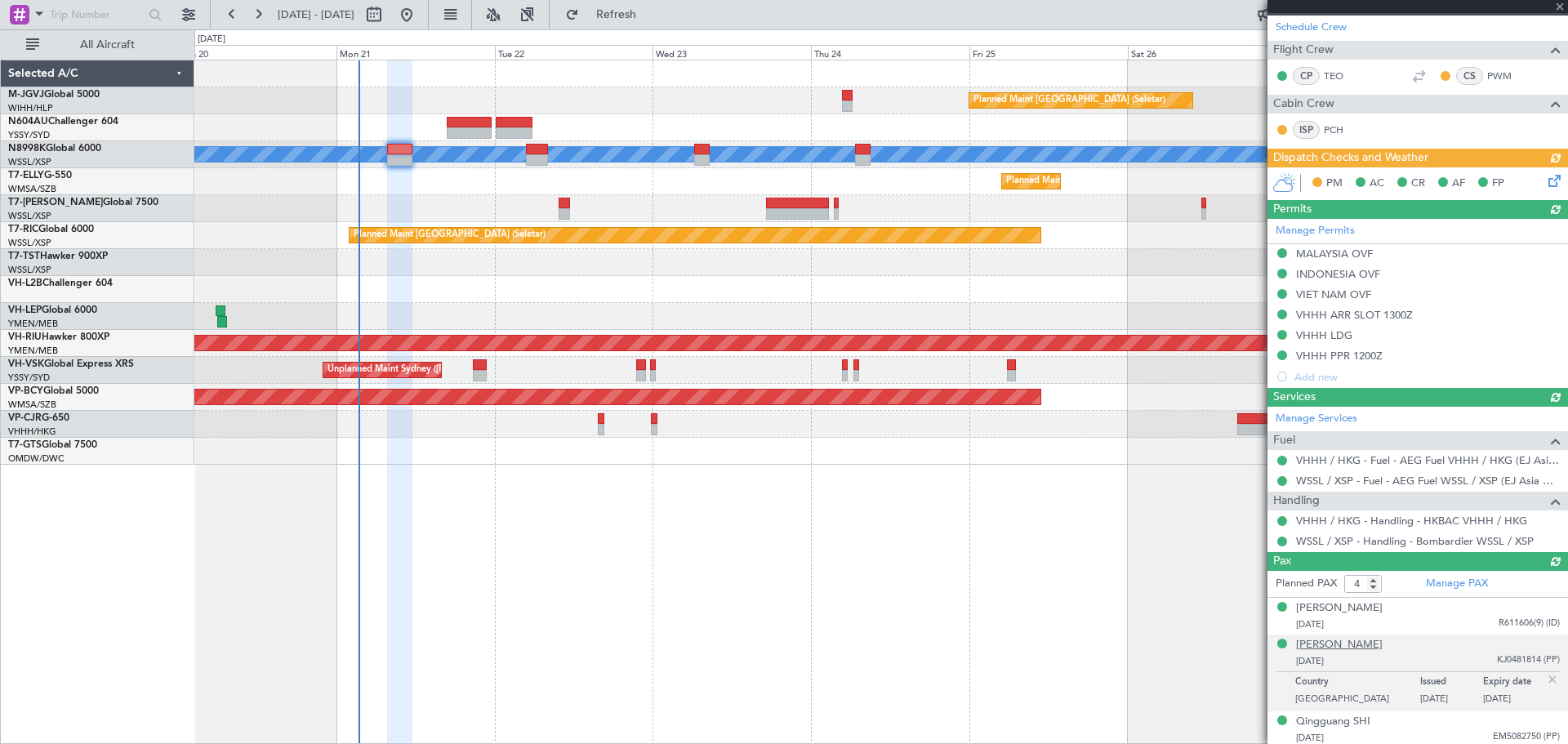 type 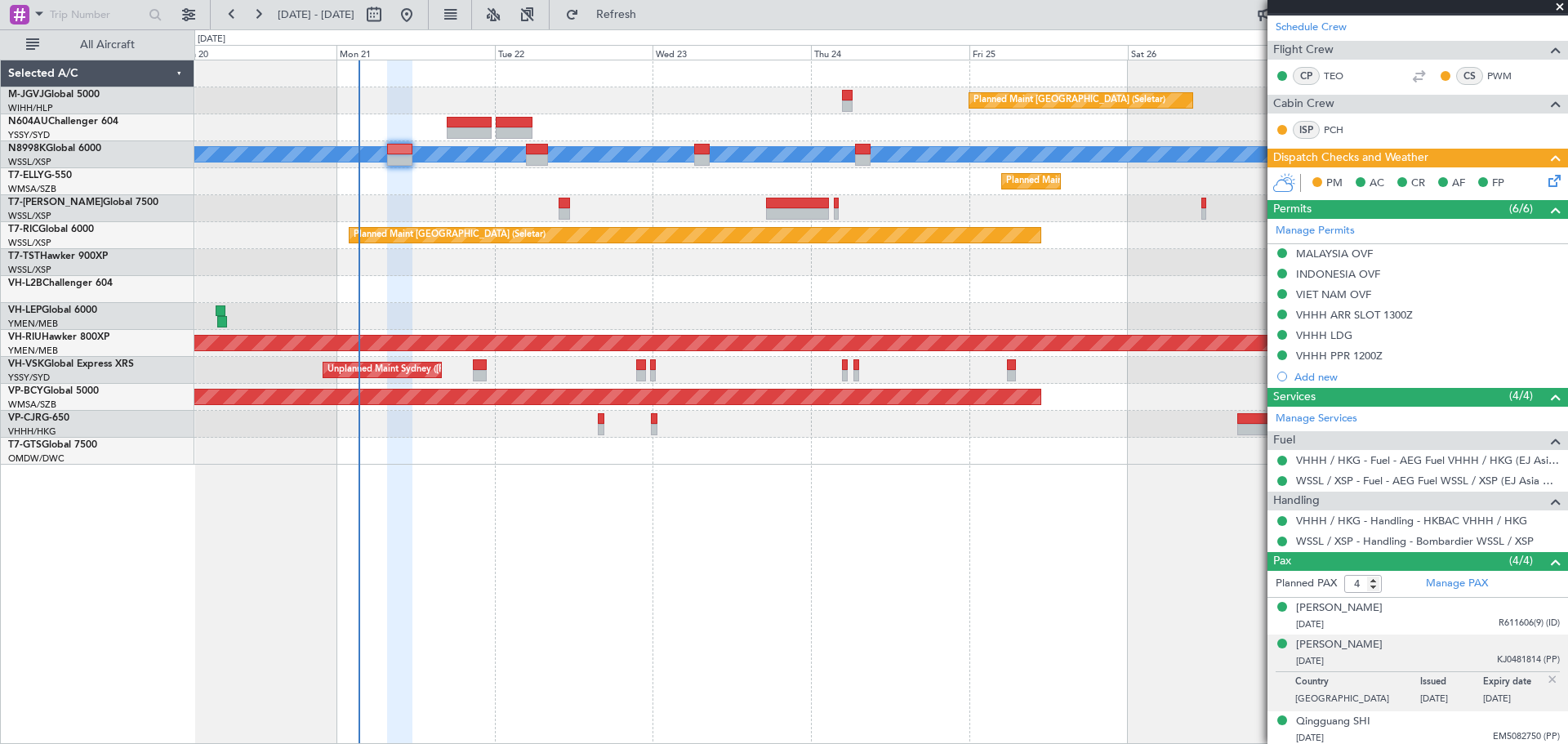 type on "[PERSON_NAME] (EYU)" 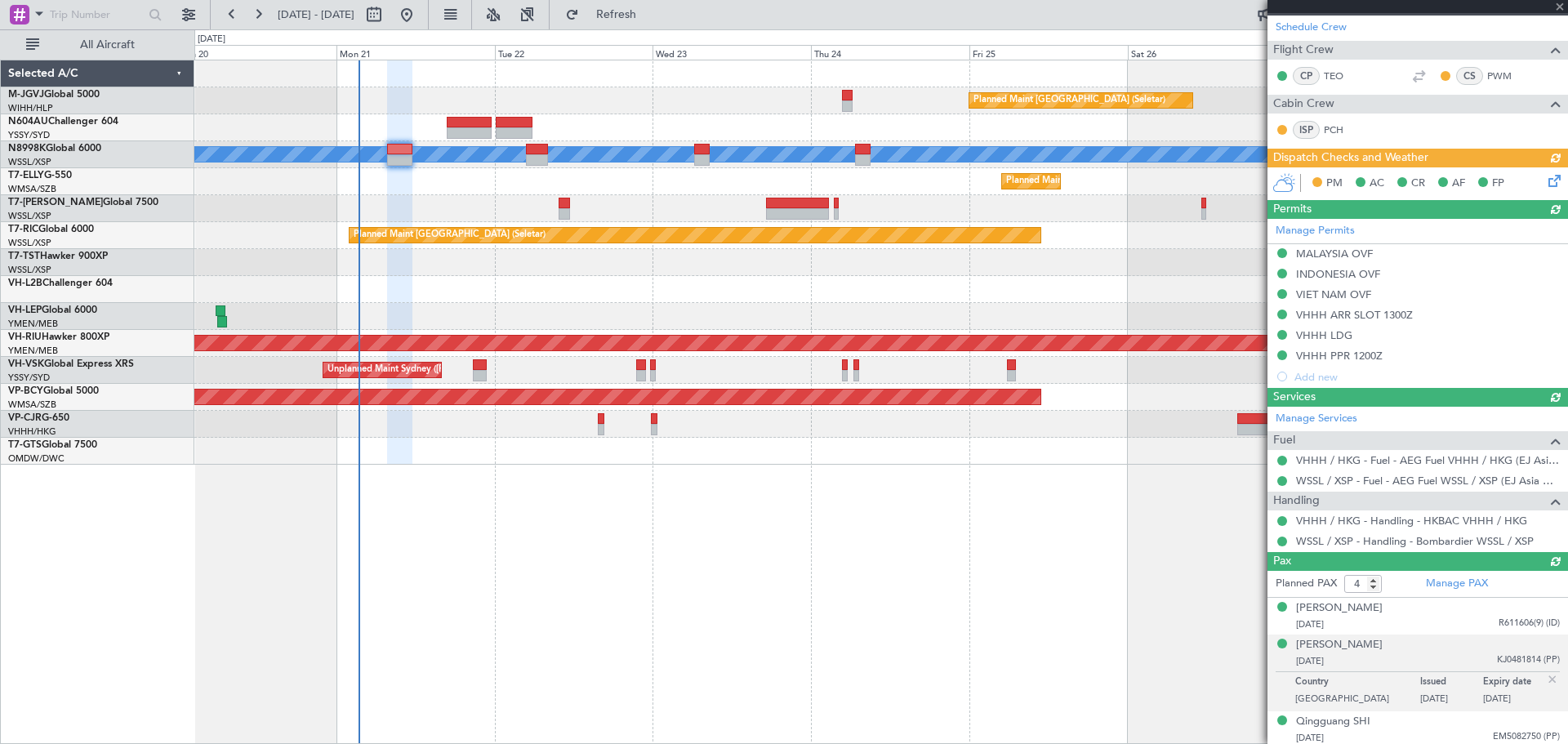 type 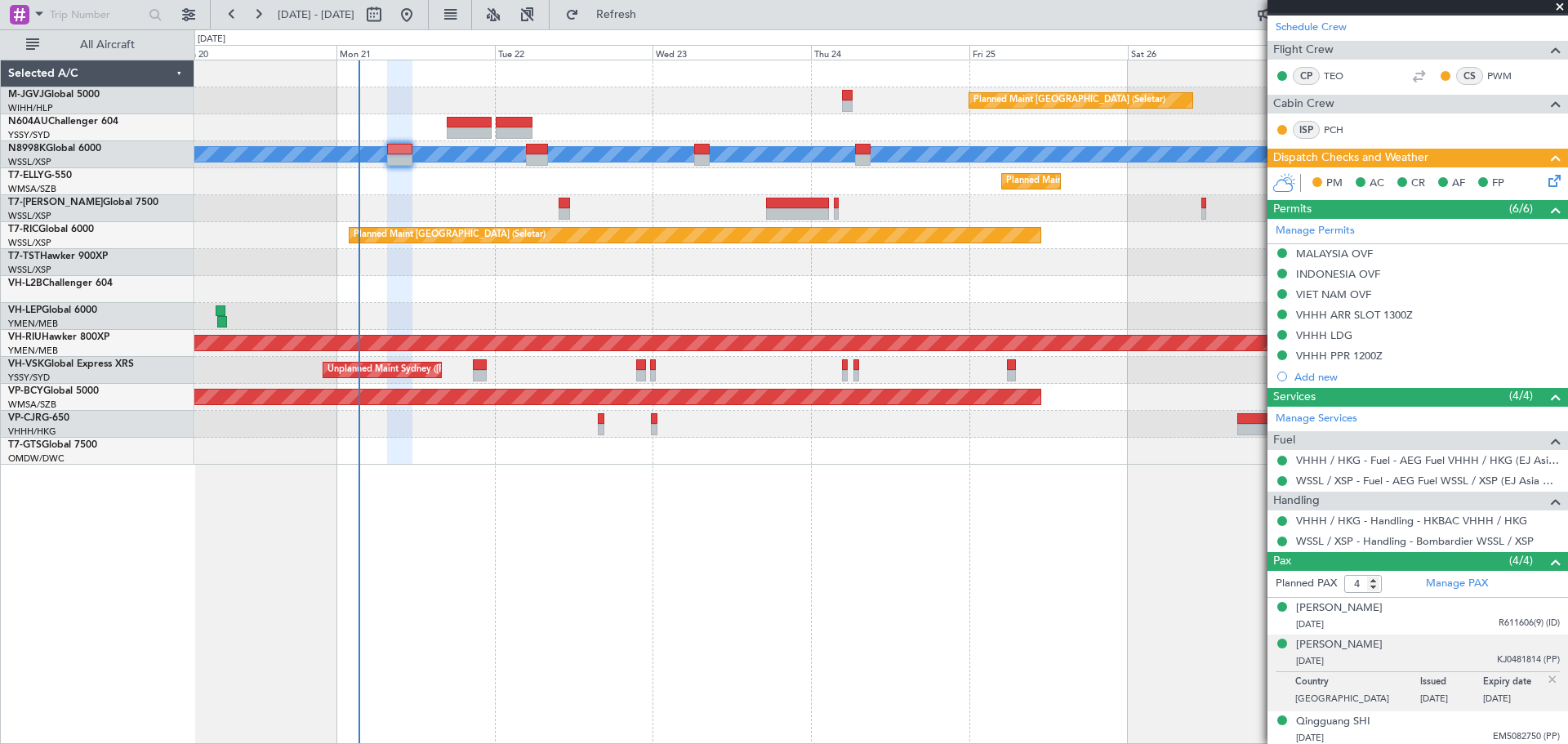 type on "[PERSON_NAME] (EYU)" 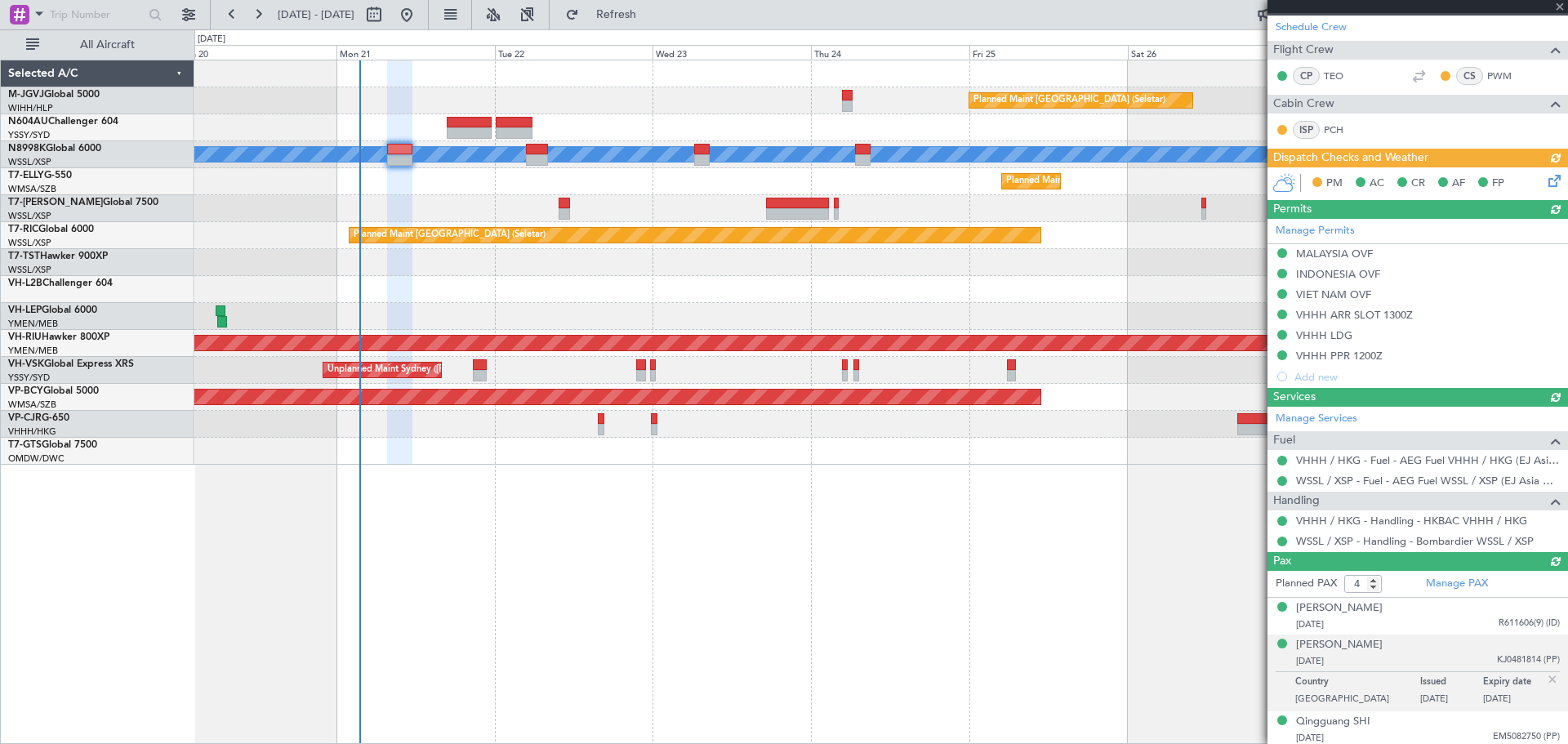 type 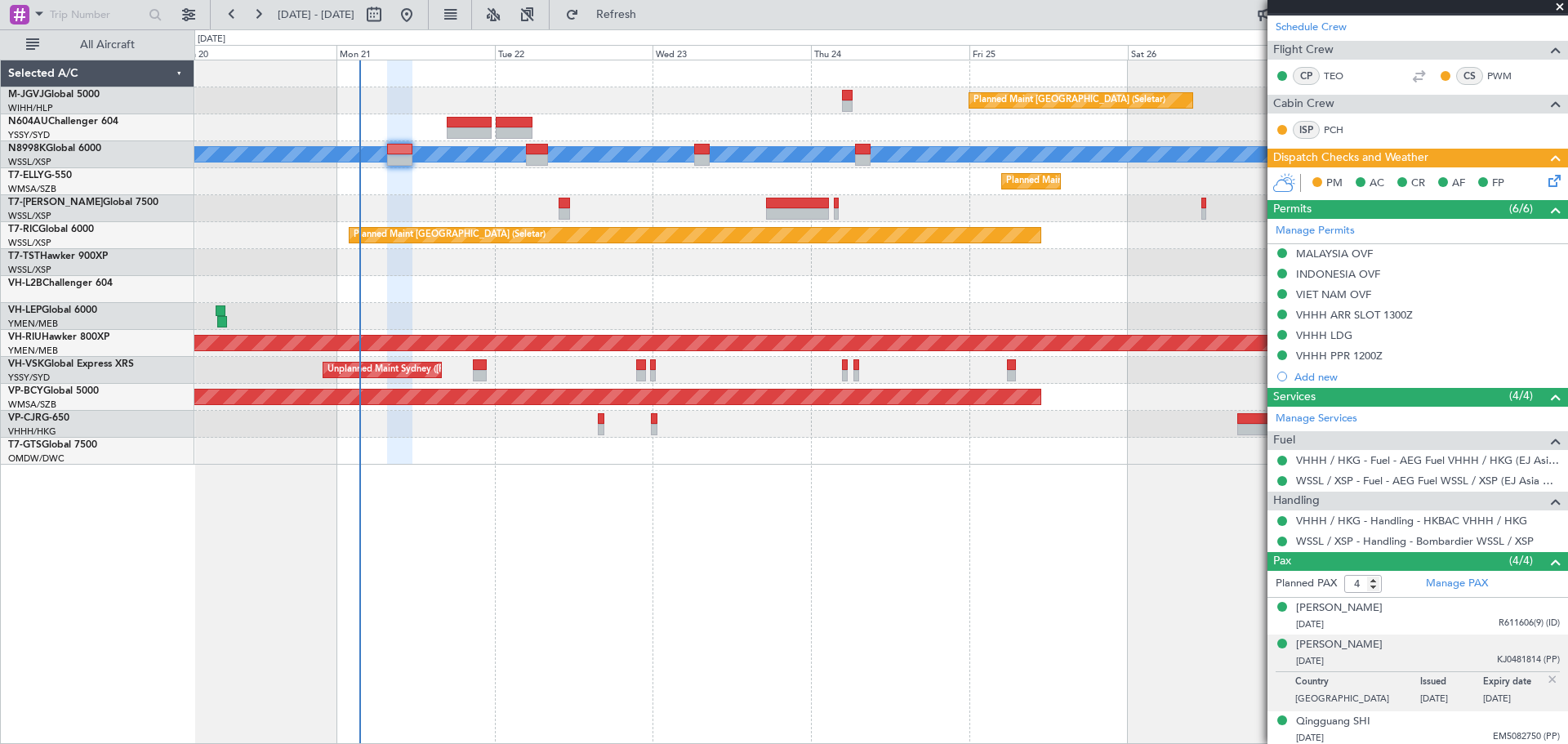 type on "[PERSON_NAME] (EYU)" 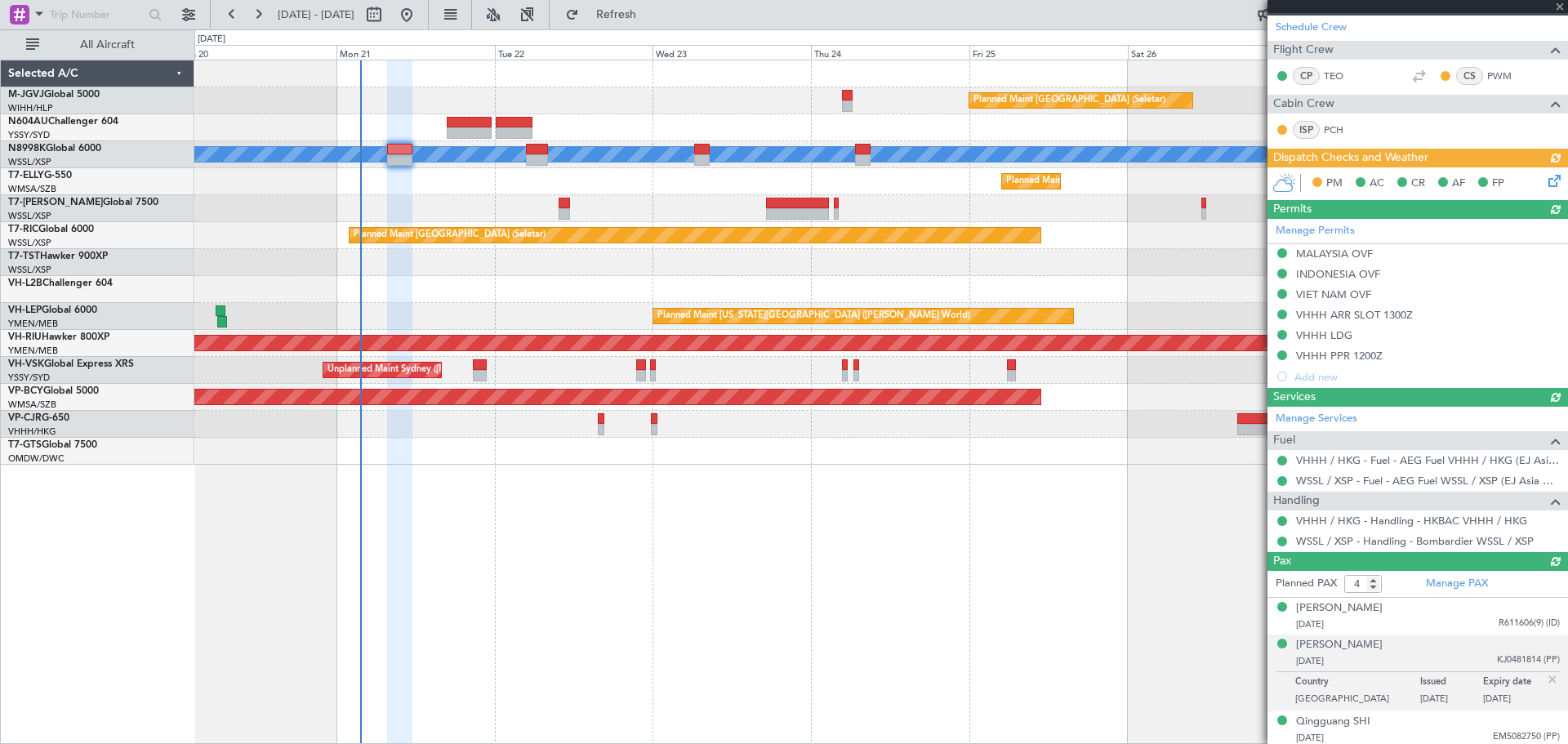 type 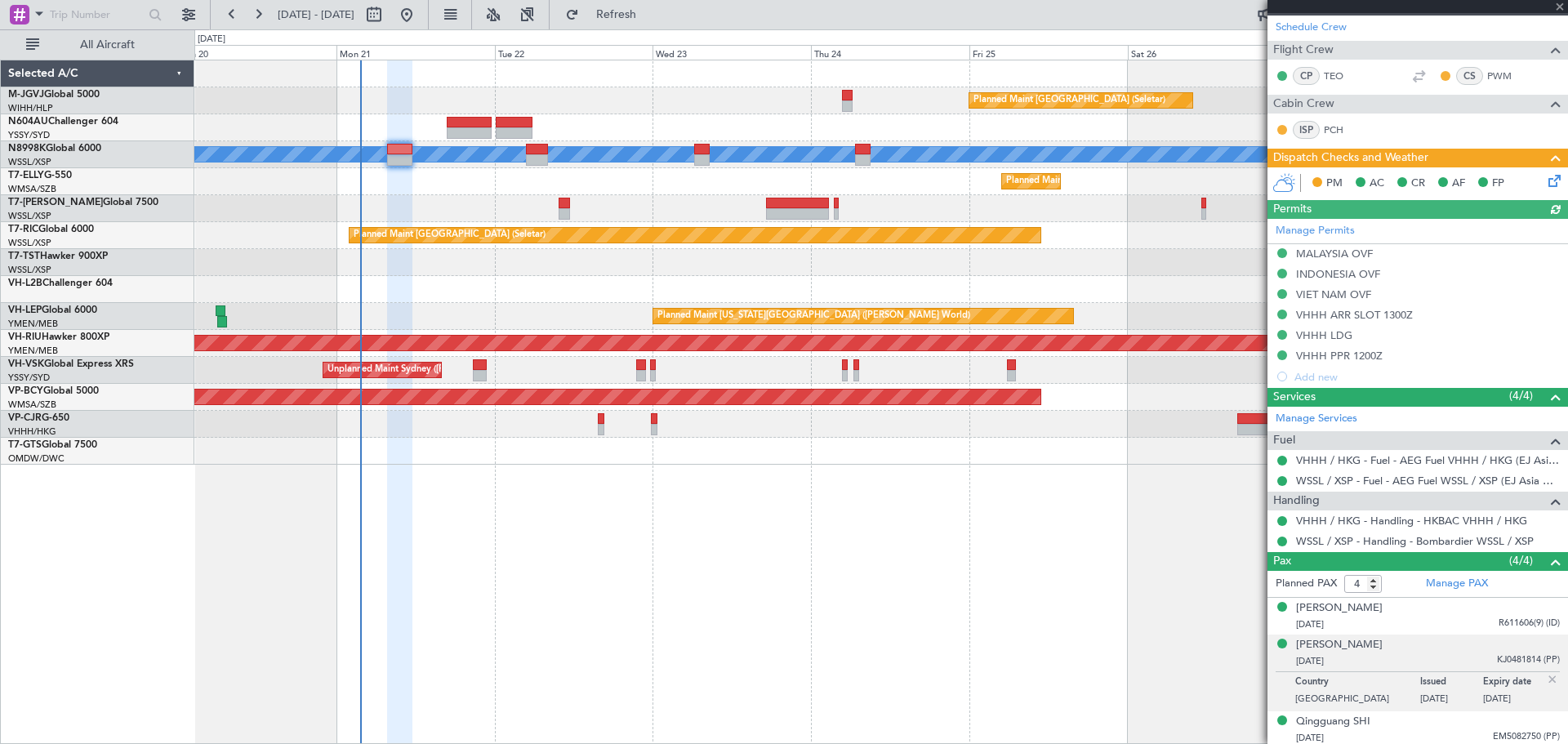 type on "[PERSON_NAME] (EYU)" 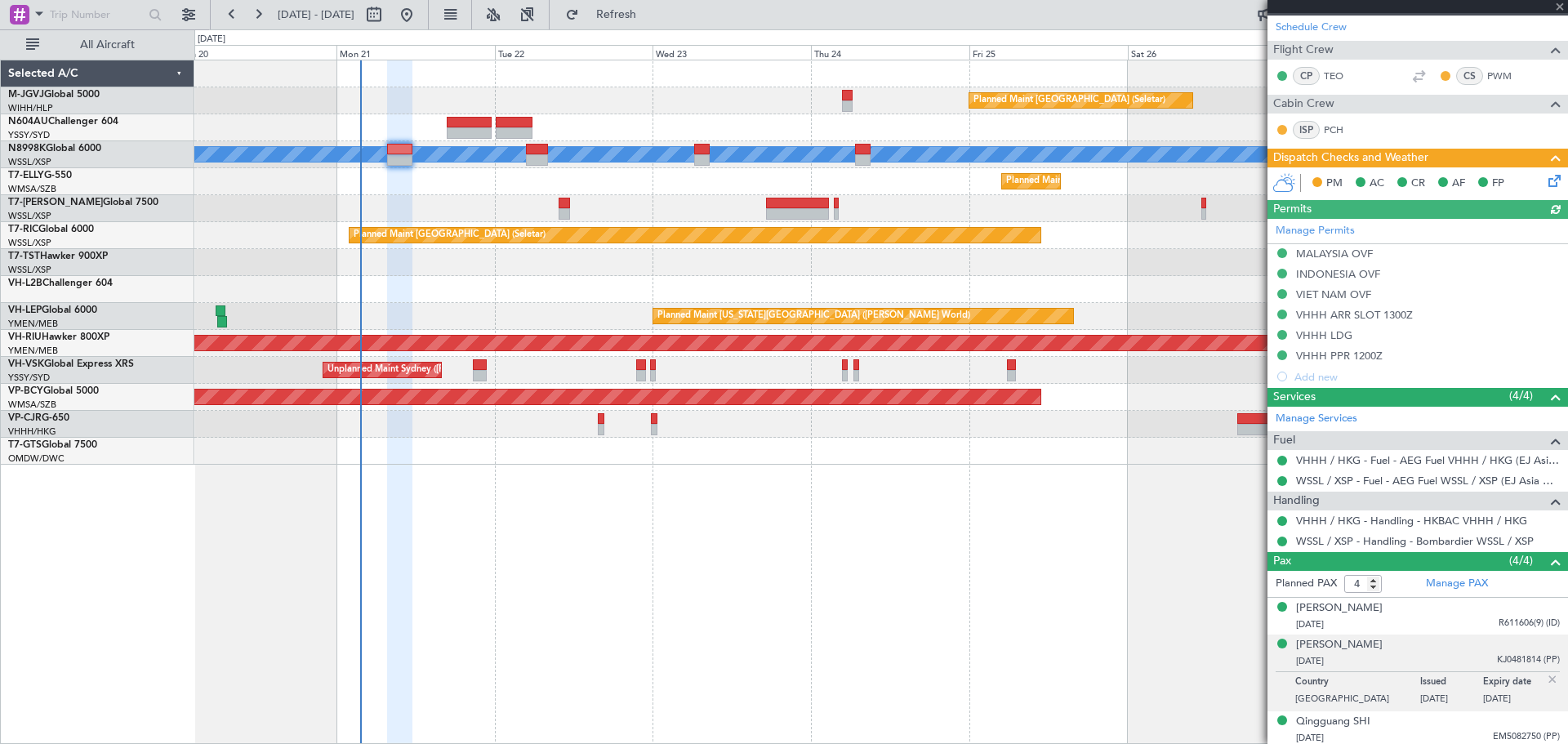 type on "F0441" 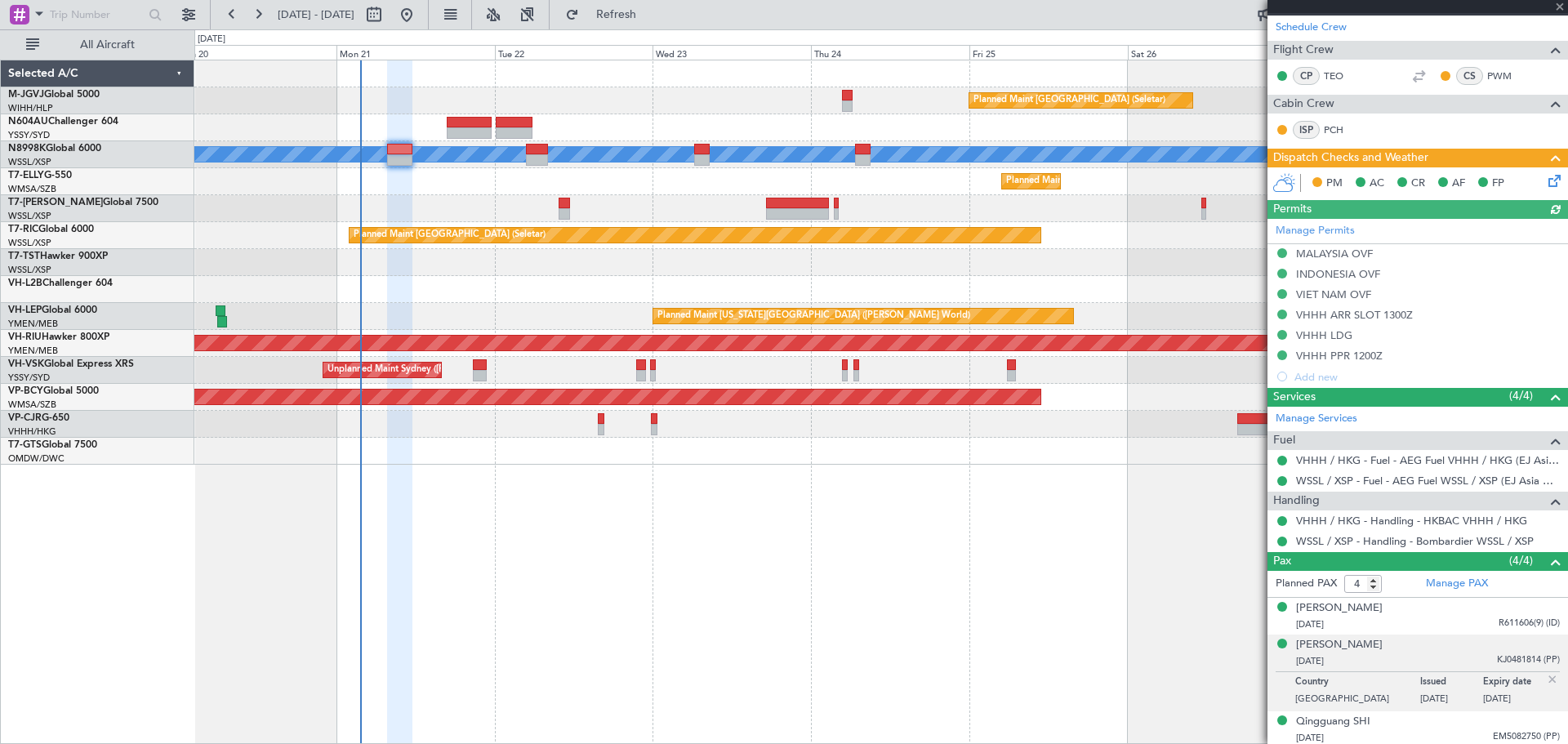 scroll, scrollTop: 426, scrollLeft: 0, axis: vertical 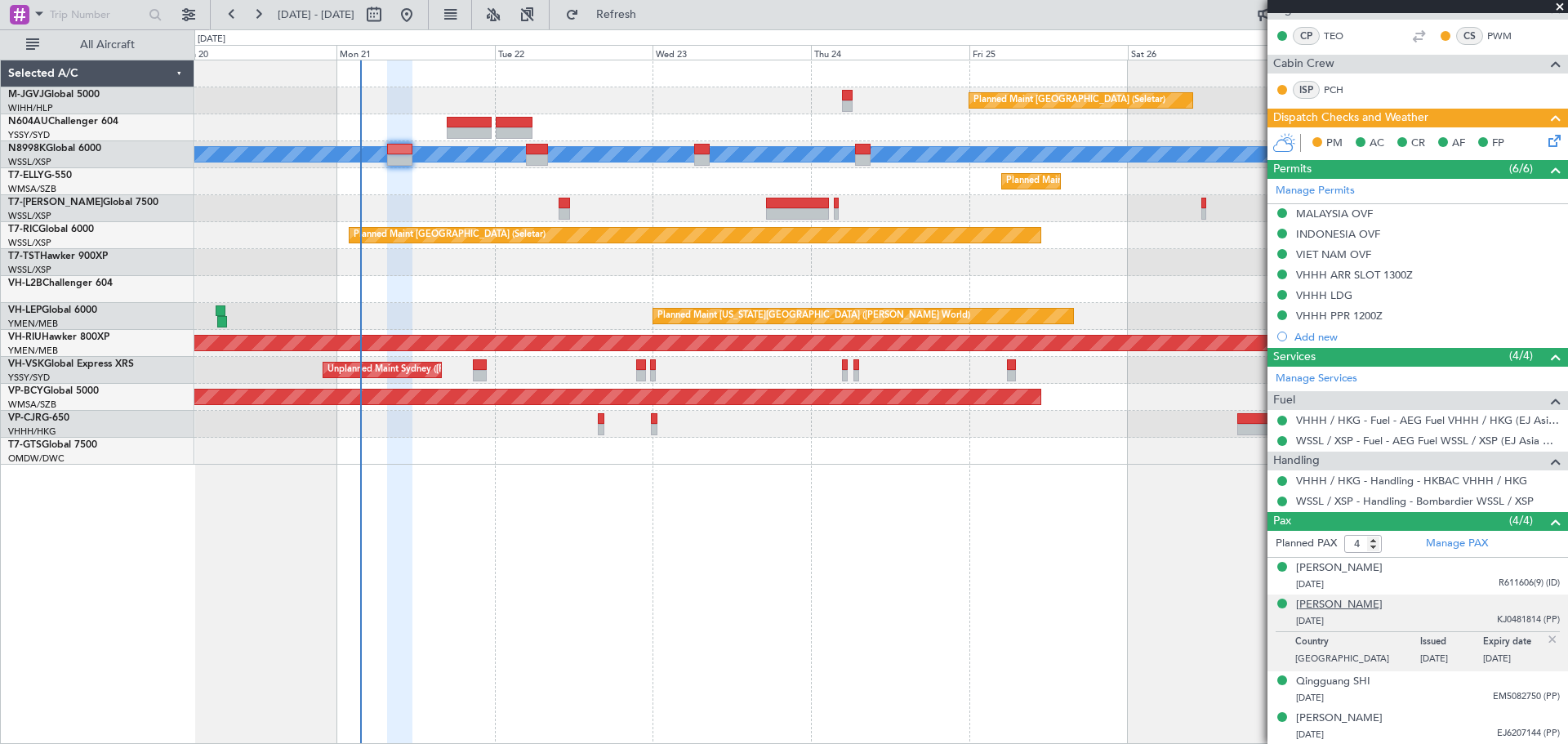 click on "Jialei TANG" 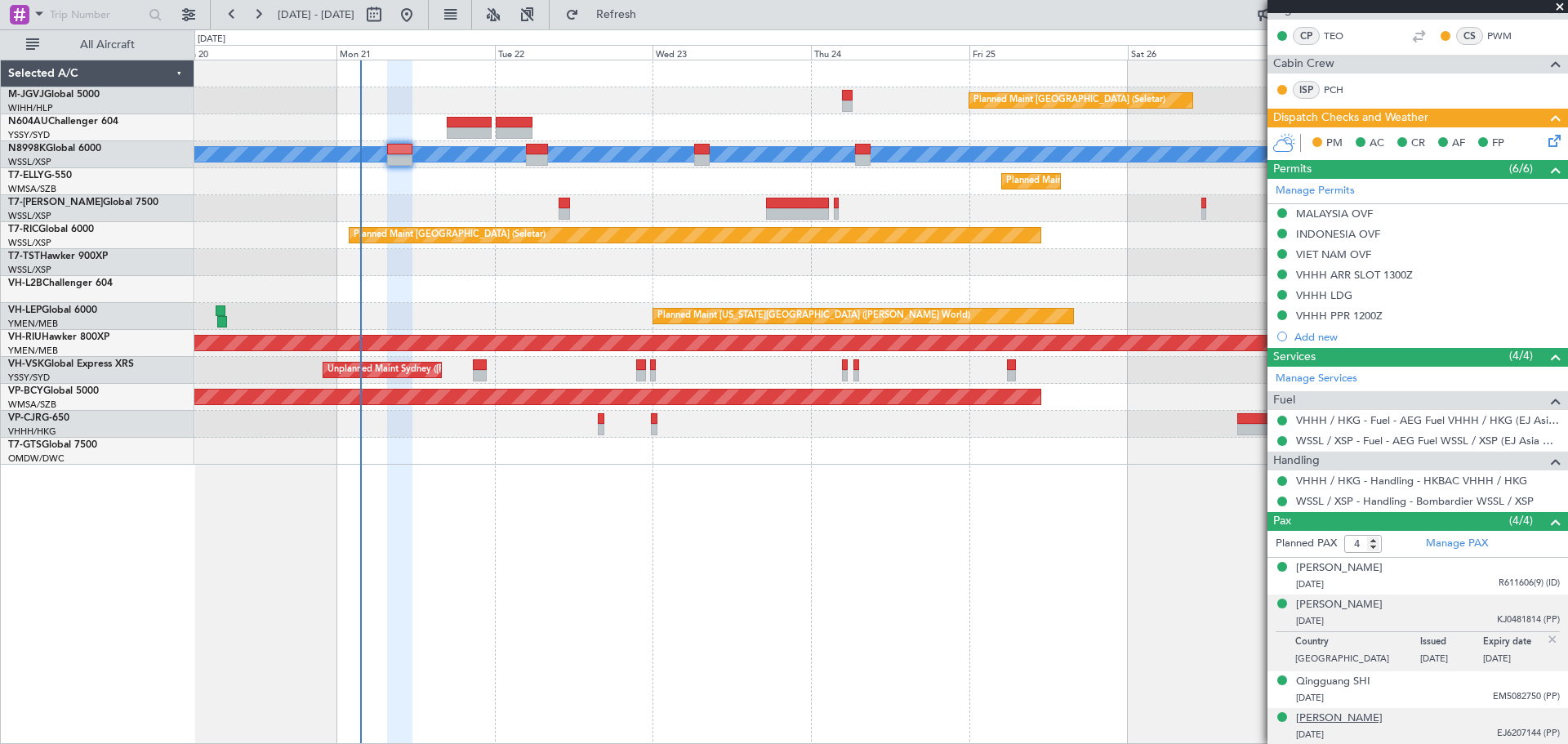 click on "Zhehuang ZHANG" 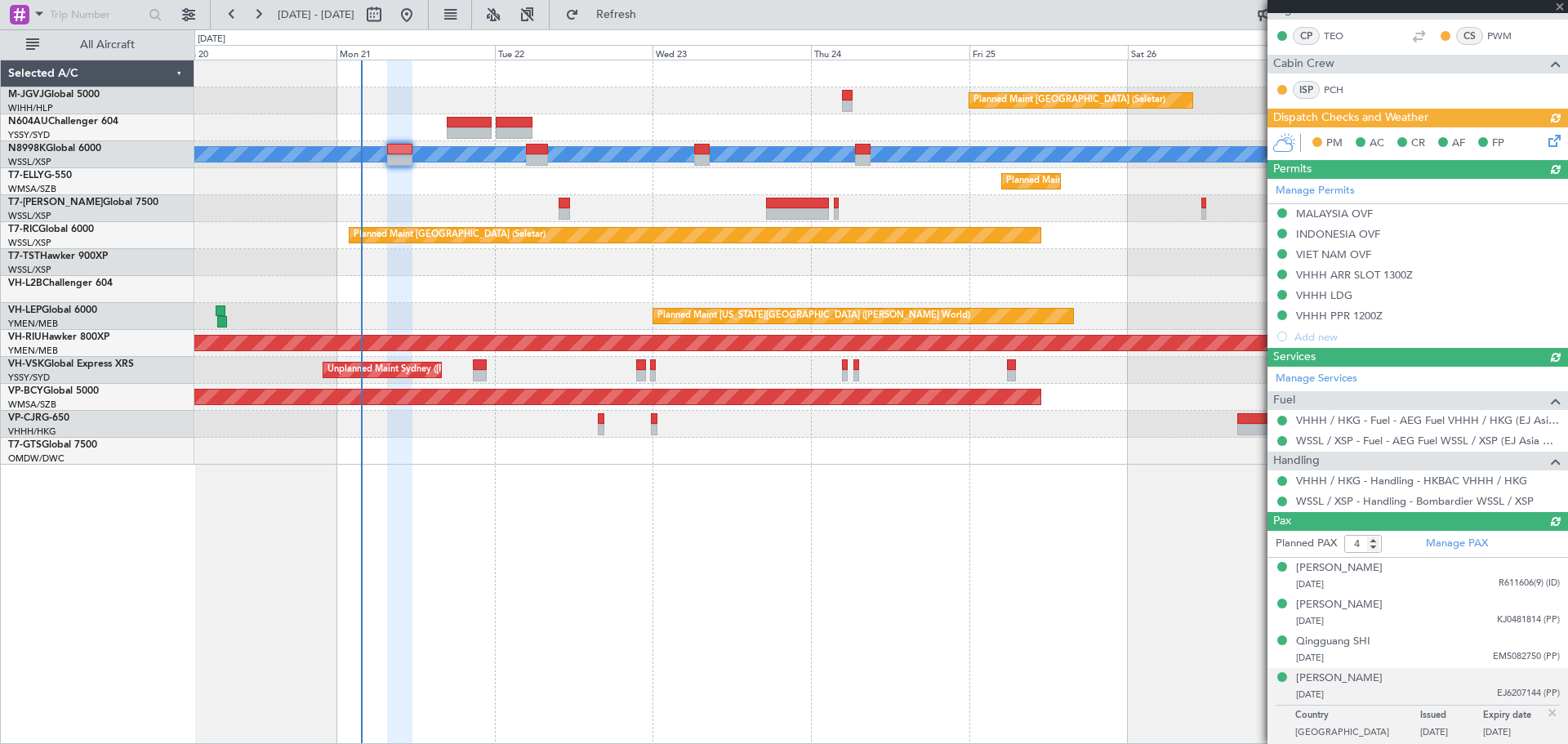 type 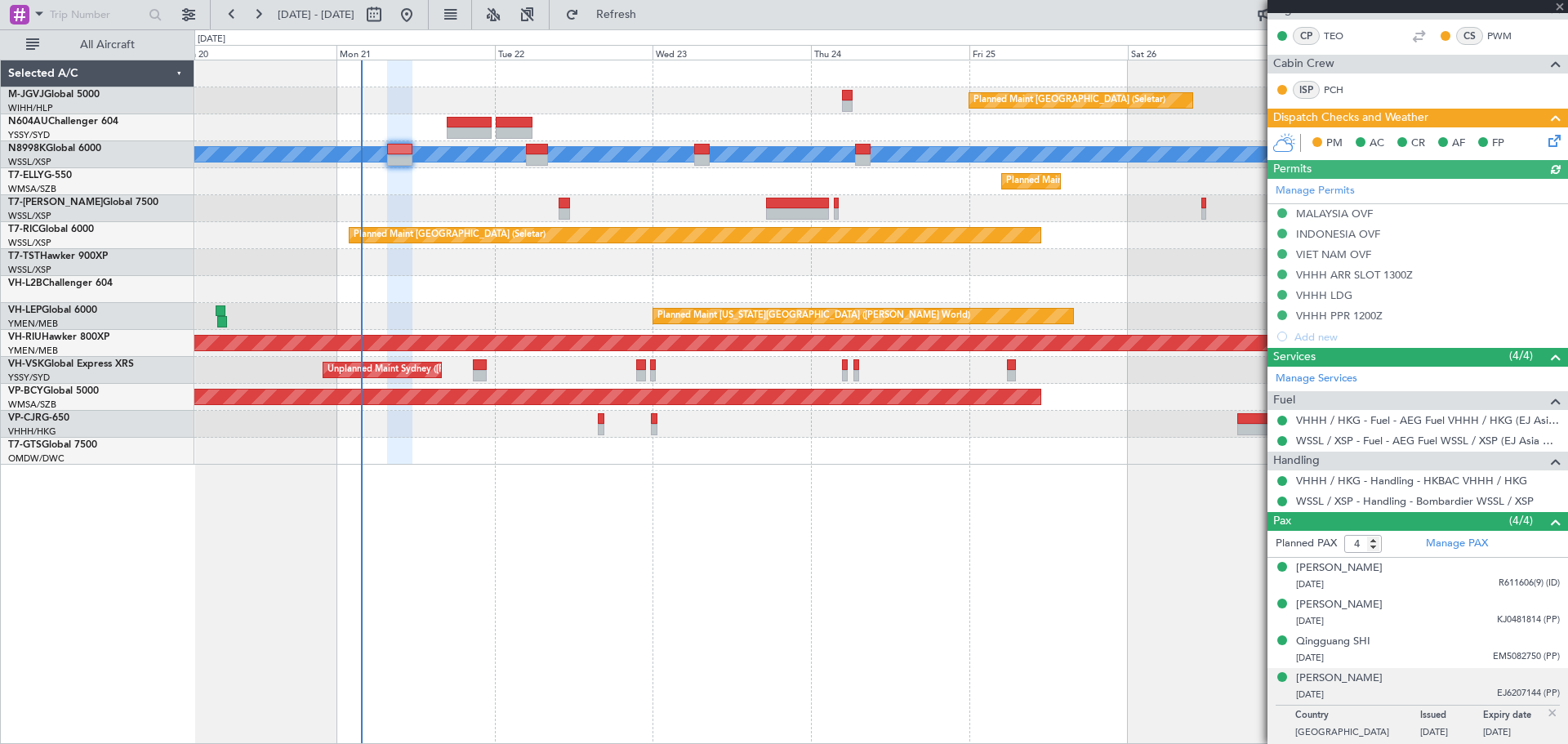 type on "[PERSON_NAME] (EYU)" 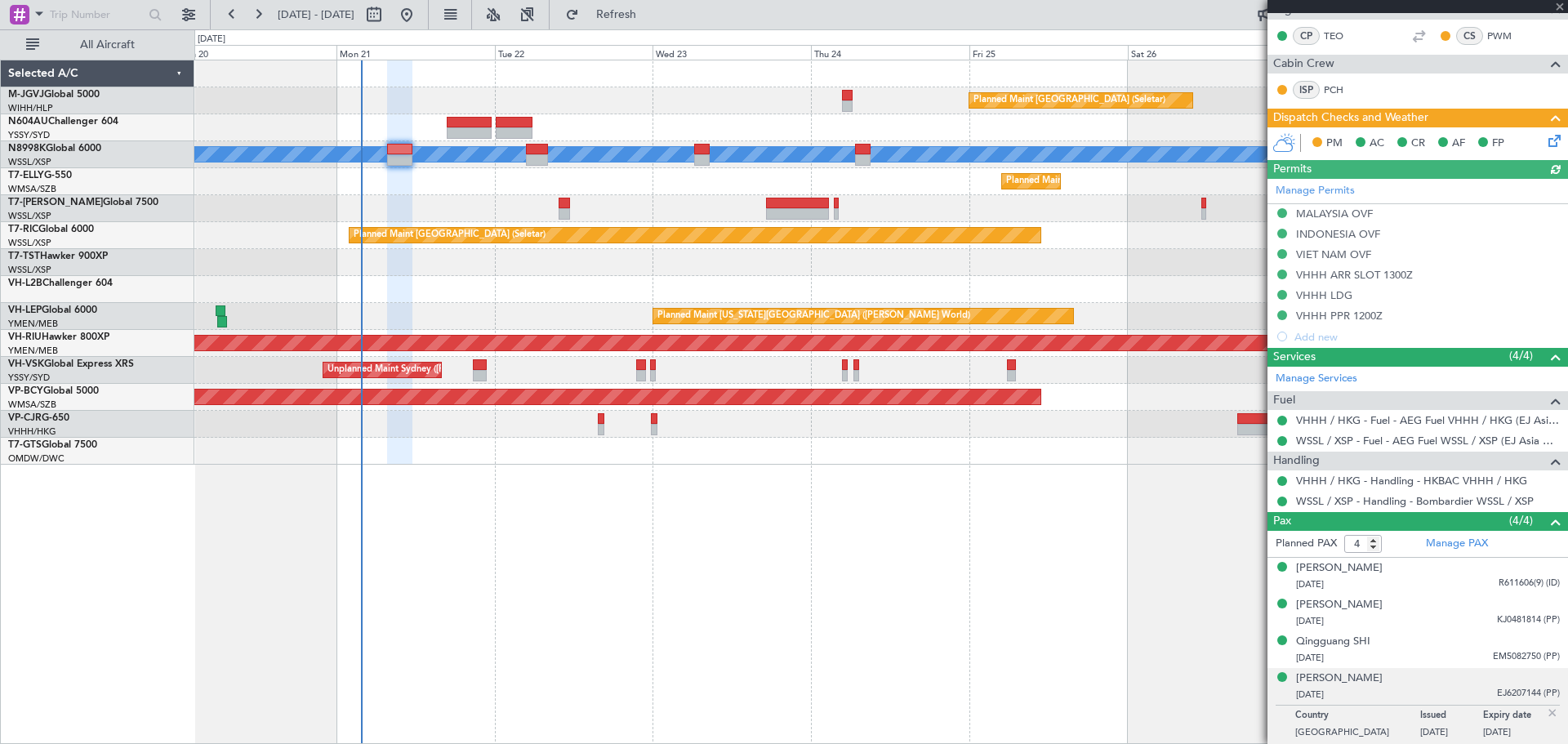 type on "F0441" 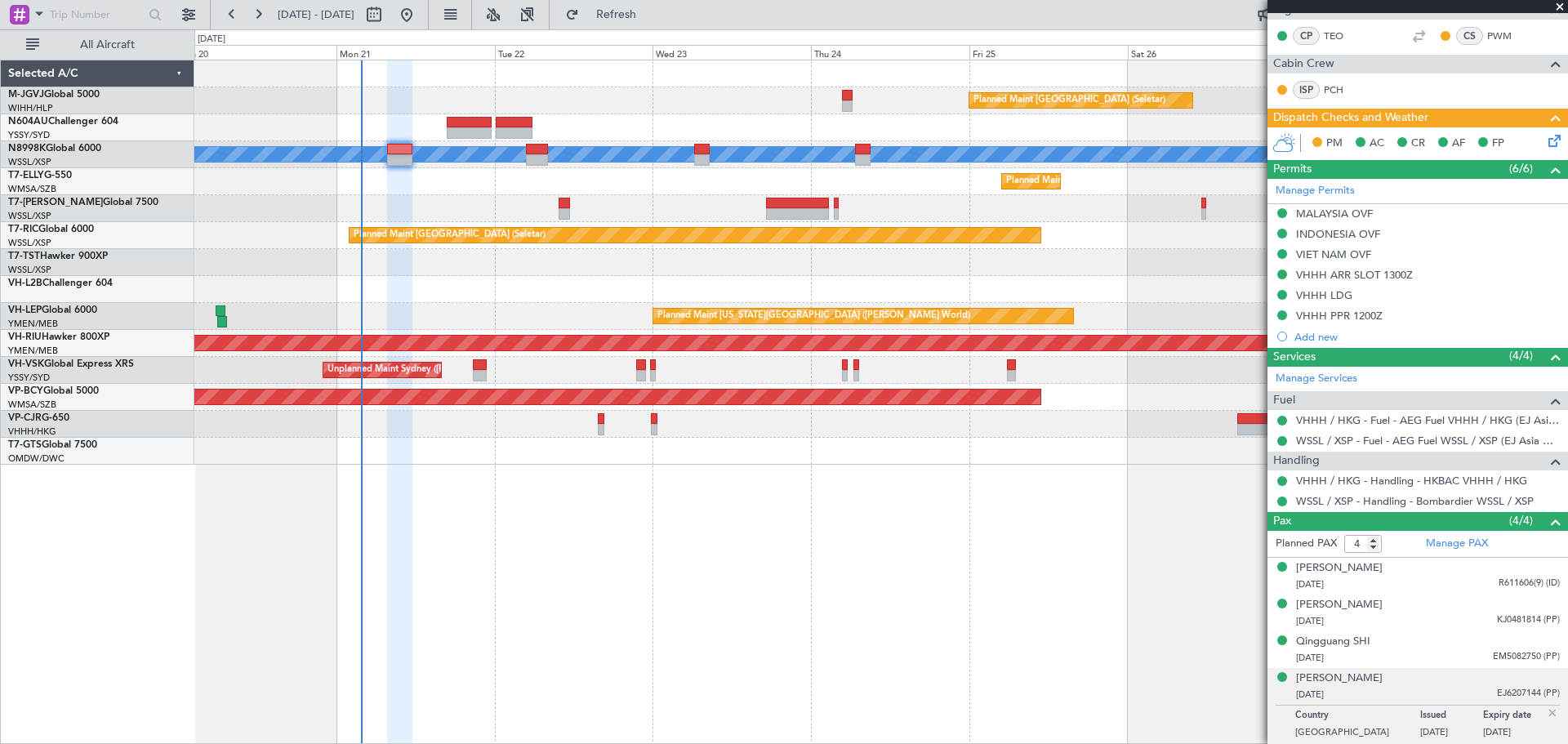 click 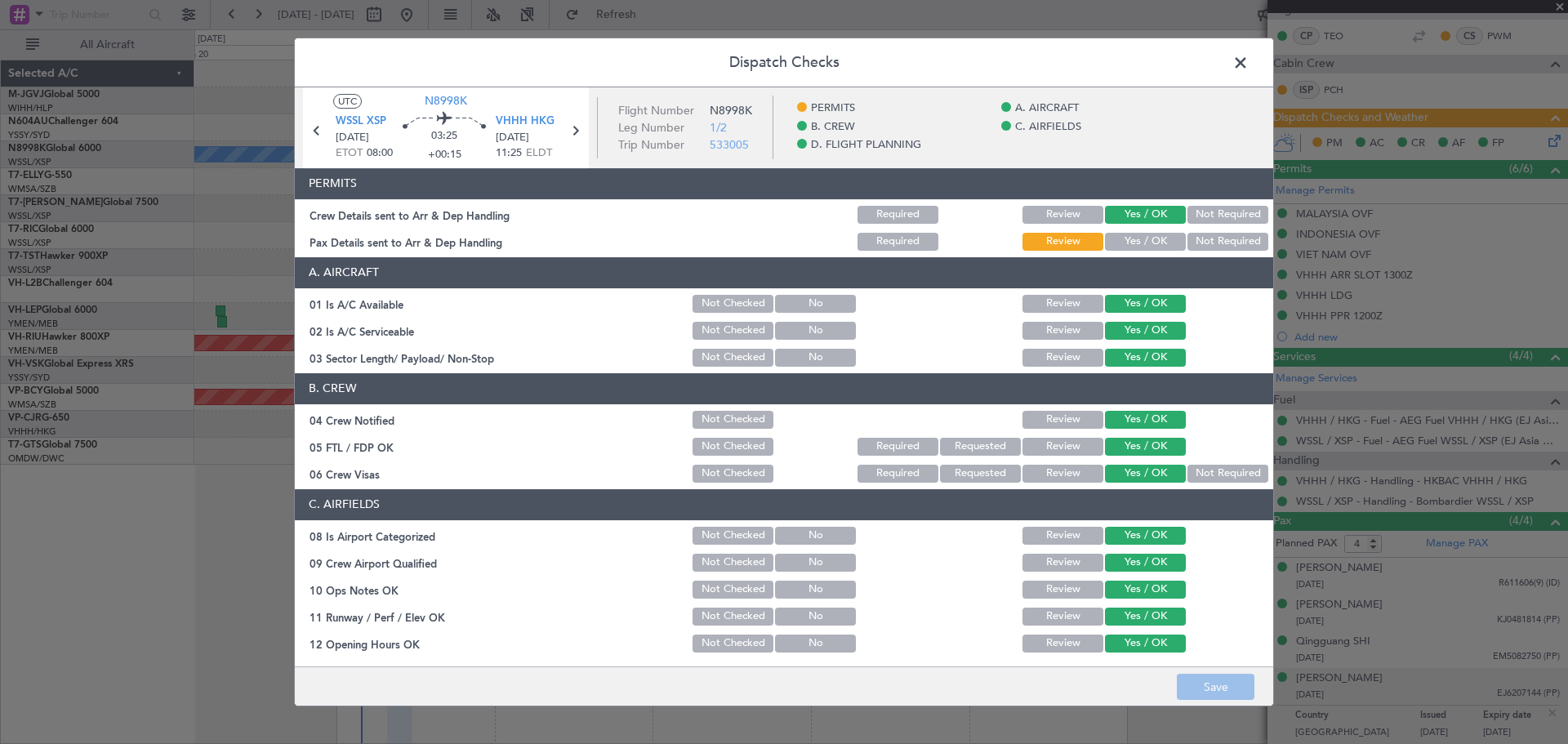 click on "Yes / OK" 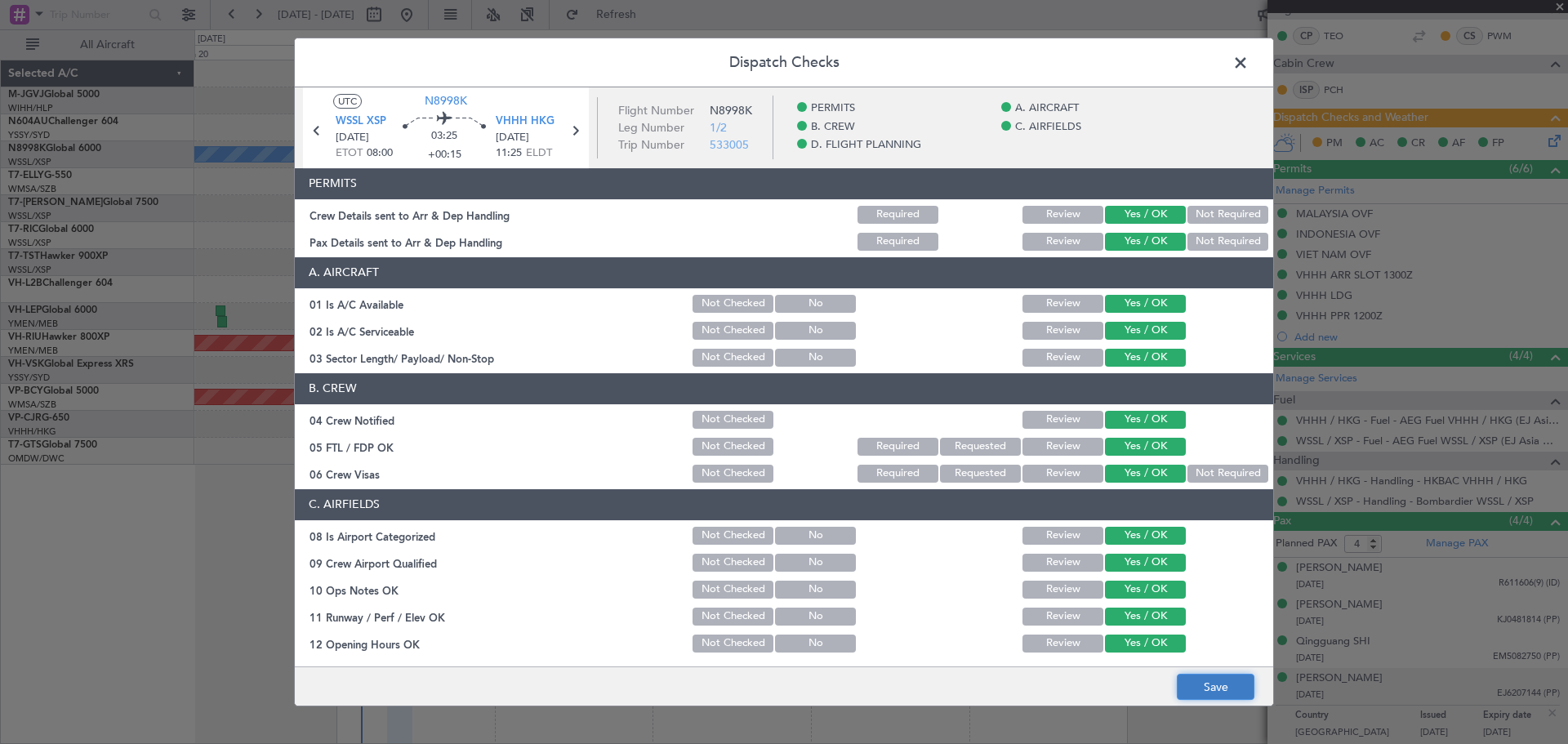 click on "Save" 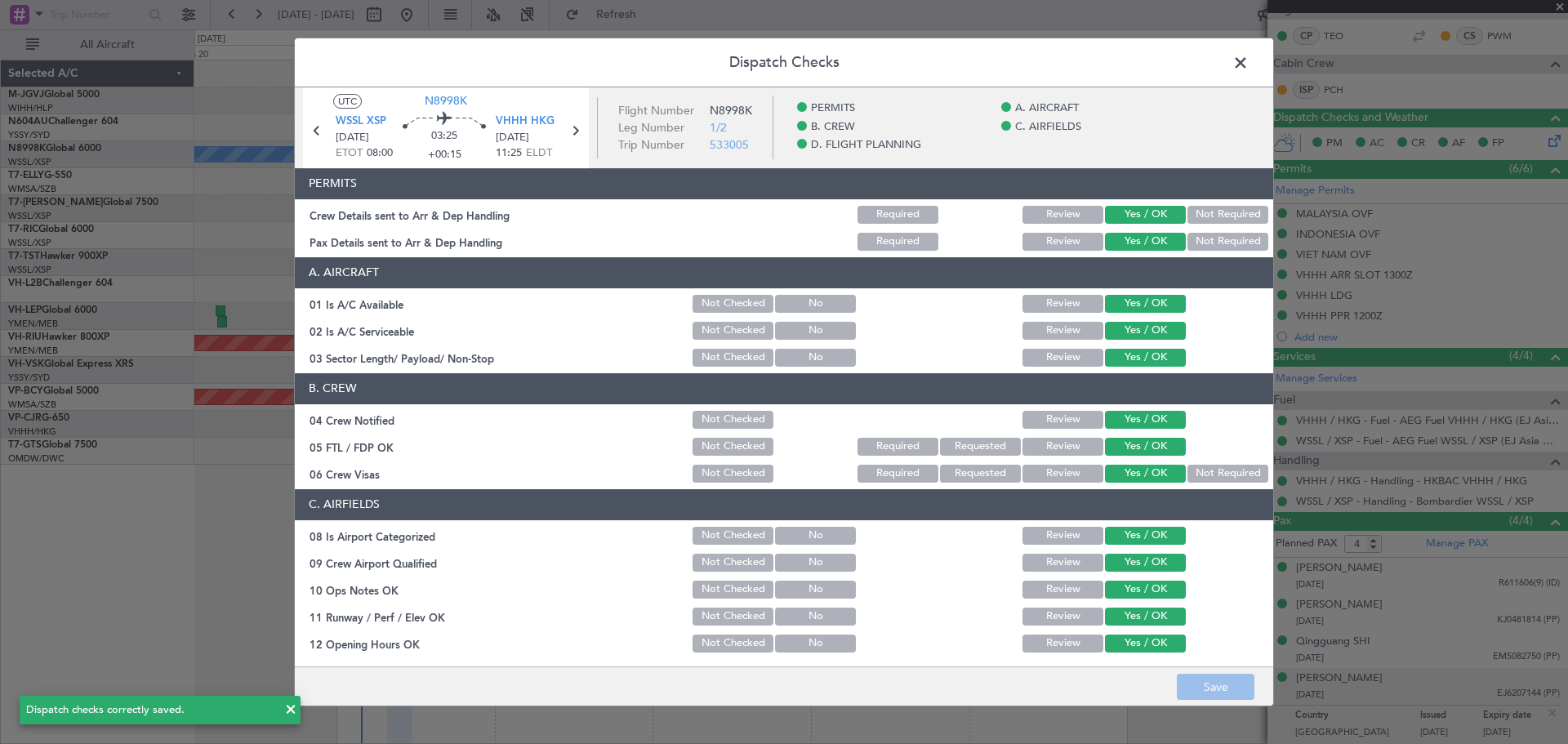 click 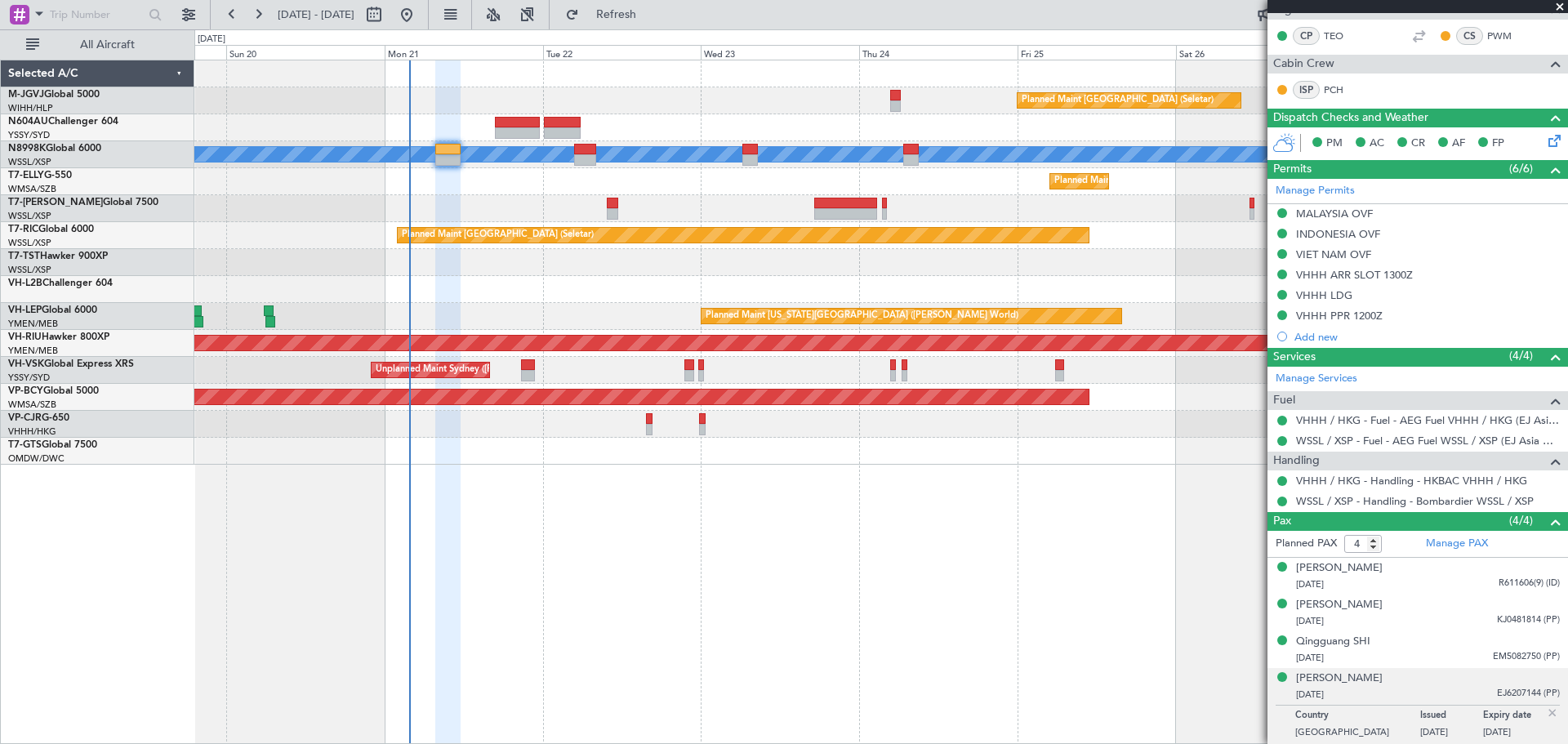 click on "Planned Maint Sharjah (Sharjah Intl)" 